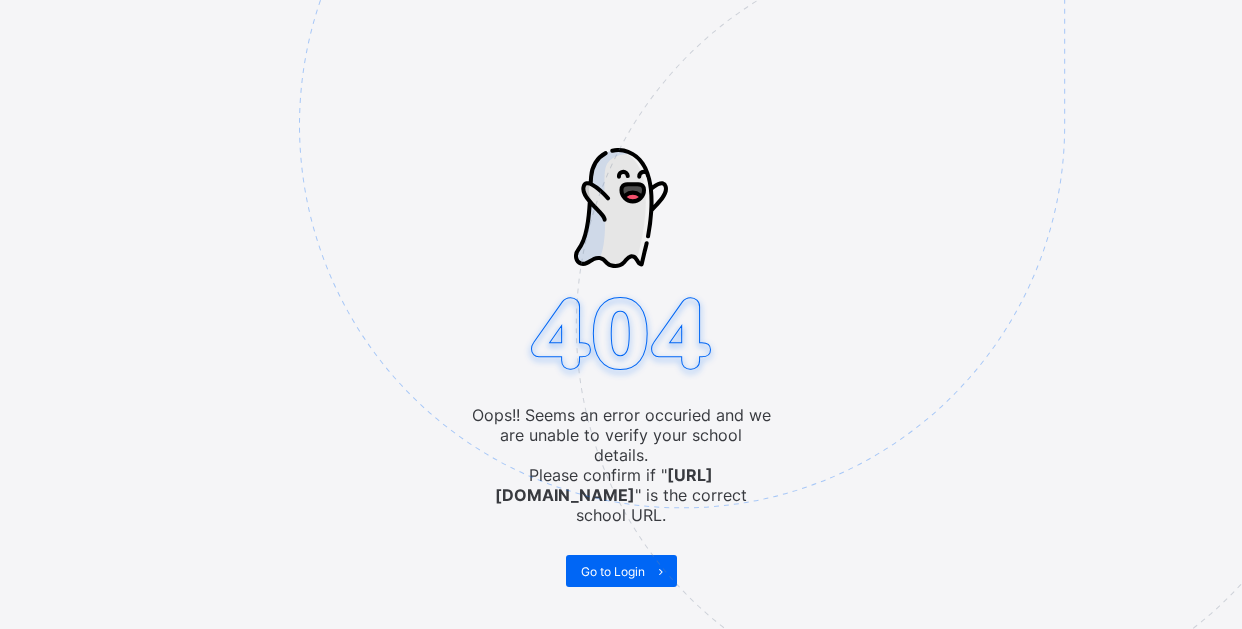 scroll, scrollTop: 0, scrollLeft: 0, axis: both 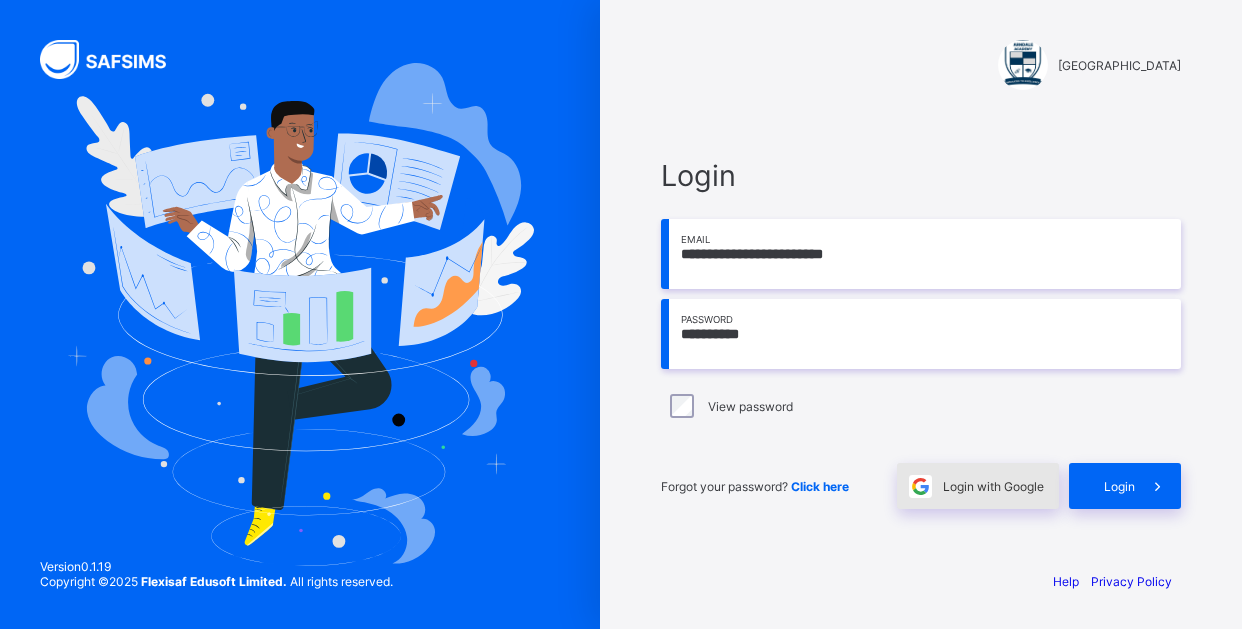 click on "Login with Google" at bounding box center (993, 486) 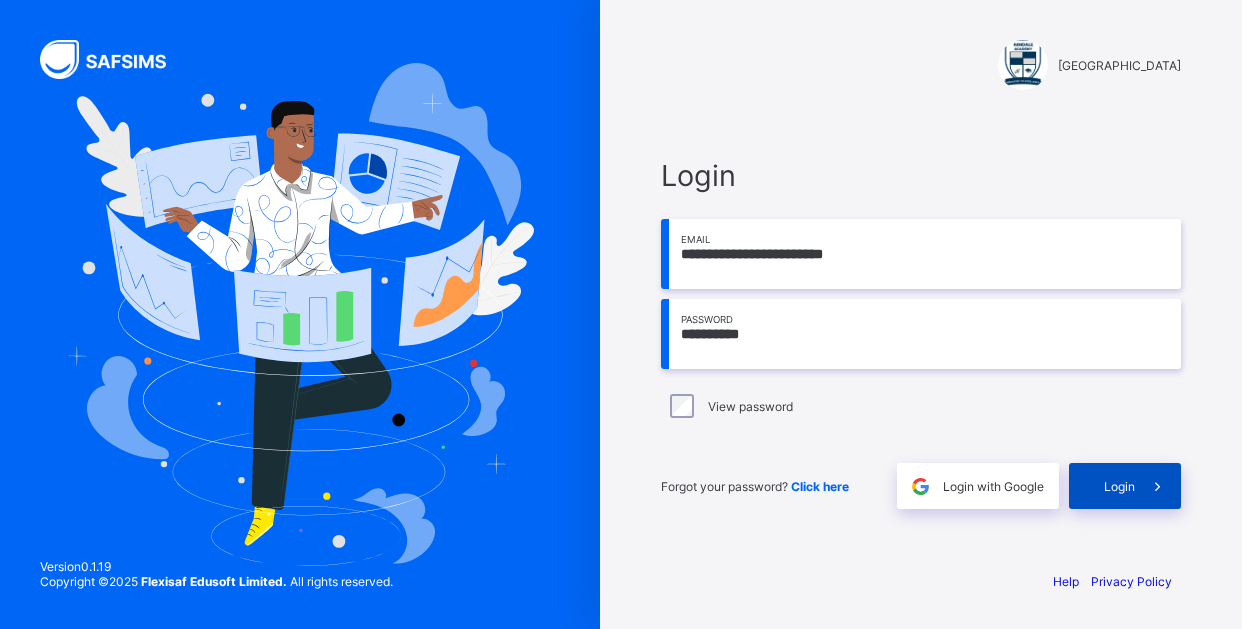click on "Login" at bounding box center (1125, 486) 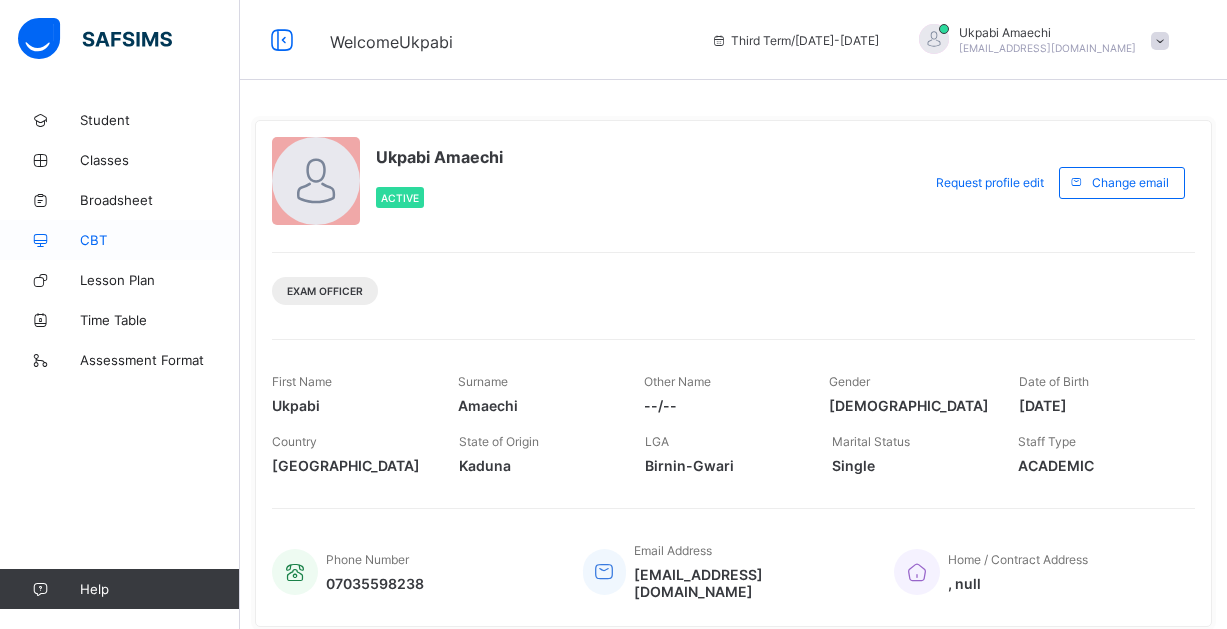 click on "CBT" at bounding box center [160, 240] 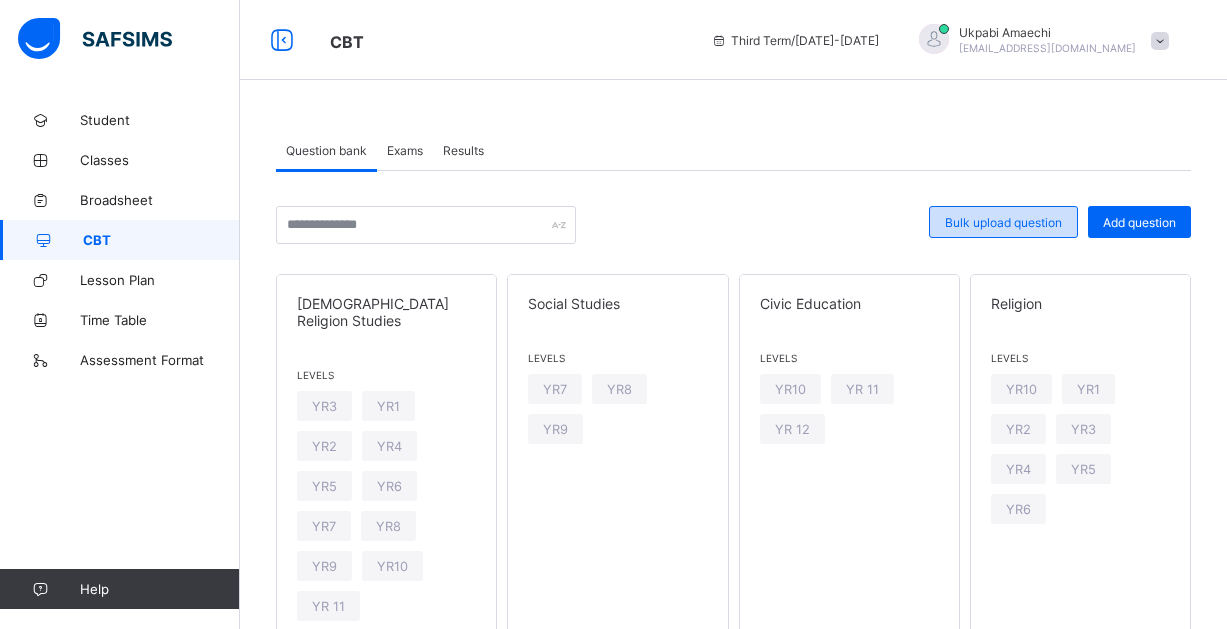 click on "Bulk upload question" at bounding box center [1003, 222] 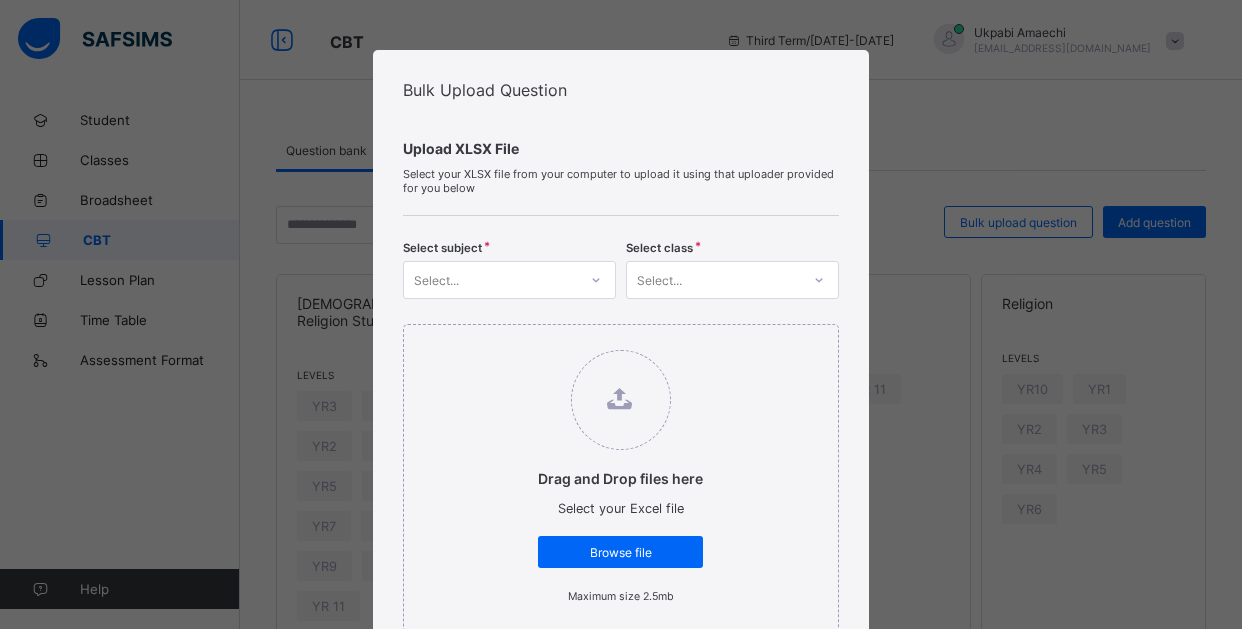 click on "Select..." at bounding box center (490, 280) 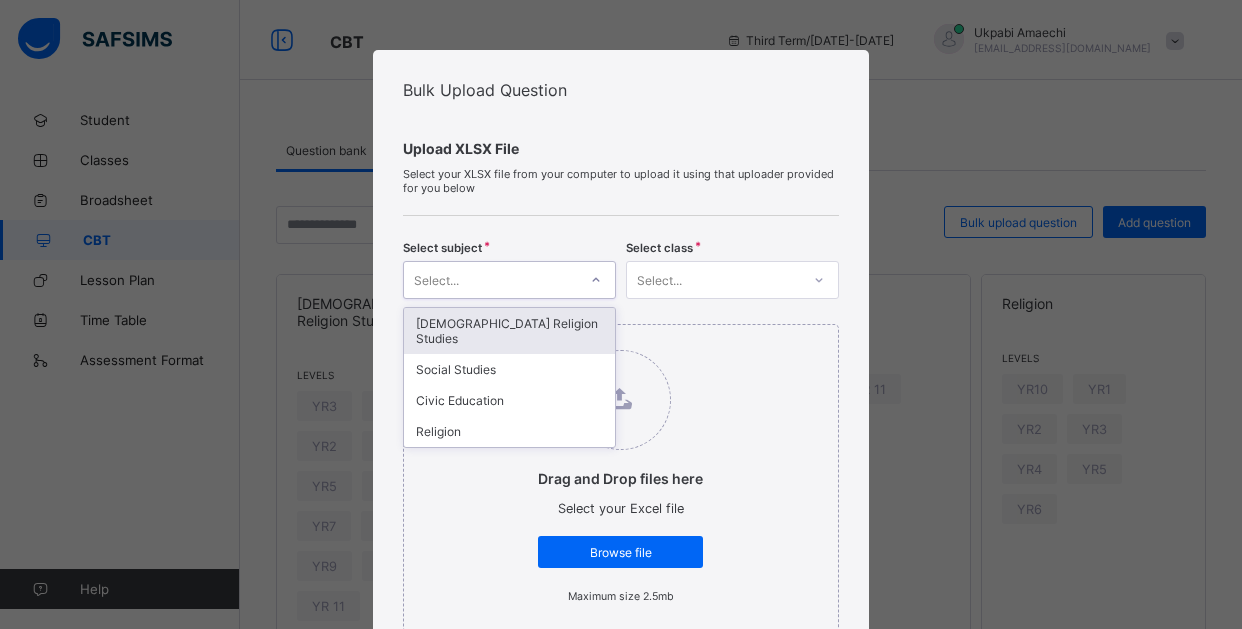 click on "[DEMOGRAPHIC_DATA] Religion Studies" at bounding box center [509, 331] 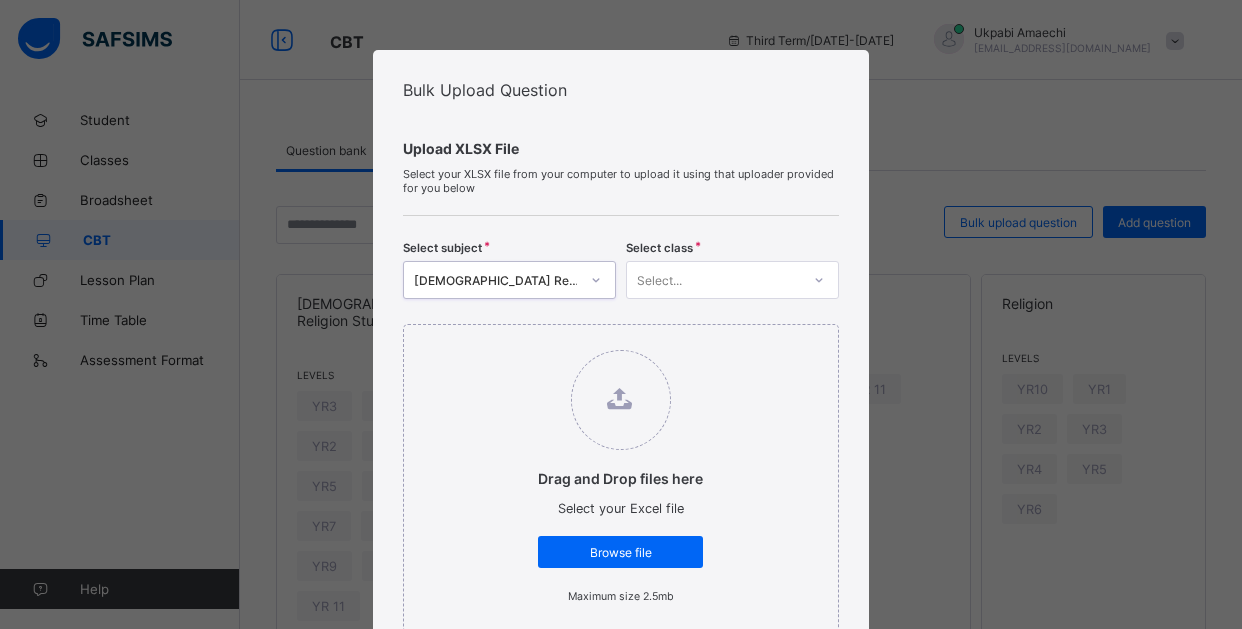 click on "Select..." at bounding box center (713, 280) 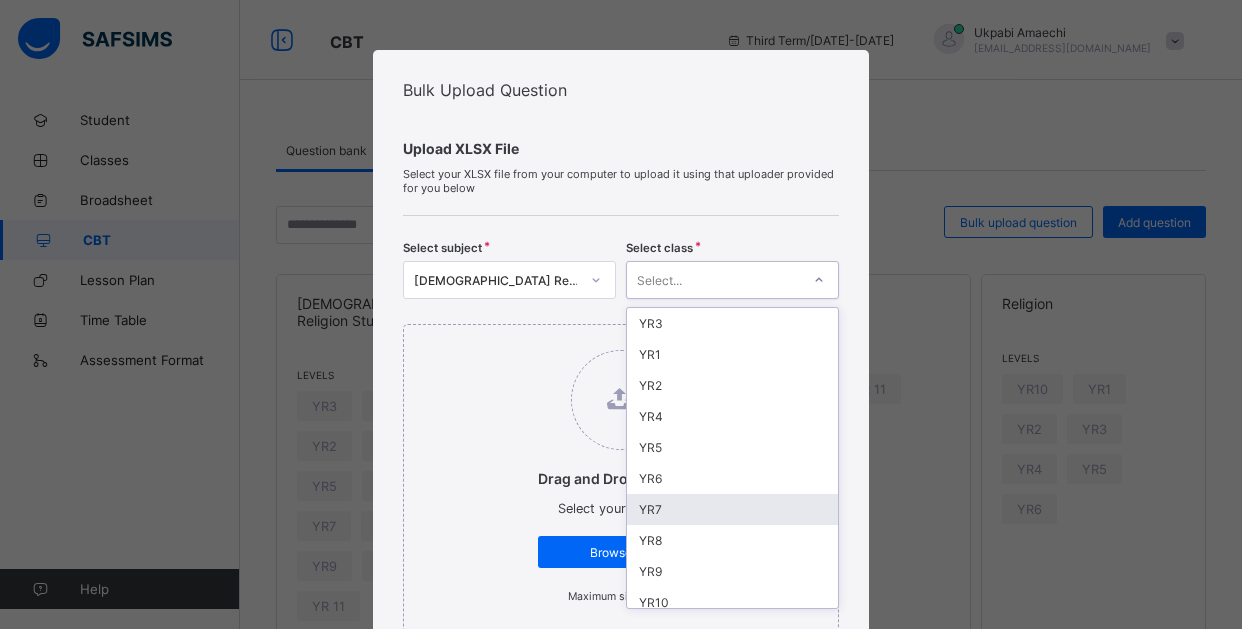 click on "YR7" at bounding box center [732, 509] 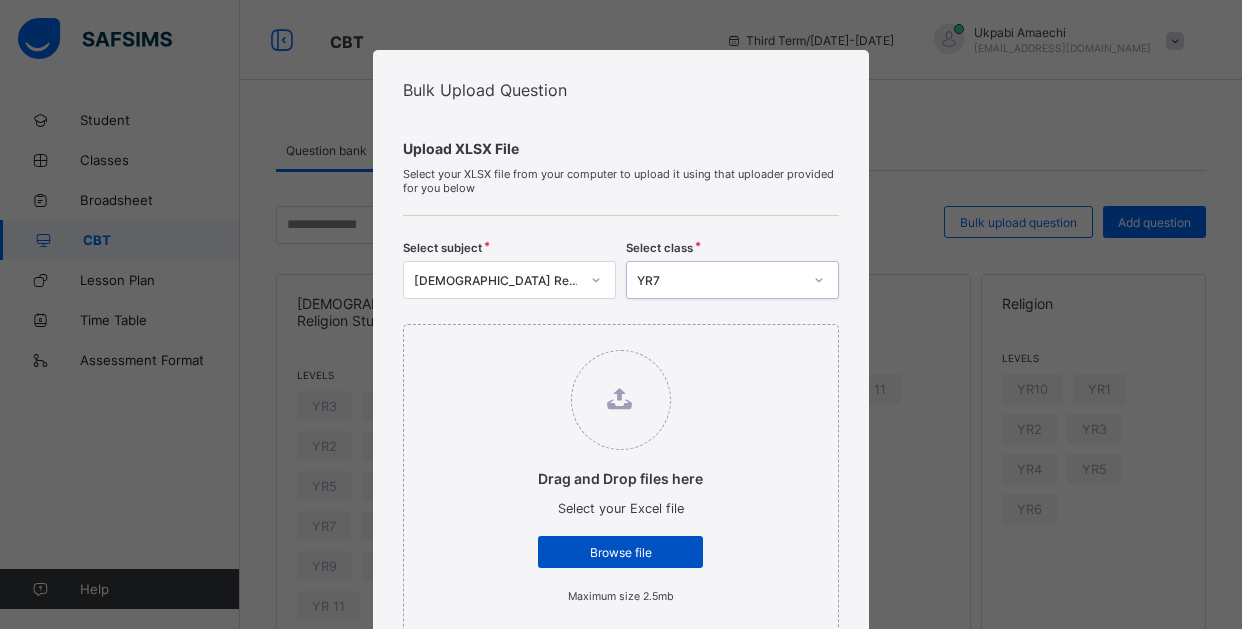 click on "Browse file" at bounding box center (620, 552) 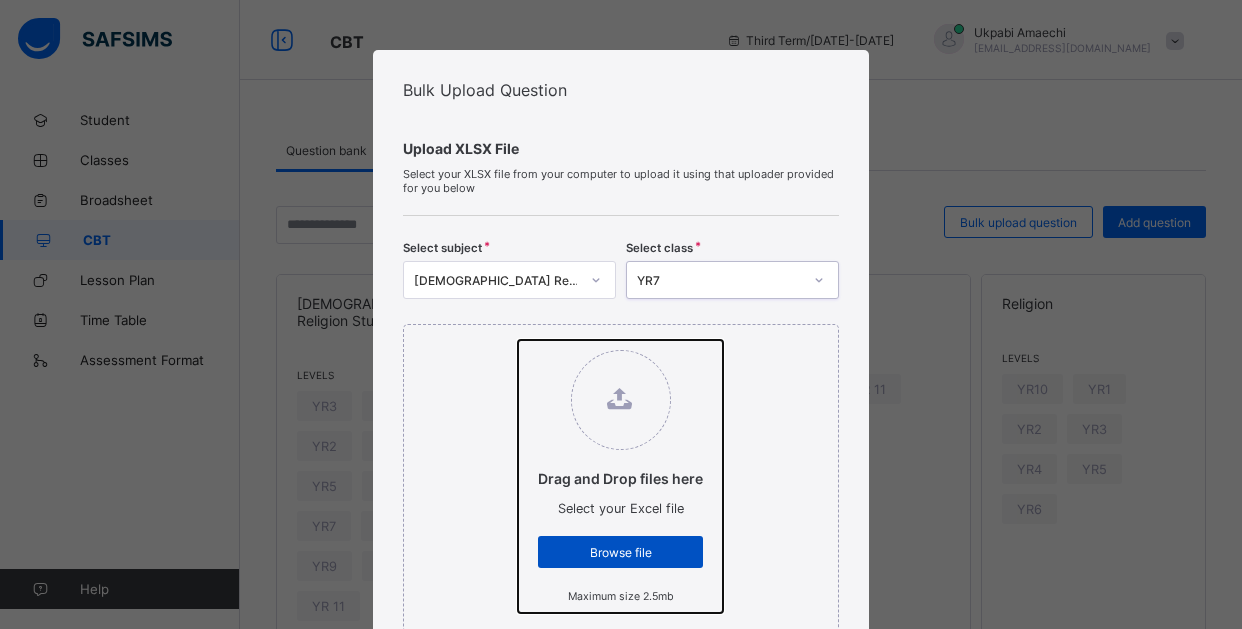 click on "Drag and Drop files here Select your Excel file Browse file Maximum size 2.5mb" at bounding box center [518, 340] 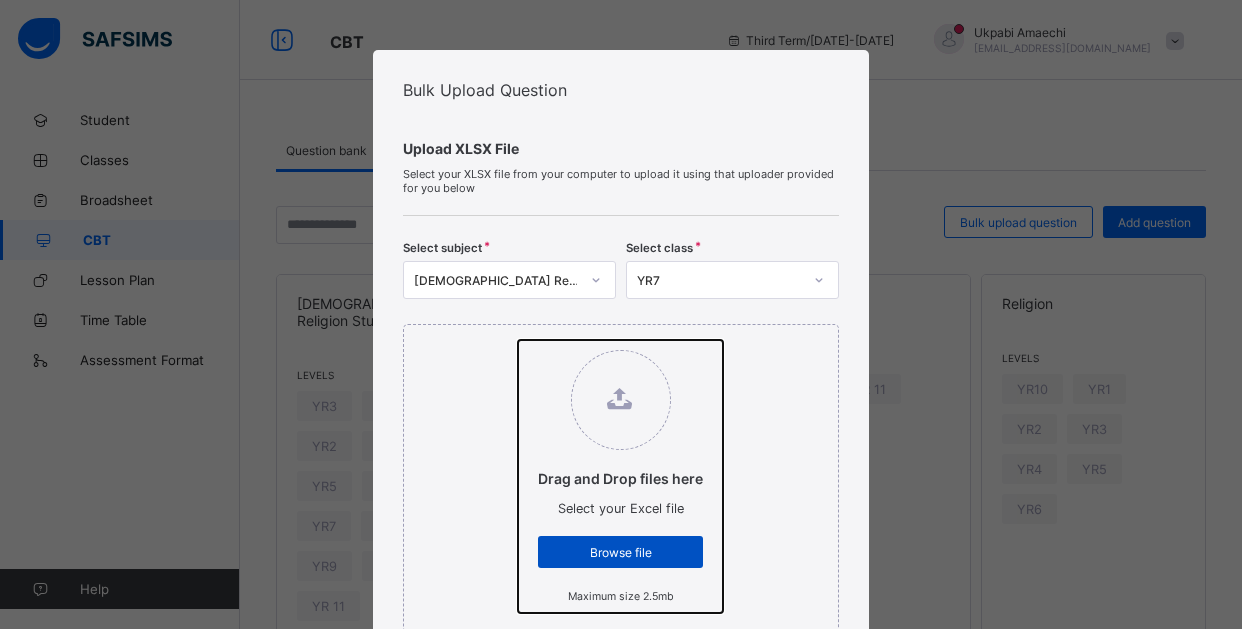 type on "**********" 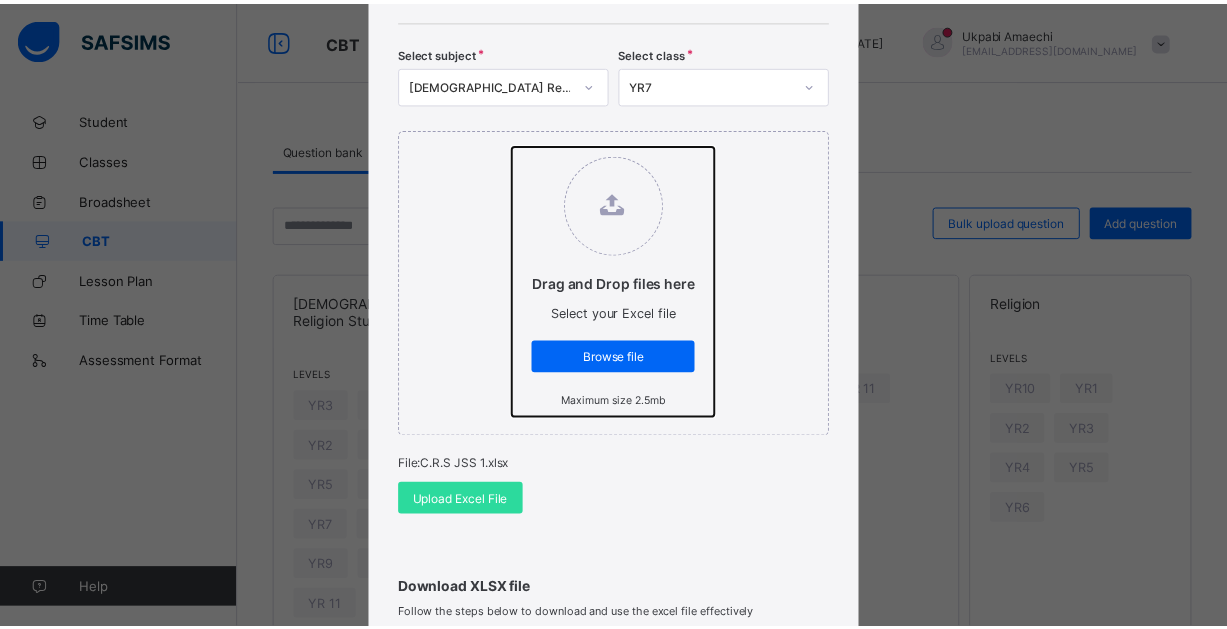 scroll, scrollTop: 205, scrollLeft: 0, axis: vertical 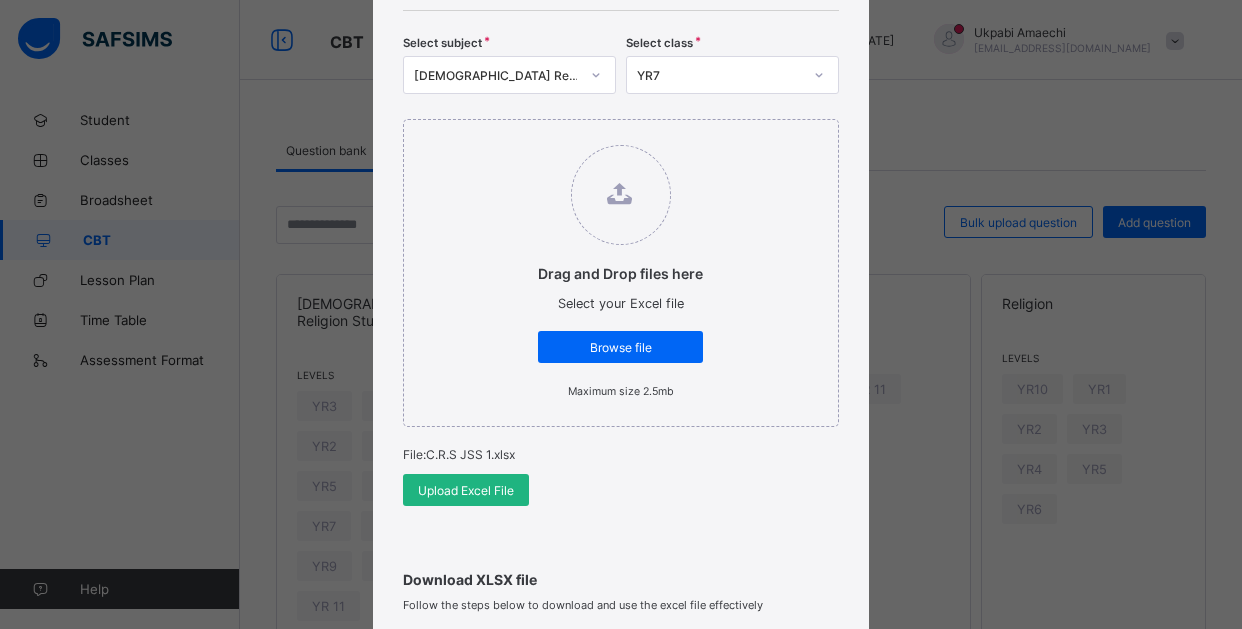 click on "Upload Excel File" at bounding box center [466, 490] 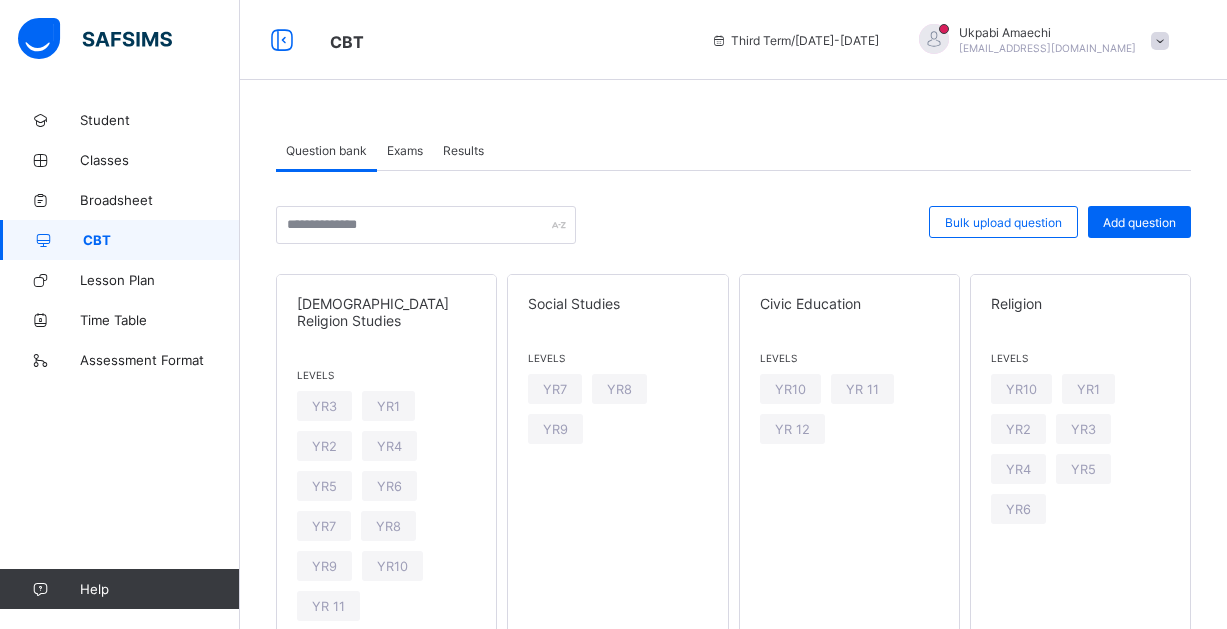 click on "Exams" at bounding box center (405, 150) 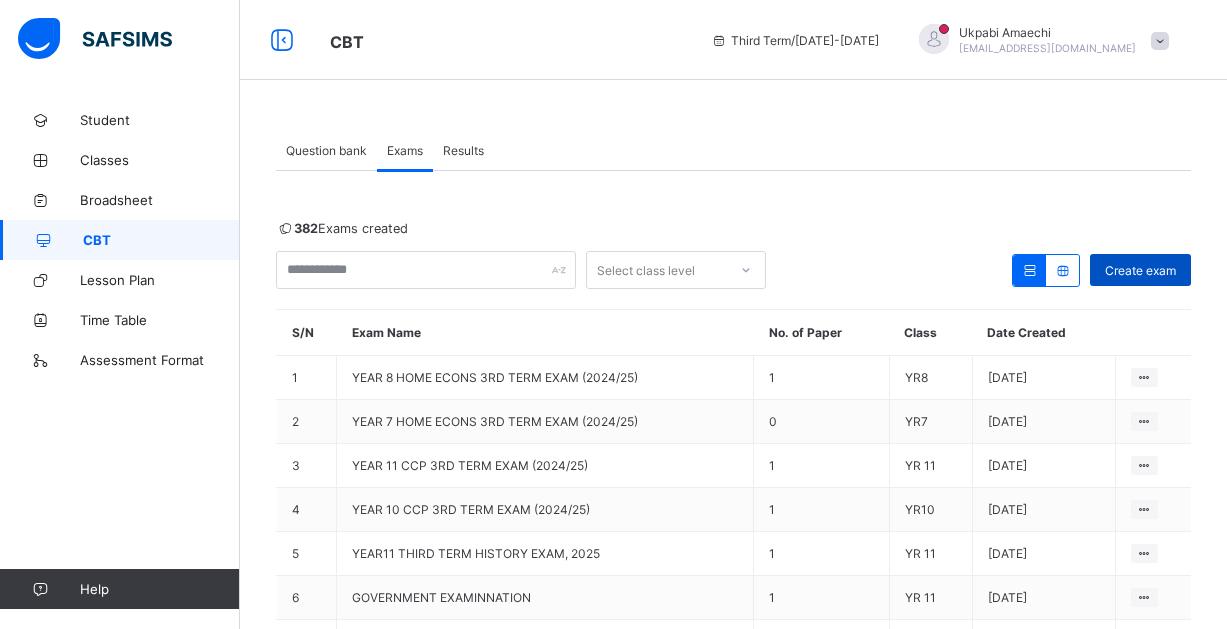 click on "Create exam" at bounding box center [1140, 270] 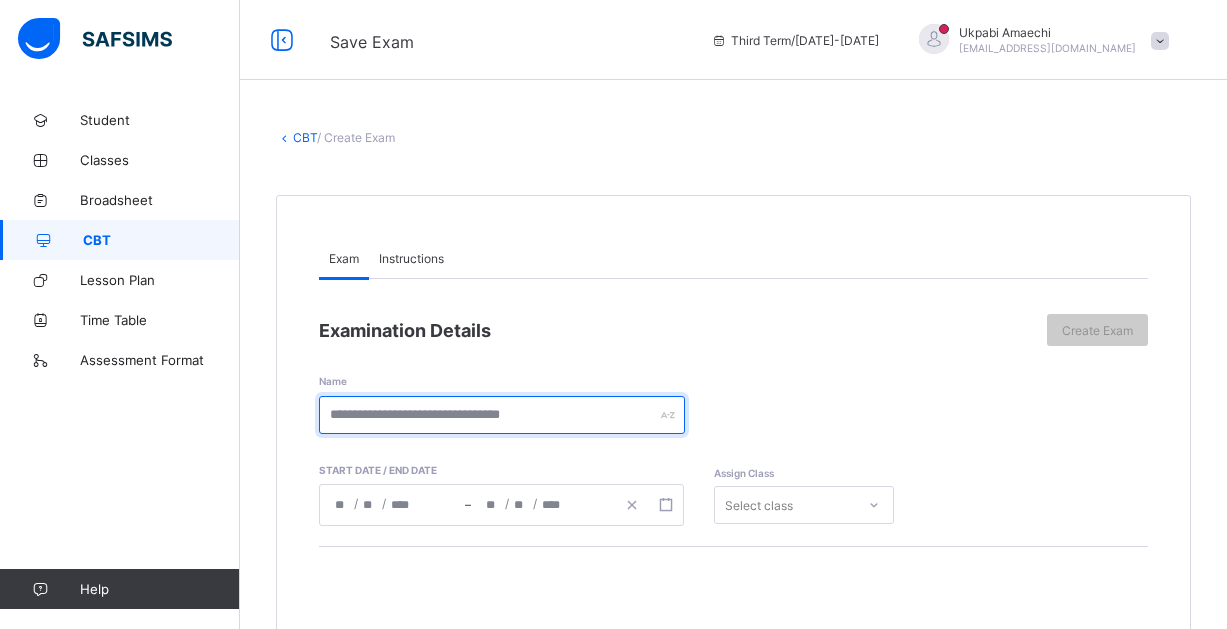 click at bounding box center (502, 415) 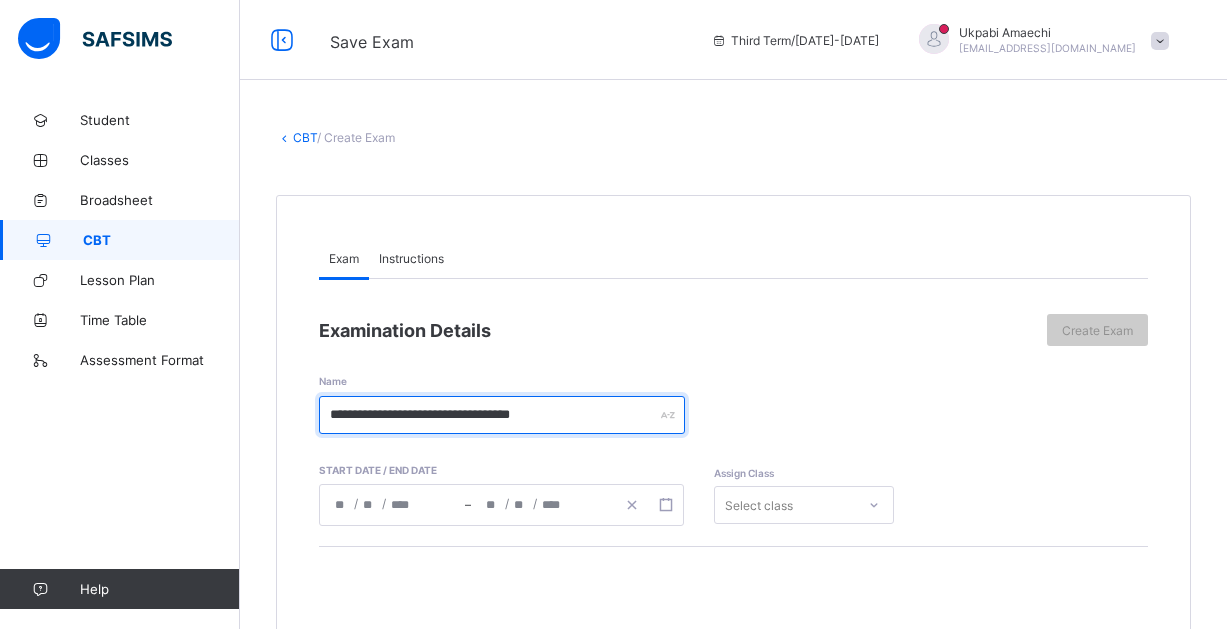 click on "**********" at bounding box center [502, 415] 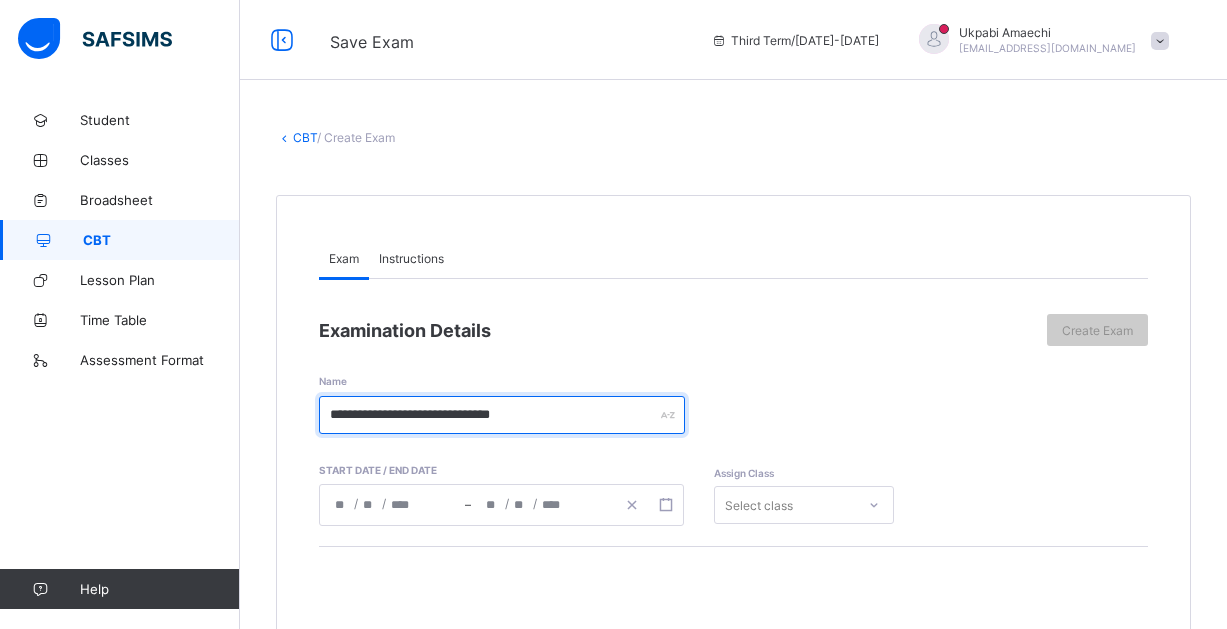click on "**********" at bounding box center [502, 415] 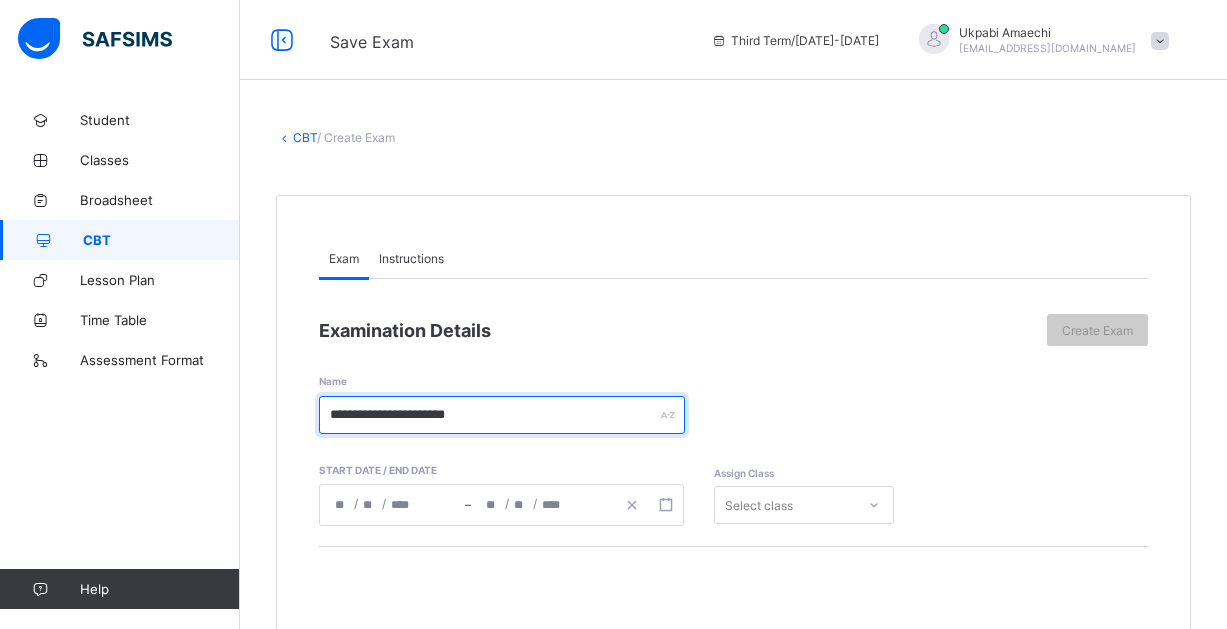 drag, startPoint x: 331, startPoint y: 416, endPoint x: 506, endPoint y: 419, distance: 175.02571 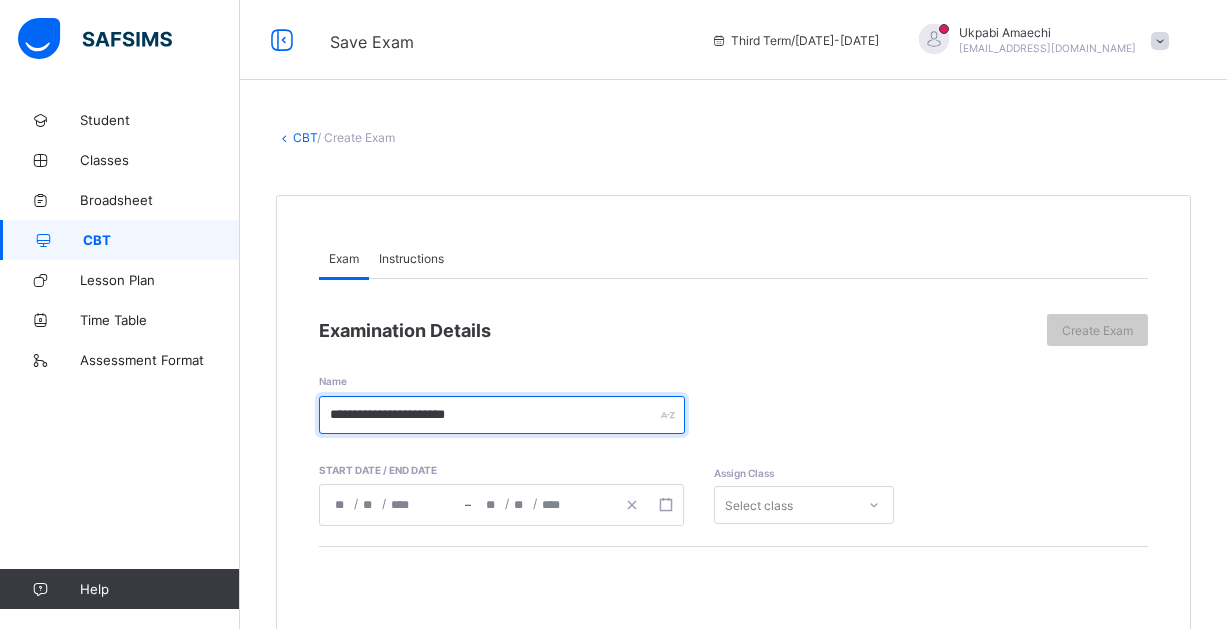 click on "**********" at bounding box center [502, 415] 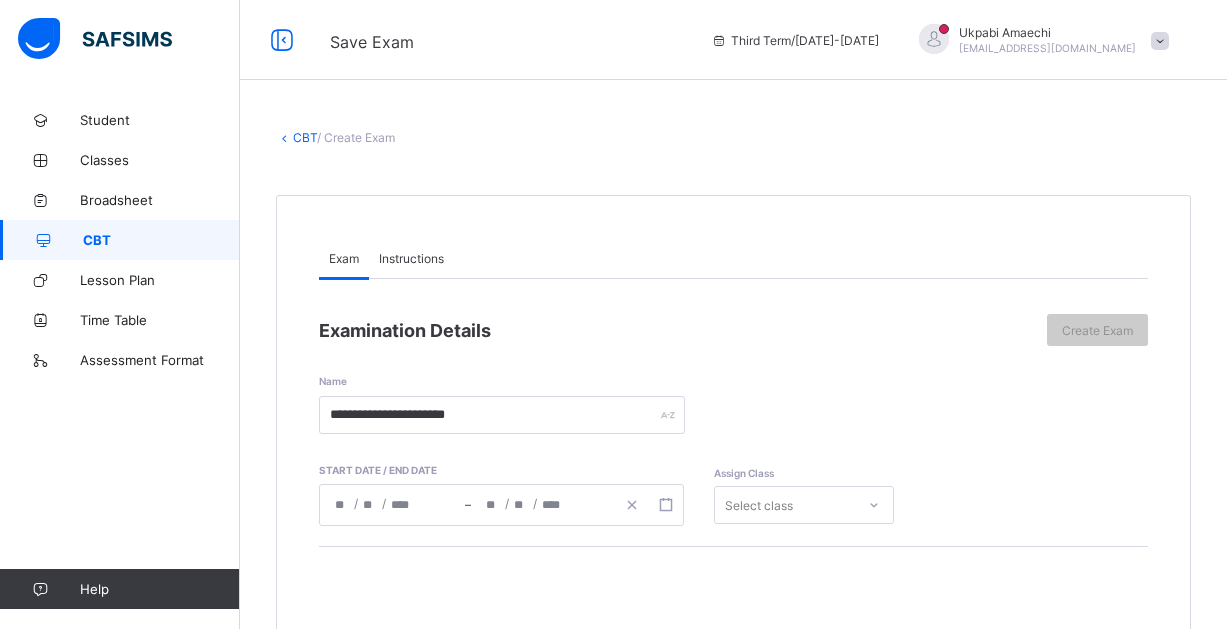 click 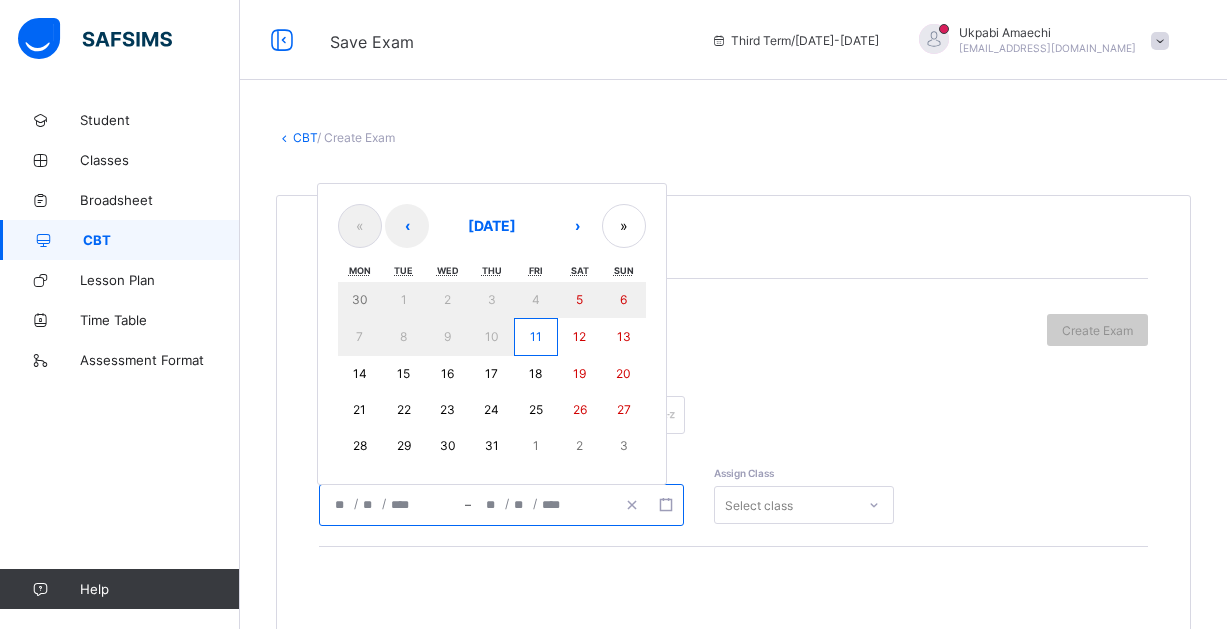 click on "17" at bounding box center [492, 374] 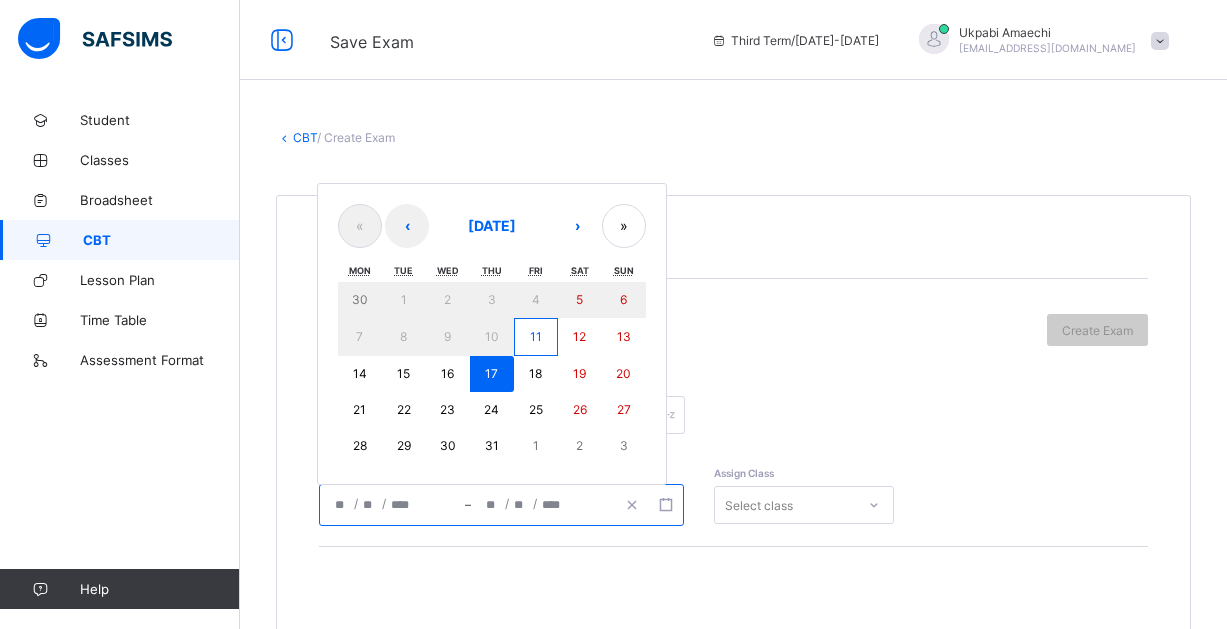 click on "/ /" at bounding box center [392, 505] 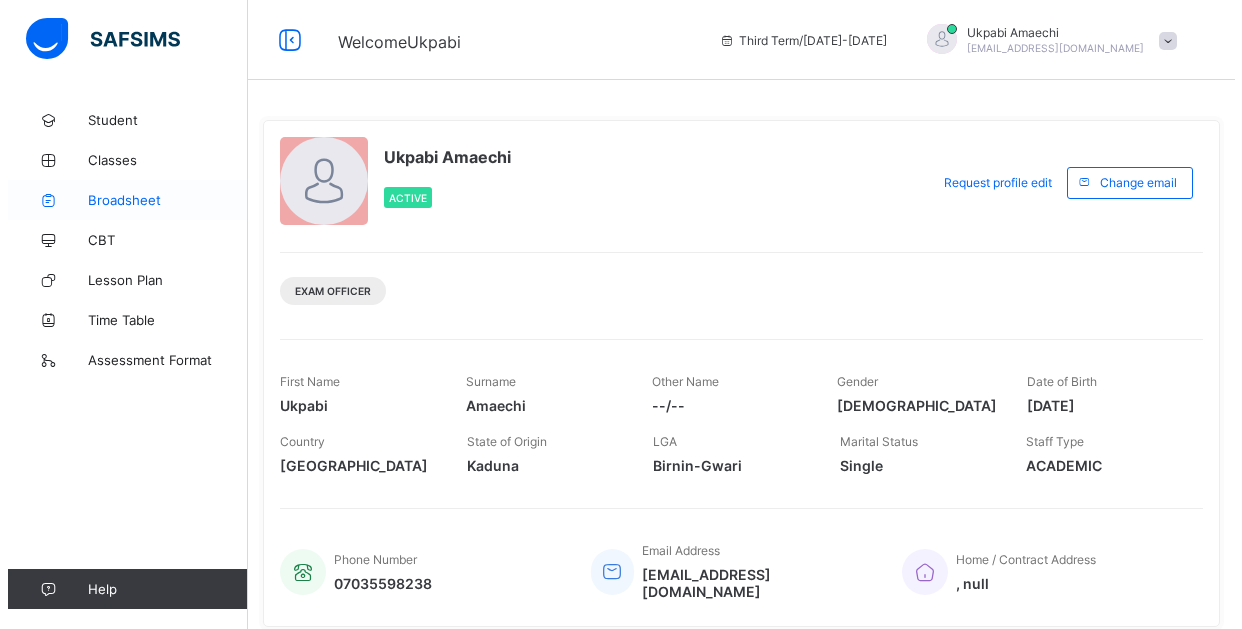 scroll, scrollTop: 0, scrollLeft: 0, axis: both 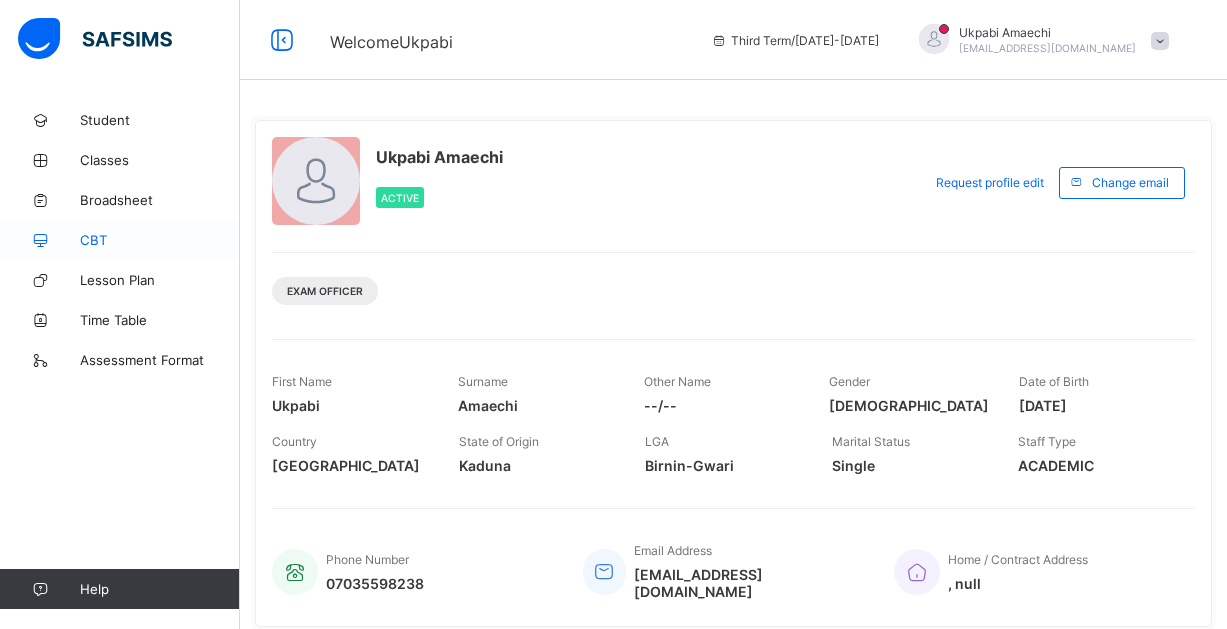 click on "CBT" at bounding box center [160, 240] 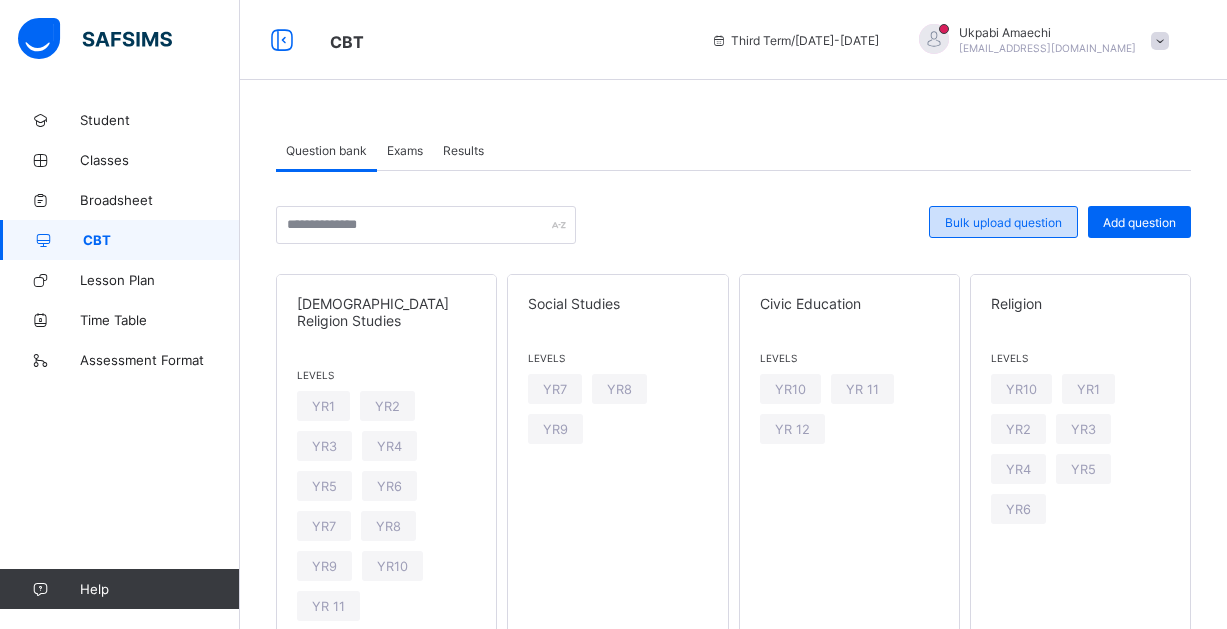 click on "Bulk upload question" at bounding box center [1003, 222] 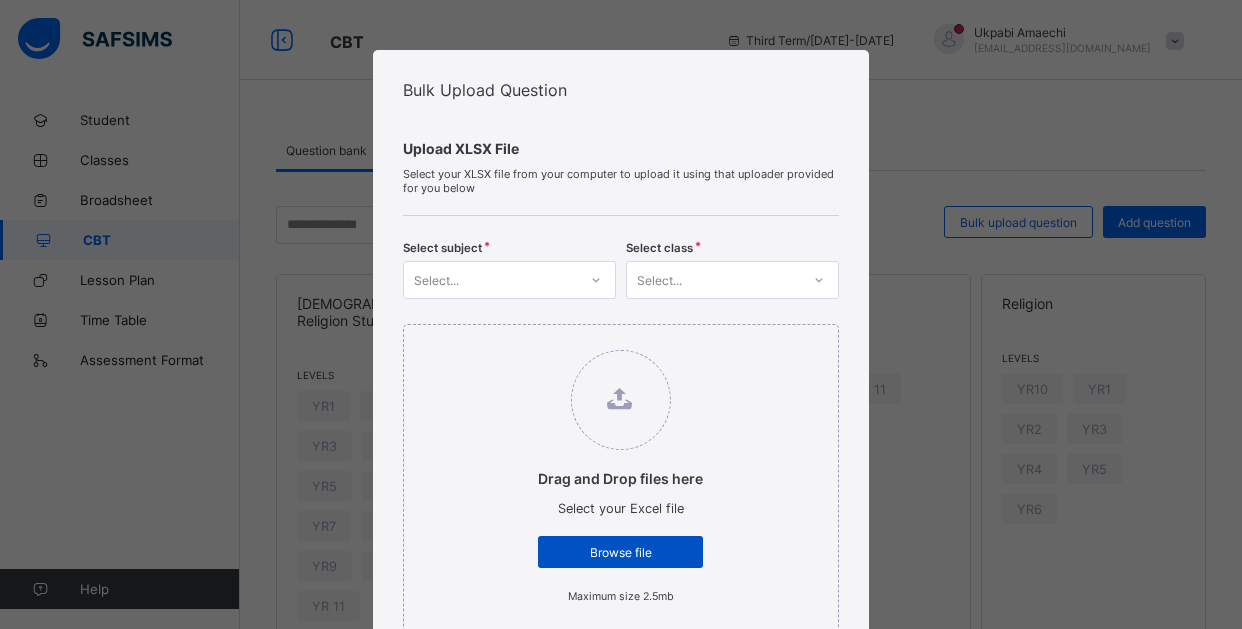 click on "Browse file" at bounding box center [620, 552] 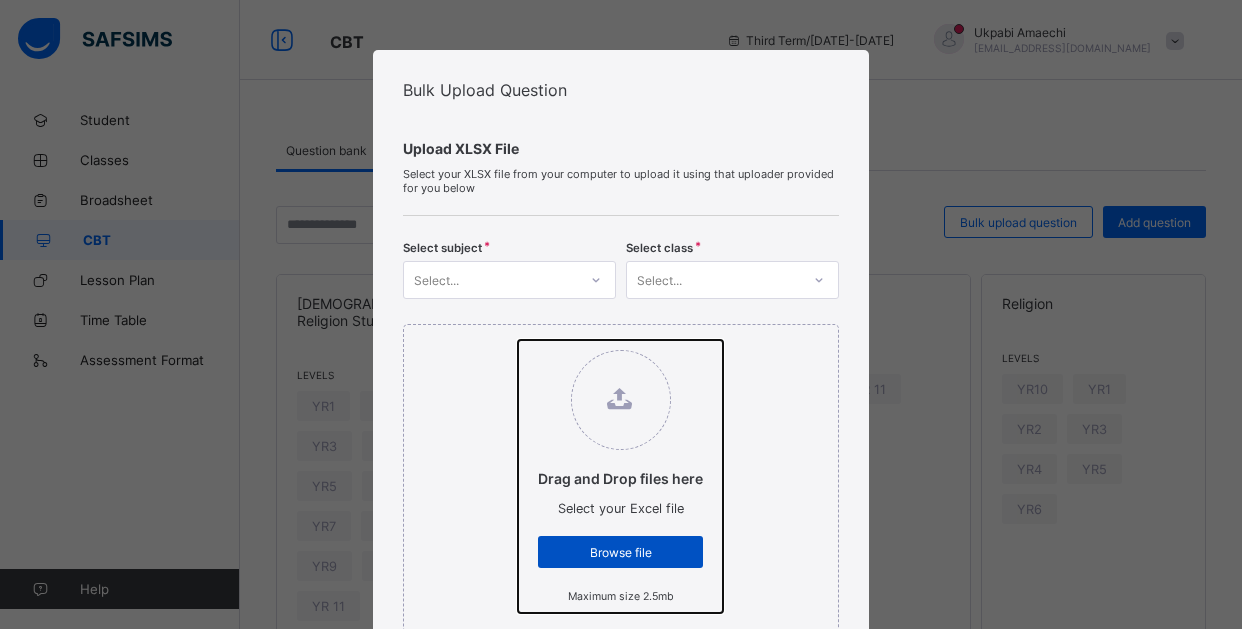 click on "Drag and Drop files here Select your Excel file Browse file Maximum size 2.5mb" at bounding box center [518, 340] 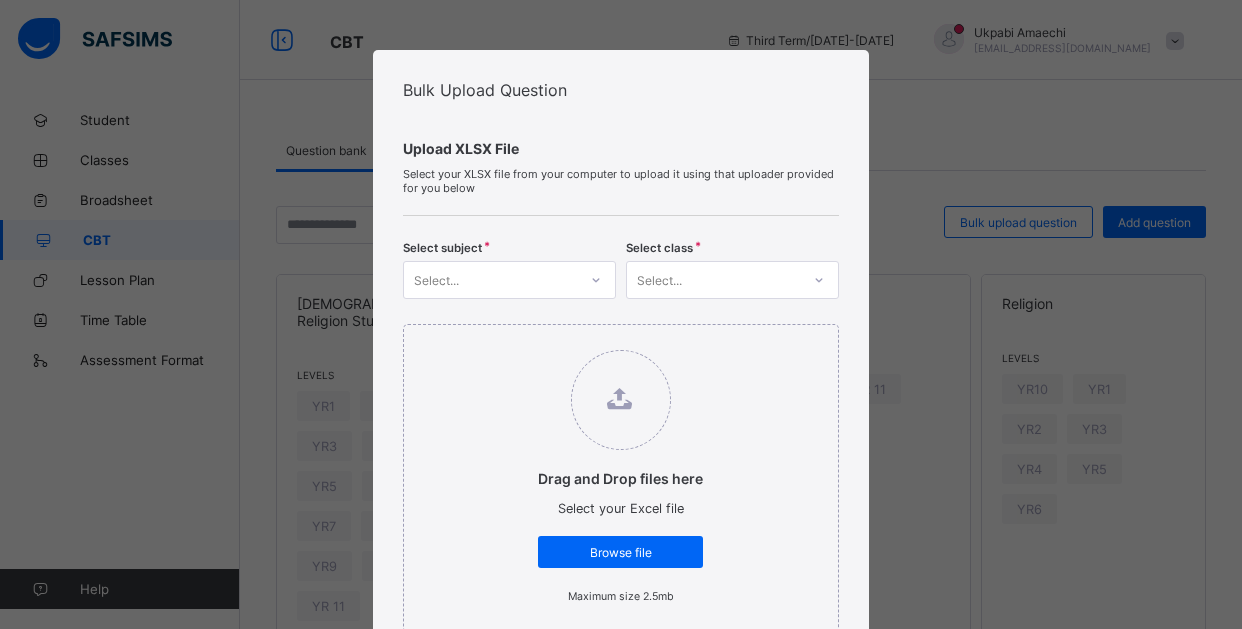 click 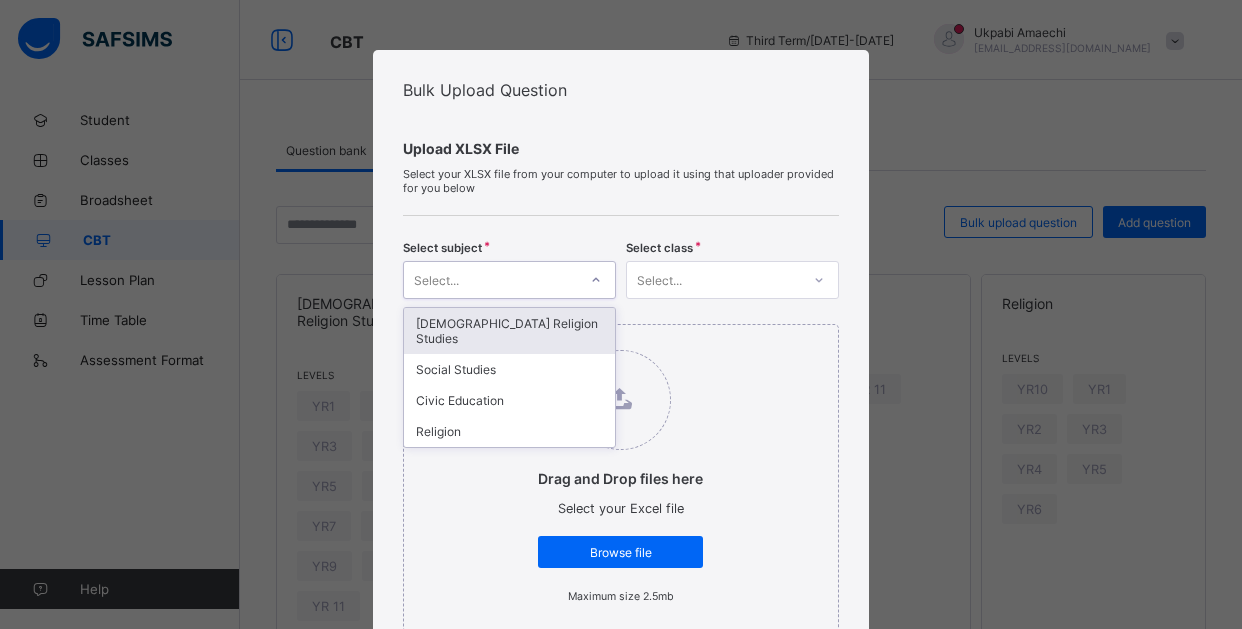 click on "[DEMOGRAPHIC_DATA] Religion Studies" at bounding box center (509, 331) 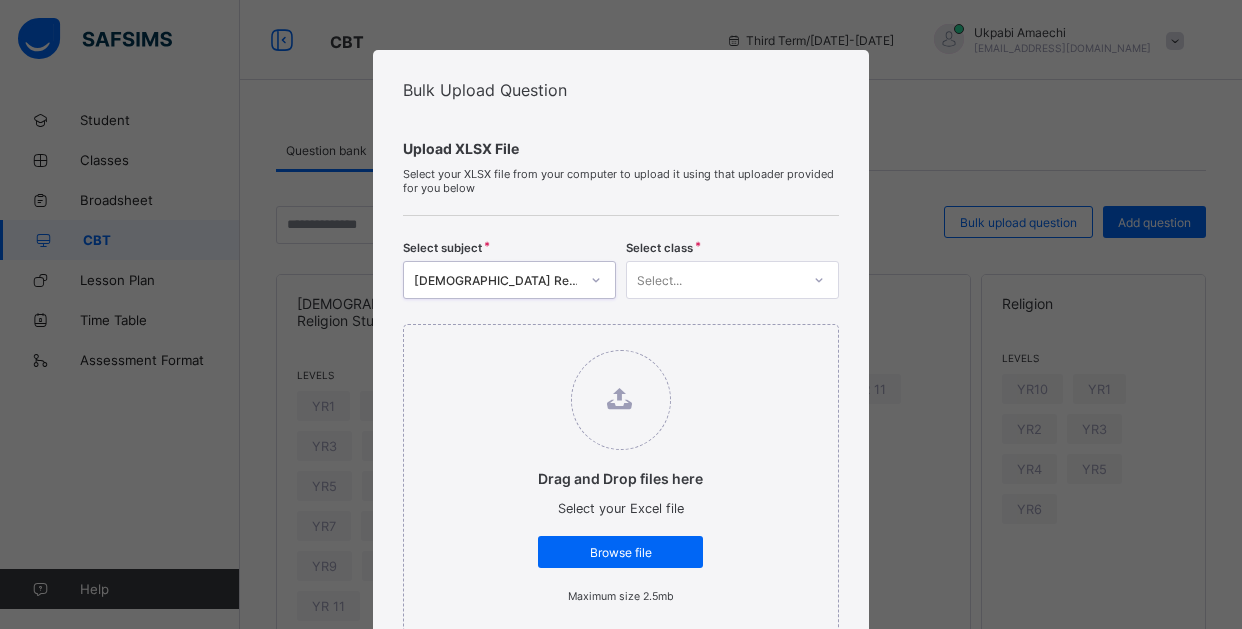 click 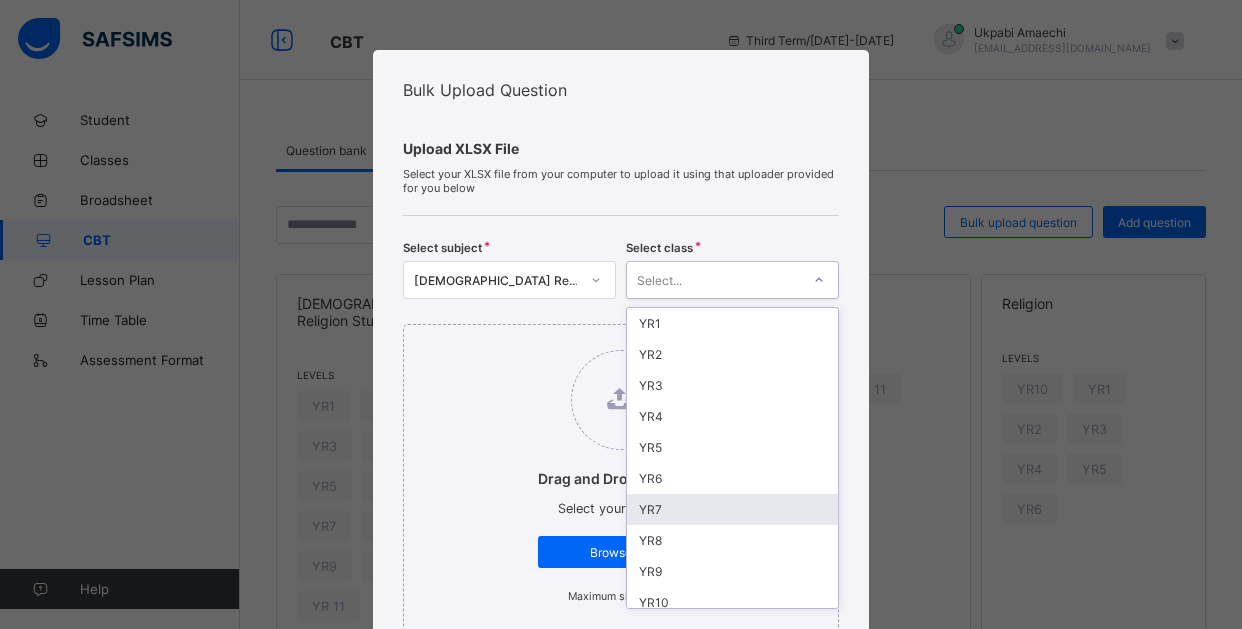 click on "YR7" at bounding box center [732, 509] 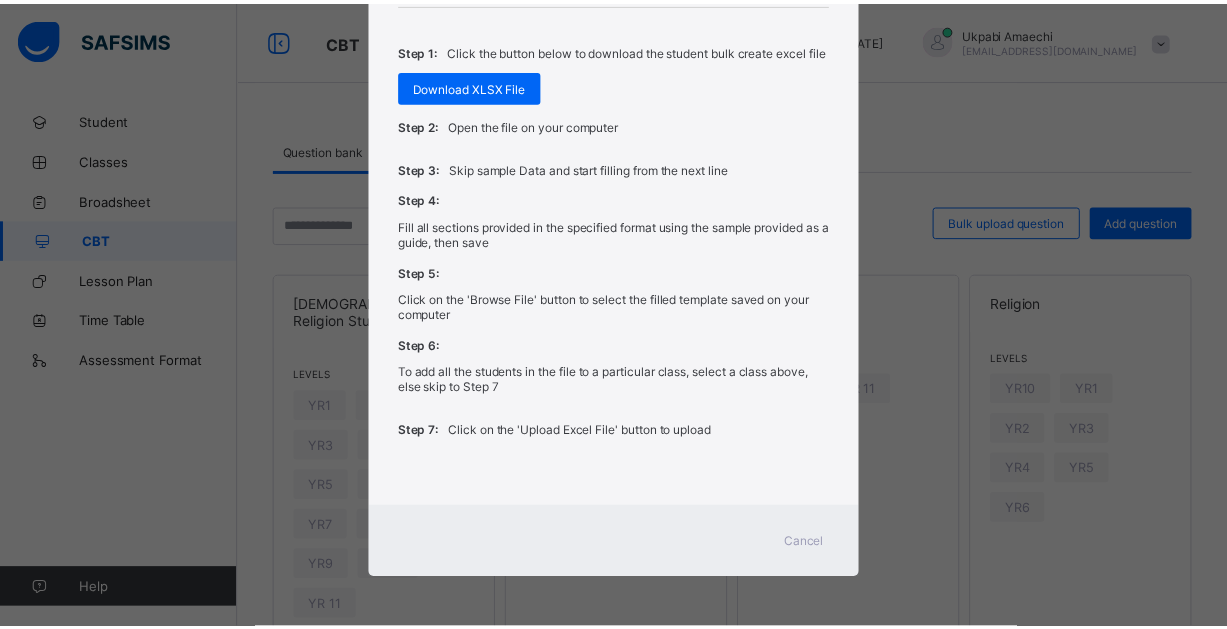 scroll, scrollTop: 842, scrollLeft: 0, axis: vertical 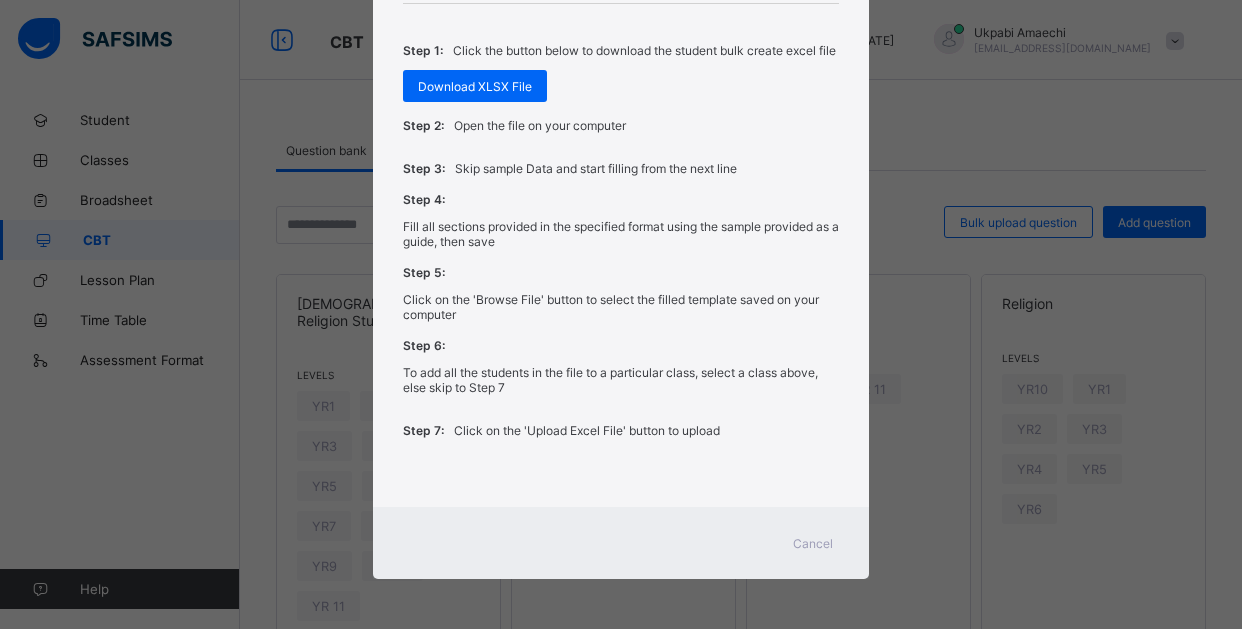 click on "Cancel" at bounding box center (813, 543) 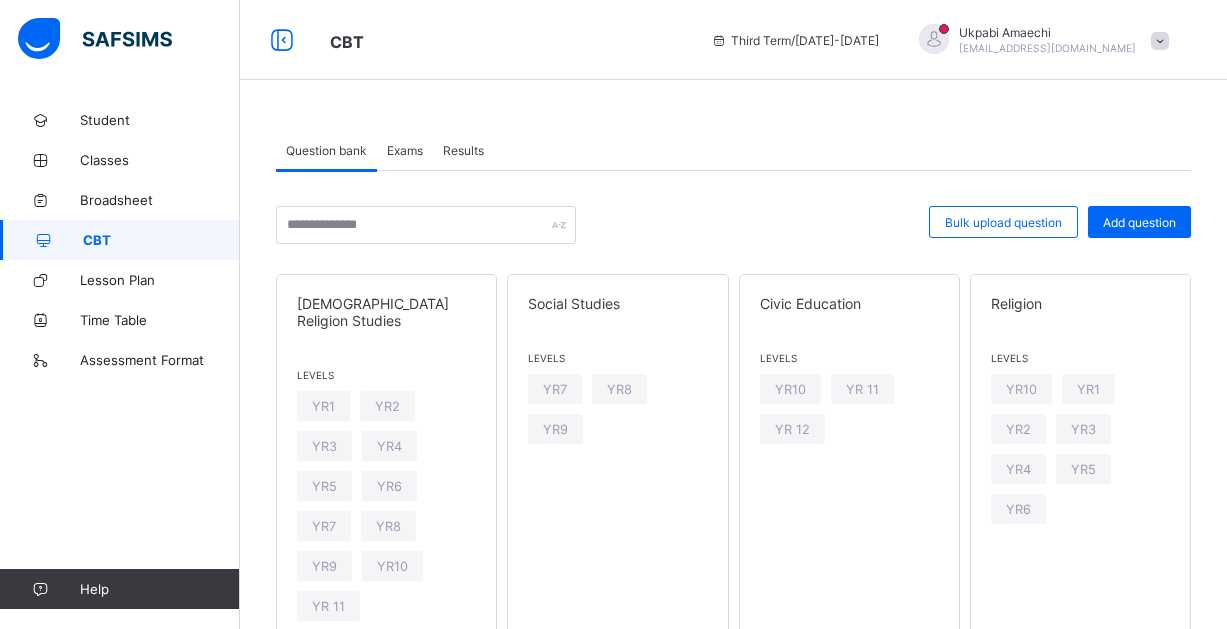 click on "Exams" at bounding box center [405, 150] 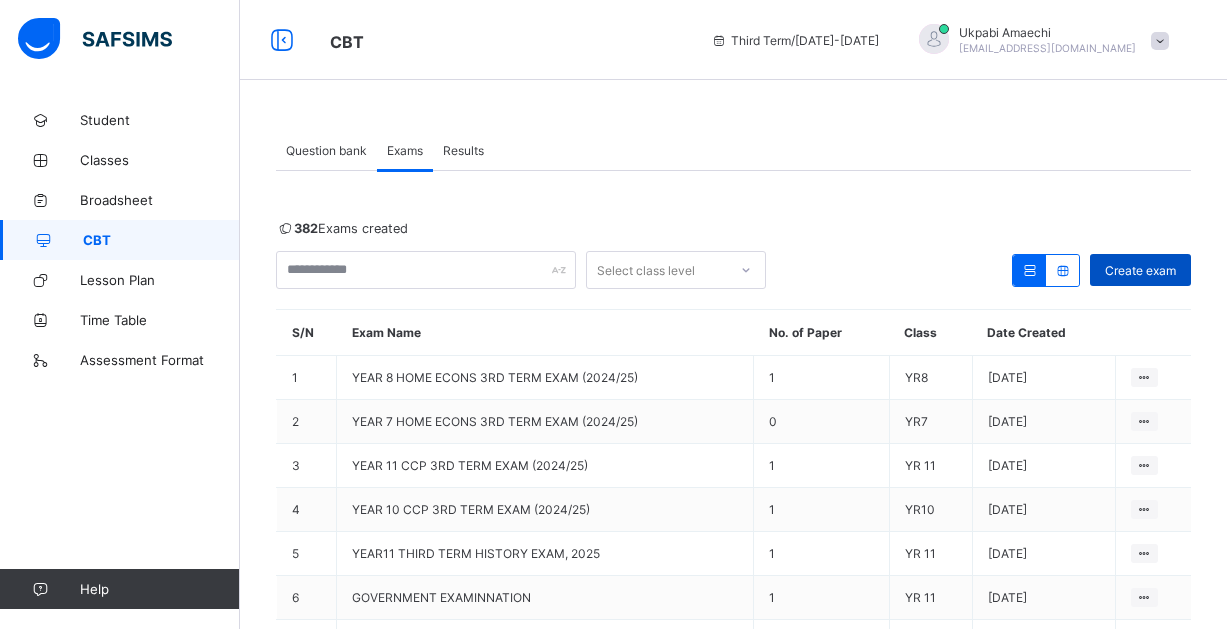 click on "Create exam" at bounding box center [1140, 270] 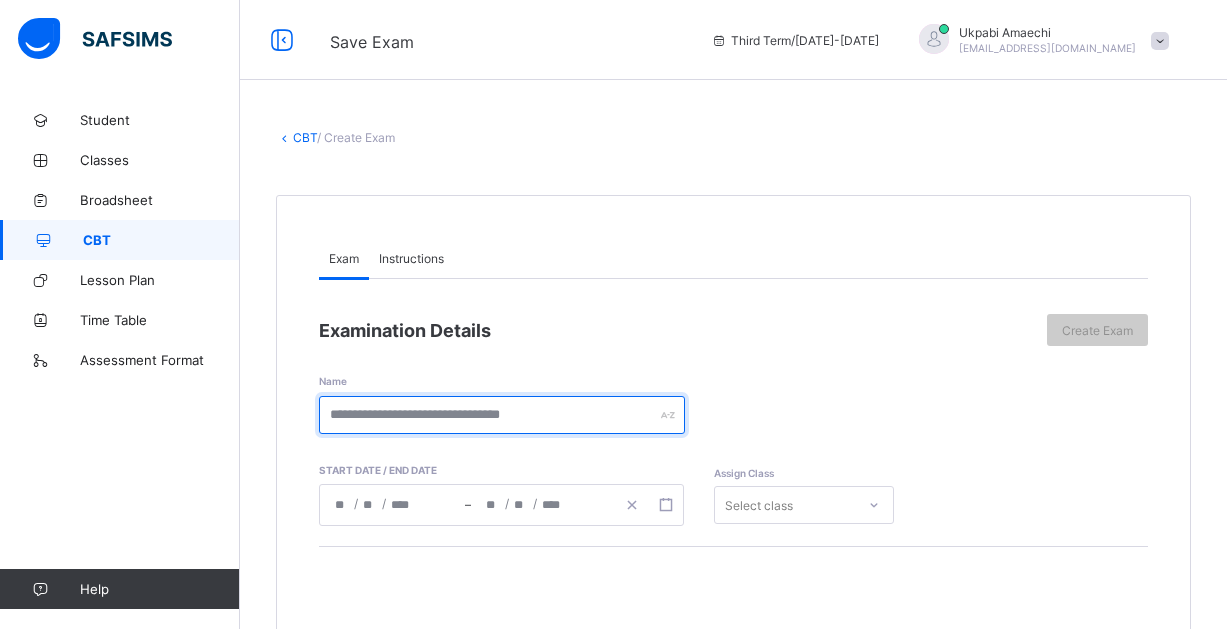 click at bounding box center (502, 415) 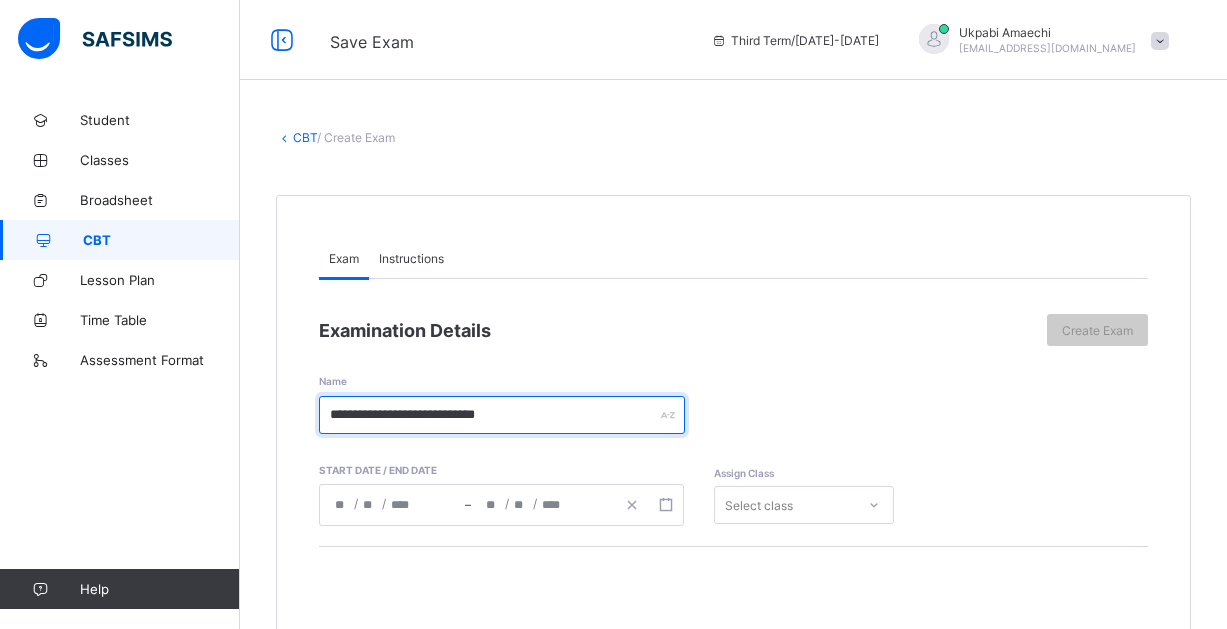 type on "**********" 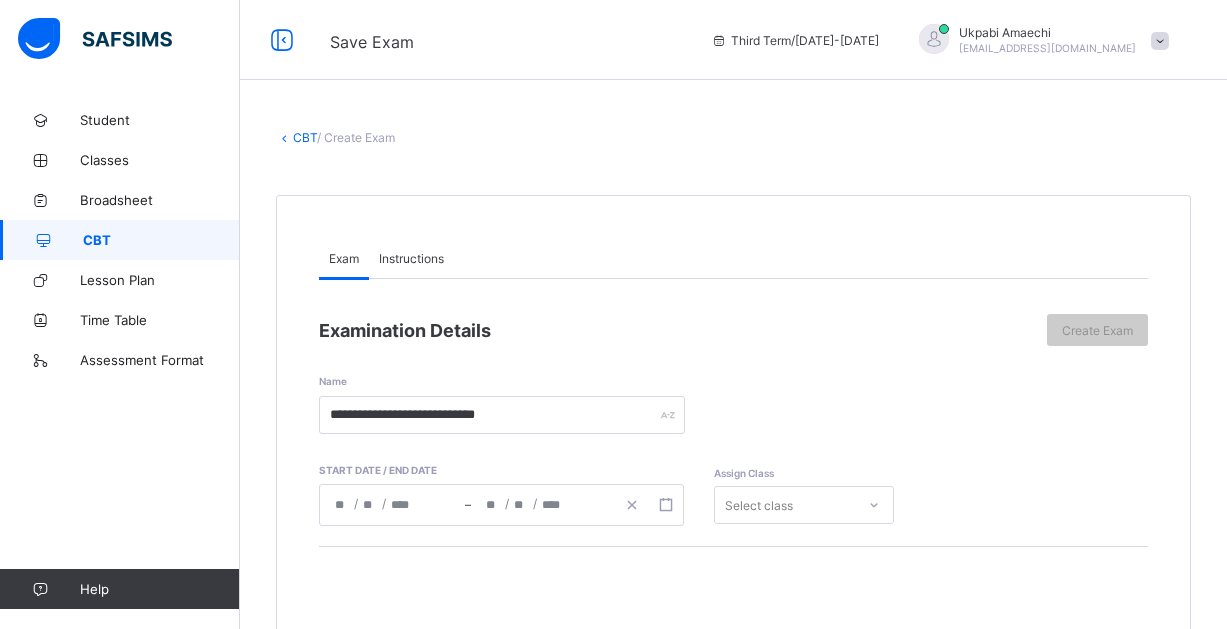 click 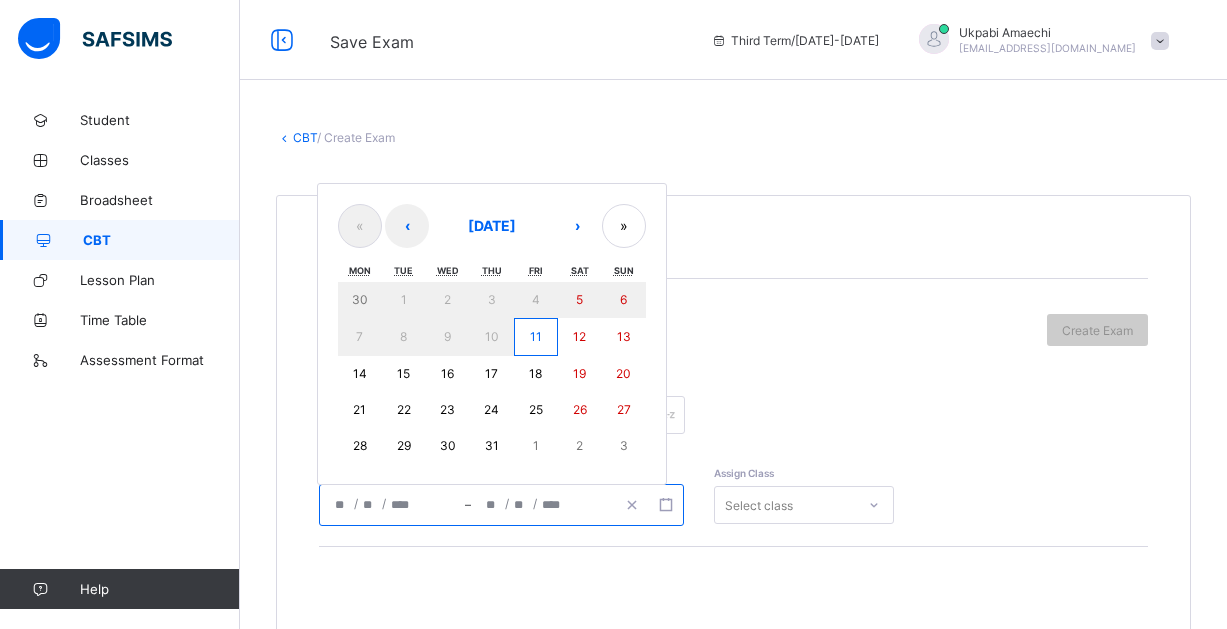 click on "17" at bounding box center [491, 373] 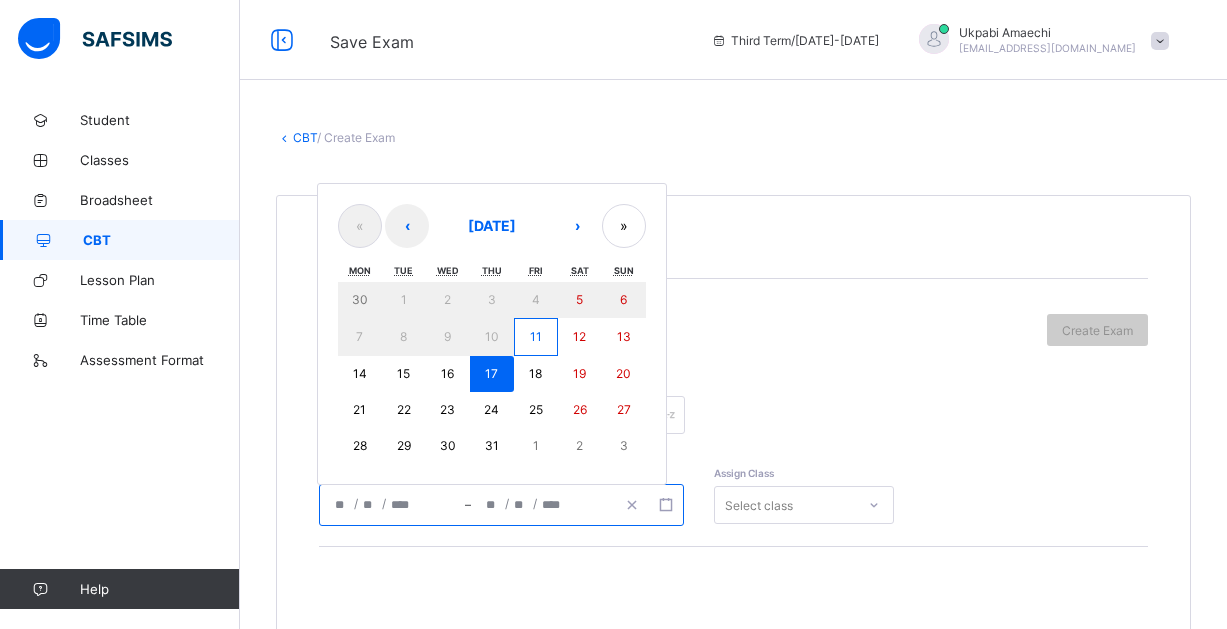 click on "17" at bounding box center [491, 373] 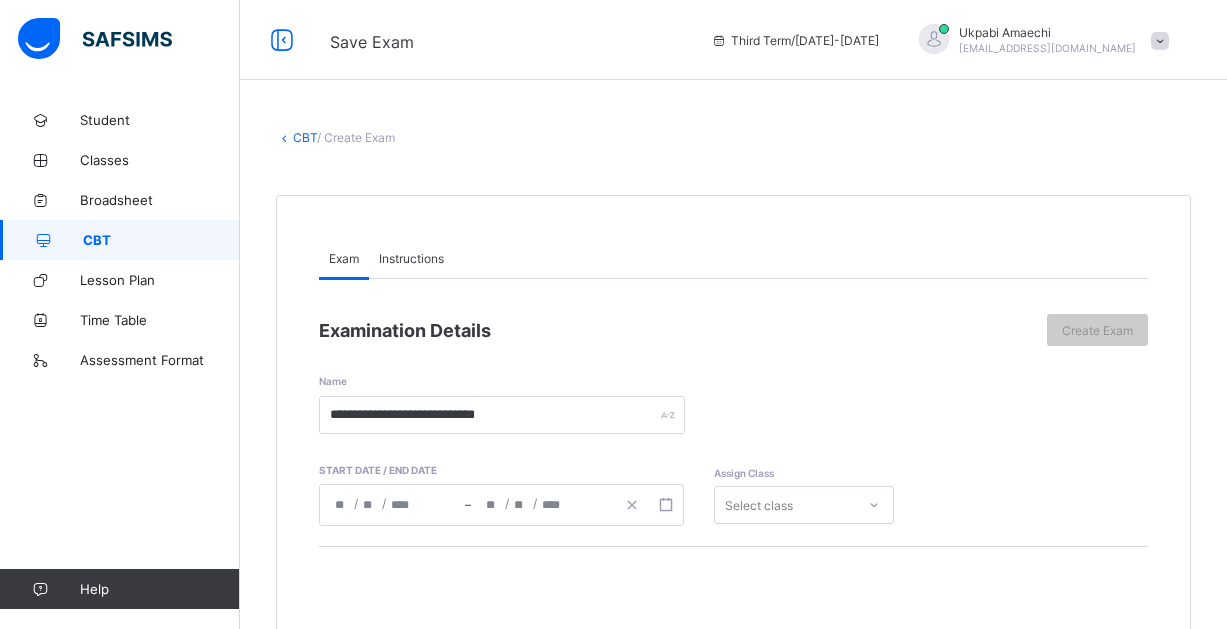 click on "Instructions" at bounding box center (411, 258) 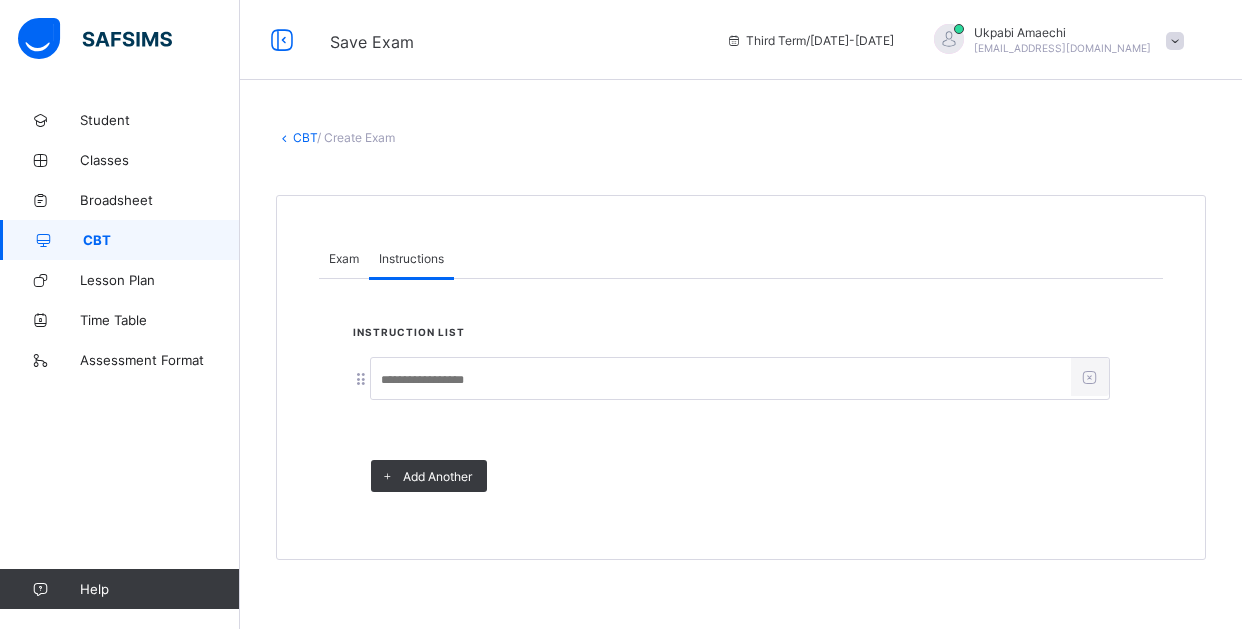 click at bounding box center (721, 380) 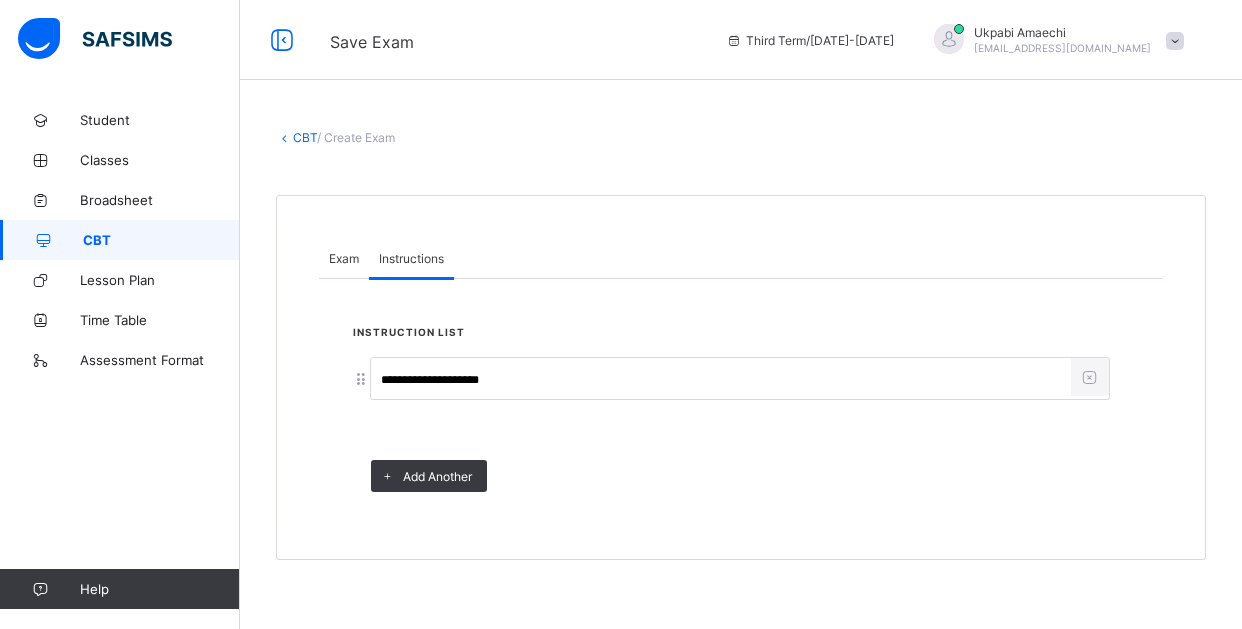 type on "**********" 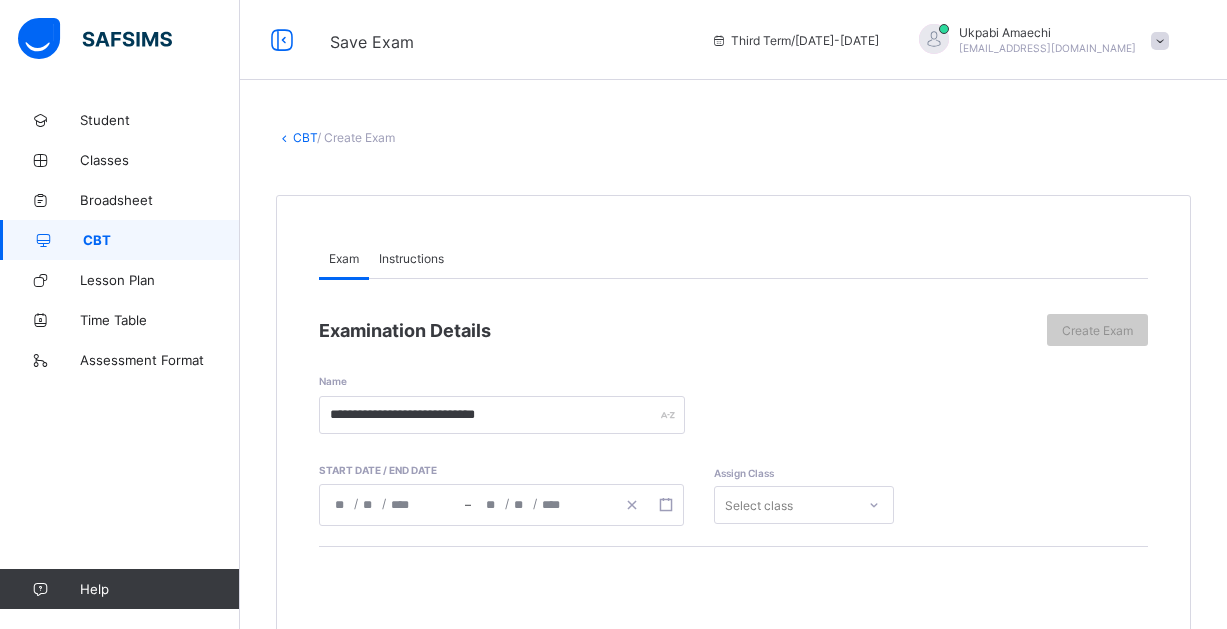 click on "Select class" at bounding box center (804, 505) 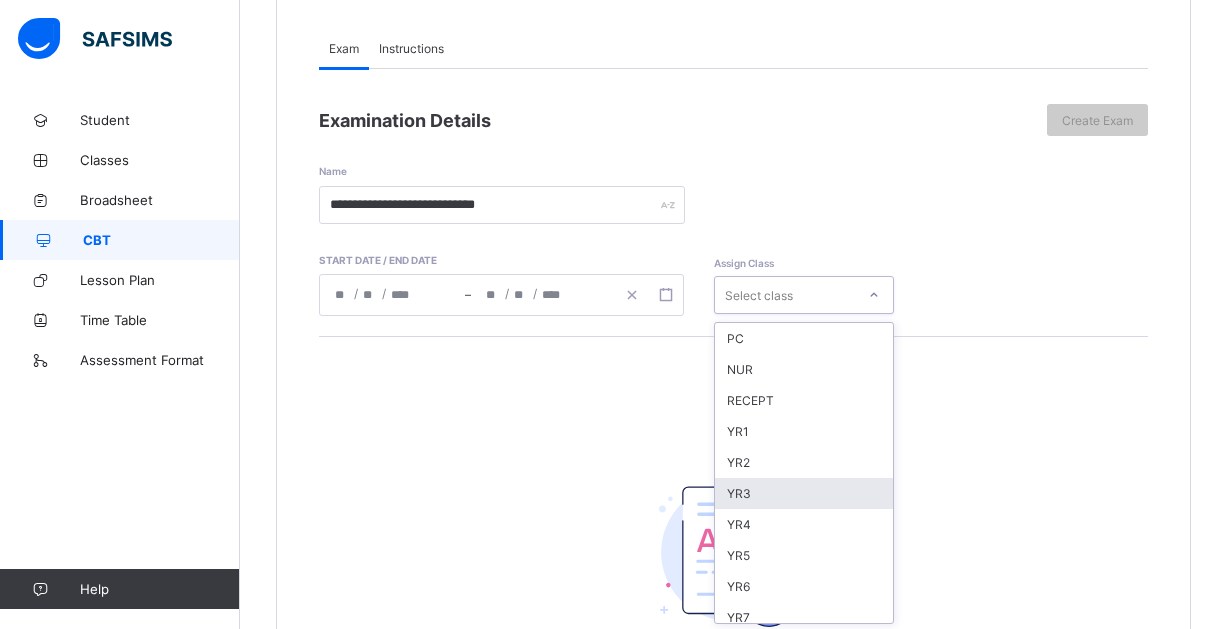 scroll, scrollTop: 213, scrollLeft: 0, axis: vertical 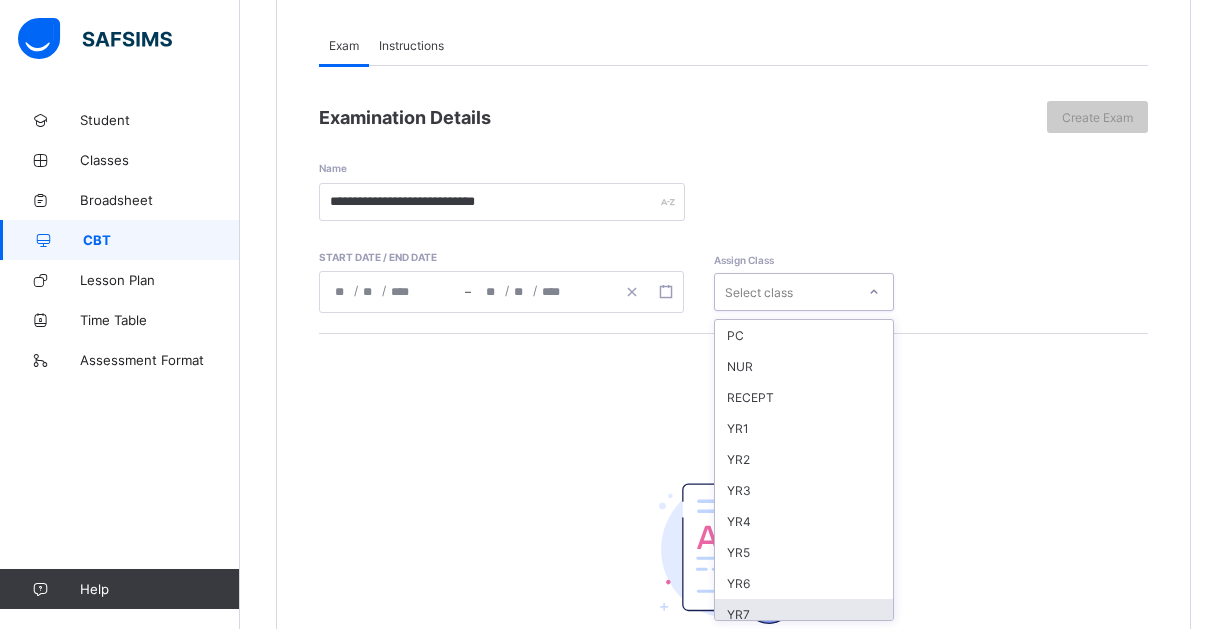 click on "YR7" at bounding box center [804, 614] 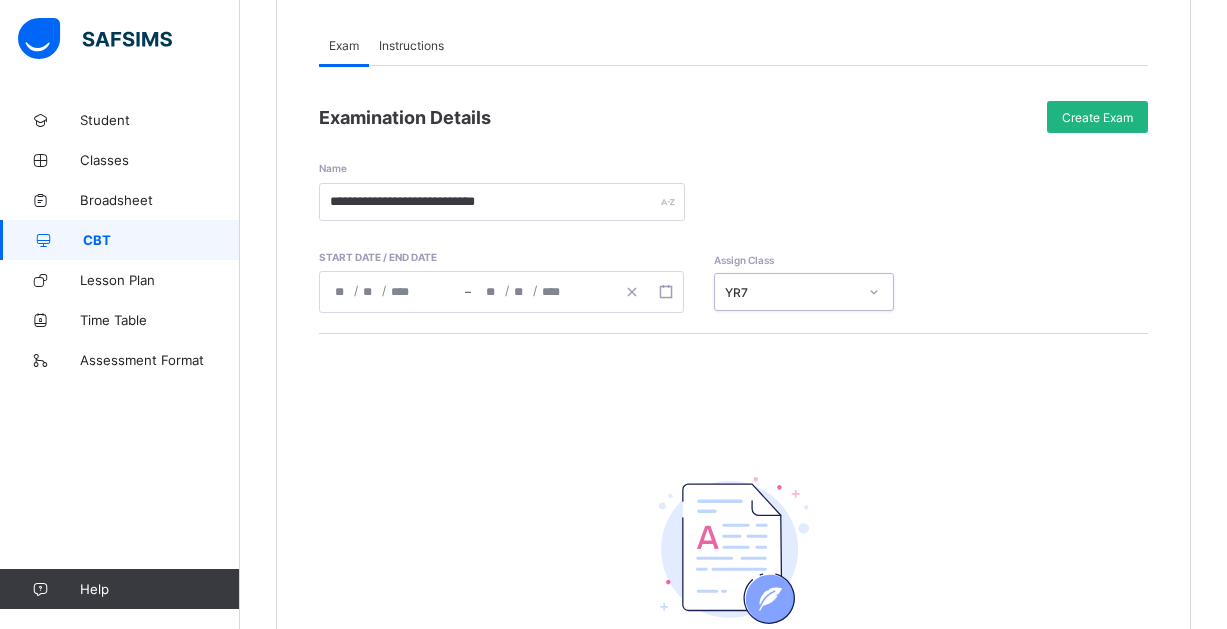 click on "Create Exam" at bounding box center (1097, 117) 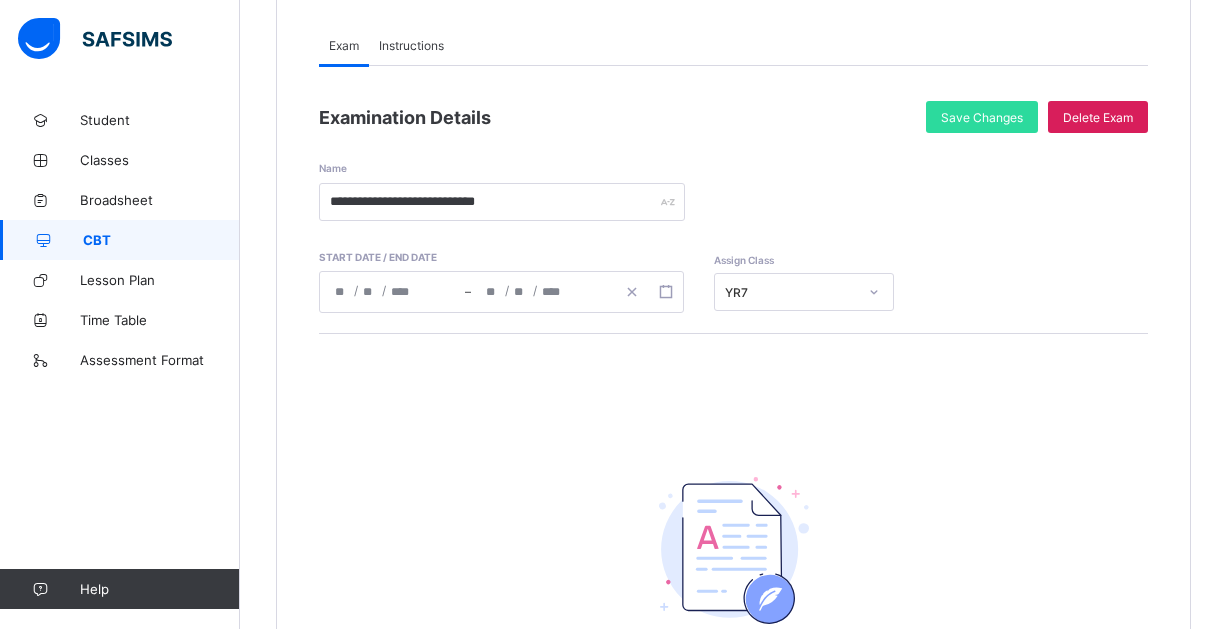 click on "CBT" at bounding box center (161, 240) 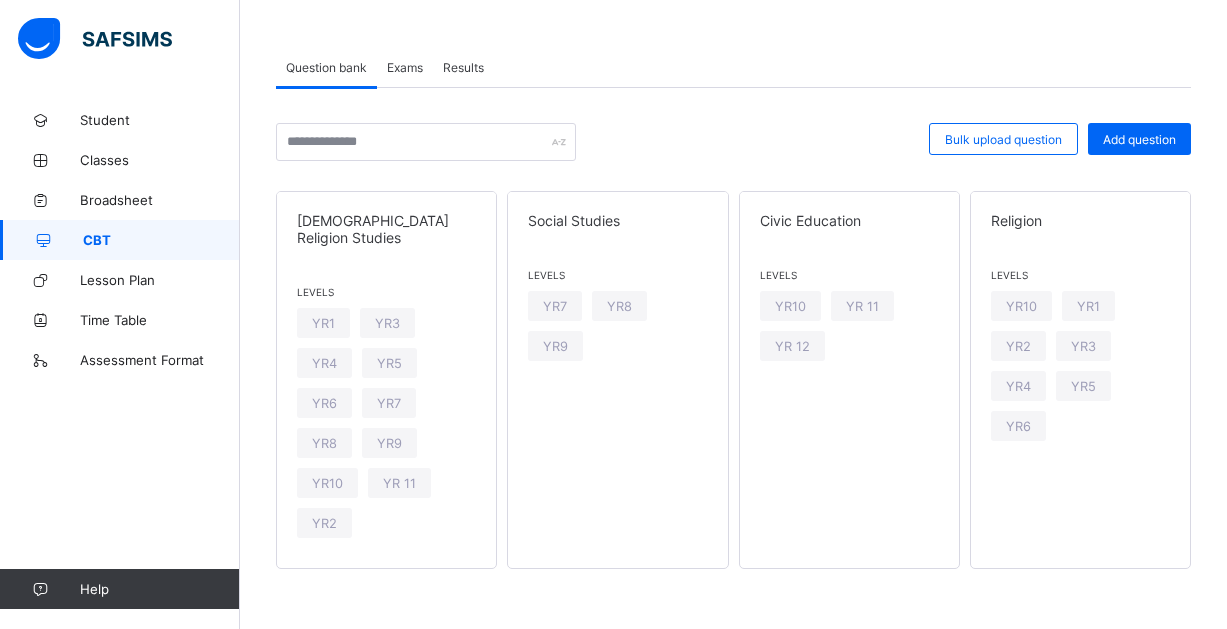 scroll, scrollTop: 66, scrollLeft: 0, axis: vertical 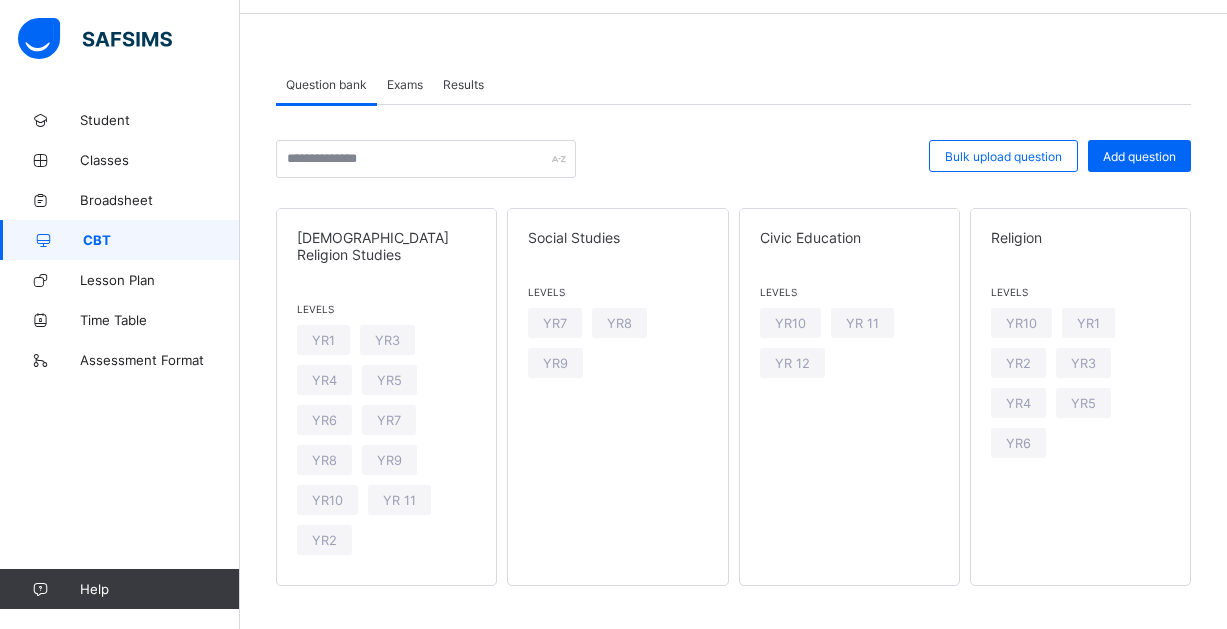 click on "Exams" at bounding box center [405, 84] 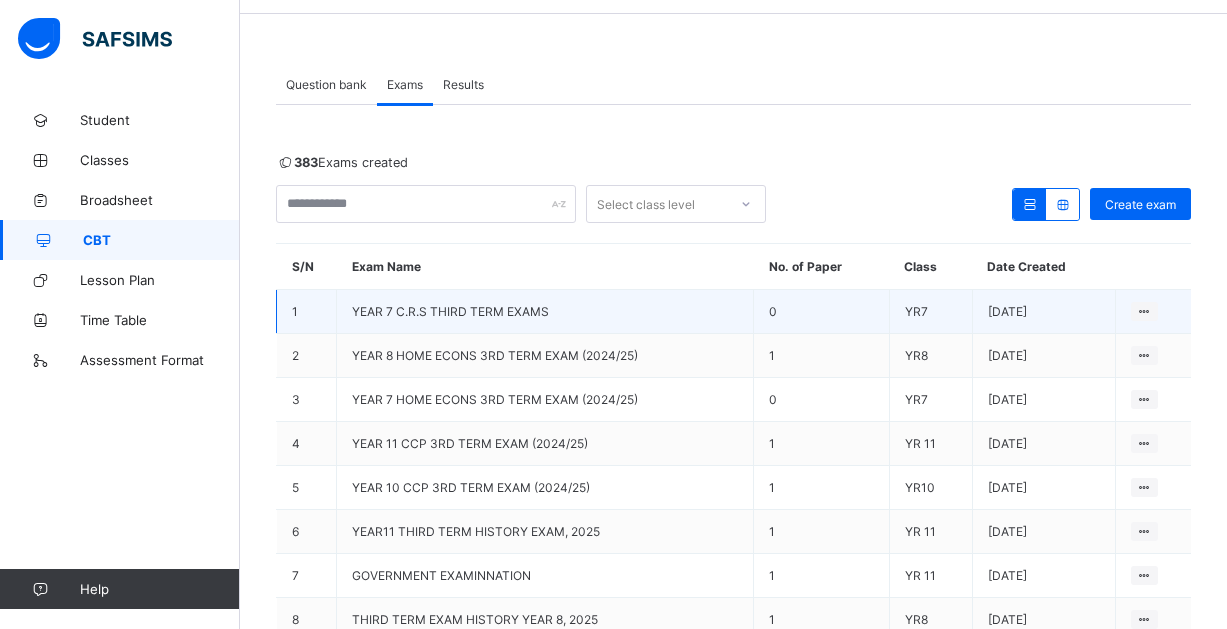 click on "YEAR 7 C.R.S THIRD TERM EXAMS" at bounding box center [450, 311] 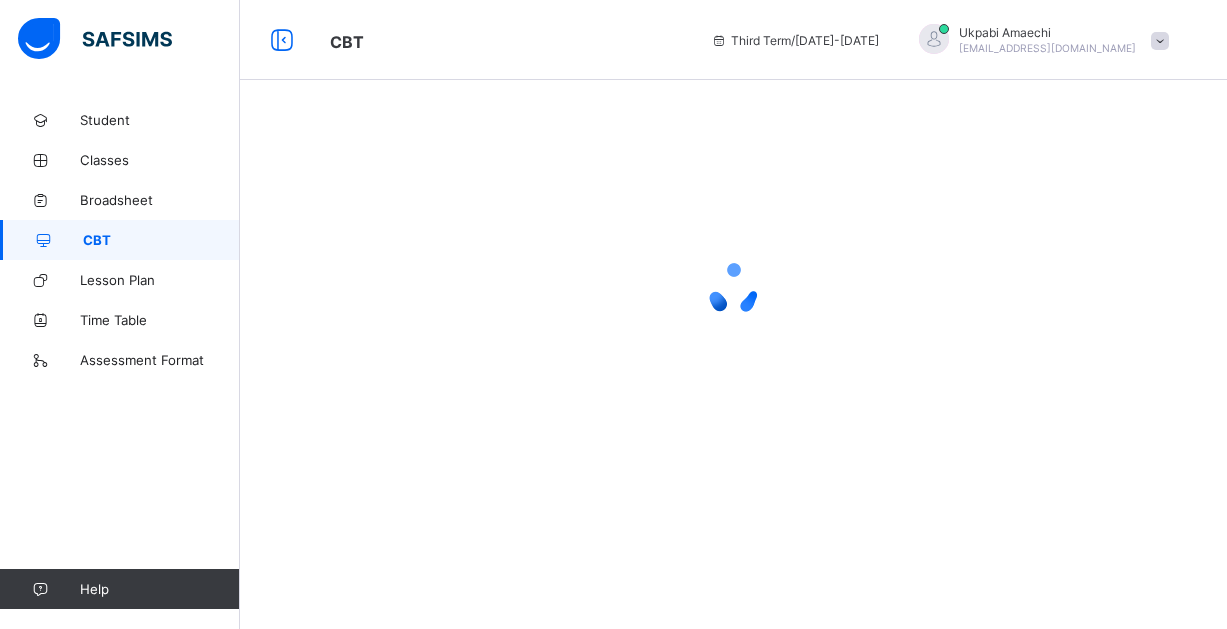 scroll, scrollTop: 0, scrollLeft: 0, axis: both 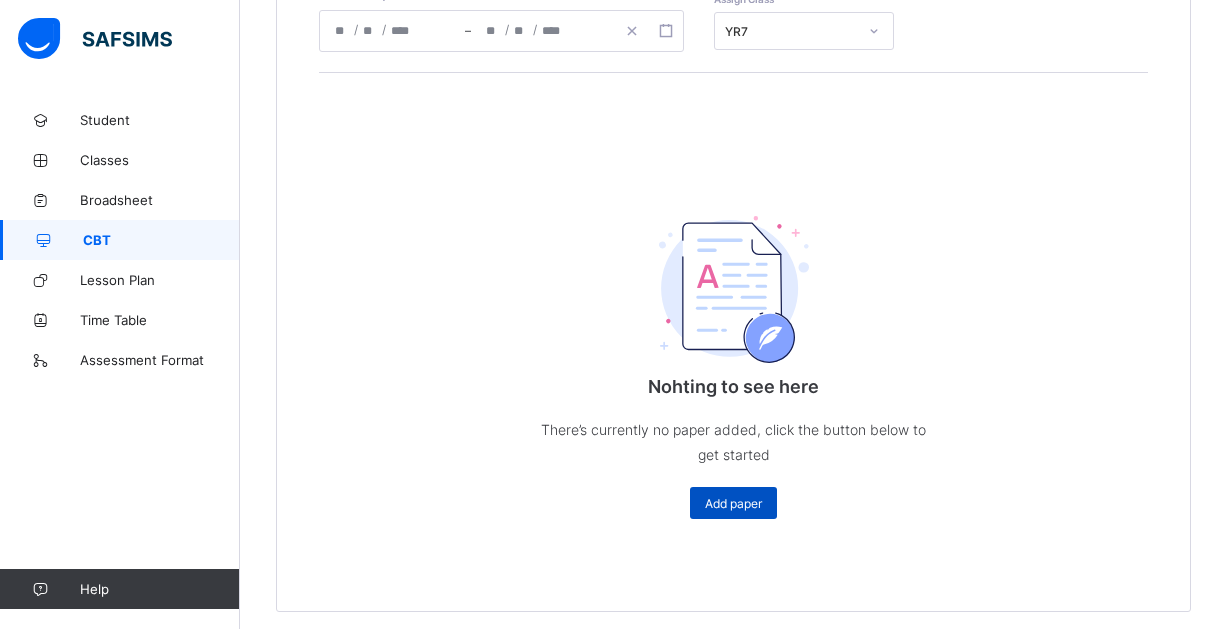 click on "Add paper" at bounding box center (733, 503) 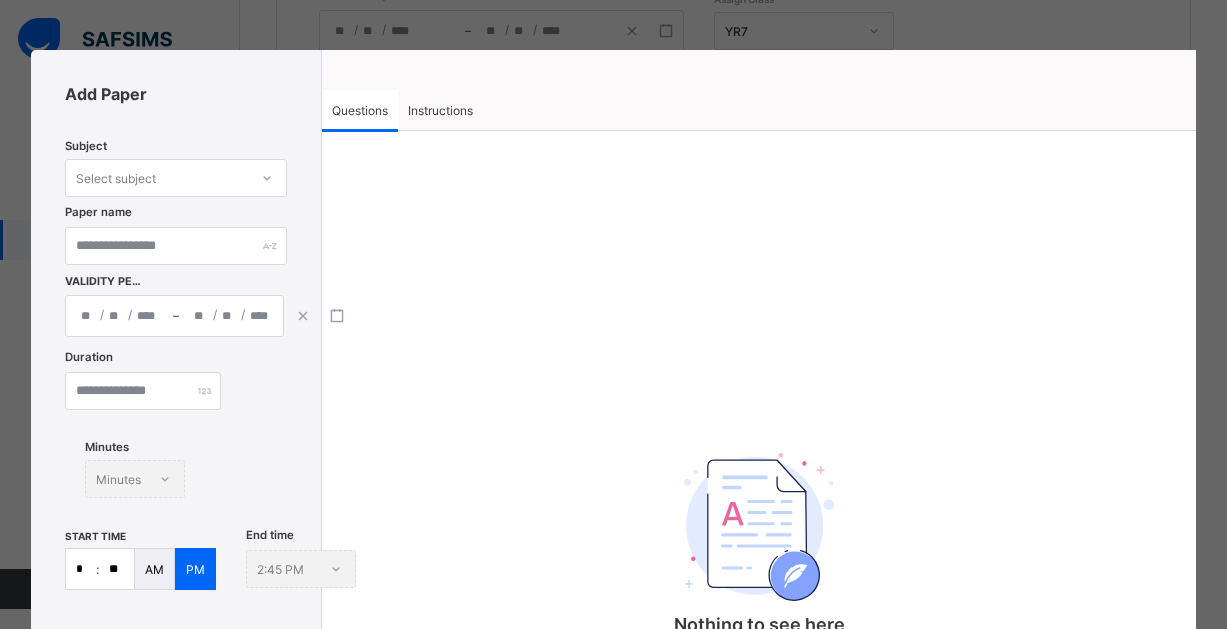 click on "Select subject" at bounding box center (116, 178) 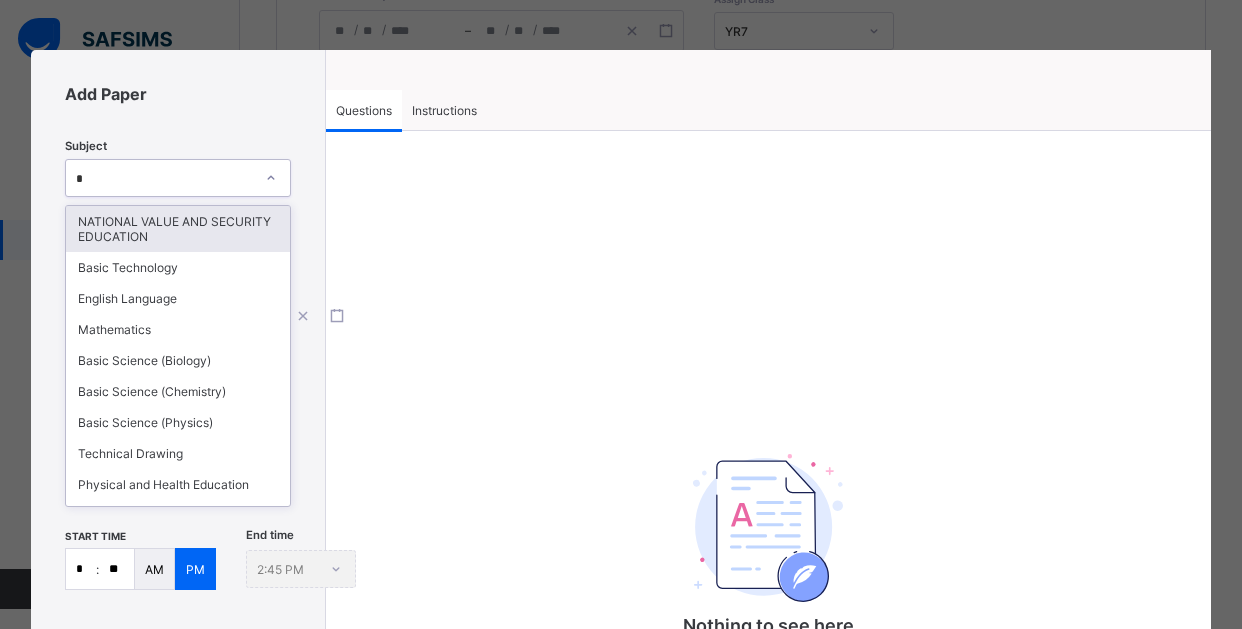 type on "**" 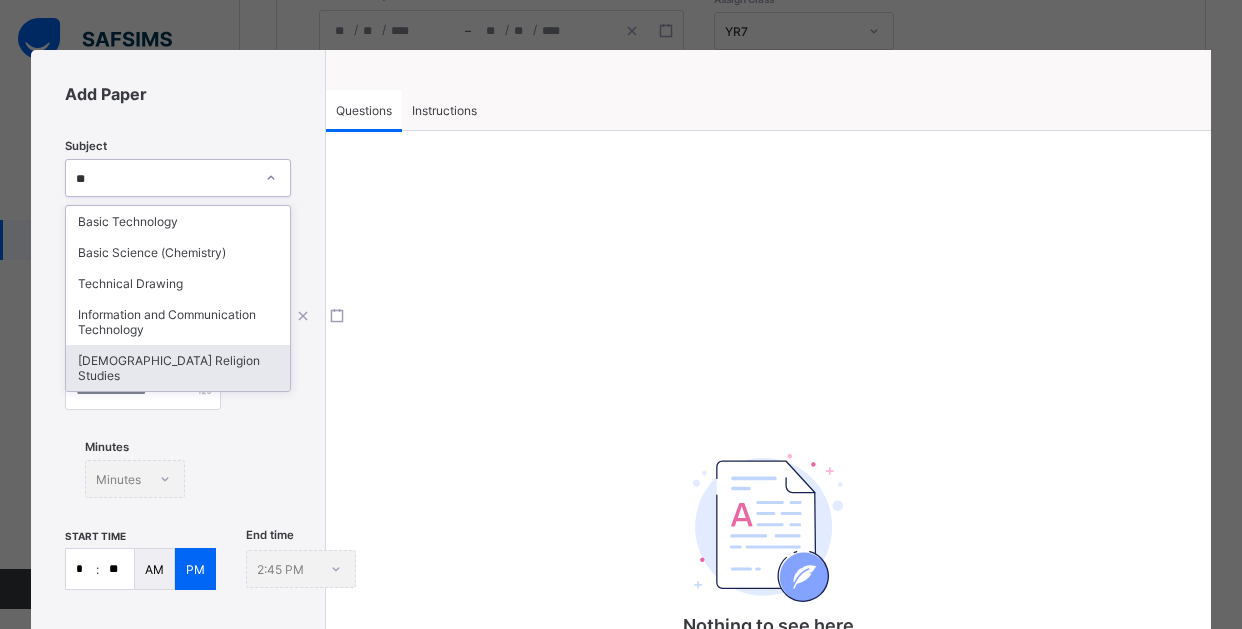 click on "[DEMOGRAPHIC_DATA] Religion Studies" at bounding box center [178, 368] 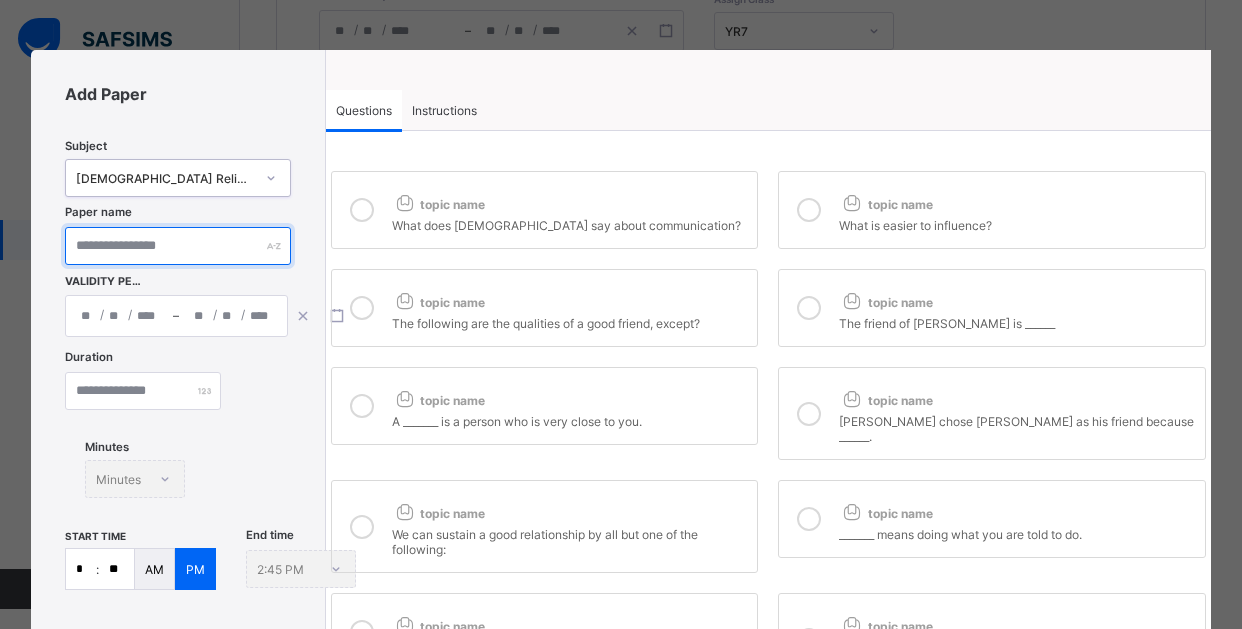 click at bounding box center (178, 246) 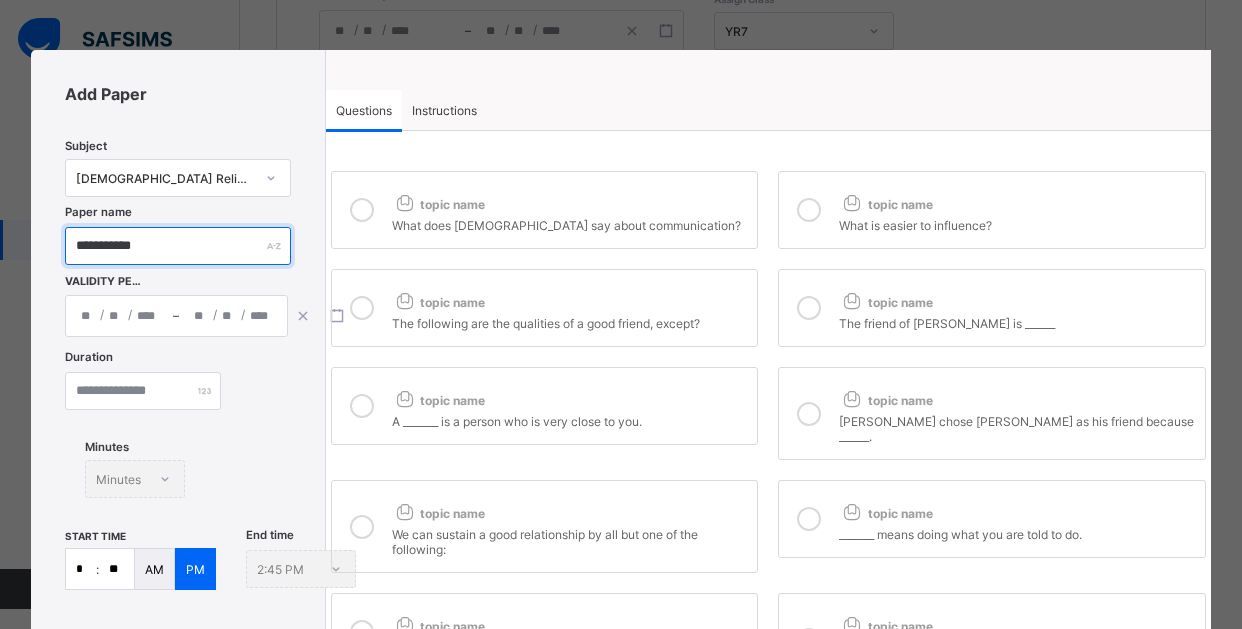 type on "**********" 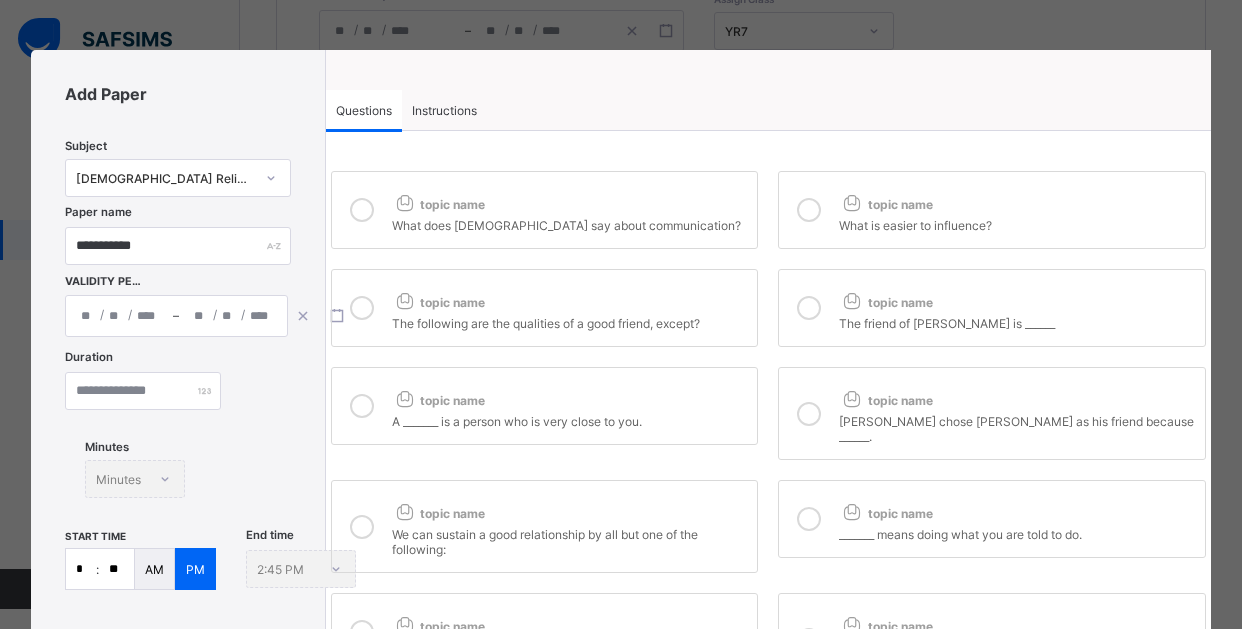 click on "/ /" at bounding box center (232, 316) 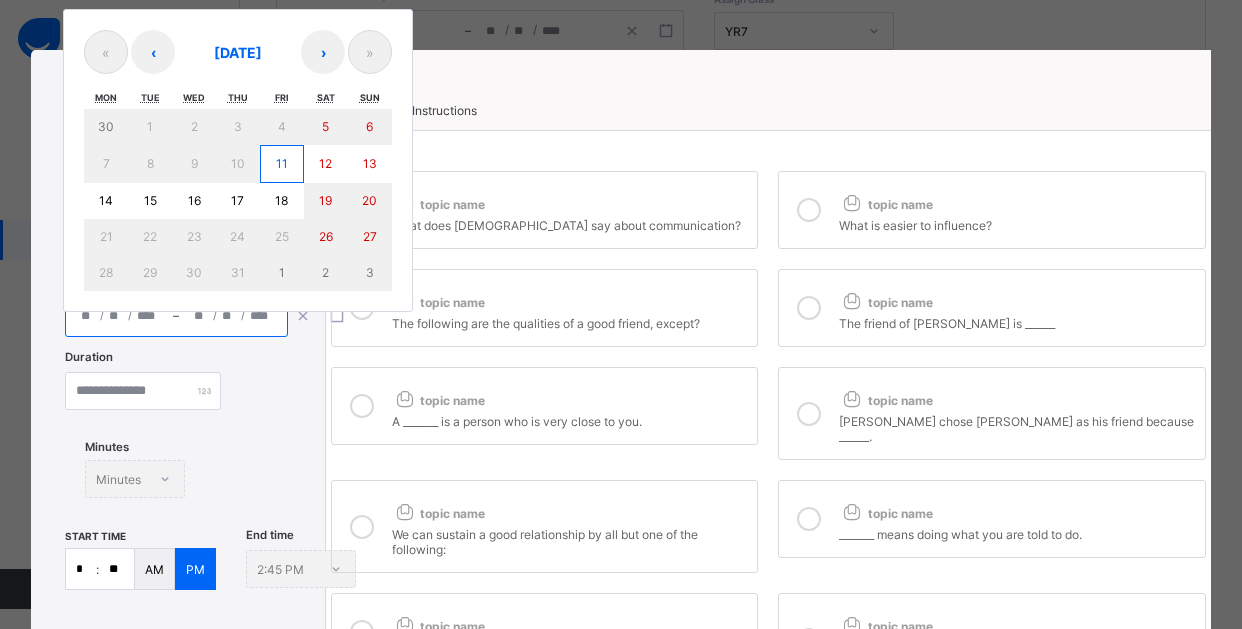 click on "17" at bounding box center [237, 200] 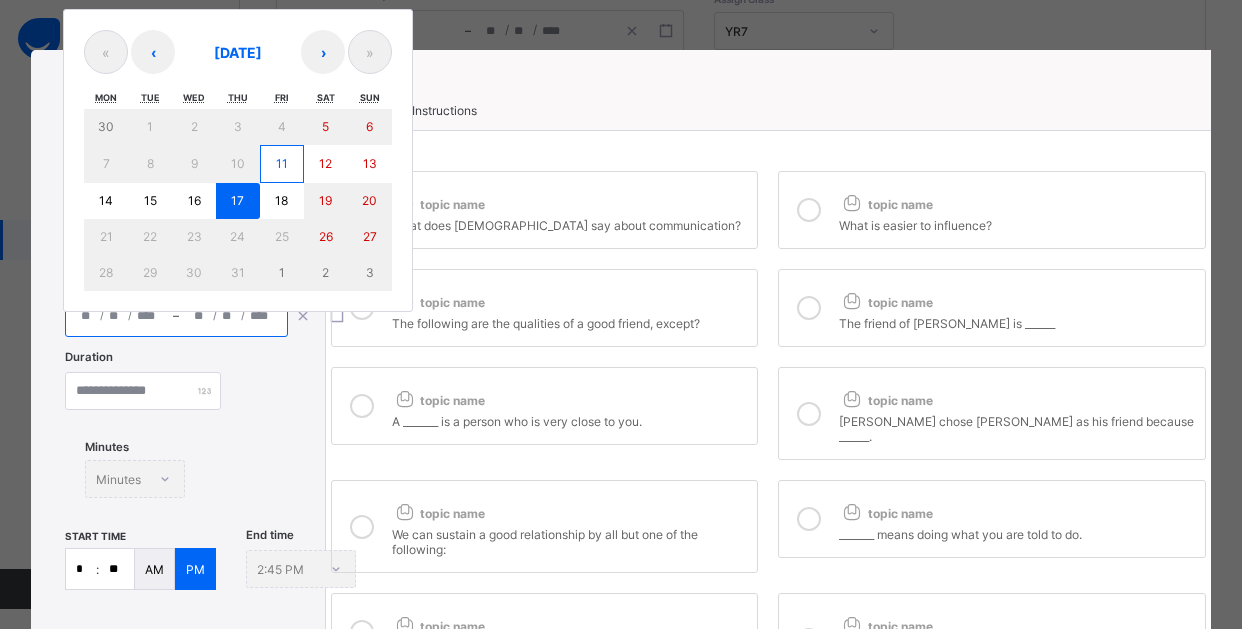 click on "17" at bounding box center [237, 200] 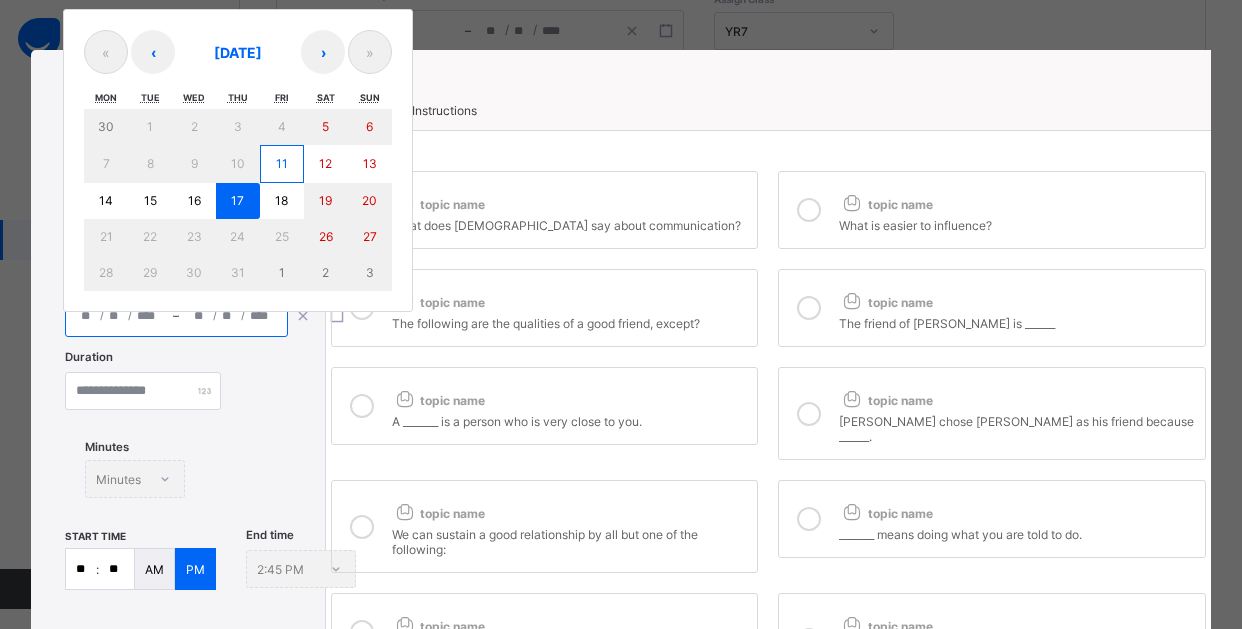 type on "**" 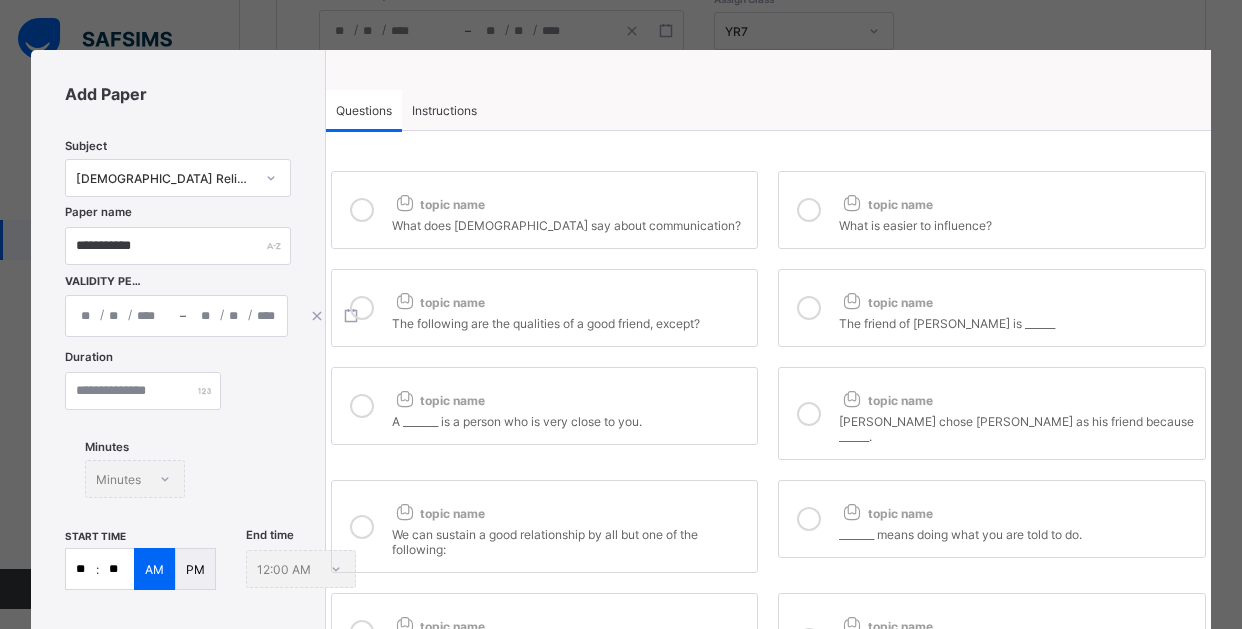 click on "**********" at bounding box center (178, 228) 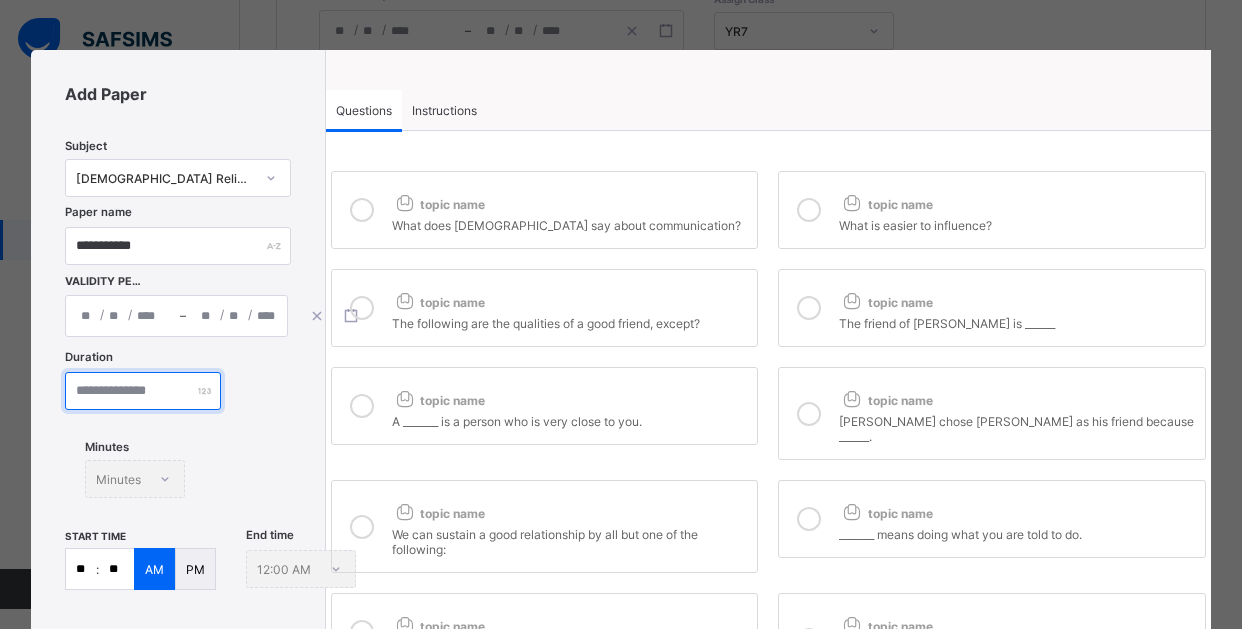click at bounding box center (143, 391) 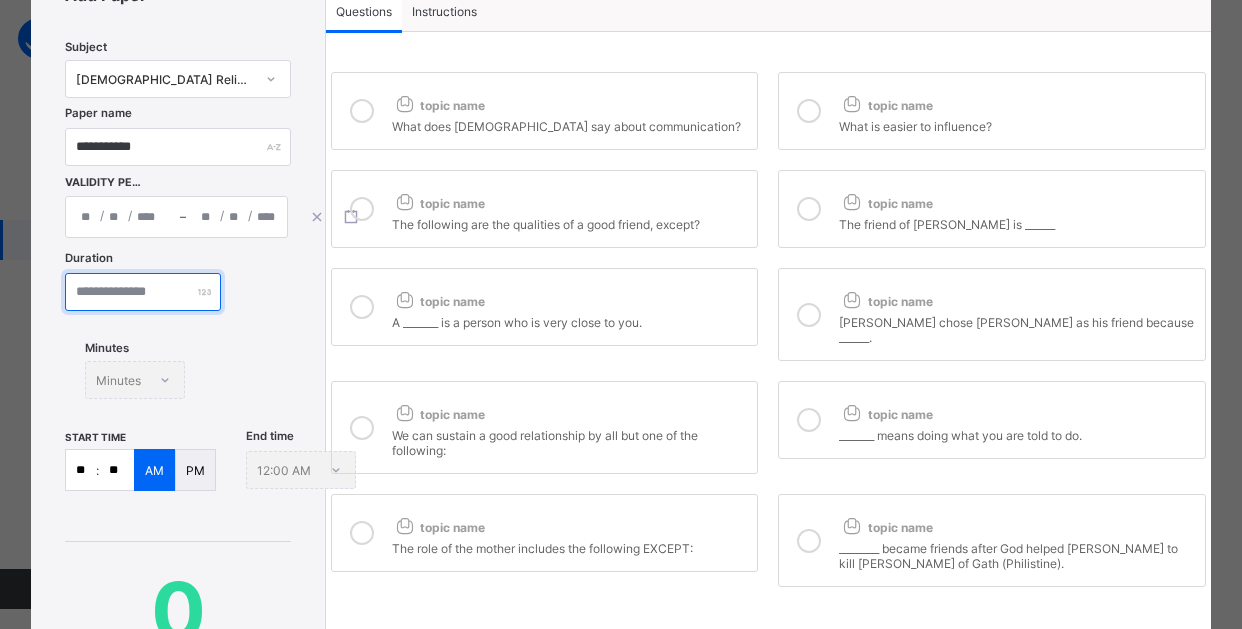scroll, scrollTop: 101, scrollLeft: 0, axis: vertical 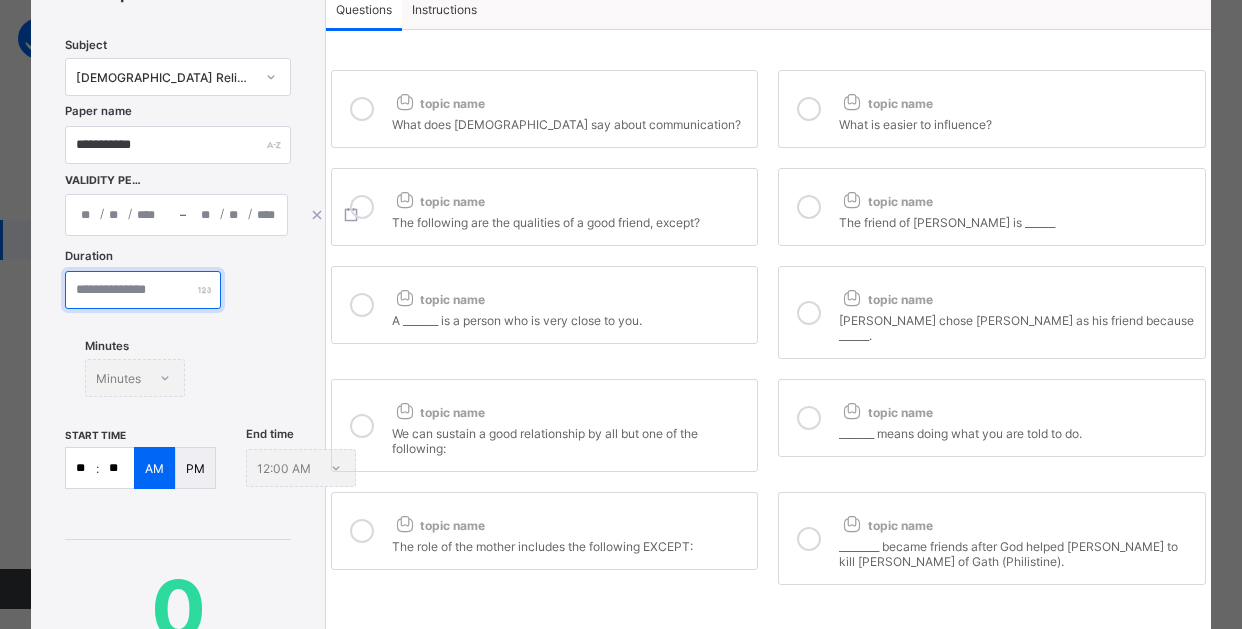type on "**" 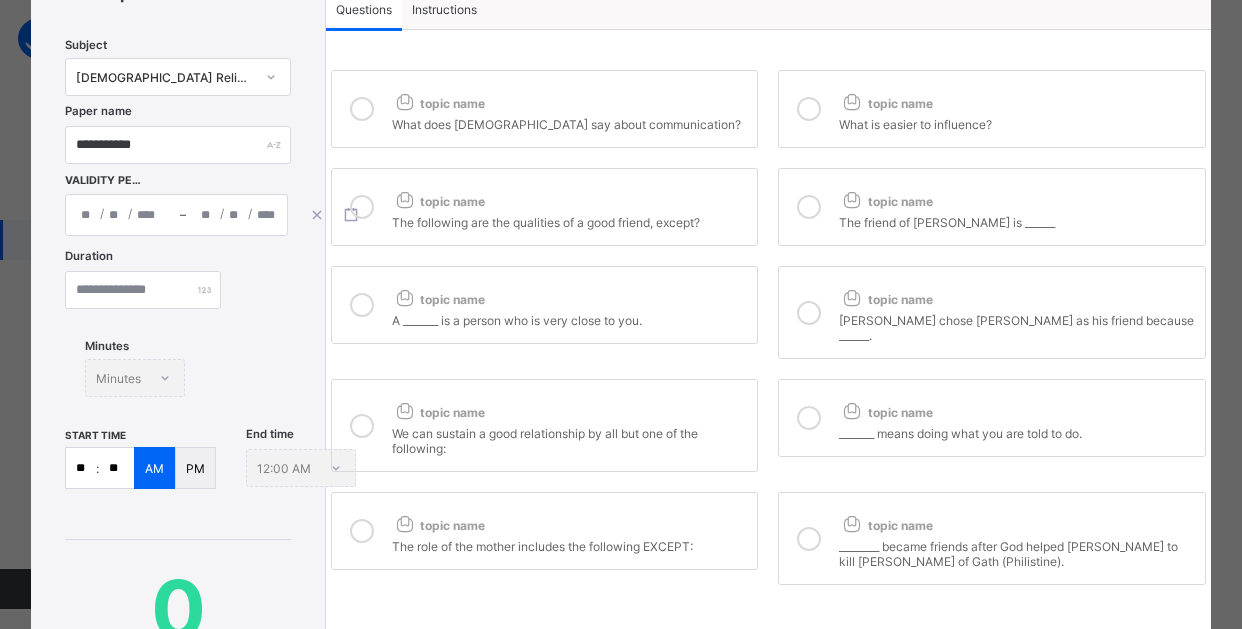click on "**" at bounding box center (81, 468) 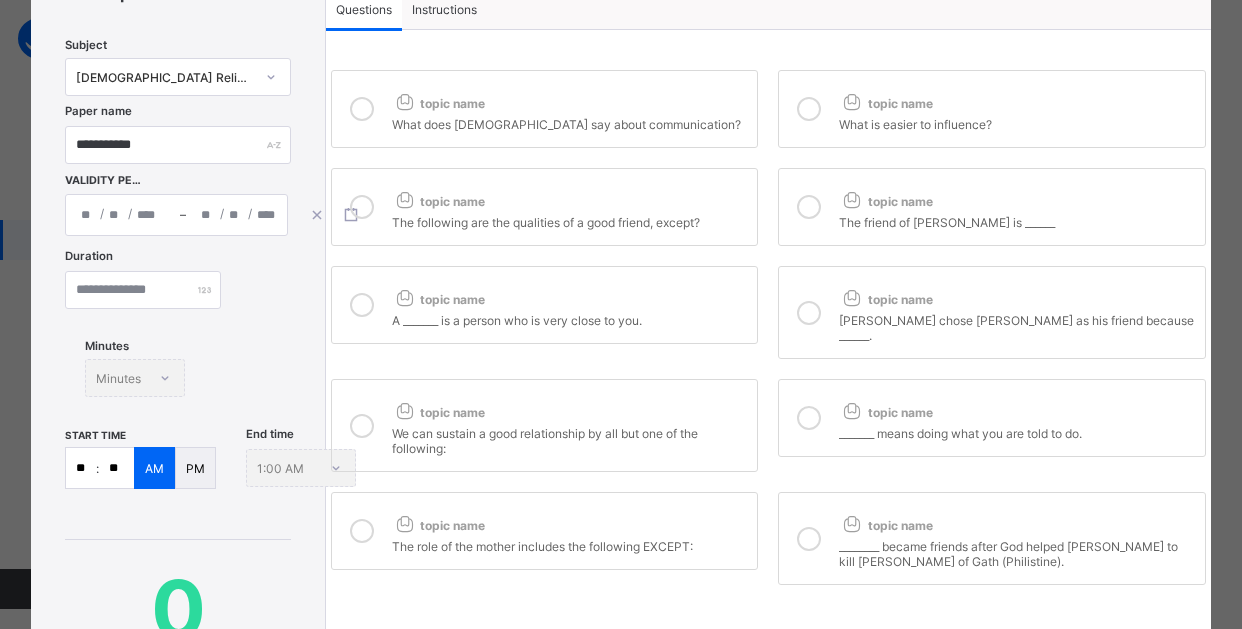 type on "*" 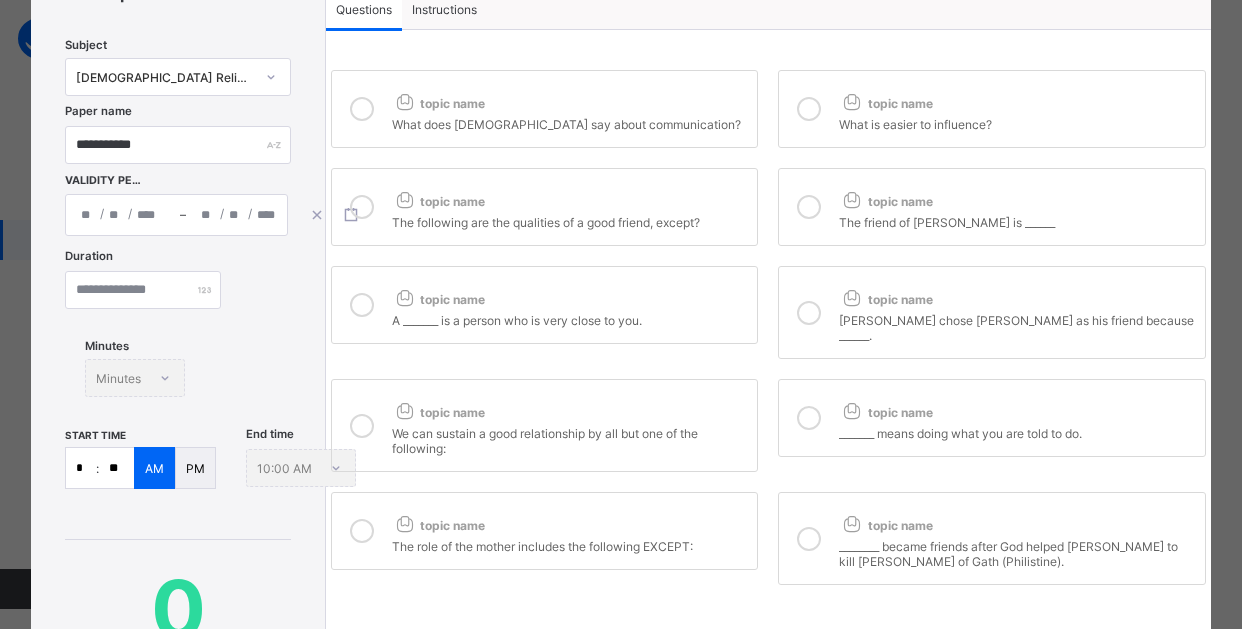 type on "*" 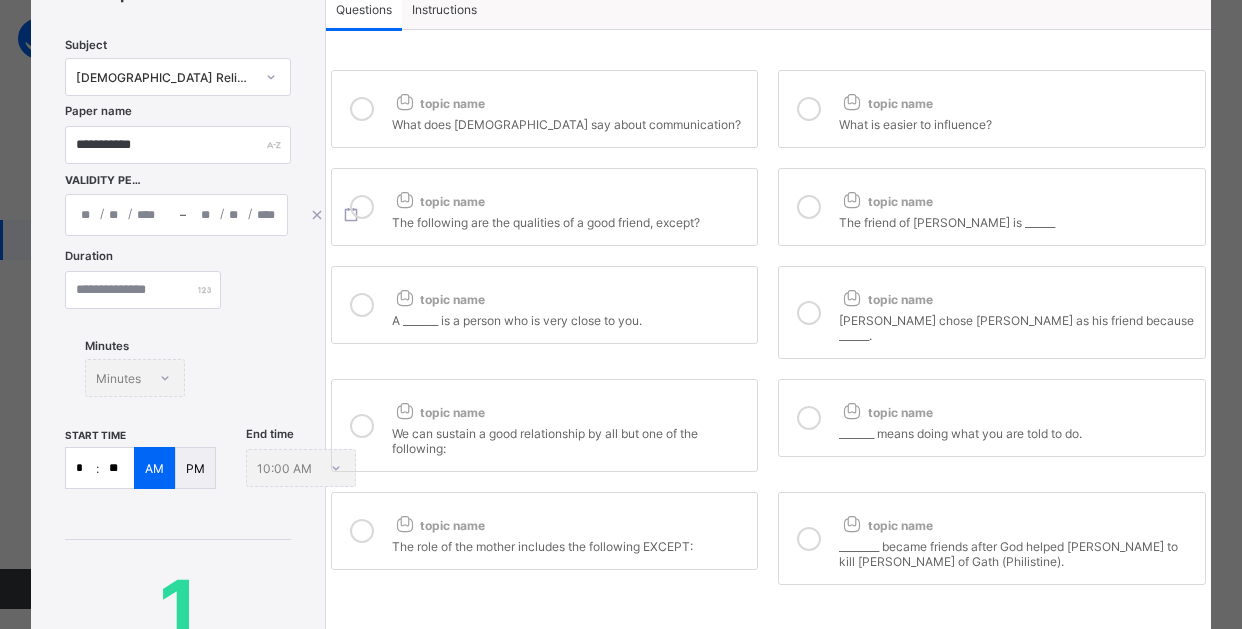 click at bounding box center [362, 207] 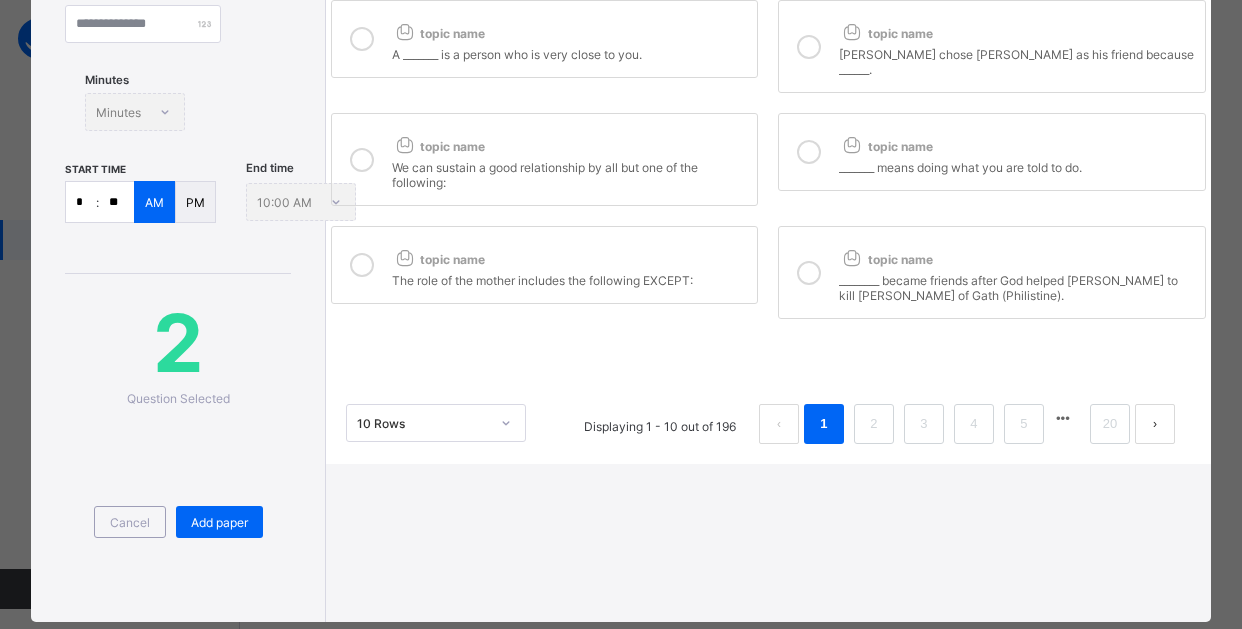 scroll, scrollTop: 410, scrollLeft: 0, axis: vertical 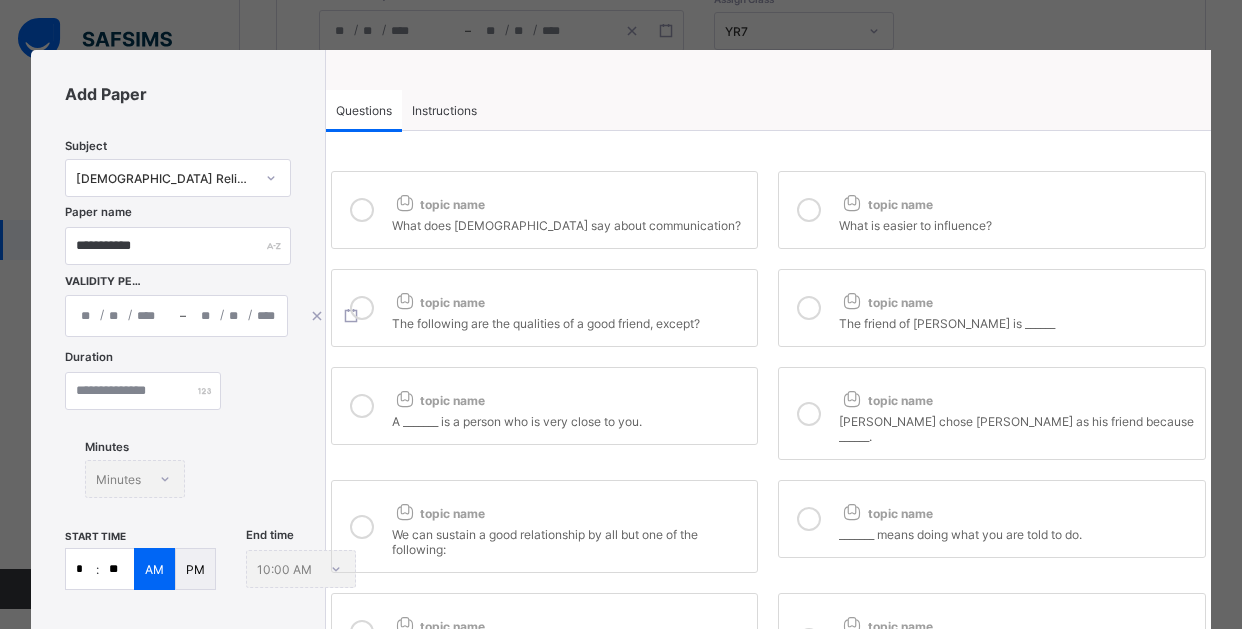 click at bounding box center [809, 210] 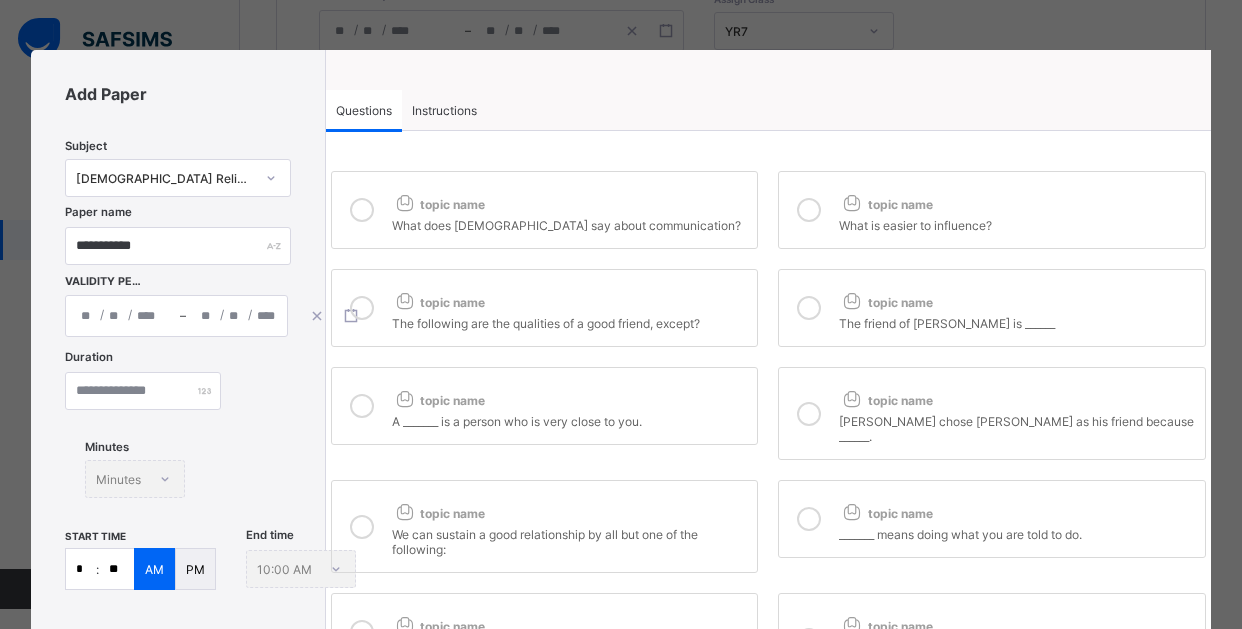 click at bounding box center [809, 308] 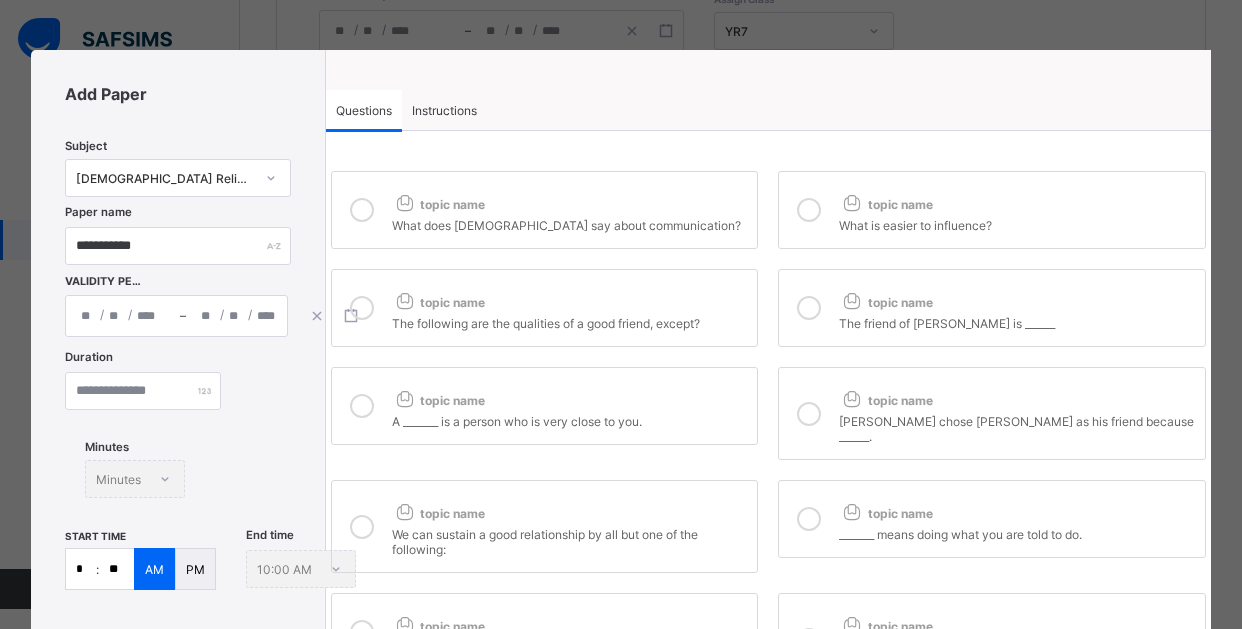 drag, startPoint x: 351, startPoint y: 512, endPoint x: 597, endPoint y: 563, distance: 251.23097 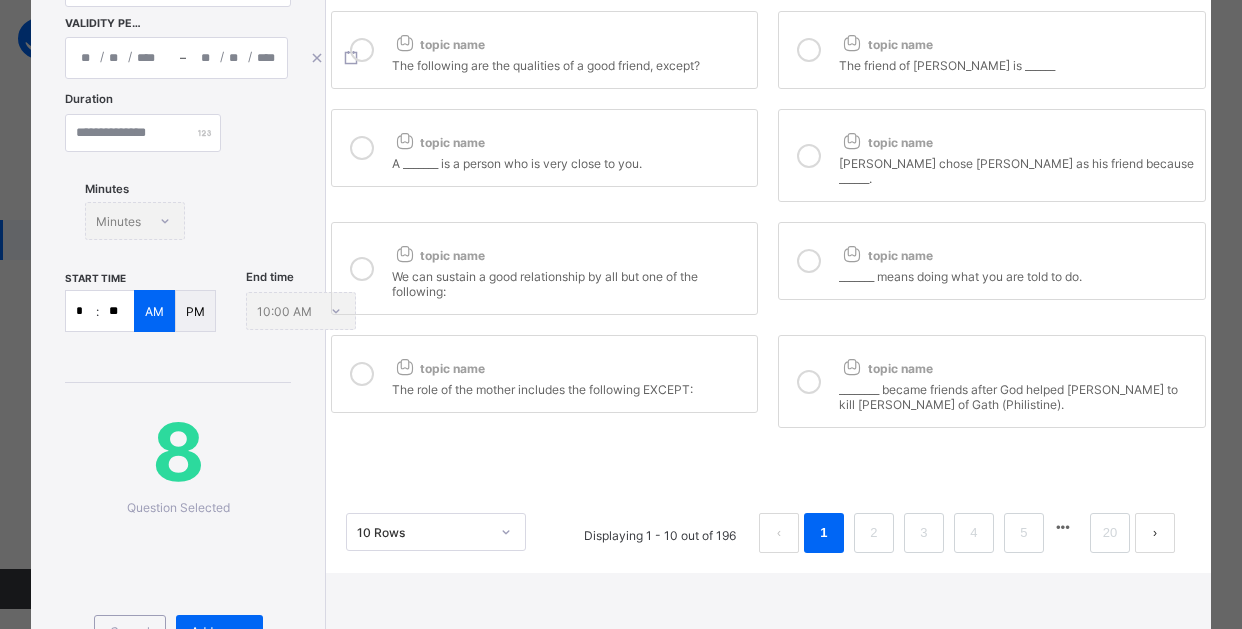 scroll, scrollTop: 300, scrollLeft: 0, axis: vertical 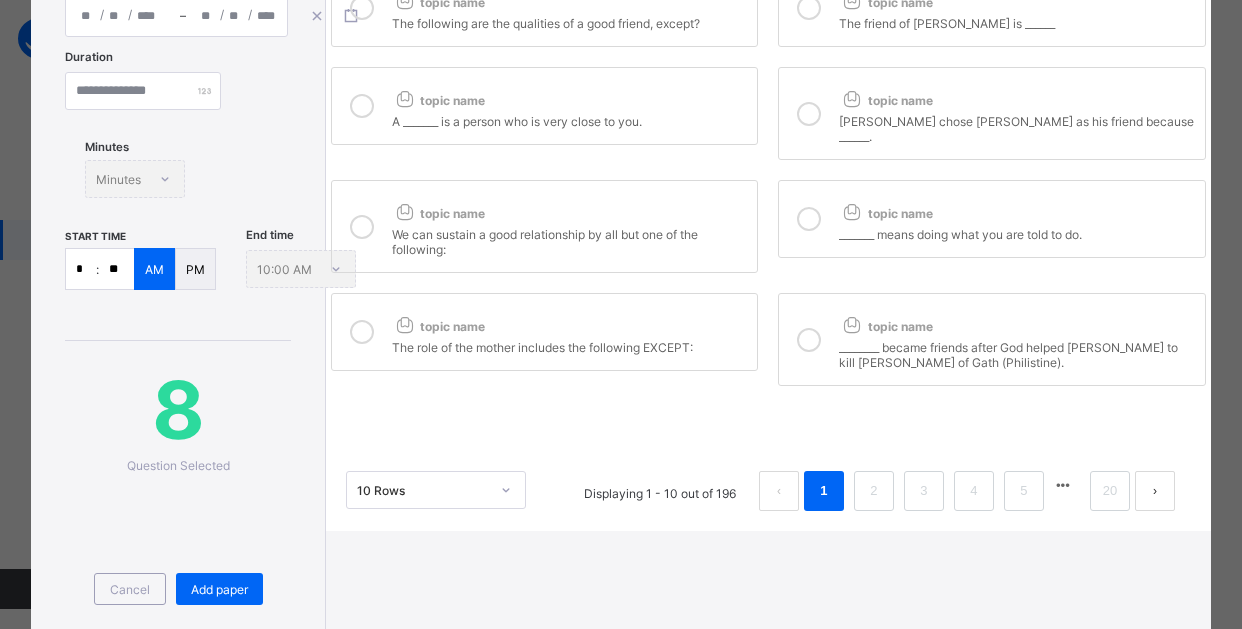drag, startPoint x: 801, startPoint y: 321, endPoint x: 521, endPoint y: 258, distance: 287 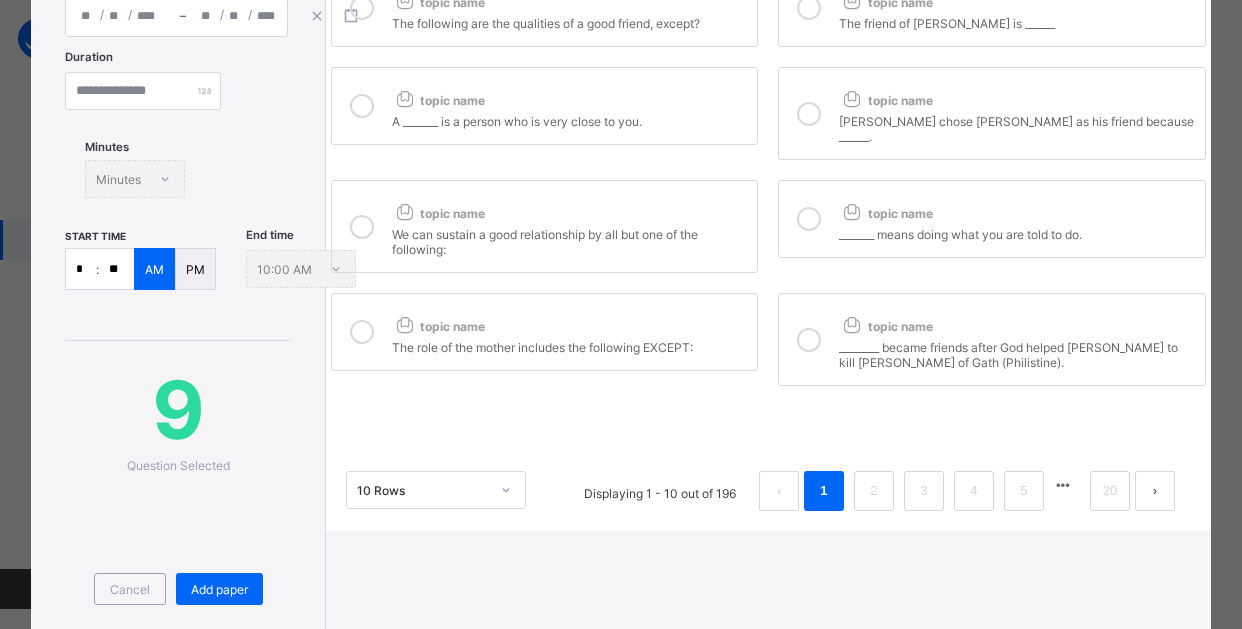 click at bounding box center [362, 332] 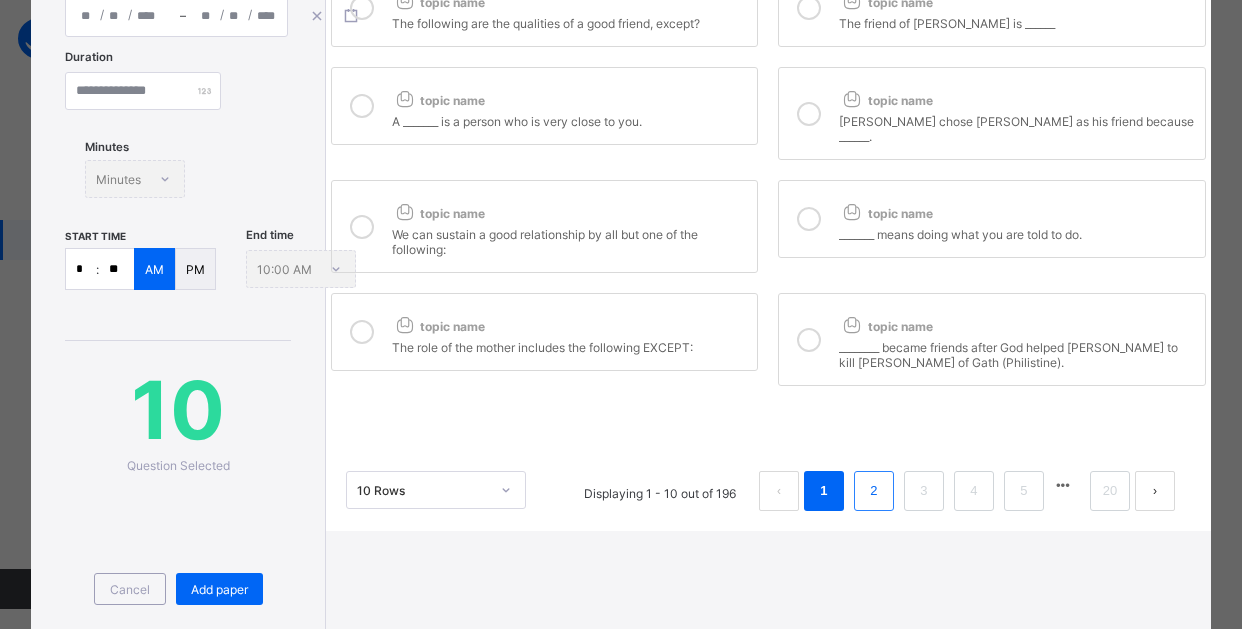 click on "2" at bounding box center [874, 491] 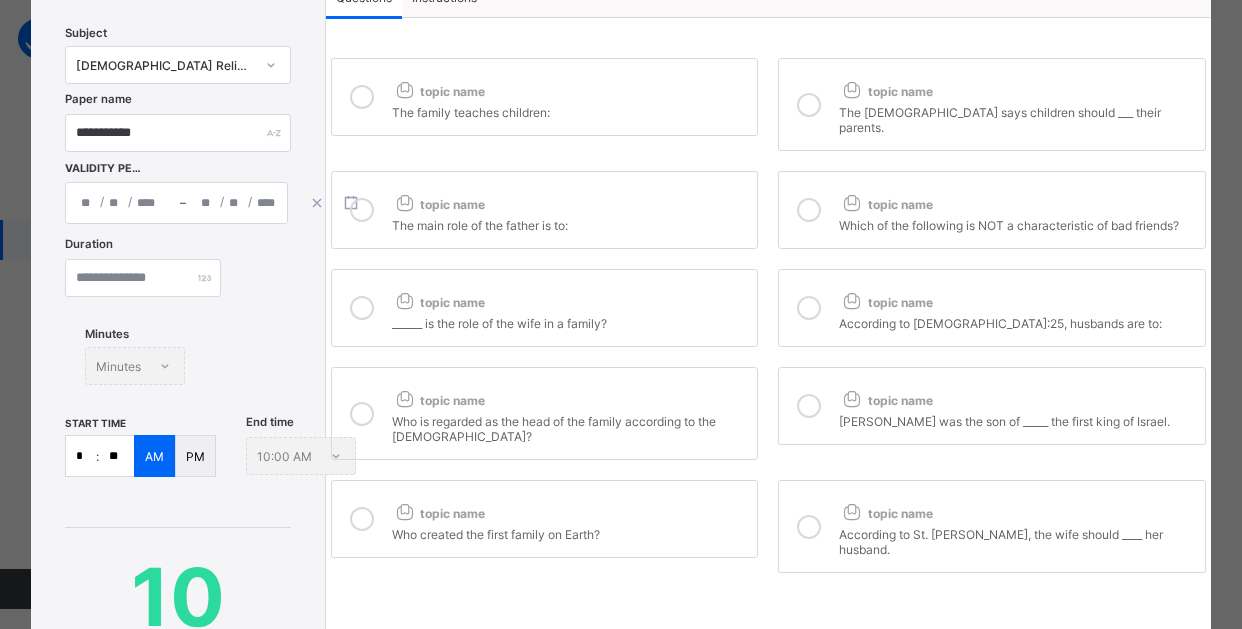 scroll, scrollTop: 100, scrollLeft: 0, axis: vertical 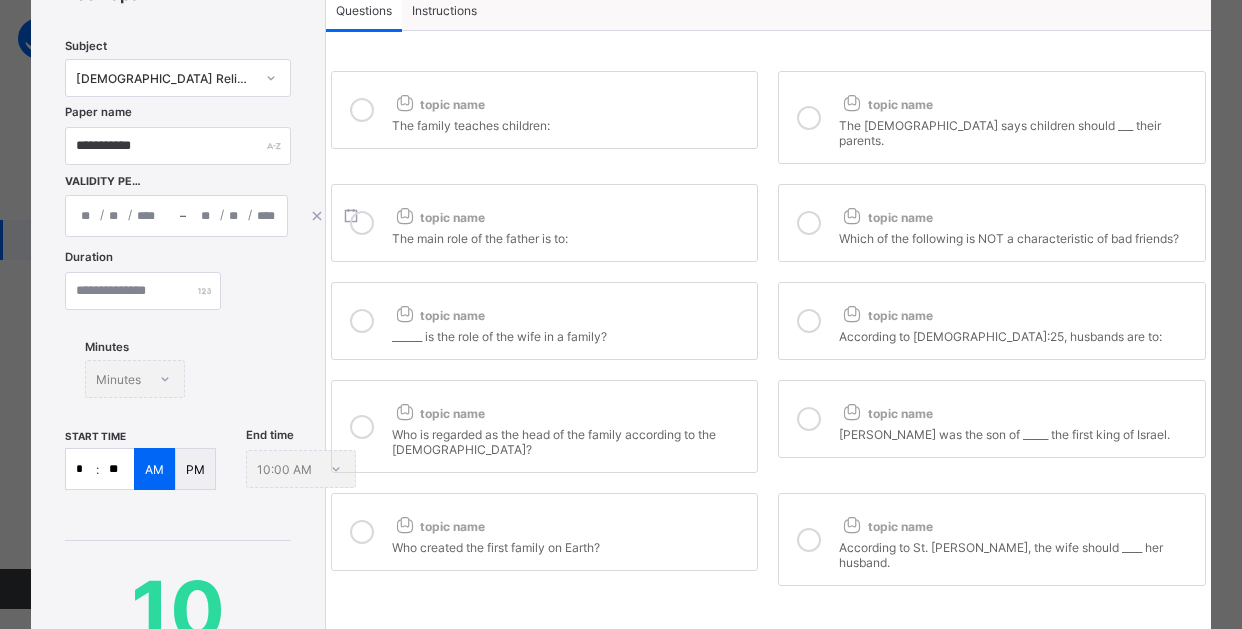 click at bounding box center [362, 110] 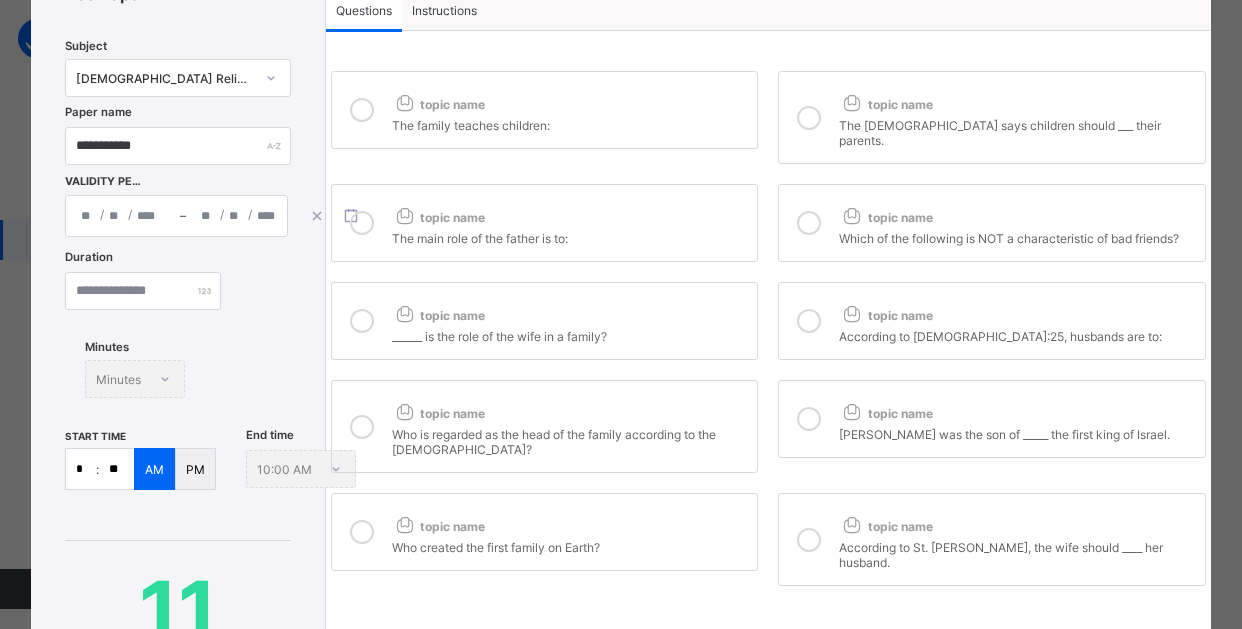 click at bounding box center [809, 118] 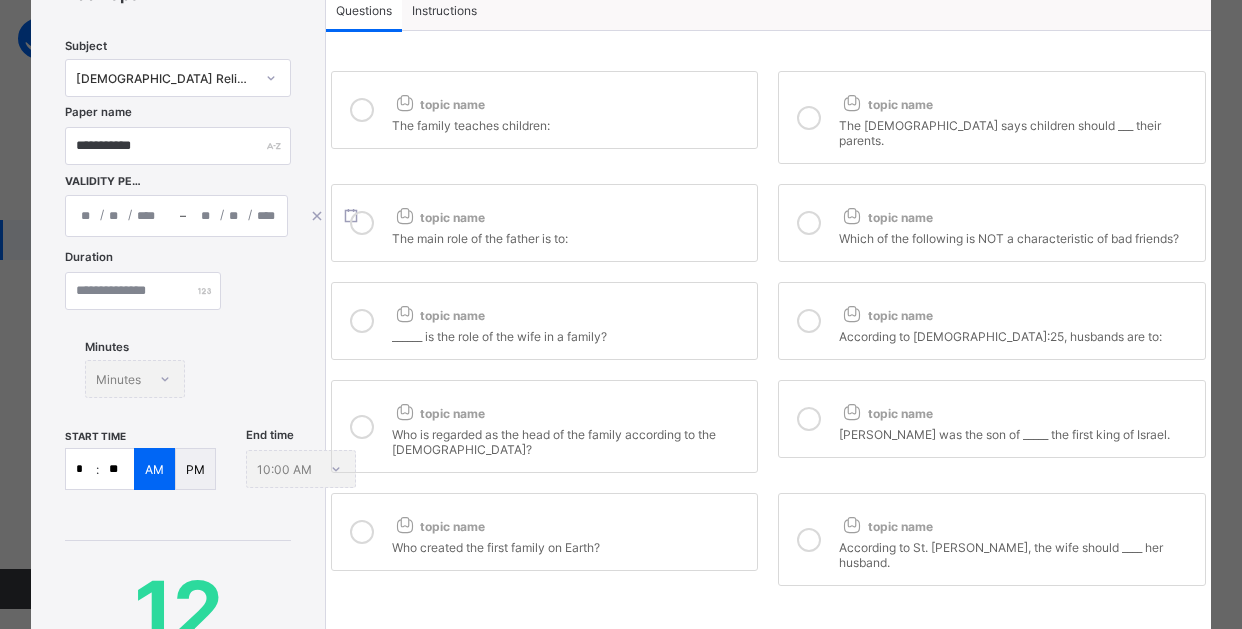 click at bounding box center (809, 223) 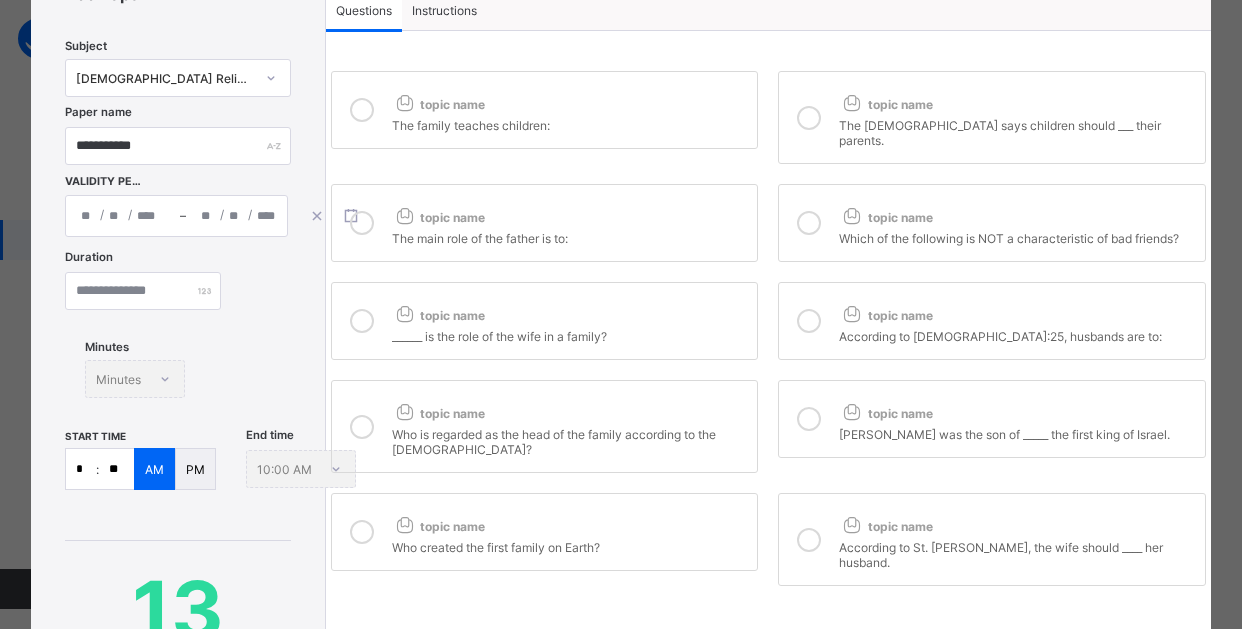 click at bounding box center [362, 223] 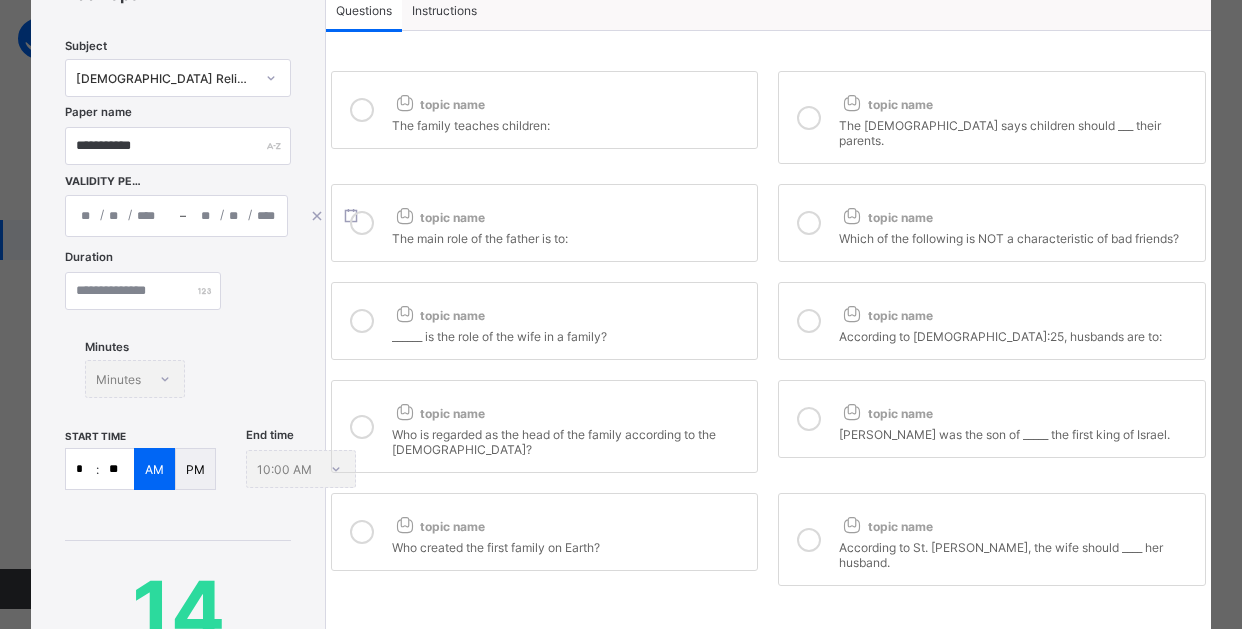 click at bounding box center (362, 321) 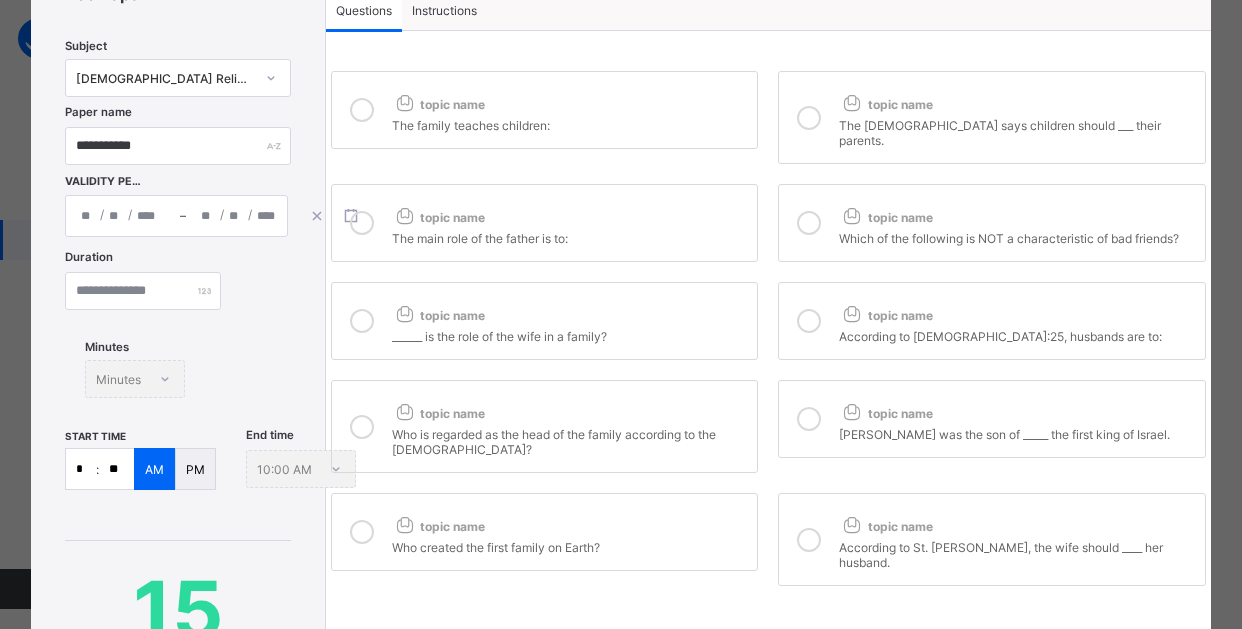 click at bounding box center (809, 321) 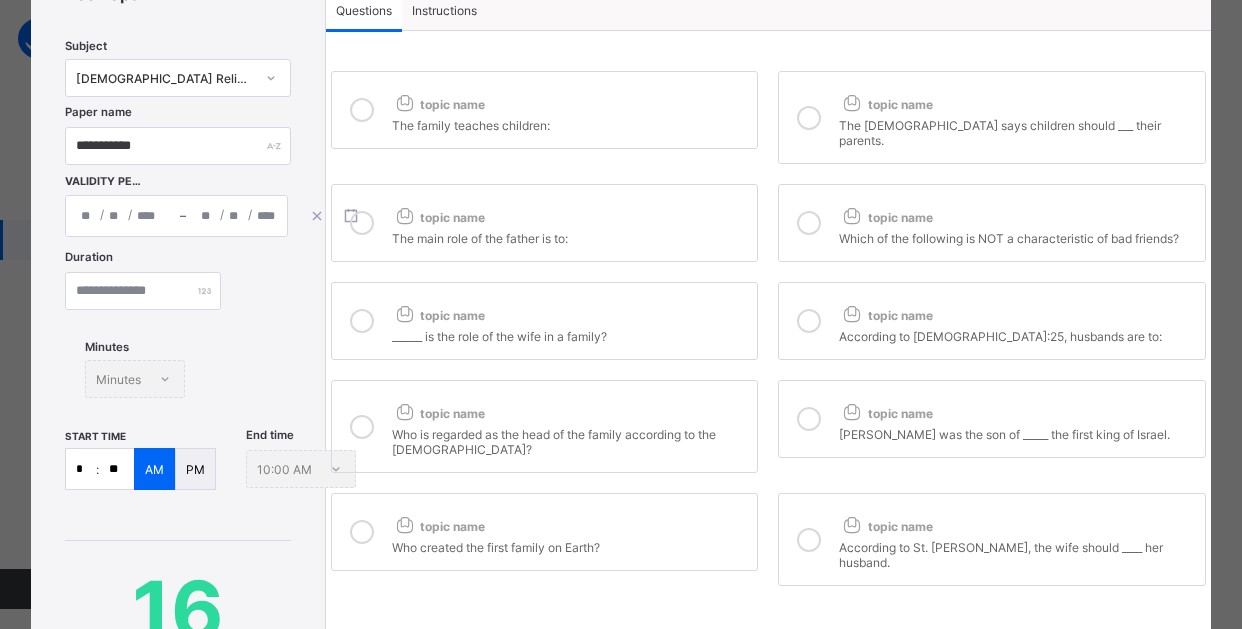 click at bounding box center [809, 419] 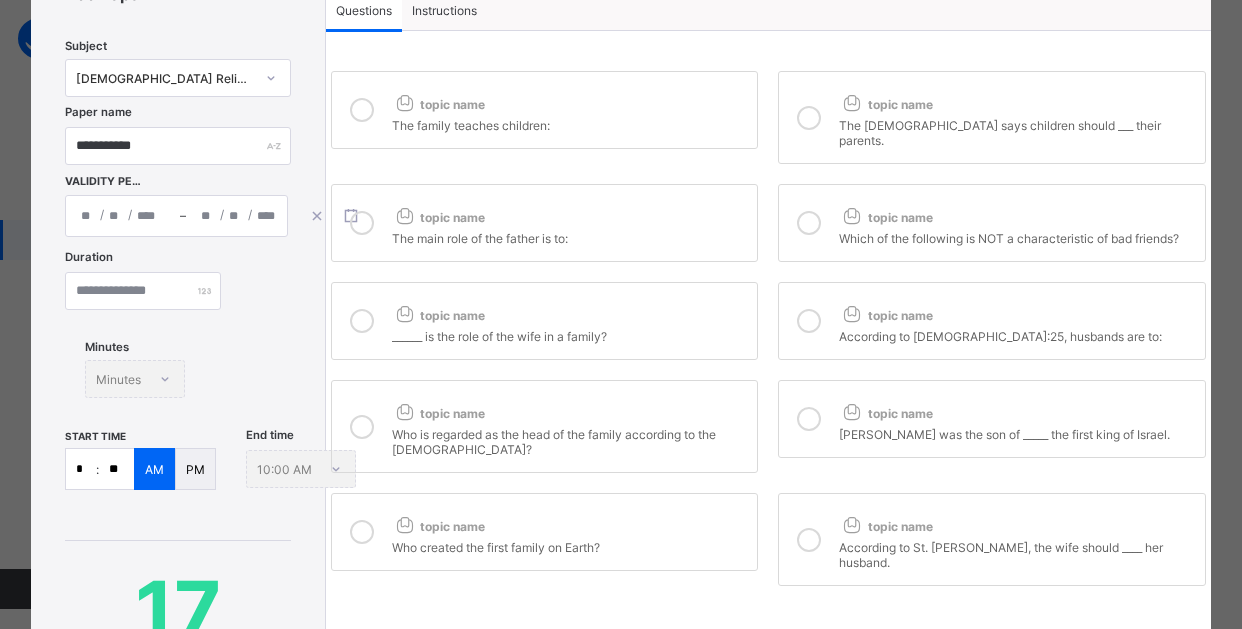 click at bounding box center [362, 427] 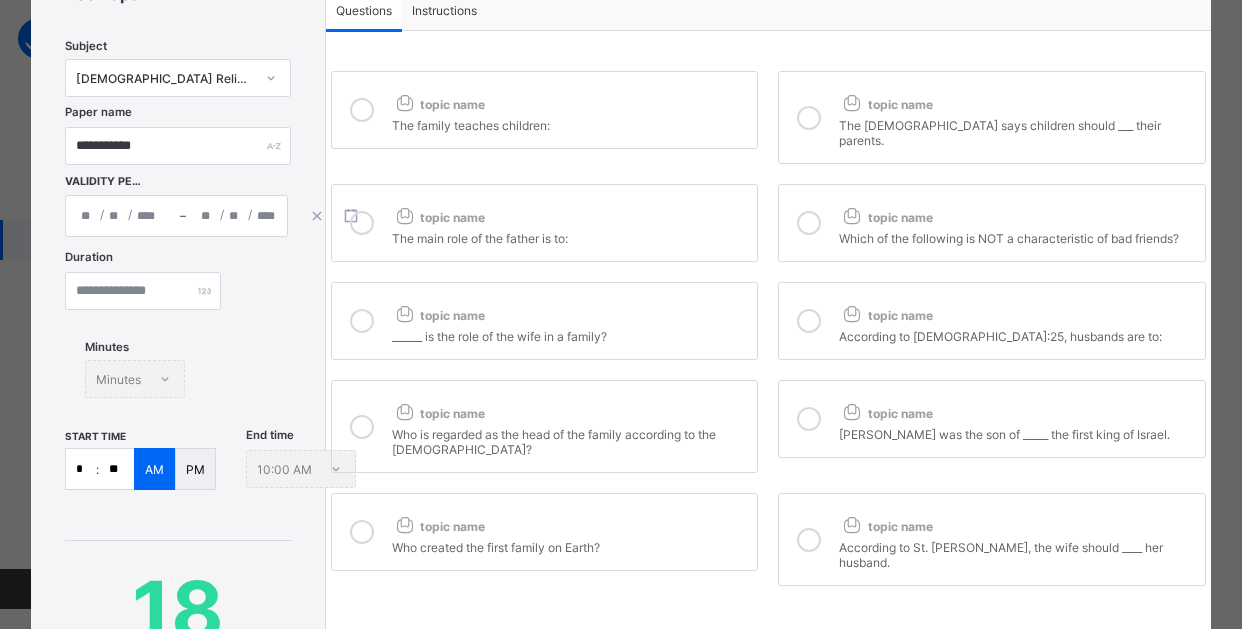 click at bounding box center [362, 532] 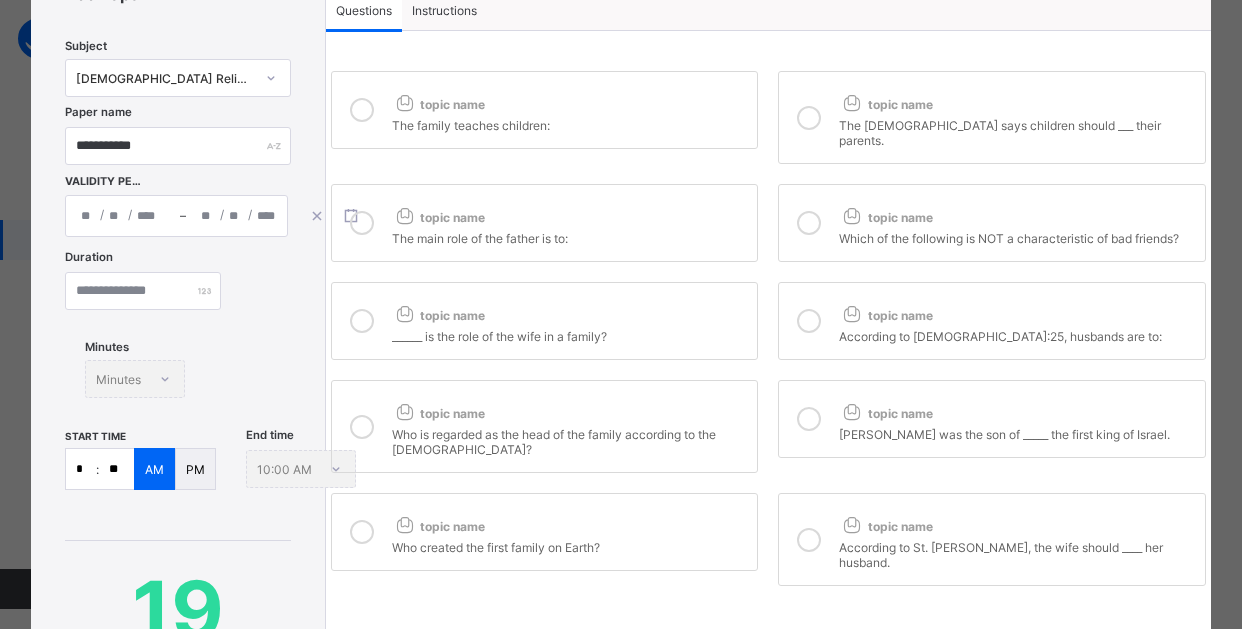 click at bounding box center [809, 540] 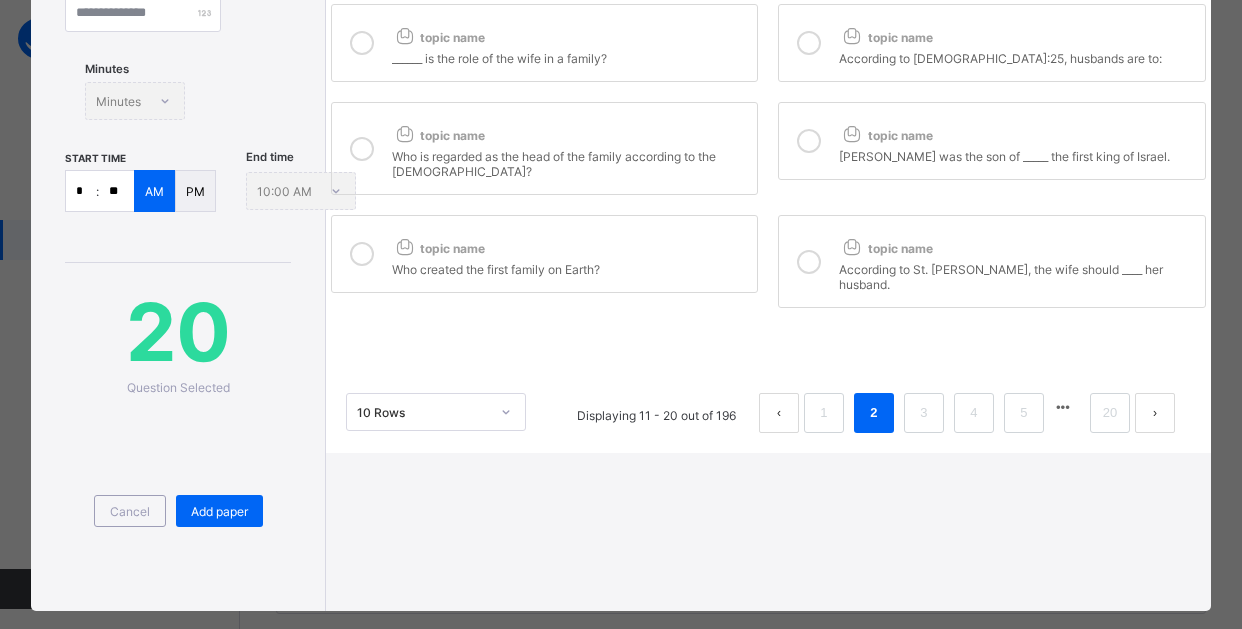 scroll, scrollTop: 400, scrollLeft: 0, axis: vertical 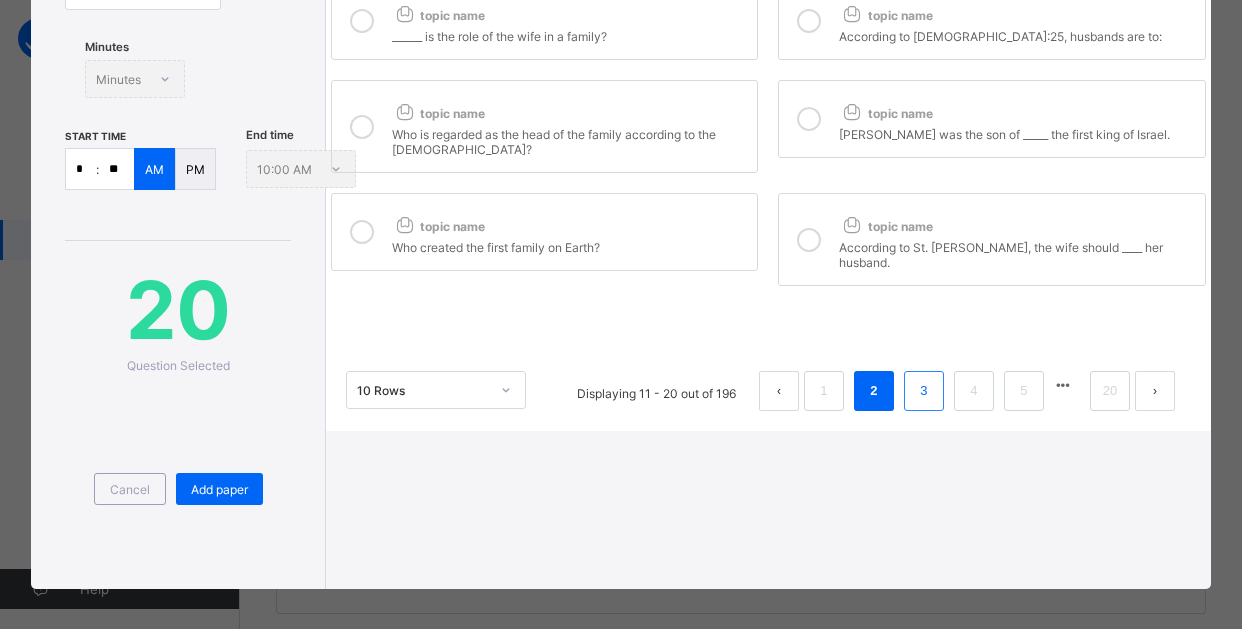 click on "3" at bounding box center [923, 391] 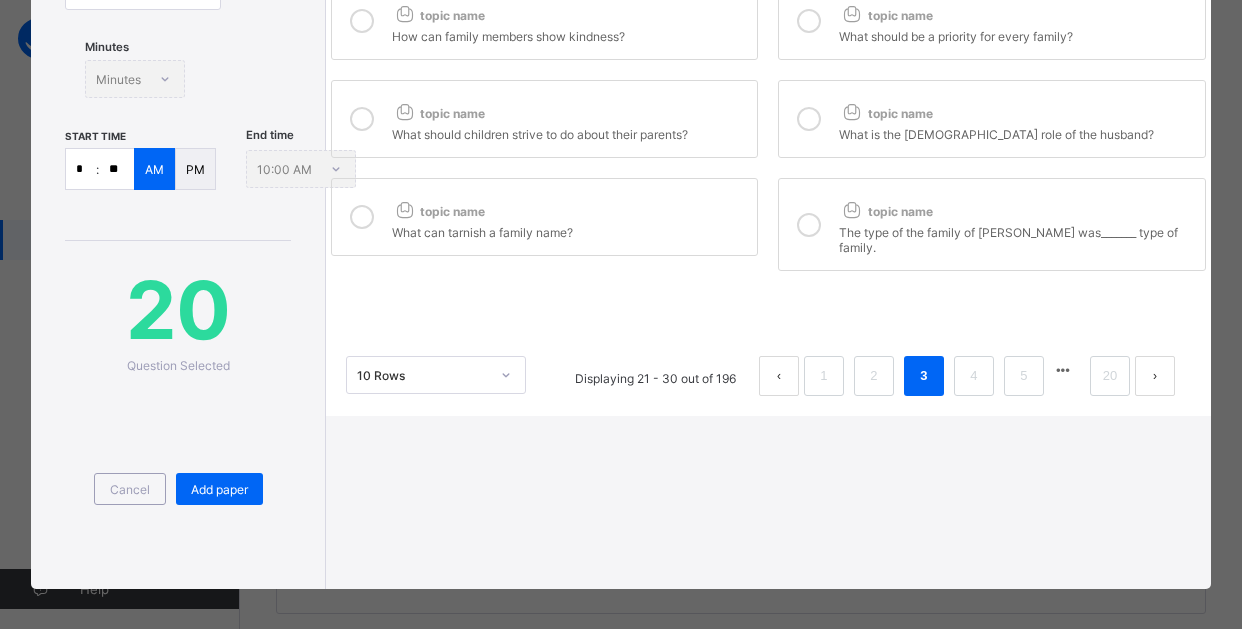 click at bounding box center [809, 225] 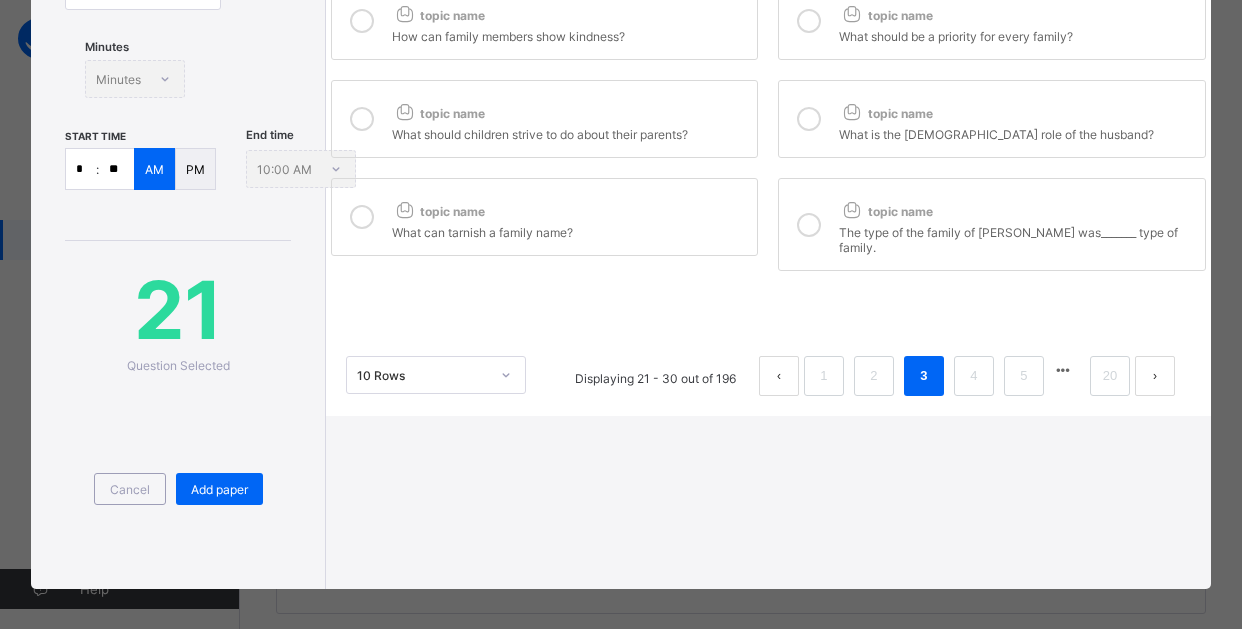 click at bounding box center (809, 119) 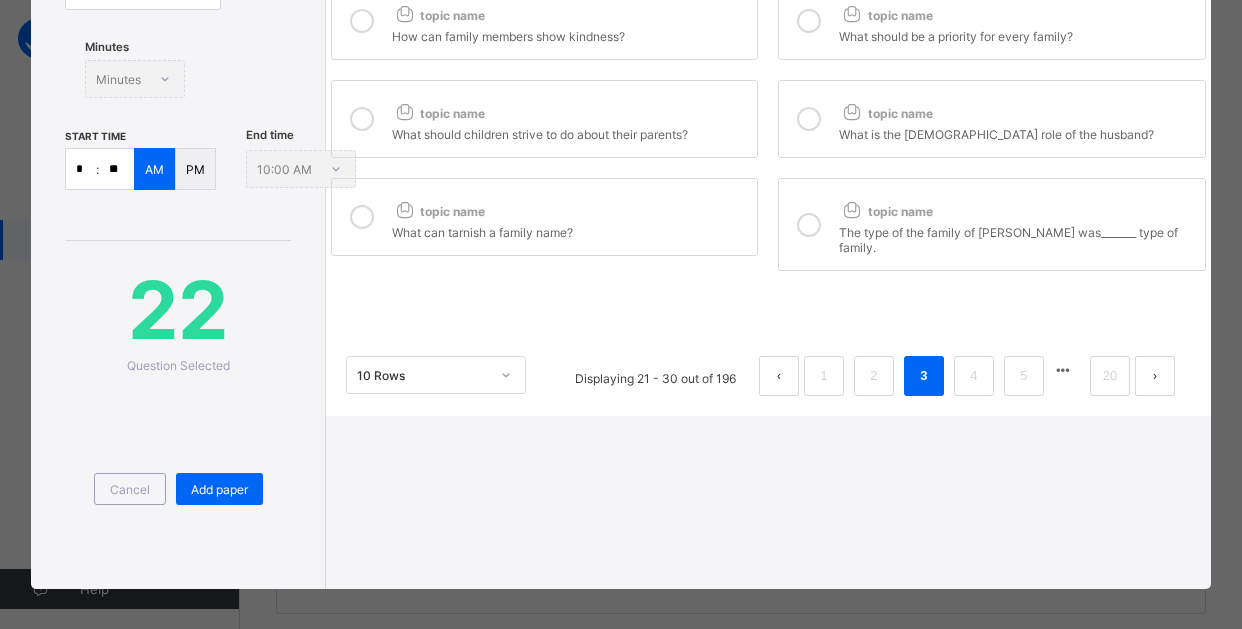 click at bounding box center (362, 119) 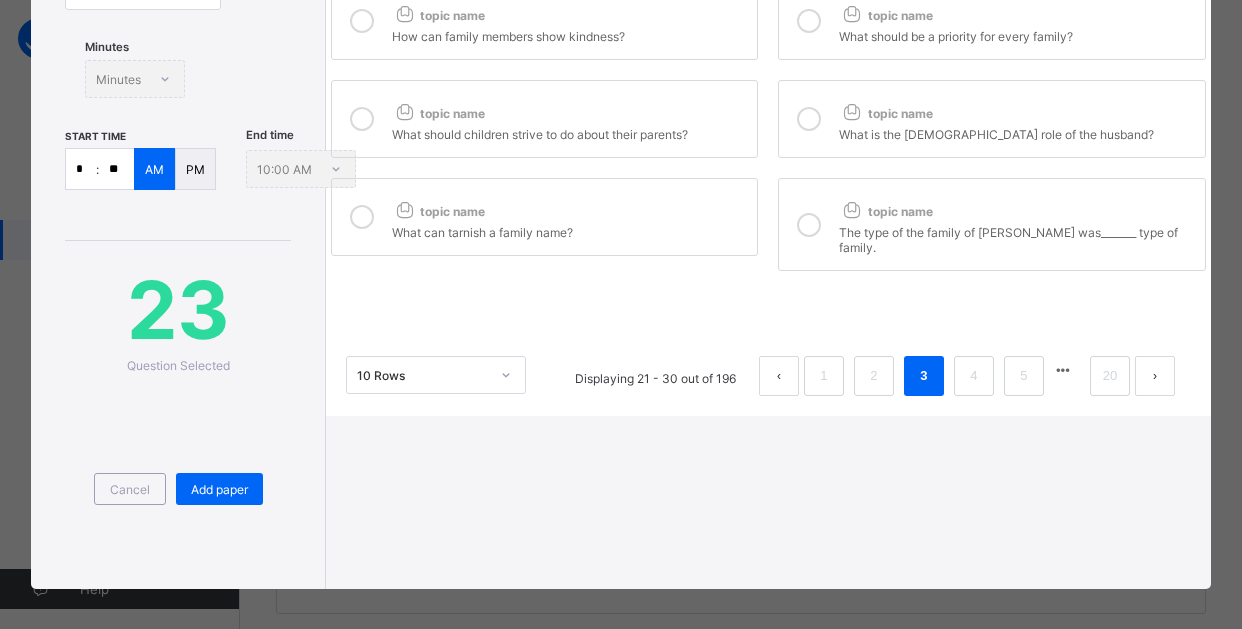 click at bounding box center [362, 217] 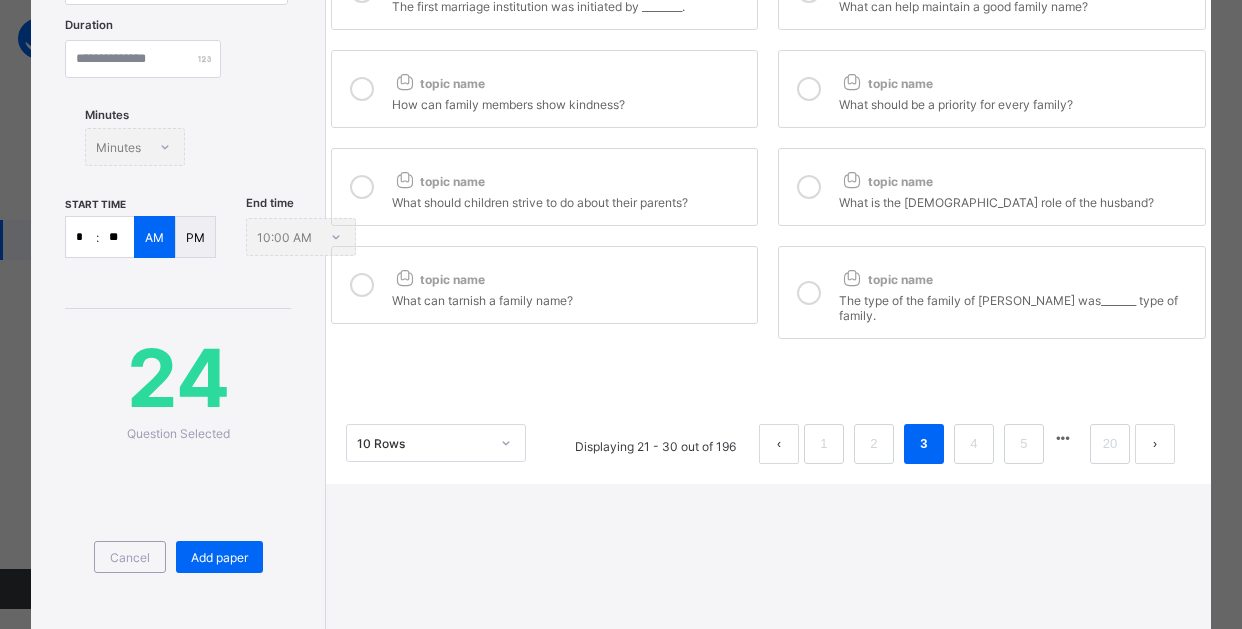 scroll, scrollTop: 200, scrollLeft: 0, axis: vertical 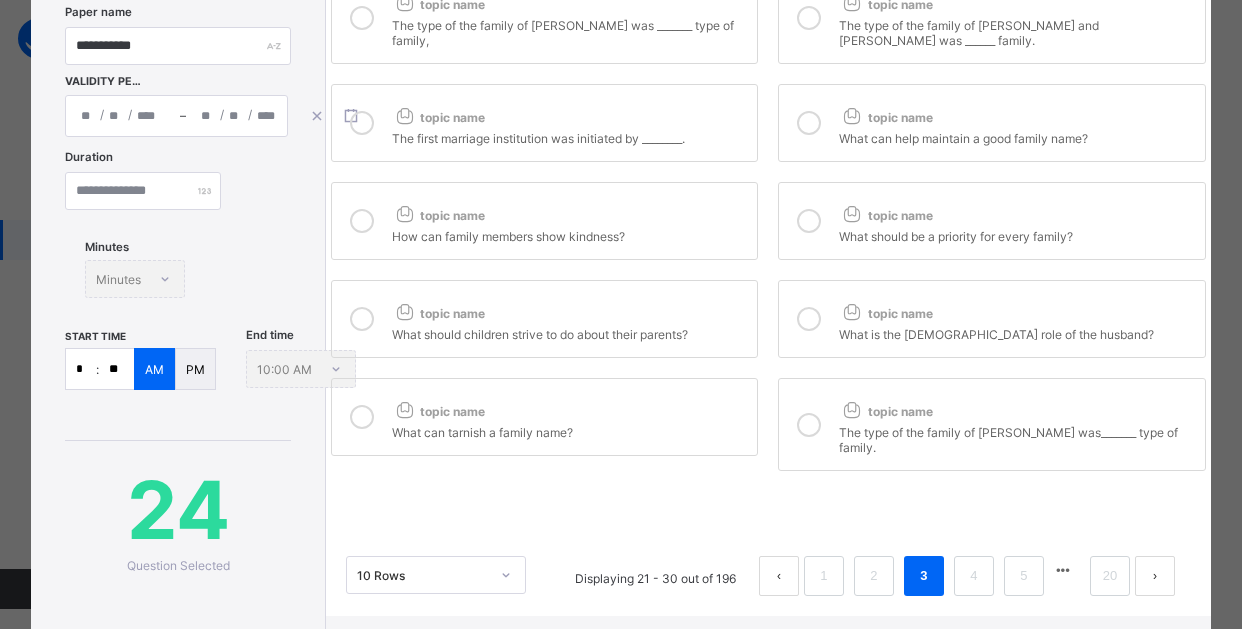 click at bounding box center (809, 221) 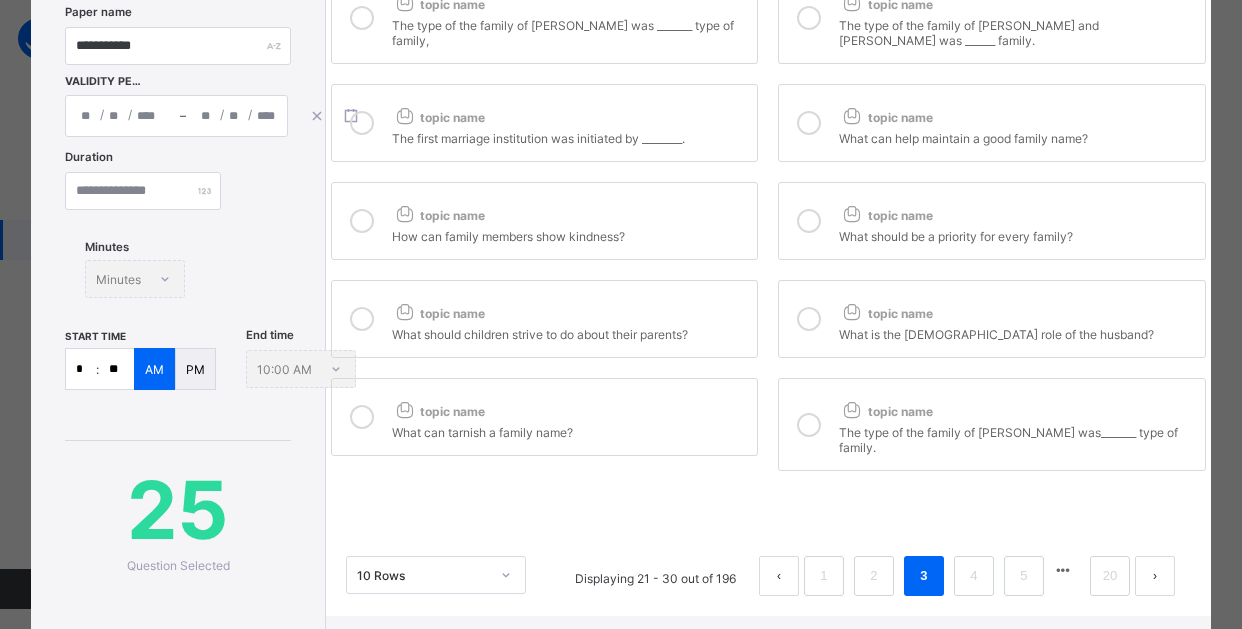 click at bounding box center [362, 221] 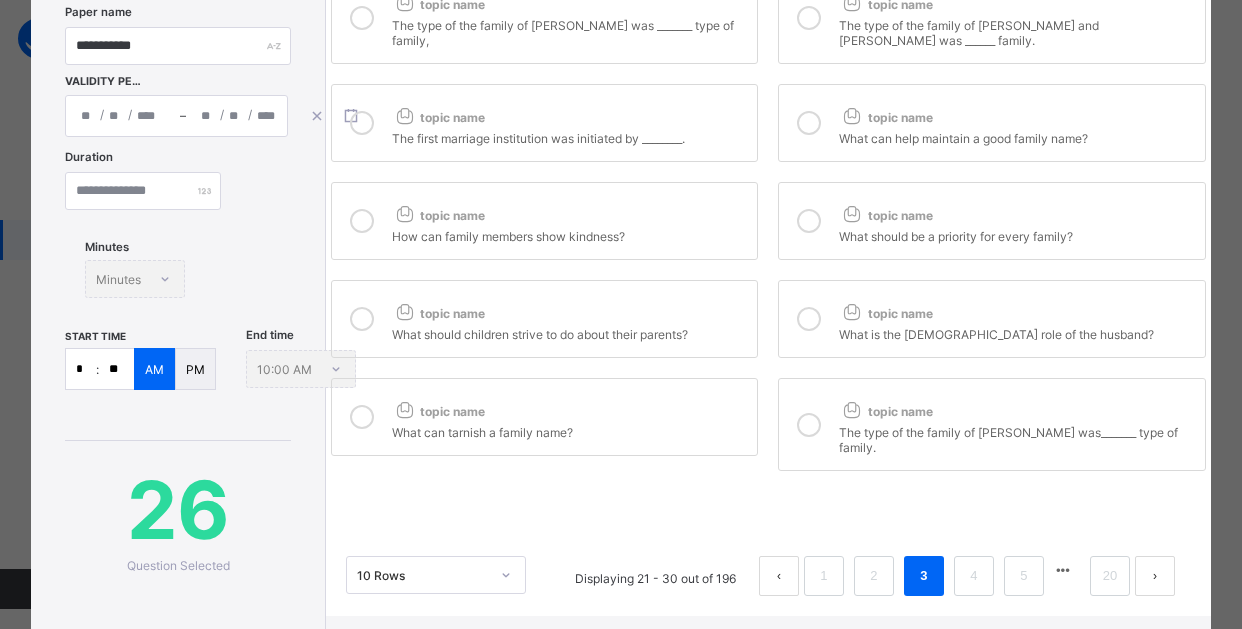 click at bounding box center [362, 123] 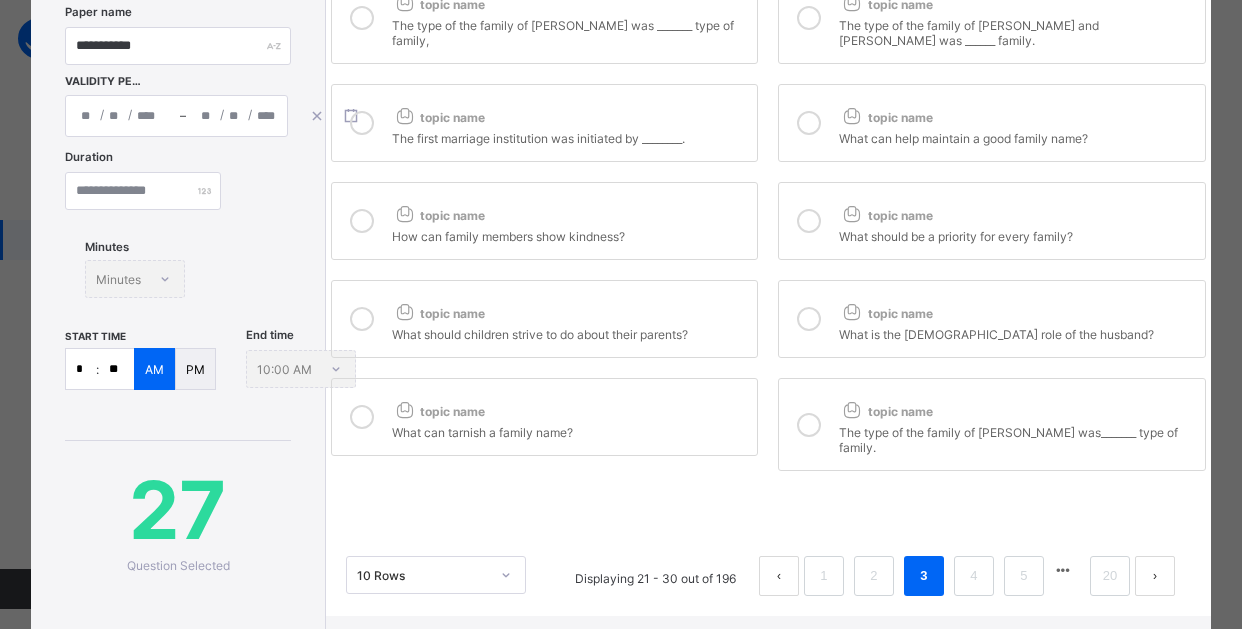 click at bounding box center [809, 123] 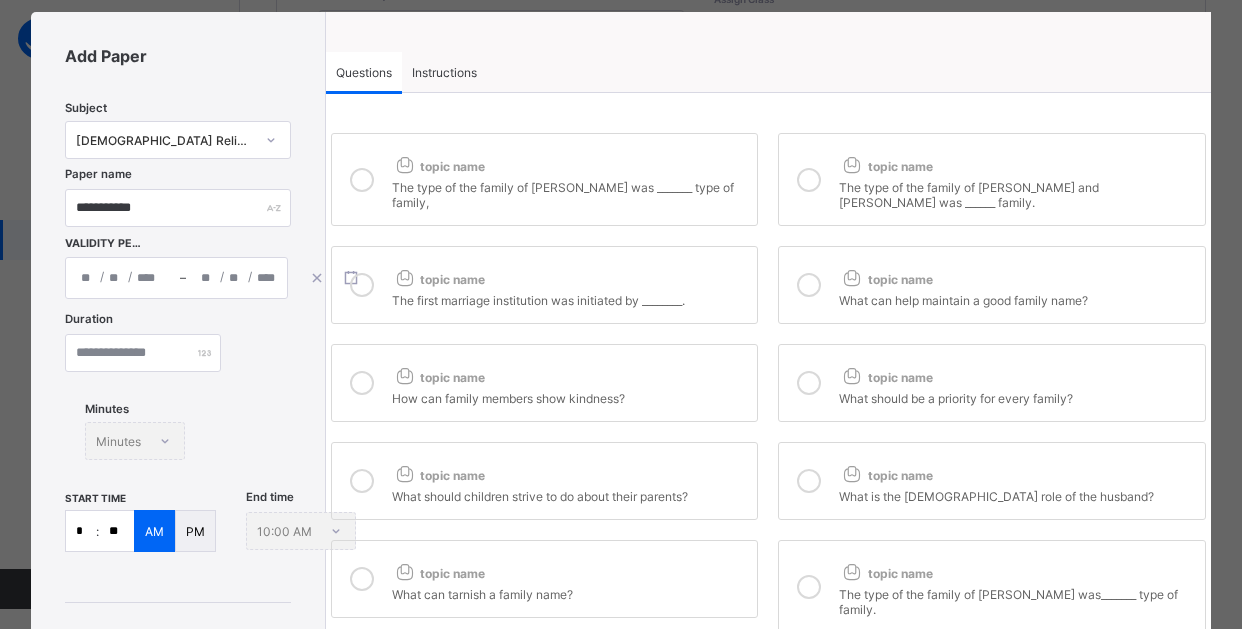 scroll, scrollTop: 0, scrollLeft: 0, axis: both 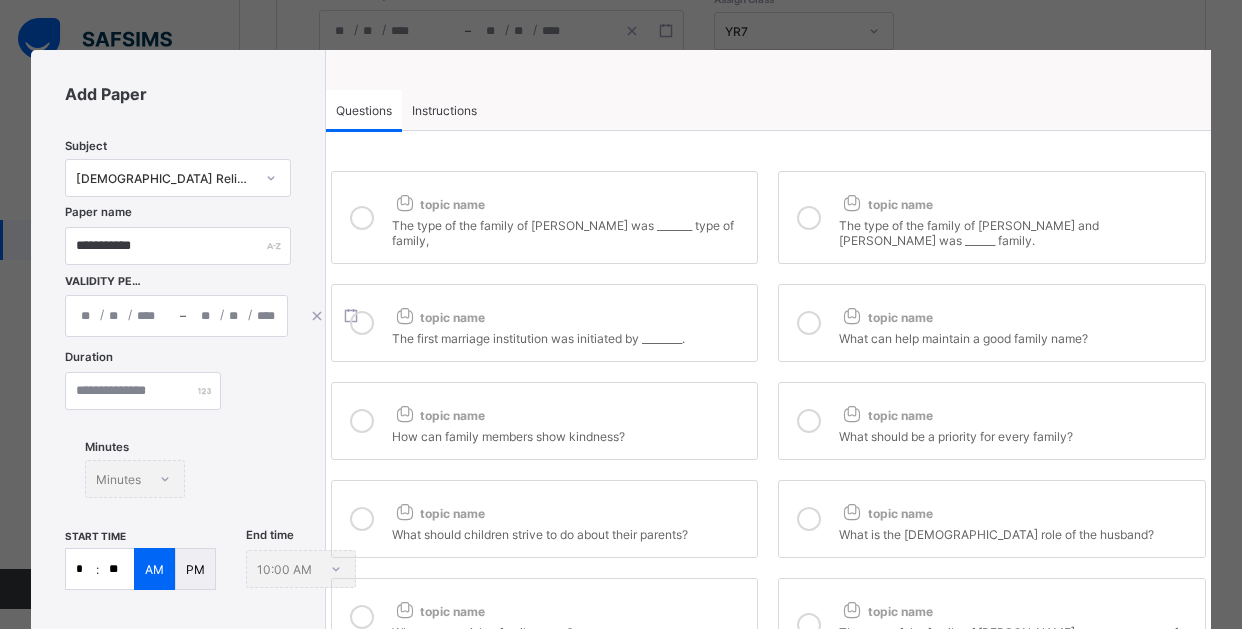 click at bounding box center [809, 218] 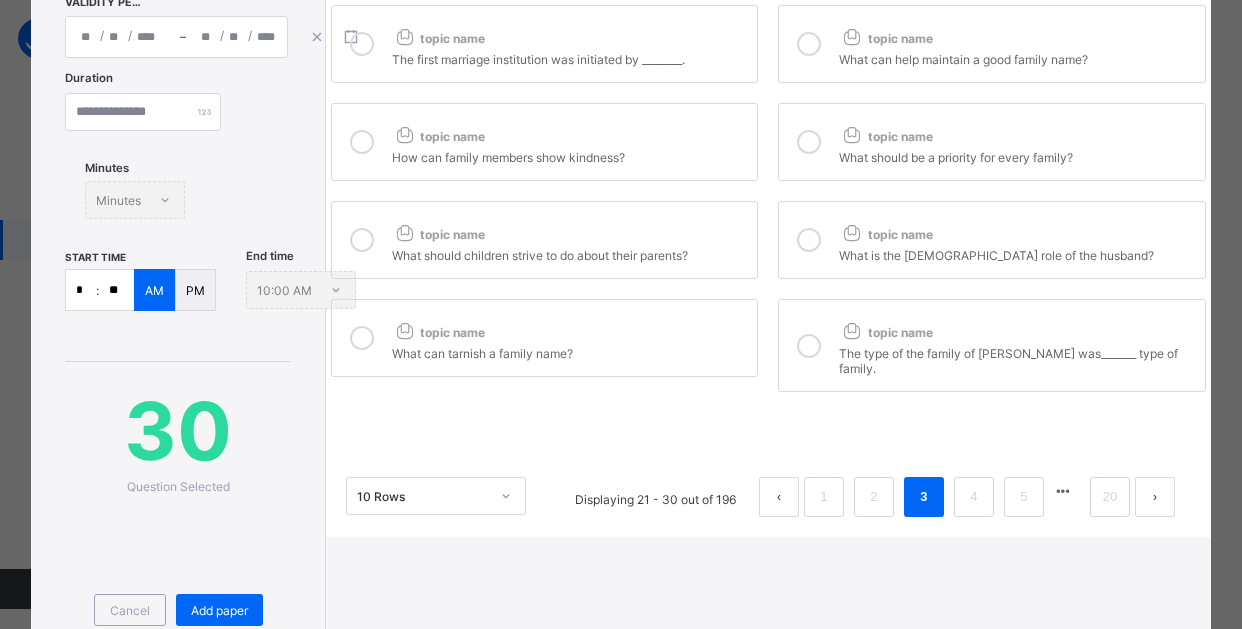 scroll, scrollTop: 400, scrollLeft: 0, axis: vertical 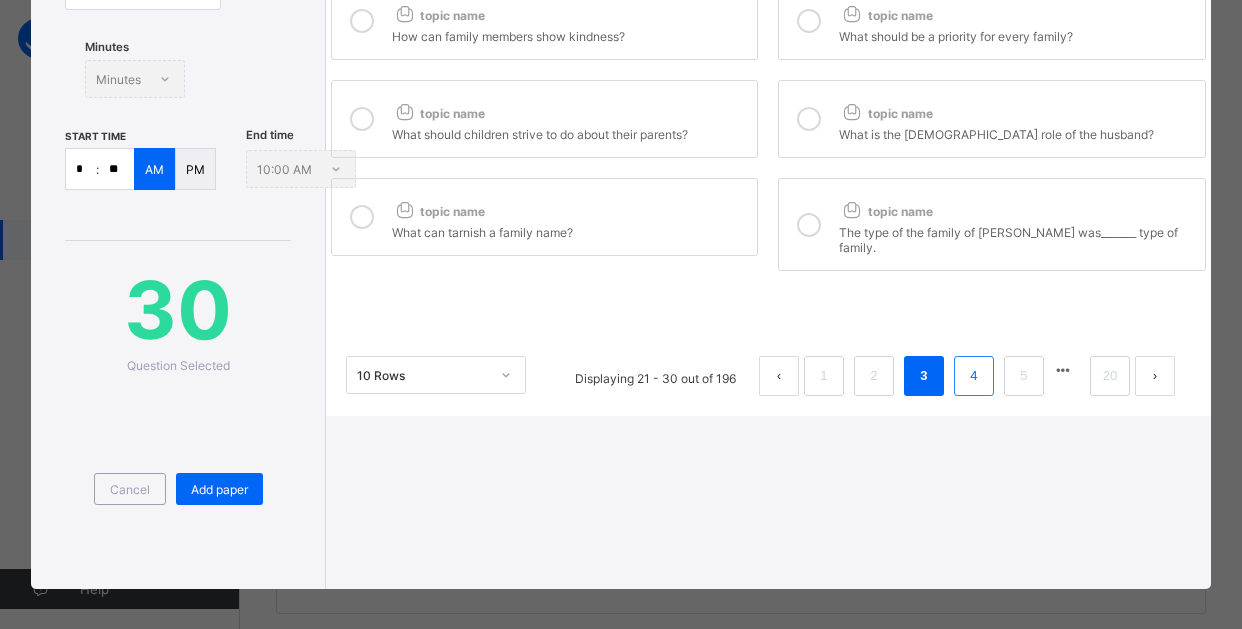 click on "4" at bounding box center [973, 376] 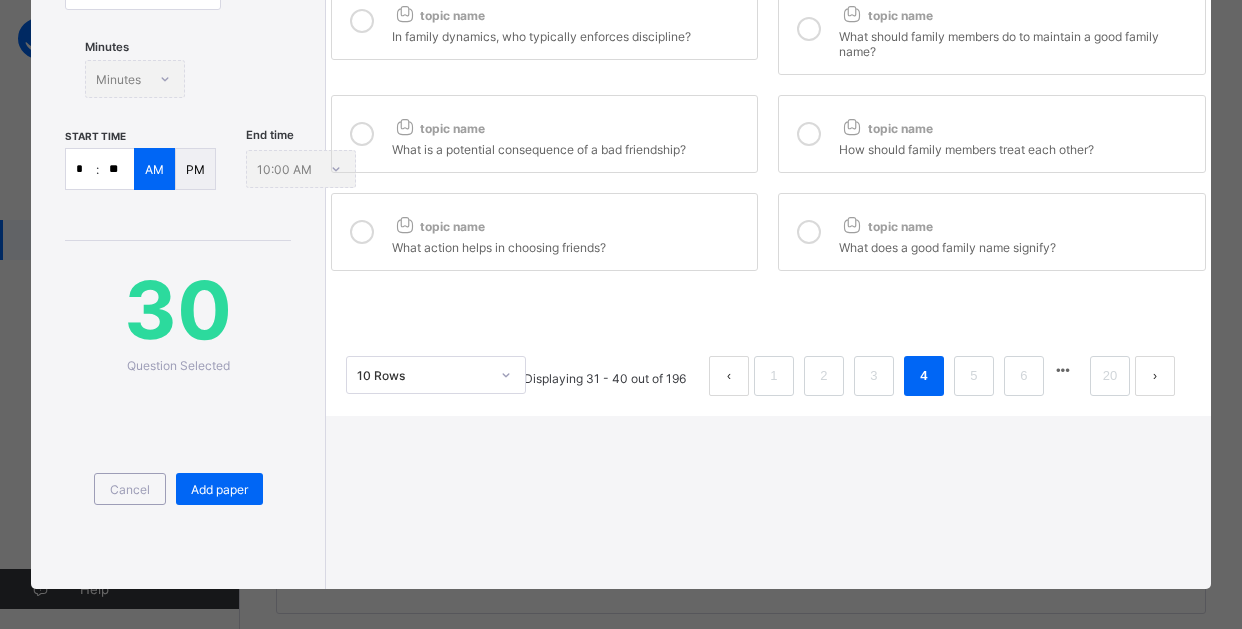 click at bounding box center (362, 232) 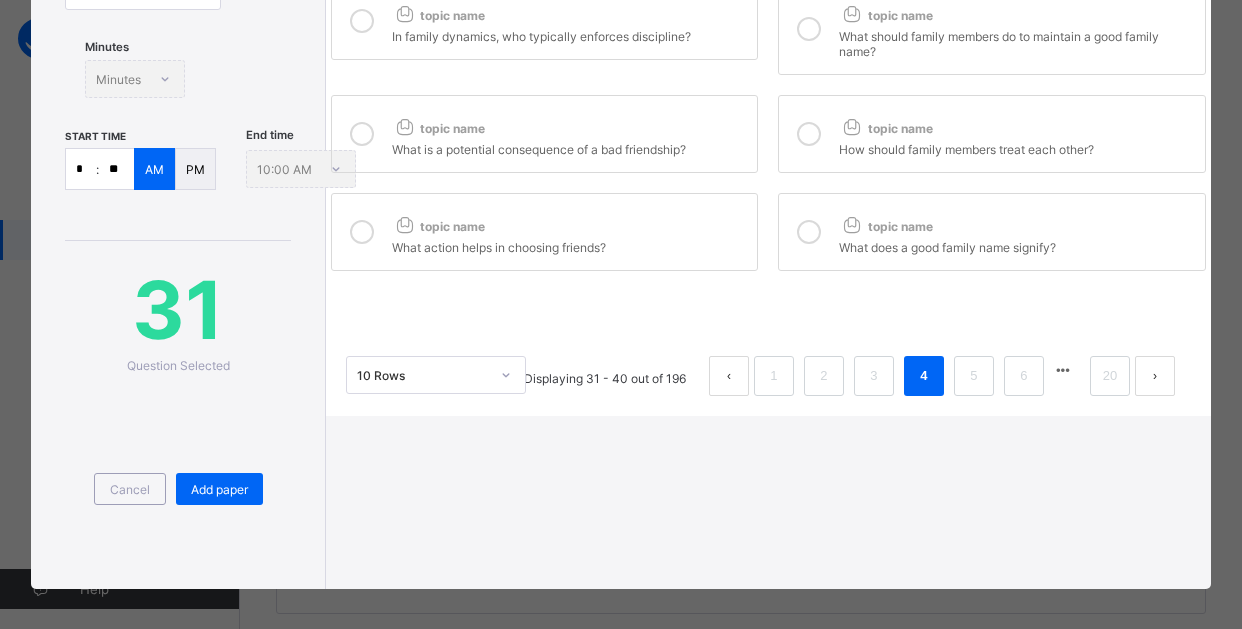 click at bounding box center (809, 232) 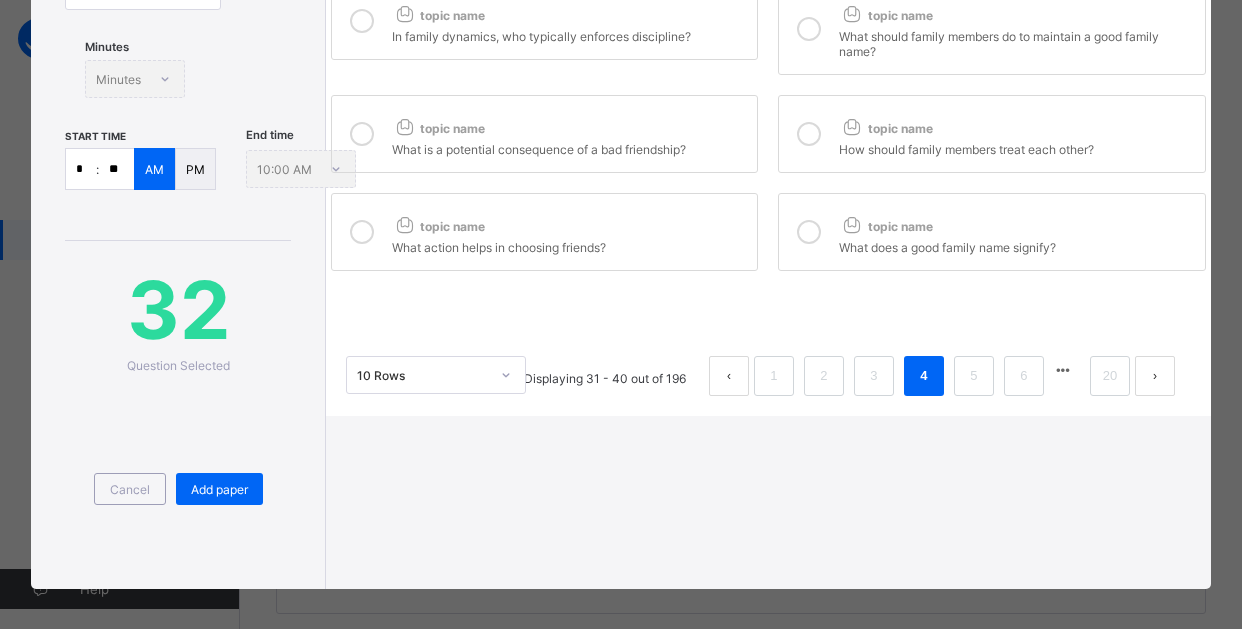 drag, startPoint x: 803, startPoint y: 126, endPoint x: 714, endPoint y: 132, distance: 89.20202 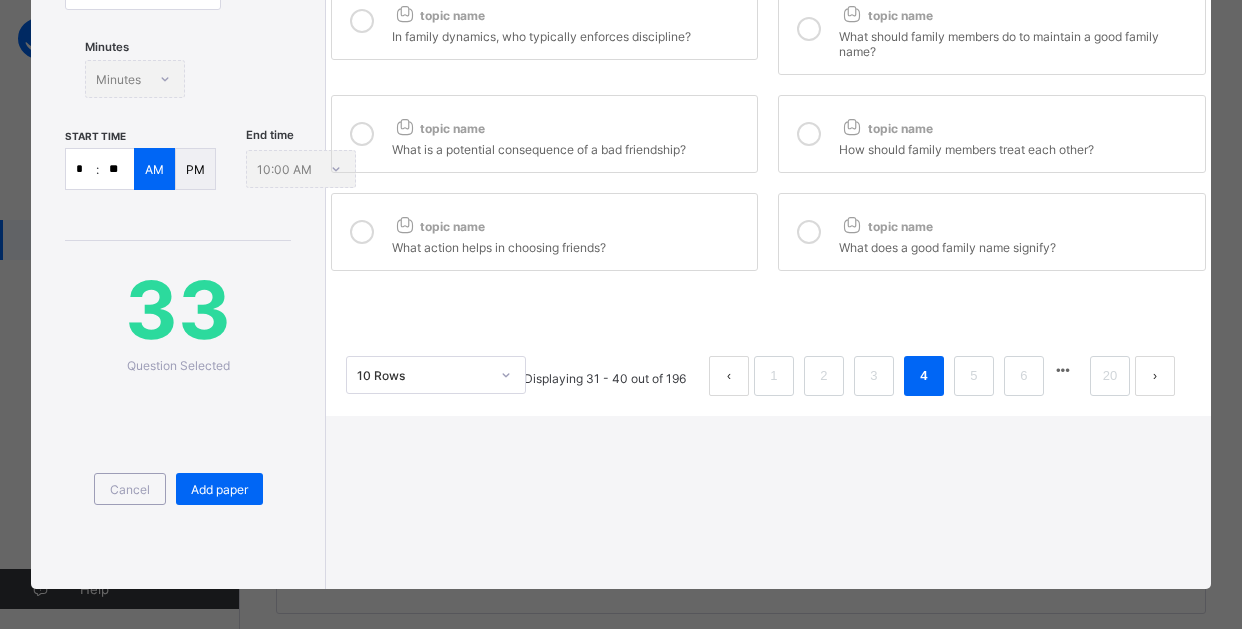 click at bounding box center [362, 134] 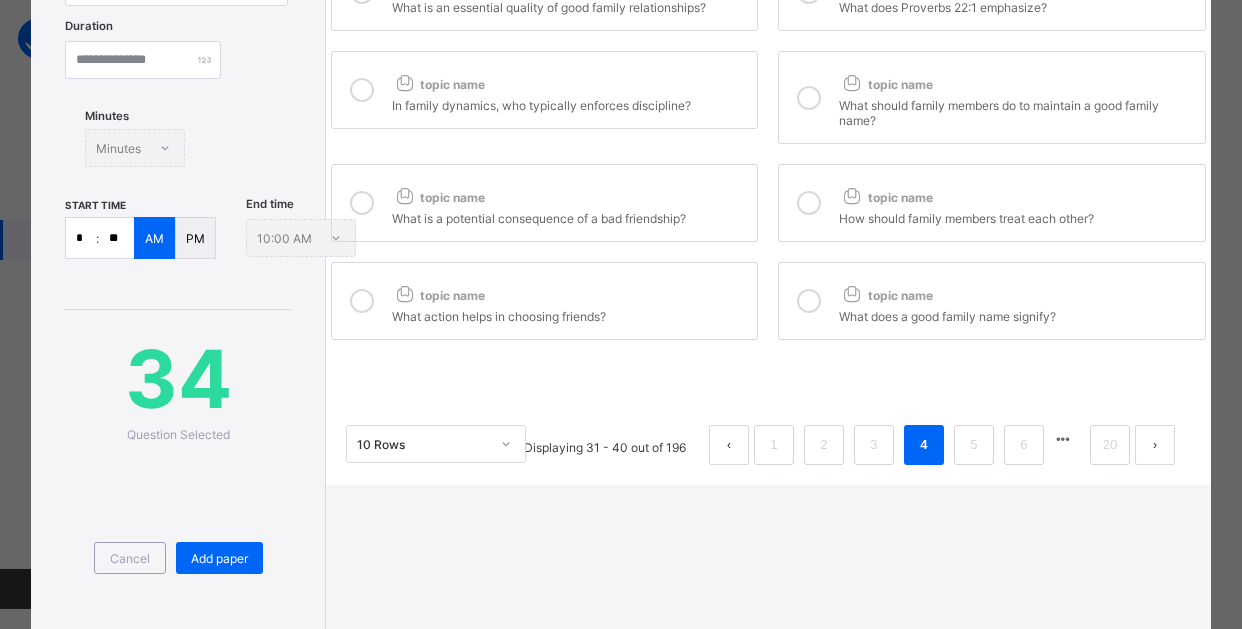 scroll, scrollTop: 300, scrollLeft: 0, axis: vertical 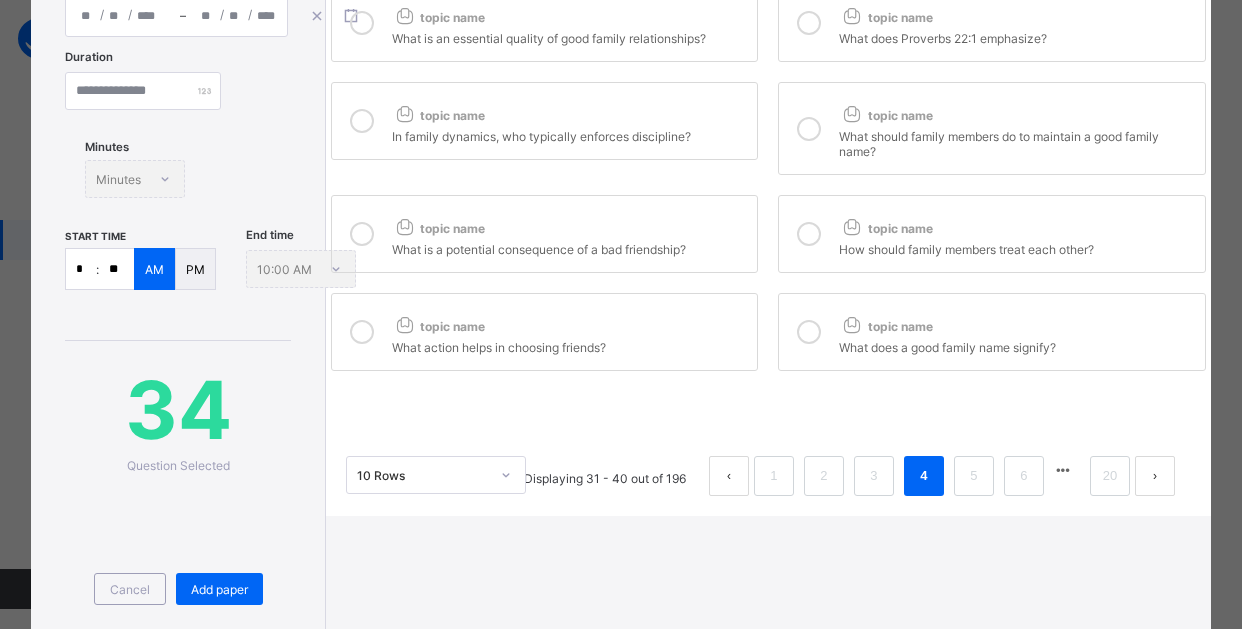 drag, startPoint x: 361, startPoint y: 106, endPoint x: 456, endPoint y: 123, distance: 96.50906 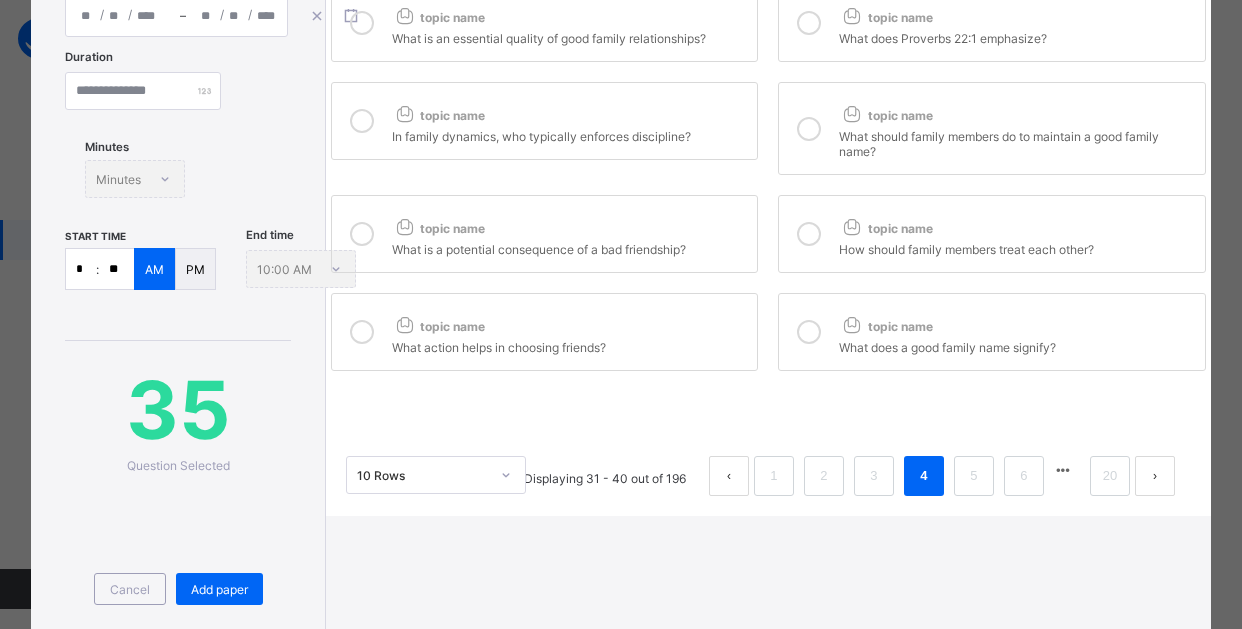 click at bounding box center (809, 129) 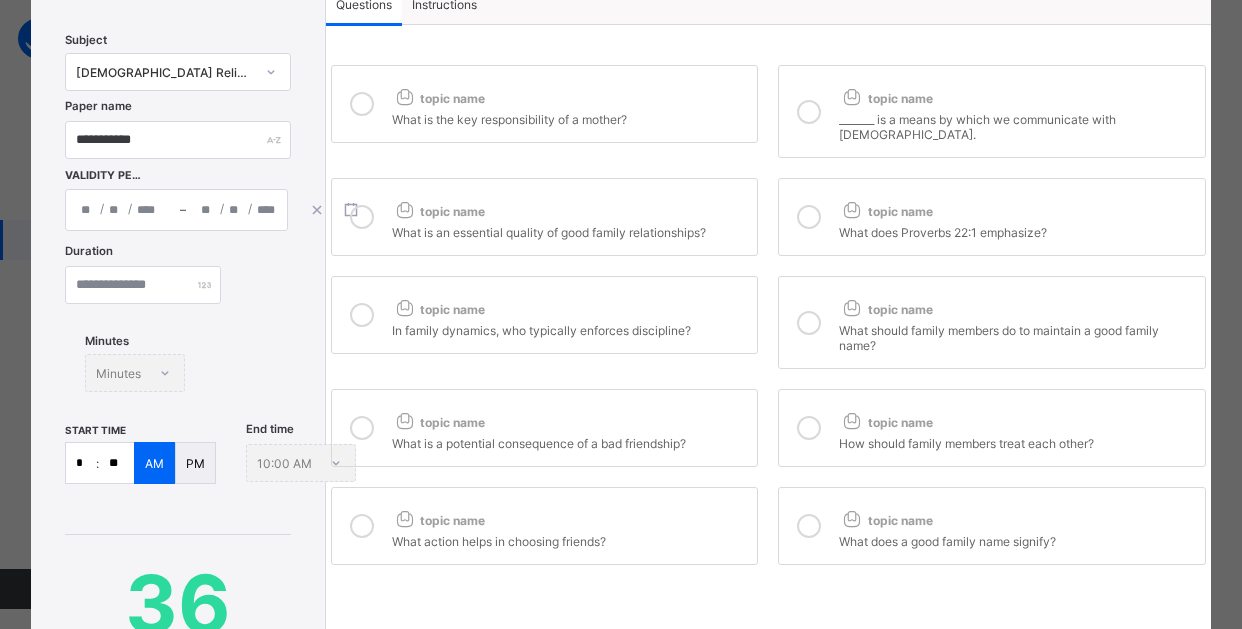 scroll, scrollTop: 100, scrollLeft: 0, axis: vertical 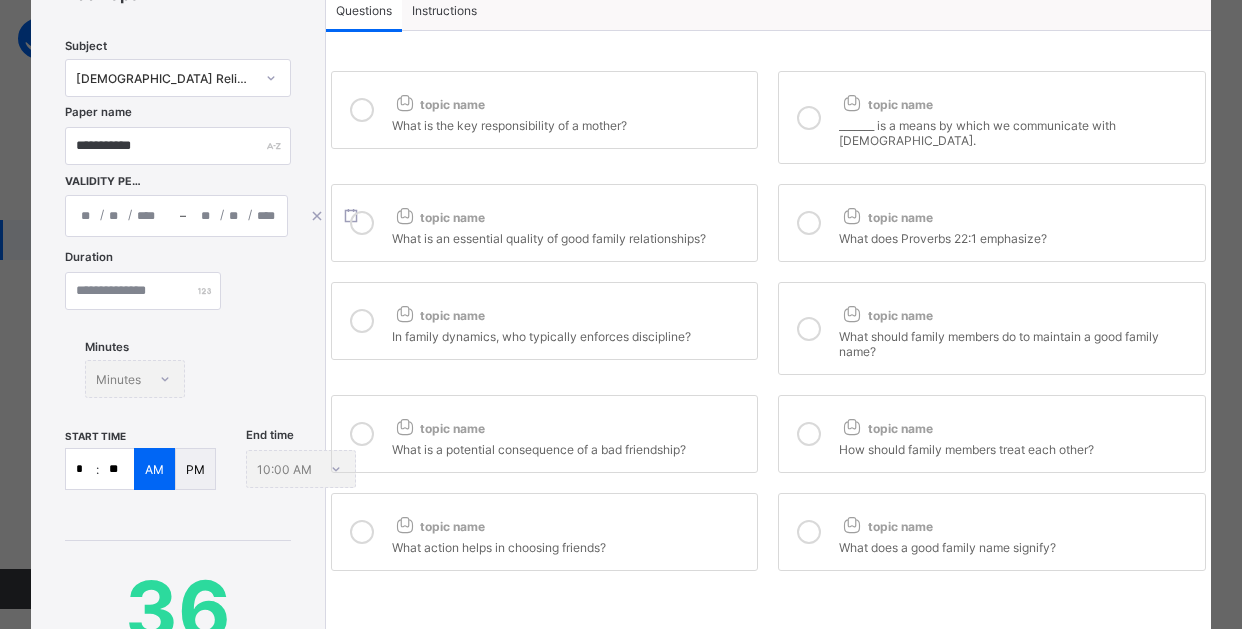 click at bounding box center (809, 223) 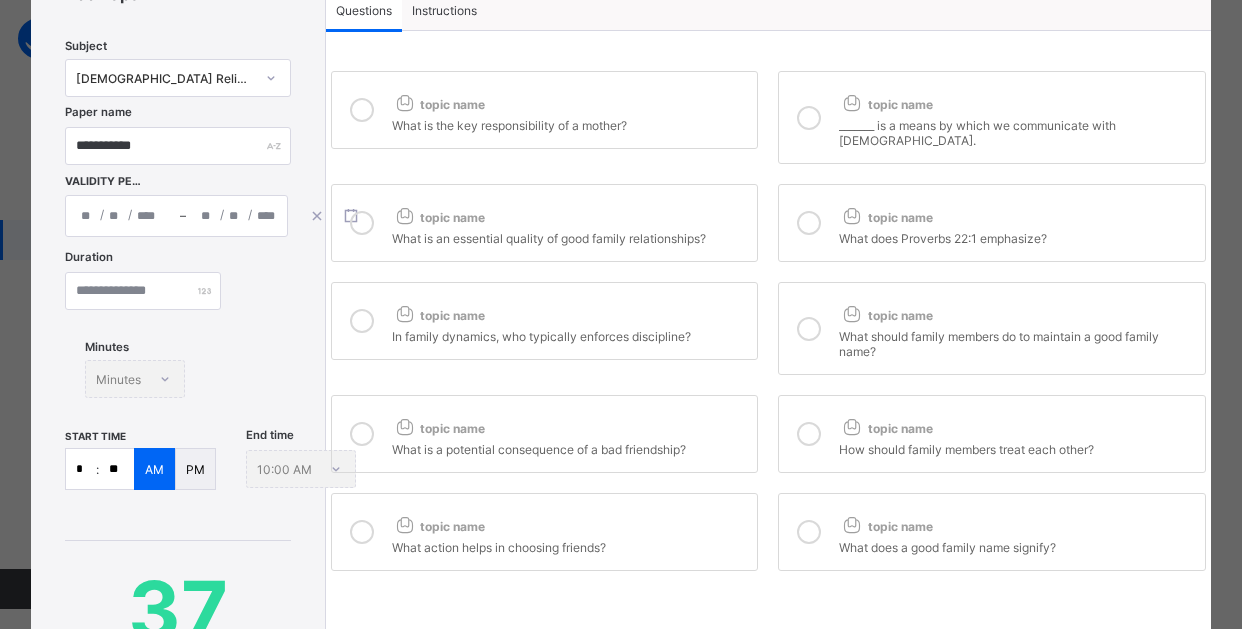 drag, startPoint x: 807, startPoint y: 111, endPoint x: 737, endPoint y: 113, distance: 70.028564 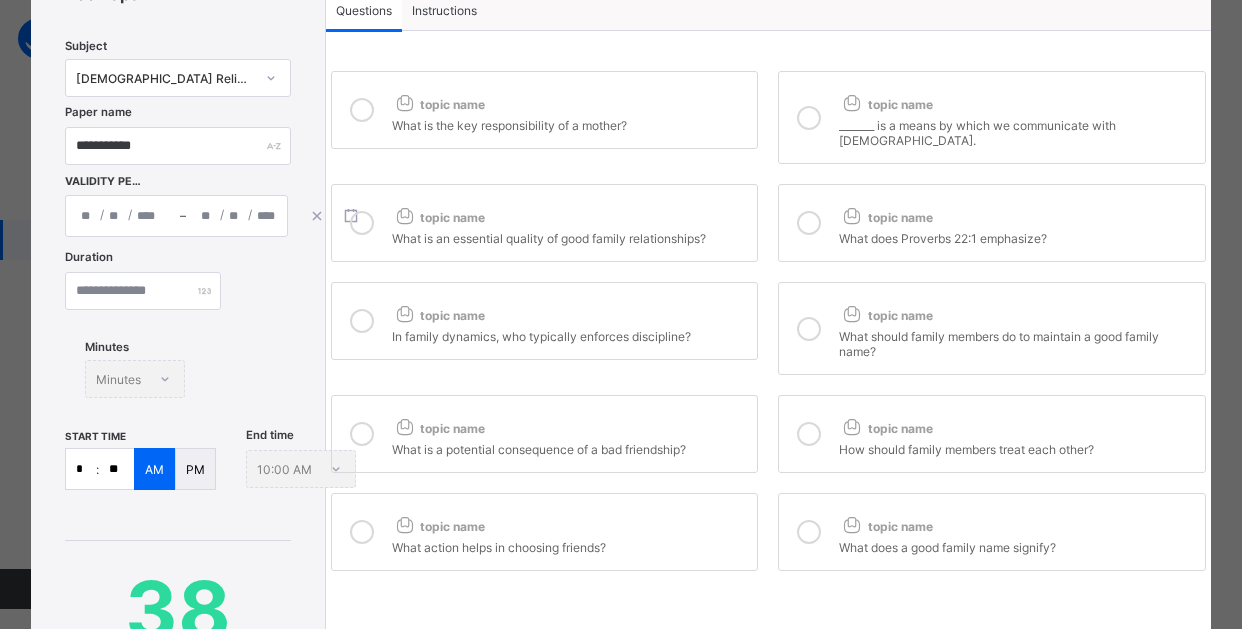 click at bounding box center (362, 110) 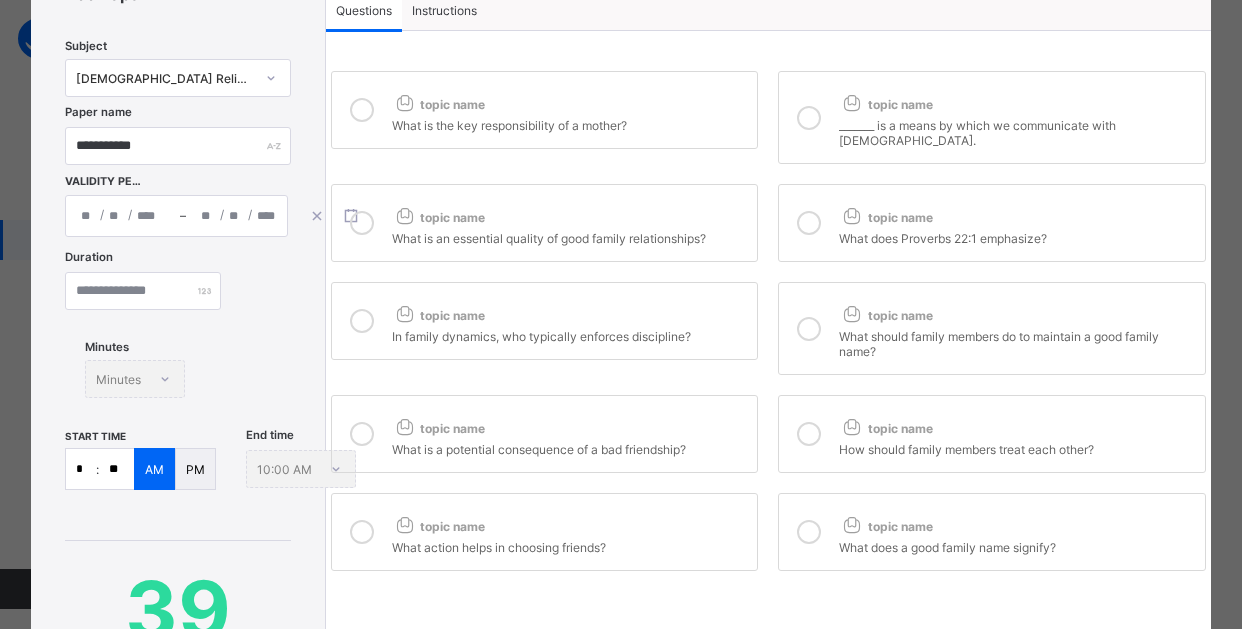click at bounding box center (362, 223) 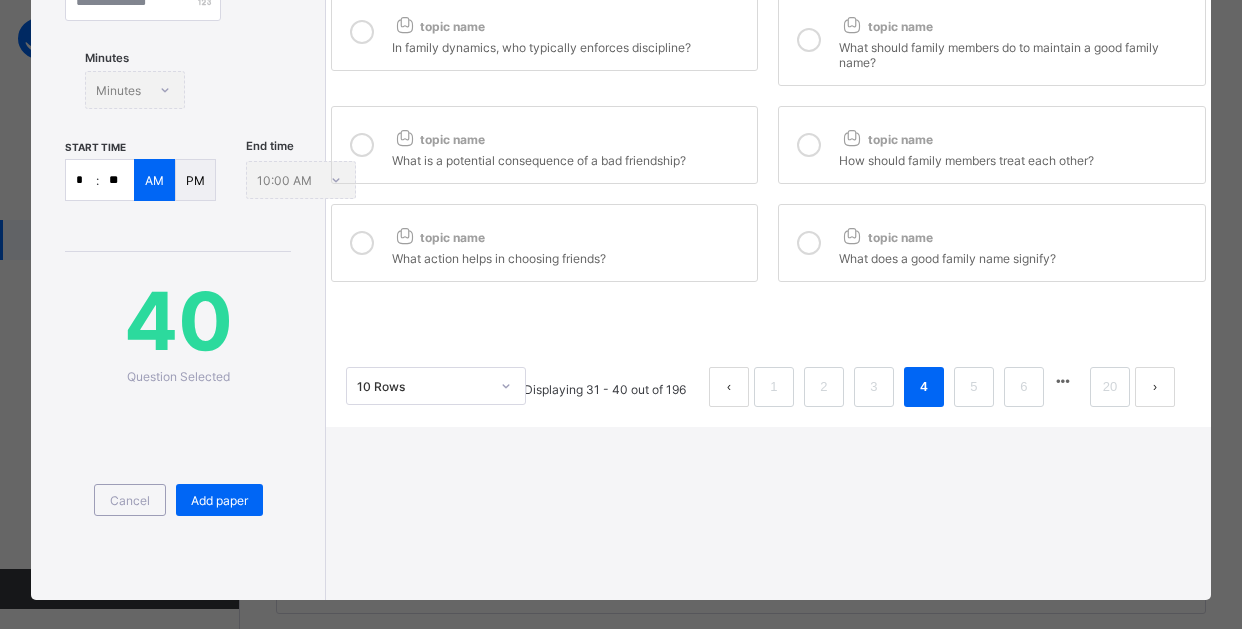 scroll, scrollTop: 400, scrollLeft: 0, axis: vertical 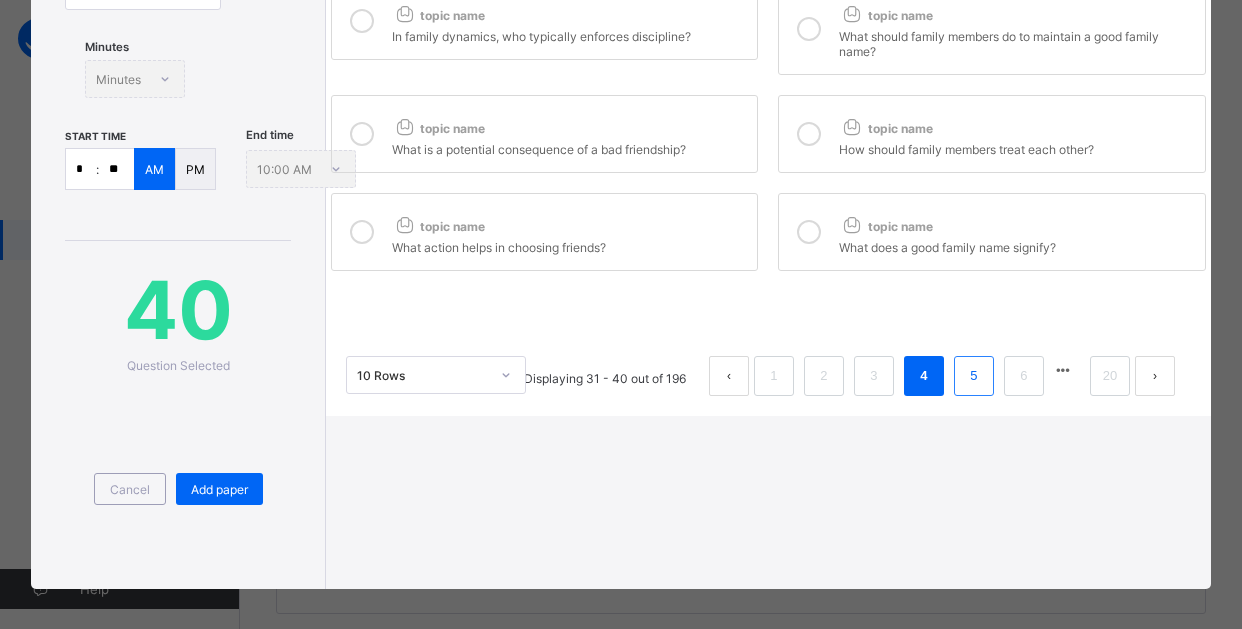 click on "5" at bounding box center (973, 376) 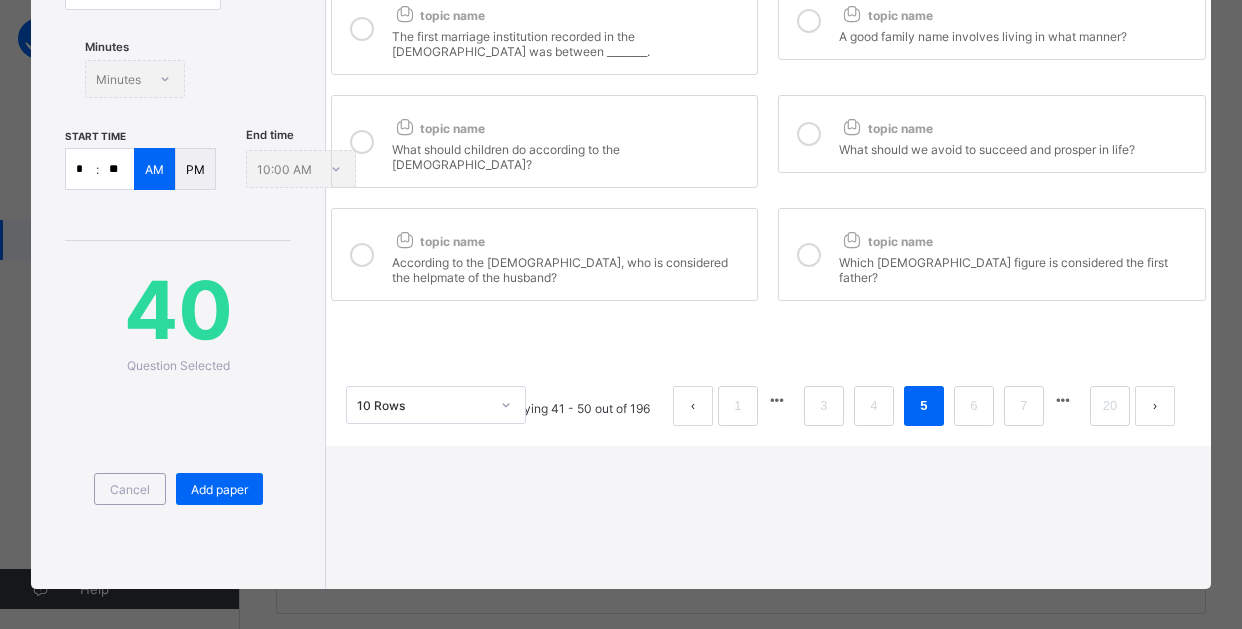 click at bounding box center (809, 255) 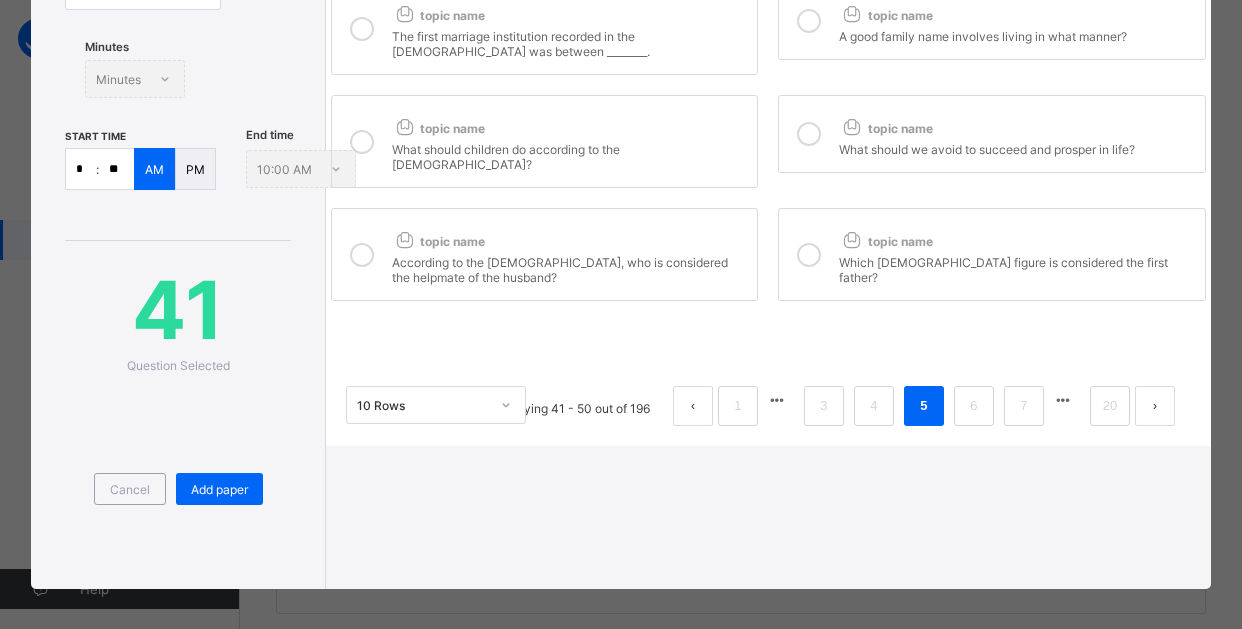 drag, startPoint x: 807, startPoint y: 131, endPoint x: 640, endPoint y: 153, distance: 168.44287 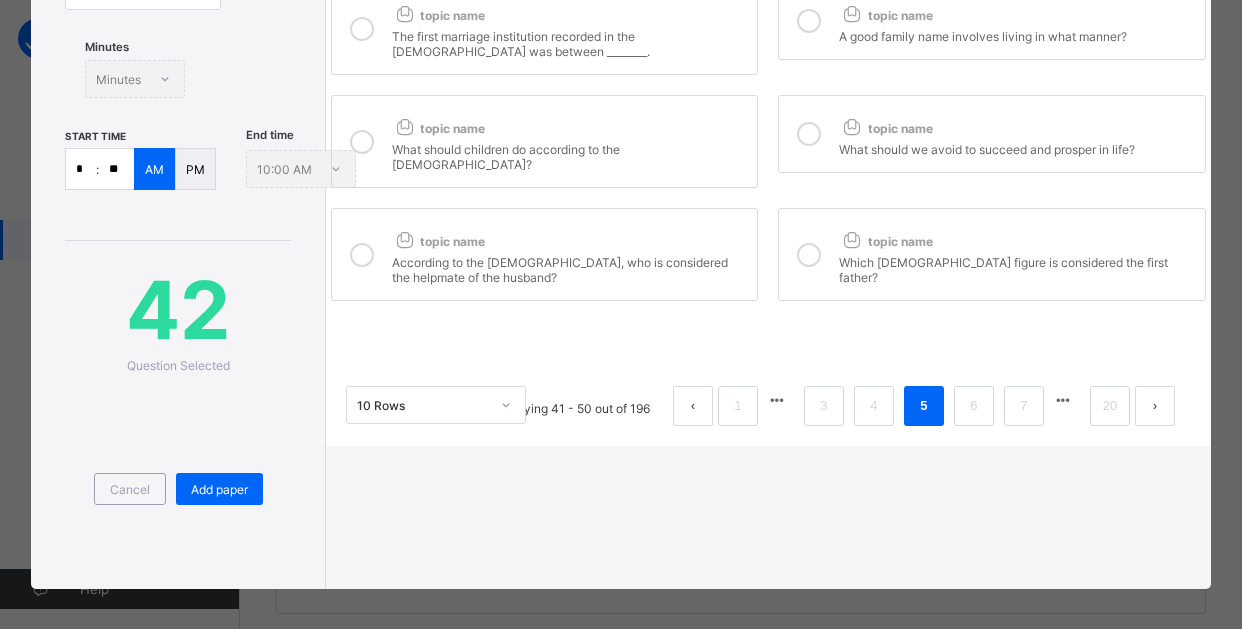 click at bounding box center (362, 142) 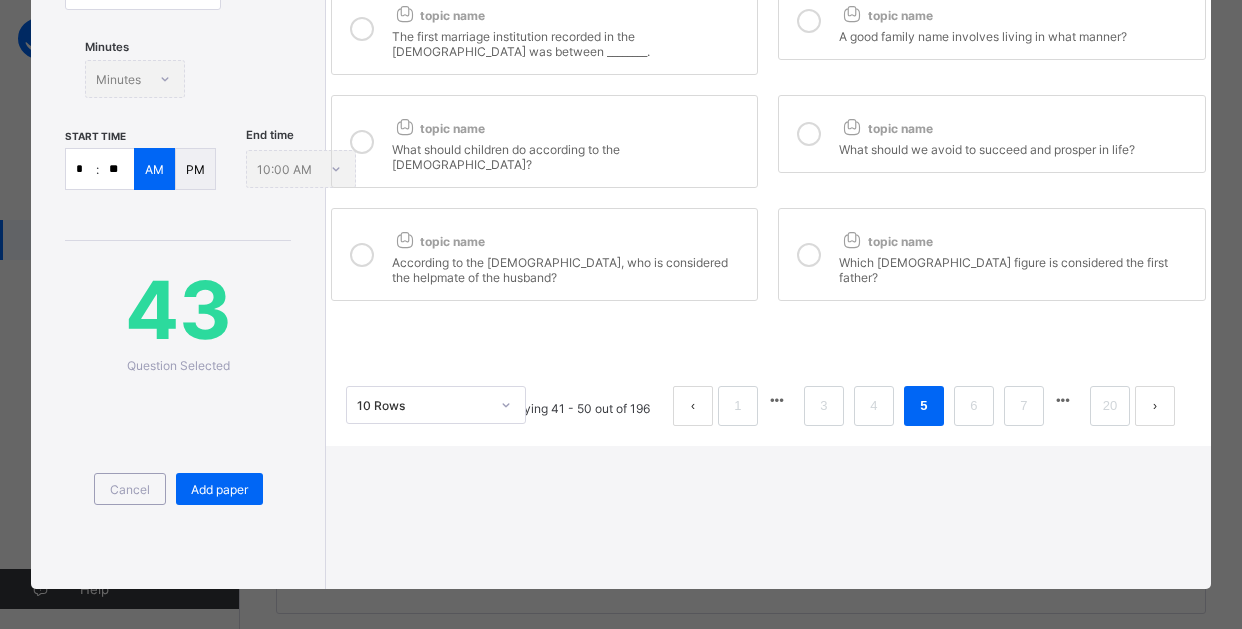 click at bounding box center (362, 255) 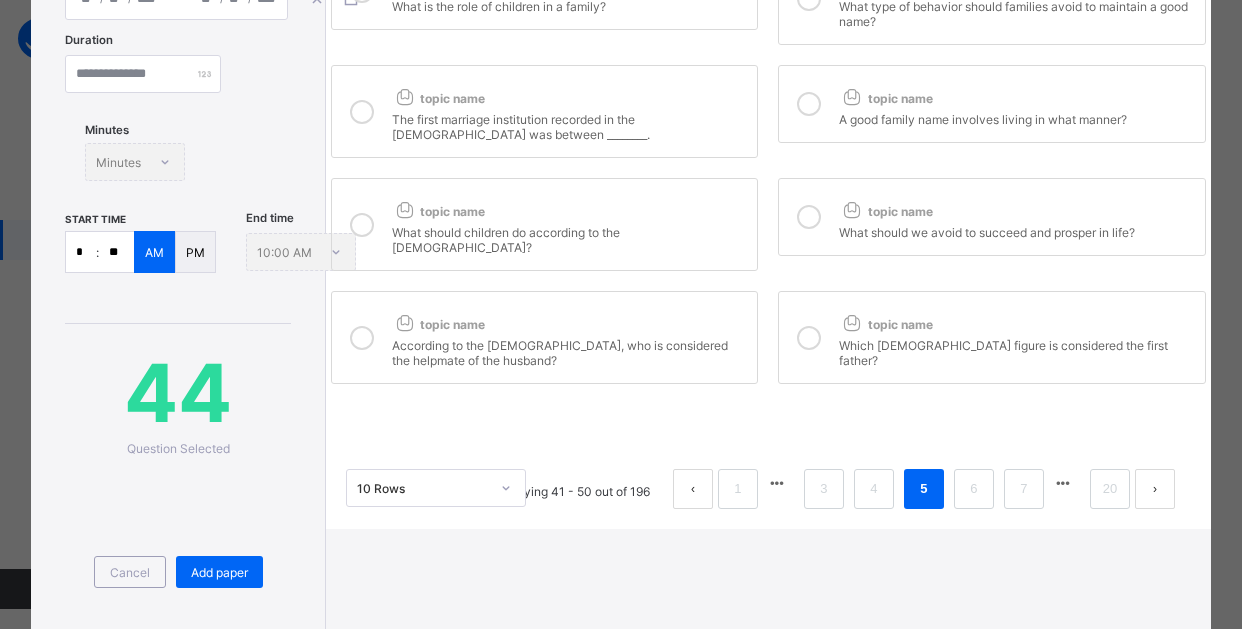 scroll, scrollTop: 300, scrollLeft: 0, axis: vertical 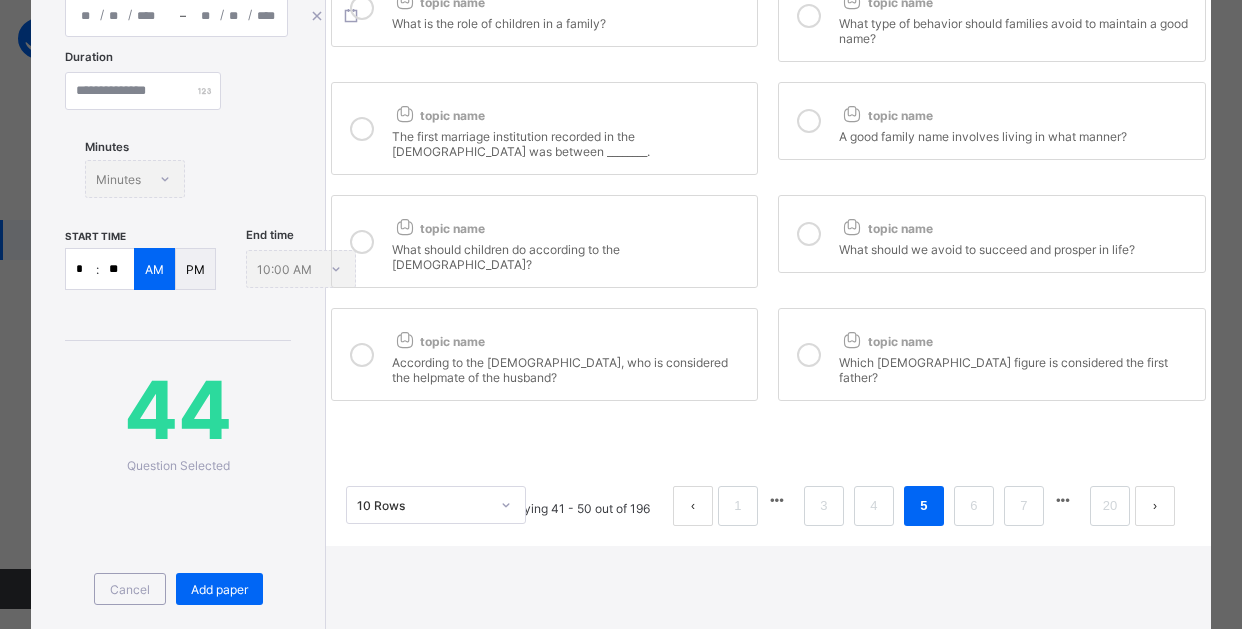 drag, startPoint x: 353, startPoint y: 128, endPoint x: 553, endPoint y: 159, distance: 202.38824 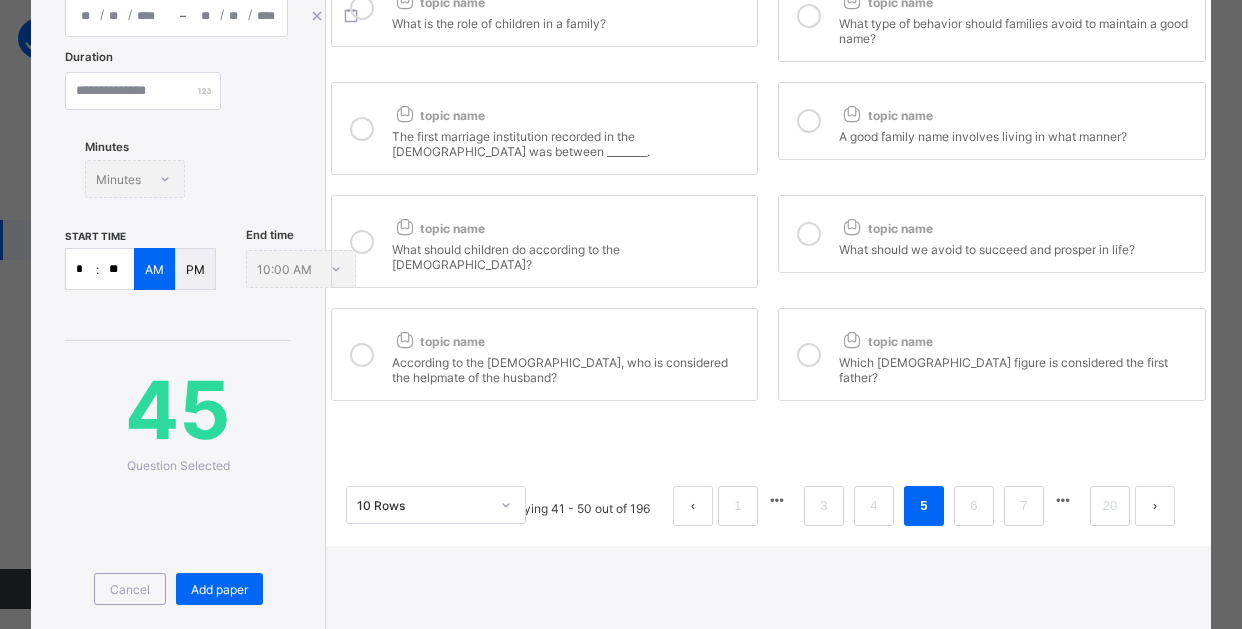 click at bounding box center [809, 121] 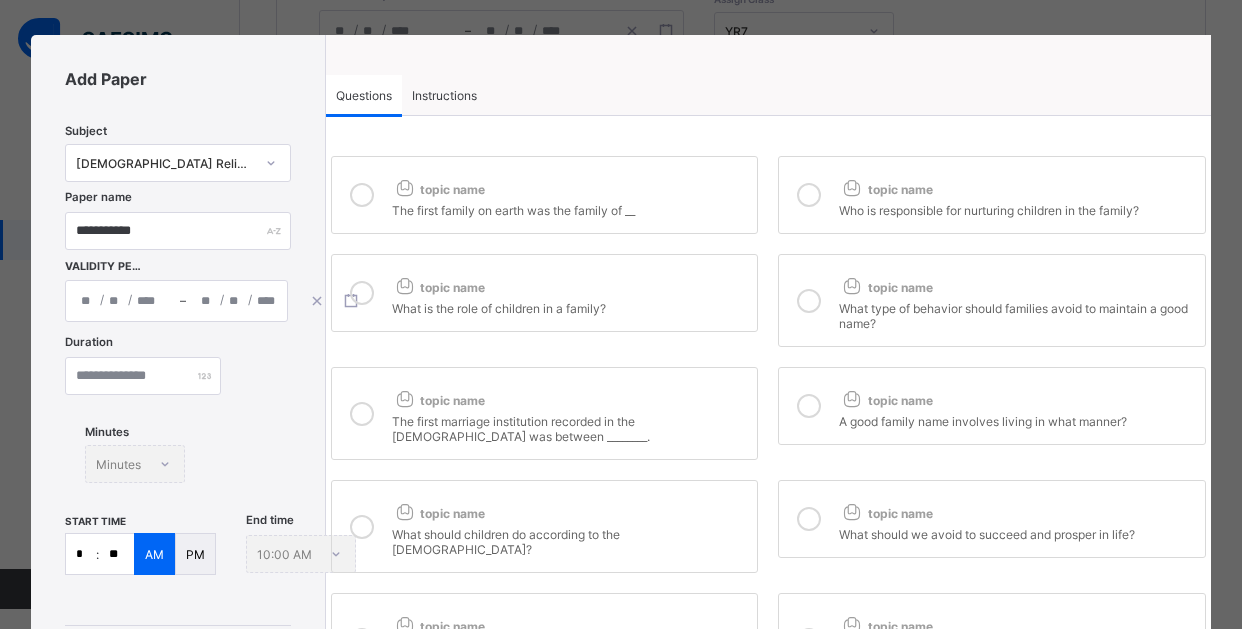scroll, scrollTop: 0, scrollLeft: 0, axis: both 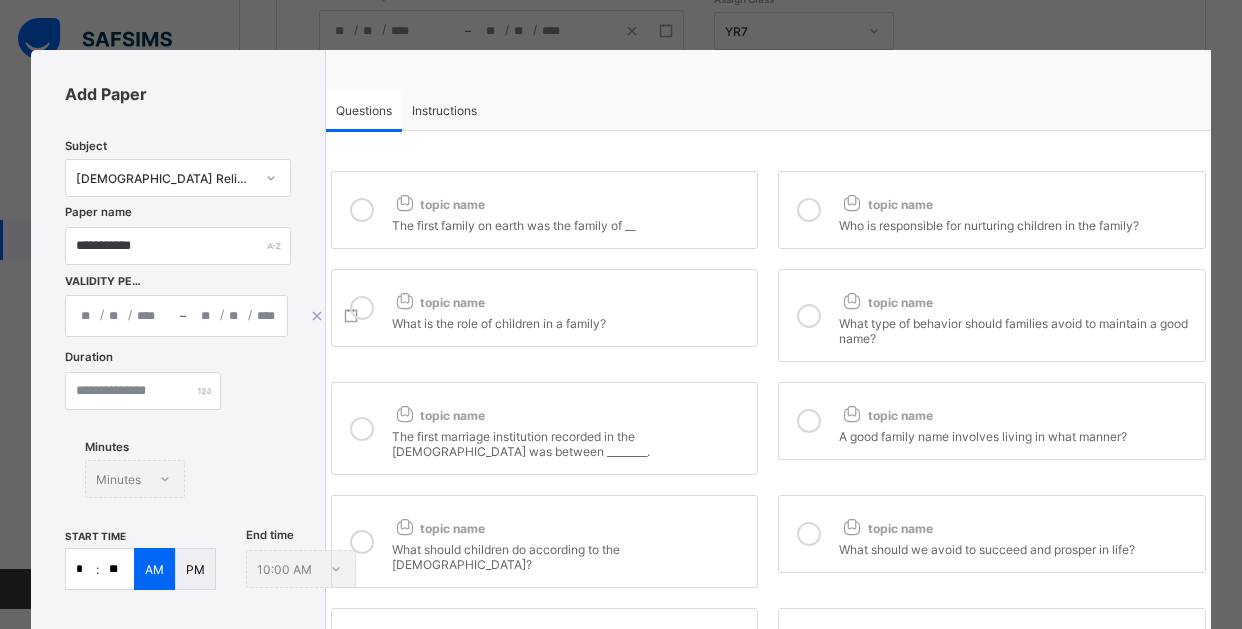 drag, startPoint x: 798, startPoint y: 315, endPoint x: 803, endPoint y: 286, distance: 29.427877 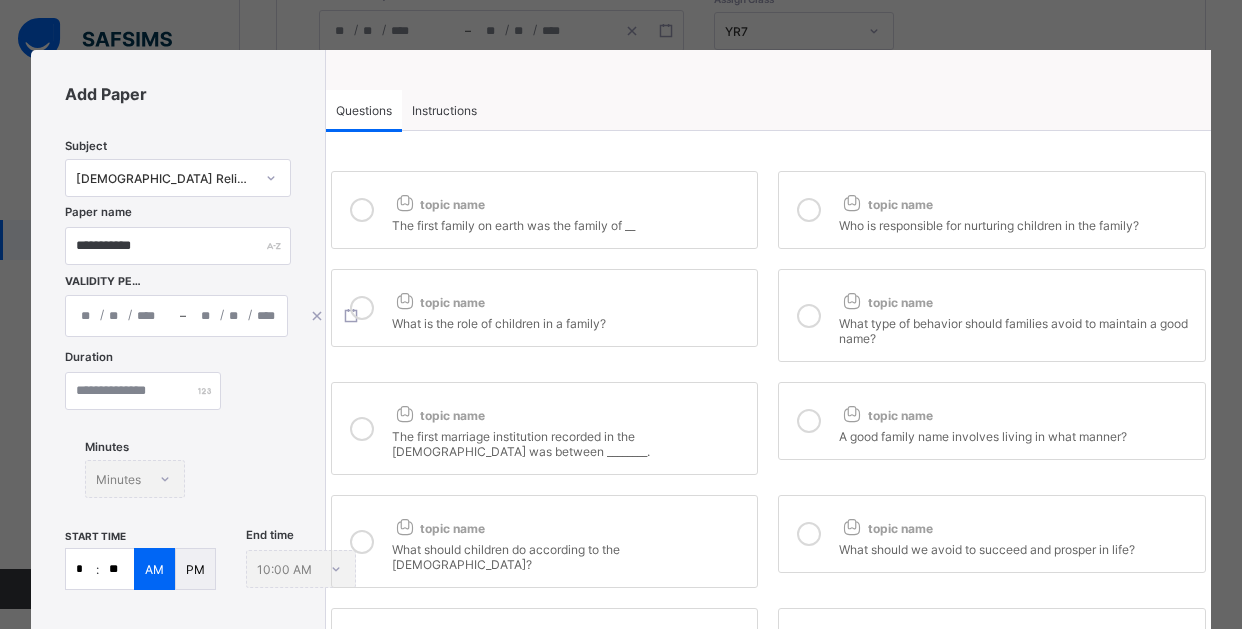click at bounding box center (362, 210) 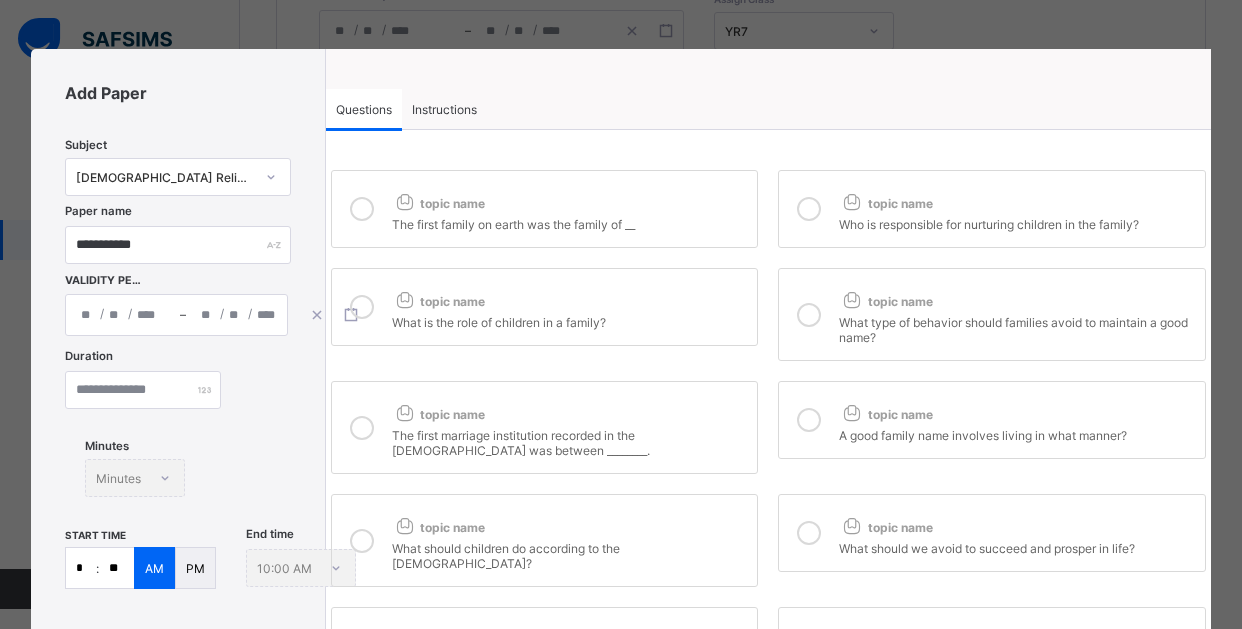 scroll, scrollTop: 0, scrollLeft: 0, axis: both 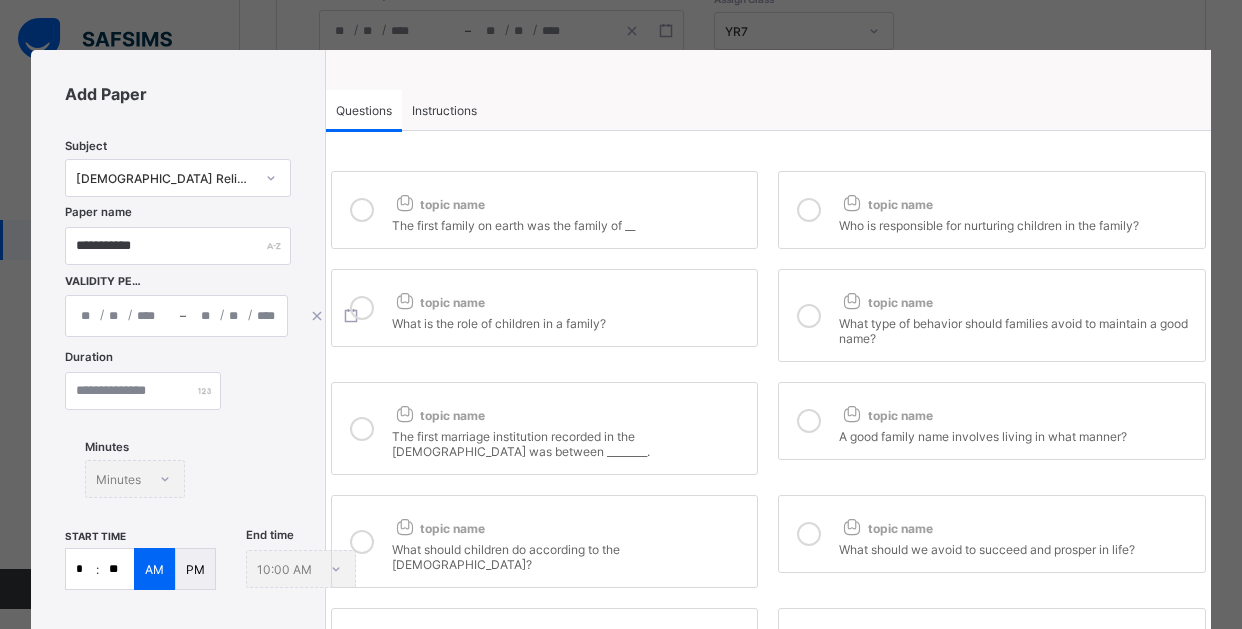 click on "Instructions" at bounding box center [444, 110] 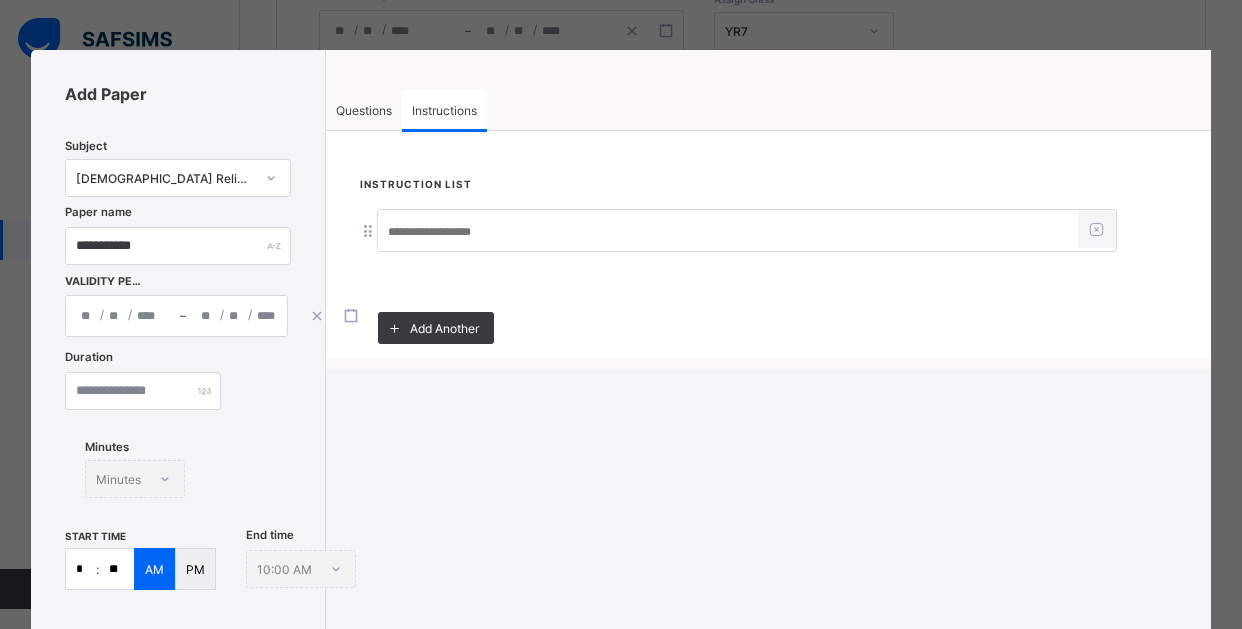 click at bounding box center (728, 232) 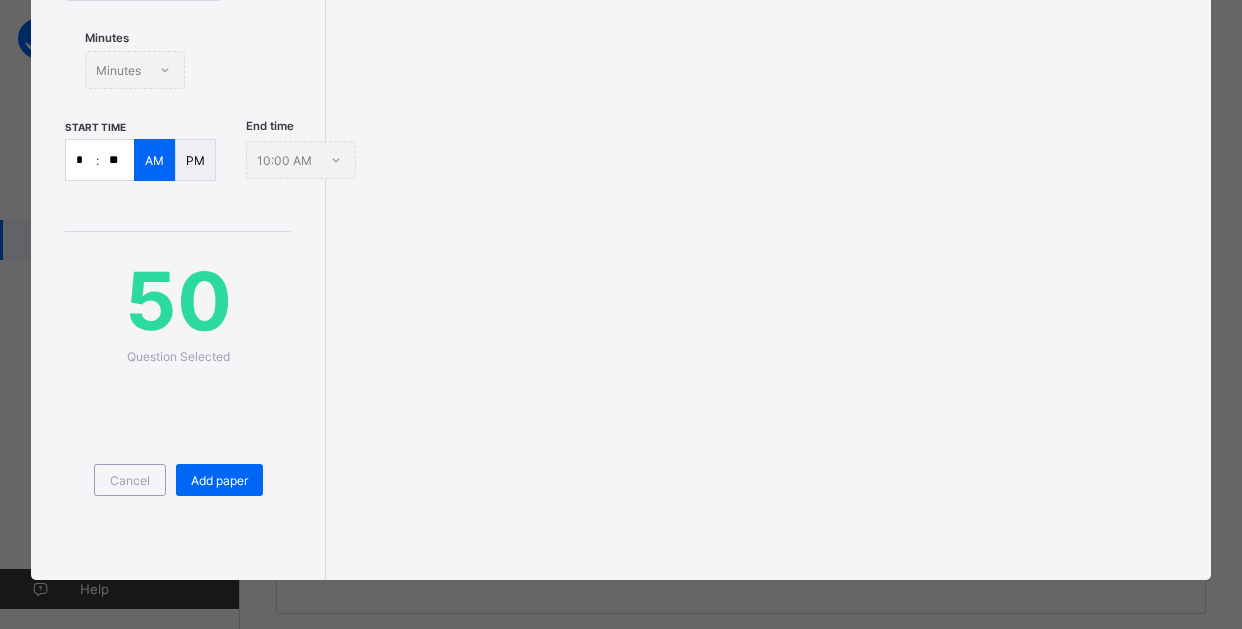 scroll, scrollTop: 410, scrollLeft: 0, axis: vertical 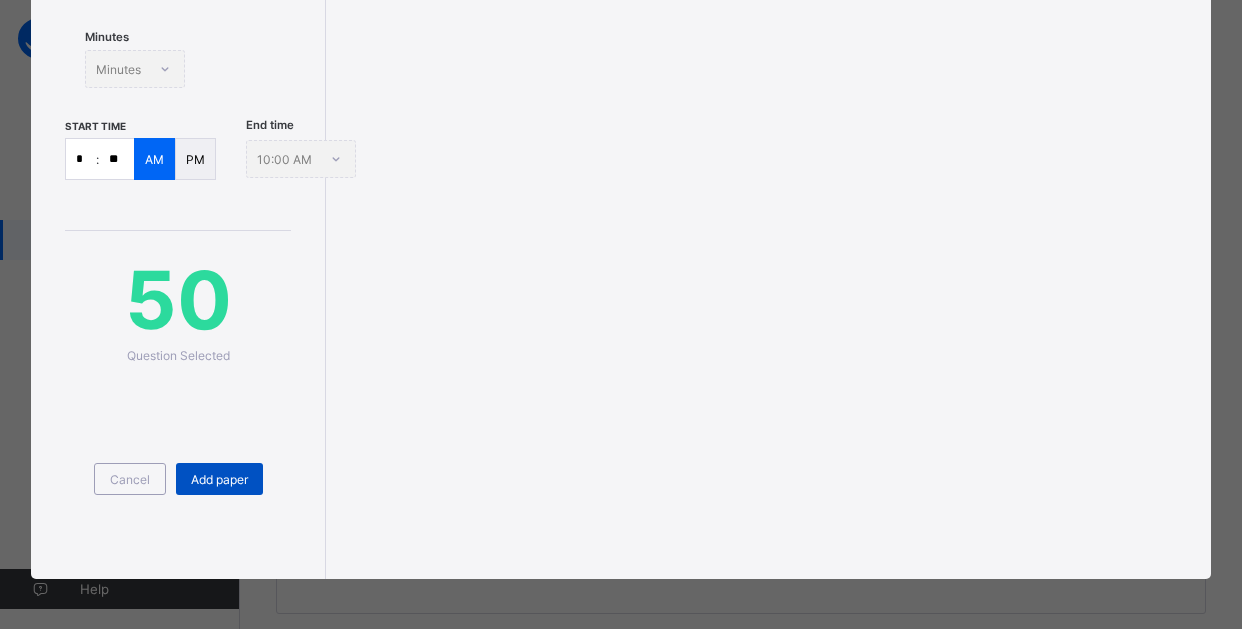 type on "**********" 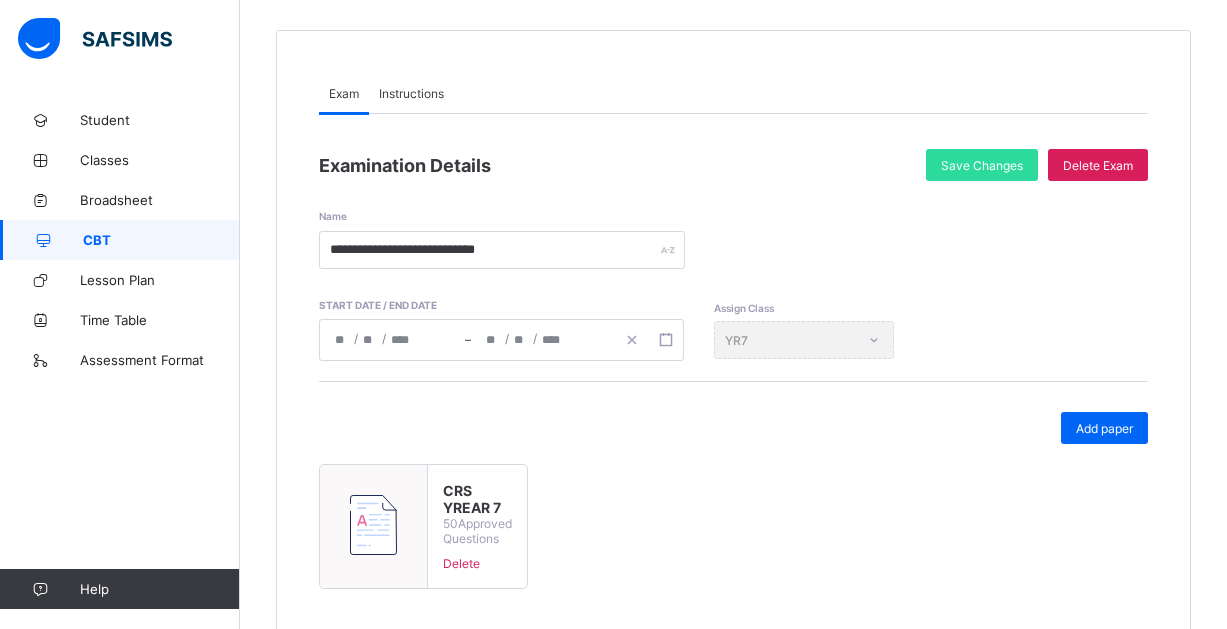 scroll, scrollTop: 191, scrollLeft: 0, axis: vertical 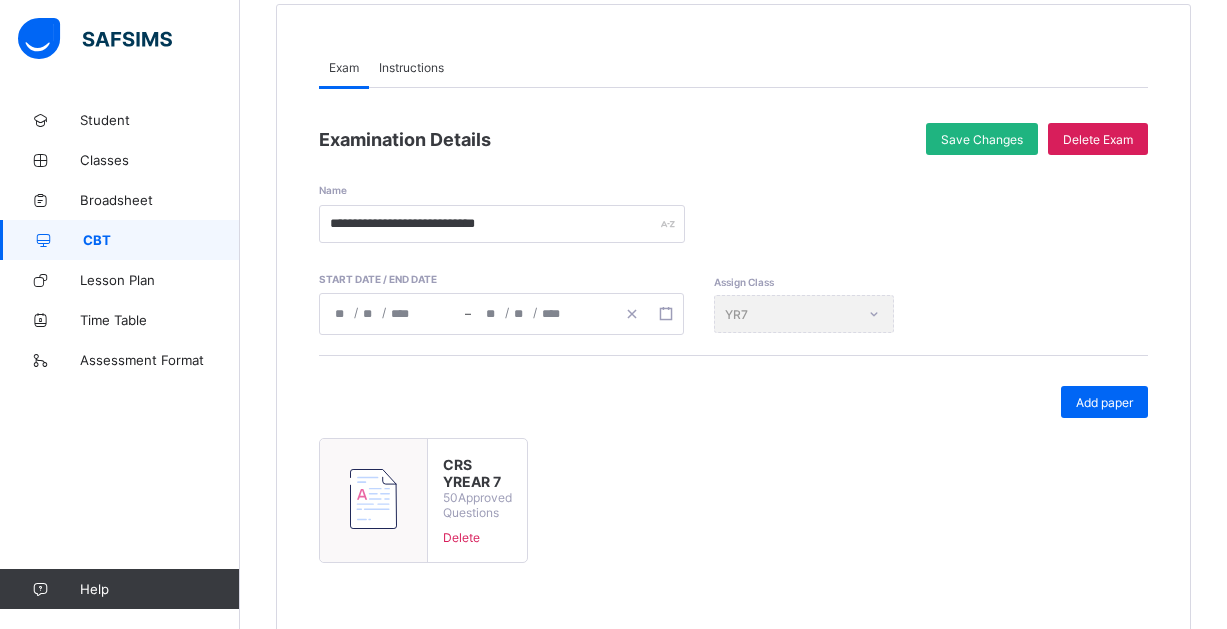 click on "Save Changes" at bounding box center [982, 139] 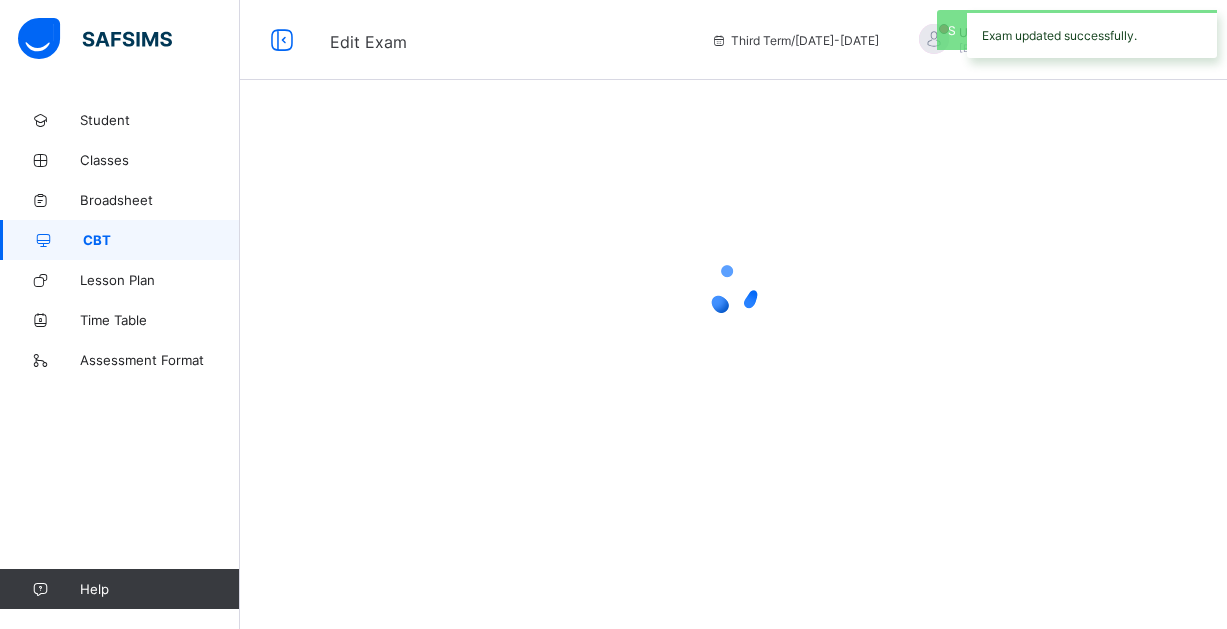 scroll, scrollTop: 0, scrollLeft: 0, axis: both 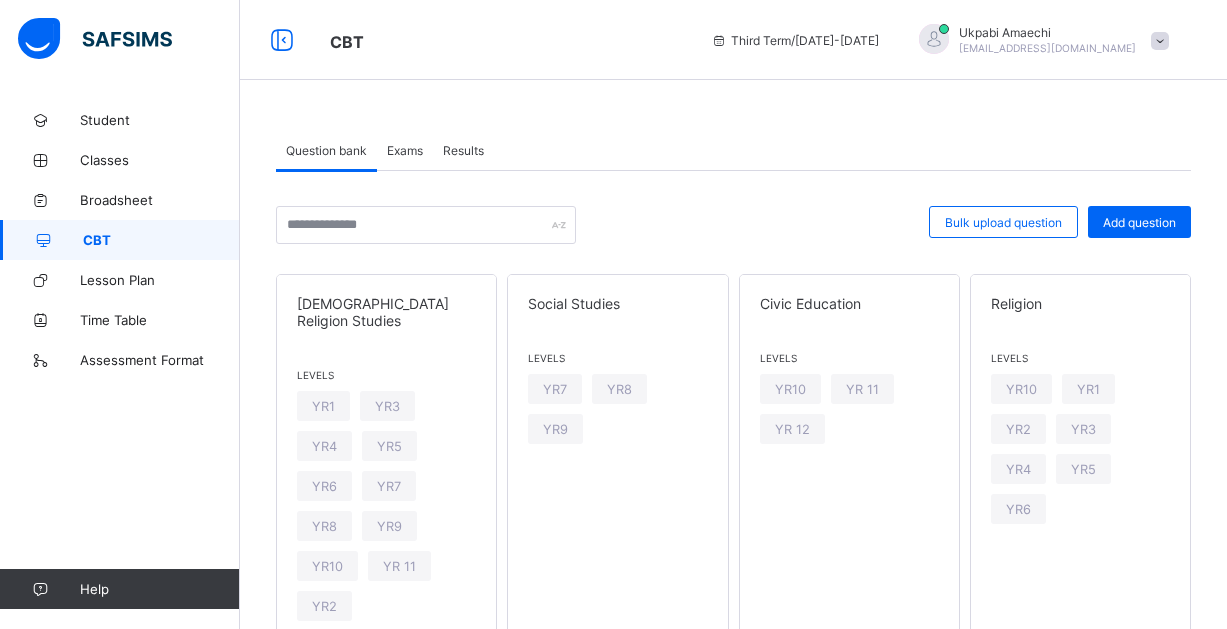click on "Exams" at bounding box center (405, 150) 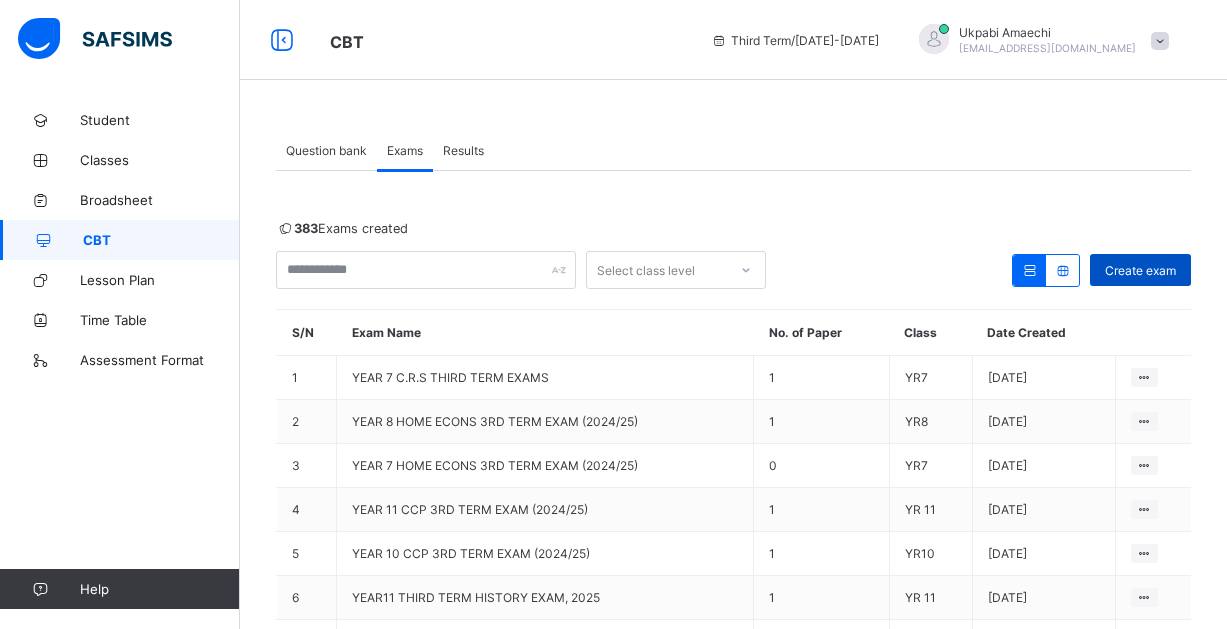 click on "Create exam" at bounding box center [1140, 270] 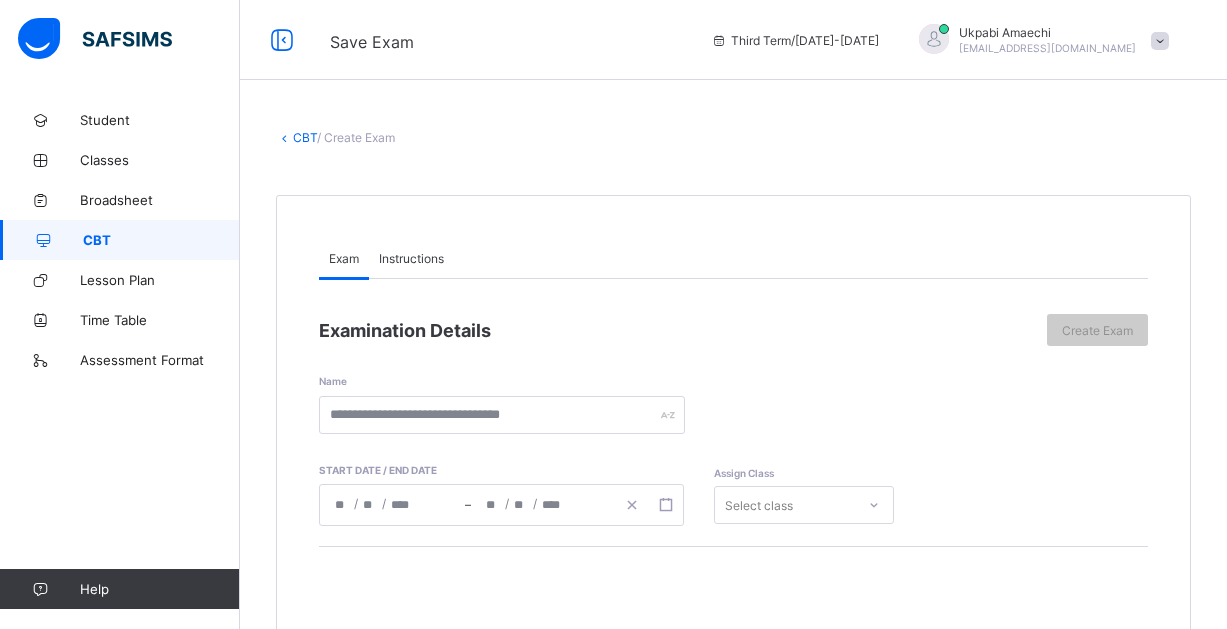 scroll, scrollTop: 100, scrollLeft: 0, axis: vertical 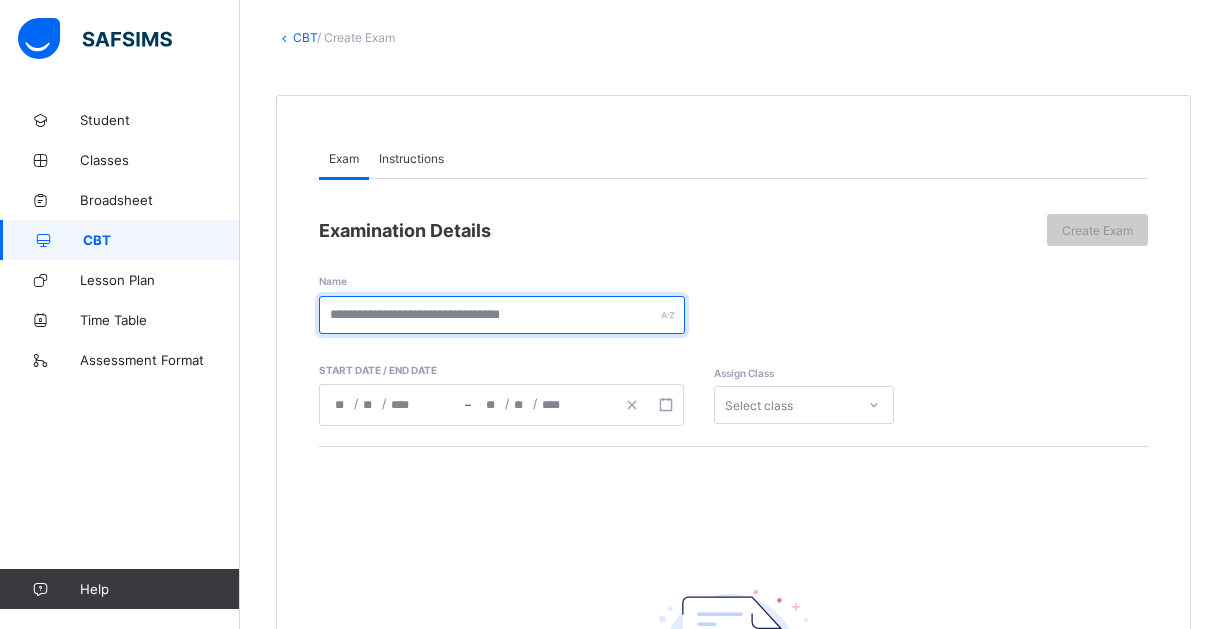 click at bounding box center (502, 315) 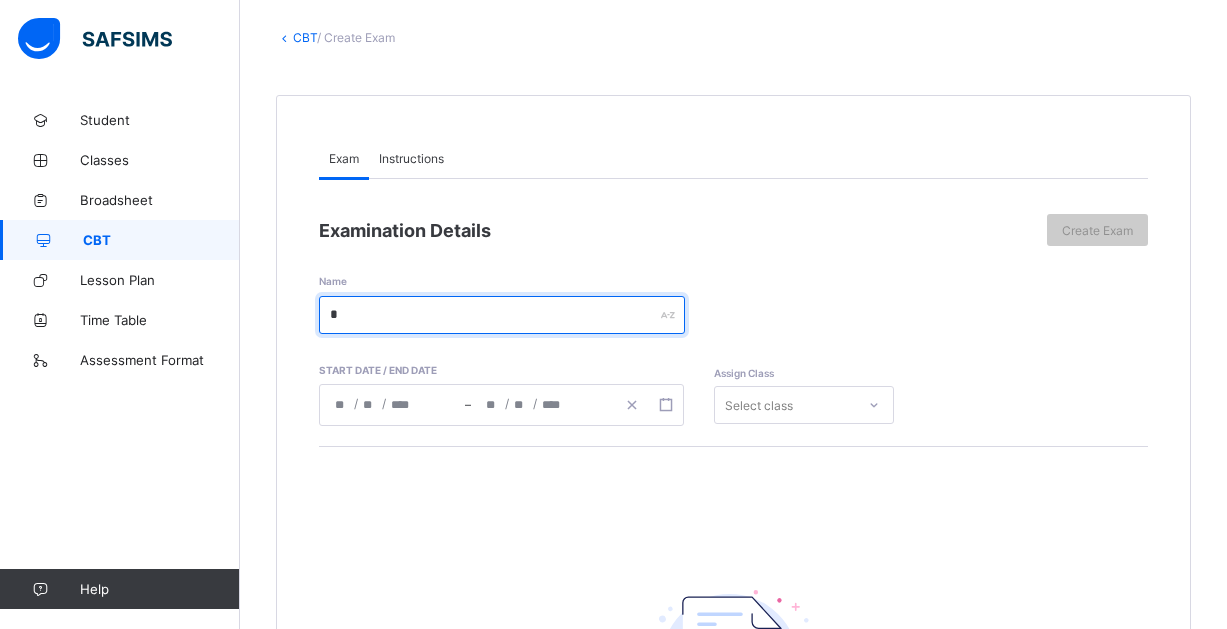 type on "*" 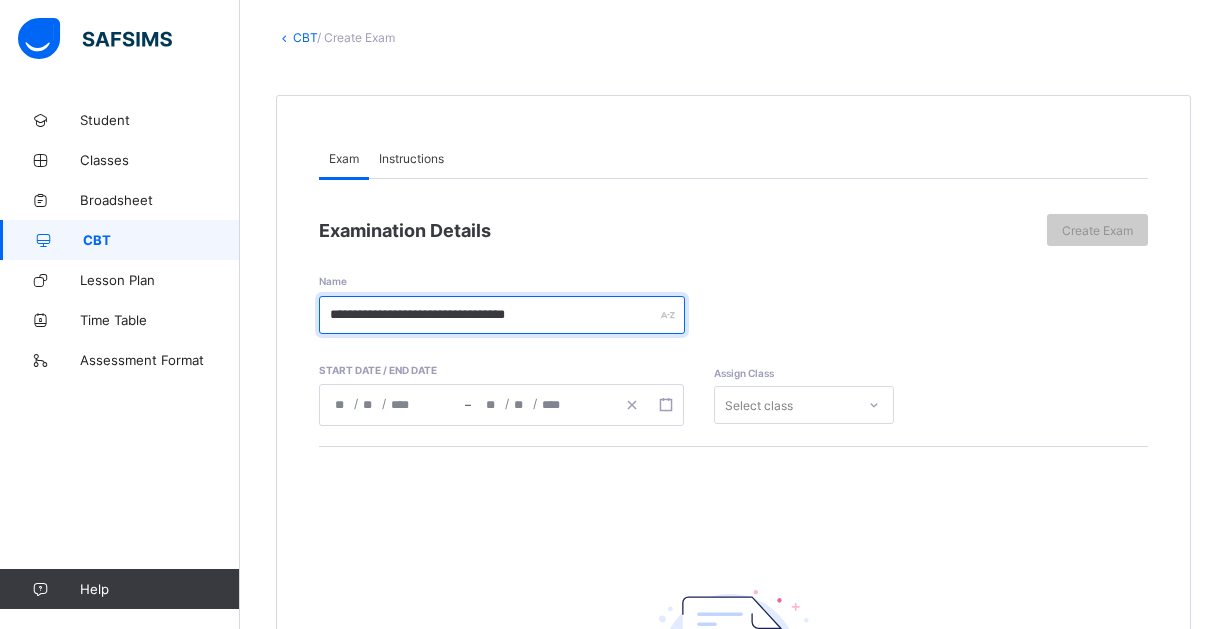 type on "**********" 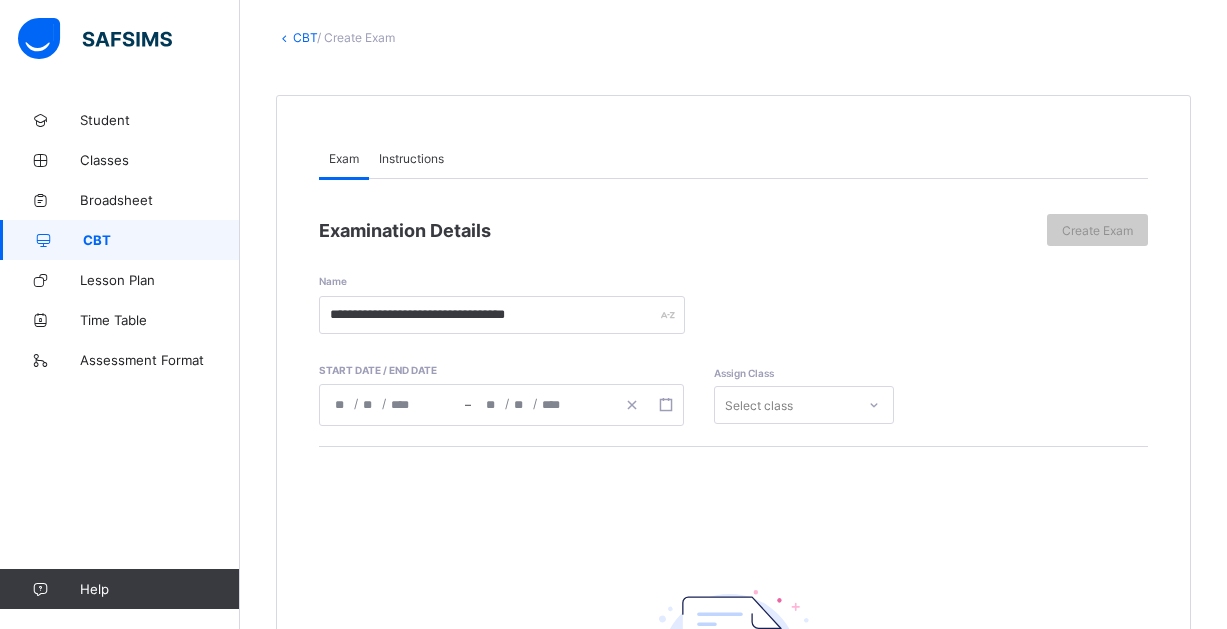 click on "/ /" at bounding box center [392, 405] 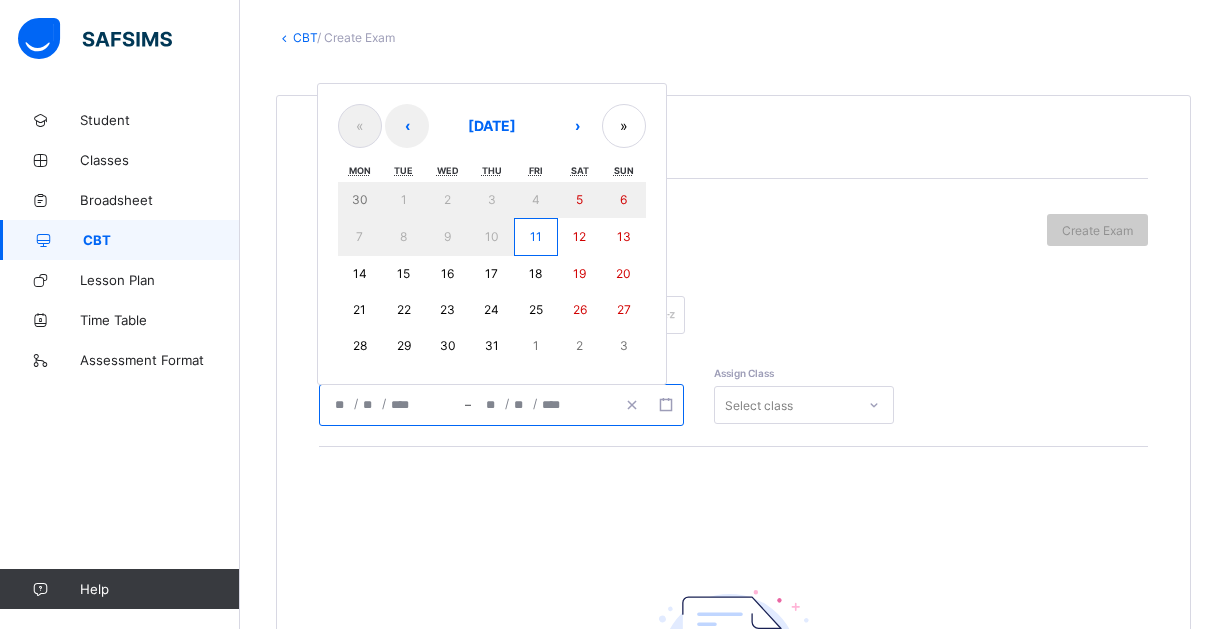 click on "17" at bounding box center [491, 273] 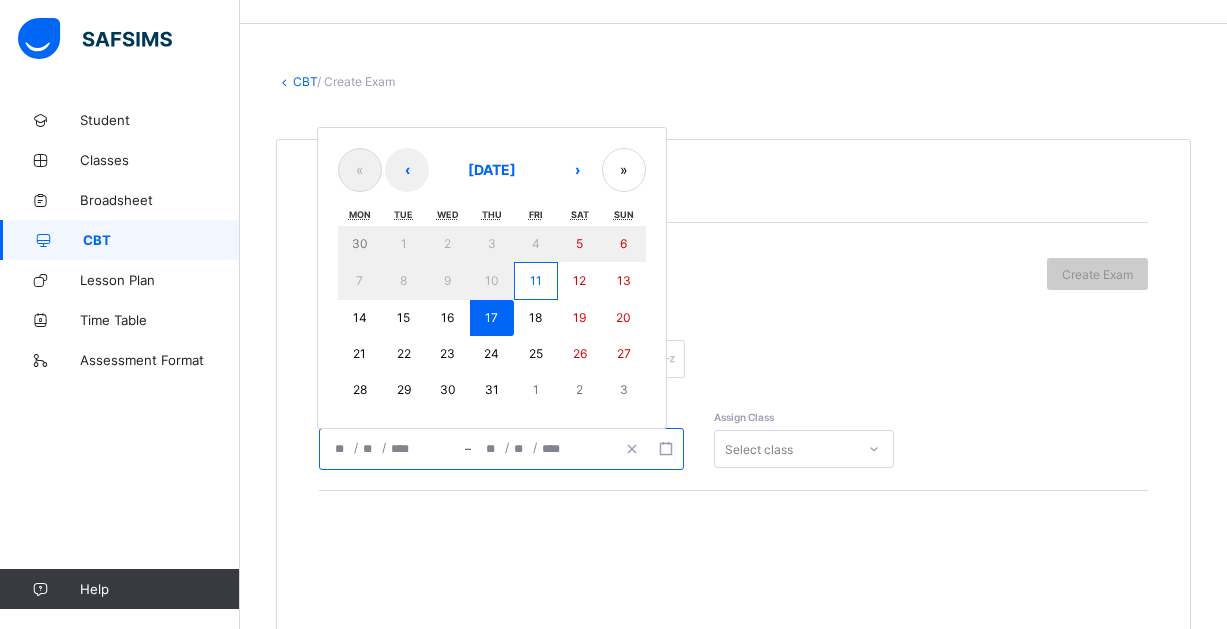 scroll, scrollTop: 0, scrollLeft: 0, axis: both 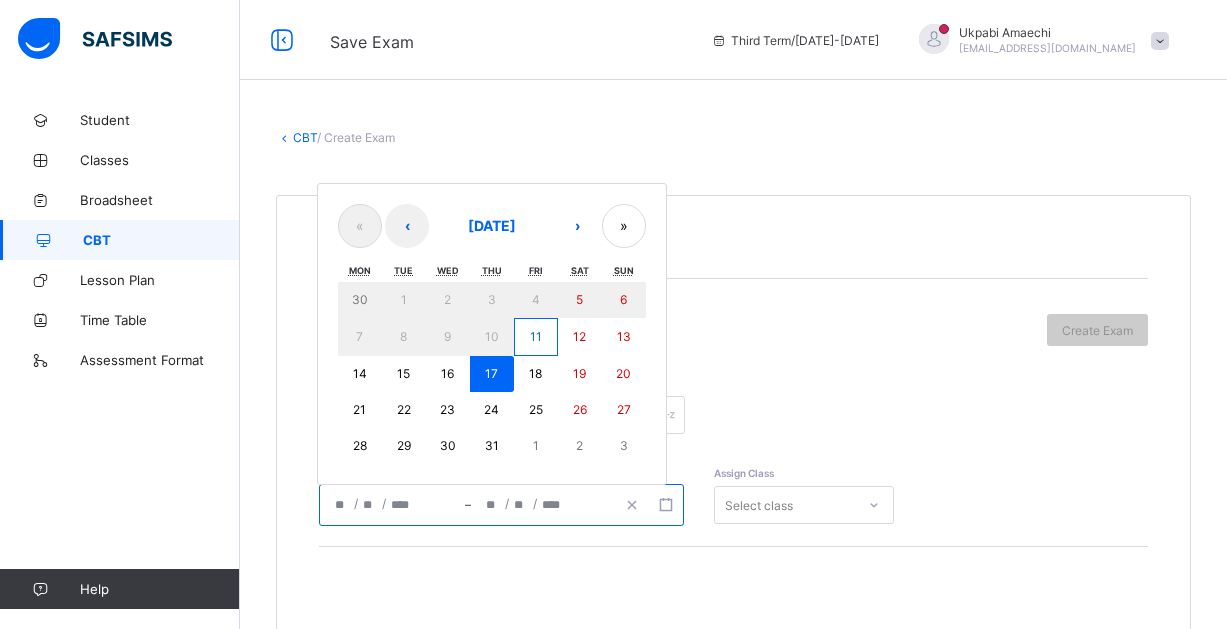 click on "17" at bounding box center [491, 373] 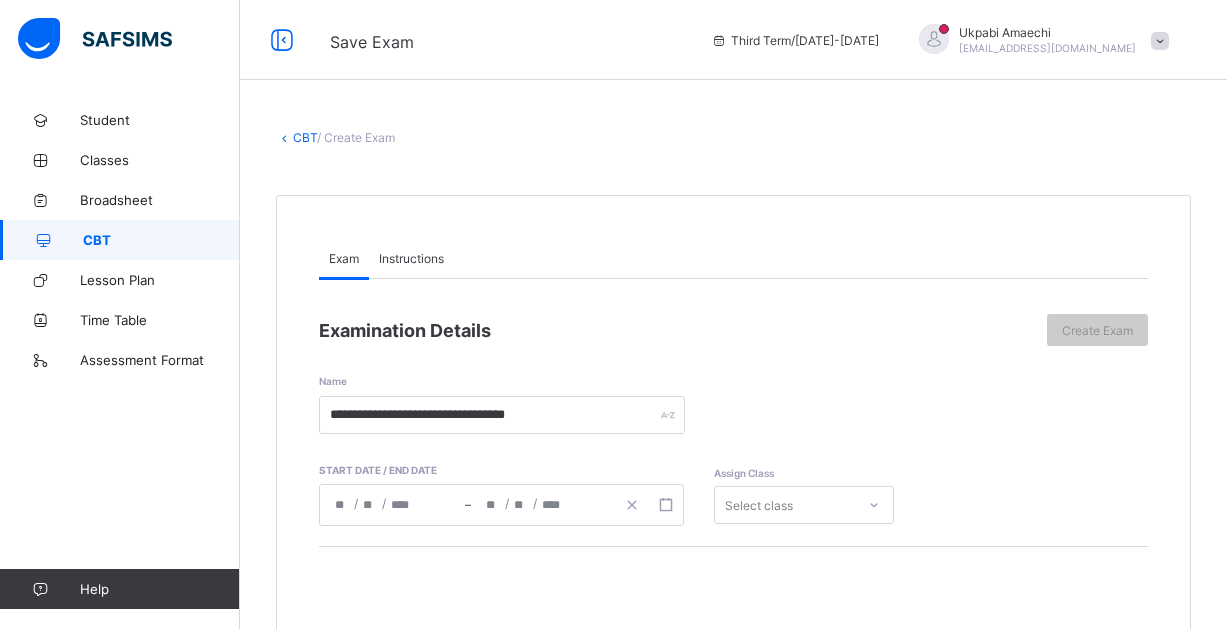click on "Select class" at bounding box center [804, 505] 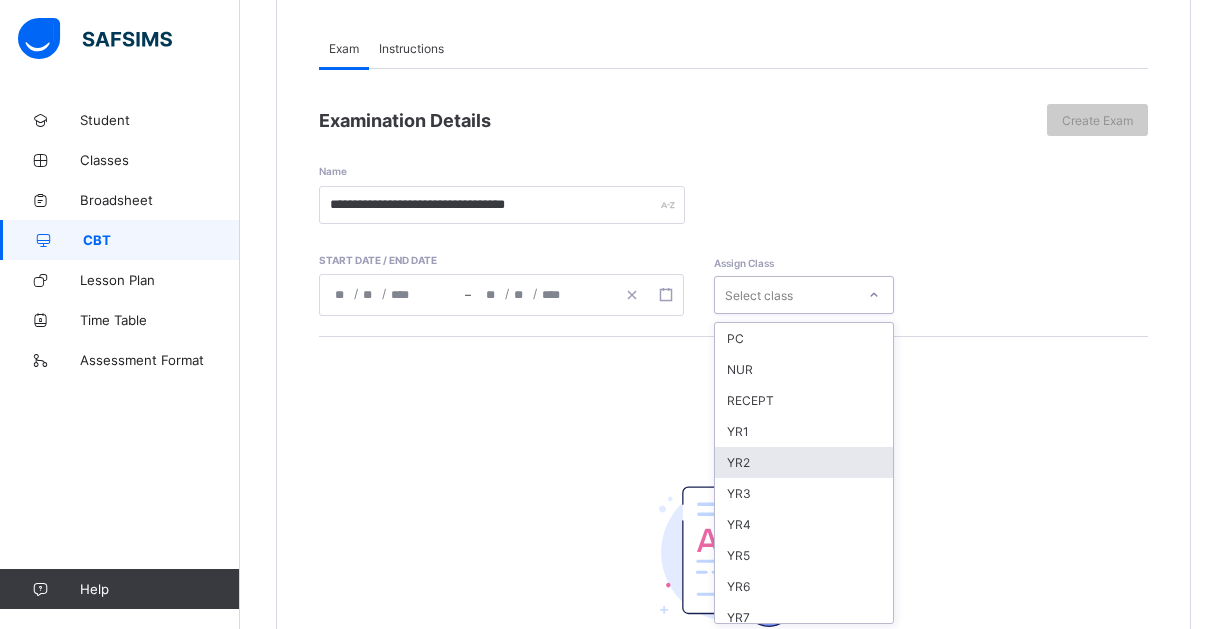 scroll, scrollTop: 213, scrollLeft: 0, axis: vertical 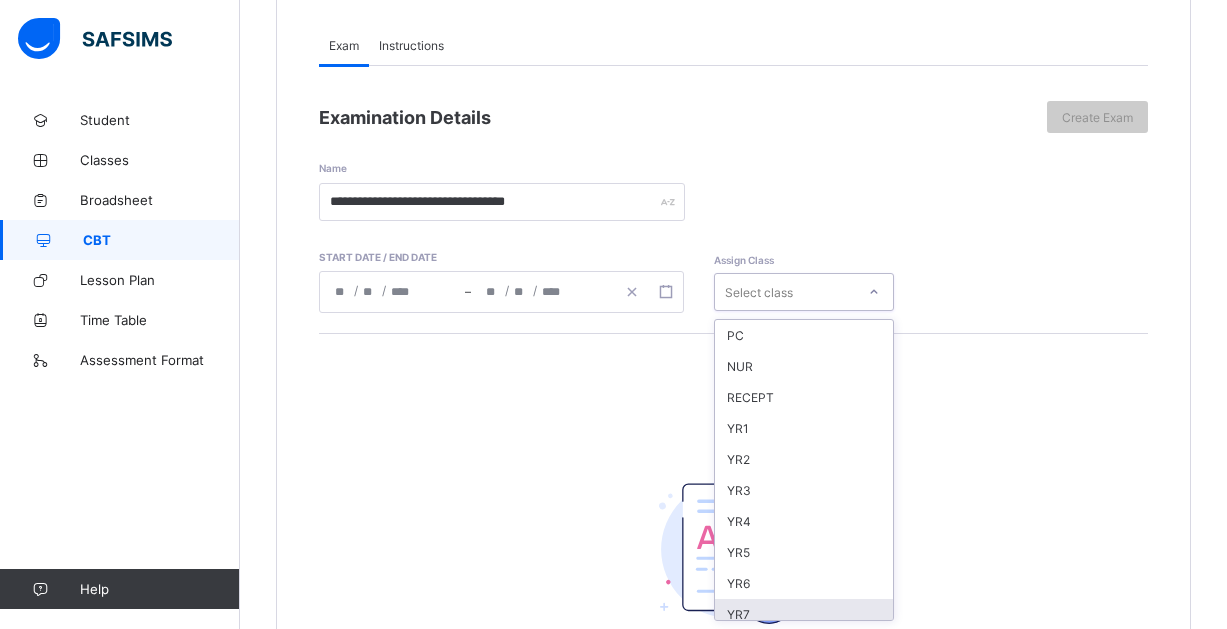 click on "YR7" at bounding box center (804, 614) 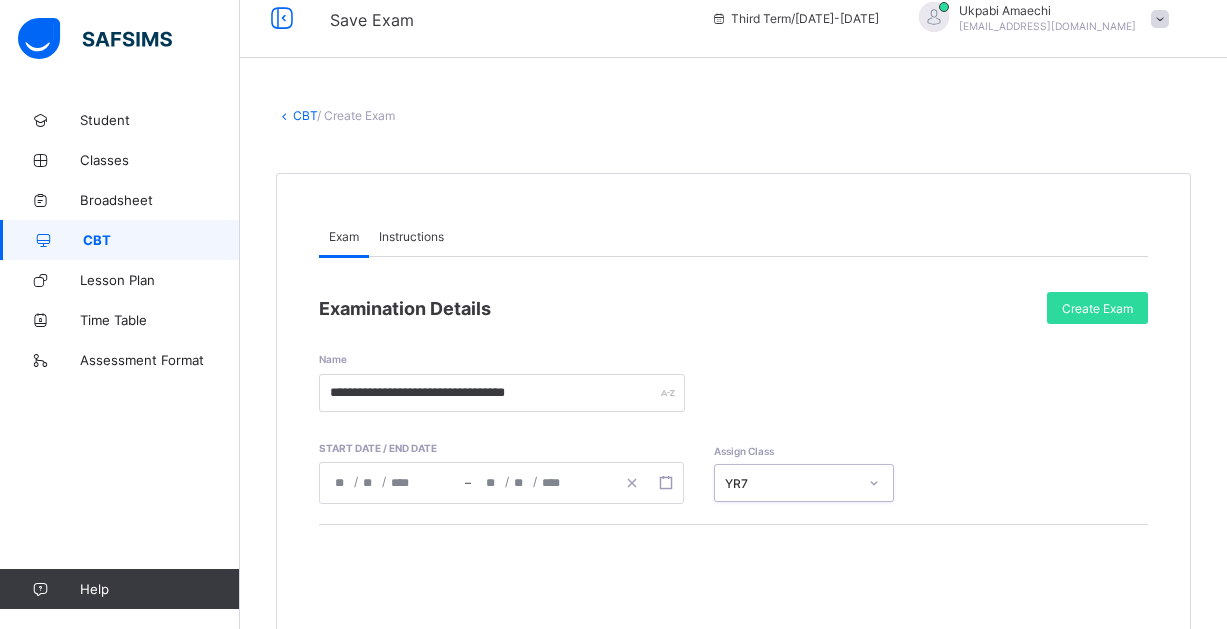 scroll, scrollTop: 0, scrollLeft: 0, axis: both 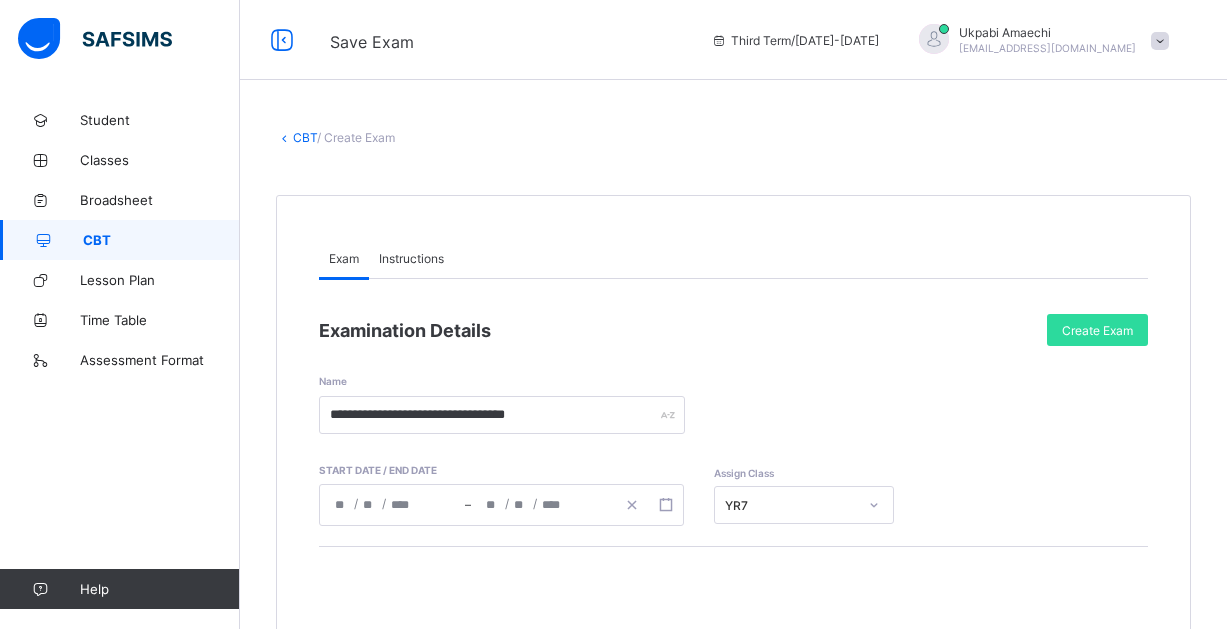 click on "Instructions" at bounding box center (411, 258) 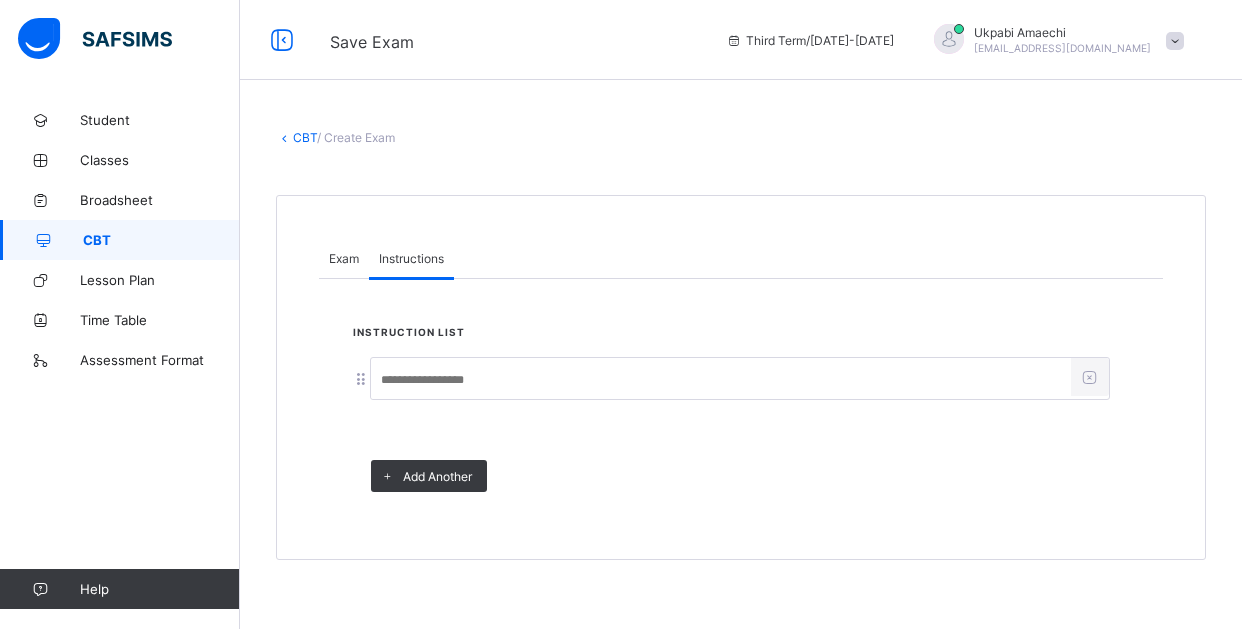 click at bounding box center [721, 380] 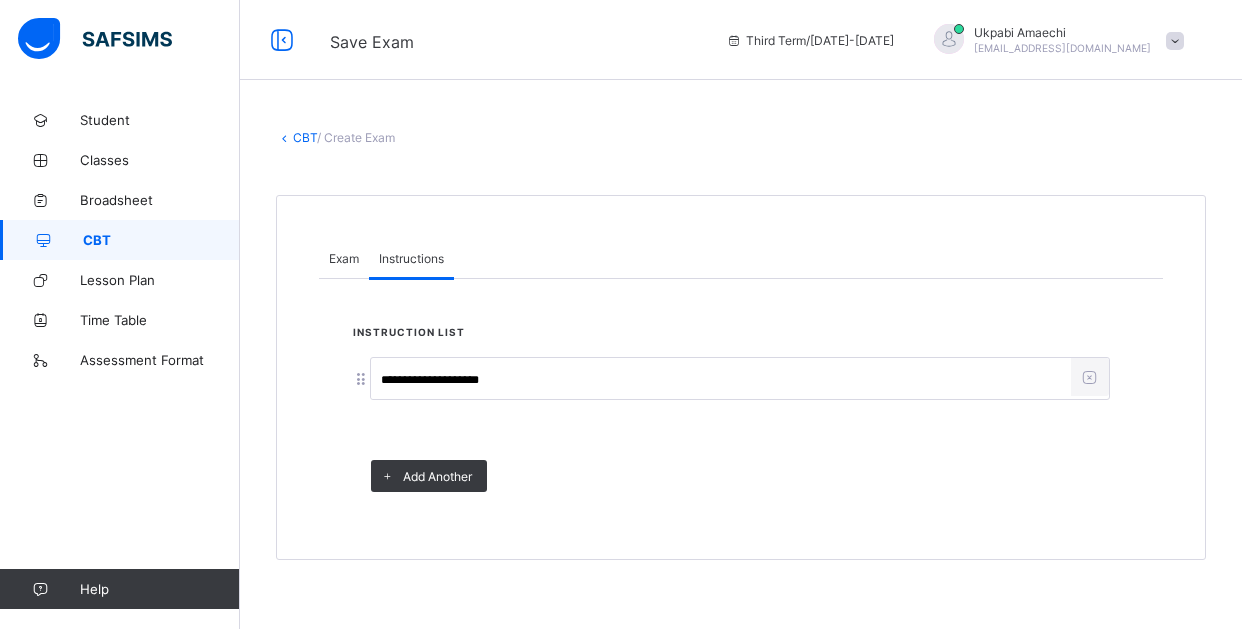 type on "**********" 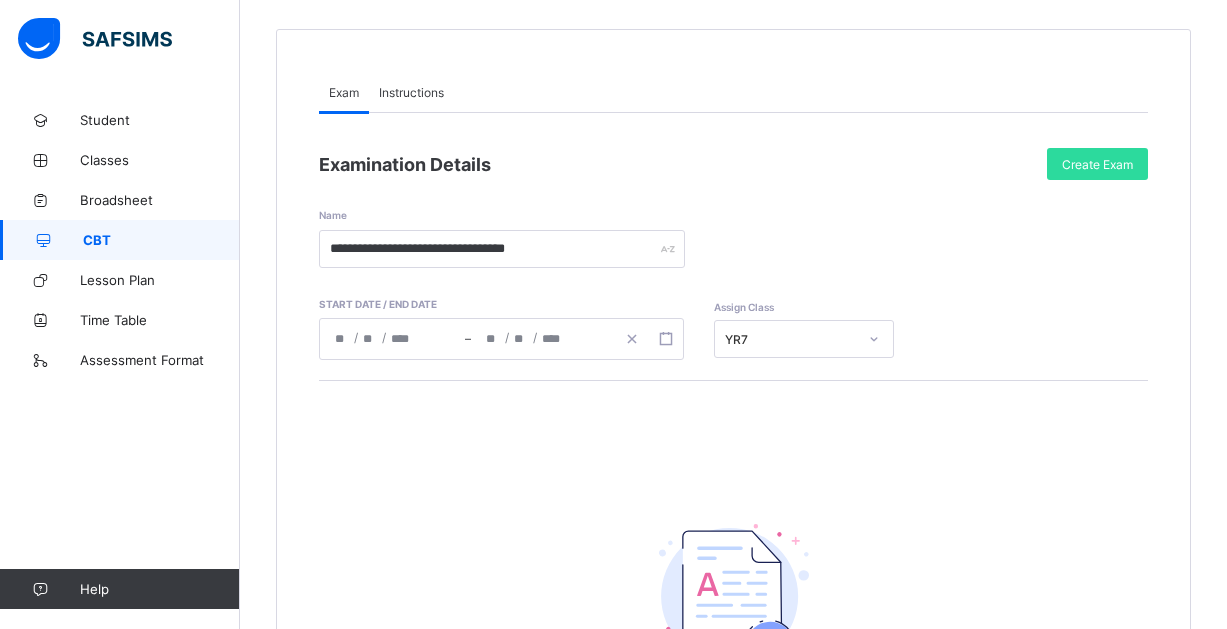scroll, scrollTop: 200, scrollLeft: 0, axis: vertical 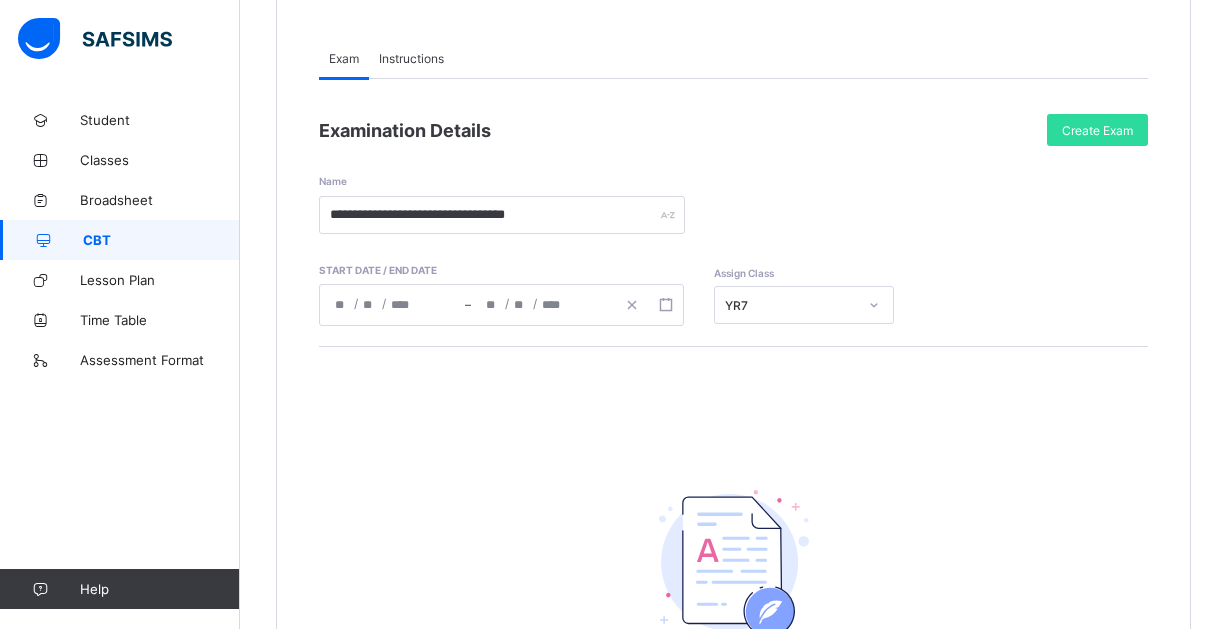 click on "CBT" at bounding box center (161, 240) 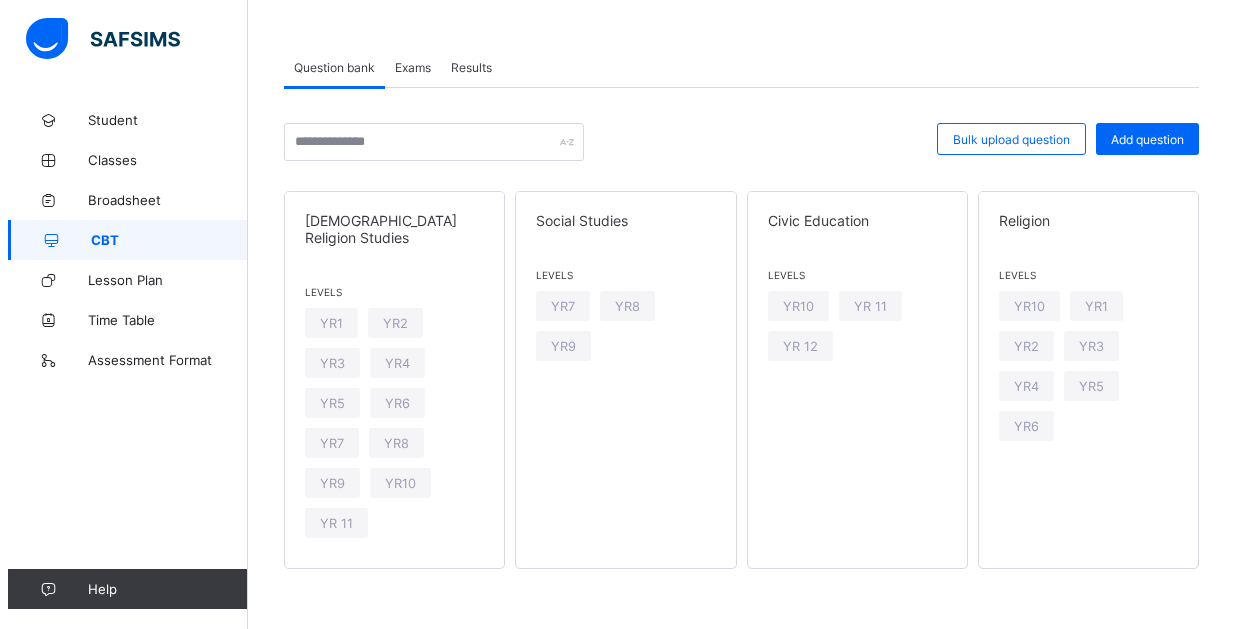 scroll, scrollTop: 66, scrollLeft: 0, axis: vertical 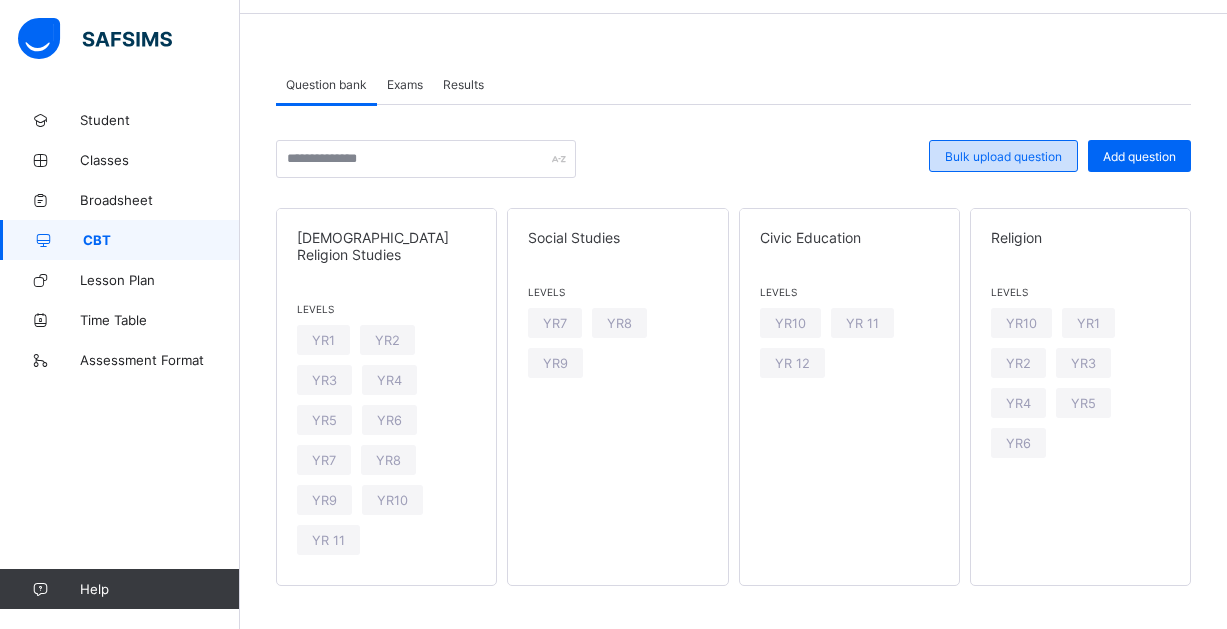click on "Bulk upload question" at bounding box center (1003, 156) 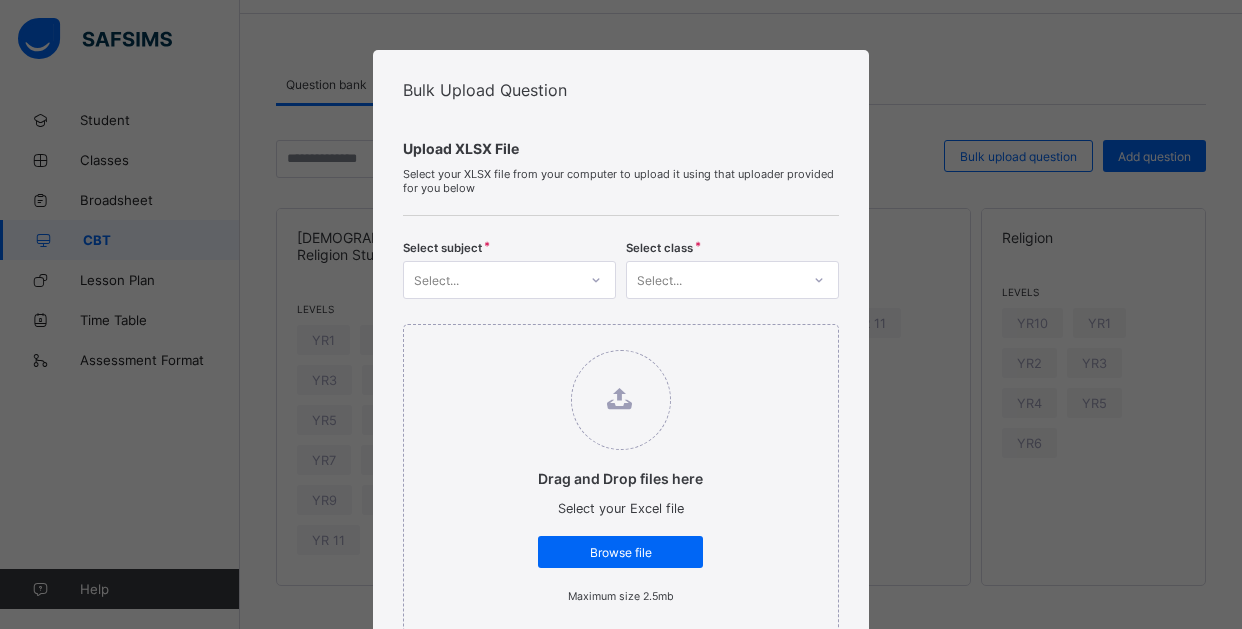 click on "Select..." at bounding box center (490, 280) 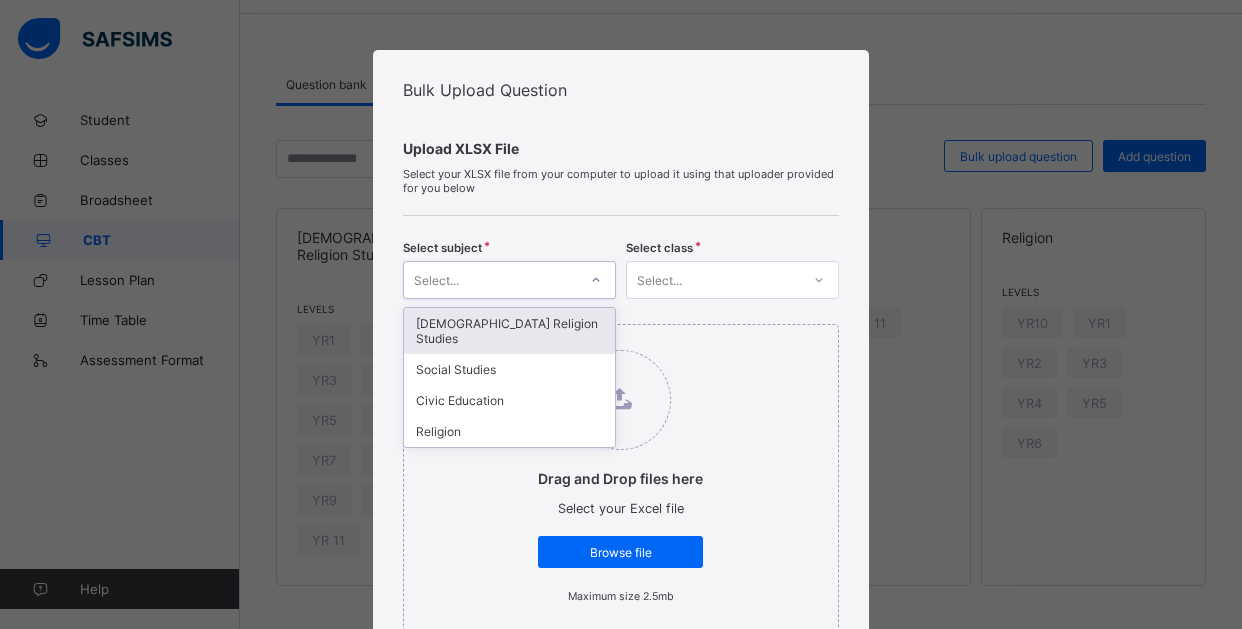click on "[DEMOGRAPHIC_DATA] Religion Studies" at bounding box center [509, 331] 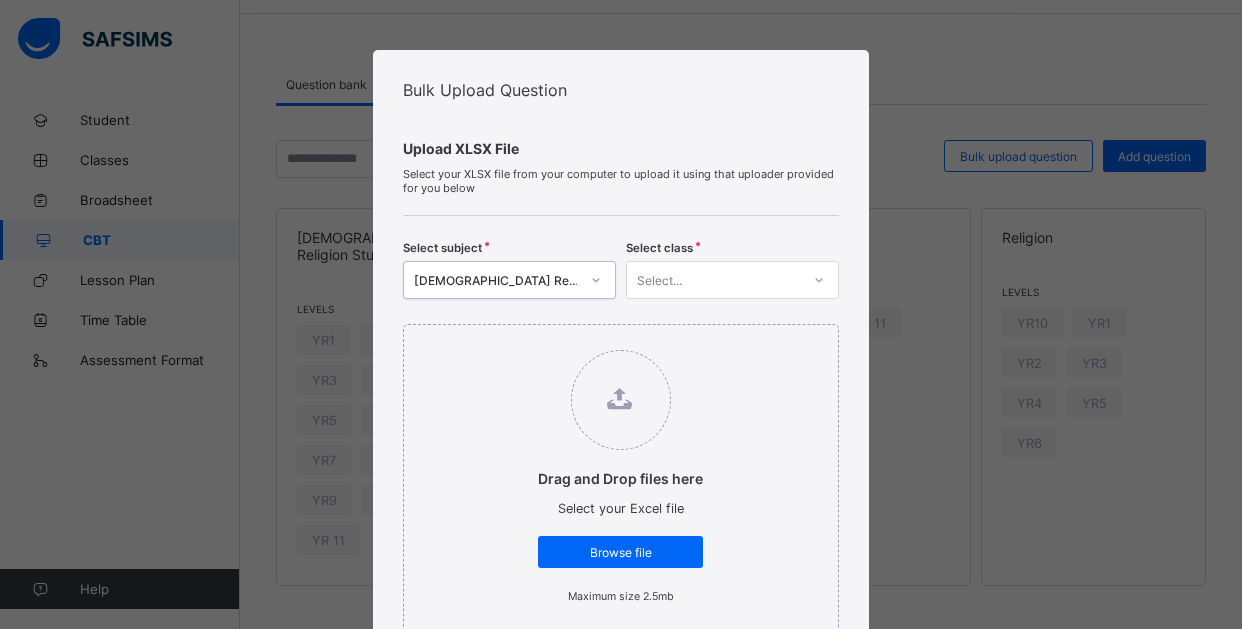 click at bounding box center (819, 280) 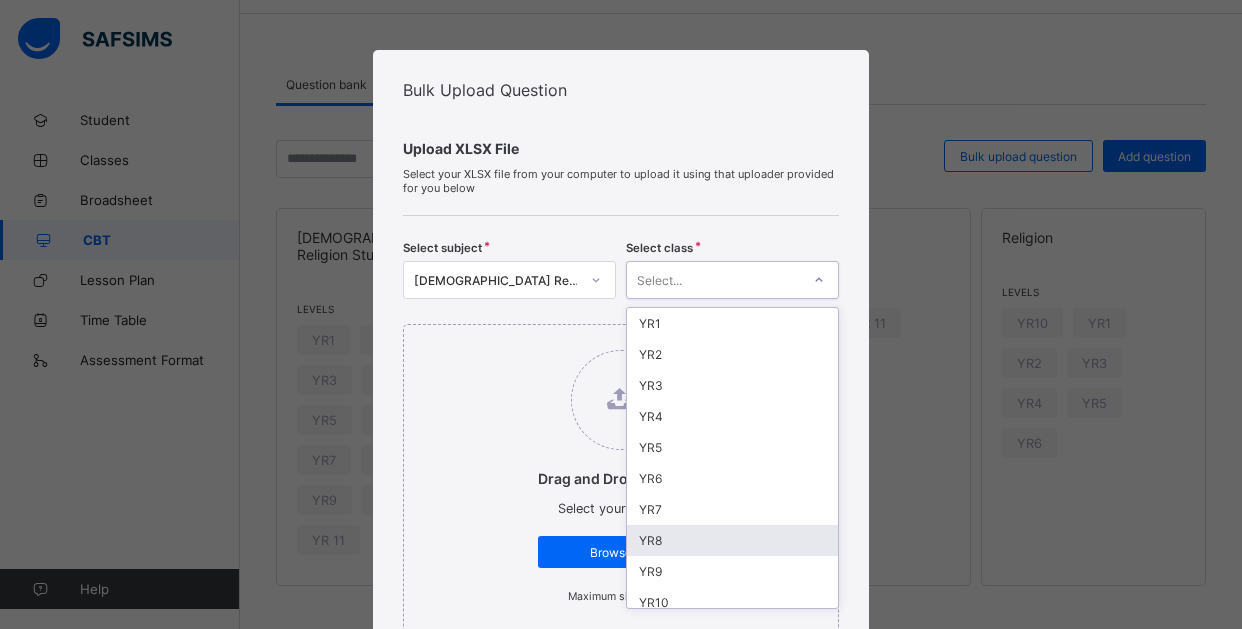 click on "YR8" at bounding box center [732, 540] 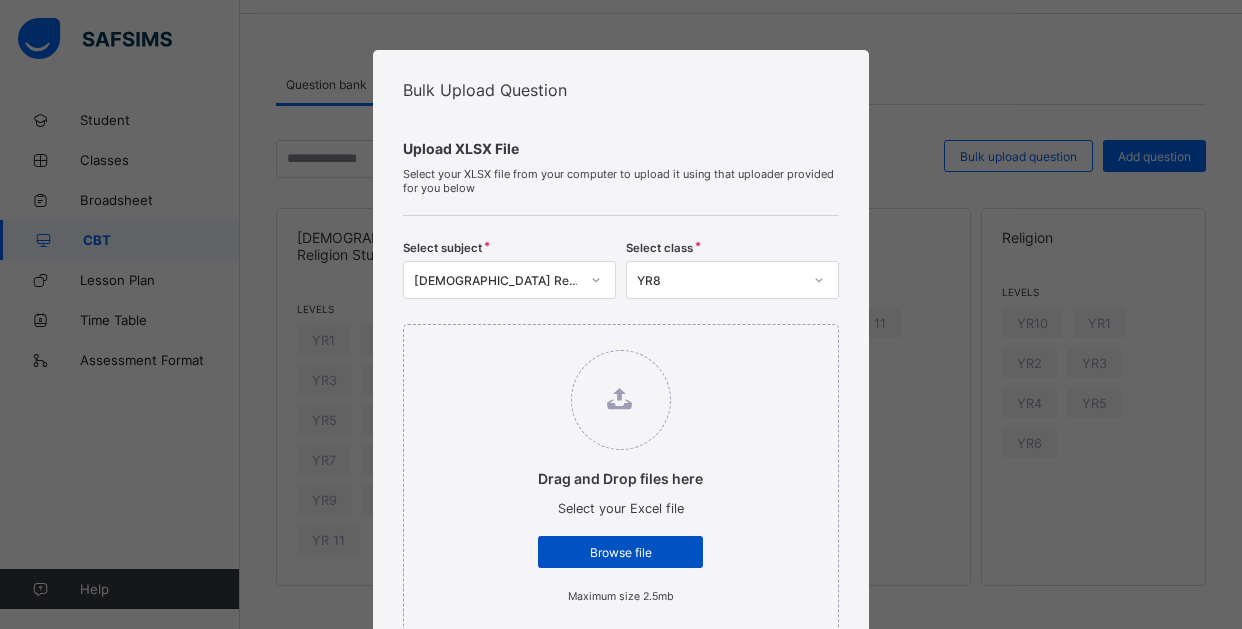 click on "Browse file" at bounding box center [620, 552] 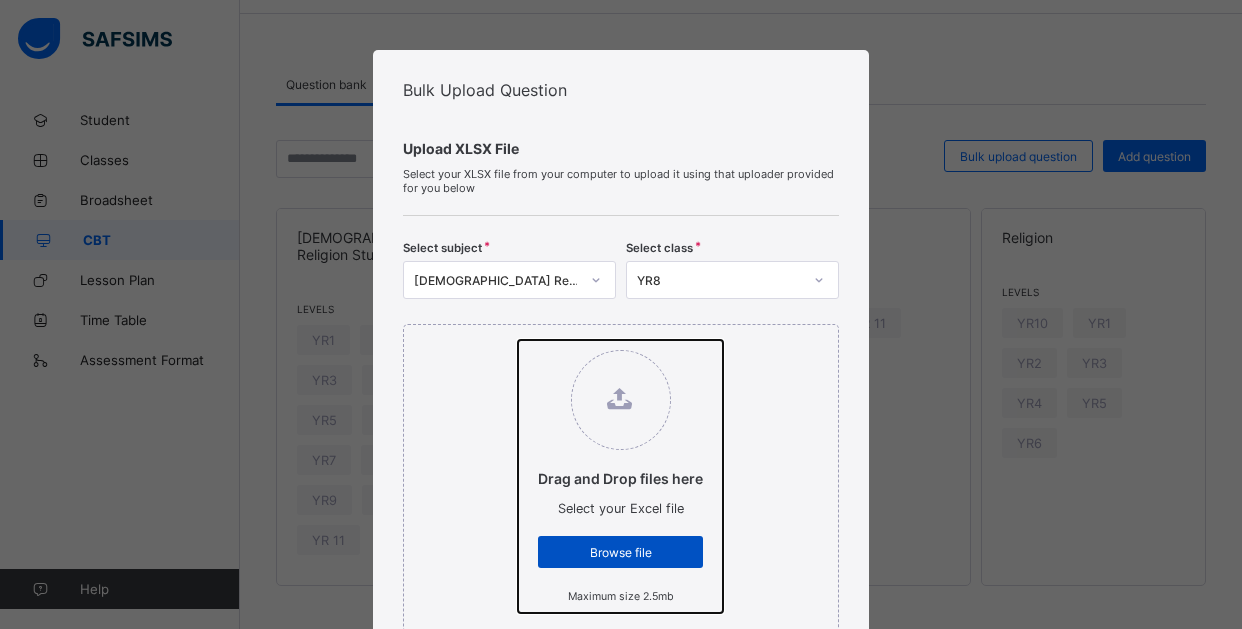 click on "Drag and Drop files here Select your Excel file Browse file Maximum size 2.5mb" at bounding box center [518, 340] 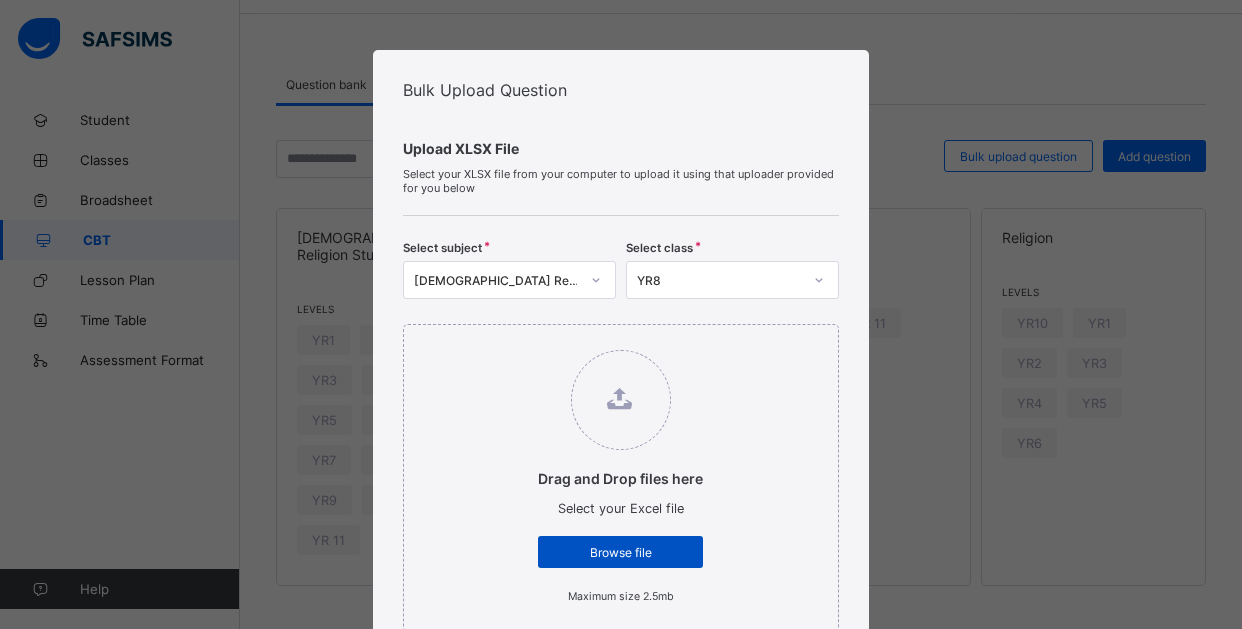 scroll, scrollTop: 100, scrollLeft: 0, axis: vertical 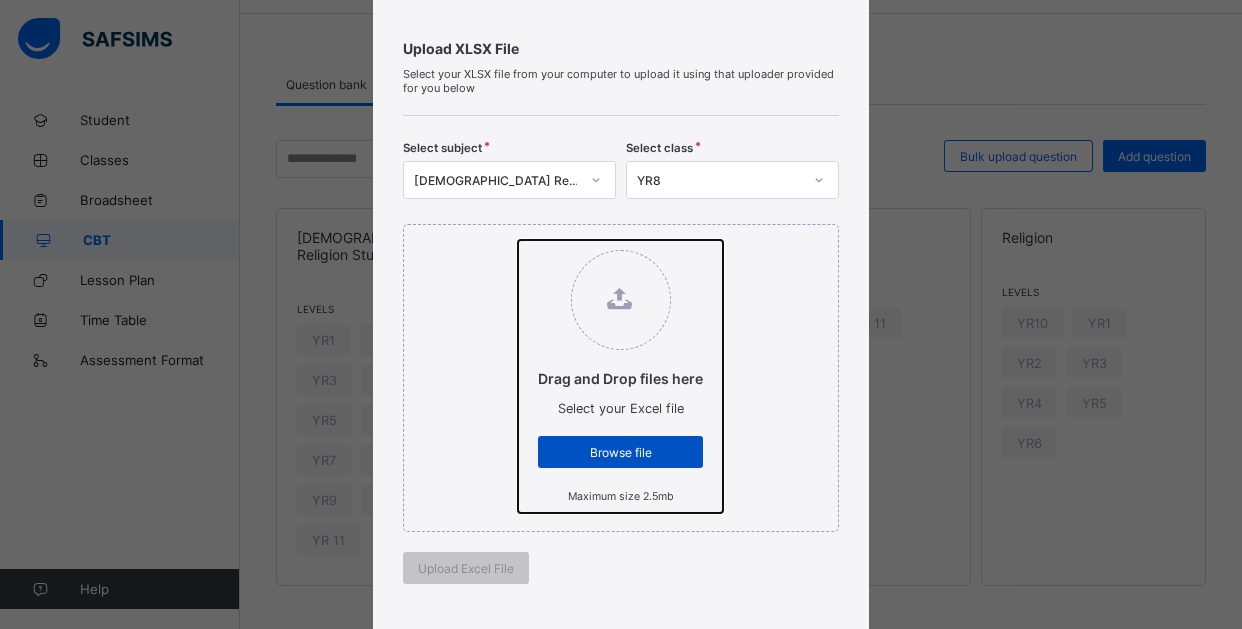 type on "**********" 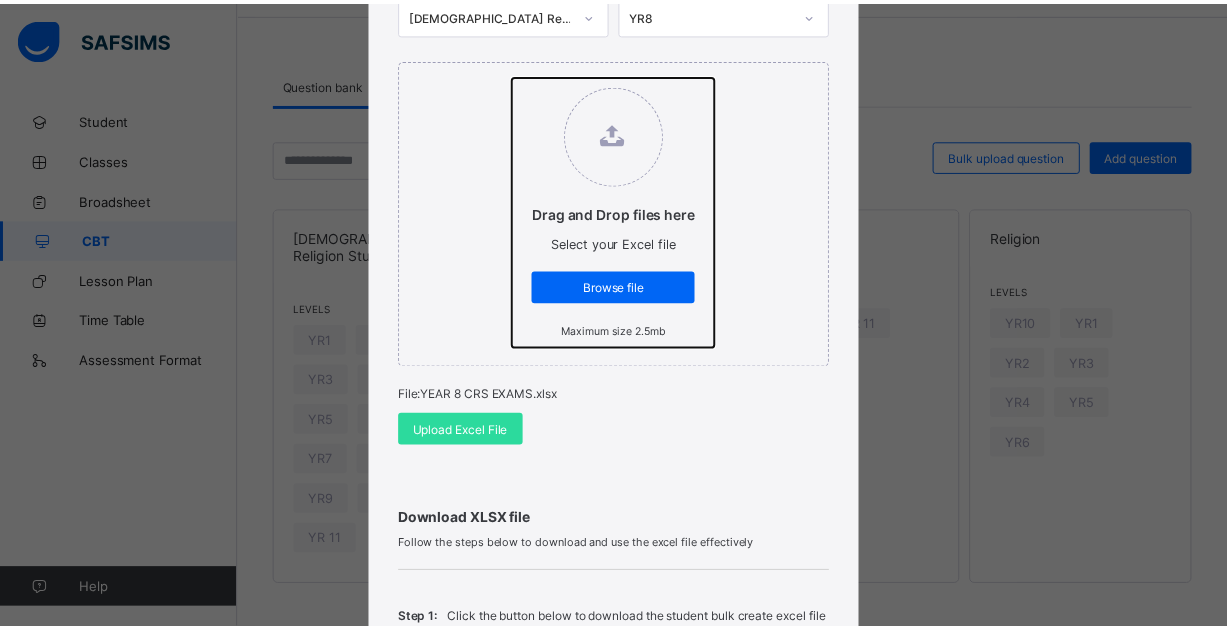 scroll, scrollTop: 300, scrollLeft: 0, axis: vertical 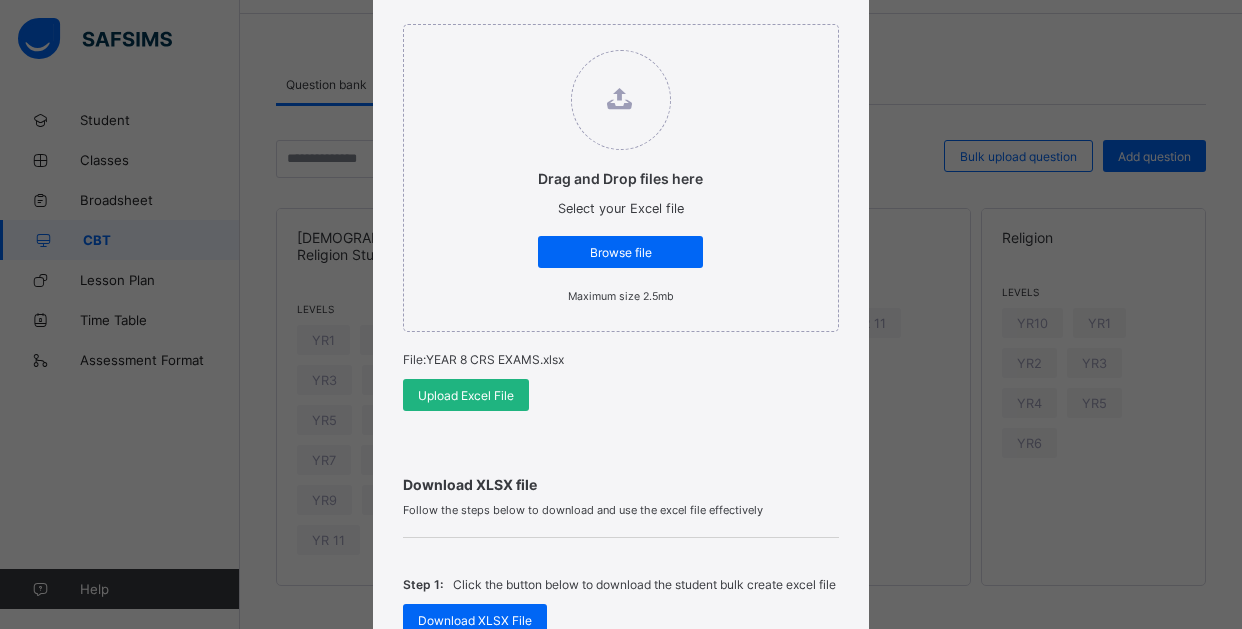 click on "Upload Excel File" at bounding box center (466, 395) 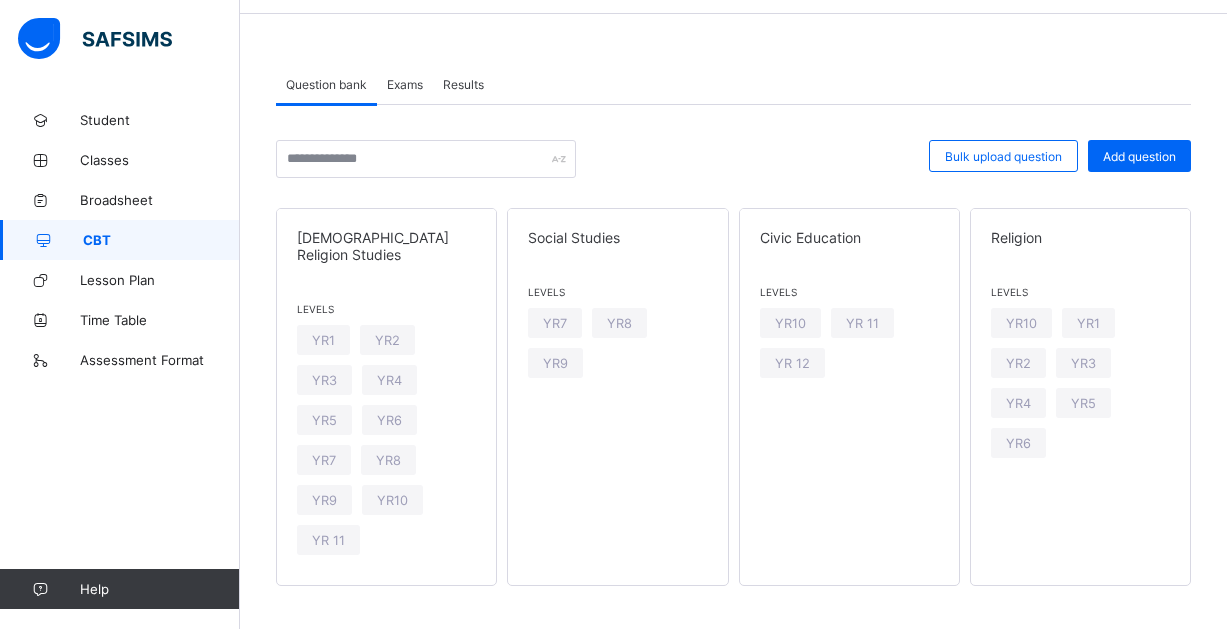 click on "Exams" at bounding box center (405, 84) 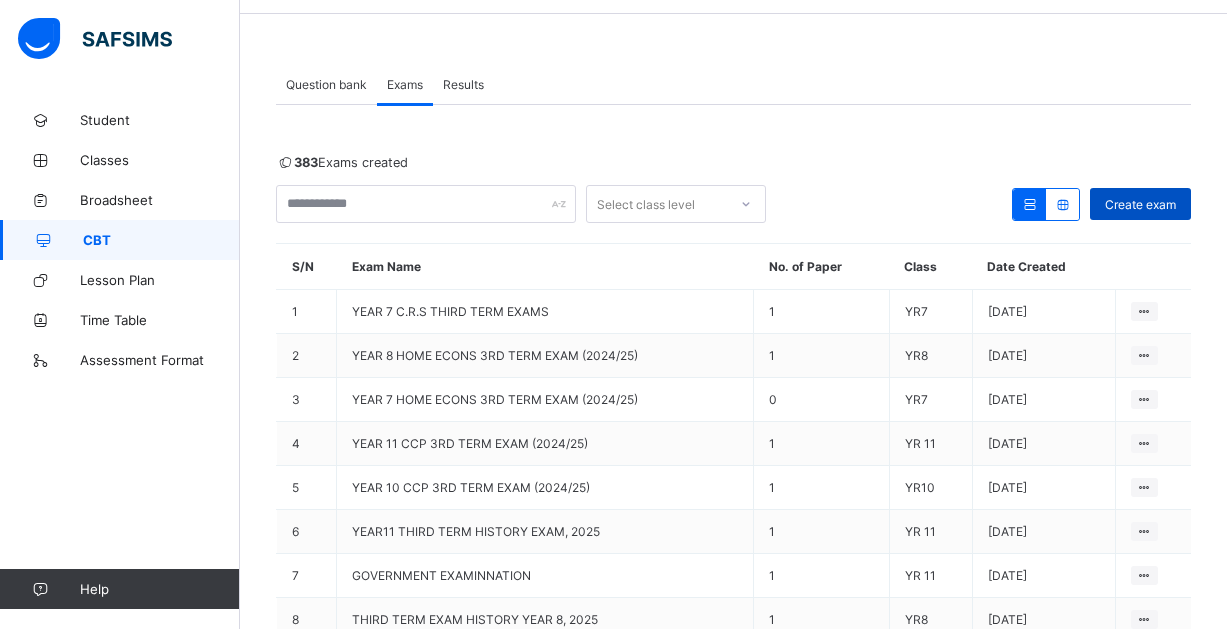 click on "Create exam" at bounding box center [1140, 204] 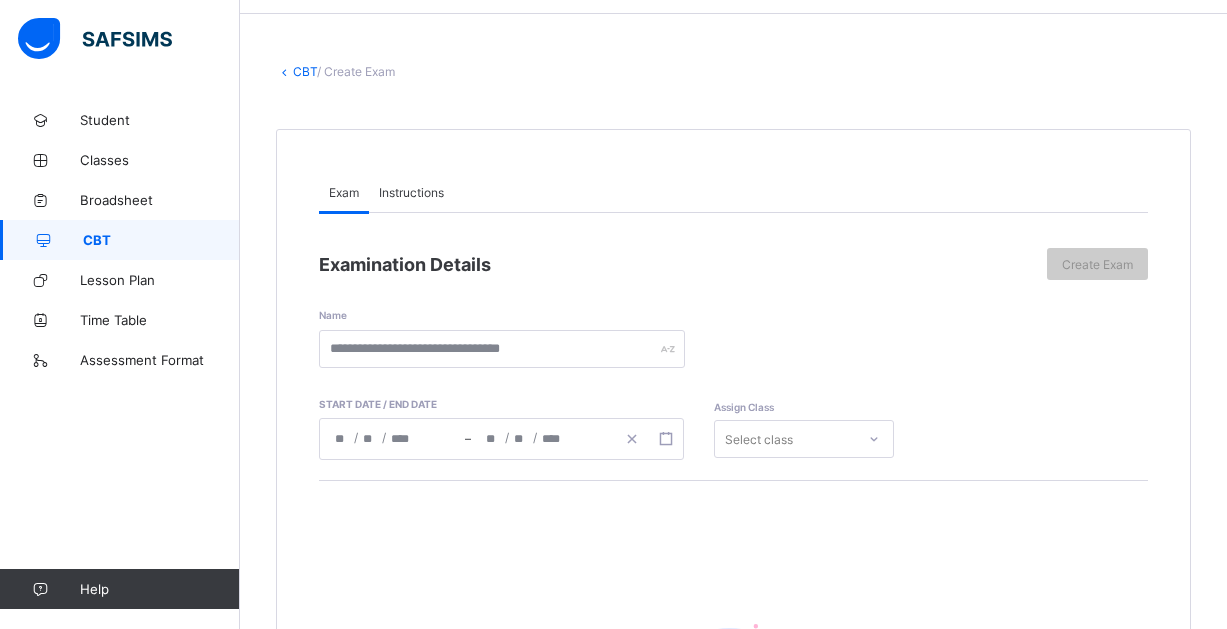 click on "Instructions" at bounding box center (411, 192) 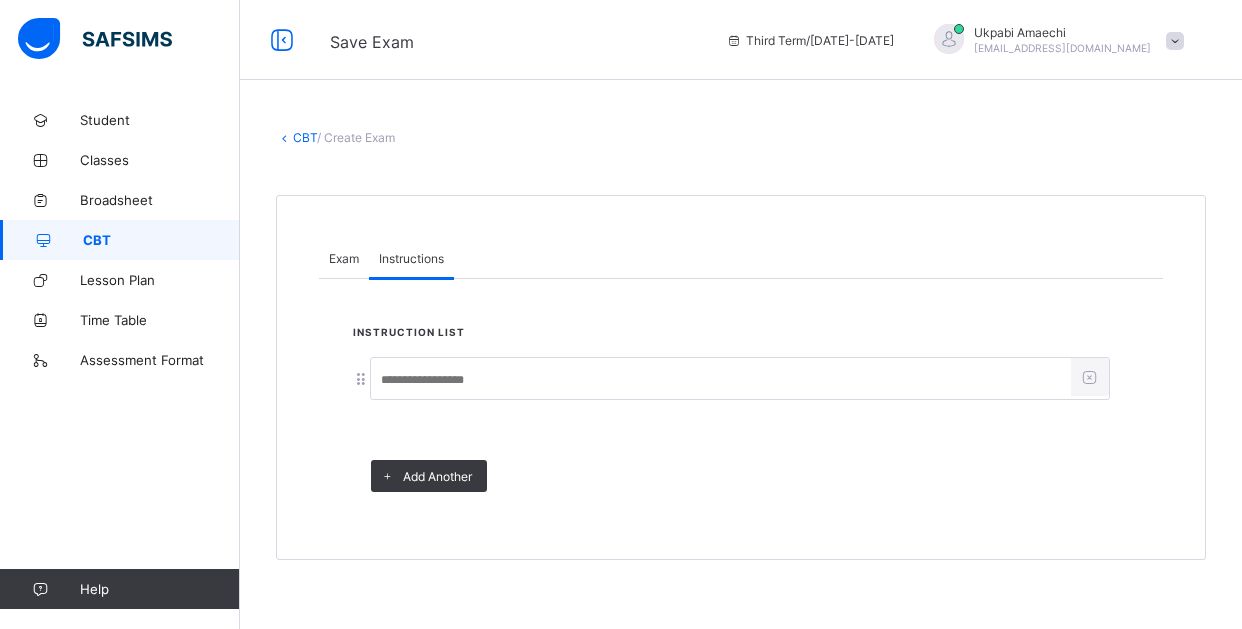 click on "Instructions" at bounding box center (411, 258) 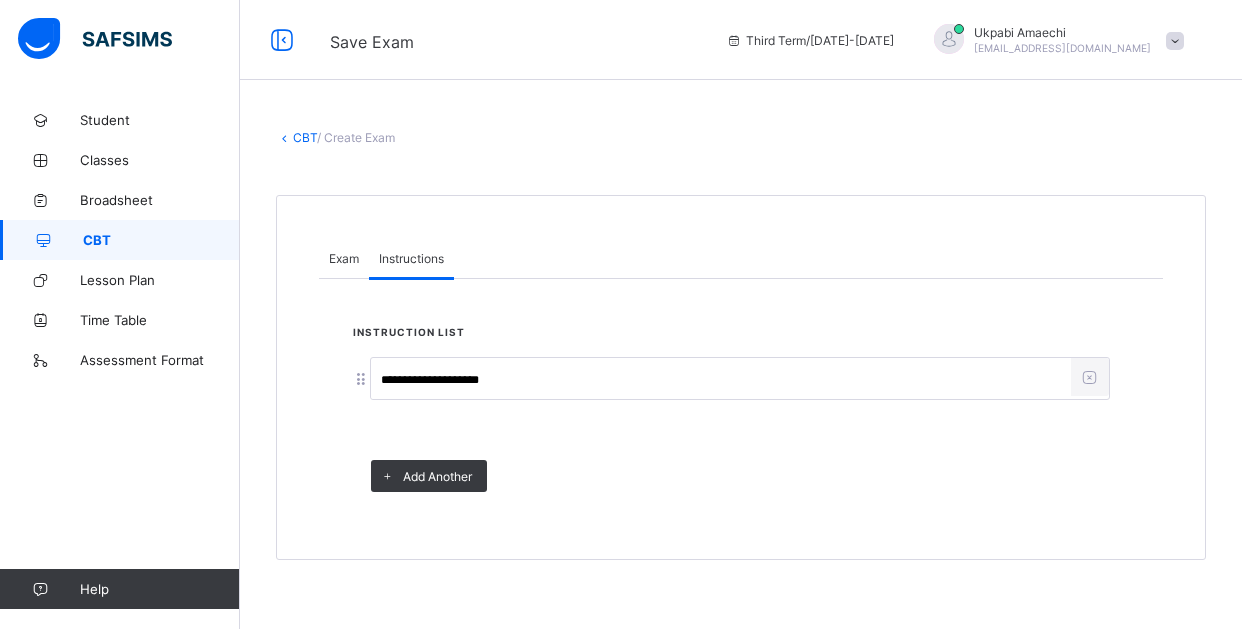 type on "**********" 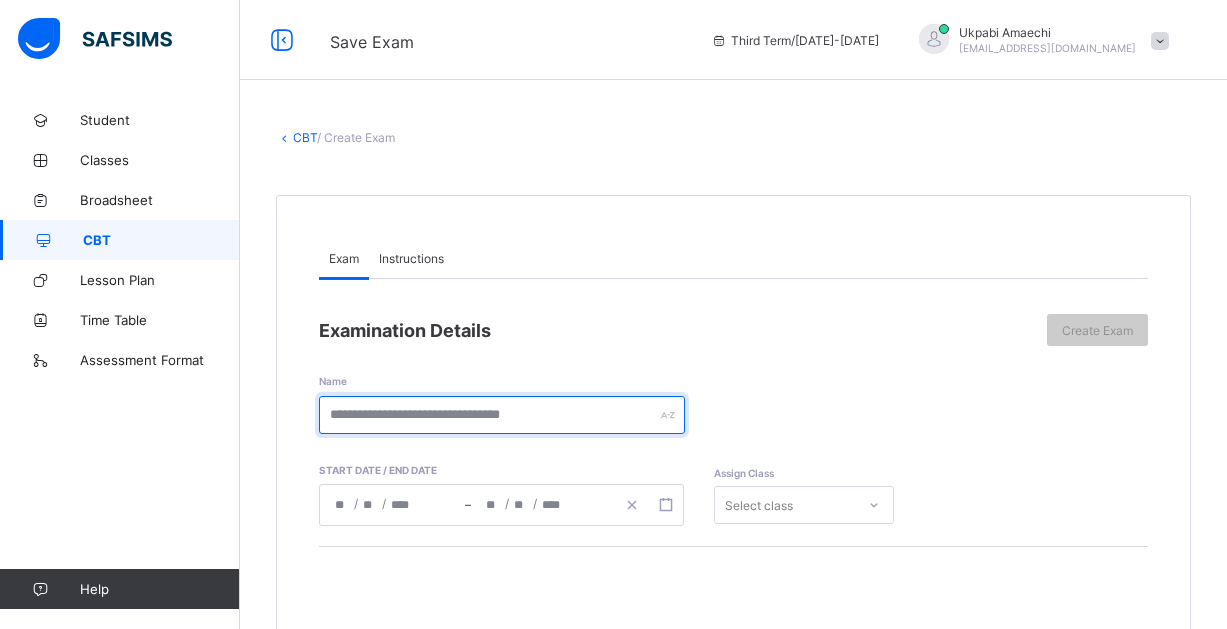 click at bounding box center [502, 415] 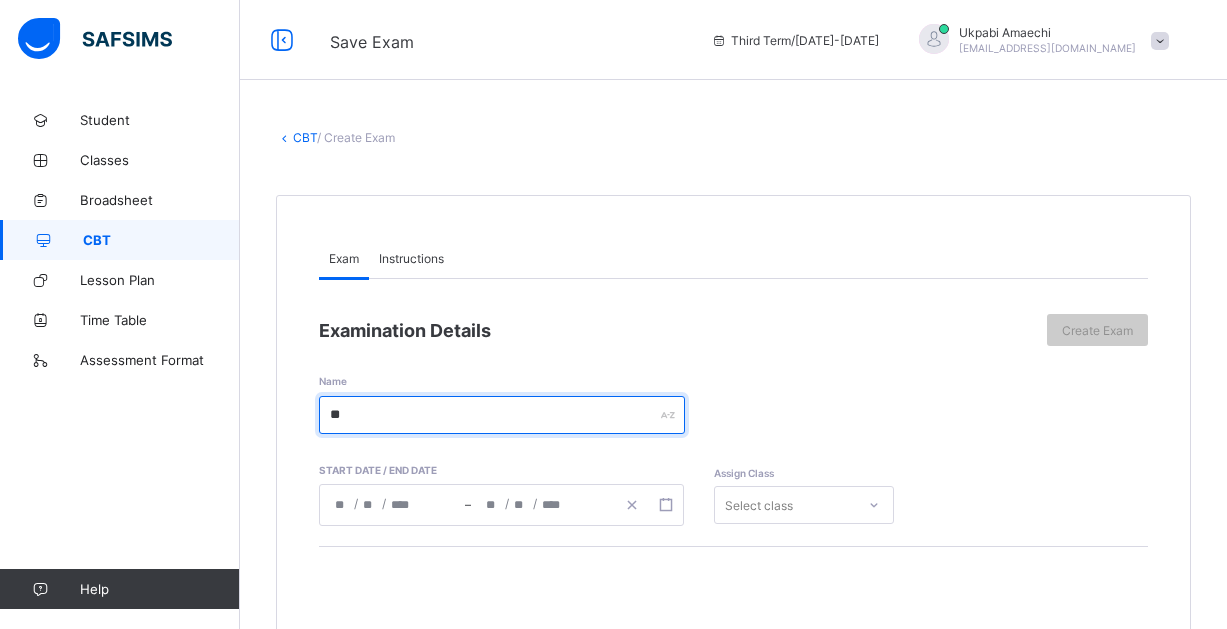 type on "*" 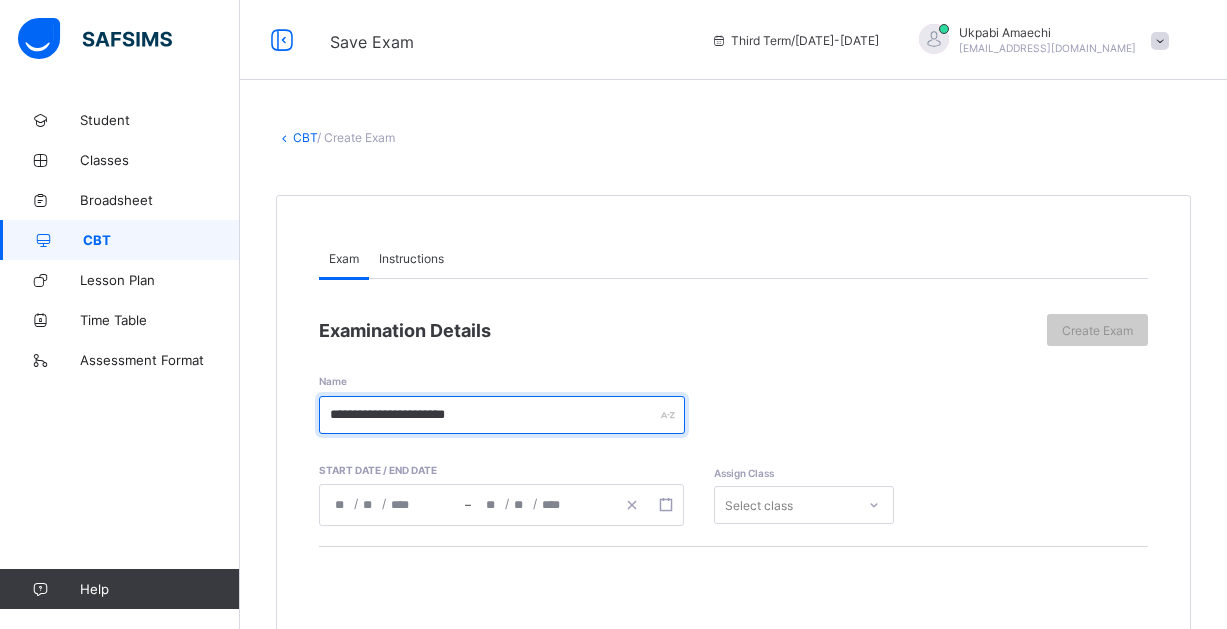 type on "**********" 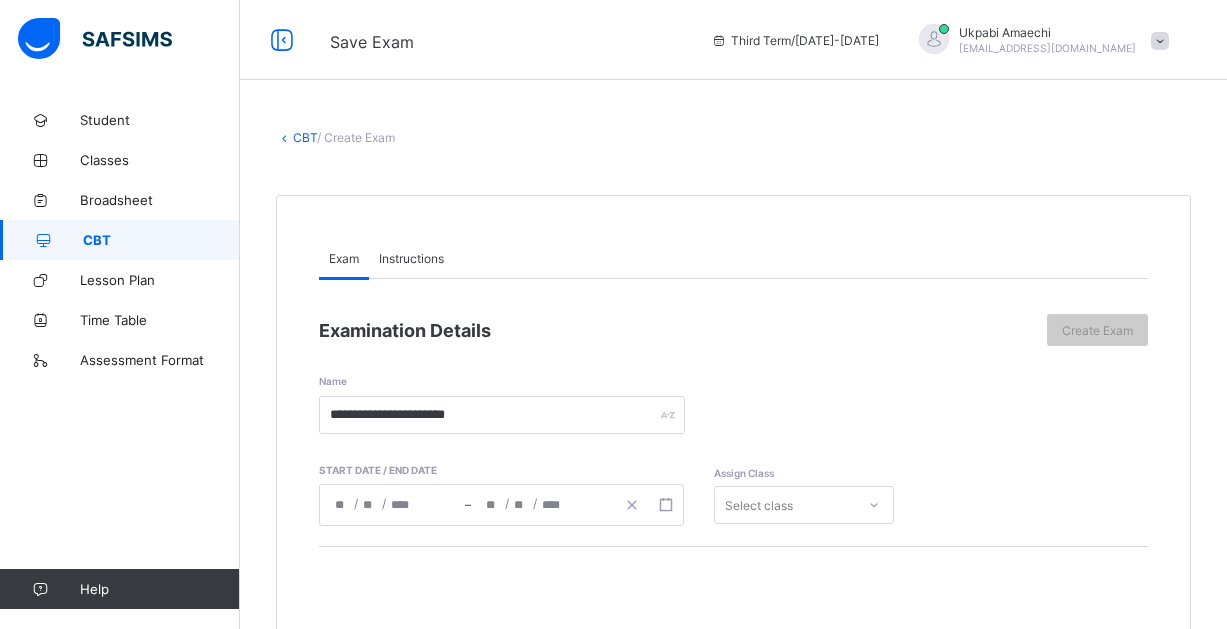 click 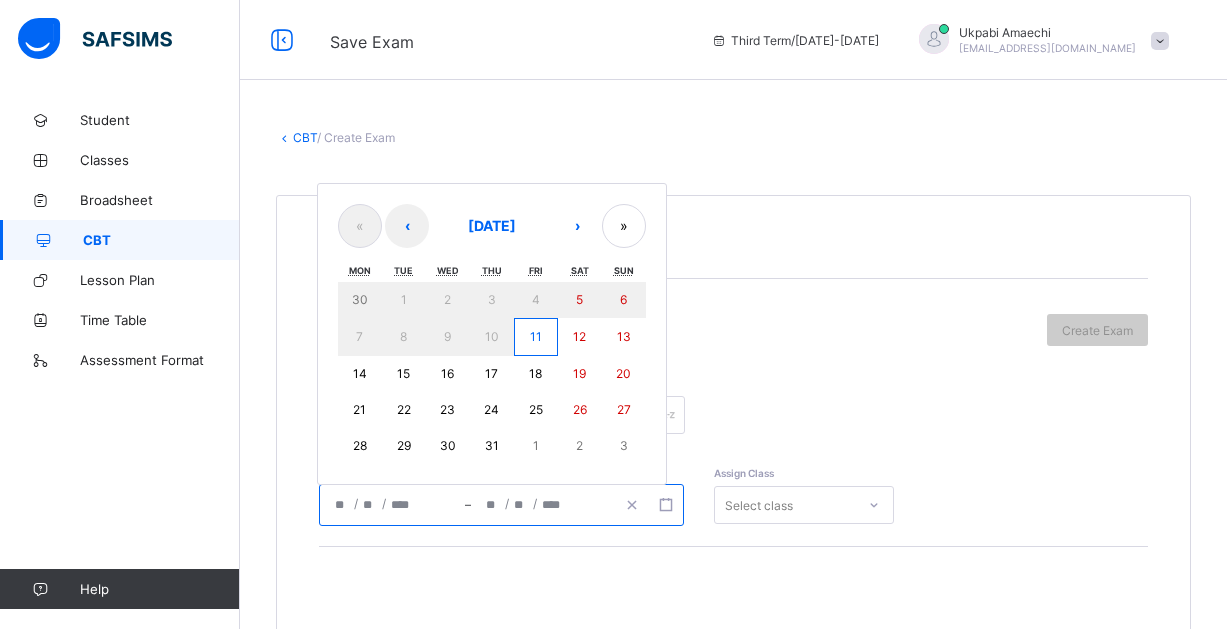 click on "17" at bounding box center [492, 374] 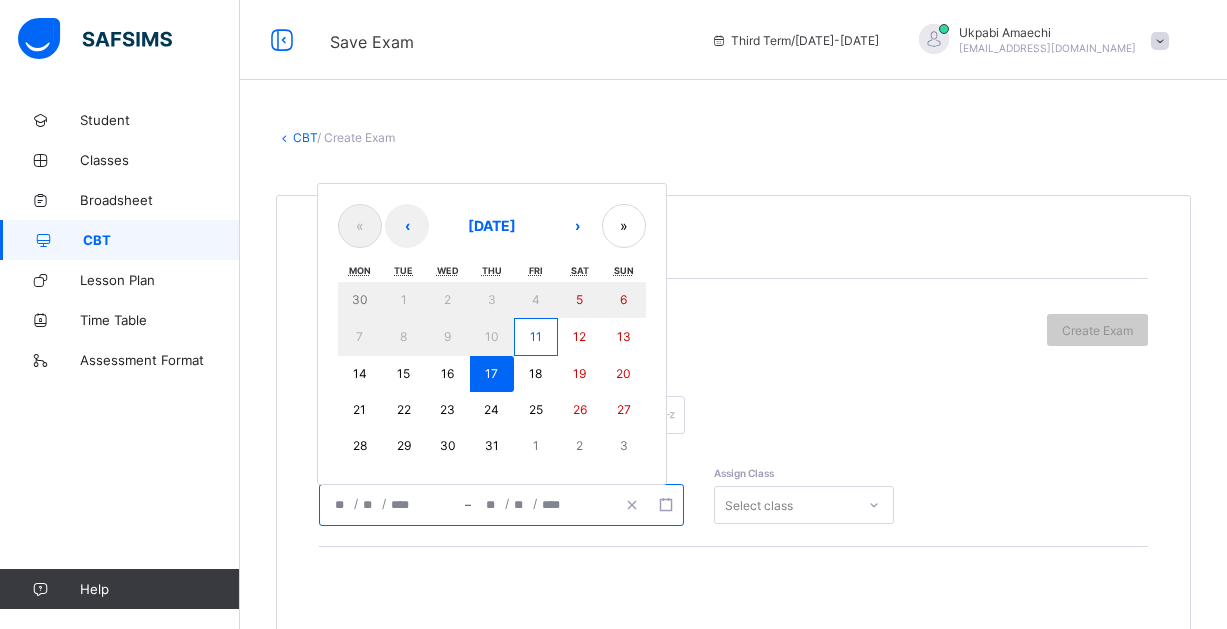 click on "17" at bounding box center (491, 373) 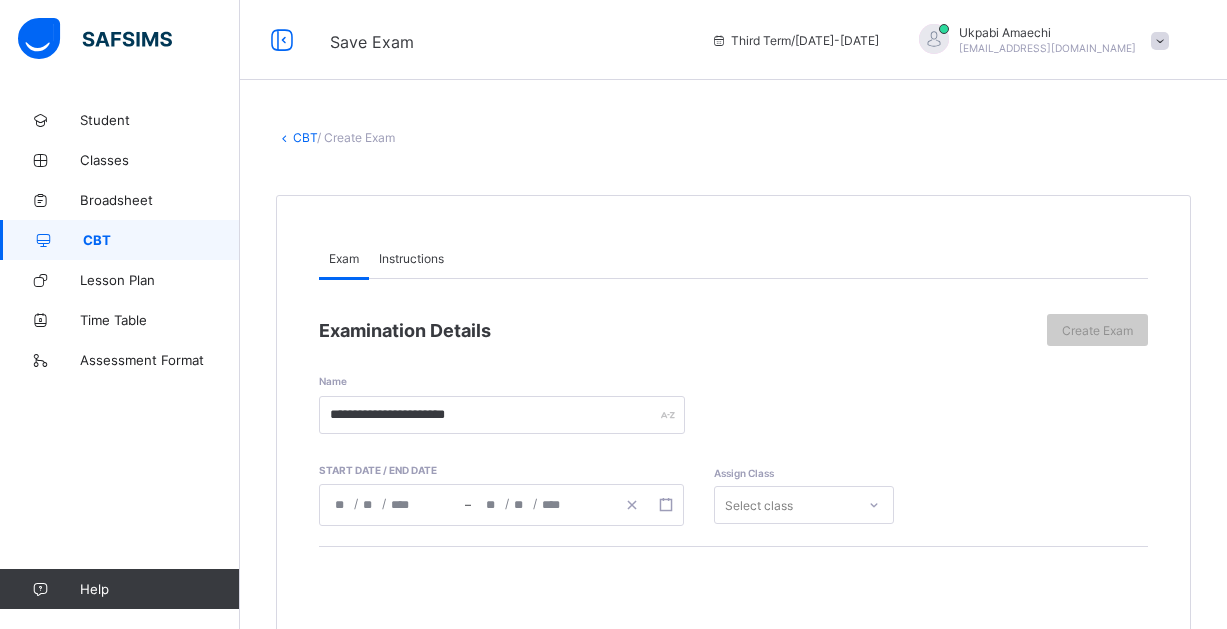 type on "**********" 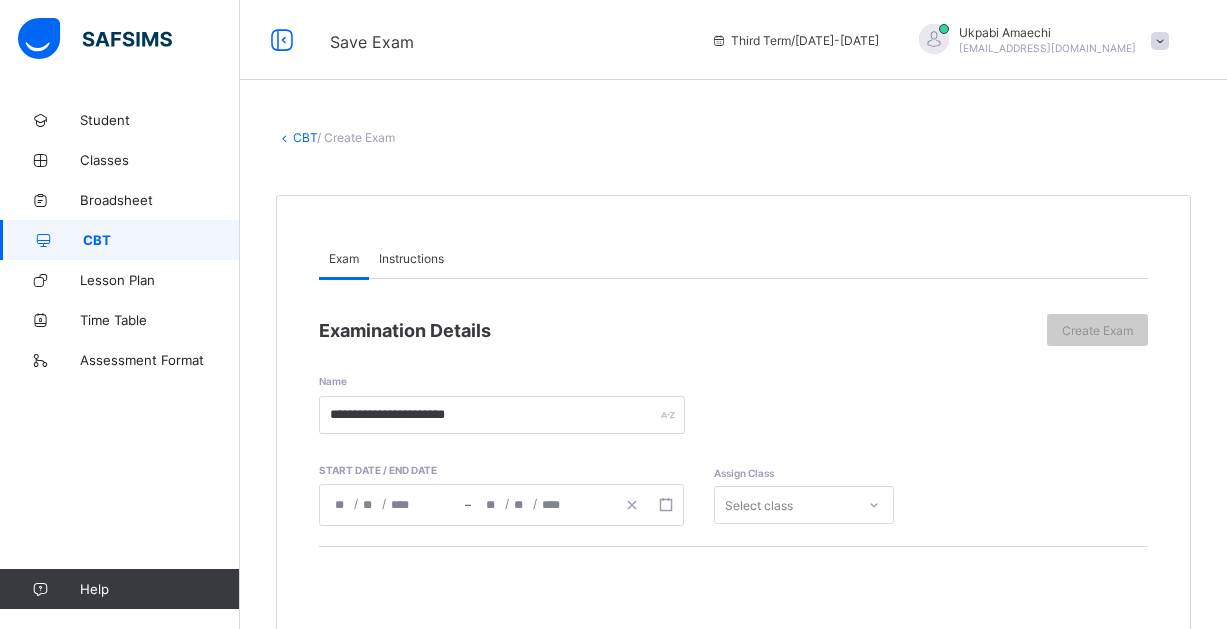click on "Select class" at bounding box center [804, 505] 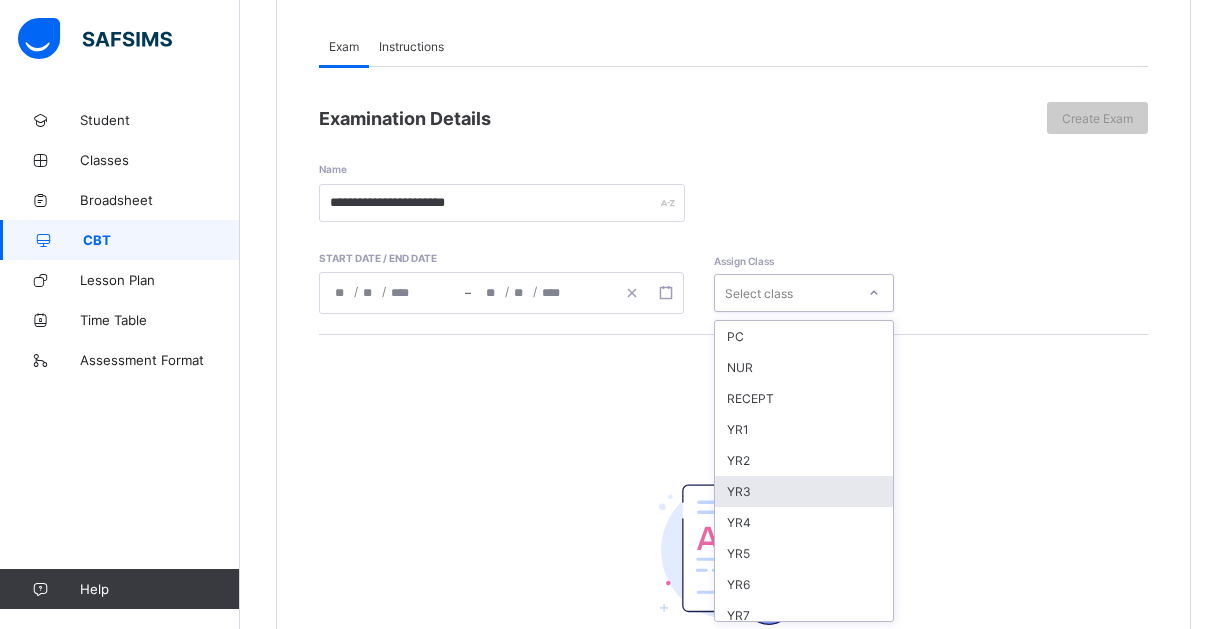 scroll, scrollTop: 213, scrollLeft: 0, axis: vertical 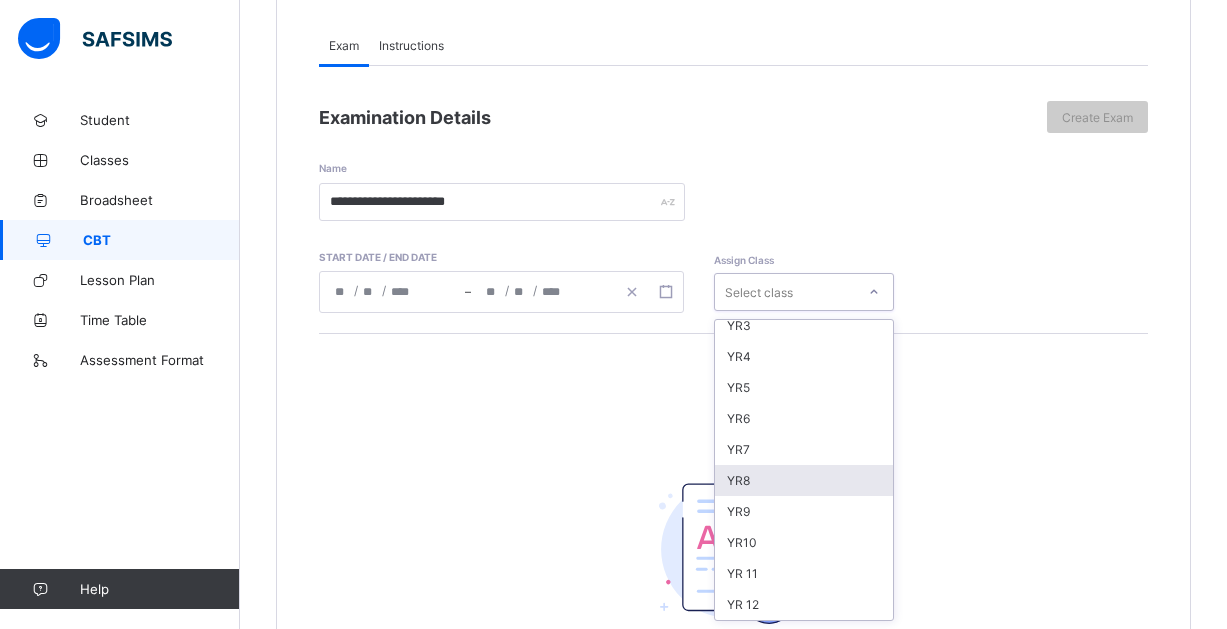click on "YR8" at bounding box center [804, 480] 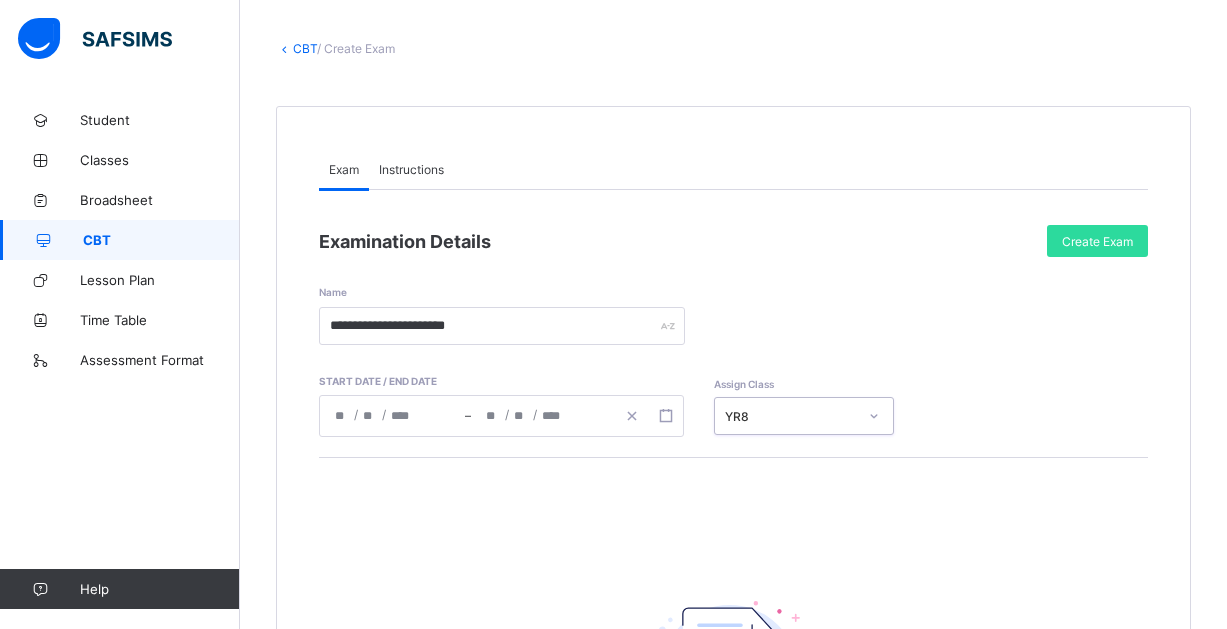 scroll, scrollTop: 0, scrollLeft: 0, axis: both 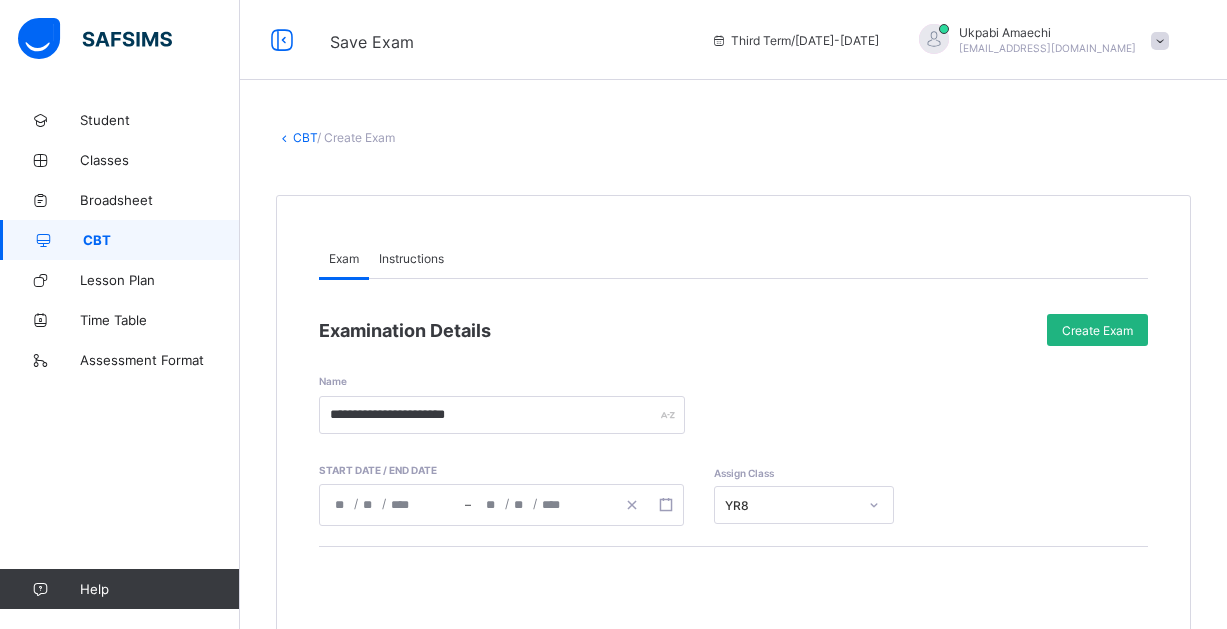 click on "Create Exam" at bounding box center [1097, 330] 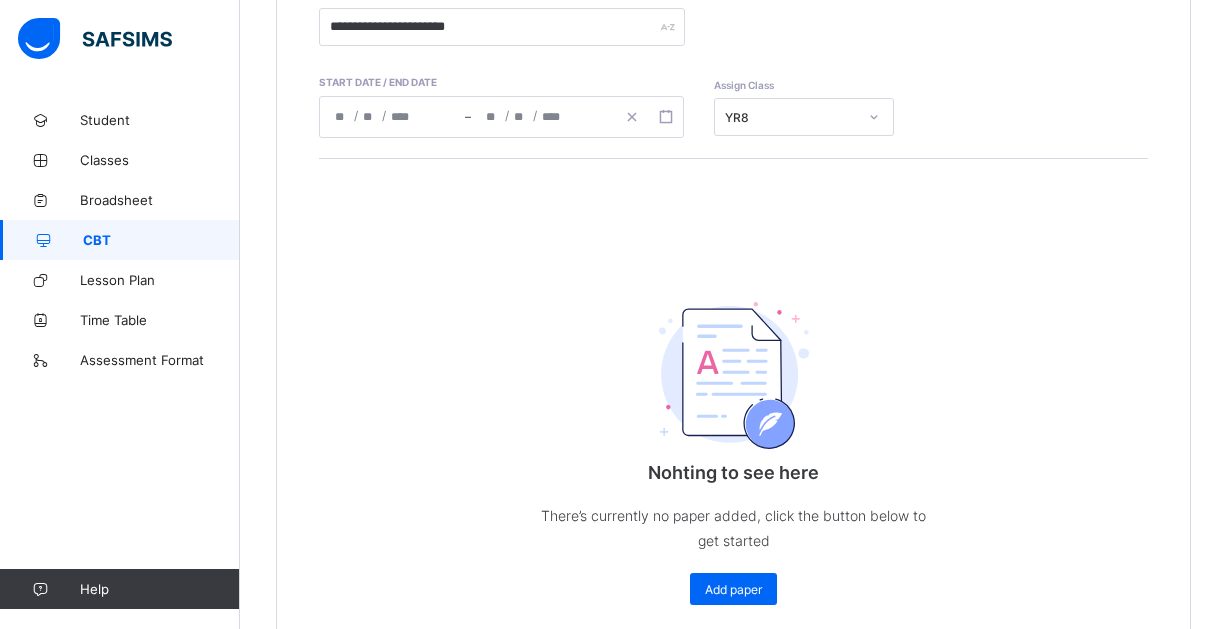 scroll, scrollTop: 389, scrollLeft: 0, axis: vertical 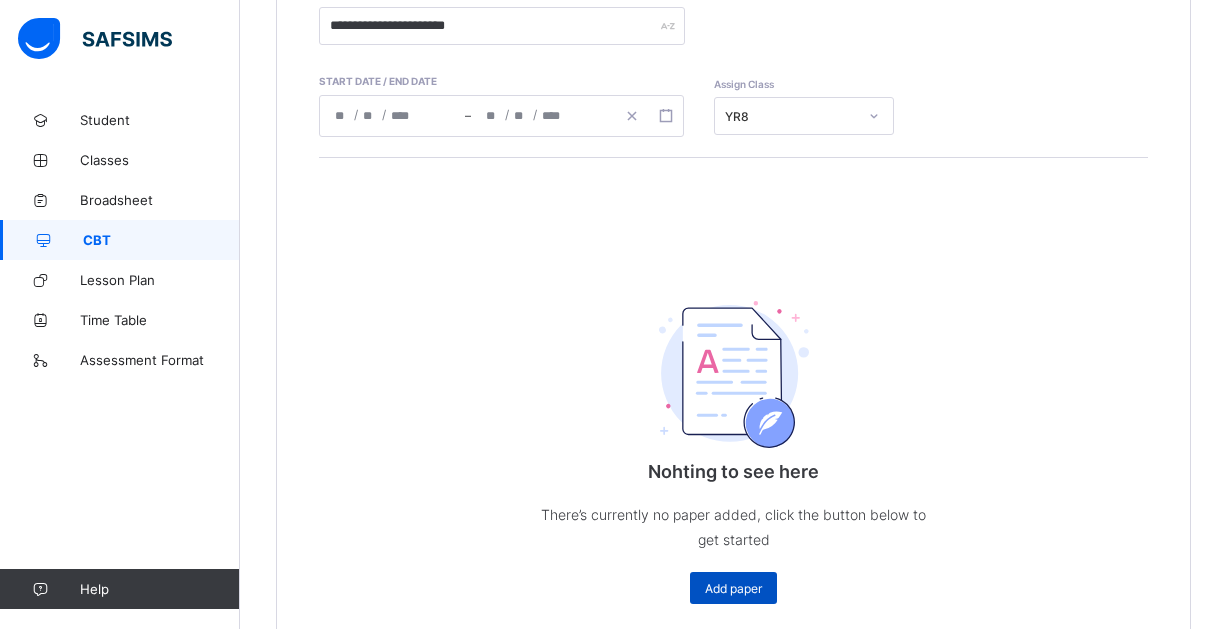 click on "Add paper" at bounding box center (733, 588) 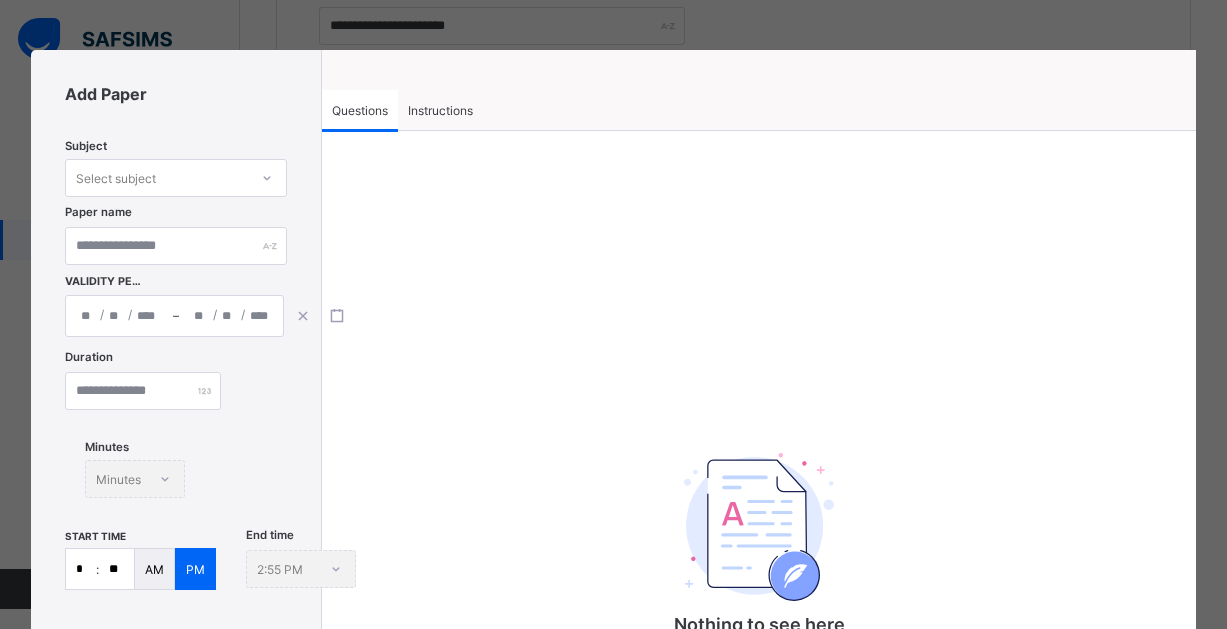 click 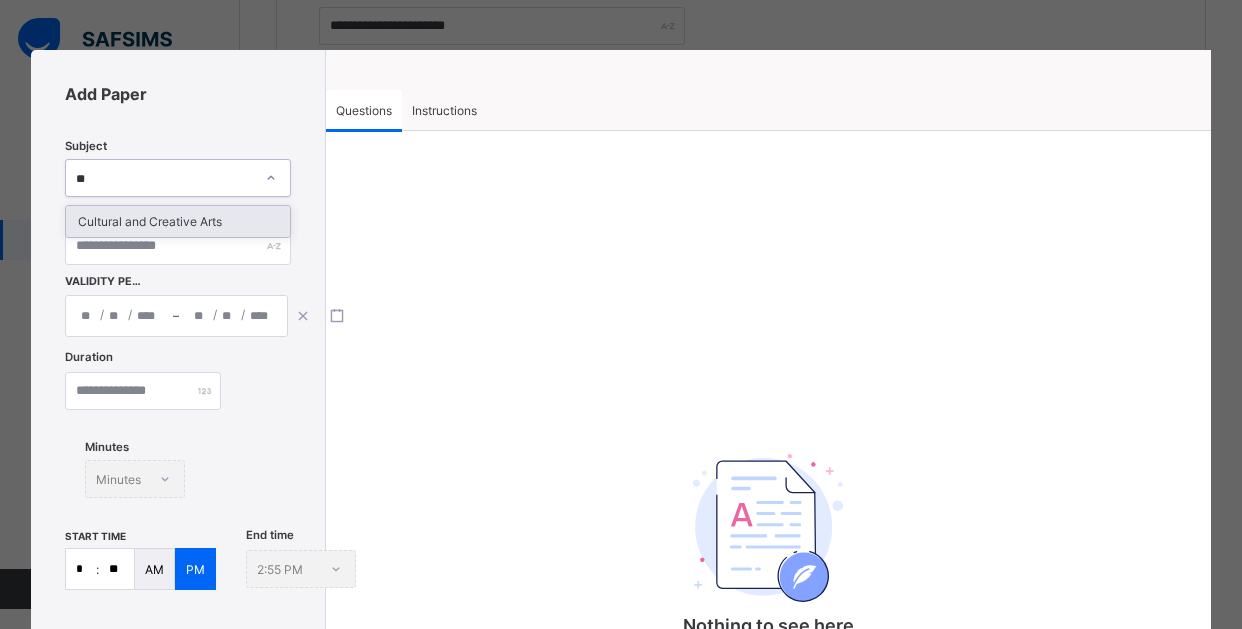 scroll, scrollTop: 0, scrollLeft: 0, axis: both 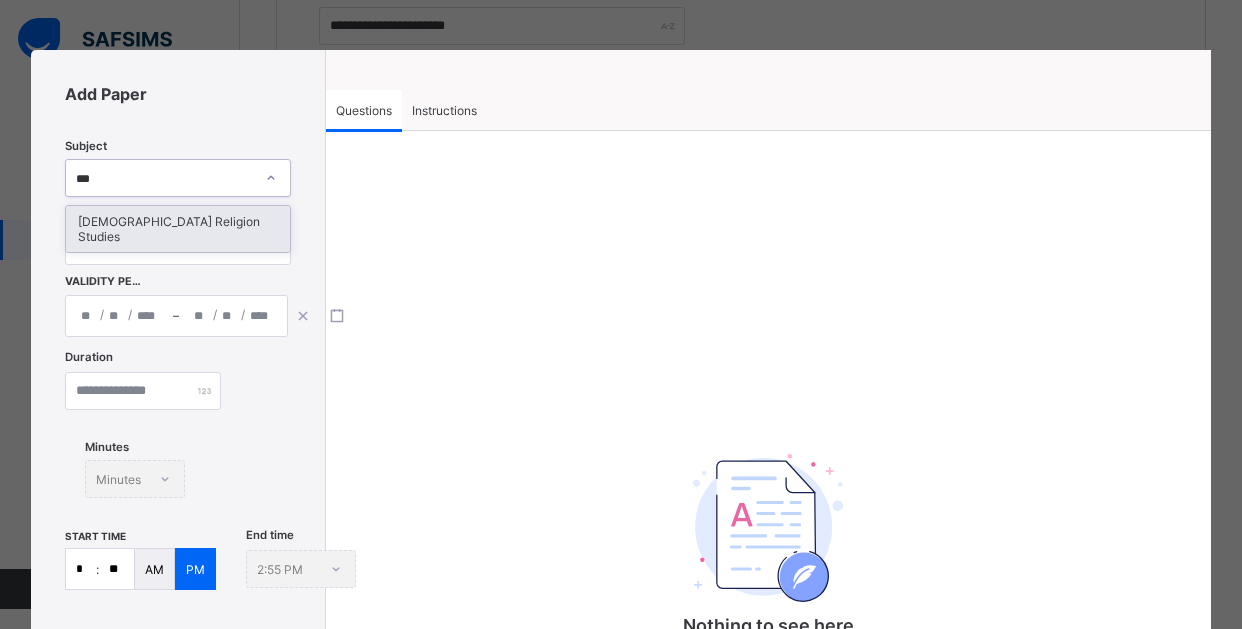 type on "****" 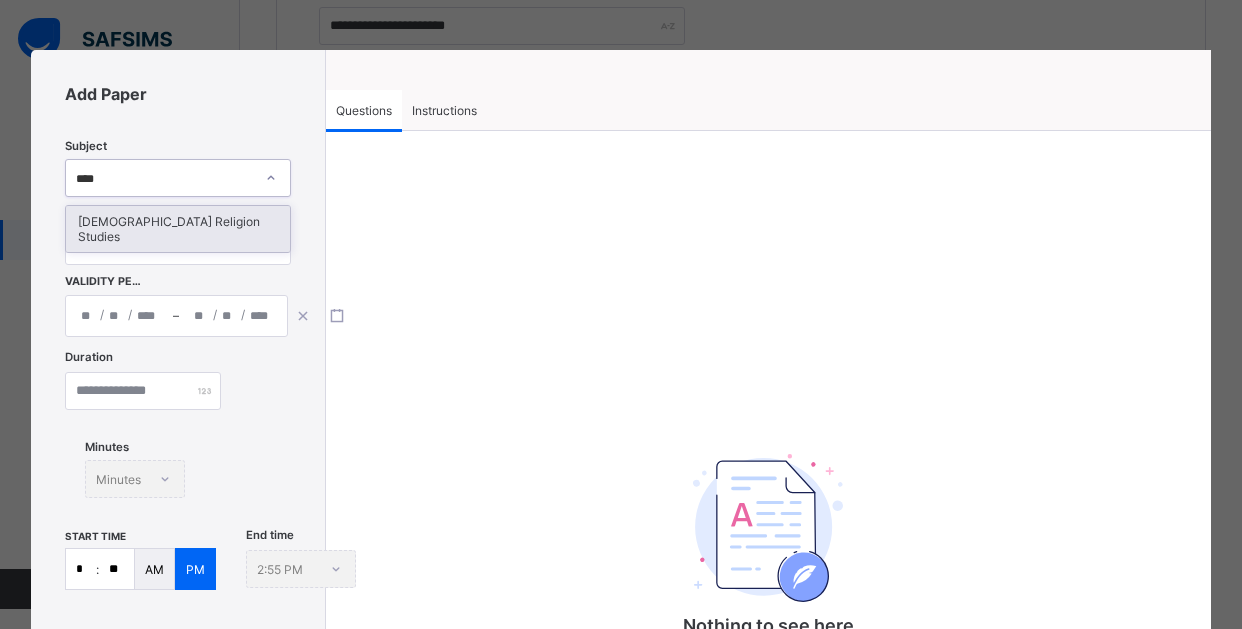 click on "[DEMOGRAPHIC_DATA] Religion Studies" at bounding box center [178, 229] 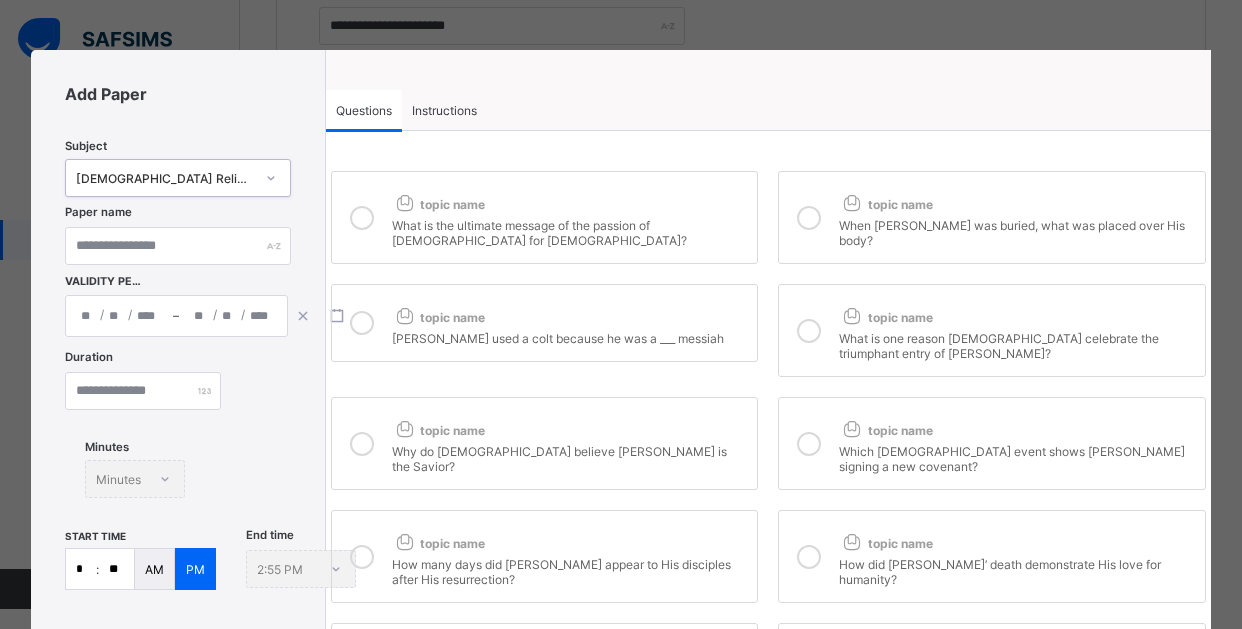 click at bounding box center (362, 218) 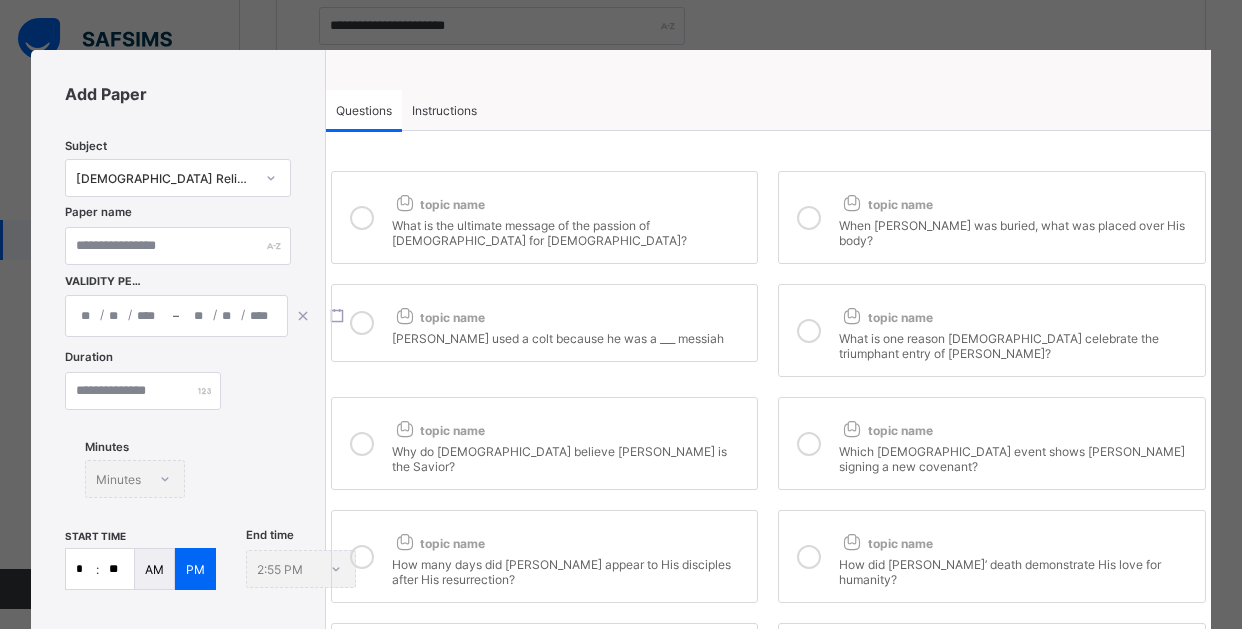 click at bounding box center (809, 218) 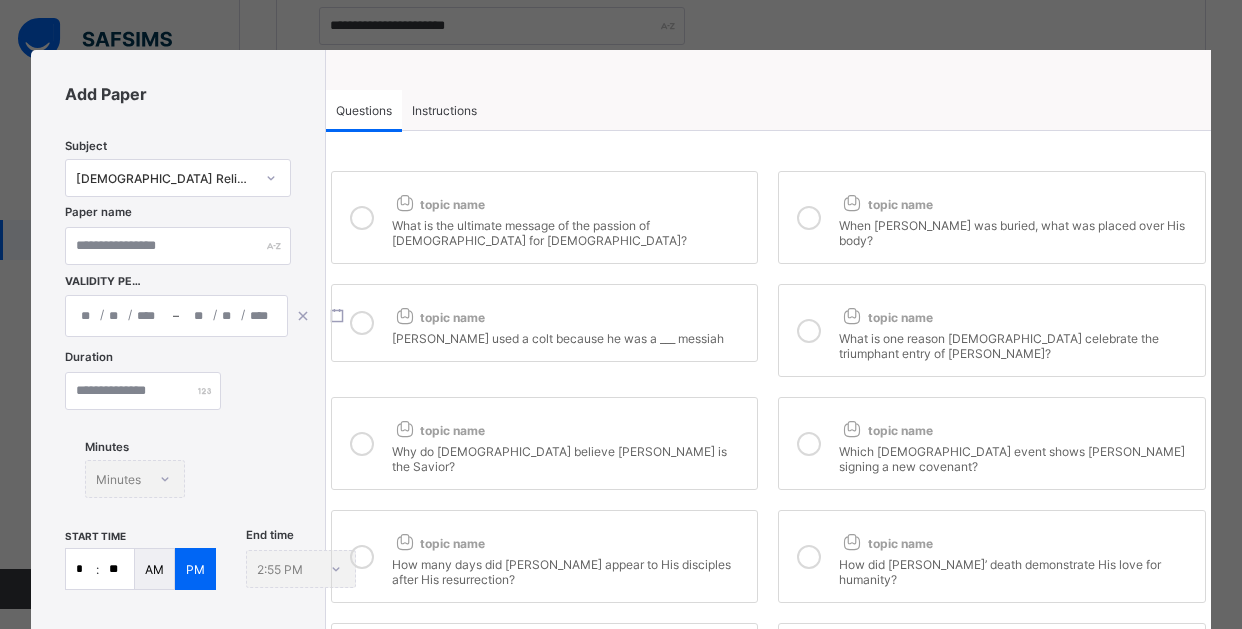 click at bounding box center [362, 323] 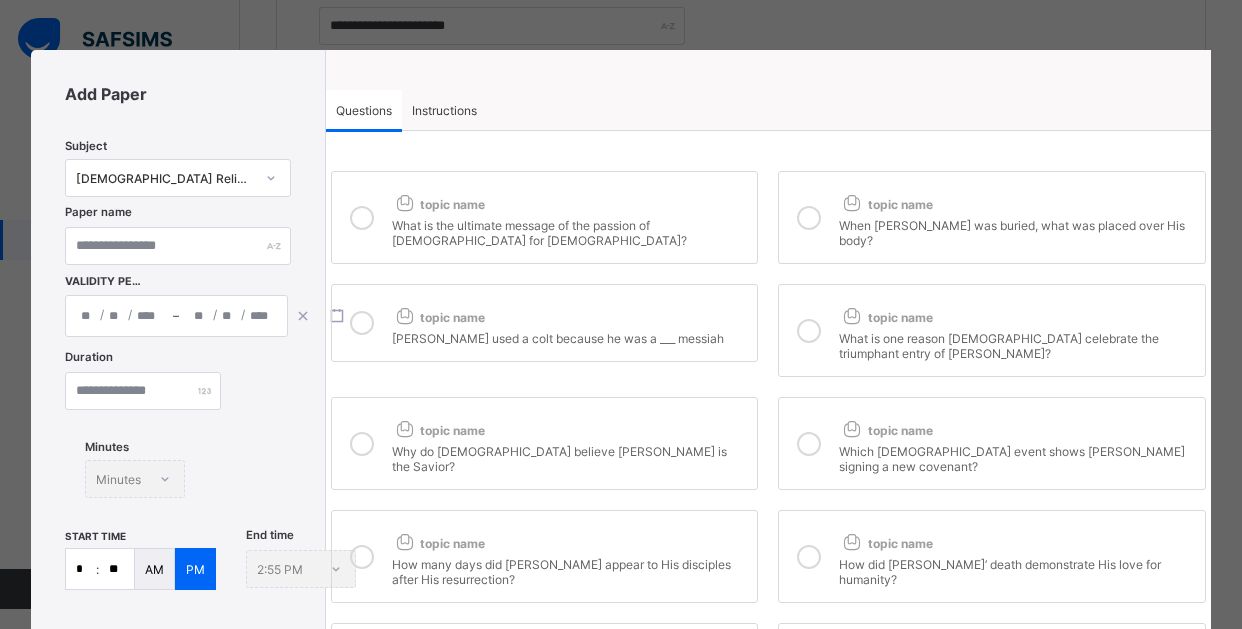 click at bounding box center (362, 444) 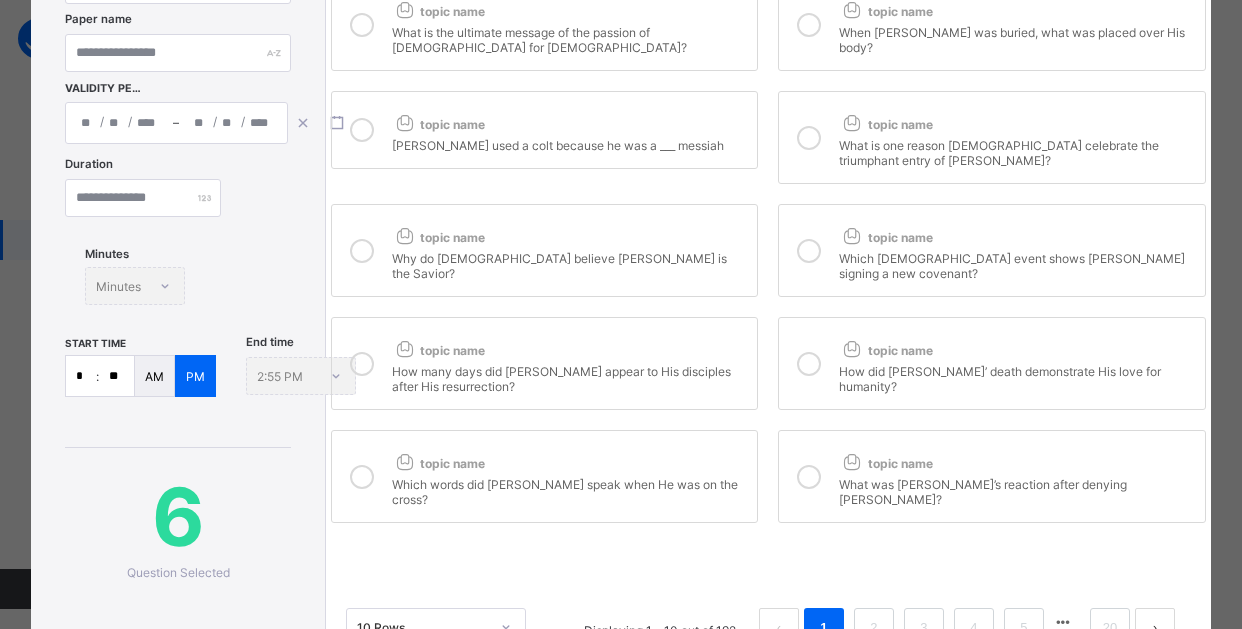 scroll, scrollTop: 200, scrollLeft: 0, axis: vertical 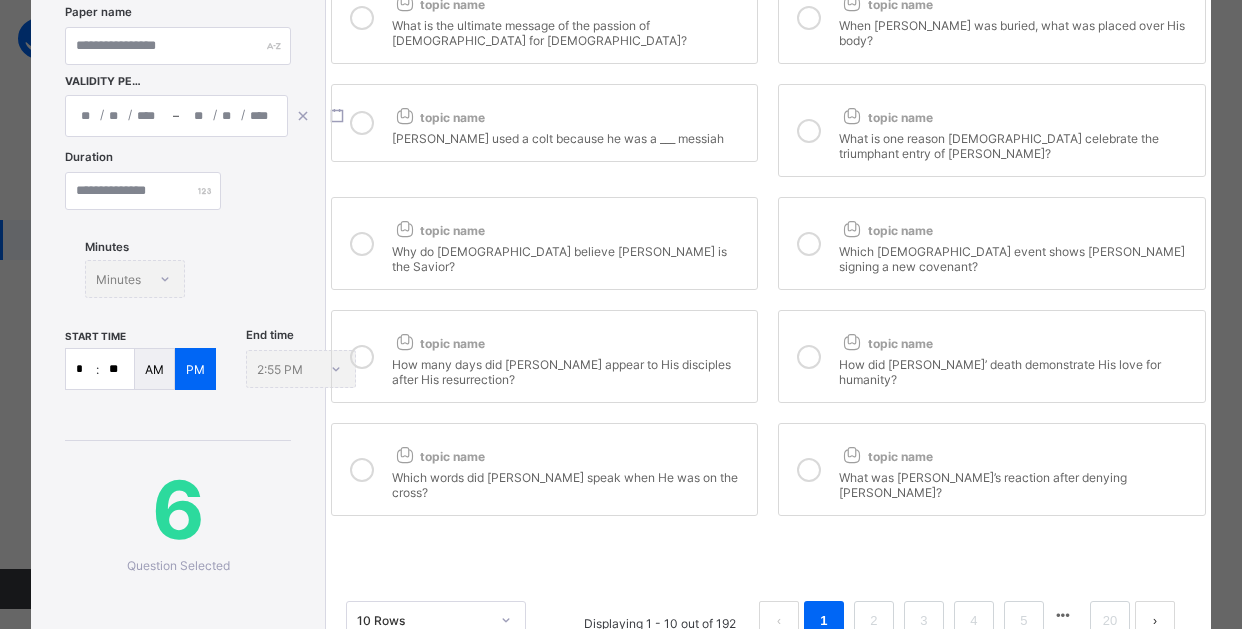 click at bounding box center (362, 357) 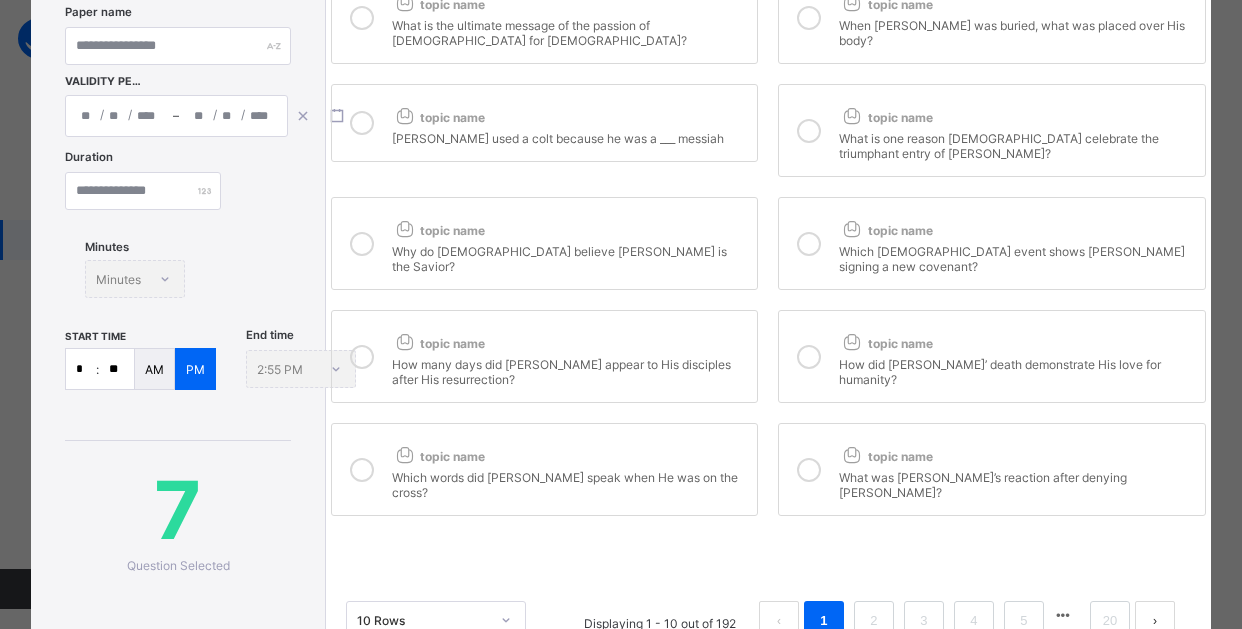 click at bounding box center [809, 357] 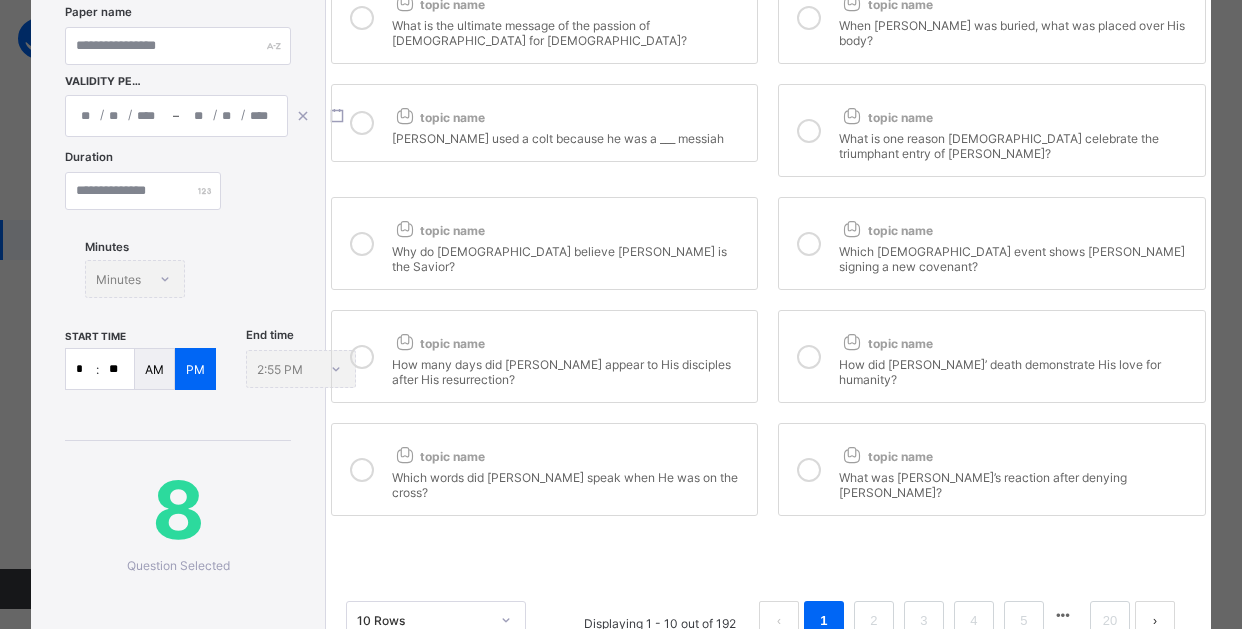 click at bounding box center [809, 470] 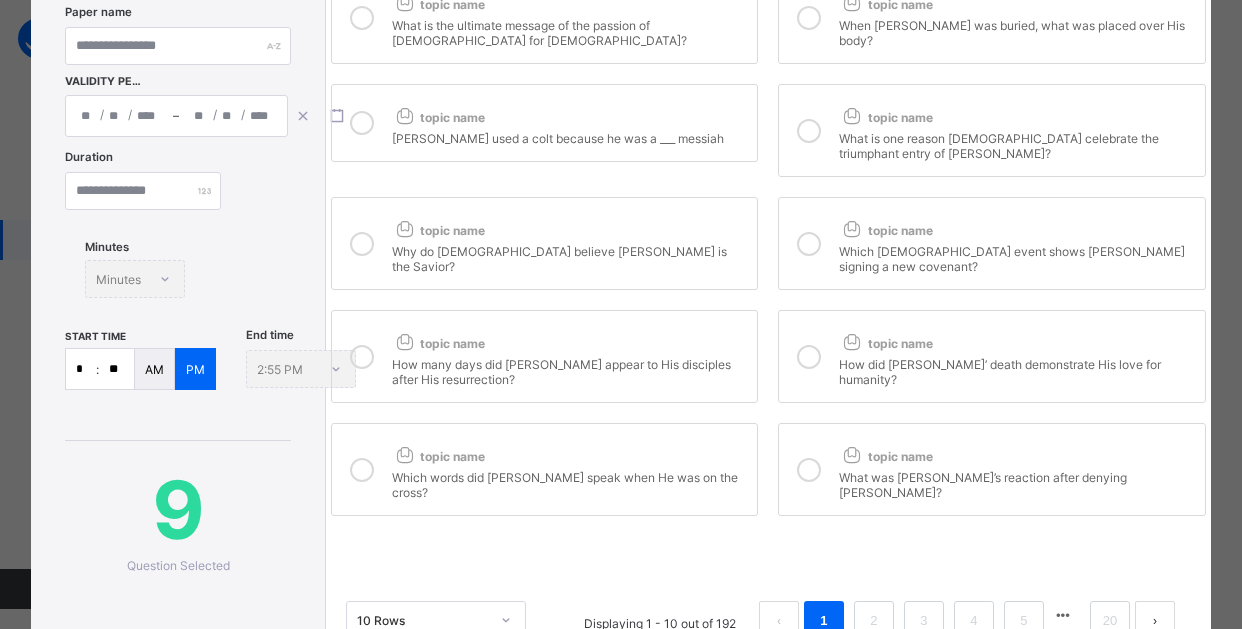 click at bounding box center (362, 470) 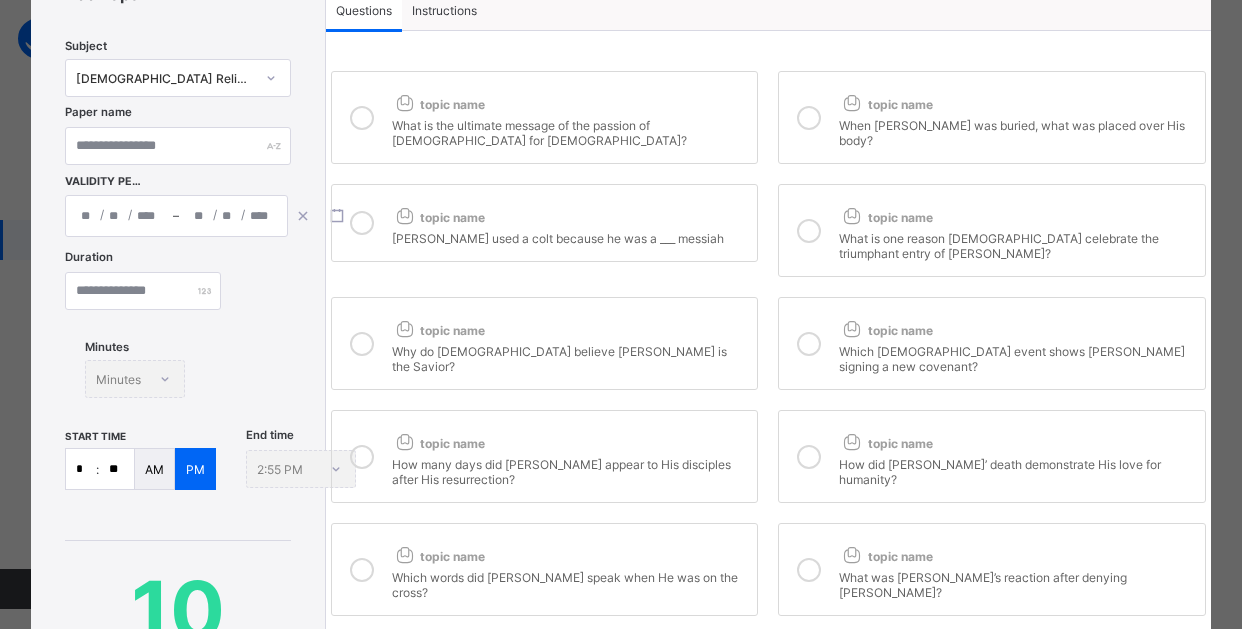 scroll, scrollTop: 0, scrollLeft: 0, axis: both 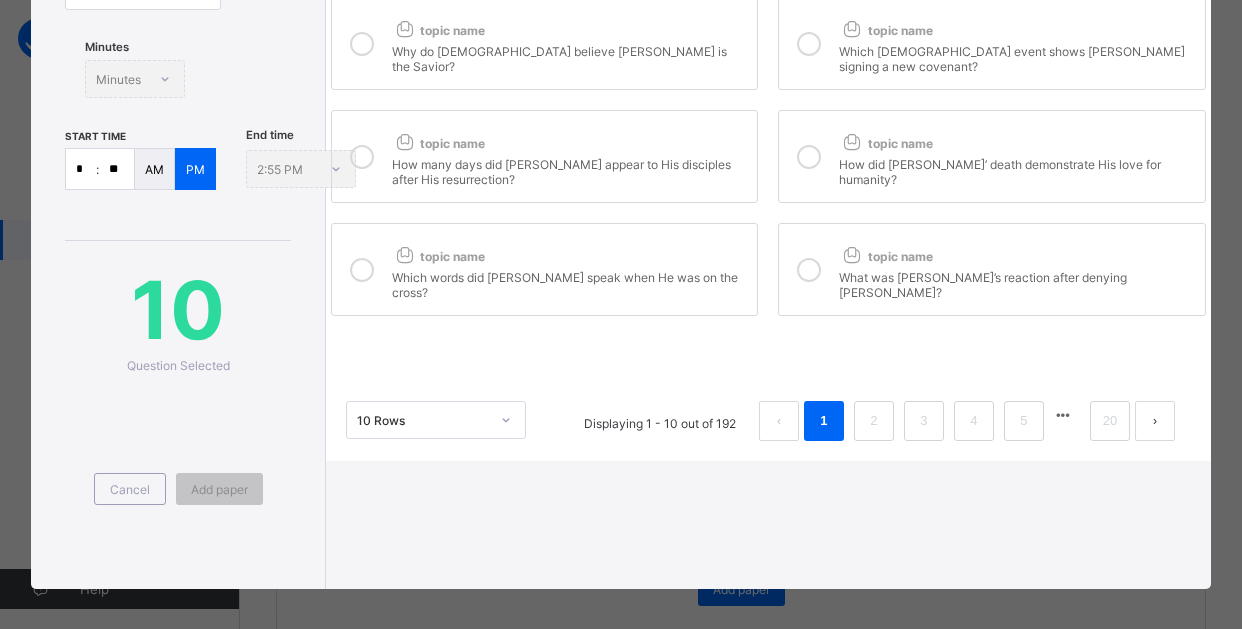 drag, startPoint x: 808, startPoint y: 387, endPoint x: 674, endPoint y: 360, distance: 136.69308 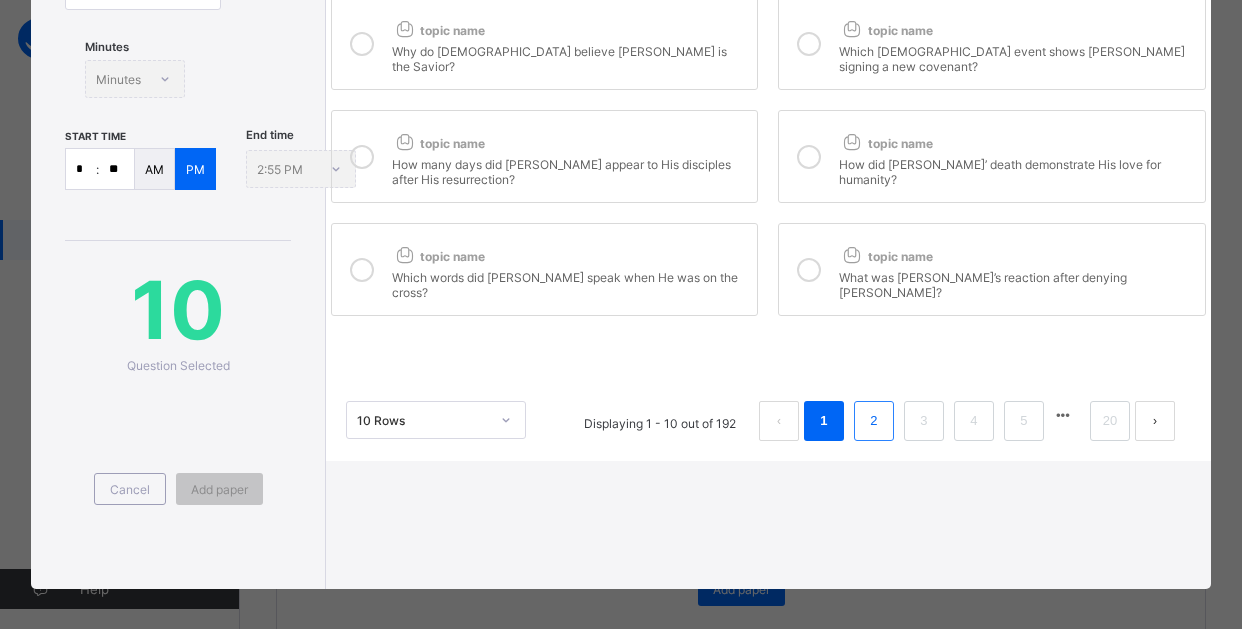 click on "2" at bounding box center [873, 421] 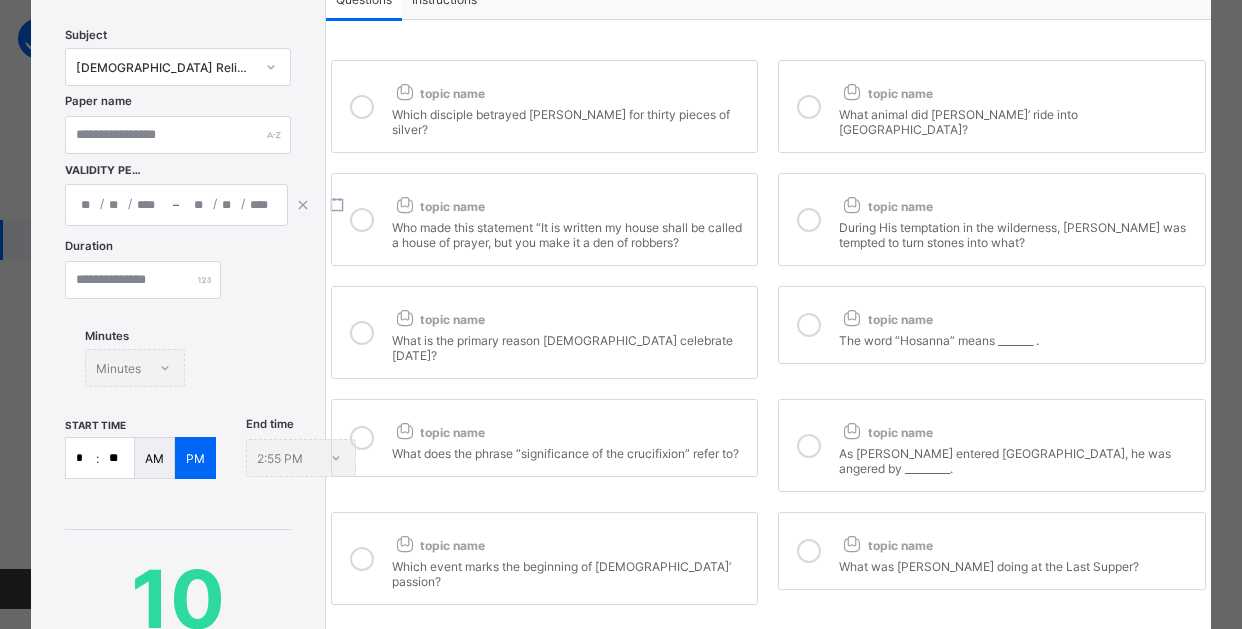 scroll, scrollTop: 0, scrollLeft: 0, axis: both 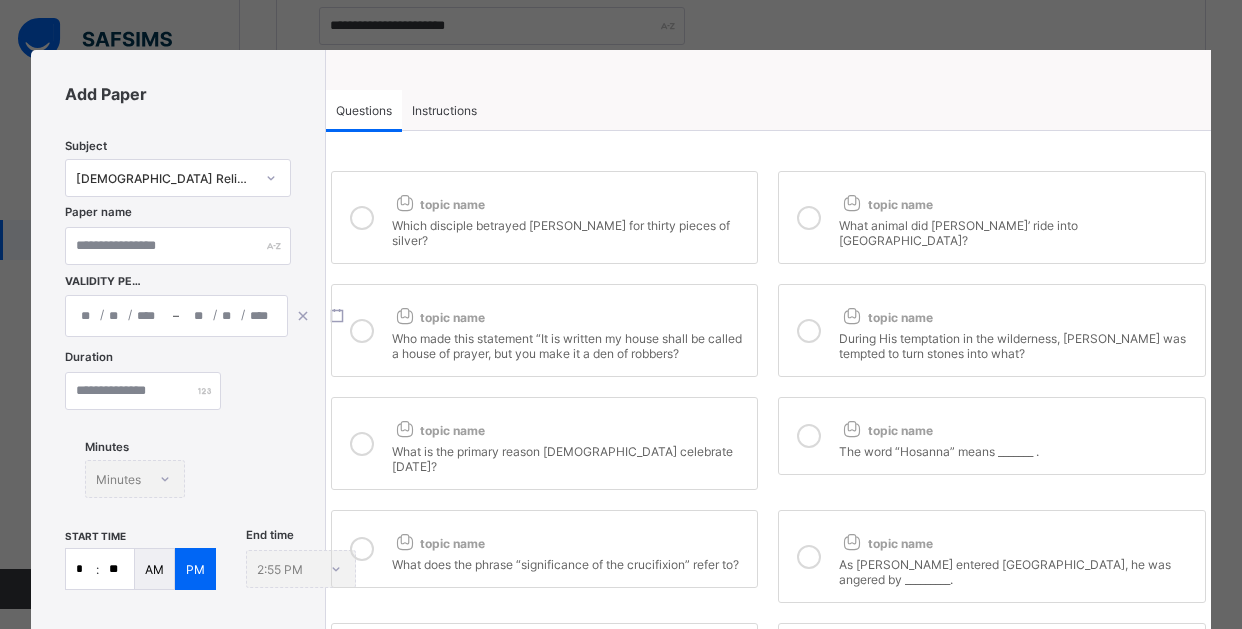 drag, startPoint x: 351, startPoint y: 207, endPoint x: 463, endPoint y: 215, distance: 112.28535 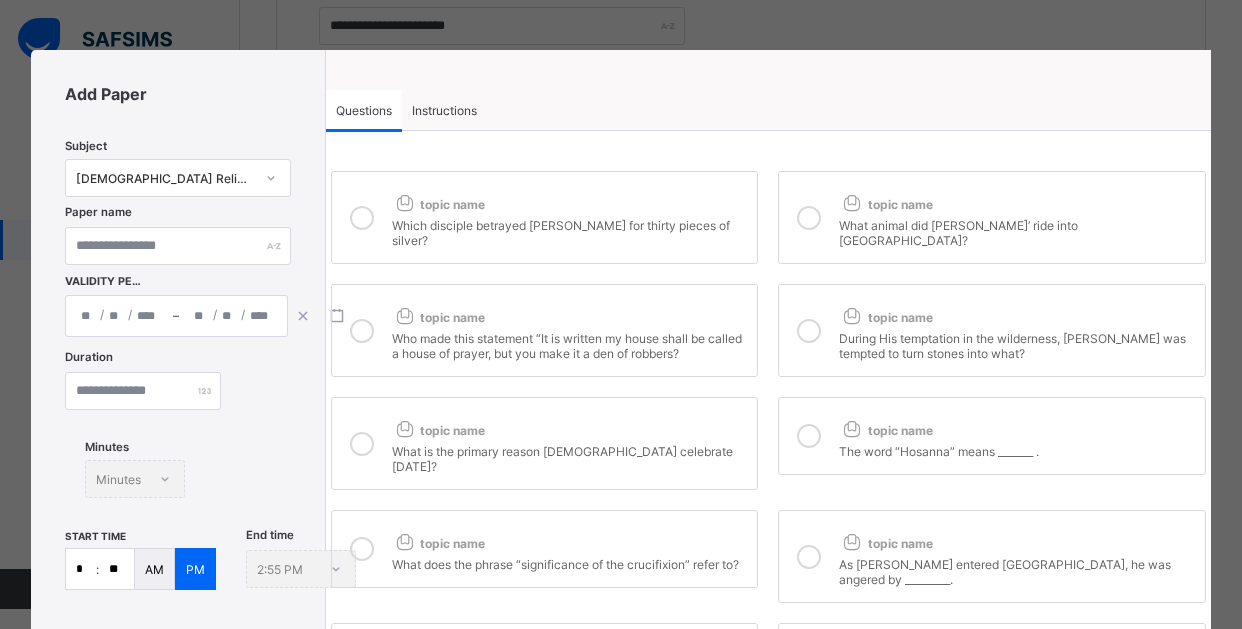 click at bounding box center (809, 218) 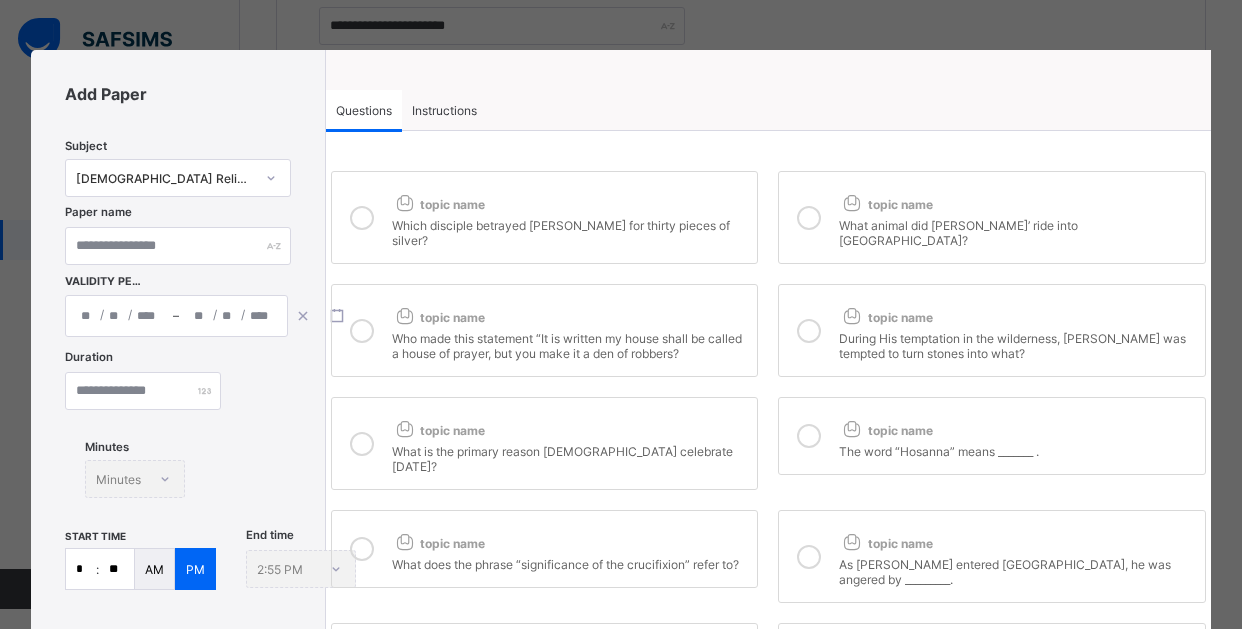 click at bounding box center [809, 331] 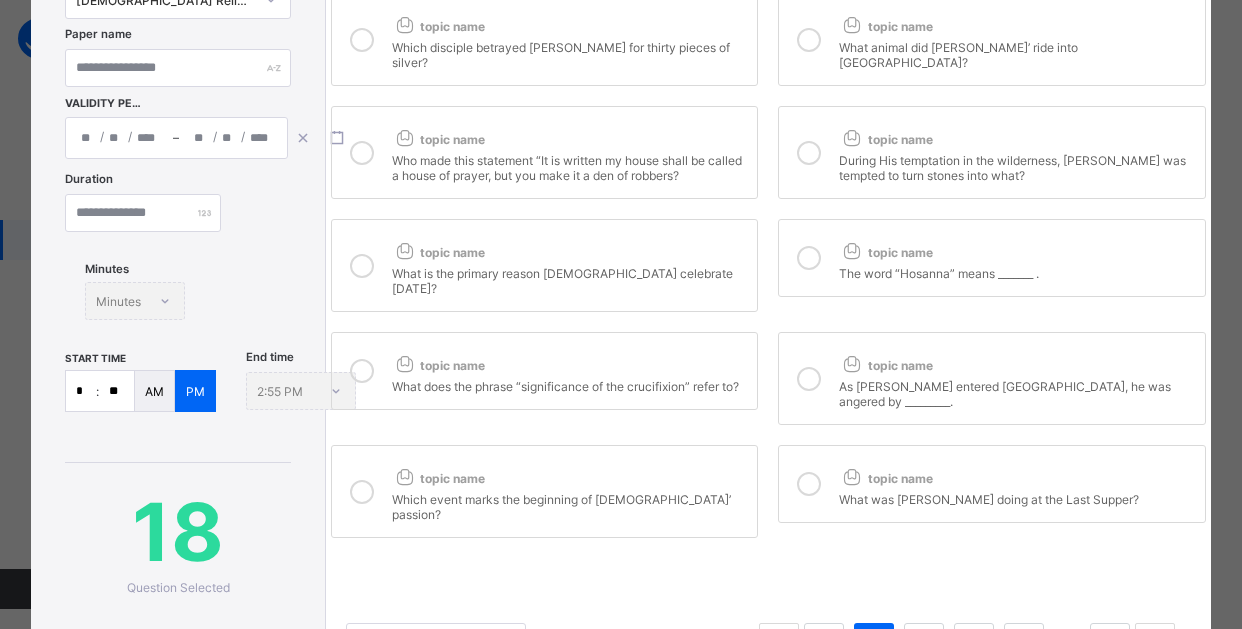 scroll, scrollTop: 200, scrollLeft: 0, axis: vertical 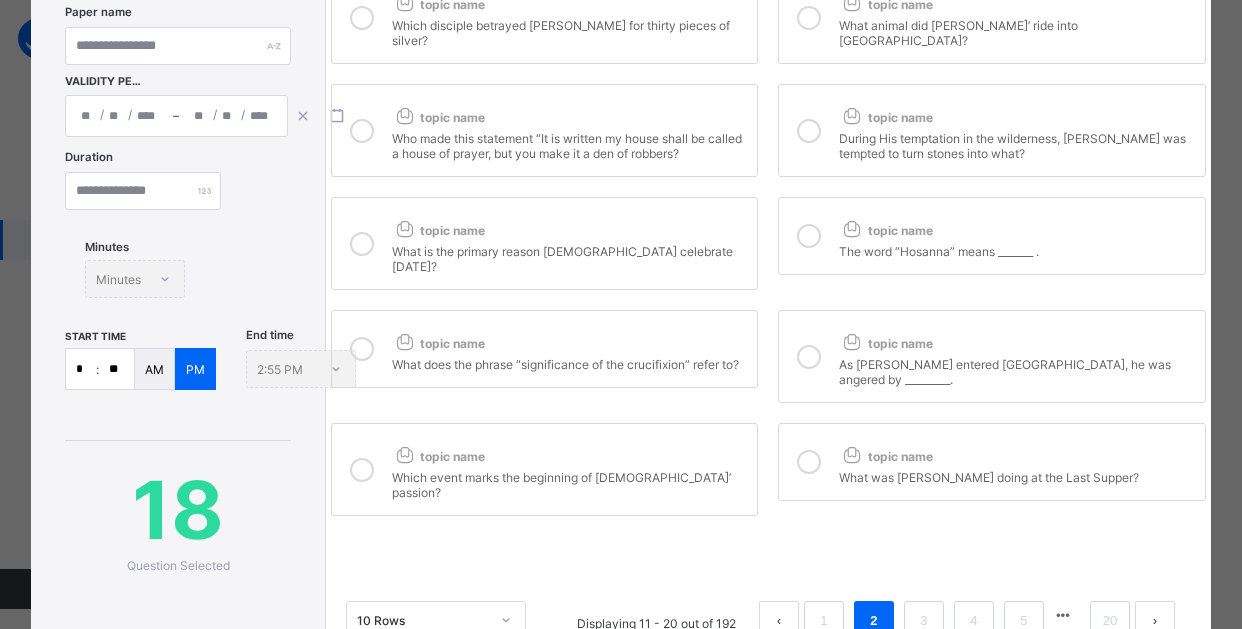 click at bounding box center (362, 469) 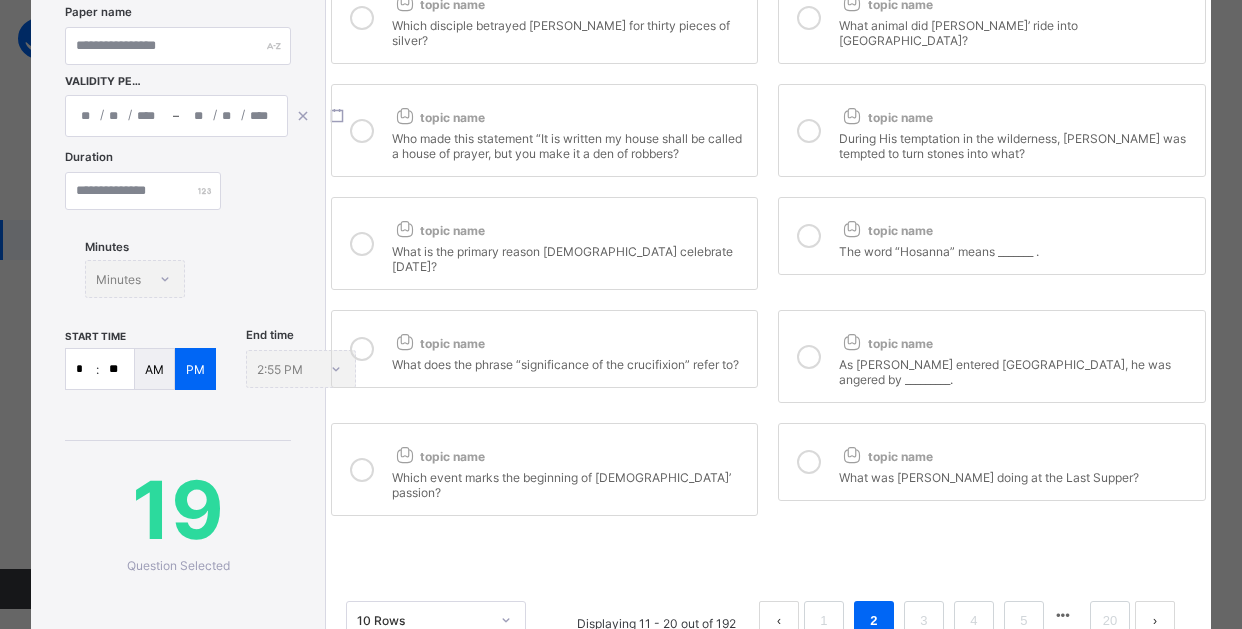 click at bounding box center (809, 462) 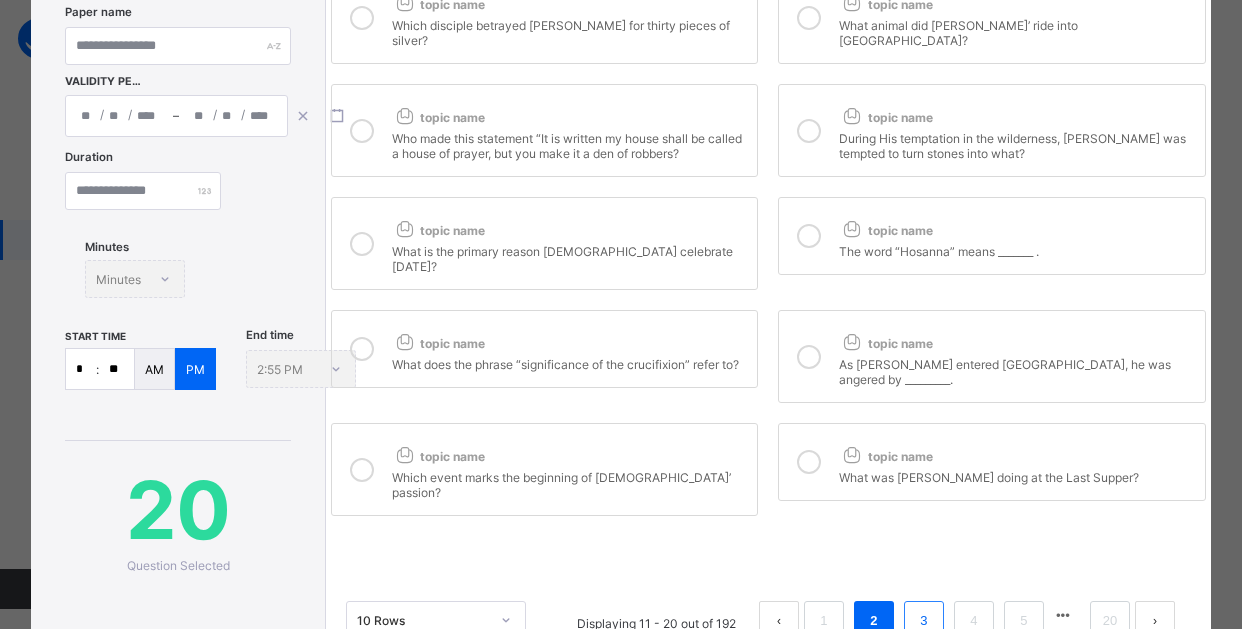 click on "3" at bounding box center (923, 621) 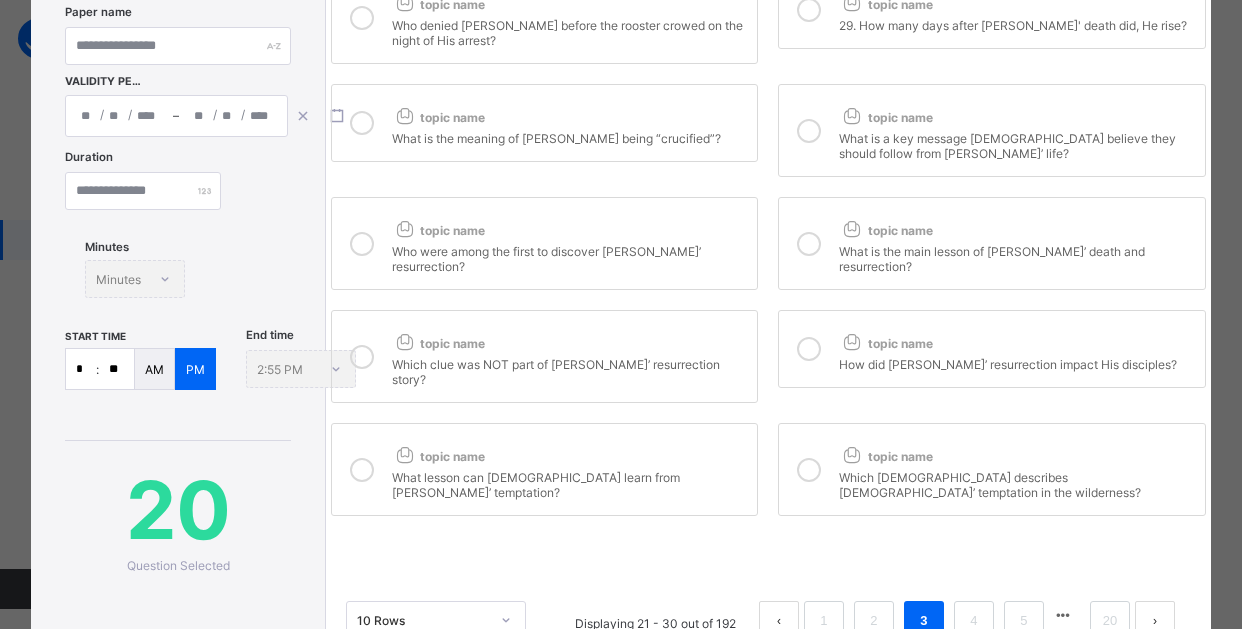 scroll, scrollTop: 0, scrollLeft: 0, axis: both 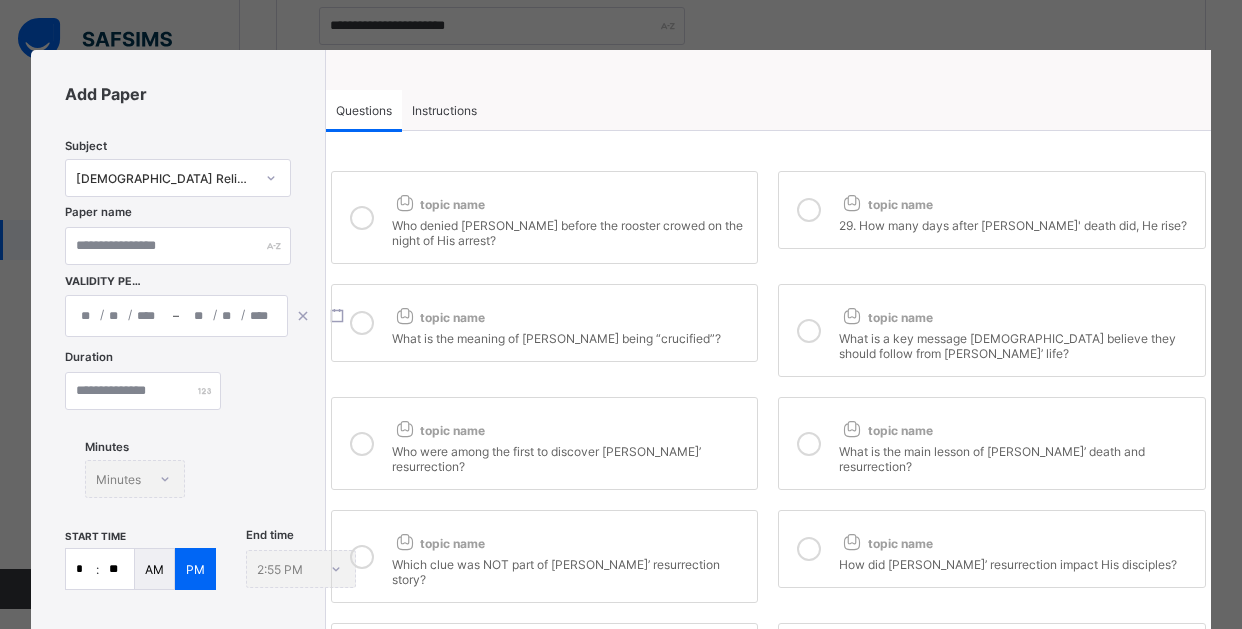 click at bounding box center [362, 218] 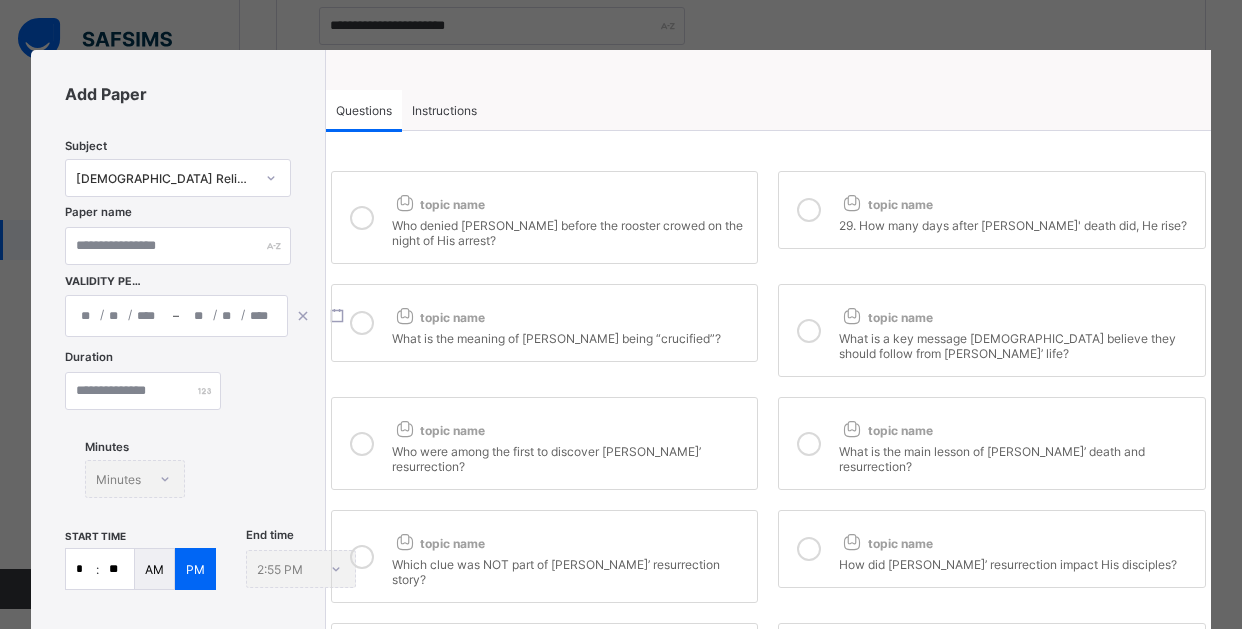 click at bounding box center (809, 210) 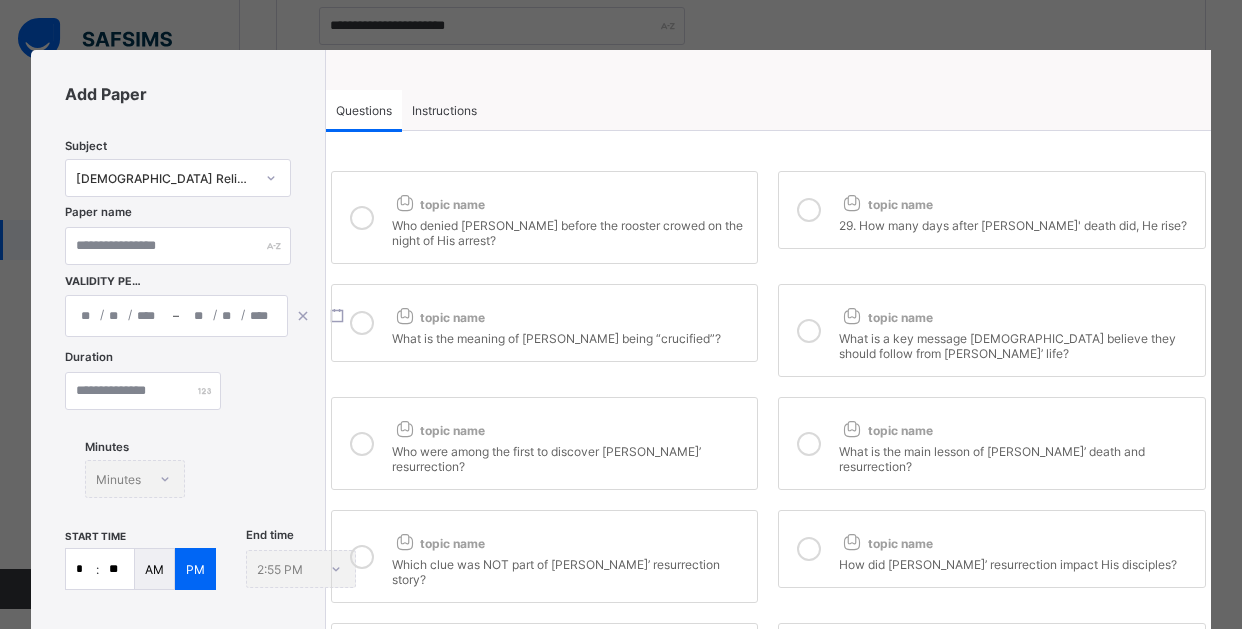 click at bounding box center [809, 331] 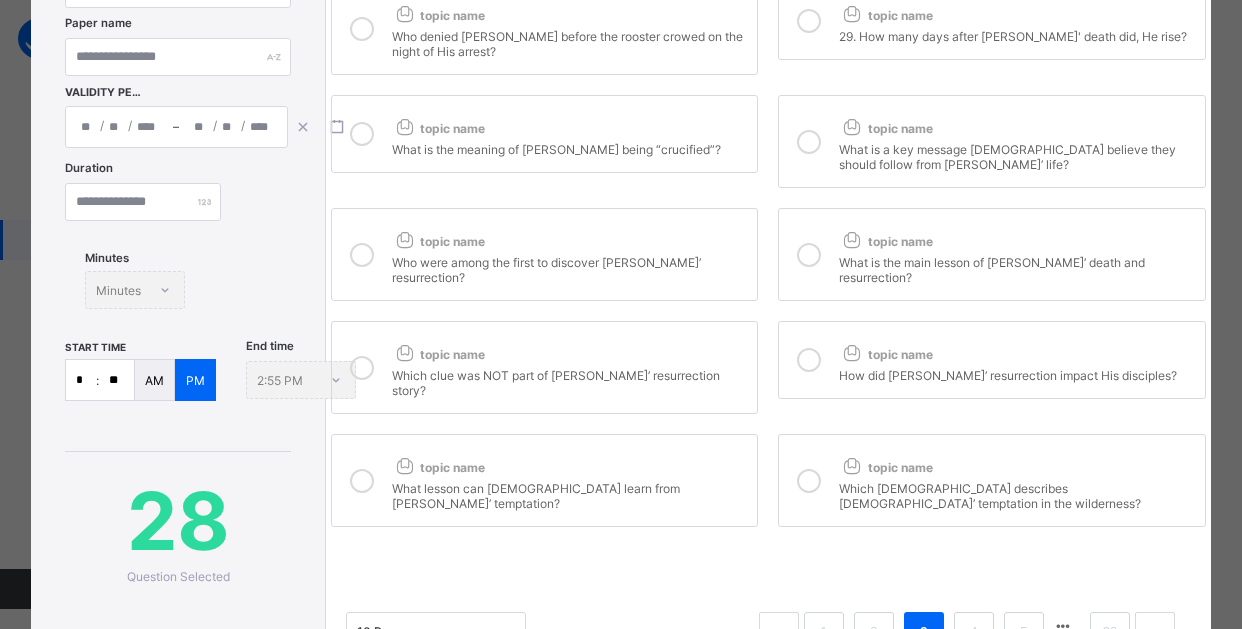 scroll, scrollTop: 200, scrollLeft: 0, axis: vertical 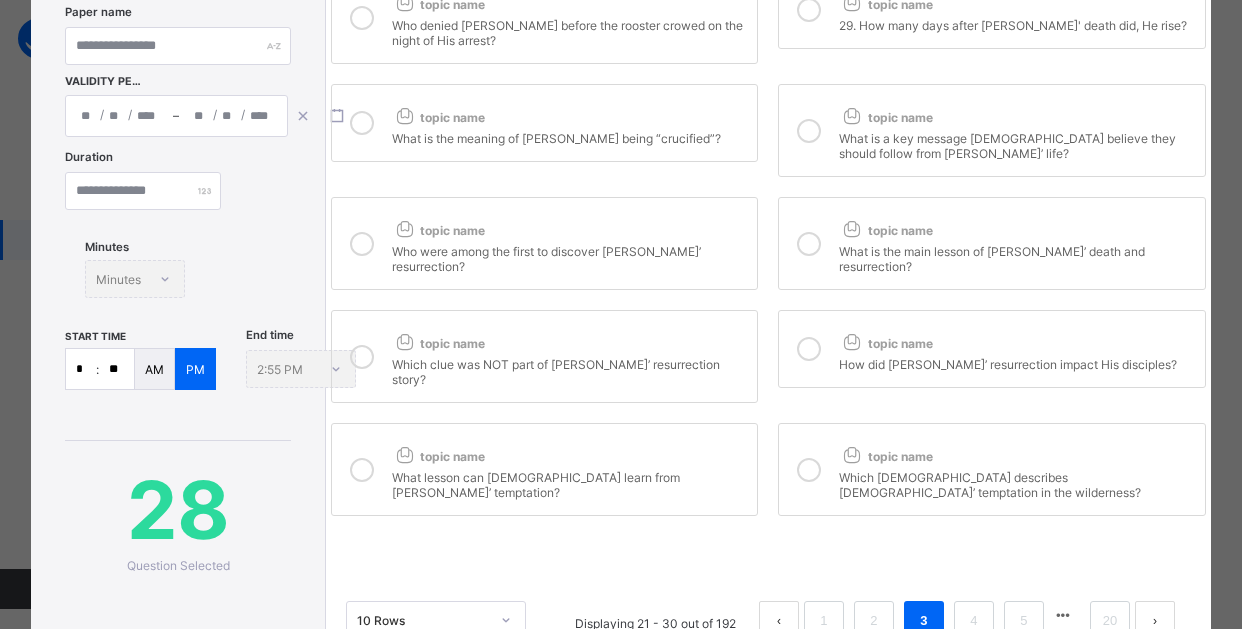 click at bounding box center (362, 470) 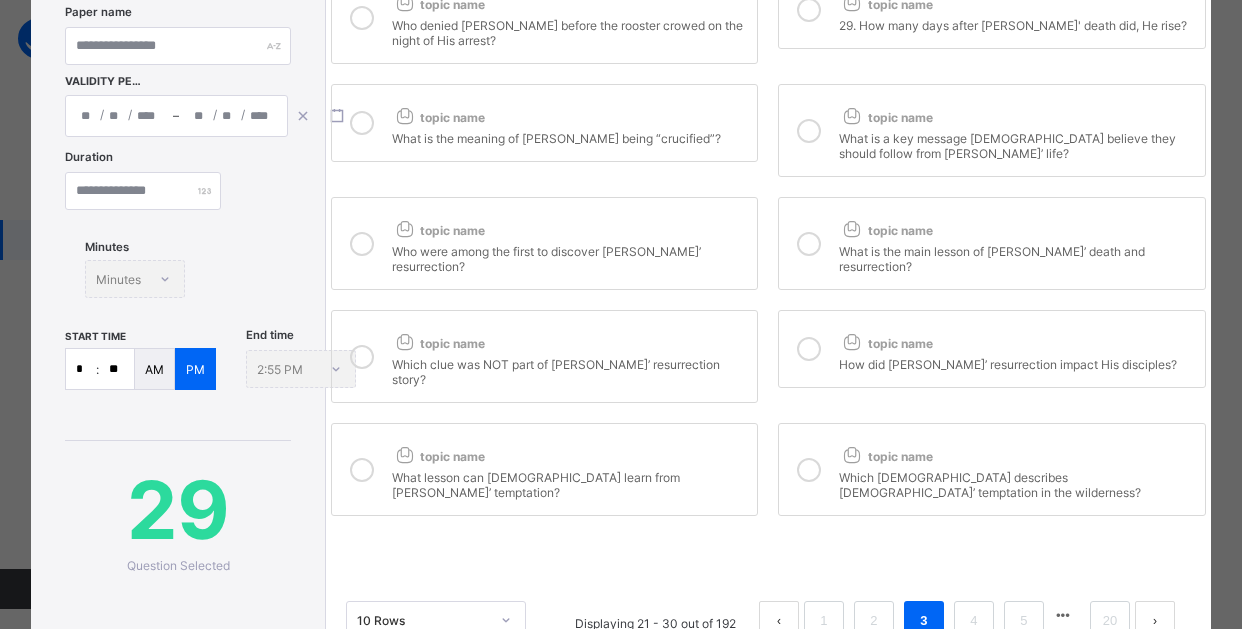 click at bounding box center (809, 470) 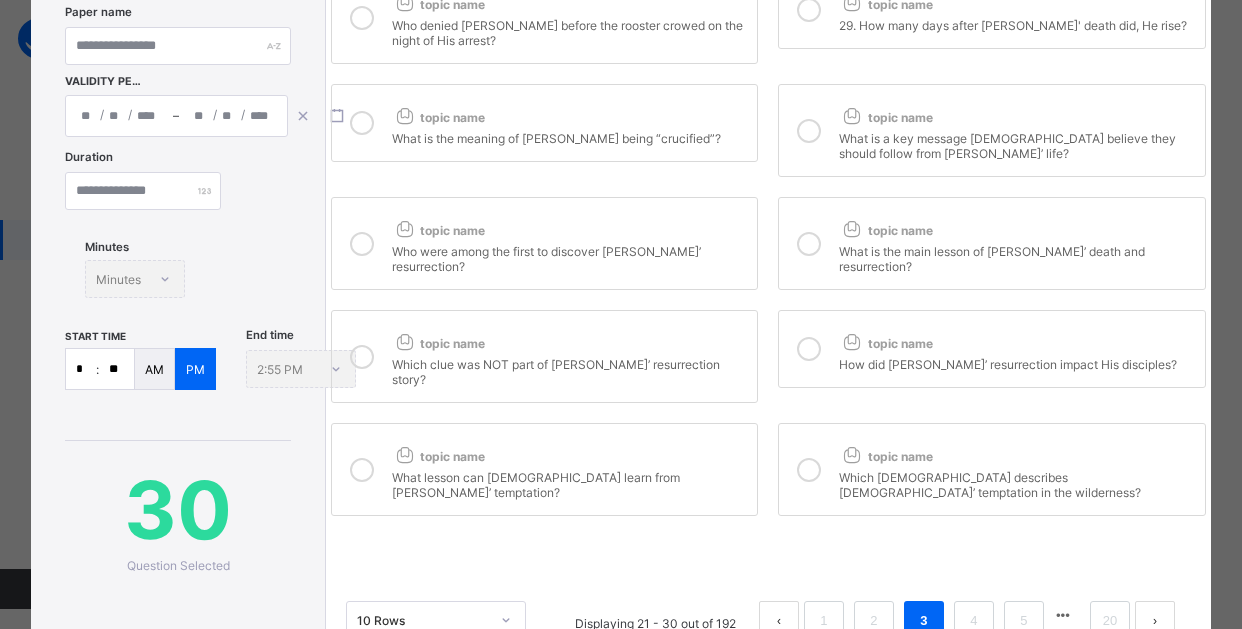 click on "4" at bounding box center (973, 621) 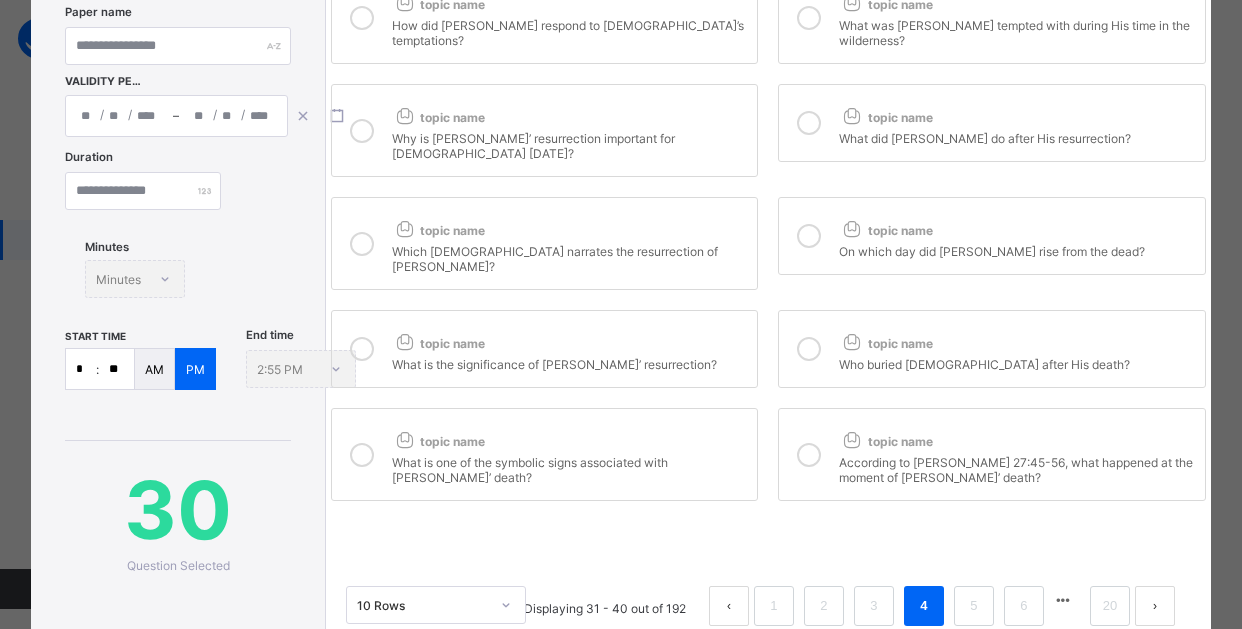 scroll, scrollTop: 0, scrollLeft: 0, axis: both 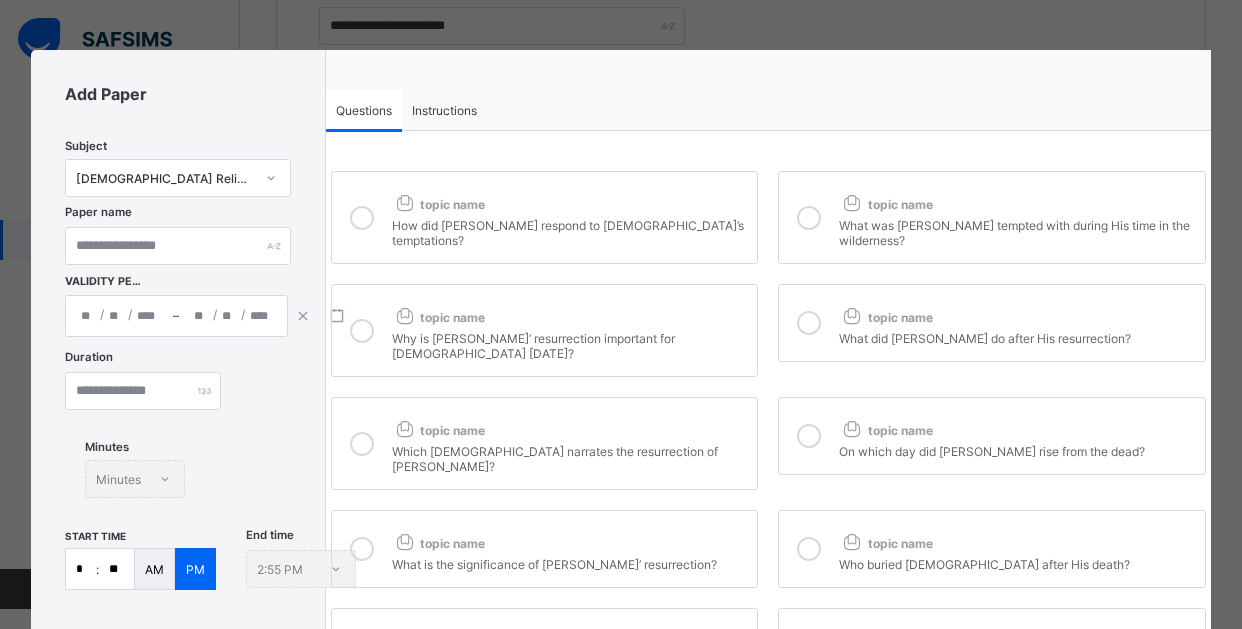 drag, startPoint x: 357, startPoint y: 209, endPoint x: 410, endPoint y: 207, distance: 53.037724 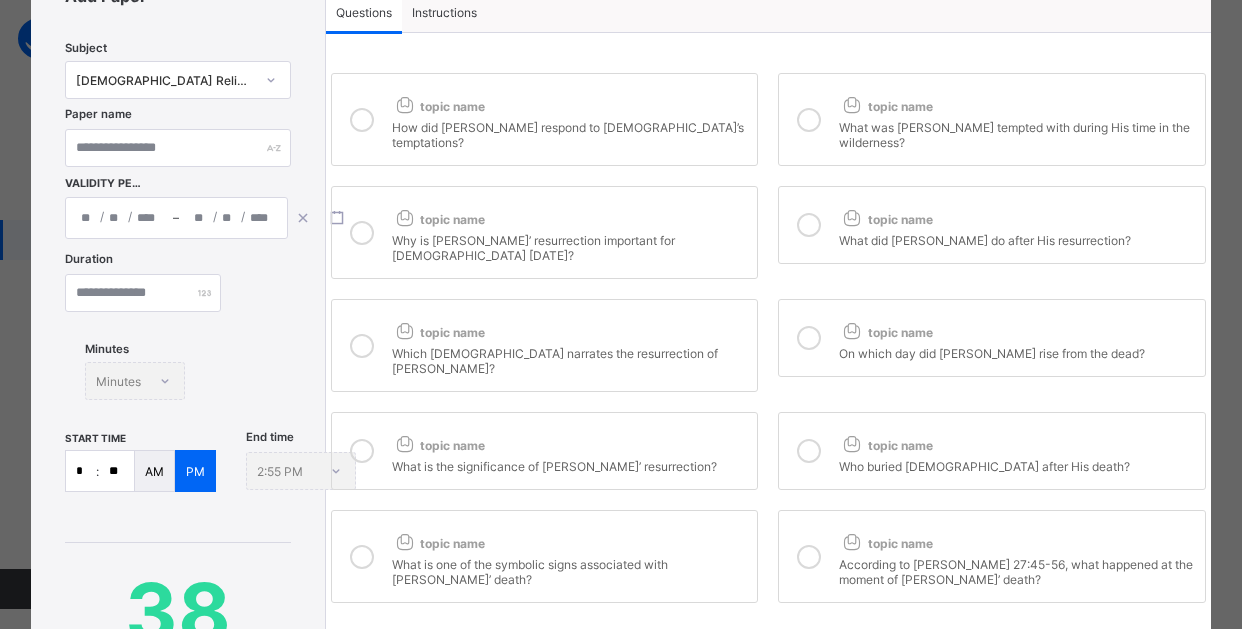 scroll, scrollTop: 200, scrollLeft: 0, axis: vertical 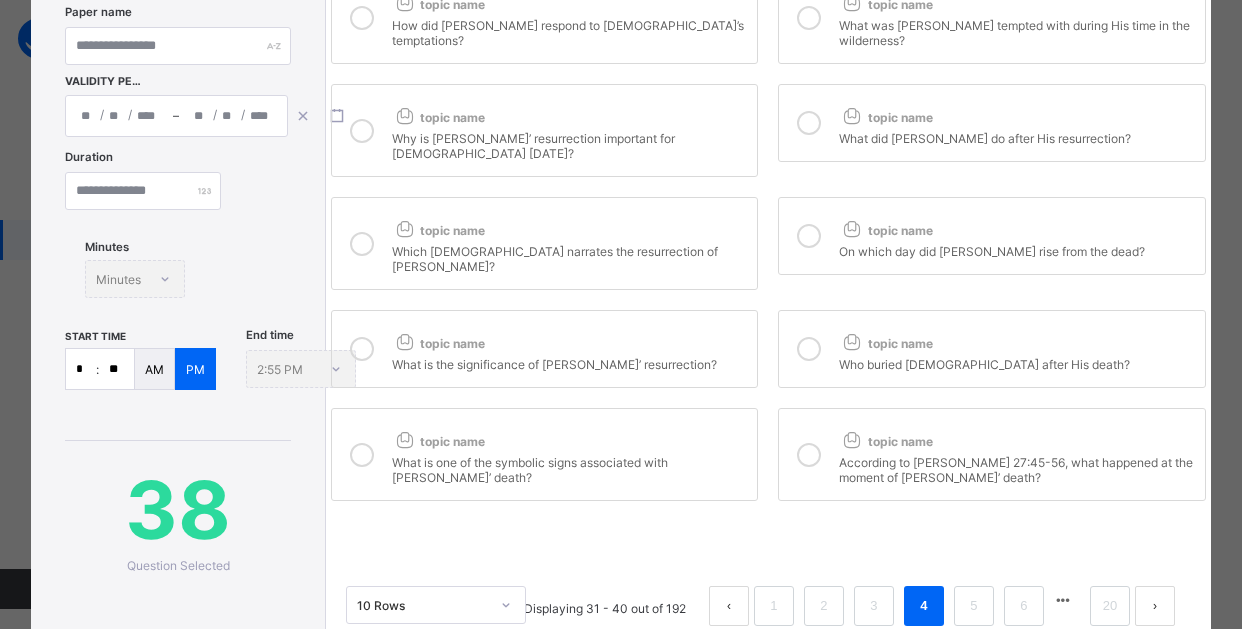 click at bounding box center [362, 455] 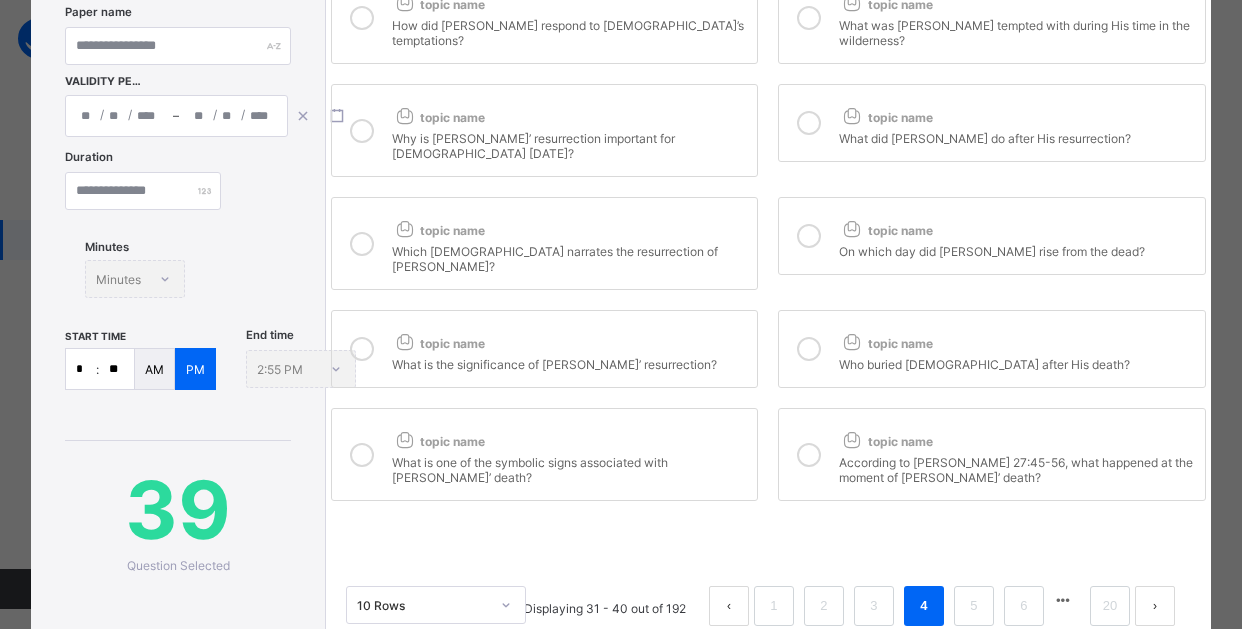 click at bounding box center [809, 455] 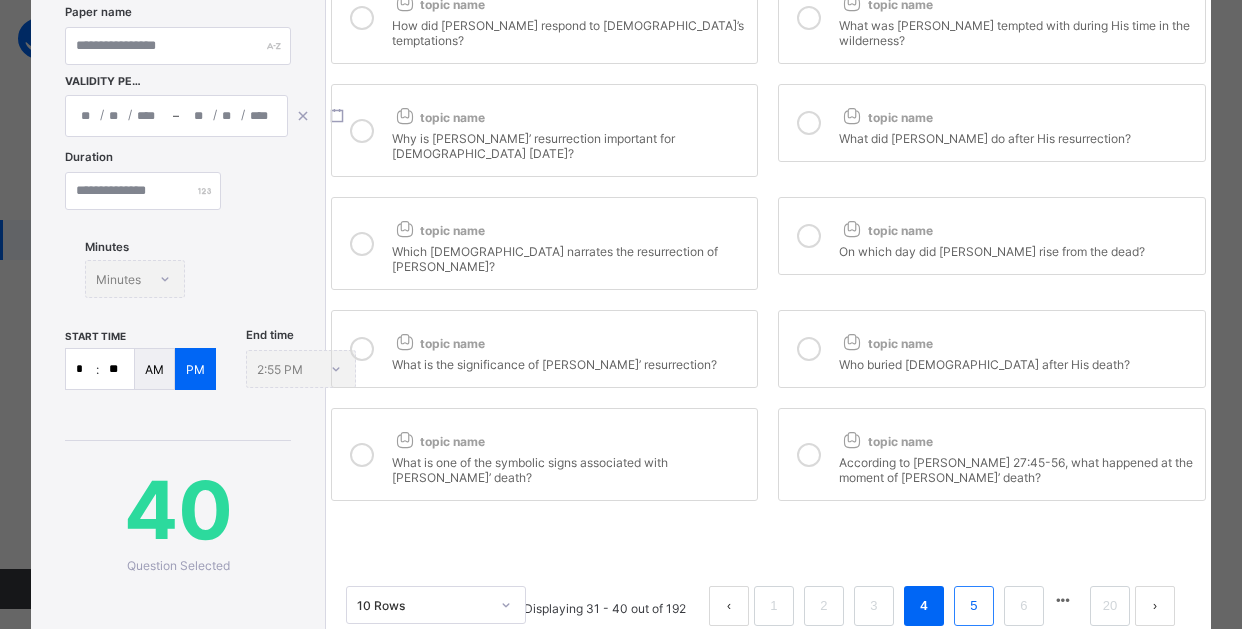 click on "5" at bounding box center (973, 606) 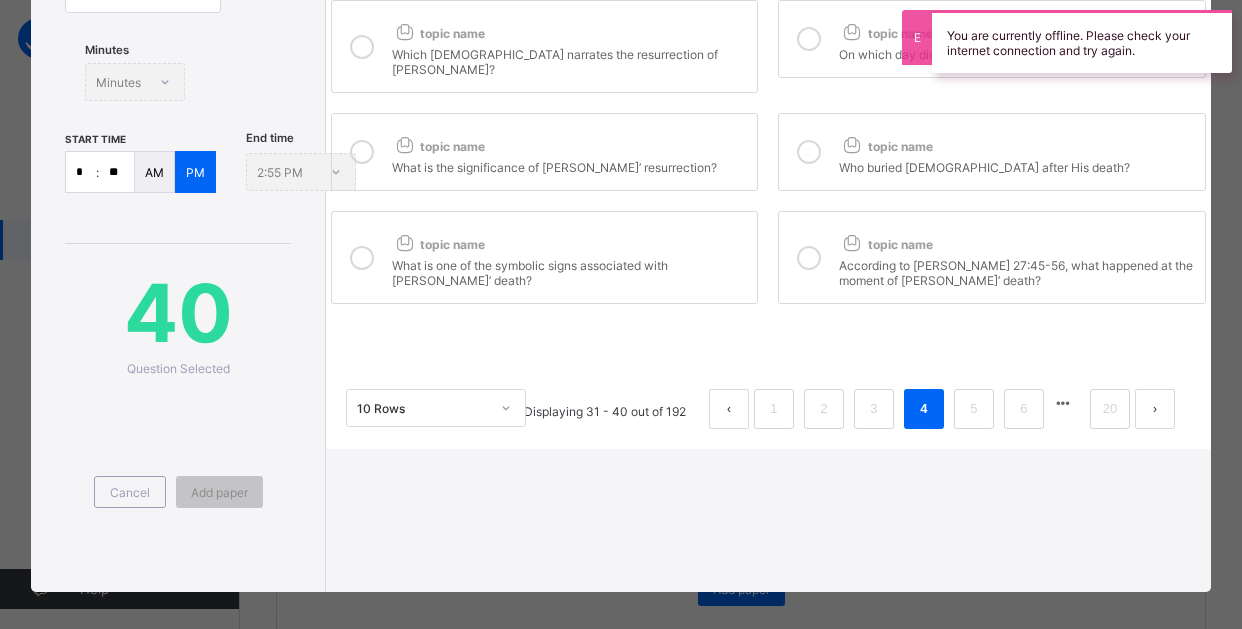 scroll, scrollTop: 400, scrollLeft: 0, axis: vertical 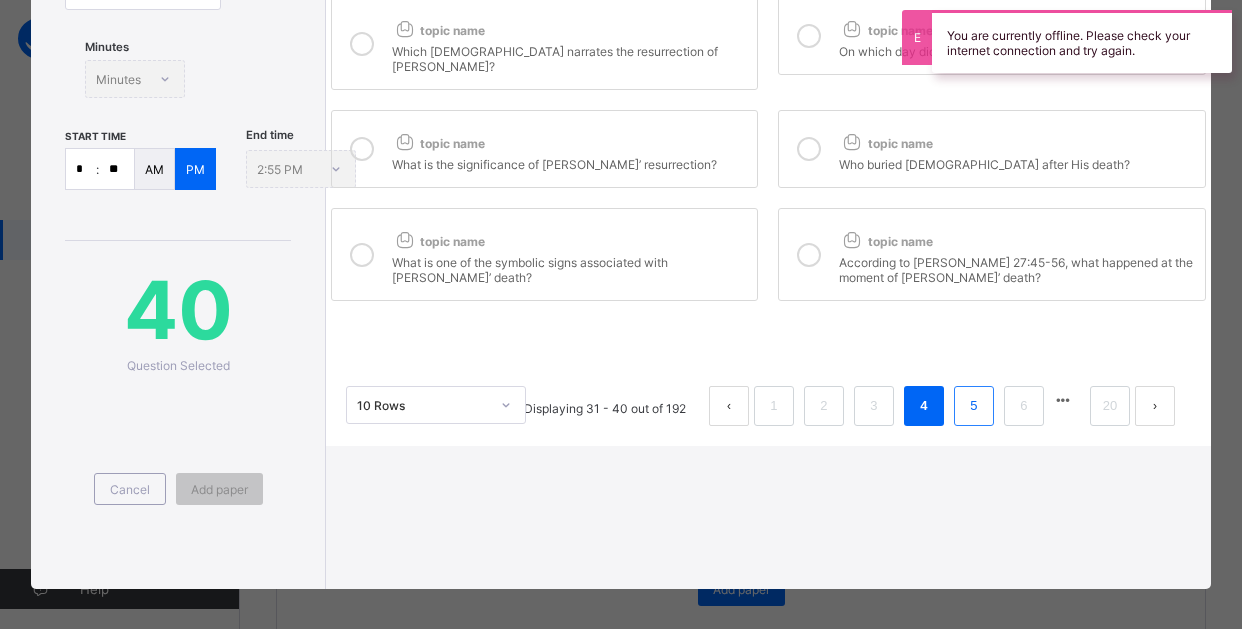 click on "5" at bounding box center [973, 406] 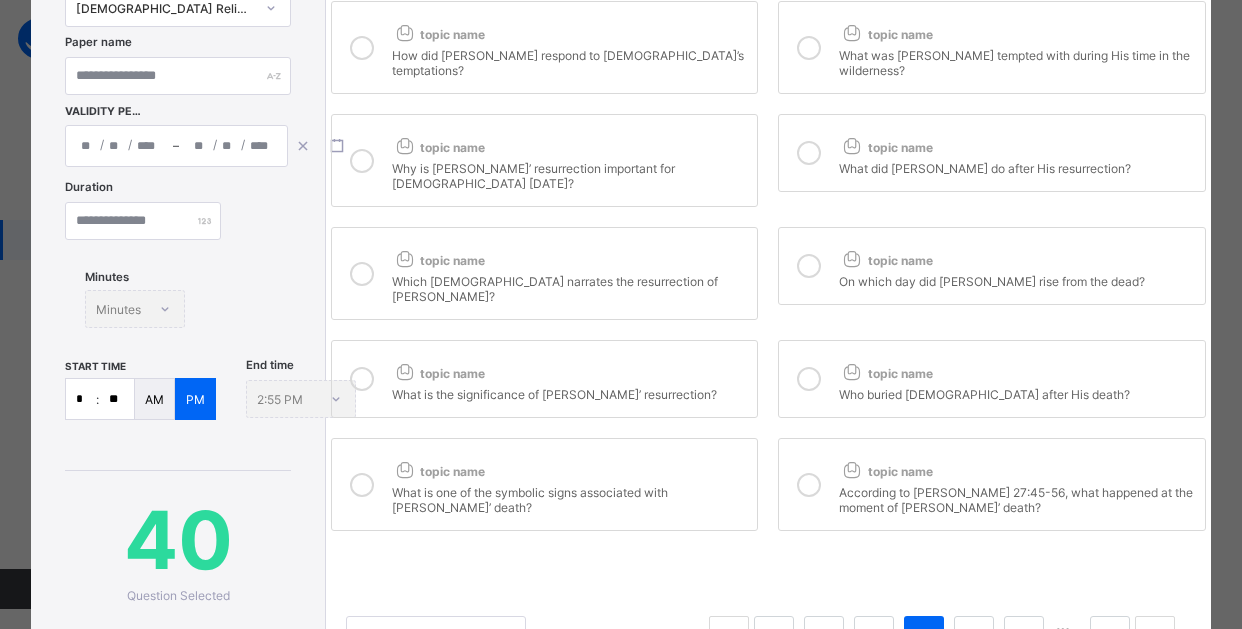 scroll, scrollTop: 300, scrollLeft: 0, axis: vertical 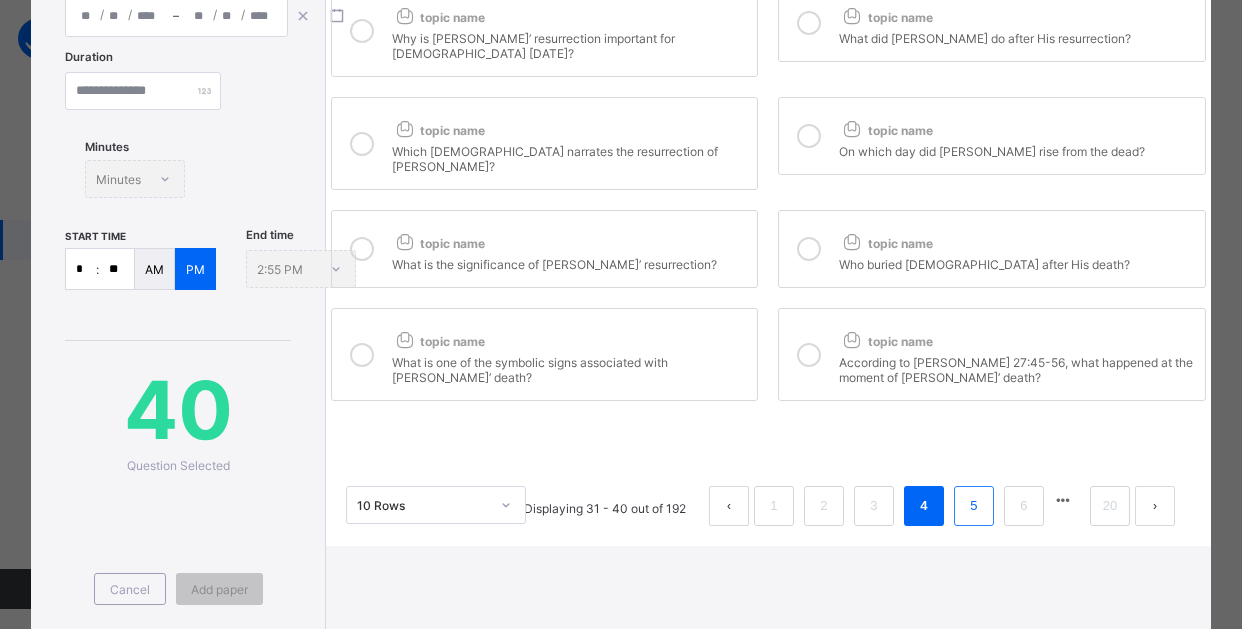 click on "5" at bounding box center (973, 506) 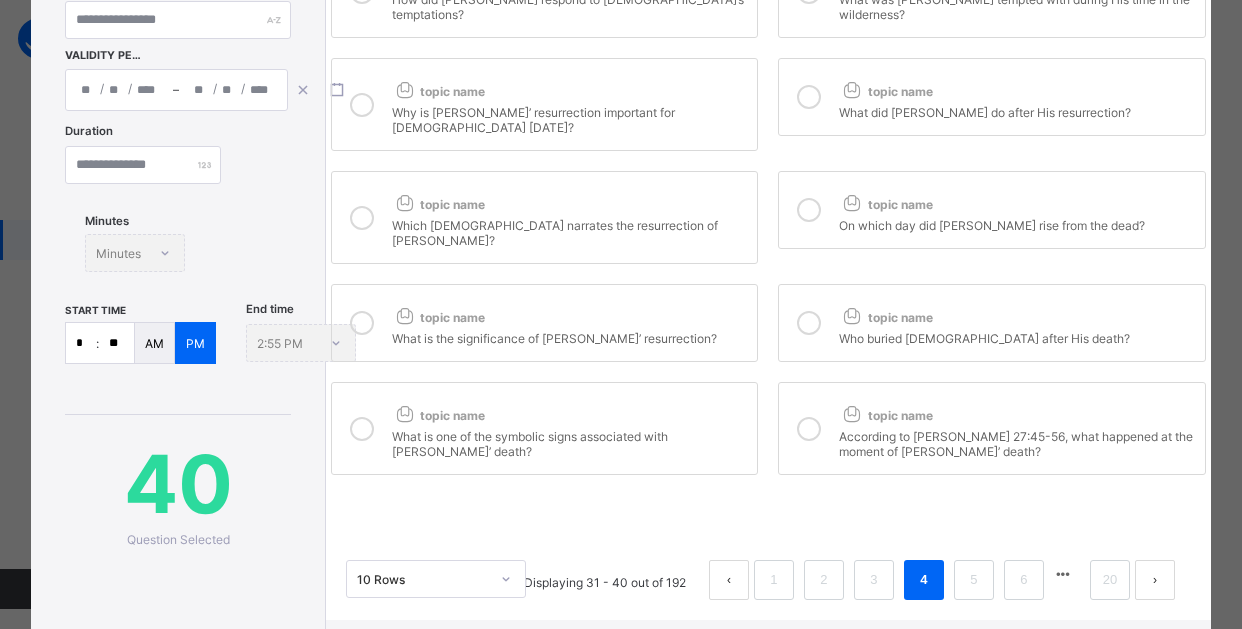 scroll, scrollTop: 210, scrollLeft: 0, axis: vertical 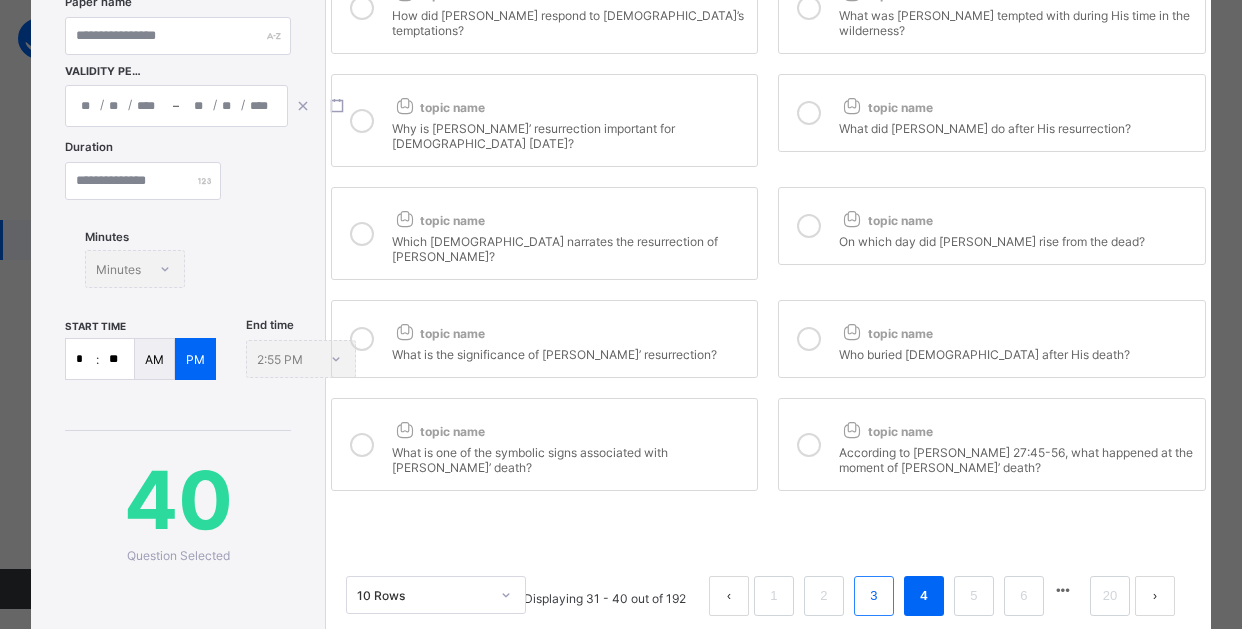 click on "3" at bounding box center (873, 596) 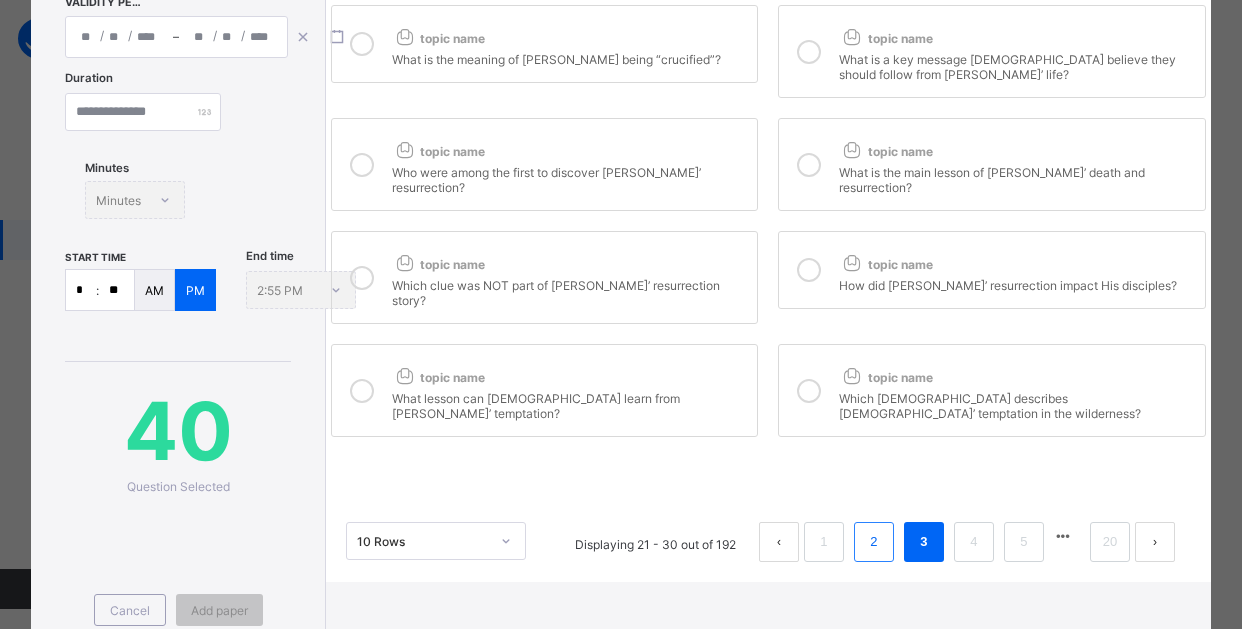 scroll, scrollTop: 400, scrollLeft: 0, axis: vertical 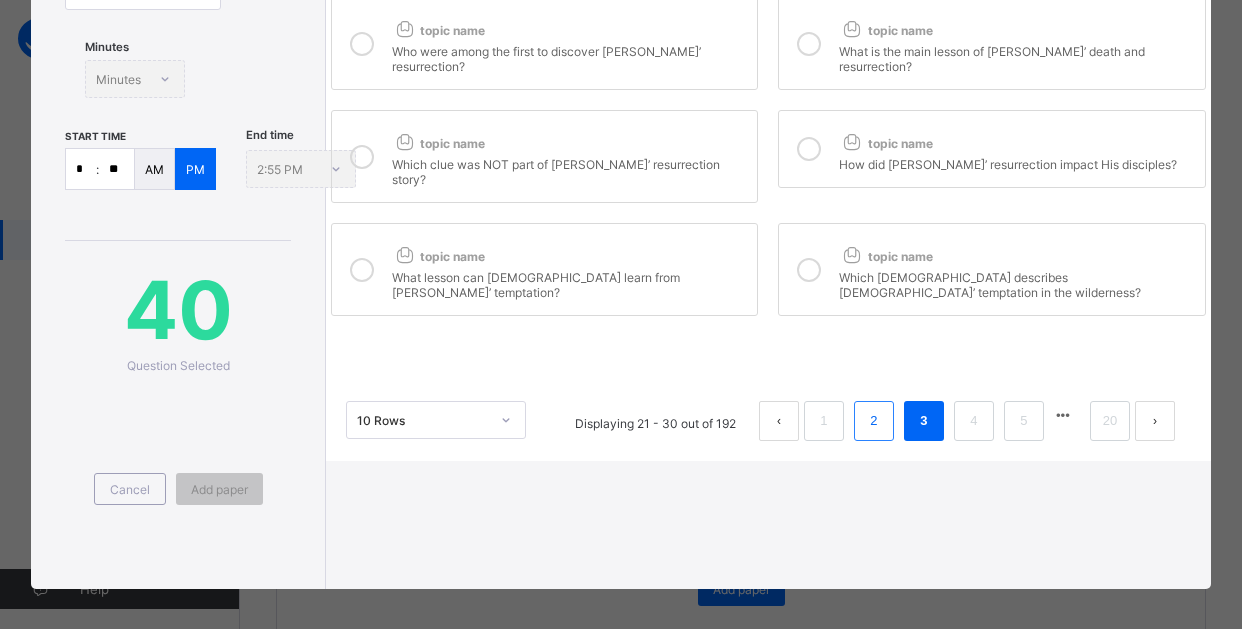 click on "2" at bounding box center [874, 421] 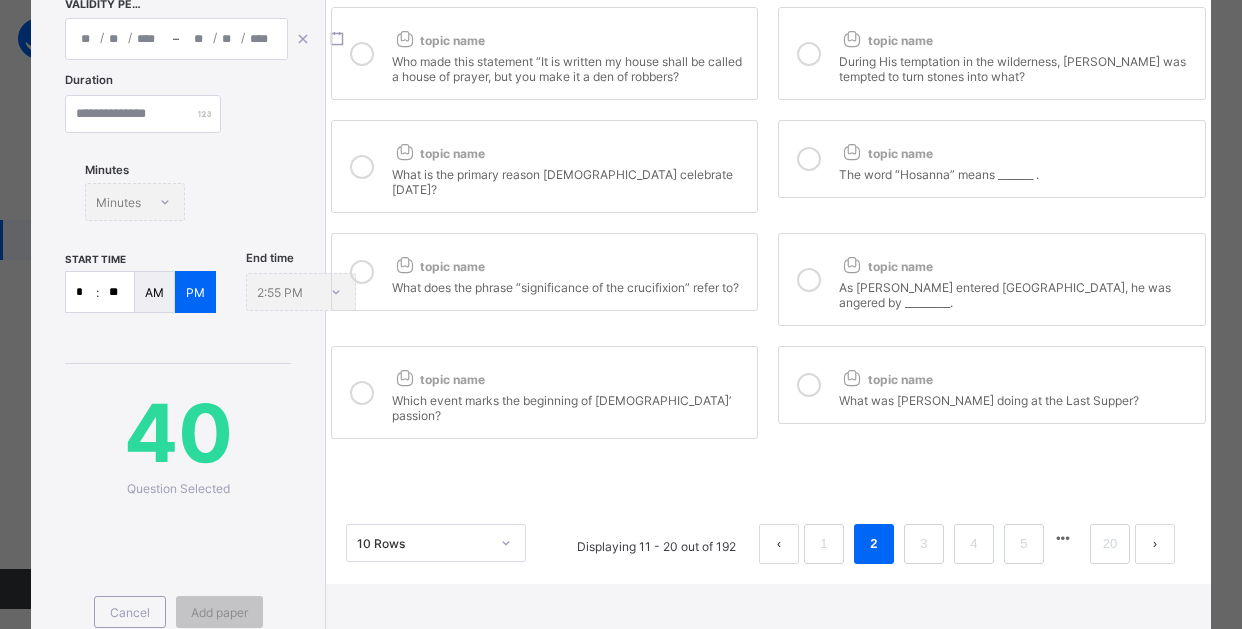 scroll, scrollTop: 300, scrollLeft: 0, axis: vertical 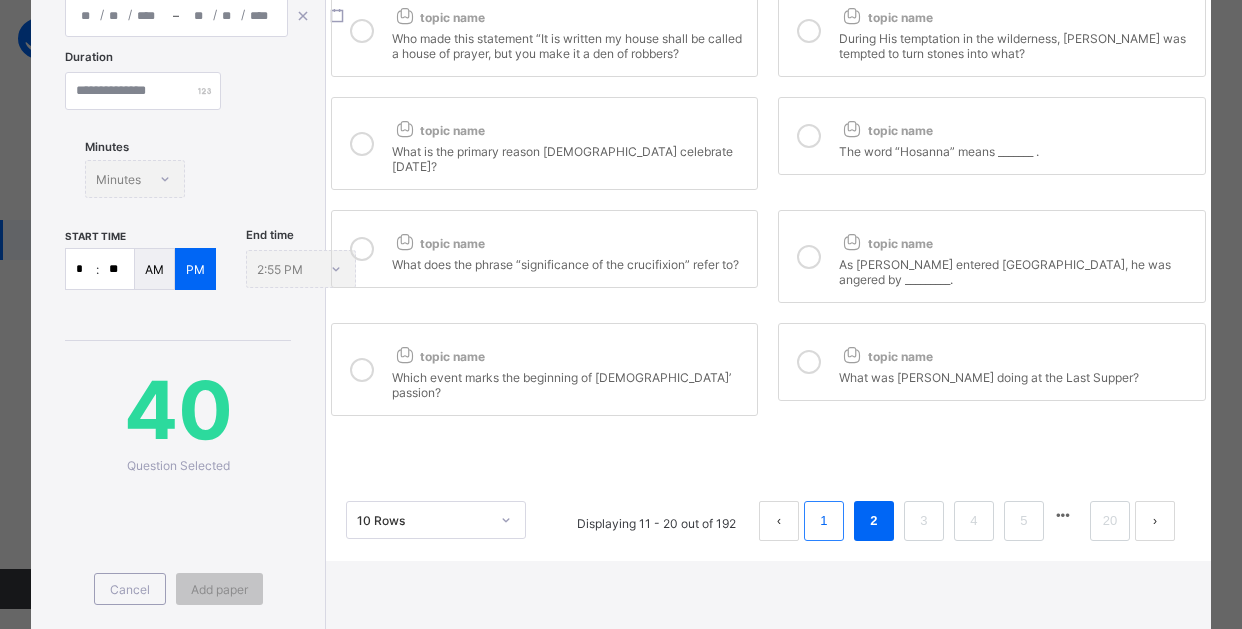 click on "1" at bounding box center [823, 521] 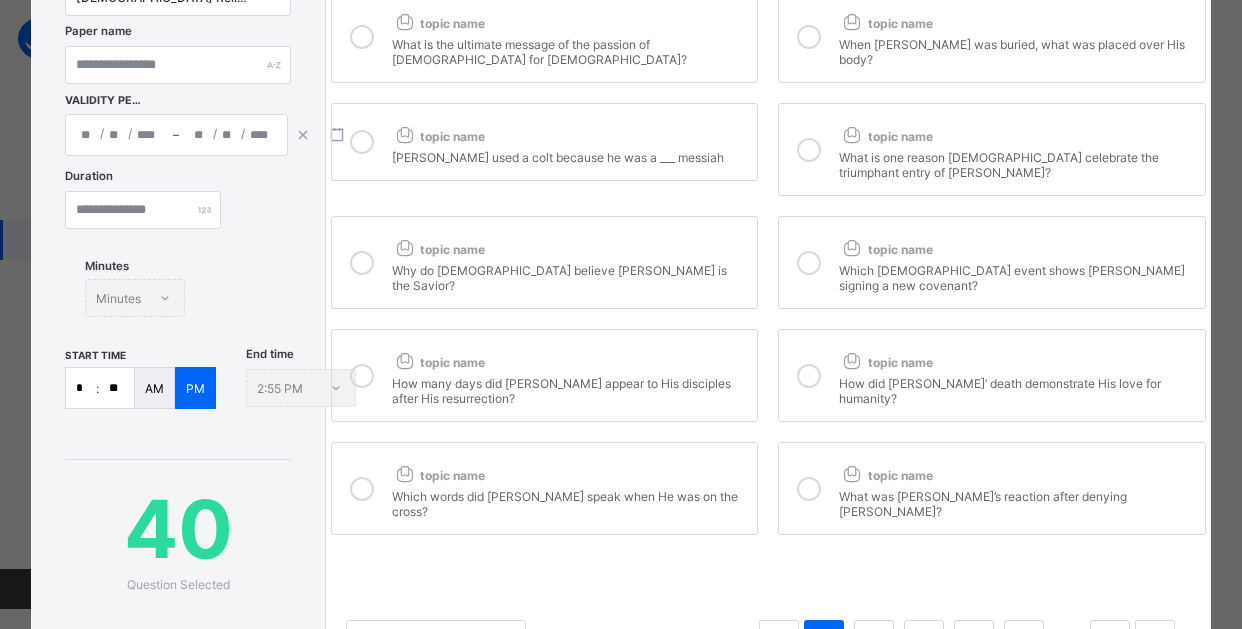 scroll, scrollTop: 300, scrollLeft: 0, axis: vertical 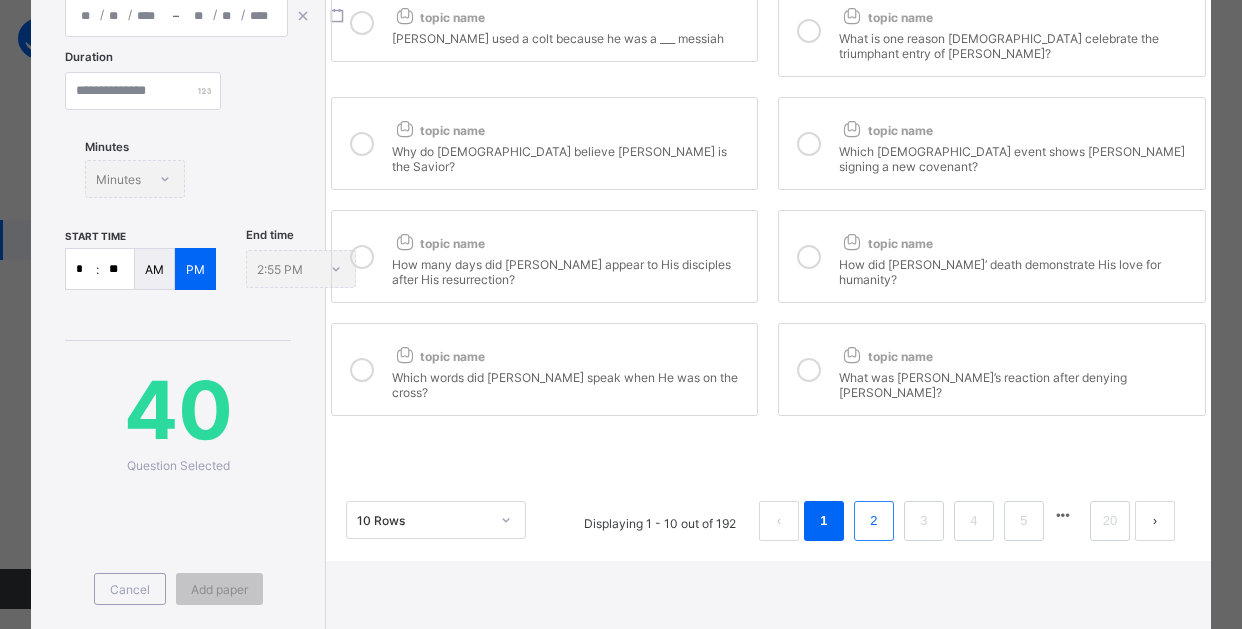 click on "2" at bounding box center [873, 521] 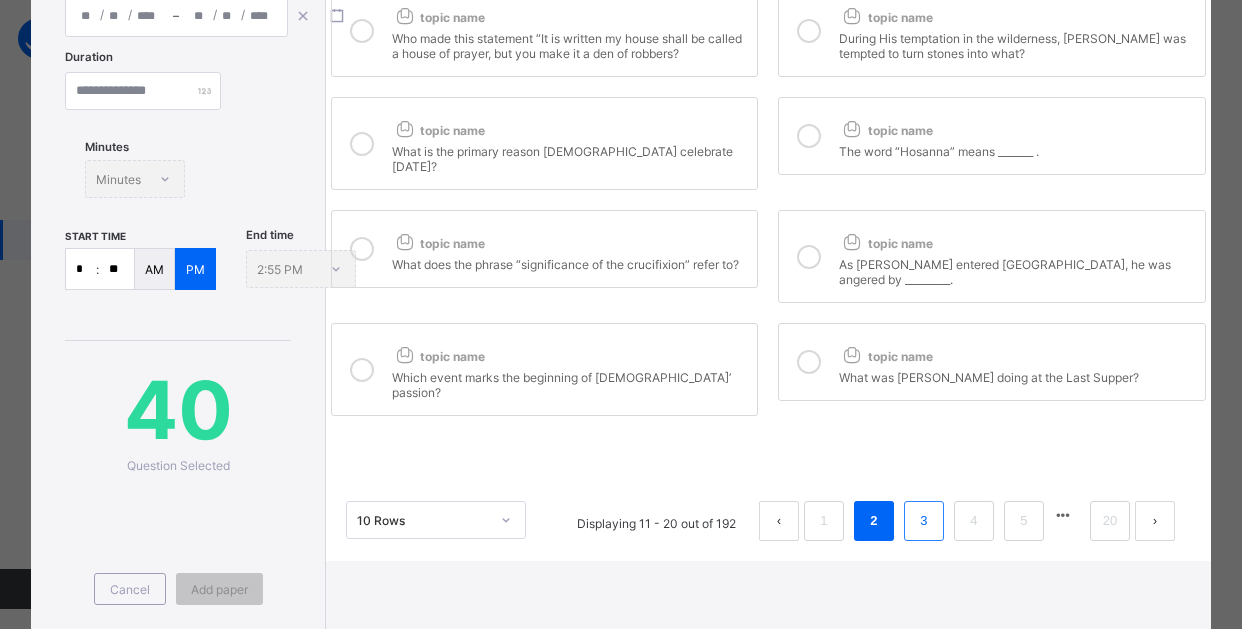 click on "3" at bounding box center (923, 521) 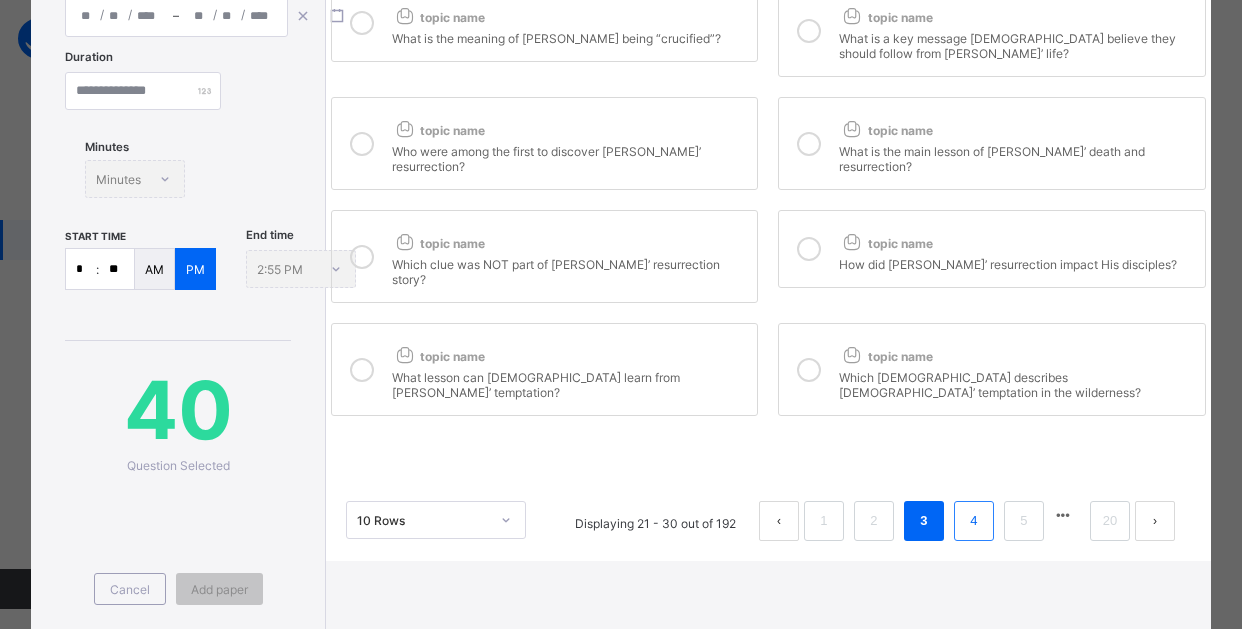 click on "4" at bounding box center (974, 521) 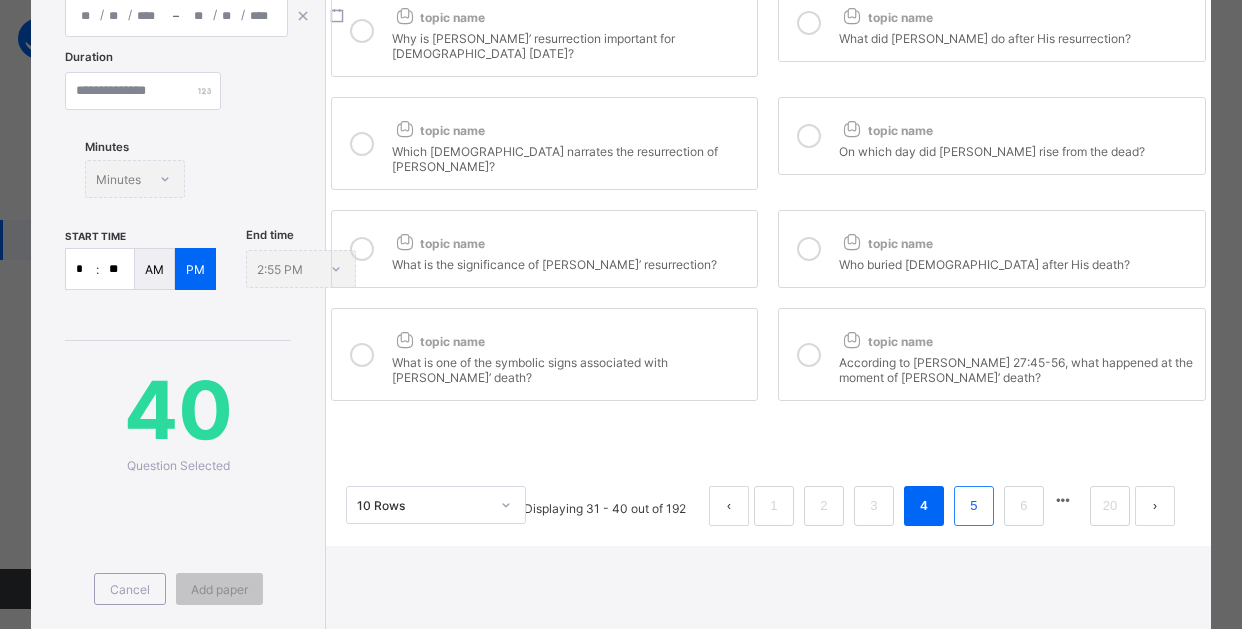 click on "5" at bounding box center (973, 506) 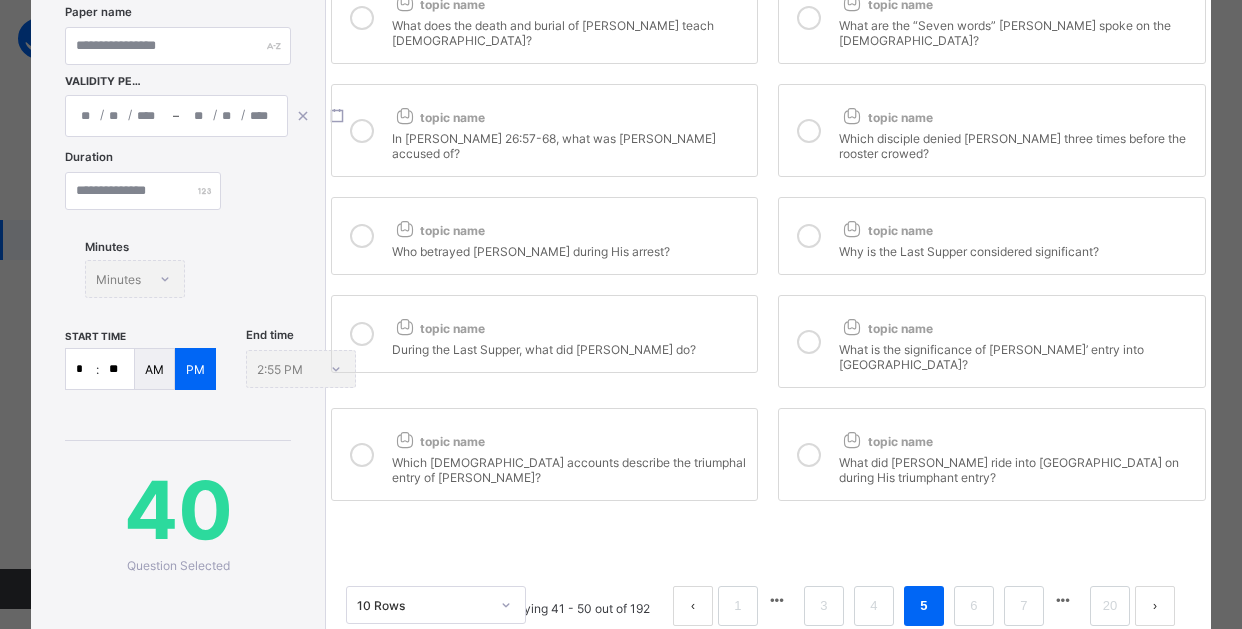 scroll, scrollTop: 100, scrollLeft: 0, axis: vertical 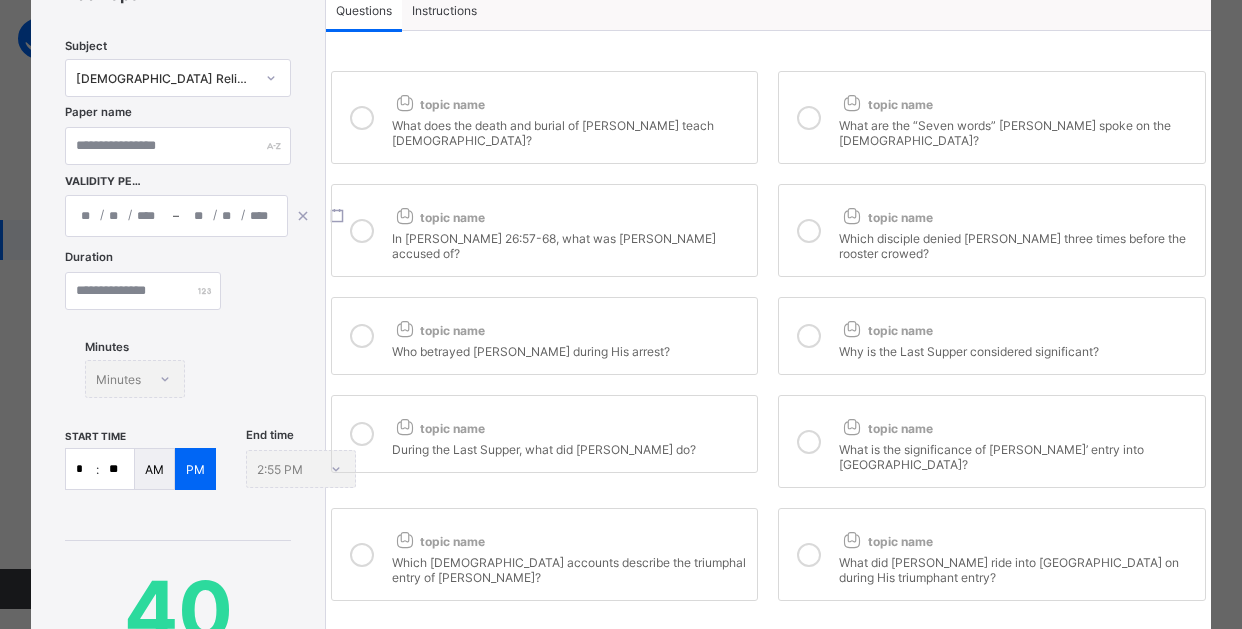 drag, startPoint x: 800, startPoint y: 527, endPoint x: 799, endPoint y: 498, distance: 29.017237 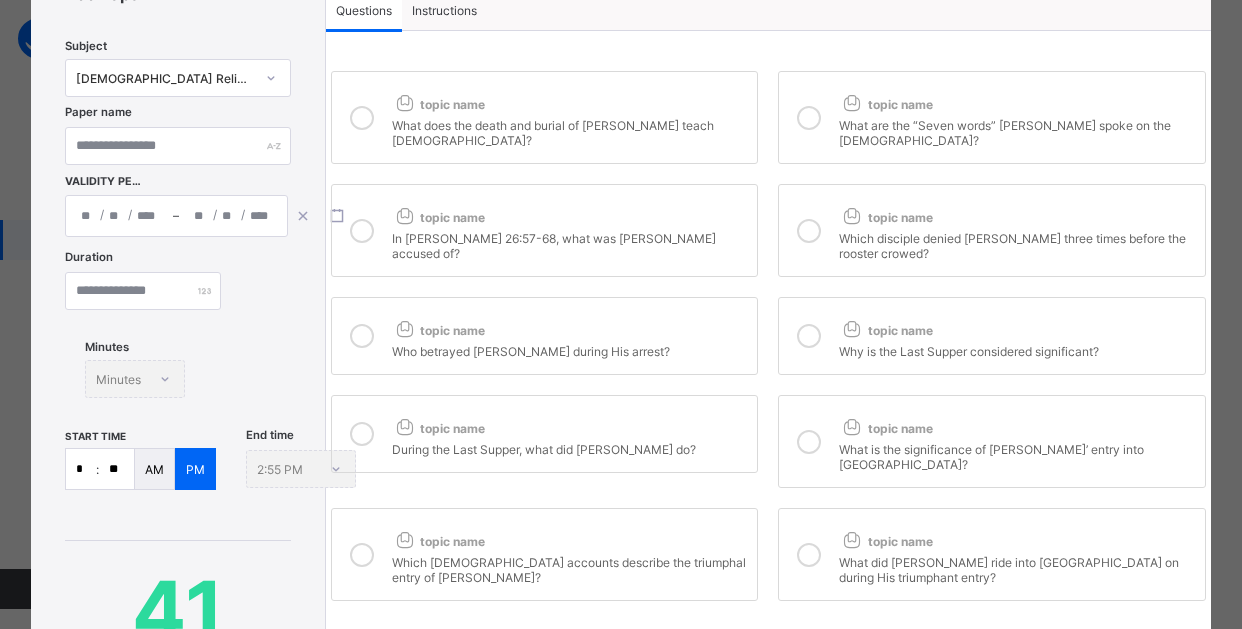 click at bounding box center [809, 442] 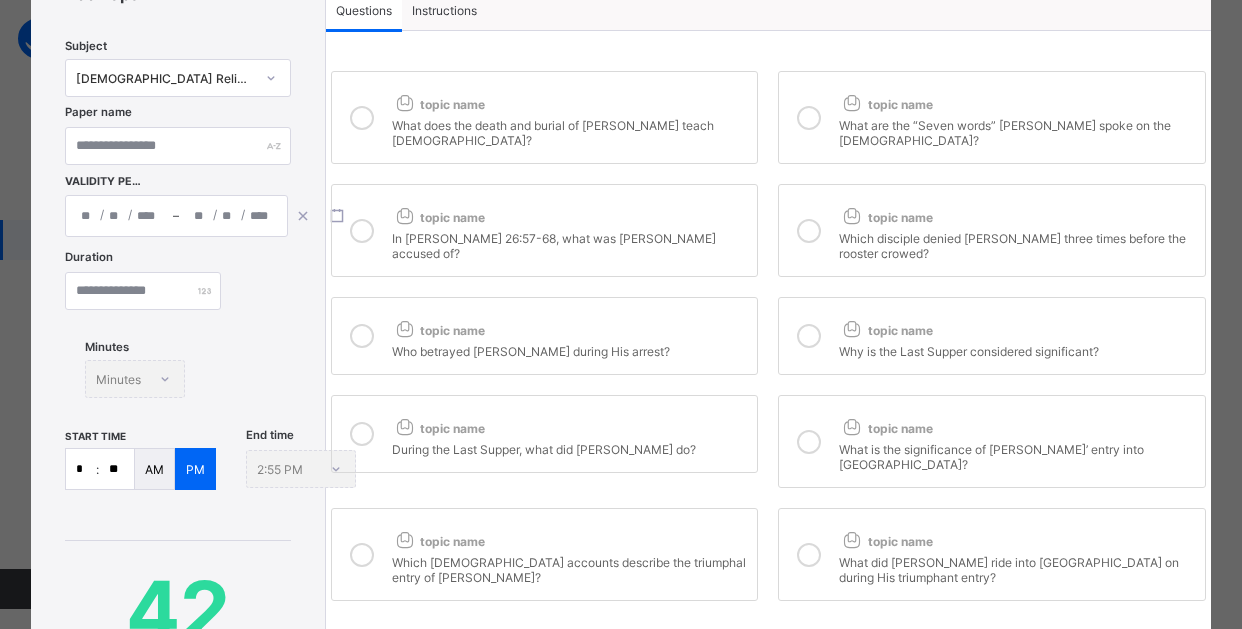 drag, startPoint x: 798, startPoint y: 320, endPoint x: 801, endPoint y: 266, distance: 54.08327 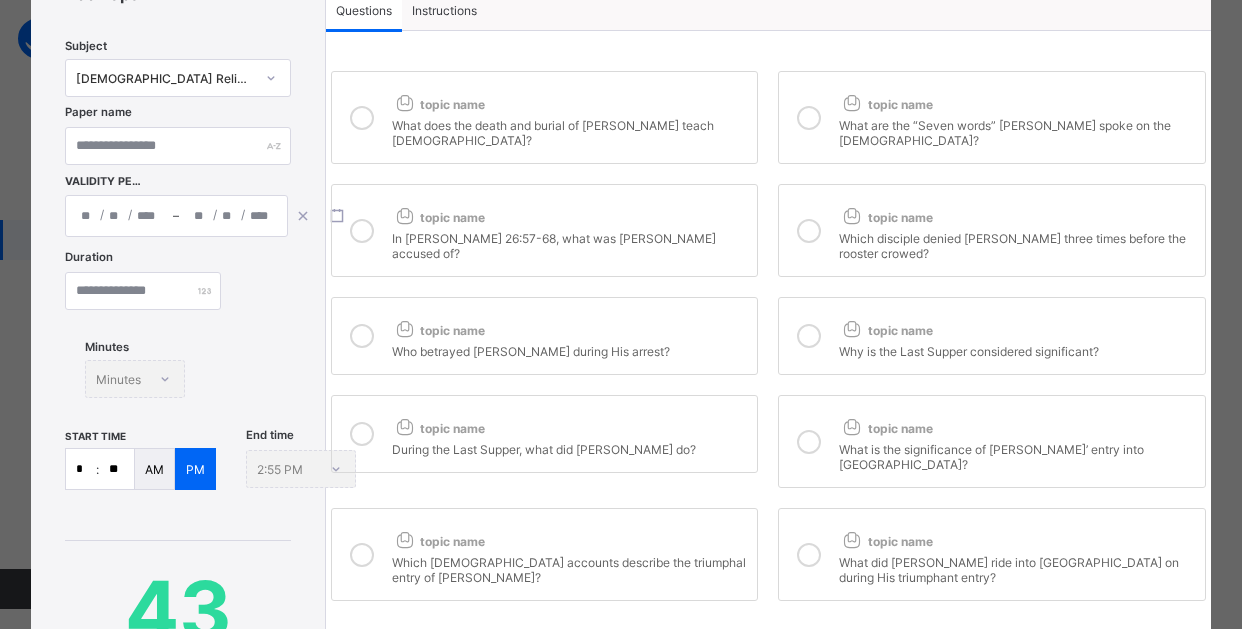 drag, startPoint x: 798, startPoint y: 205, endPoint x: 814, endPoint y: 158, distance: 49.648766 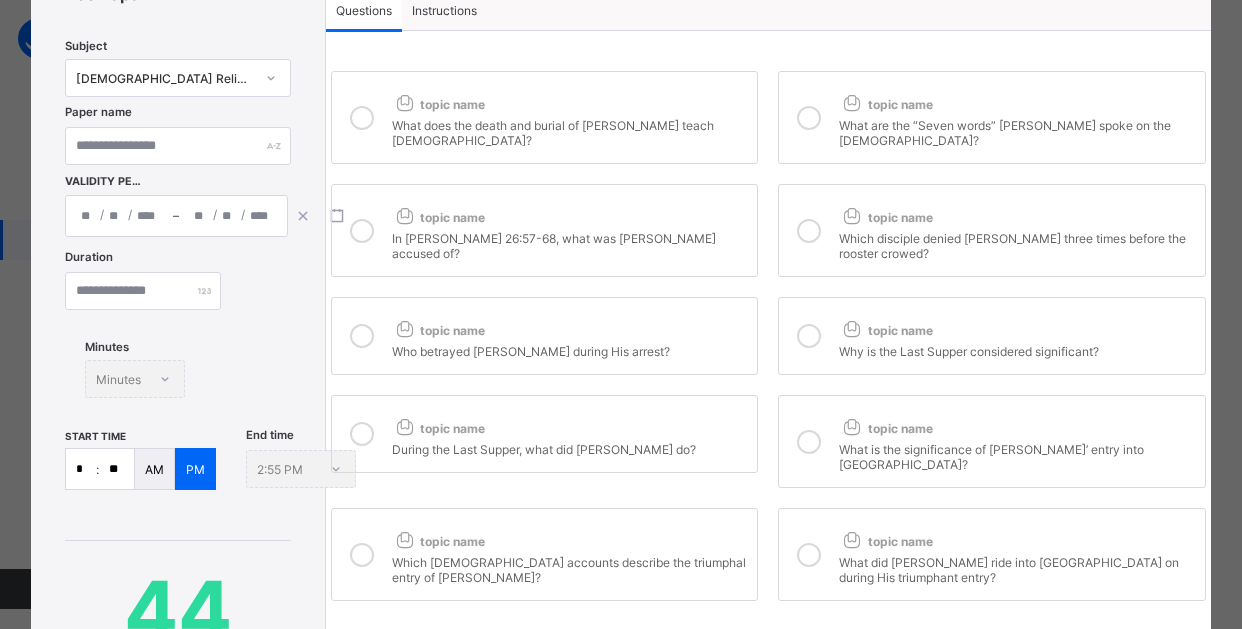 click at bounding box center (809, 118) 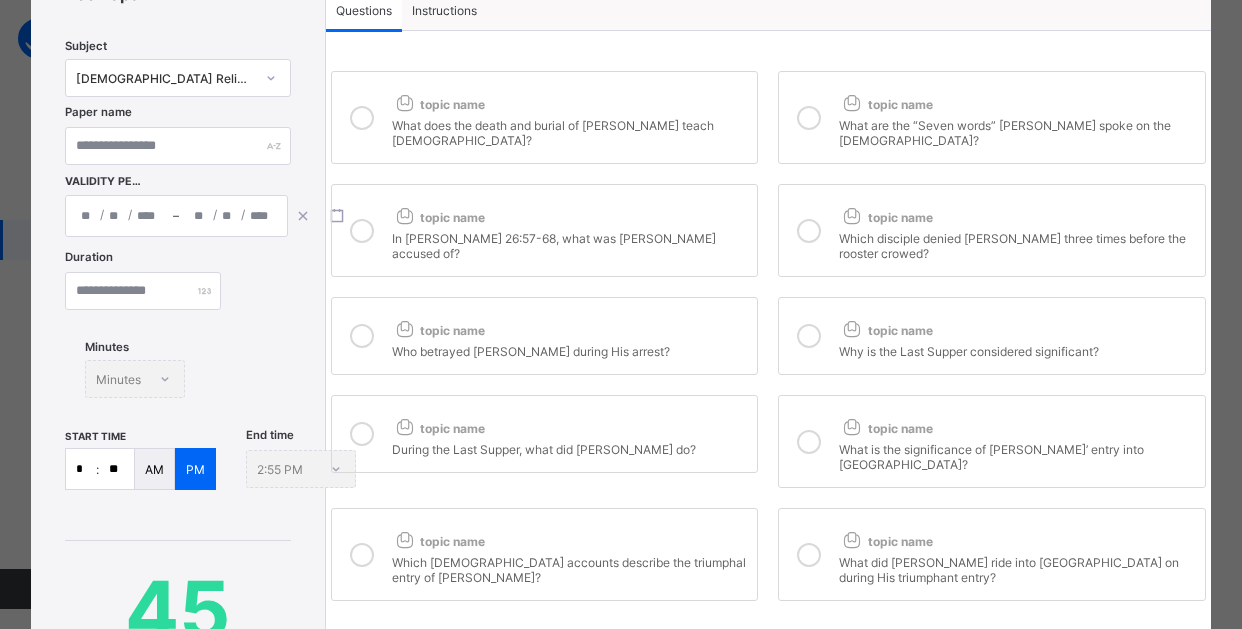 click at bounding box center (362, 118) 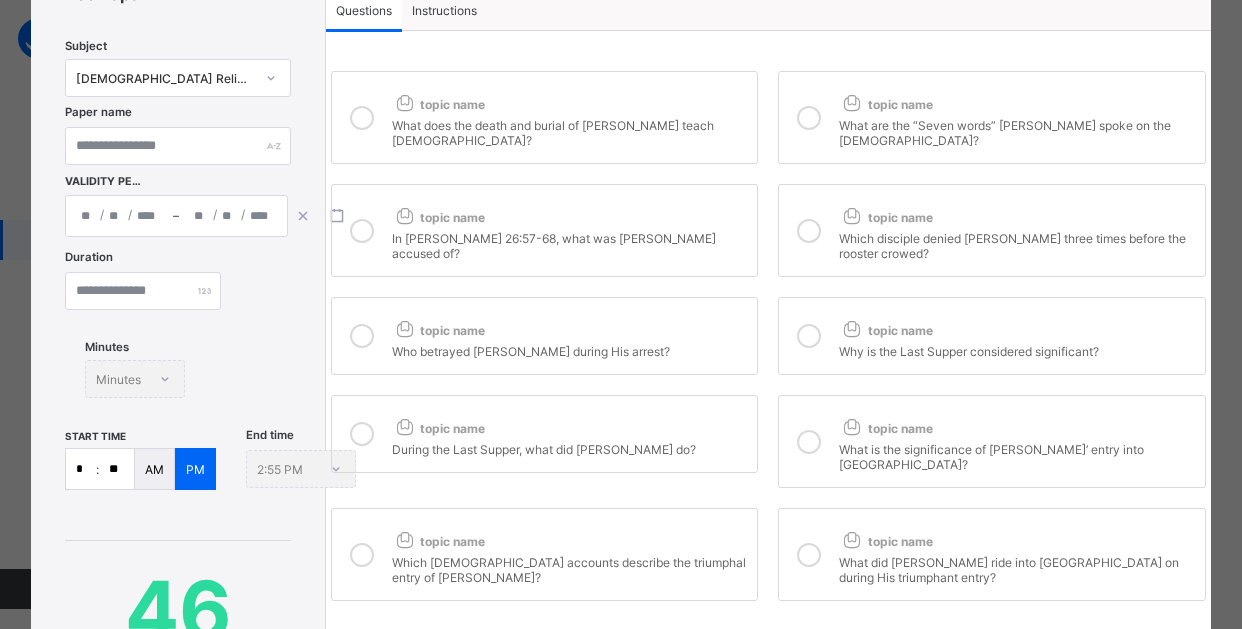 click at bounding box center (362, 231) 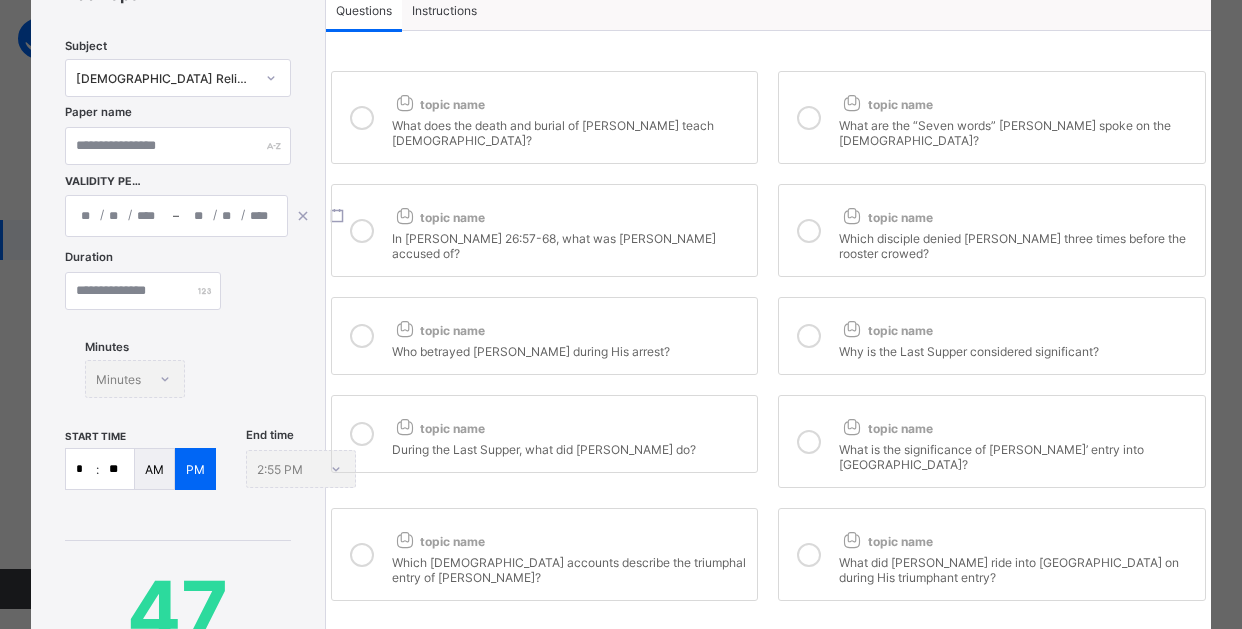click at bounding box center (362, 336) 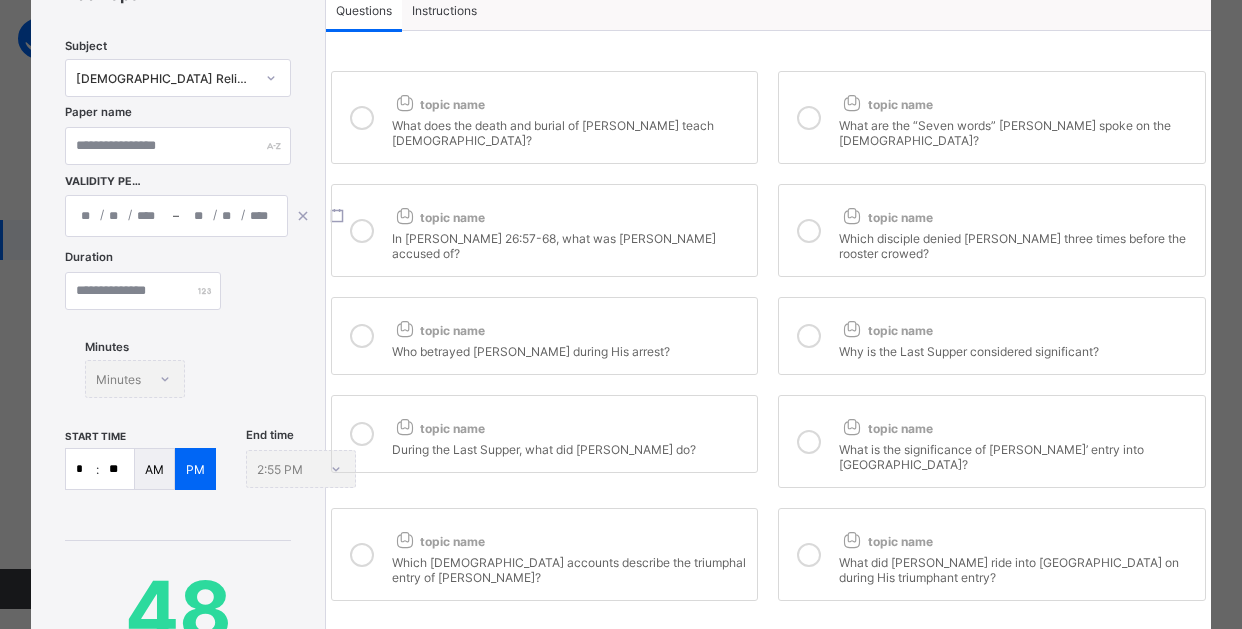 click at bounding box center (362, 434) 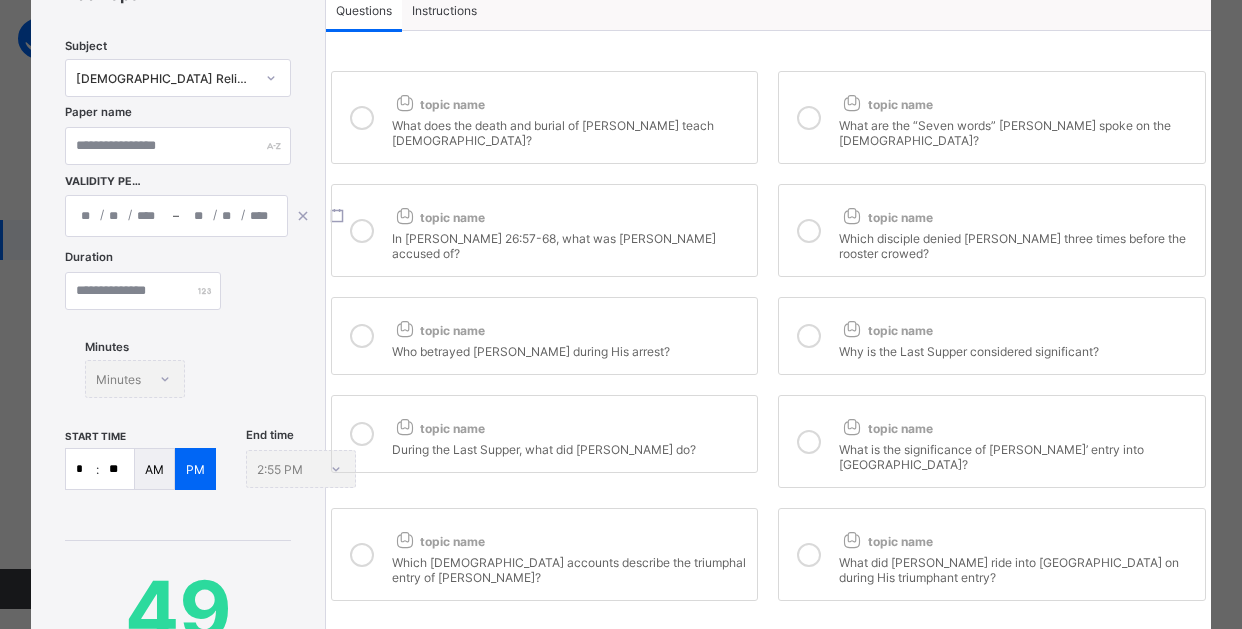 click at bounding box center (362, 555) 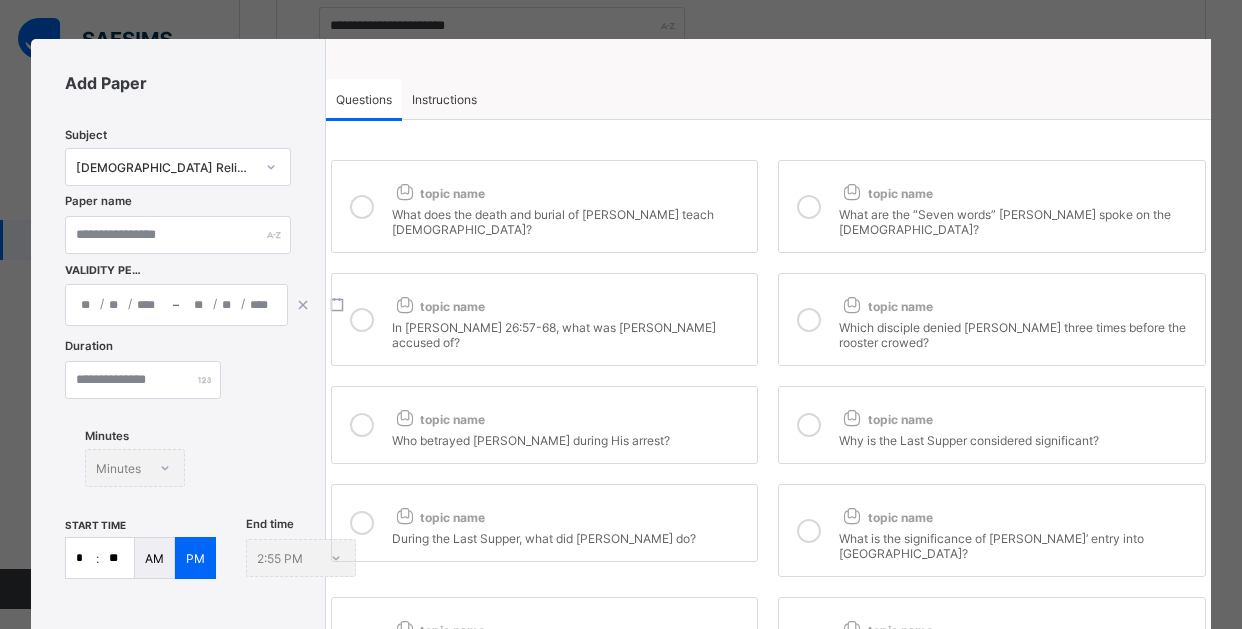scroll, scrollTop: 0, scrollLeft: 0, axis: both 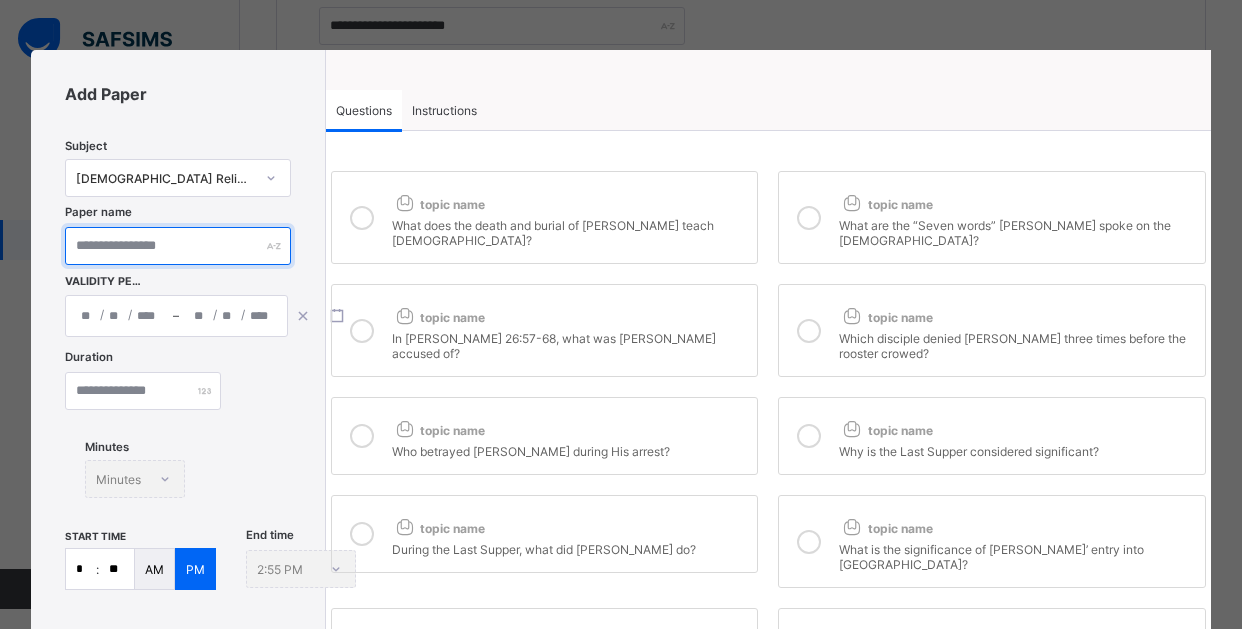 click at bounding box center (178, 246) 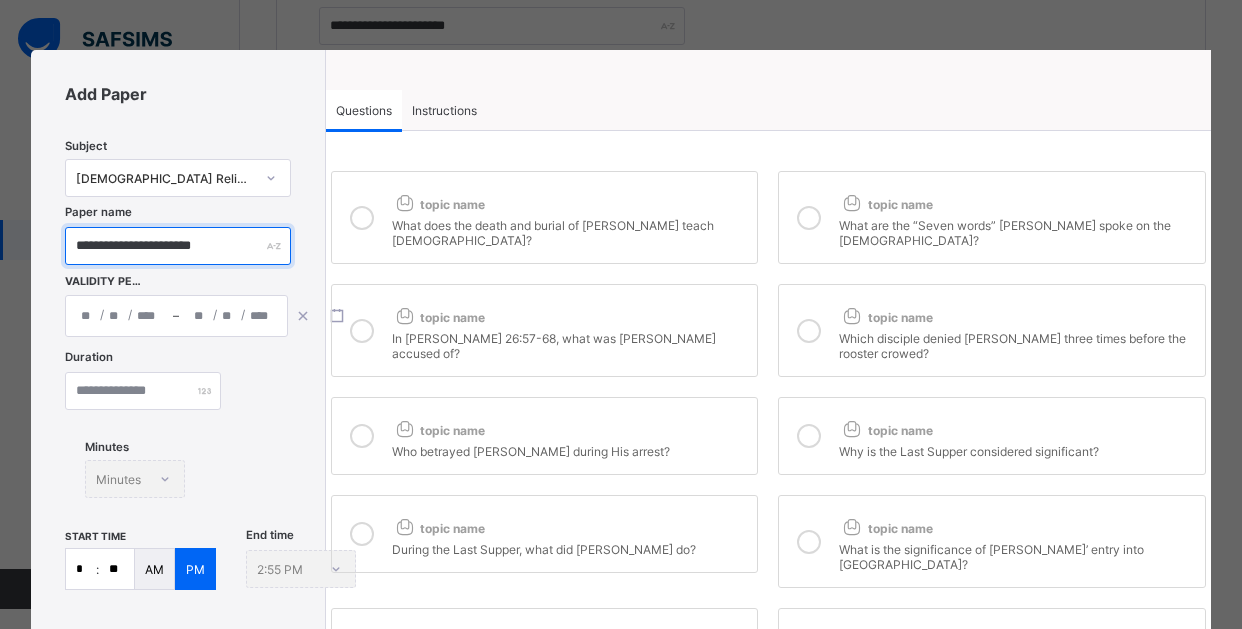 type on "**********" 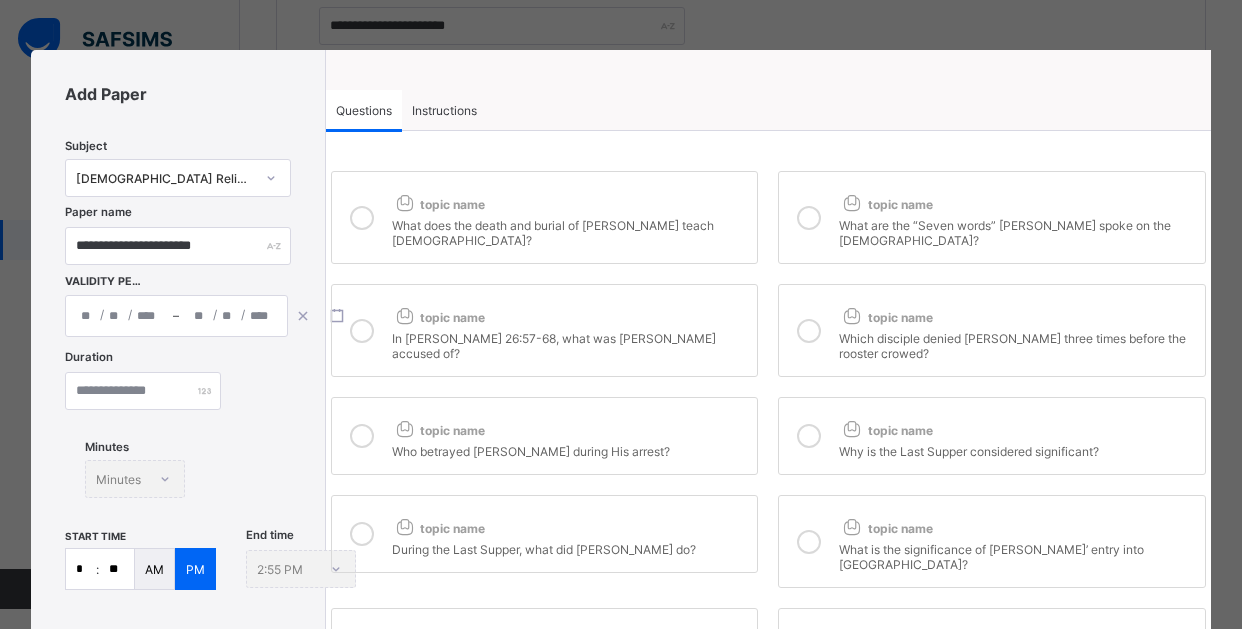 click 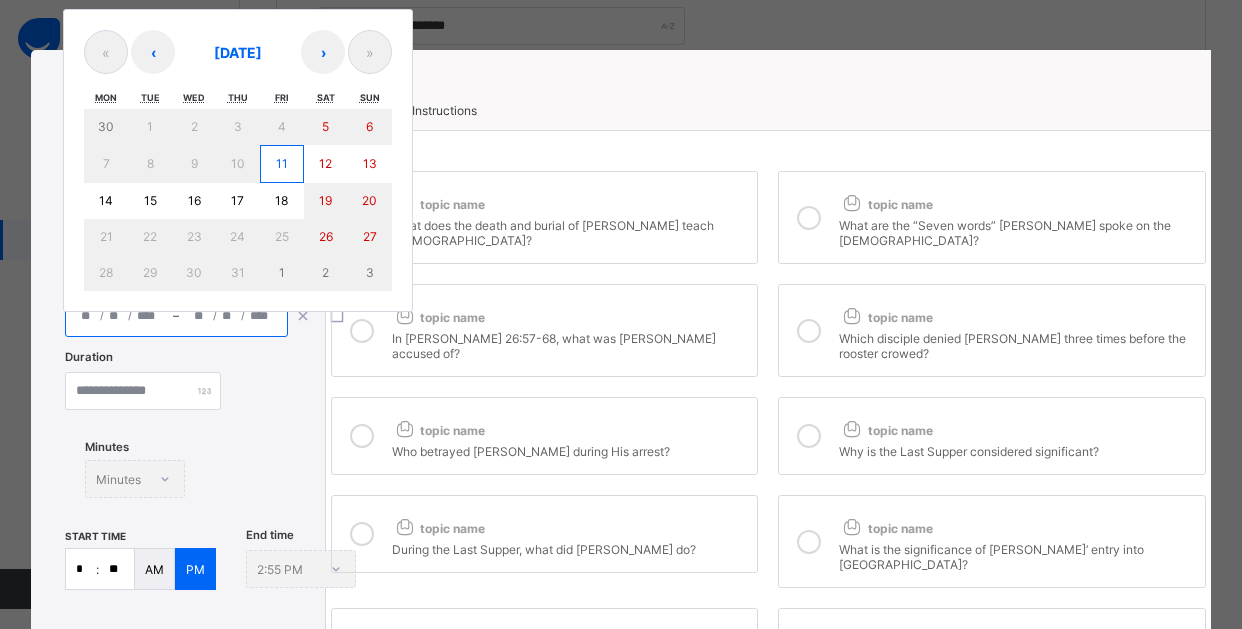 click on "17" at bounding box center [237, 200] 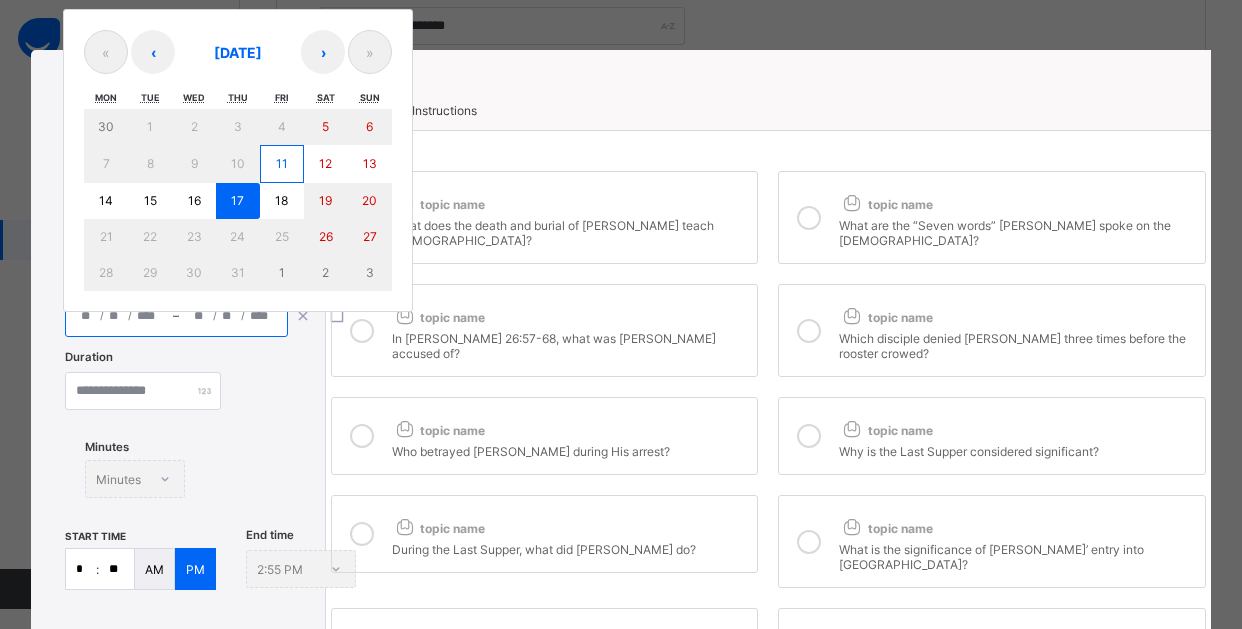 click on "17" at bounding box center [237, 200] 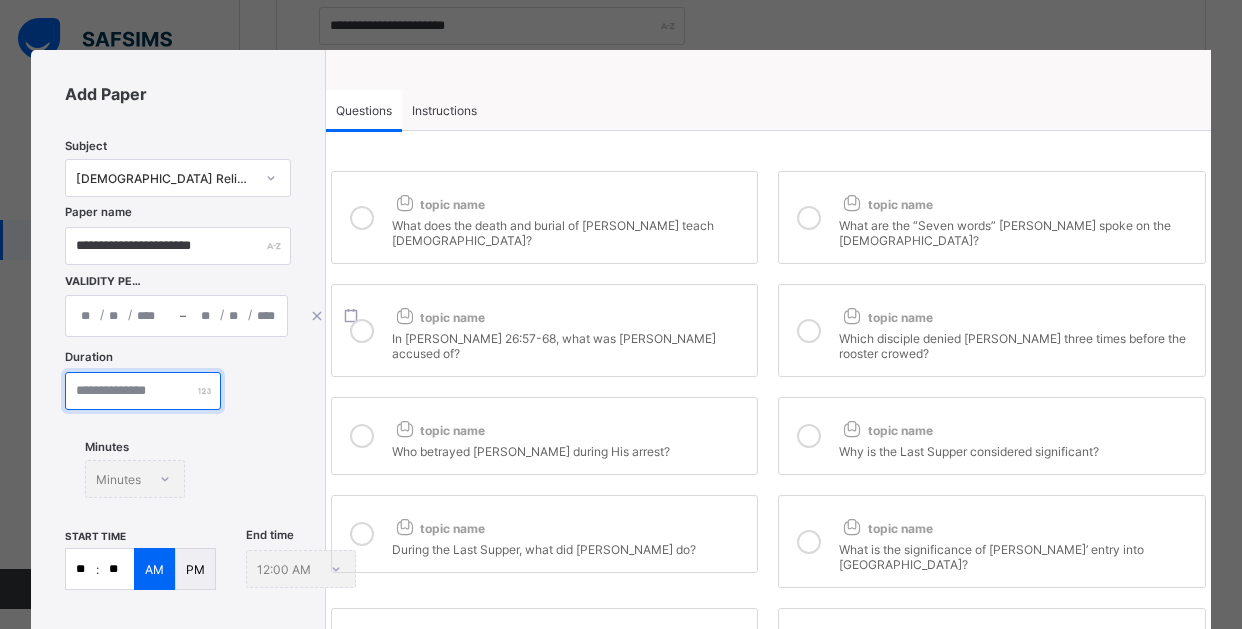 click at bounding box center [143, 391] 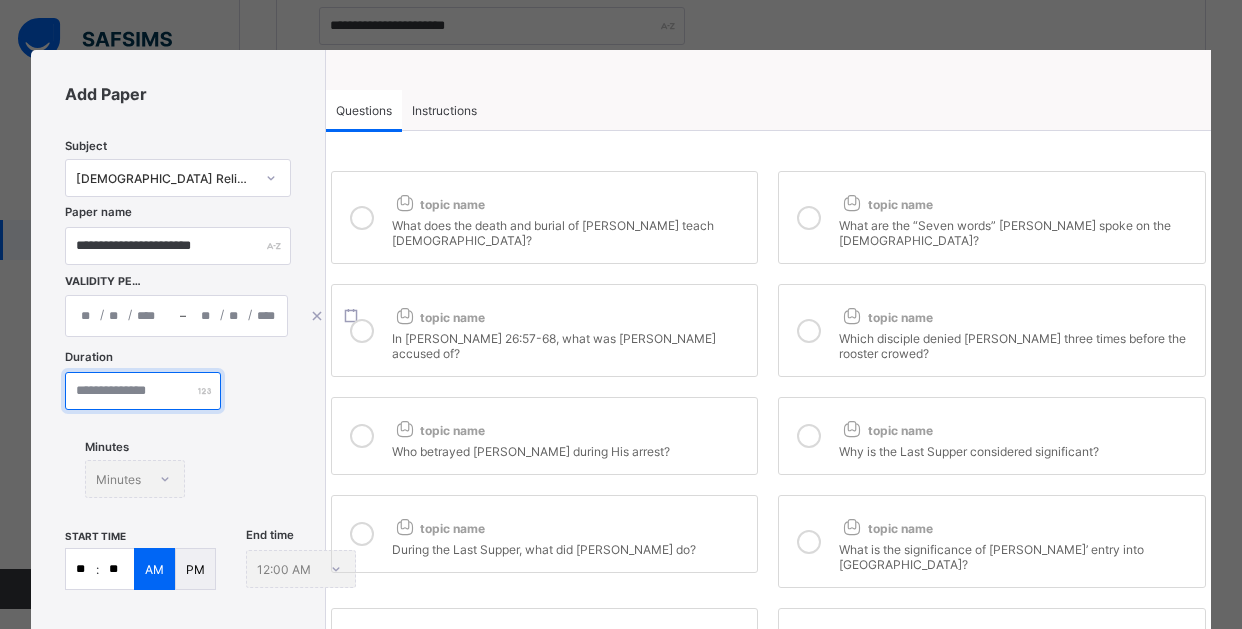 type on "**" 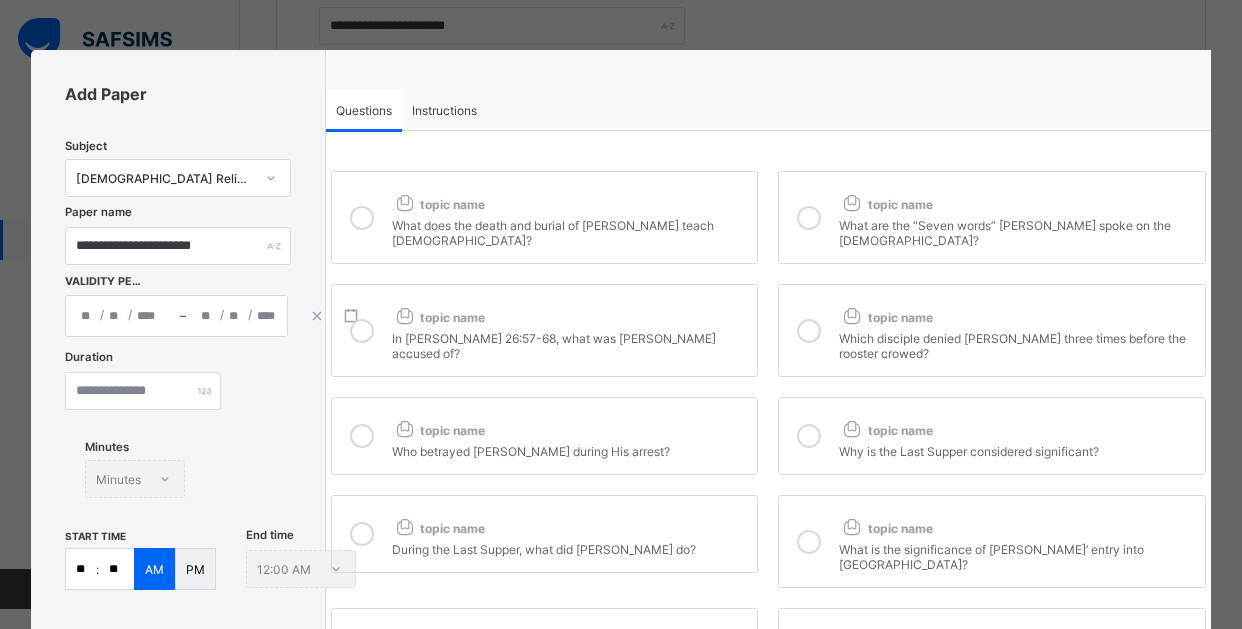 click on "Minutes Minutes" at bounding box center (135, 479) 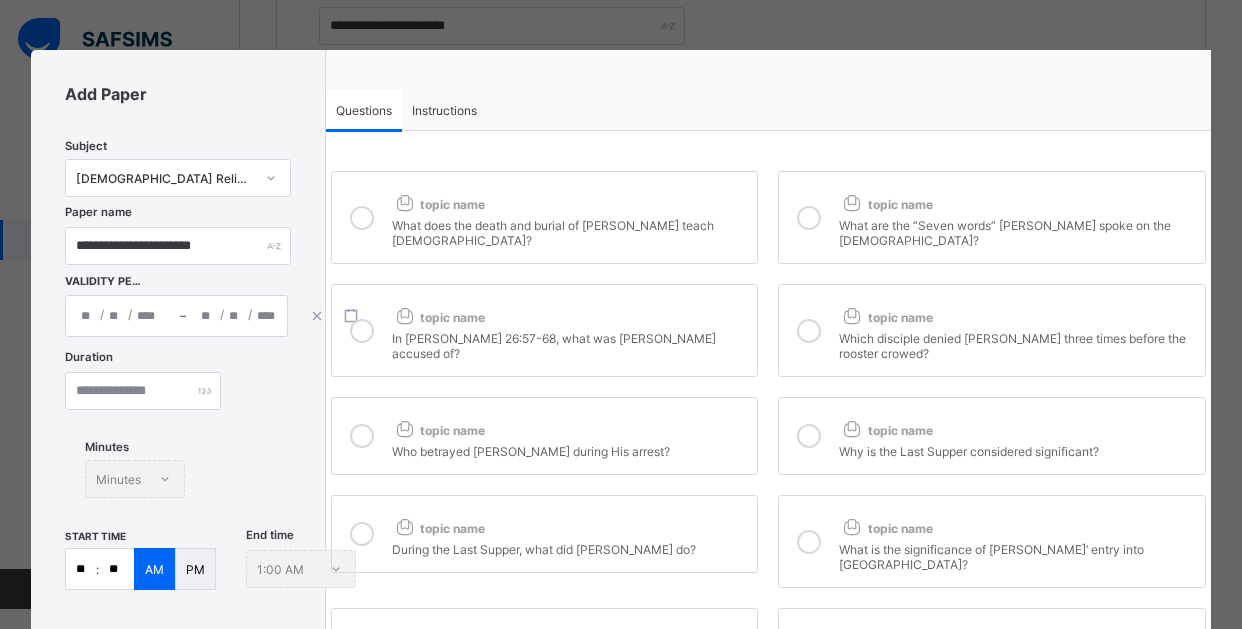 click on "Minutes Minutes" at bounding box center (135, 479) 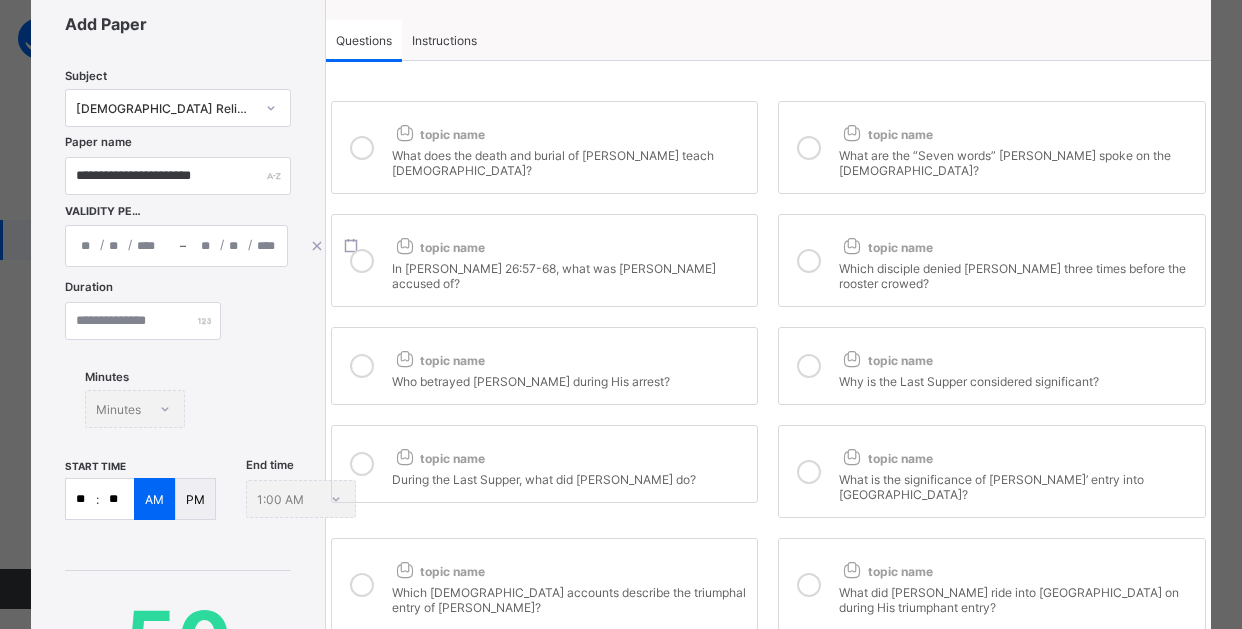 scroll, scrollTop: 100, scrollLeft: 0, axis: vertical 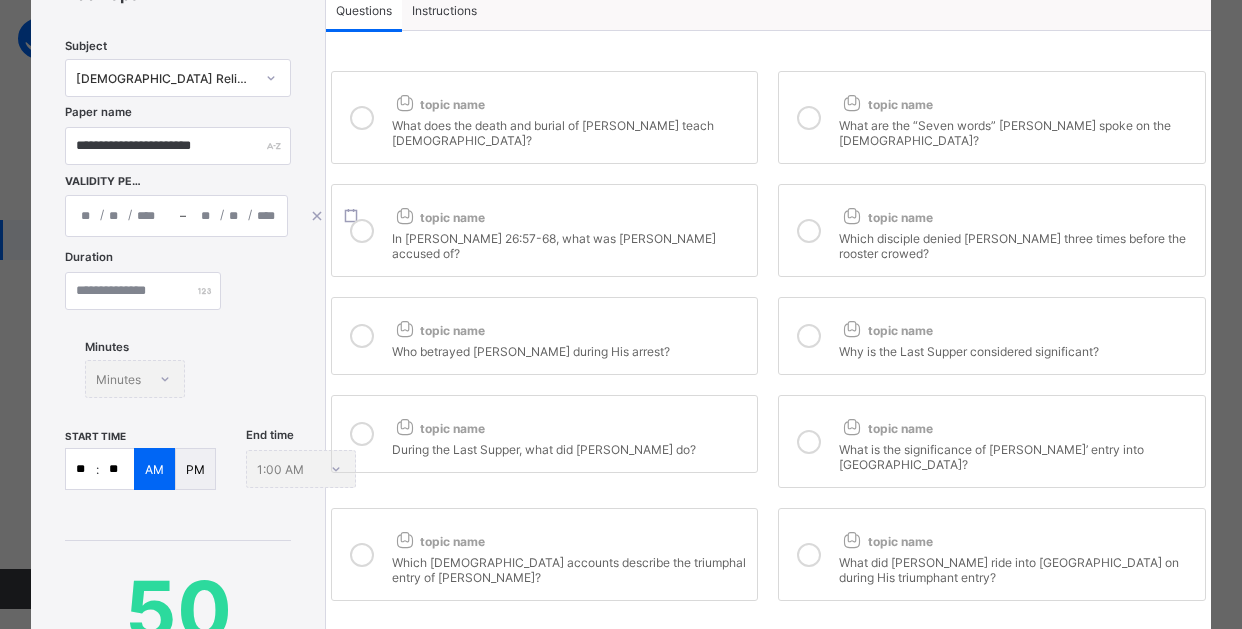 click on "Minutes Minutes" at bounding box center (135, 379) 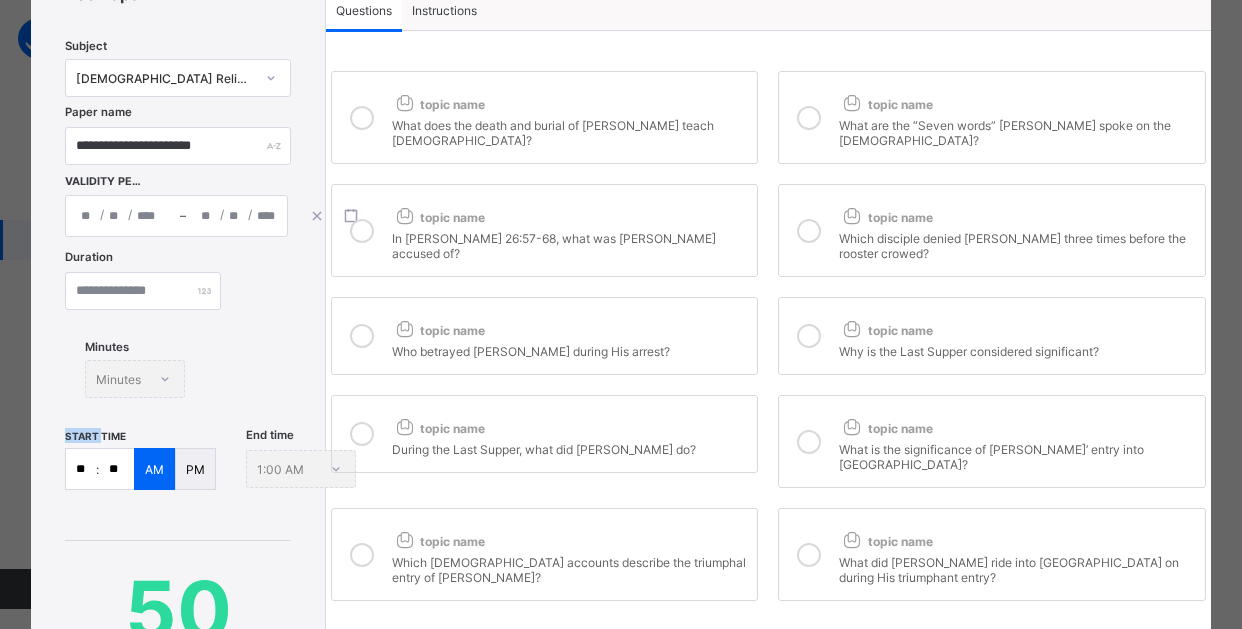 click on "Minutes Minutes" at bounding box center [135, 379] 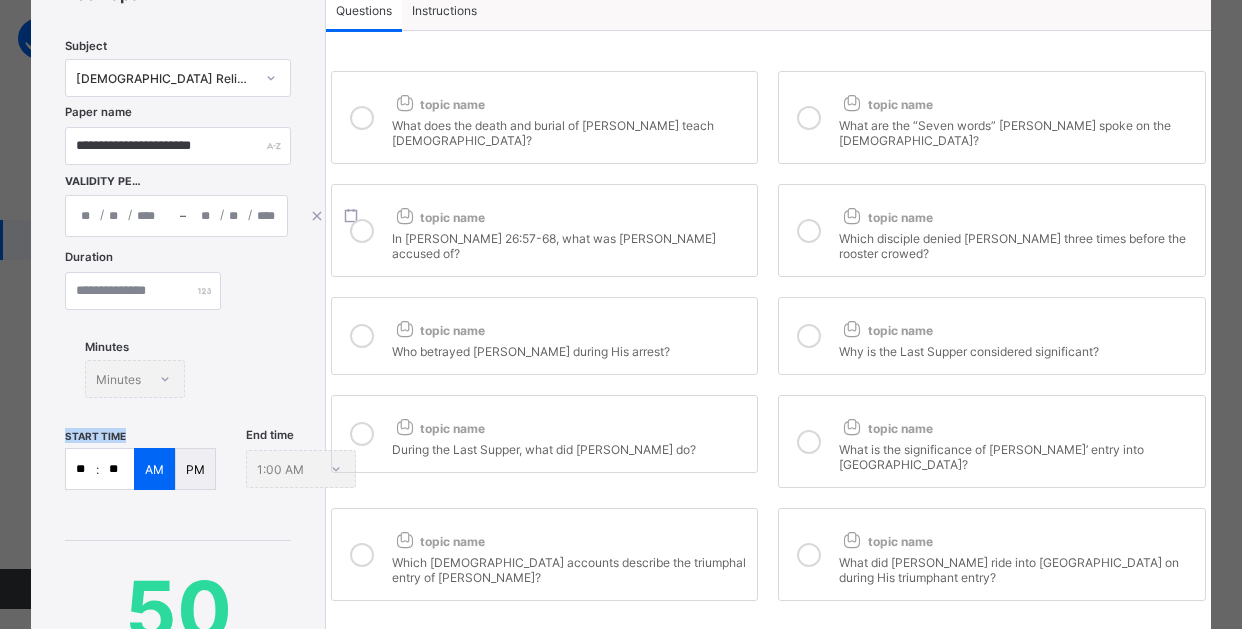 click on "Minutes Minutes" at bounding box center [135, 379] 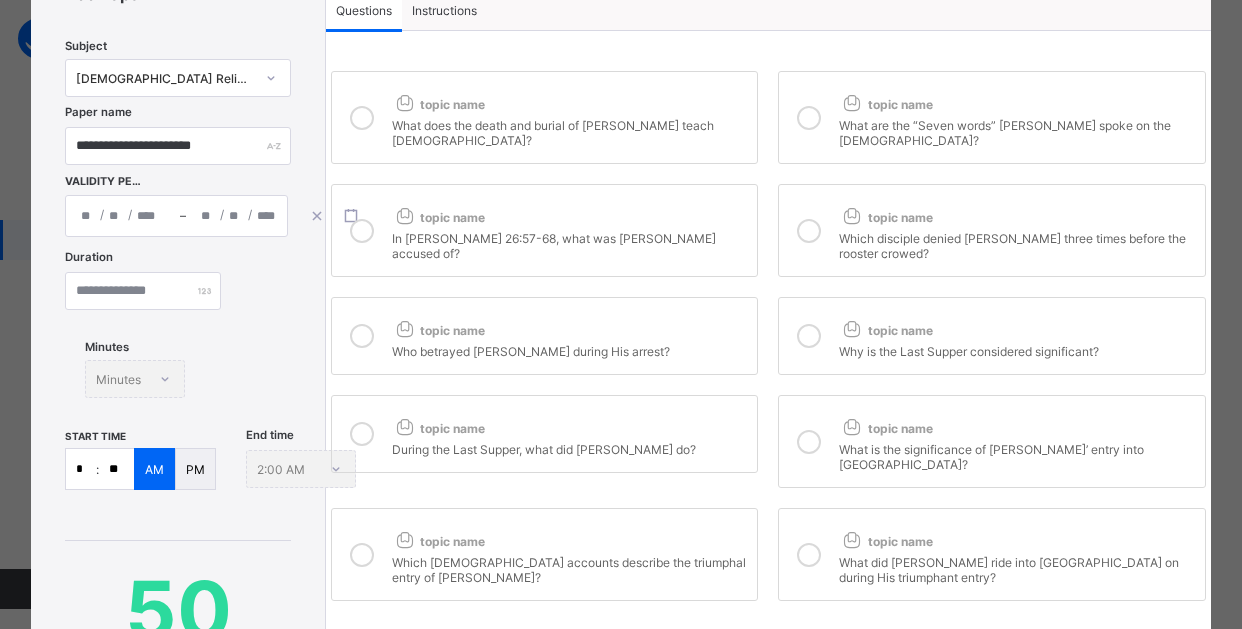 type on "**" 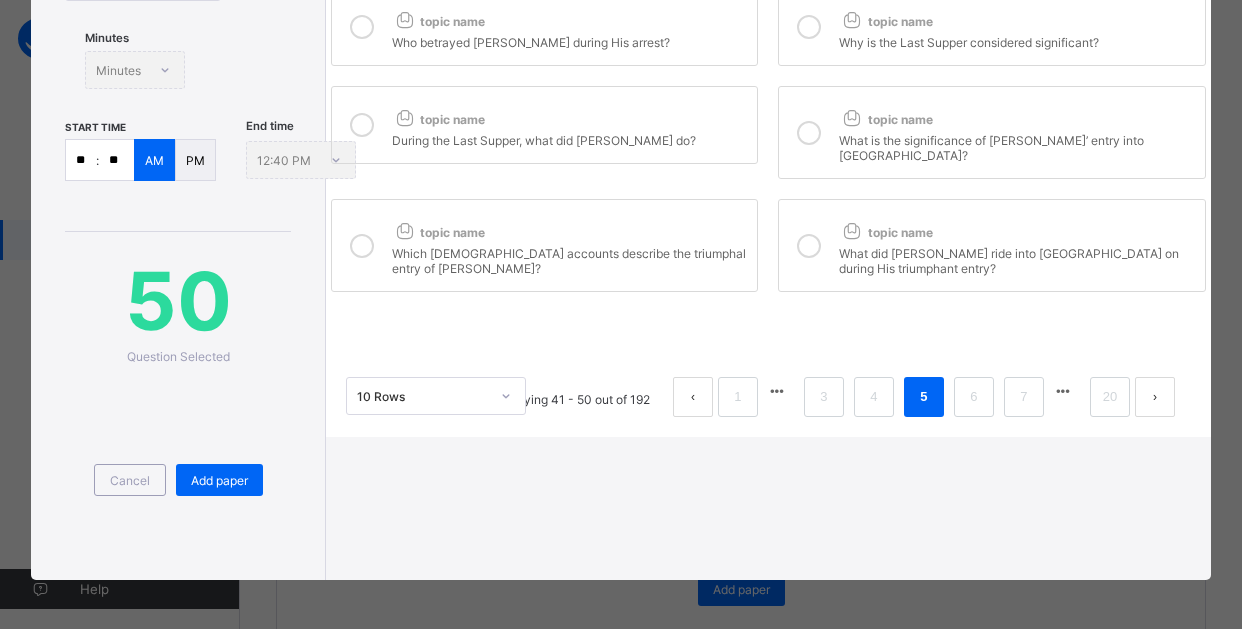 scroll, scrollTop: 410, scrollLeft: 0, axis: vertical 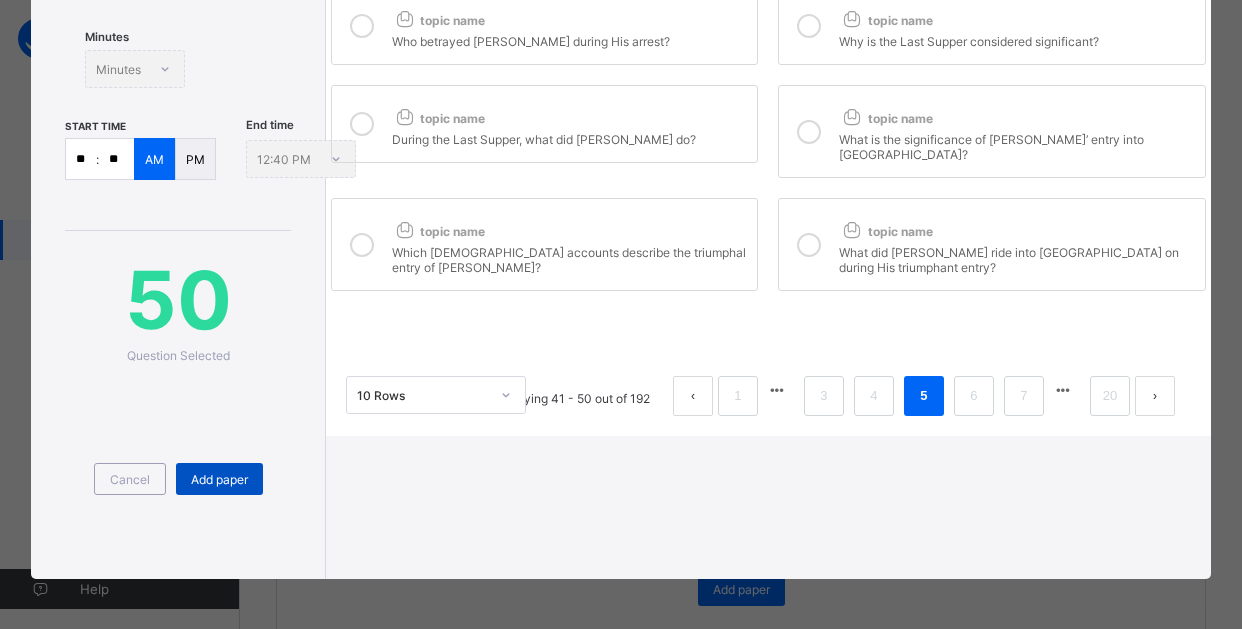 type on "**" 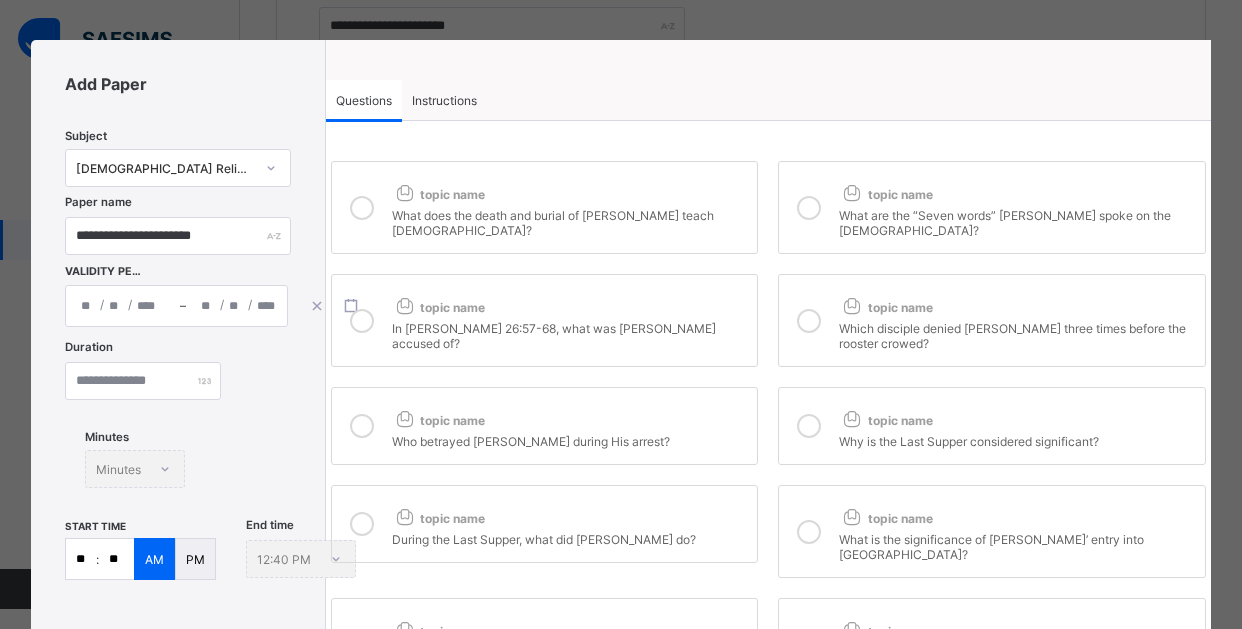 scroll, scrollTop: 0, scrollLeft: 0, axis: both 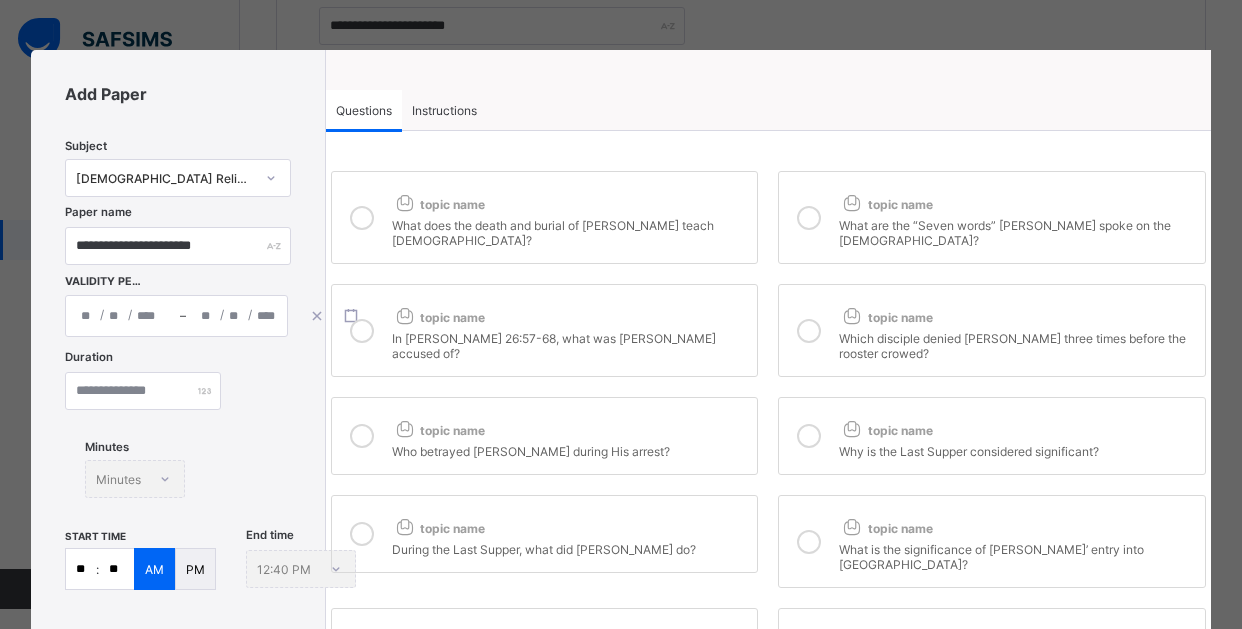 click on "Instructions" at bounding box center [444, 110] 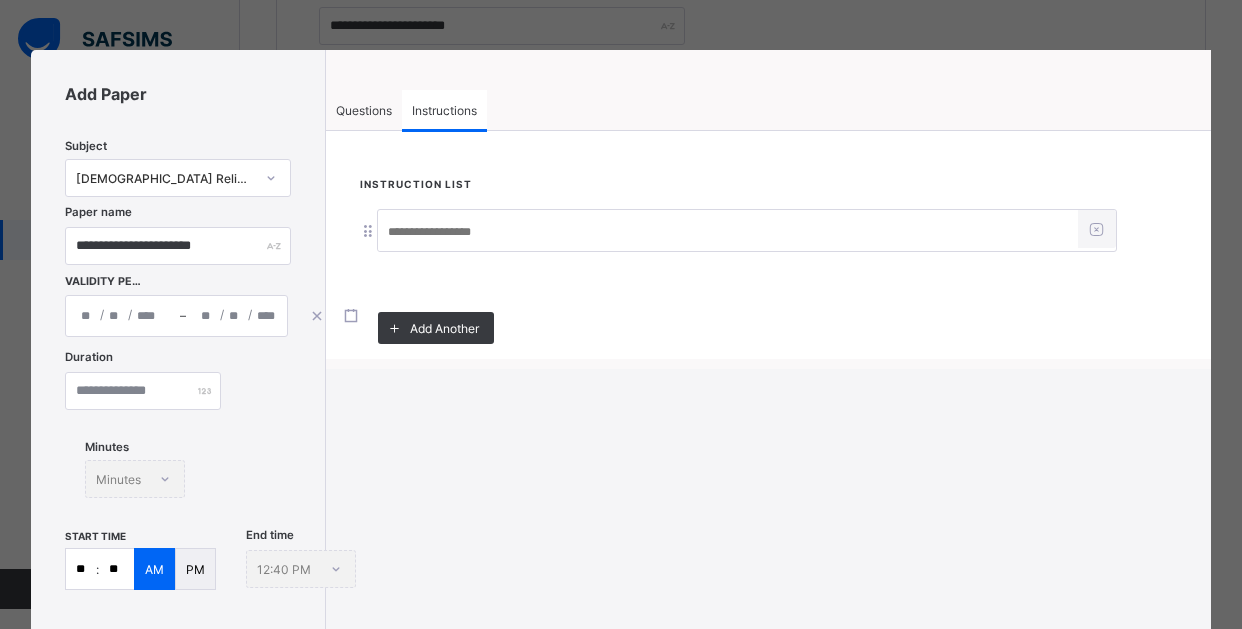 click at bounding box center [728, 232] 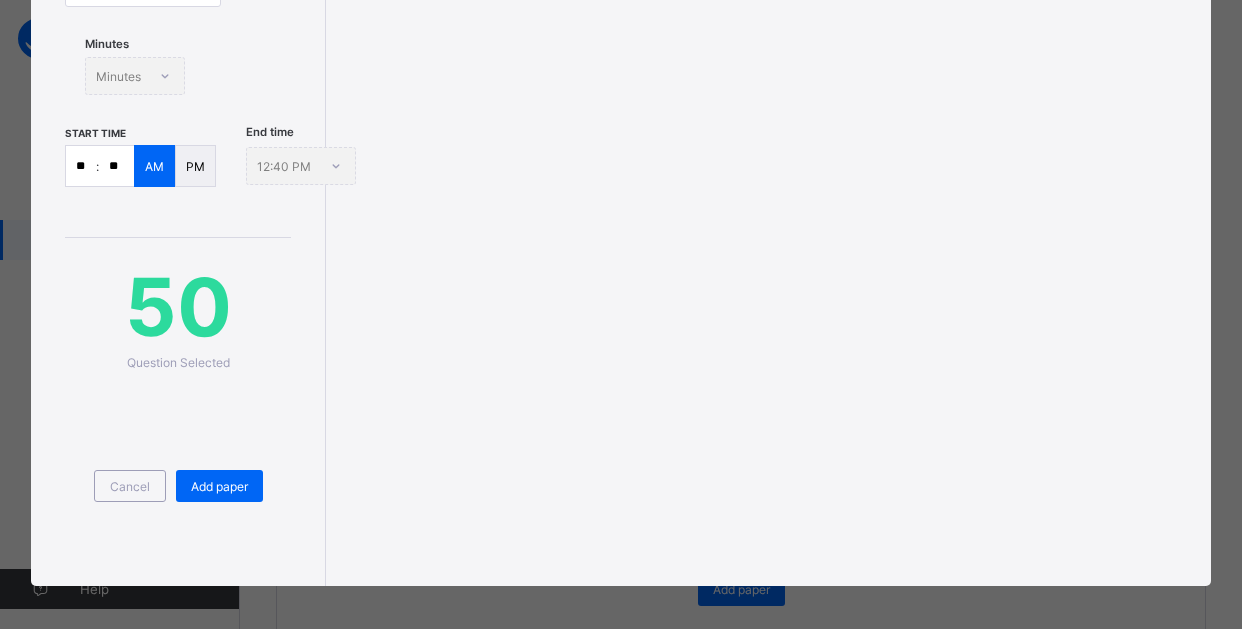 scroll, scrollTop: 410, scrollLeft: 0, axis: vertical 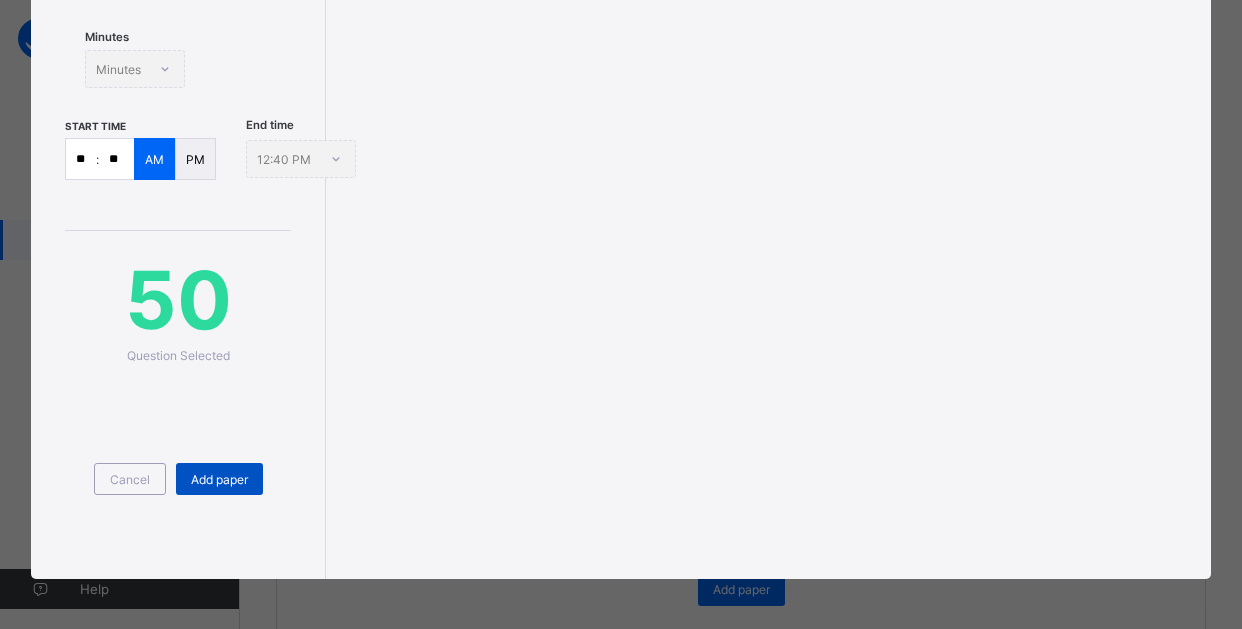 type on "**********" 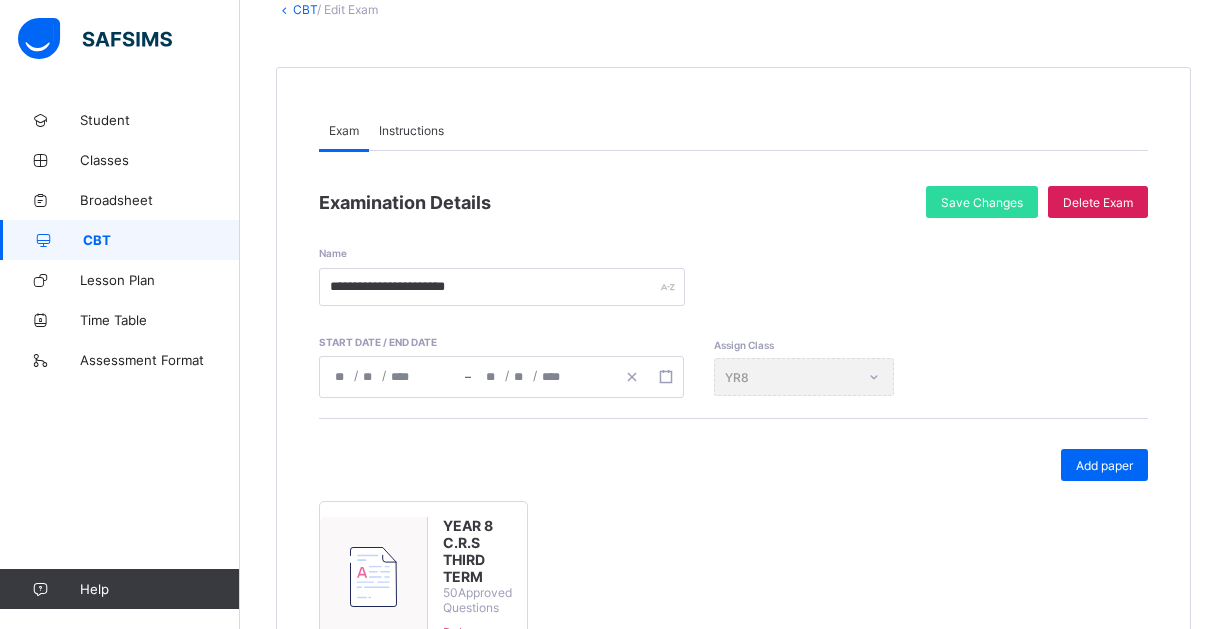 scroll, scrollTop: 100, scrollLeft: 0, axis: vertical 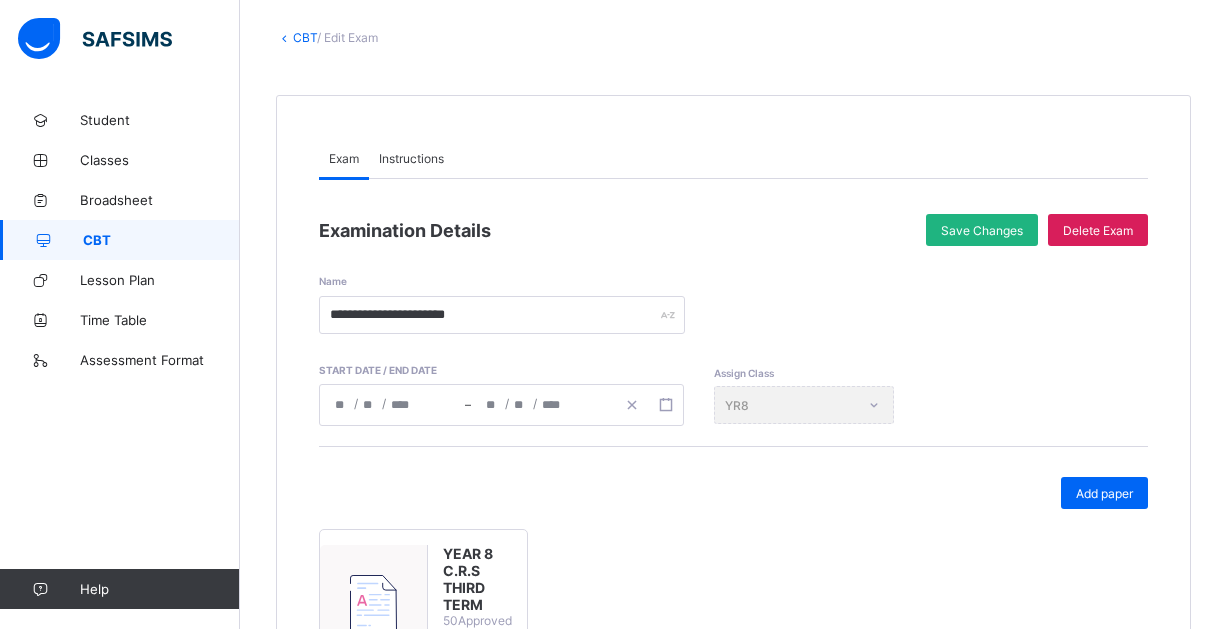 click on "Save Changes" at bounding box center [982, 230] 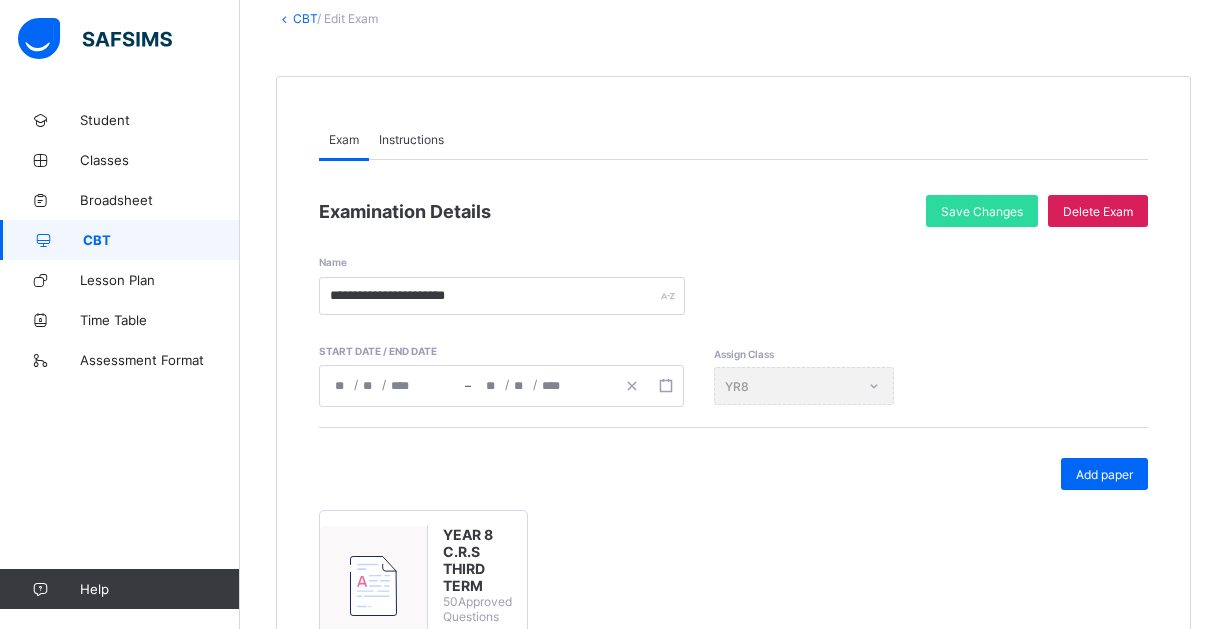 scroll, scrollTop: 208, scrollLeft: 0, axis: vertical 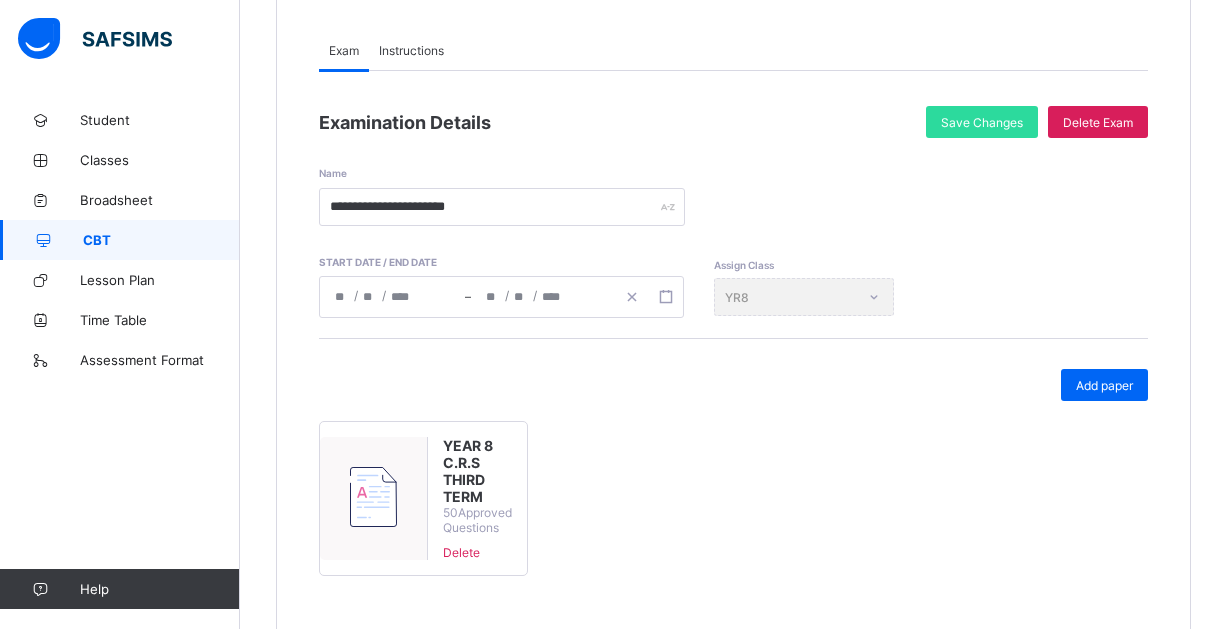 click on "CBT" at bounding box center [161, 240] 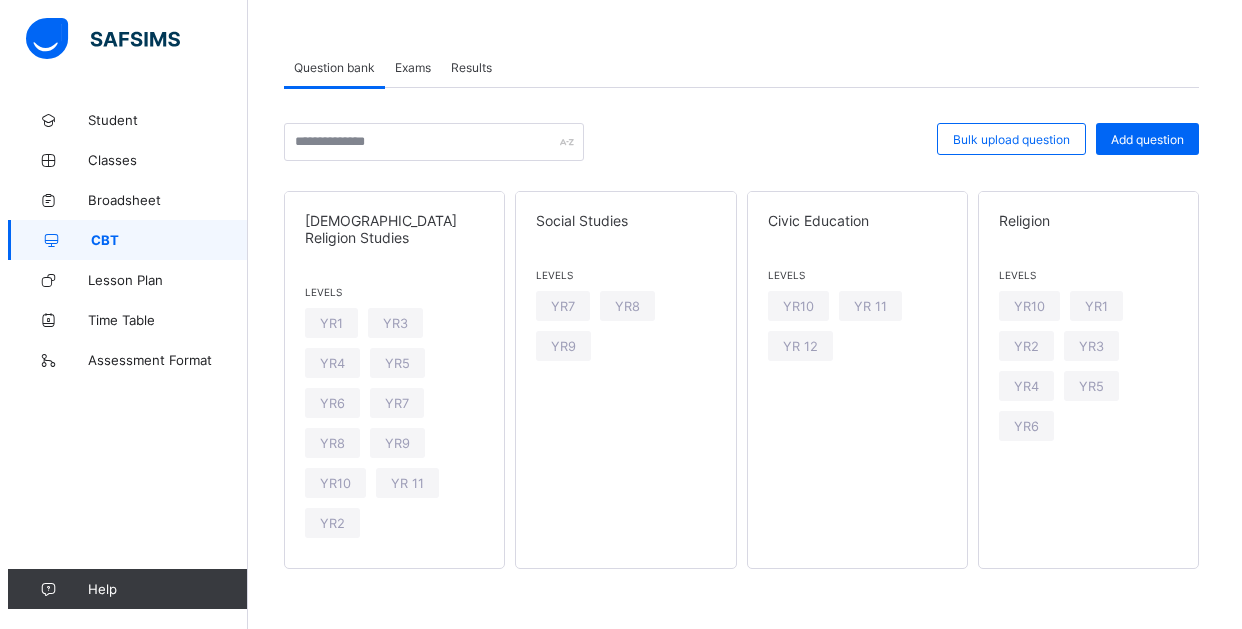 scroll, scrollTop: 66, scrollLeft: 0, axis: vertical 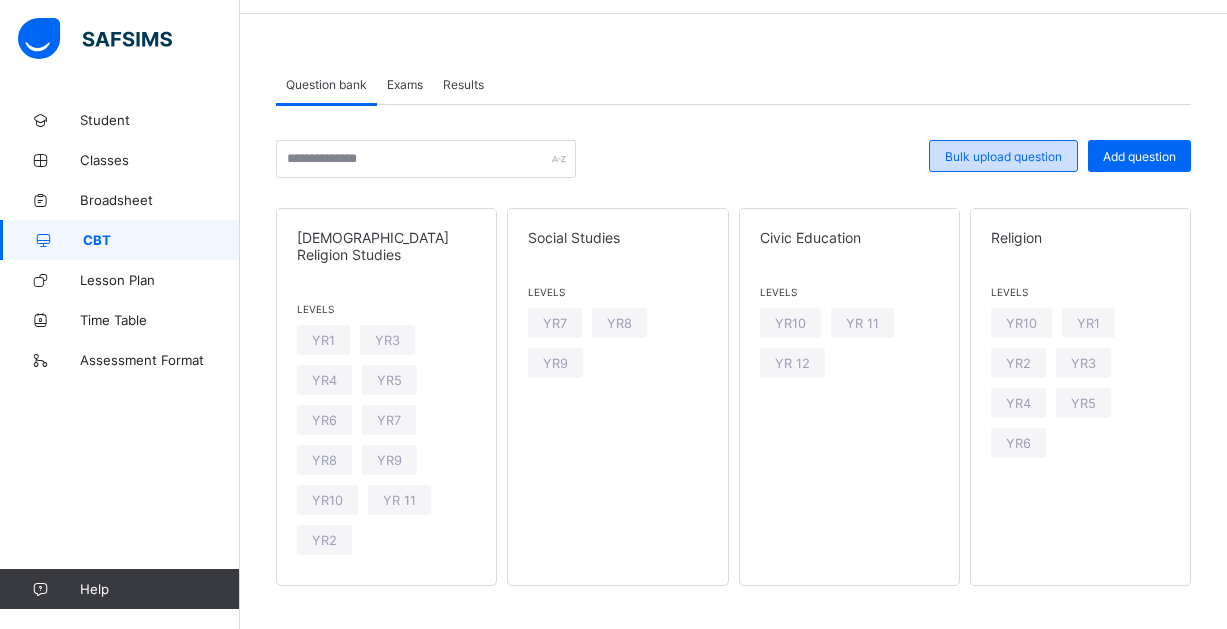 click on "Bulk upload question" at bounding box center [1003, 156] 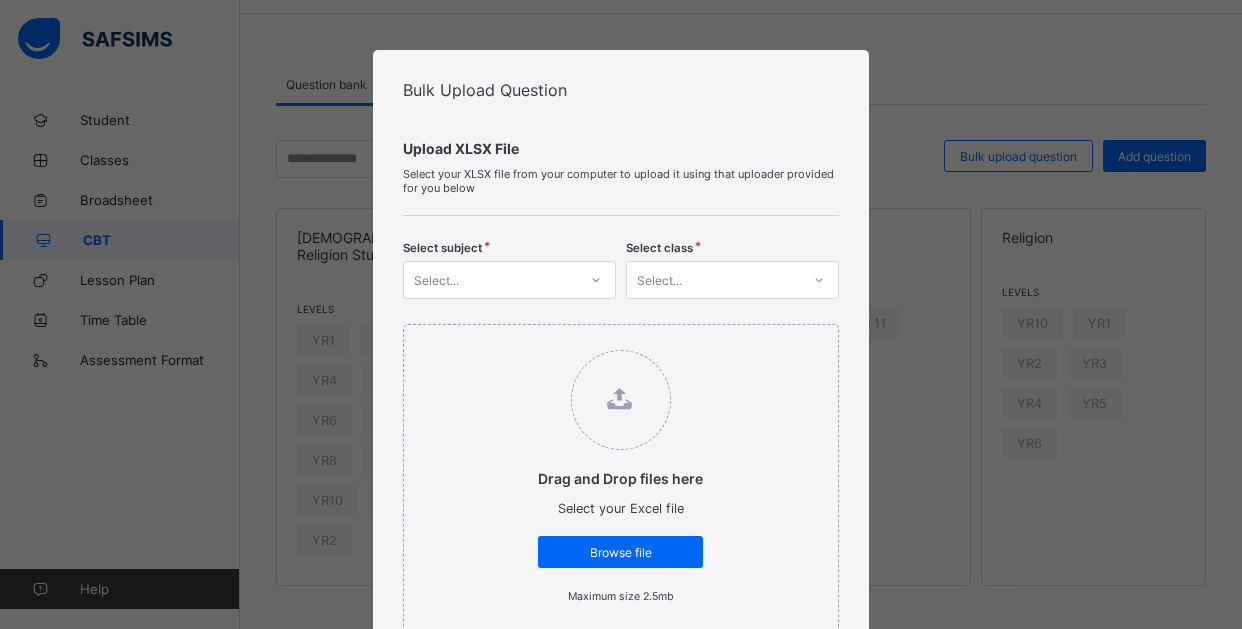 click 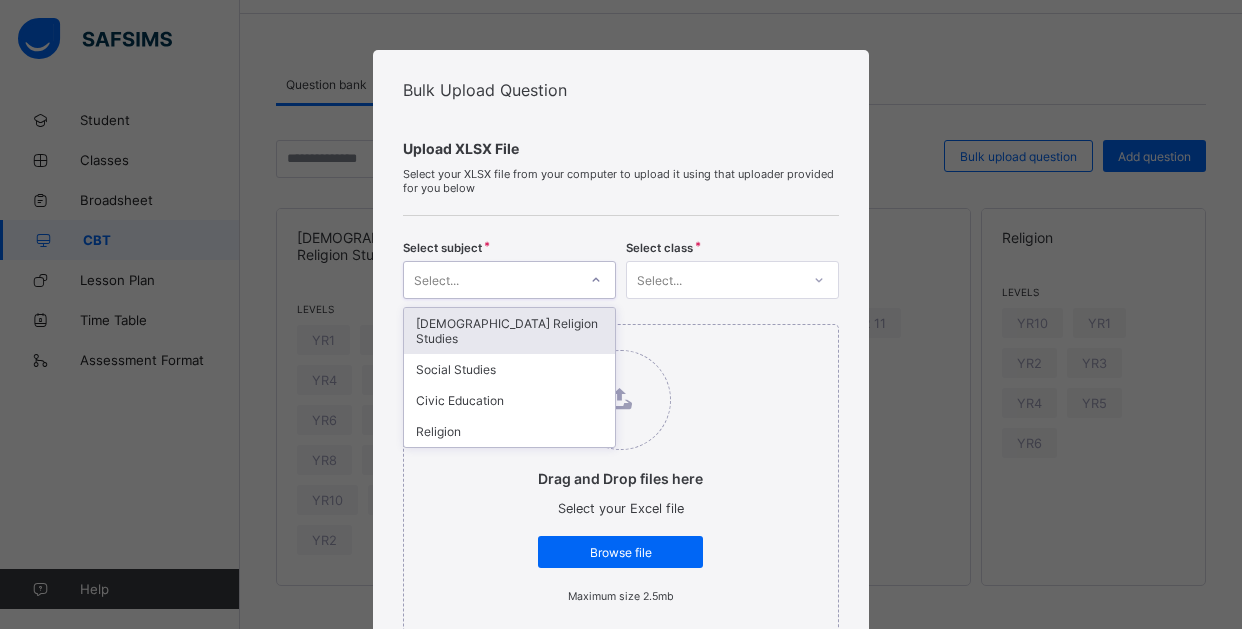 click on "[DEMOGRAPHIC_DATA] Religion Studies" at bounding box center [509, 331] 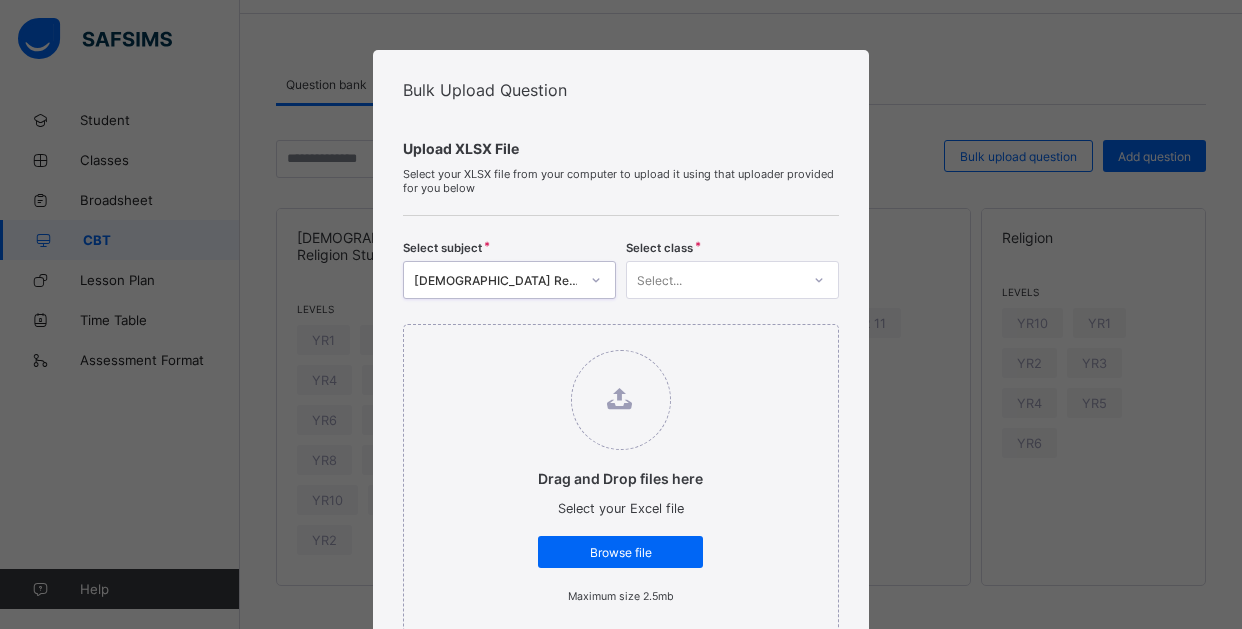 click 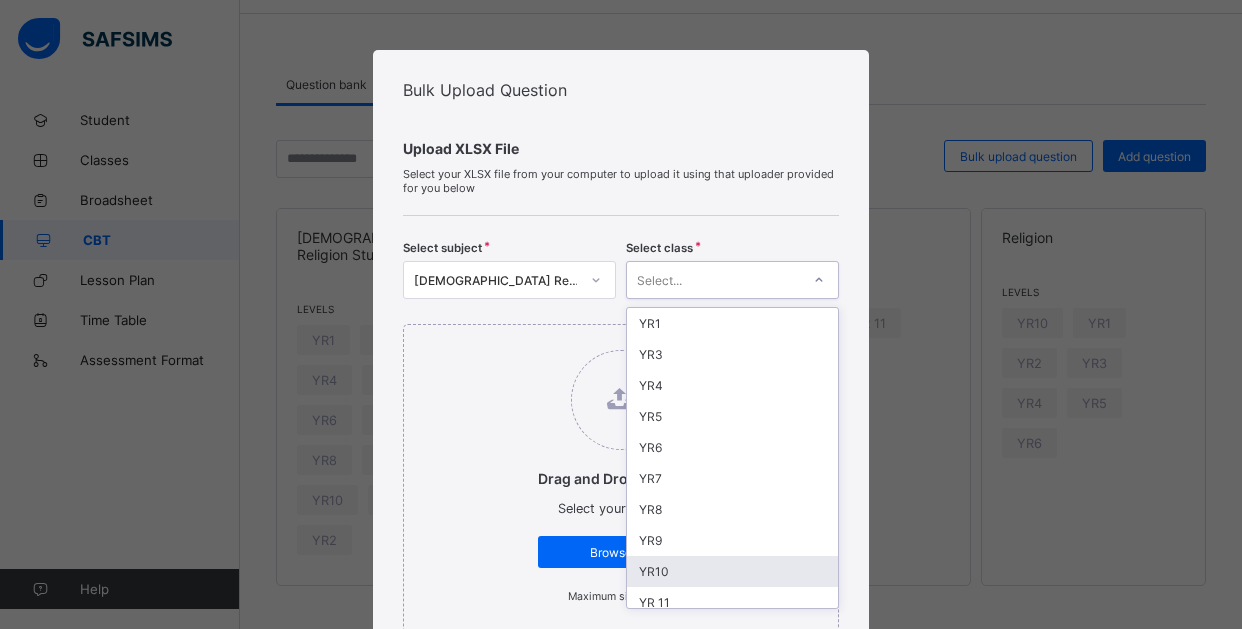 click on "YR10" at bounding box center [732, 571] 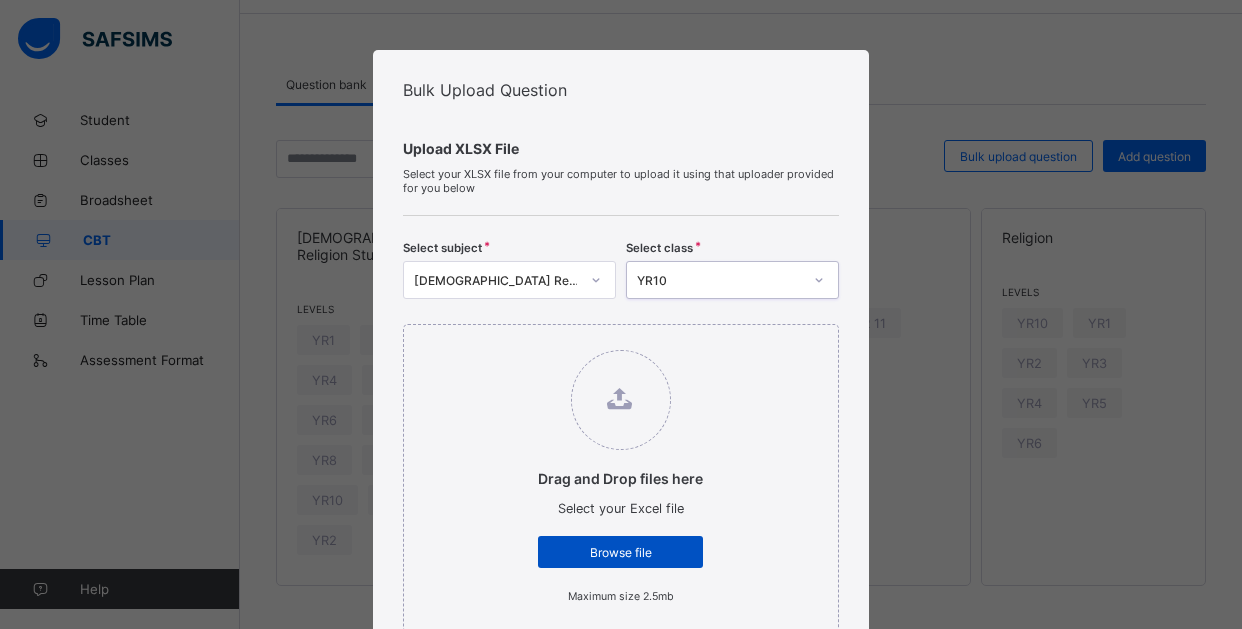 click on "Browse file" at bounding box center [620, 552] 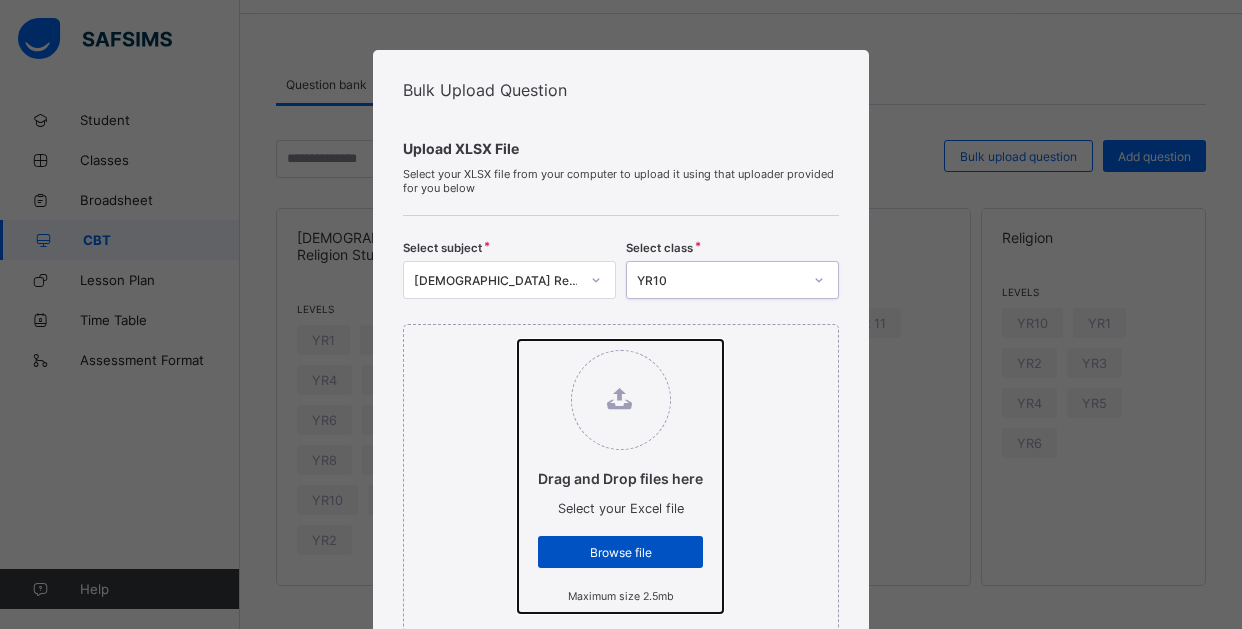 click on "Drag and Drop files here Select your Excel file Browse file Maximum size 2.5mb" at bounding box center [518, 340] 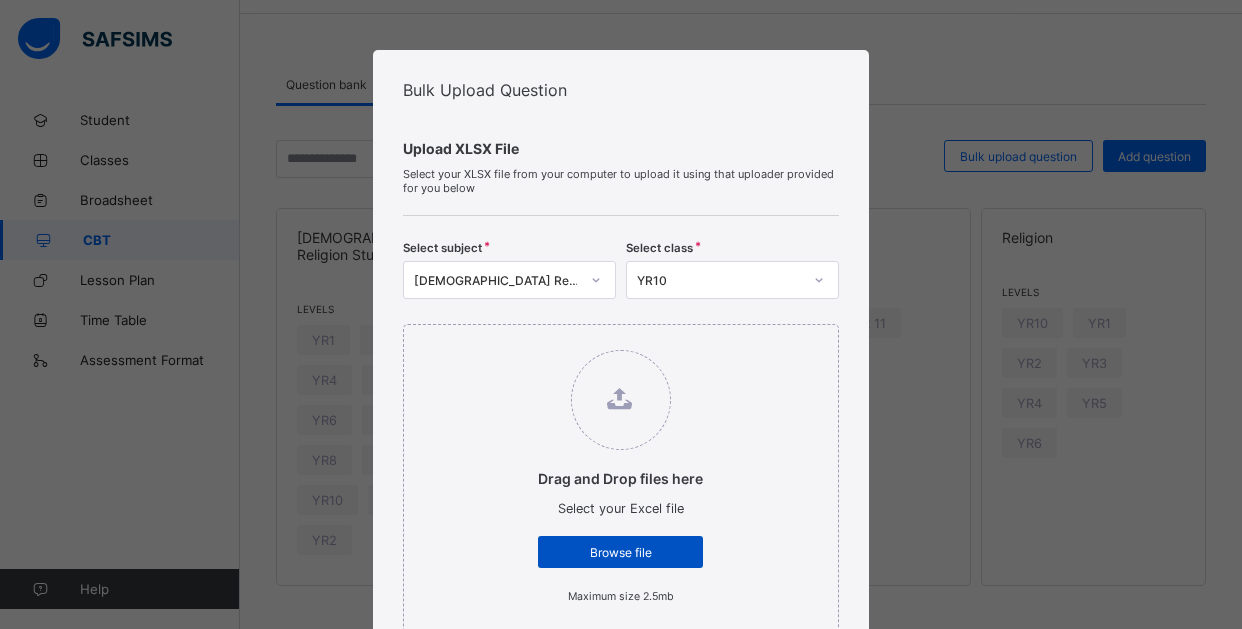 scroll, scrollTop: 200, scrollLeft: 0, axis: vertical 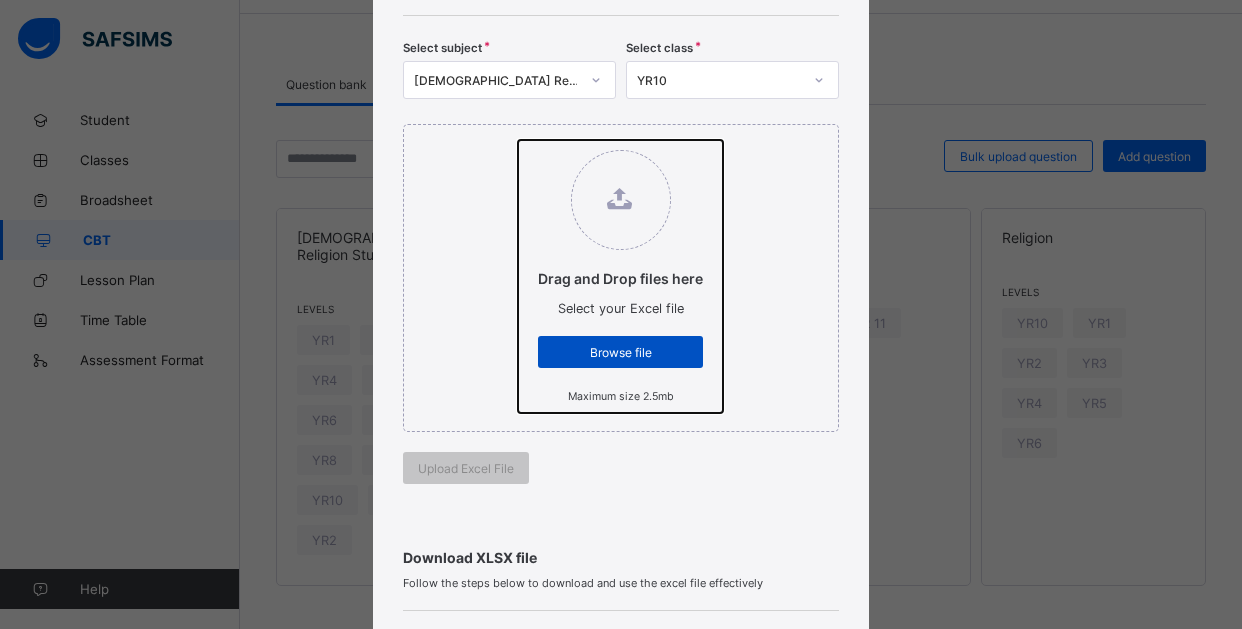 type on "**********" 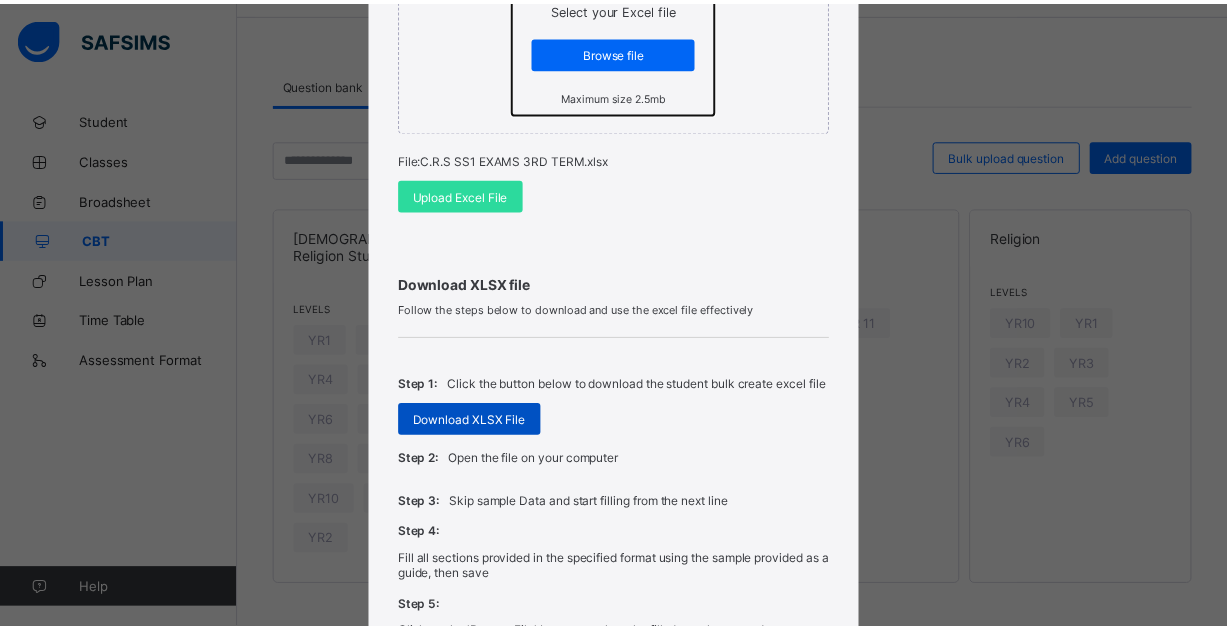 scroll, scrollTop: 400, scrollLeft: 0, axis: vertical 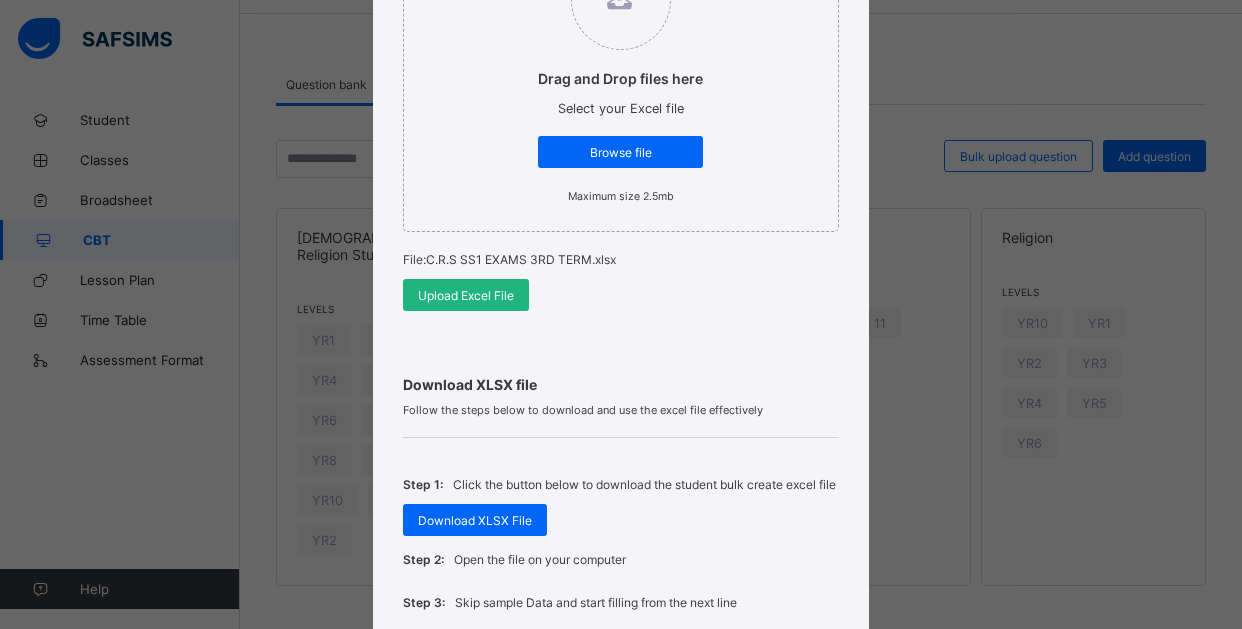 click on "Upload Excel File" at bounding box center (466, 295) 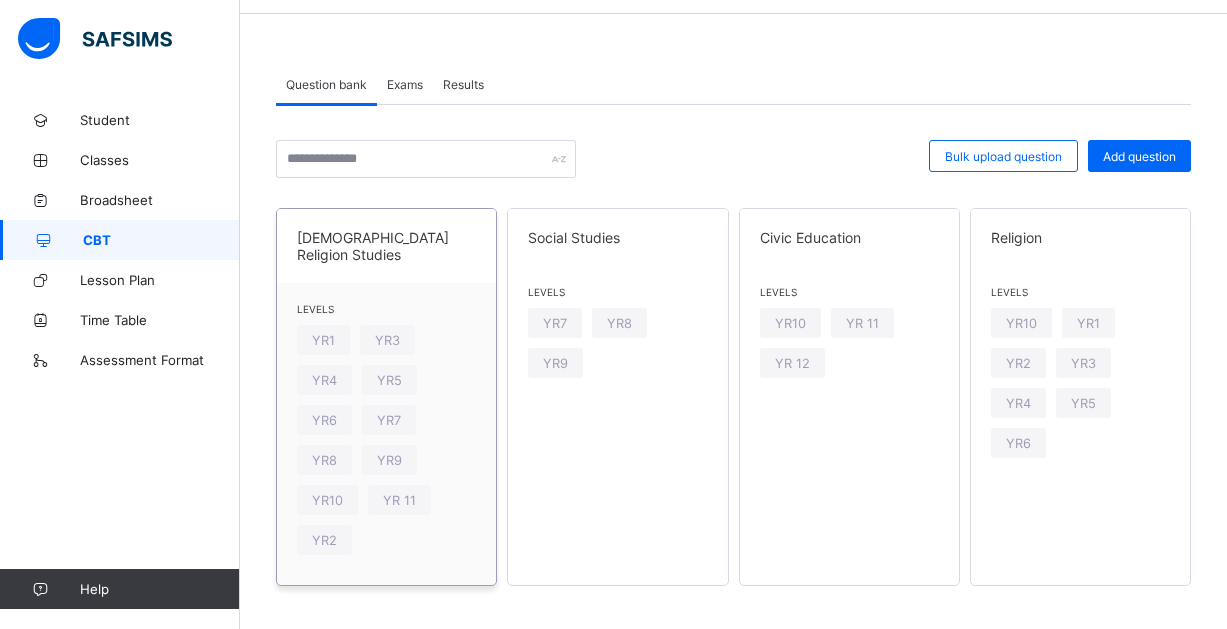scroll, scrollTop: 0, scrollLeft: 0, axis: both 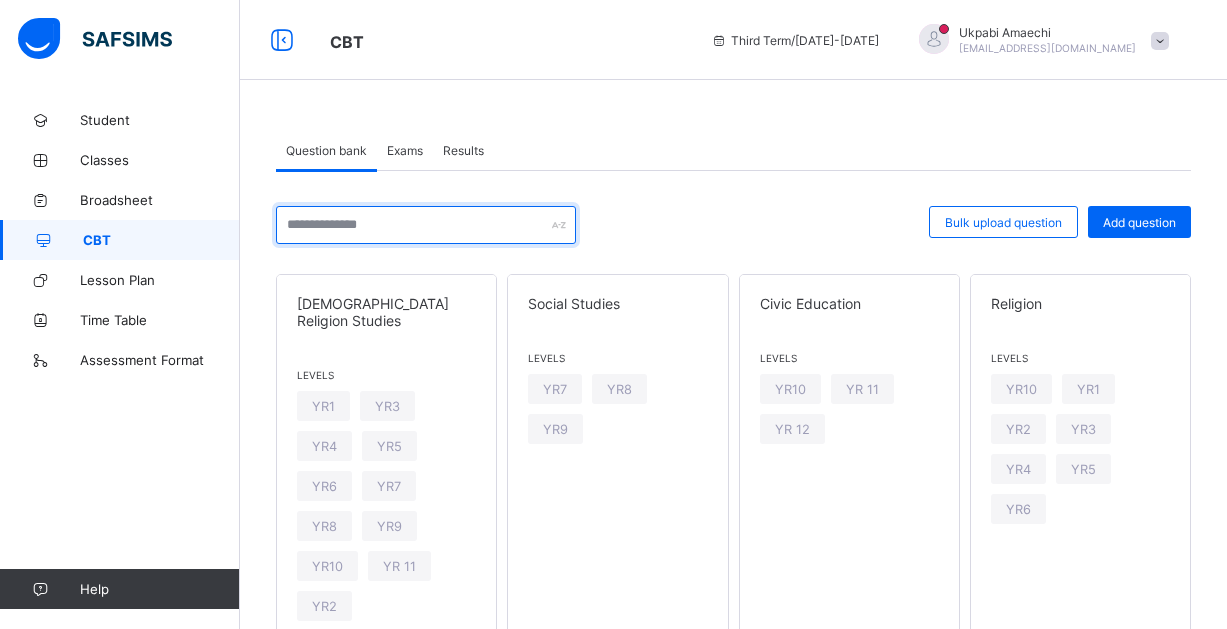 click at bounding box center [426, 225] 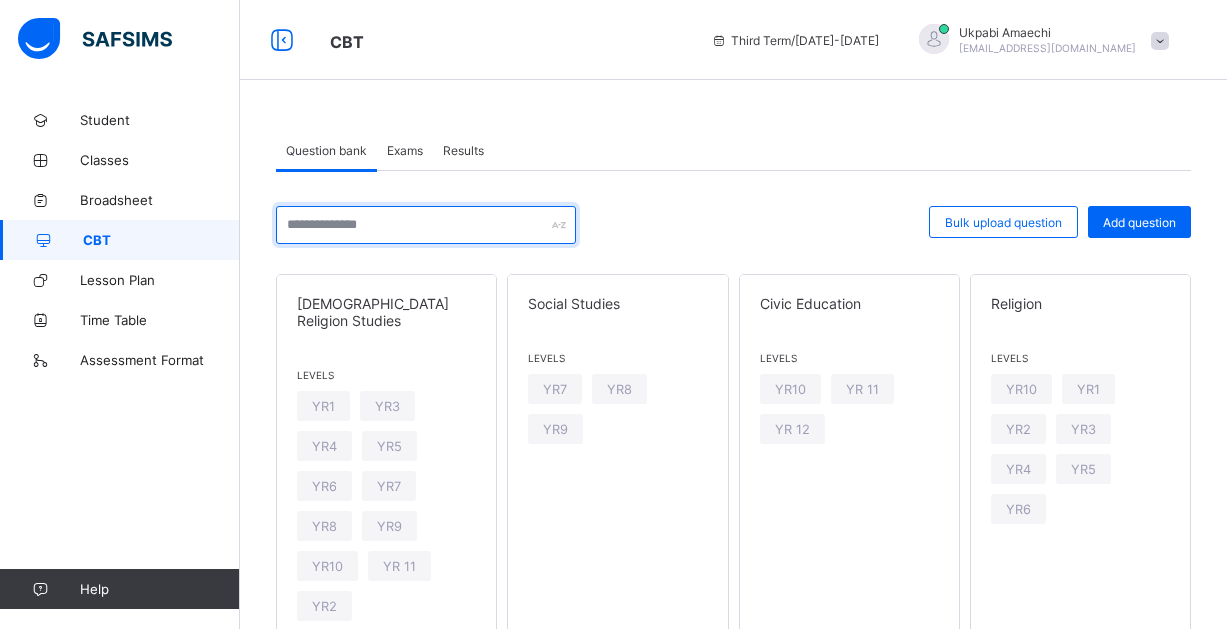 click at bounding box center [426, 225] 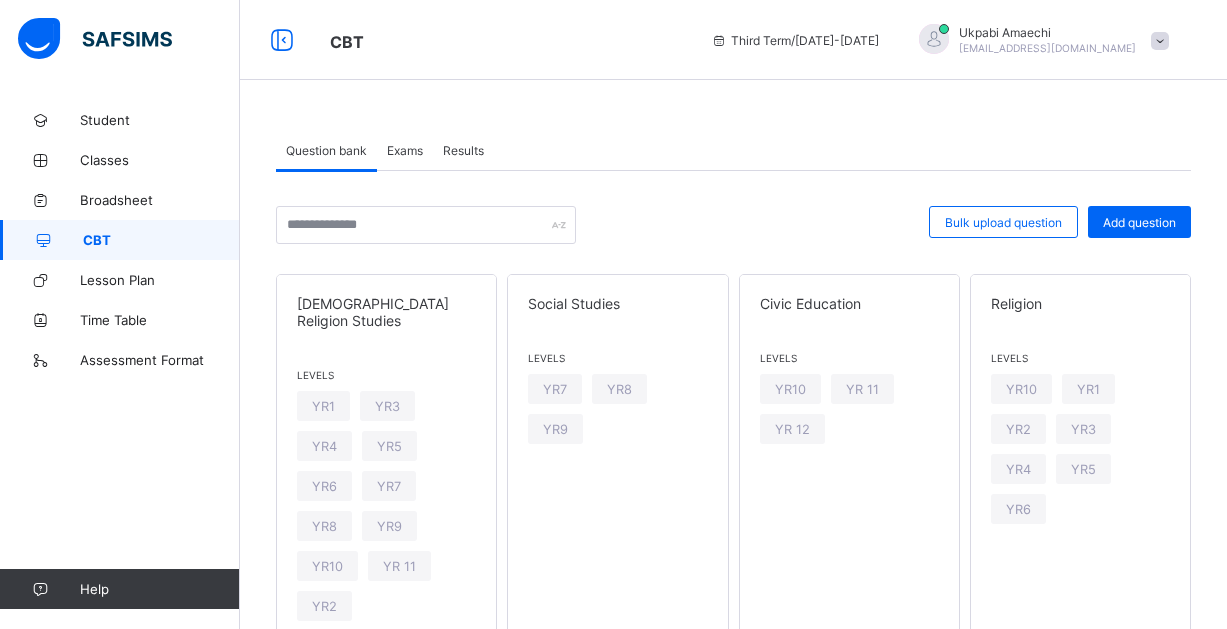 click on "Exams" at bounding box center (405, 150) 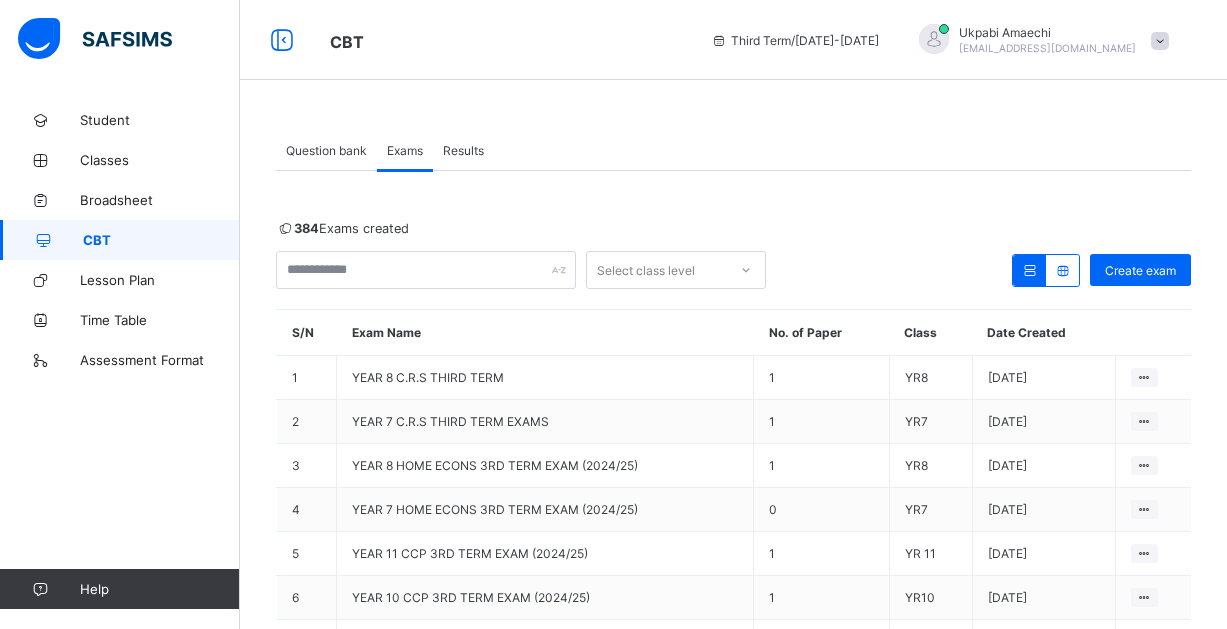 click on "Exams" at bounding box center [405, 150] 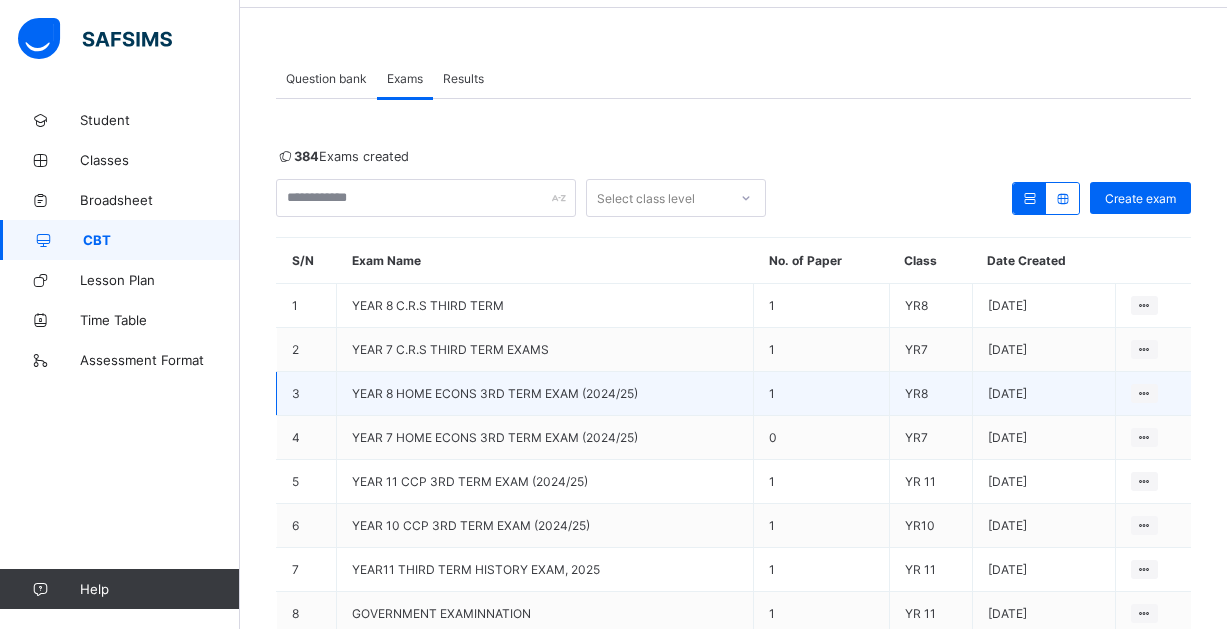 scroll, scrollTop: 0, scrollLeft: 0, axis: both 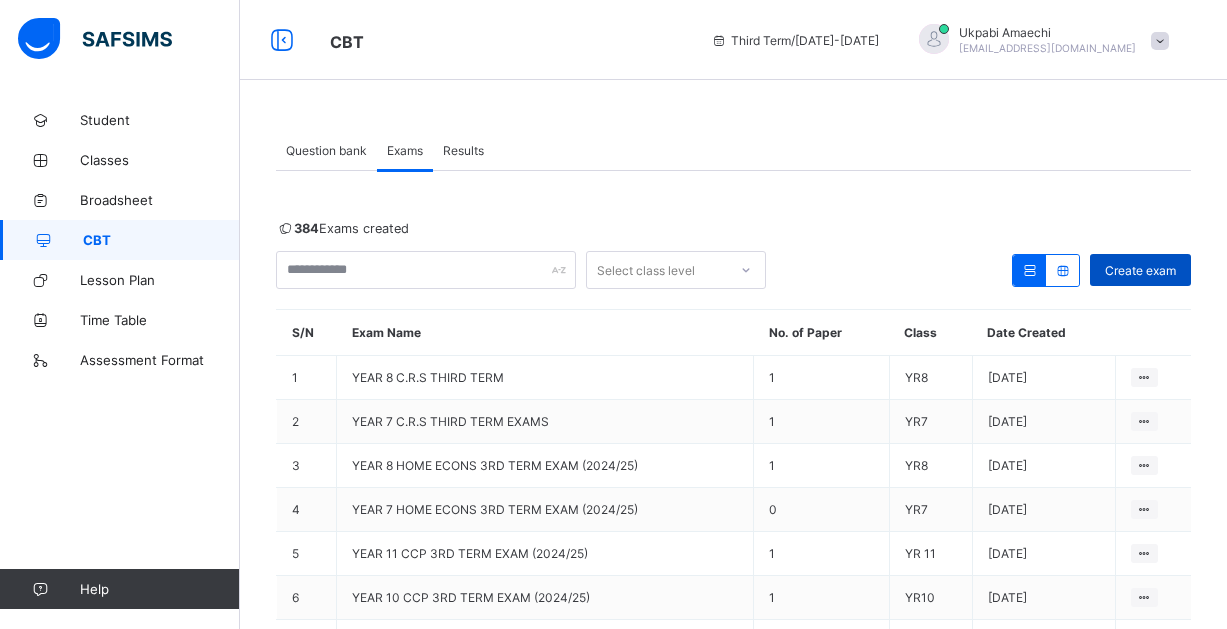click on "Create exam" at bounding box center [1140, 270] 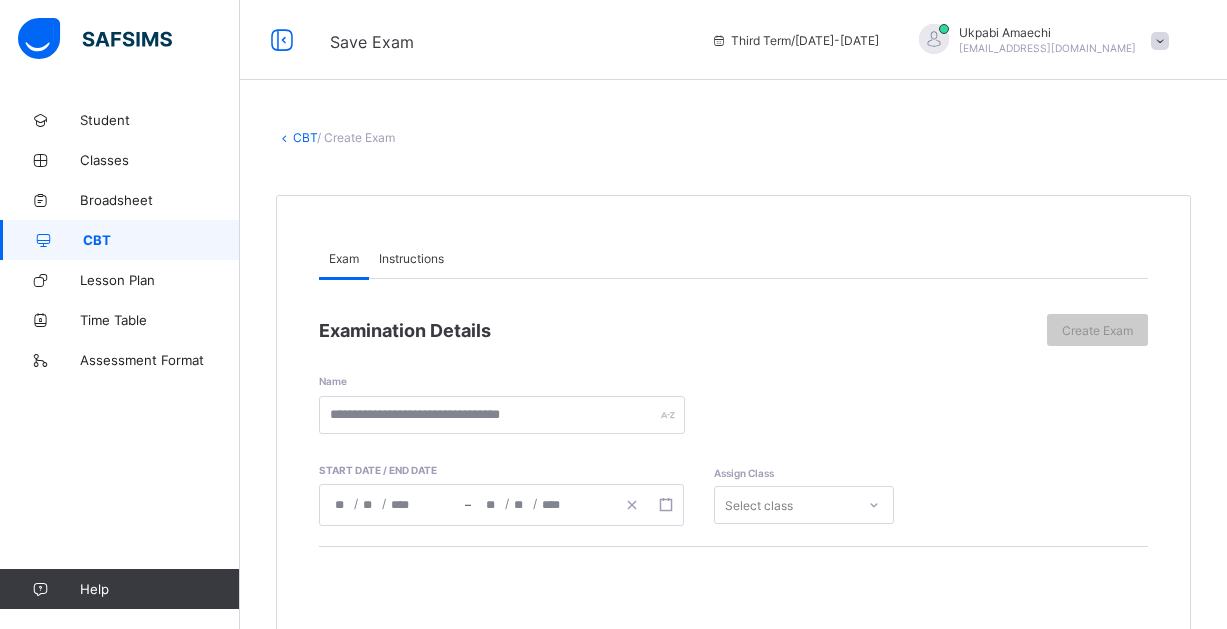 click on "Instructions" at bounding box center (411, 258) 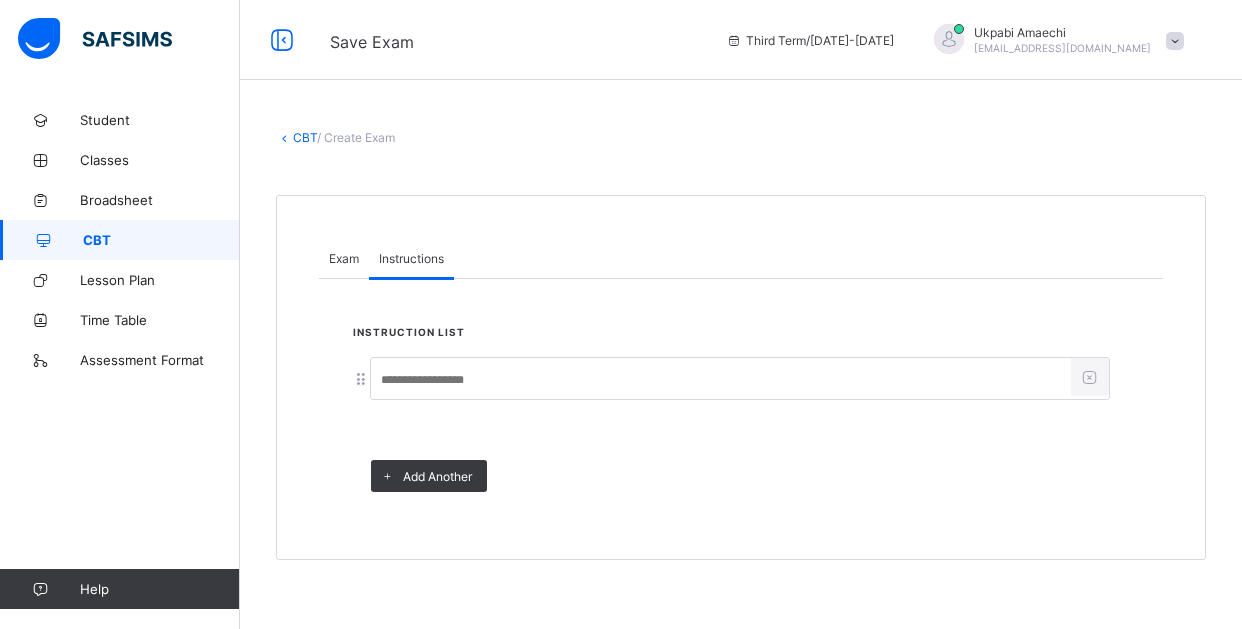 click at bounding box center (721, 380) 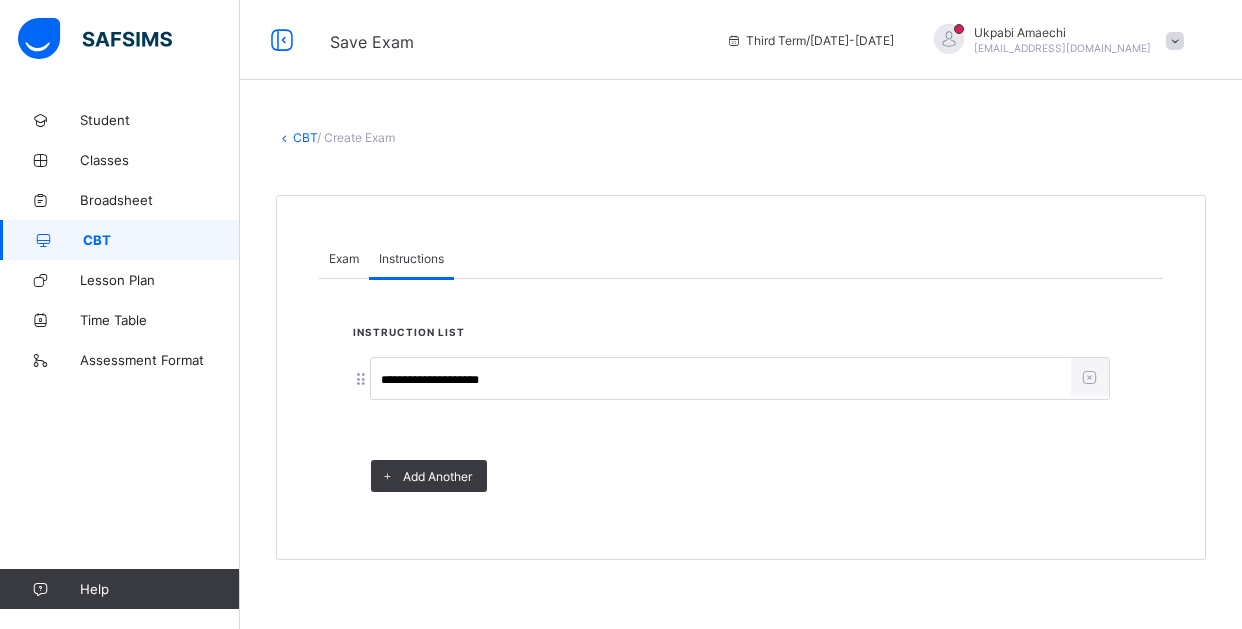 type on "**********" 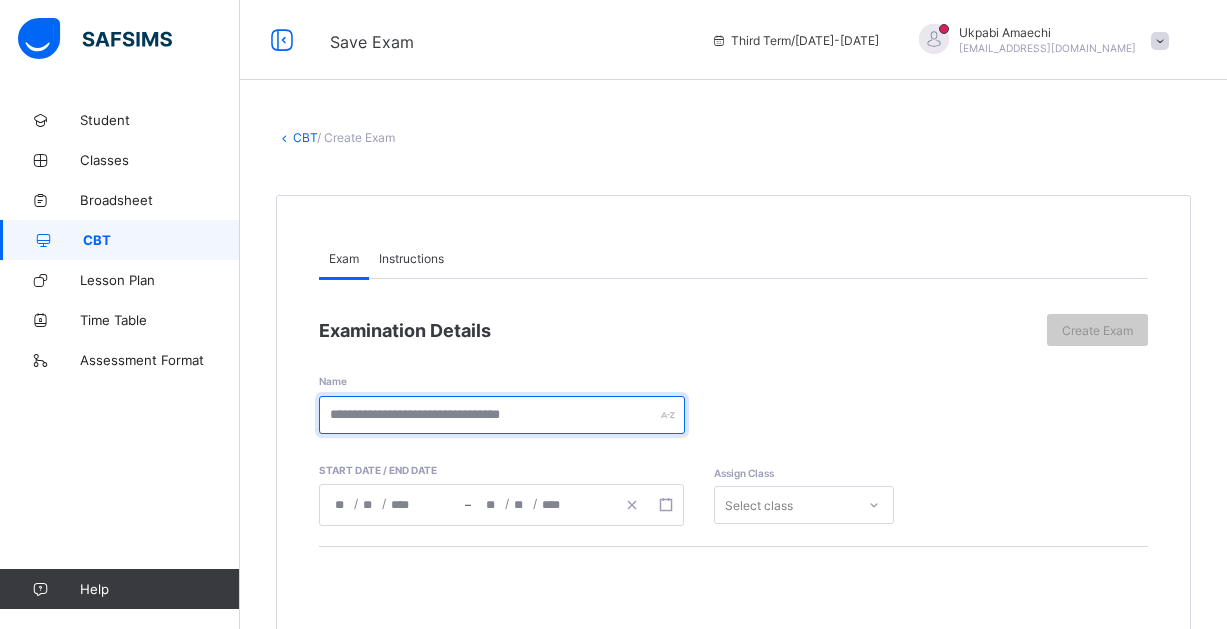 click at bounding box center (502, 415) 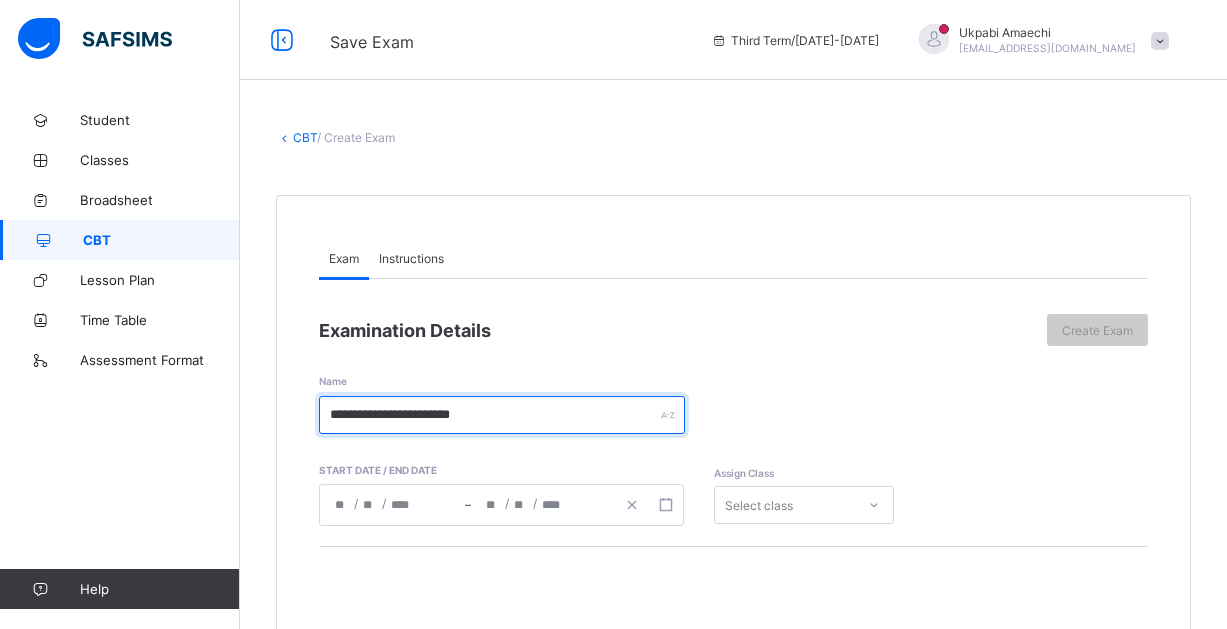 type on "**********" 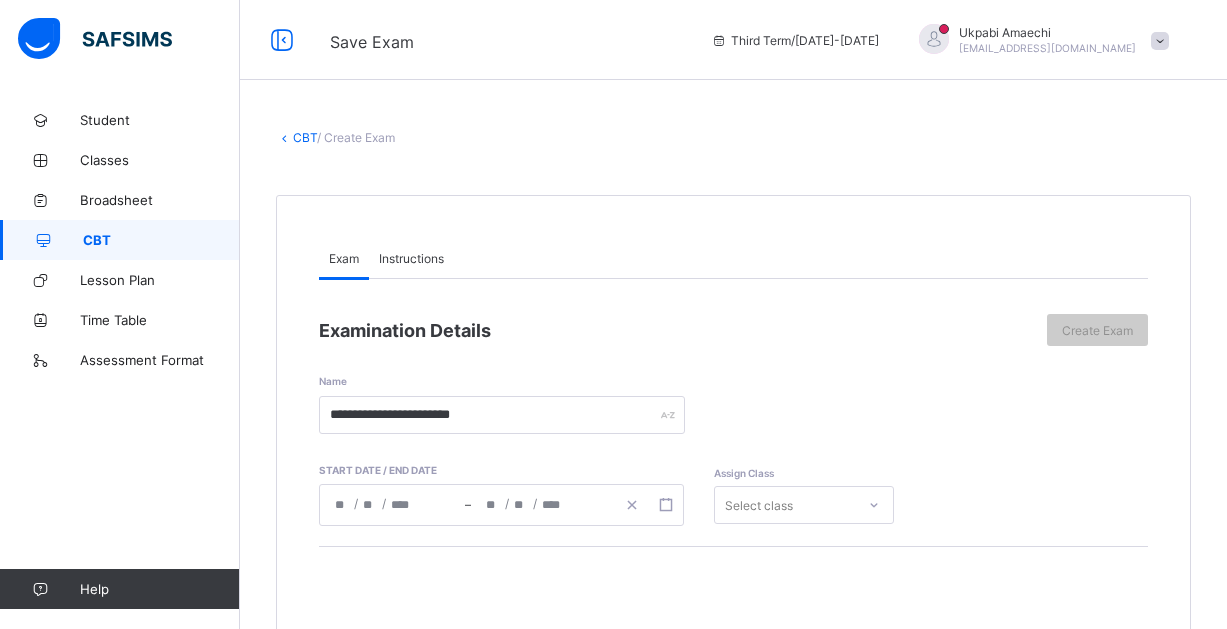 click on "/ /" at bounding box center [392, 505] 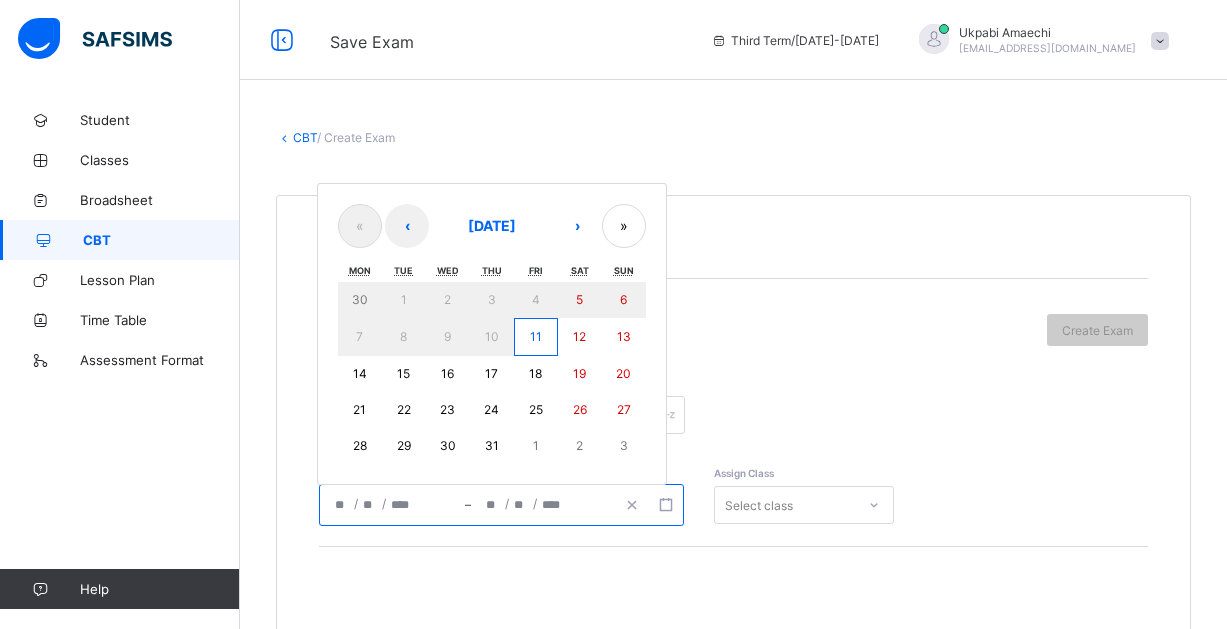 click on "17" at bounding box center (491, 373) 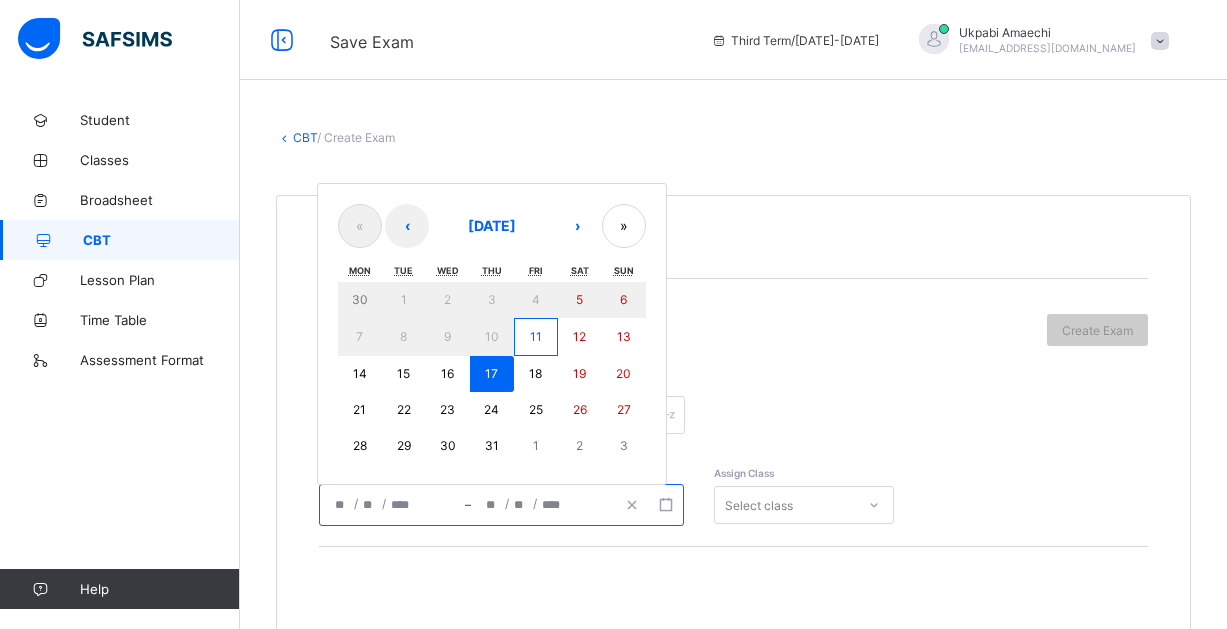 click on "17" at bounding box center (491, 373) 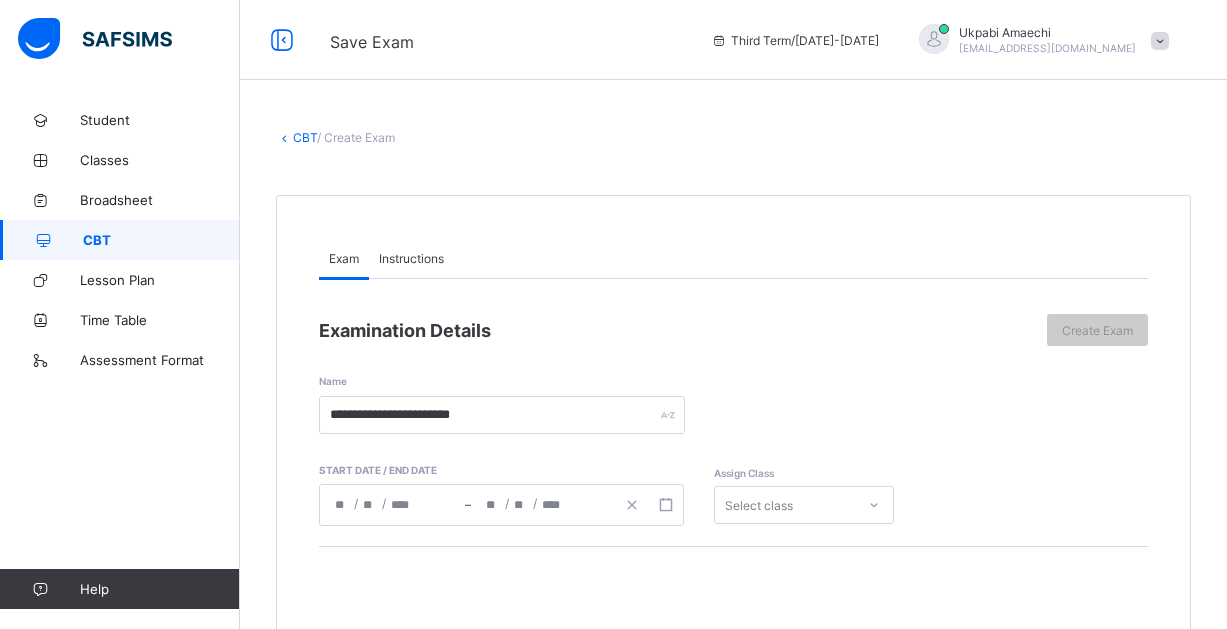 click on "Select class" at bounding box center [804, 505] 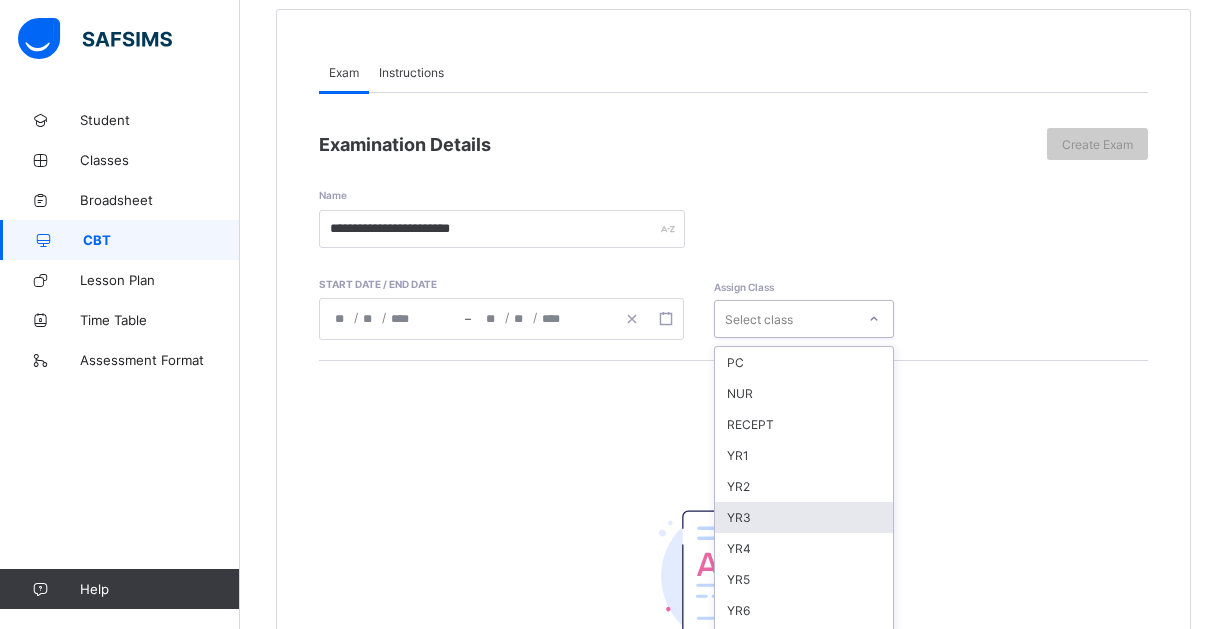 scroll, scrollTop: 213, scrollLeft: 0, axis: vertical 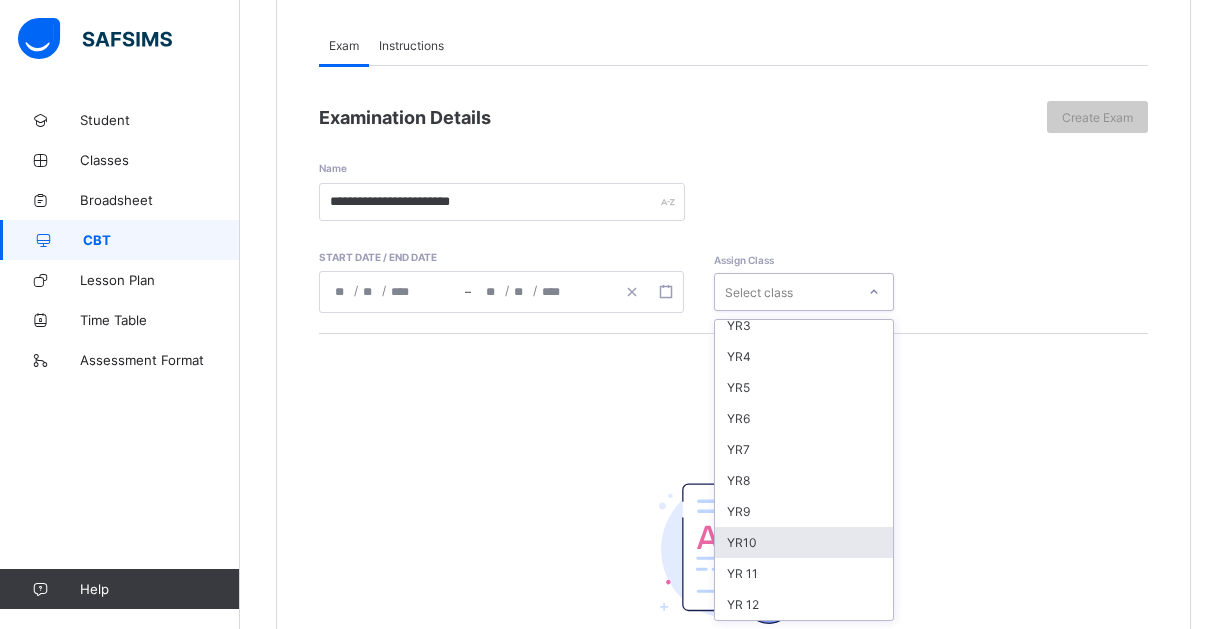 click on "YR10" at bounding box center (804, 542) 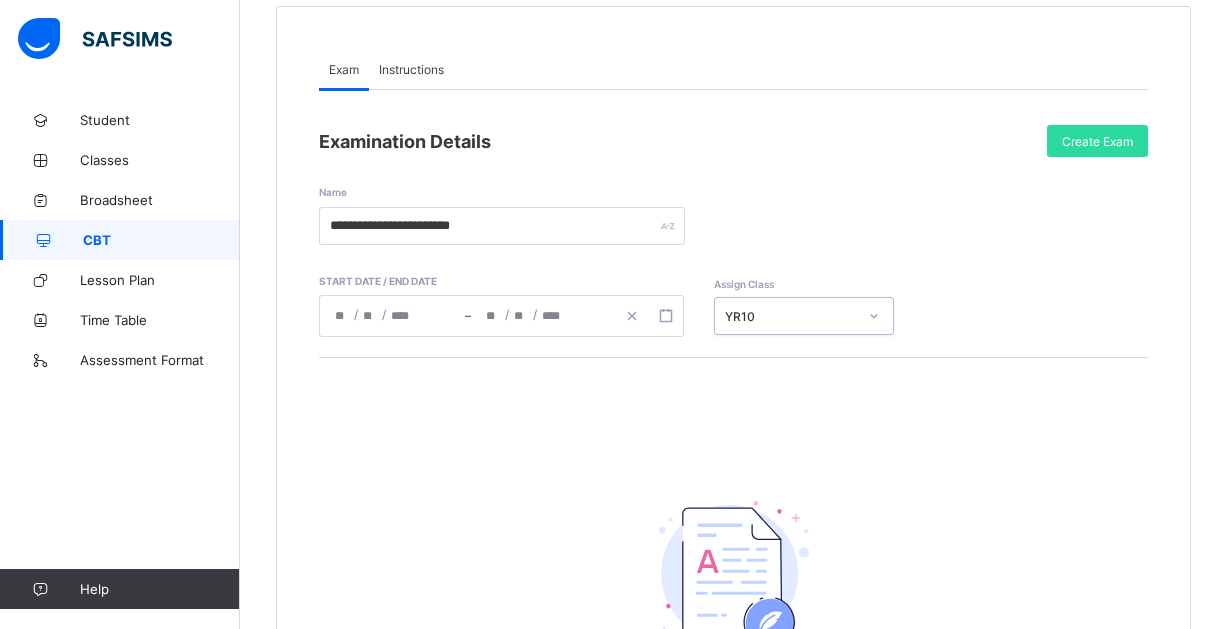 scroll, scrollTop: 0, scrollLeft: 0, axis: both 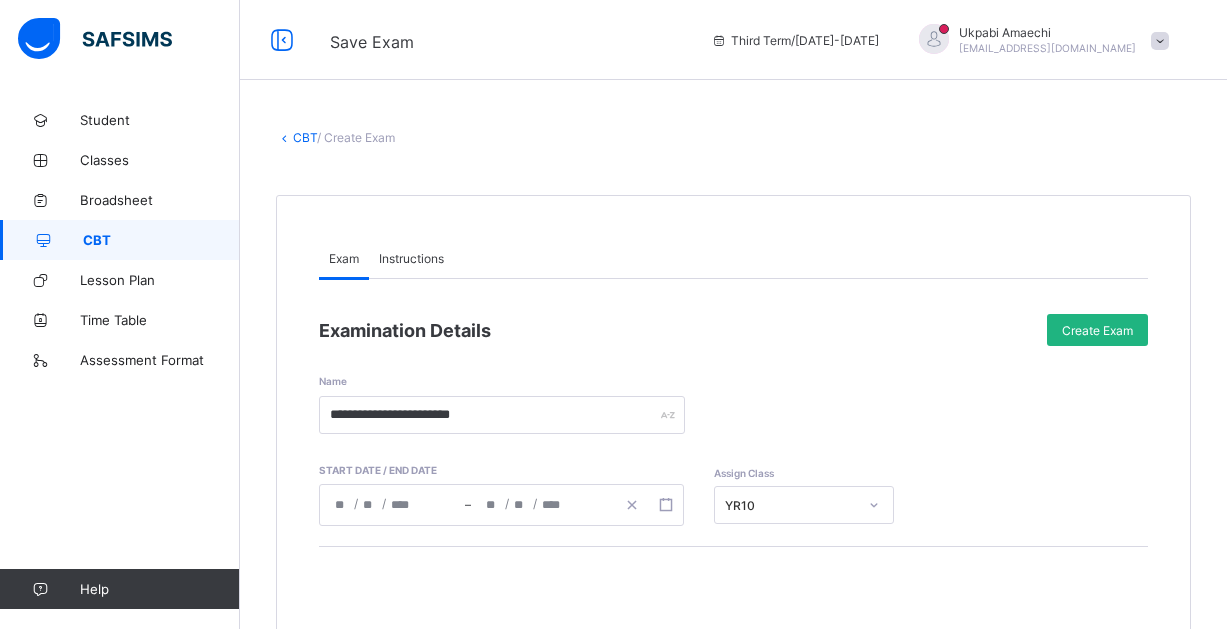 click on "Create Exam" at bounding box center (1097, 330) 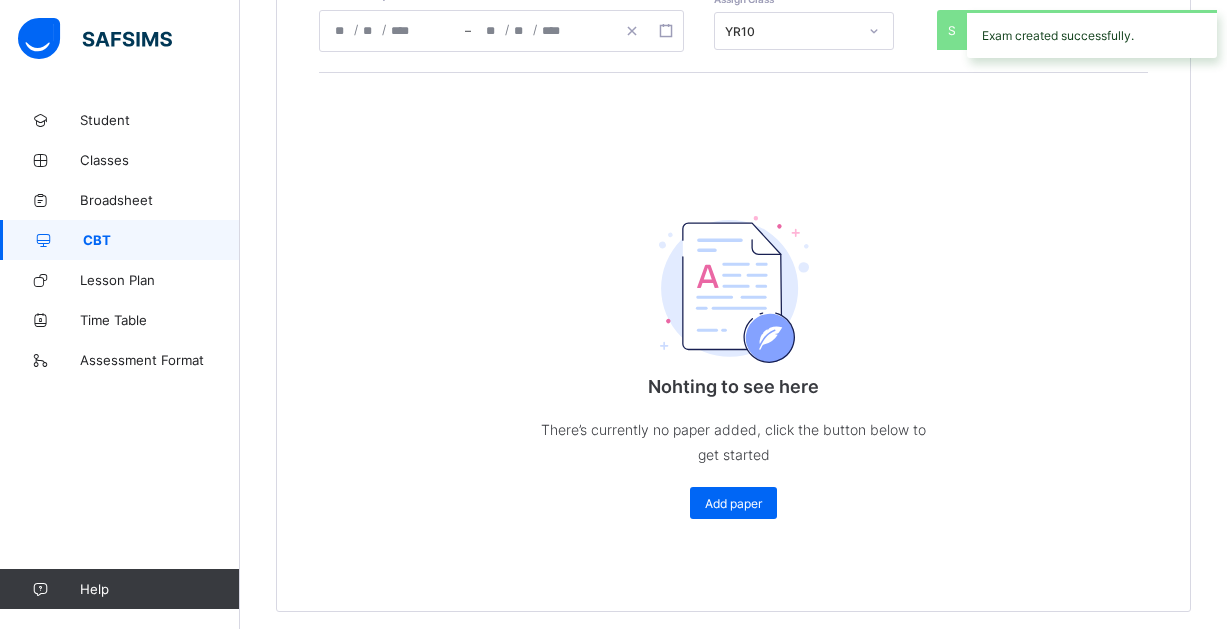 scroll, scrollTop: 489, scrollLeft: 0, axis: vertical 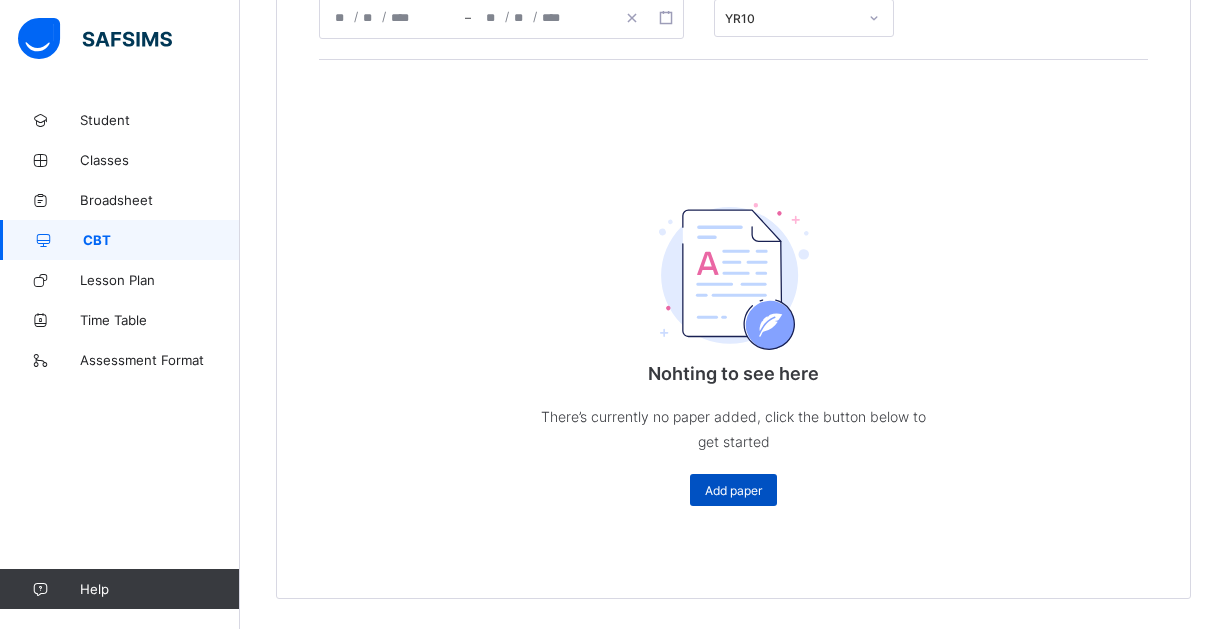click on "Add paper" at bounding box center [733, 490] 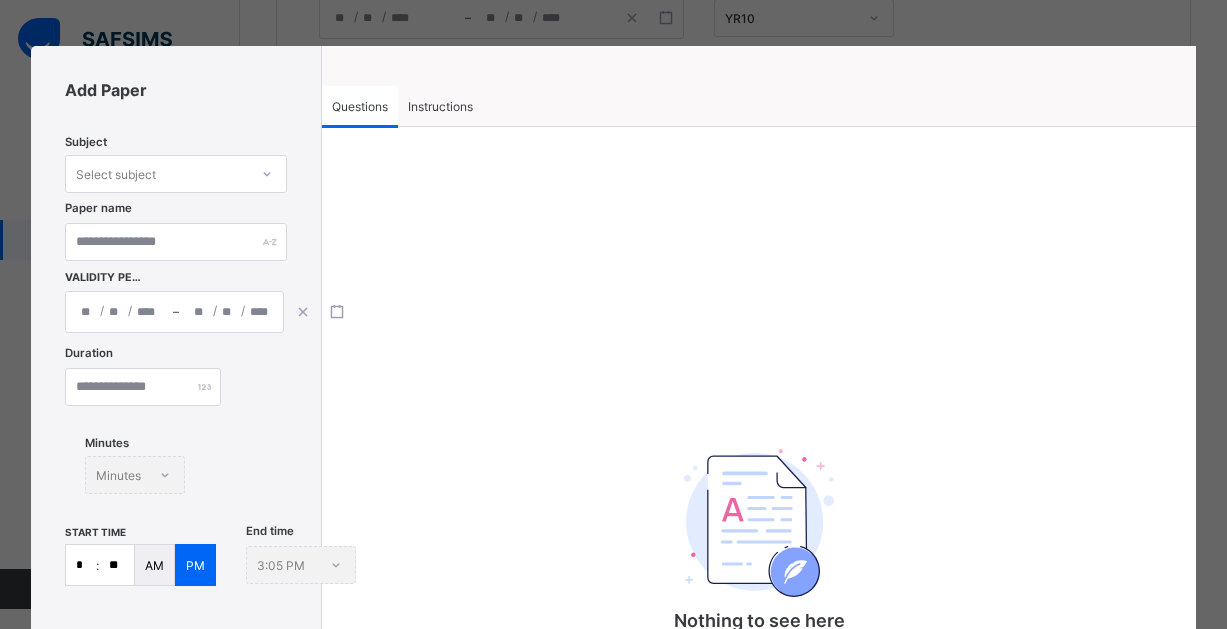 scroll, scrollTop: 0, scrollLeft: 0, axis: both 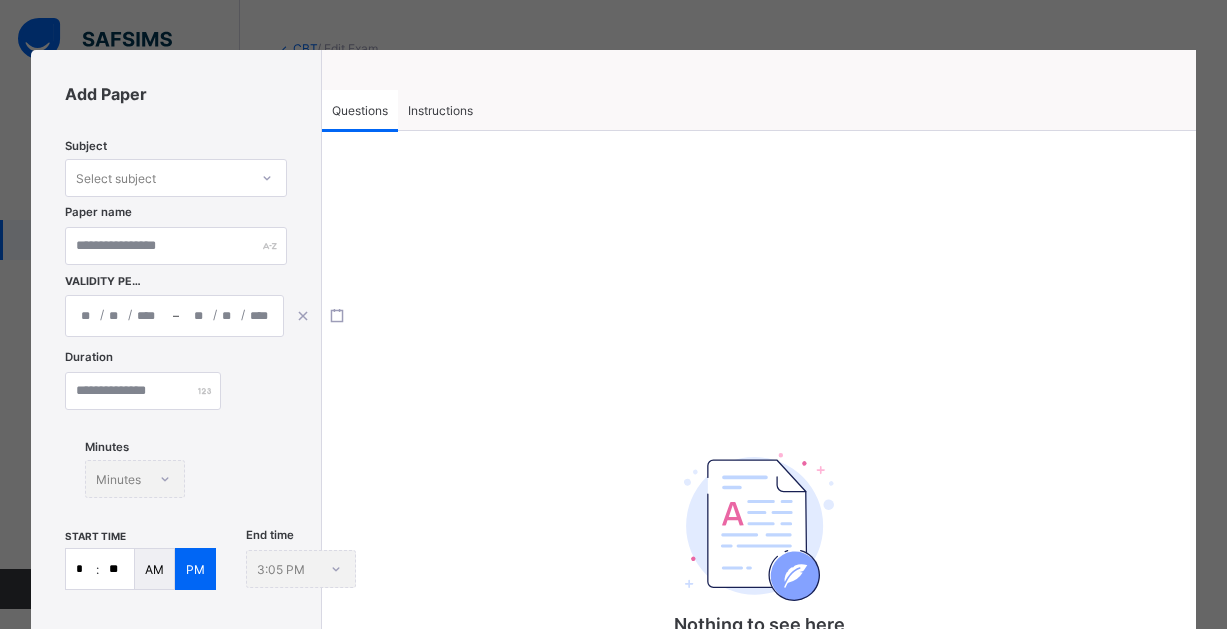 click 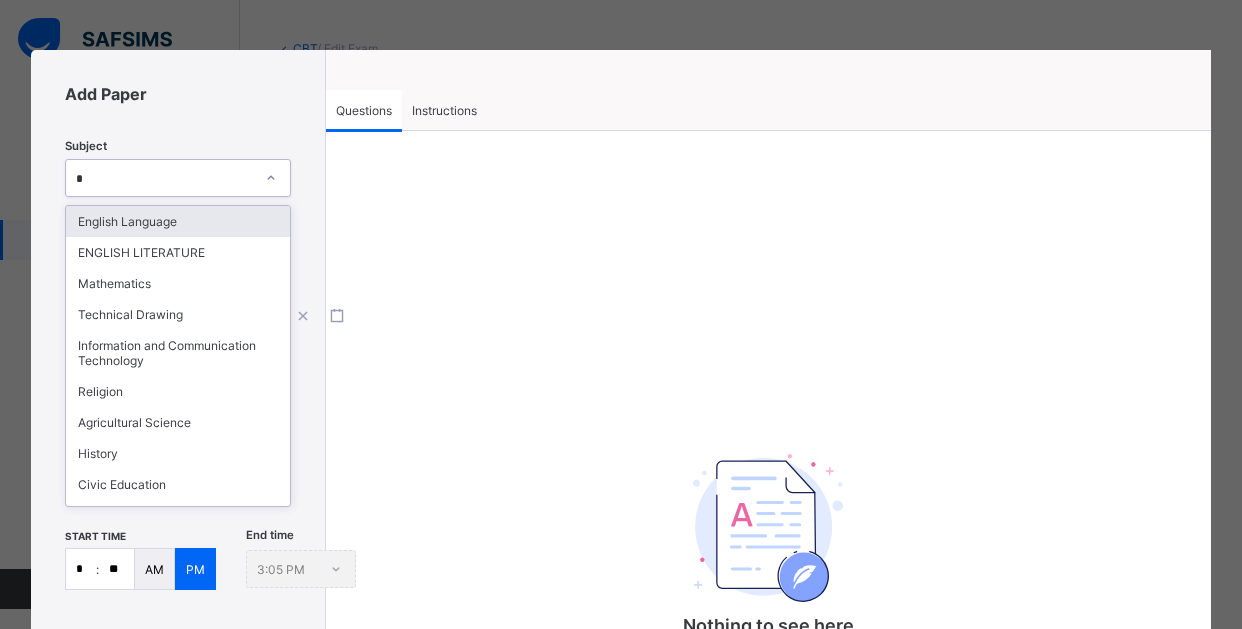 type on "**" 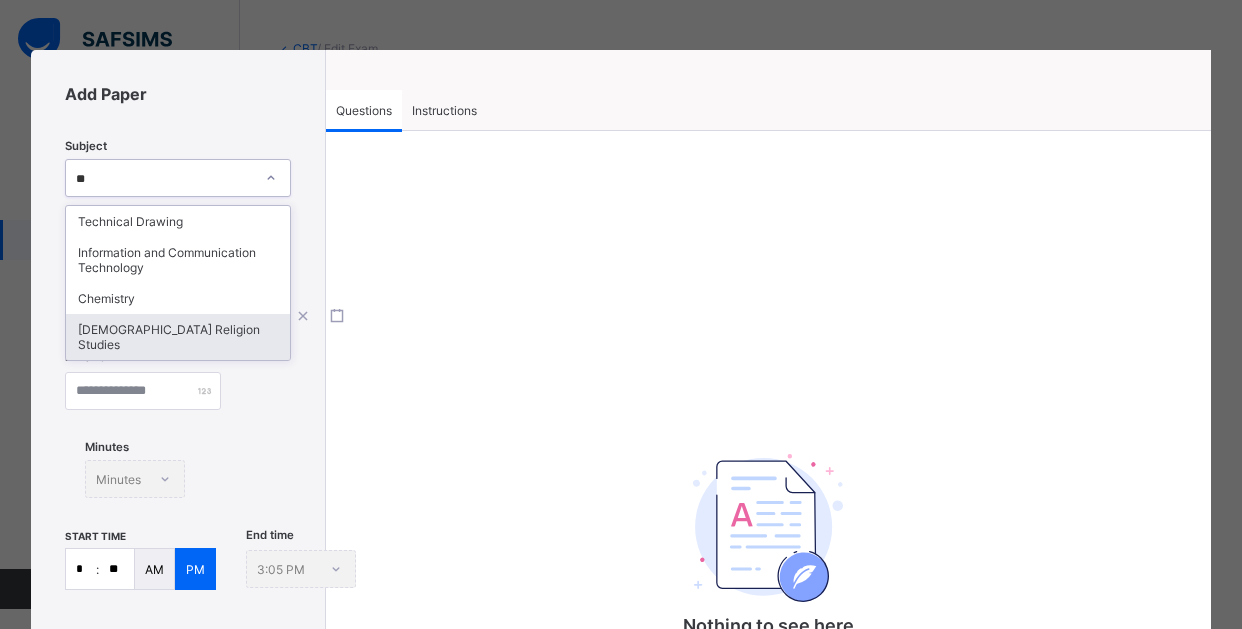 click on "[DEMOGRAPHIC_DATA] Religion Studies" at bounding box center [178, 337] 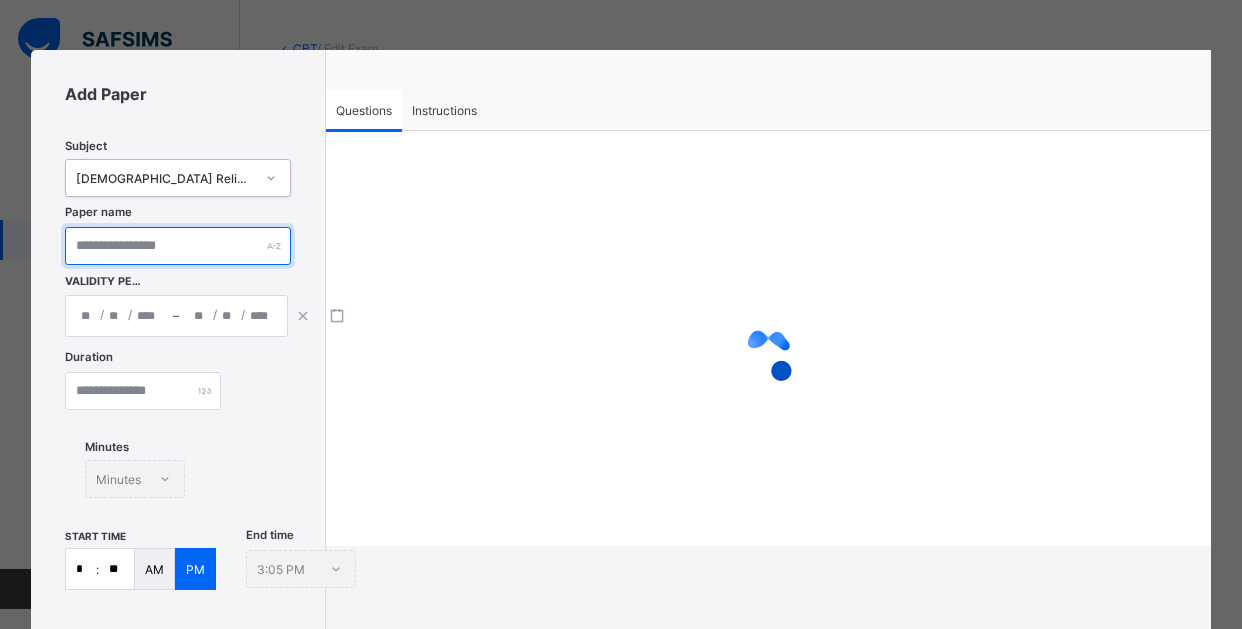 click at bounding box center [178, 246] 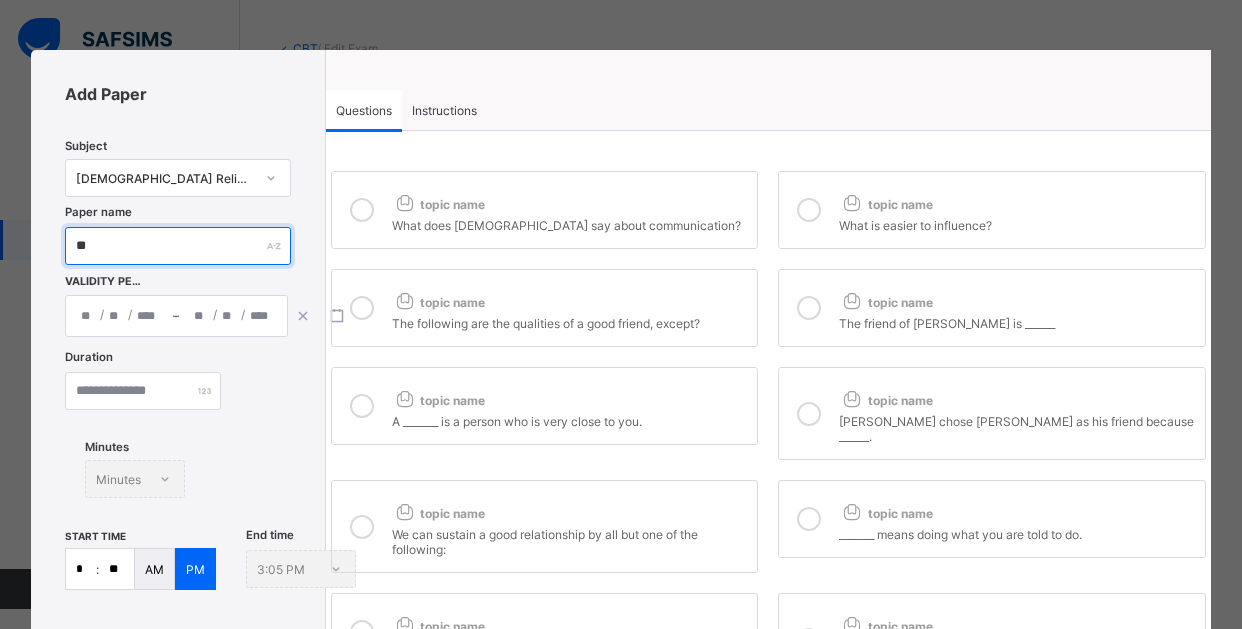type on "*" 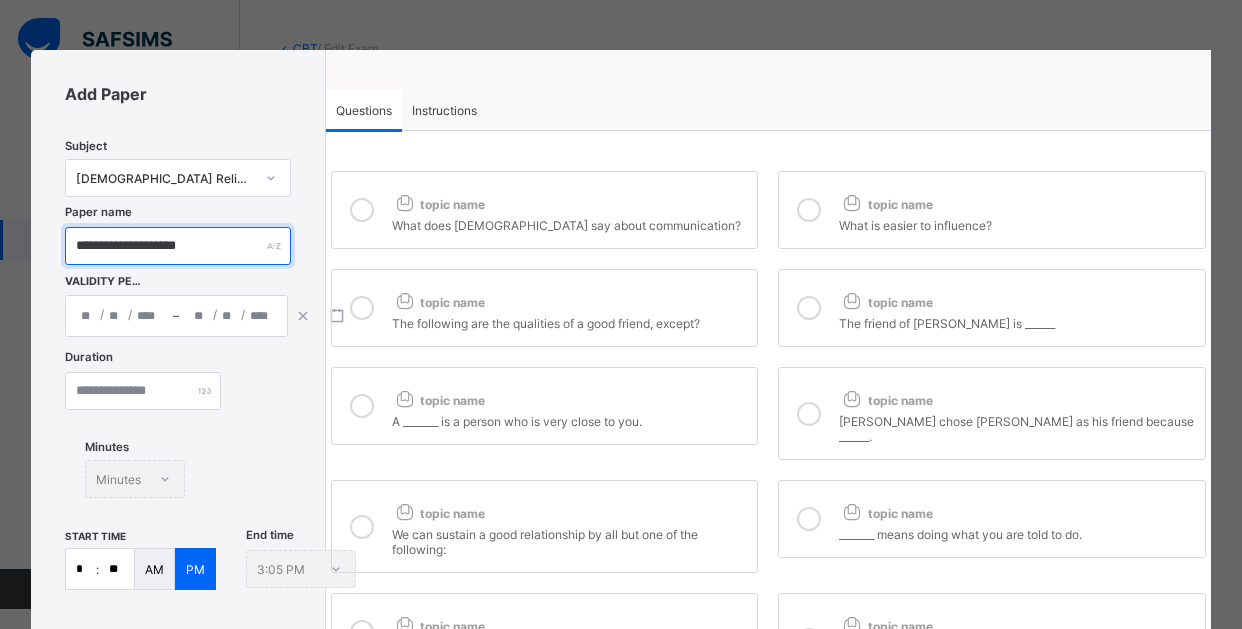 type on "**********" 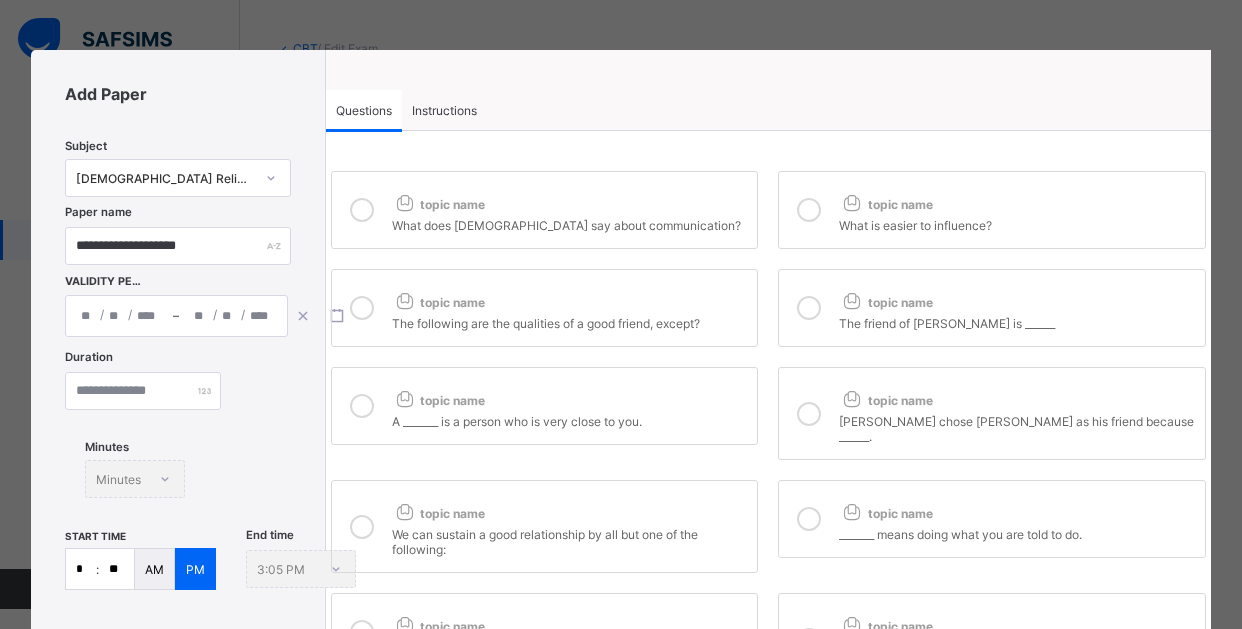 click on "/ / – / /" at bounding box center (176, 316) 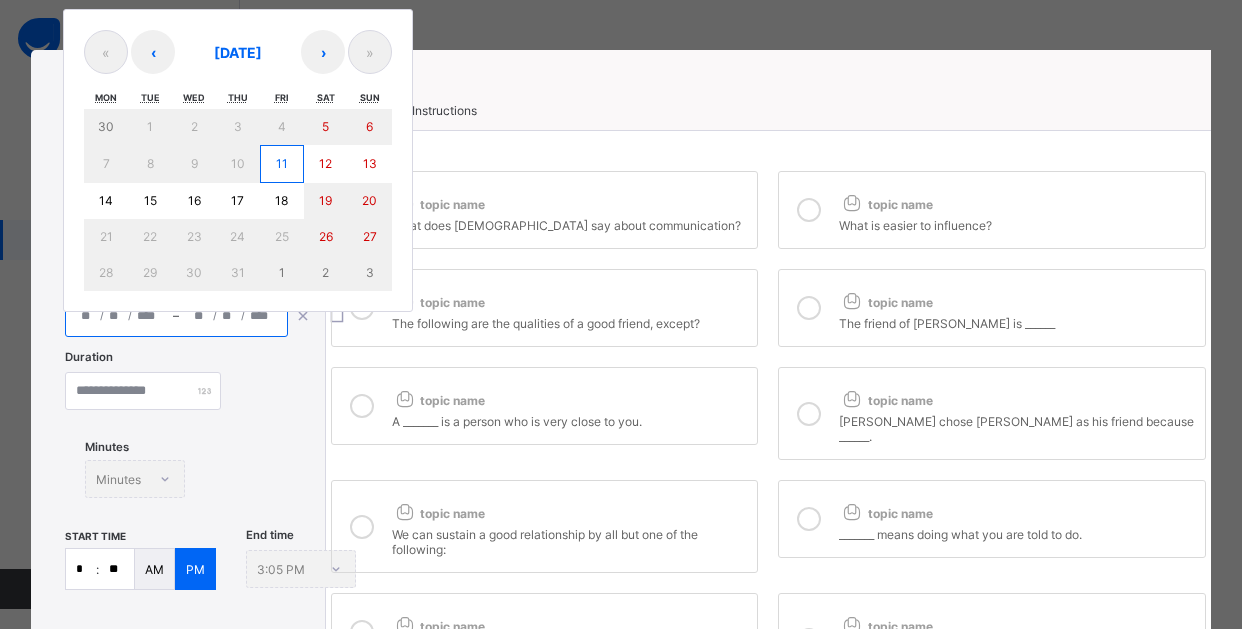 click on "17" at bounding box center [237, 200] 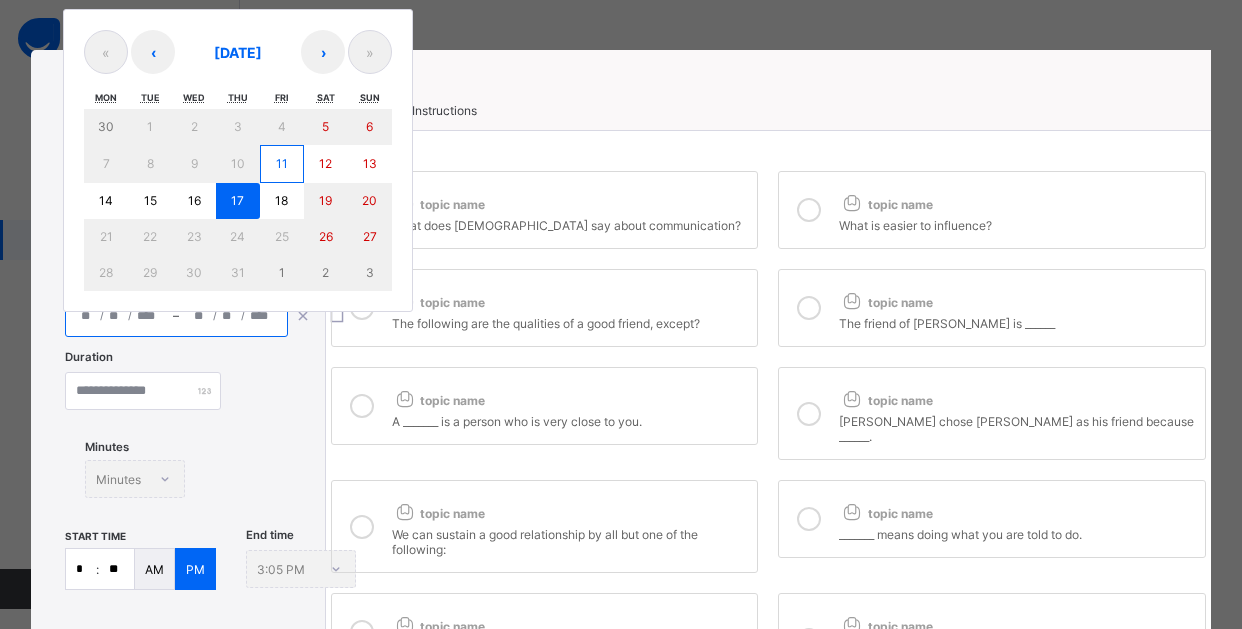 click on "17" at bounding box center [237, 200] 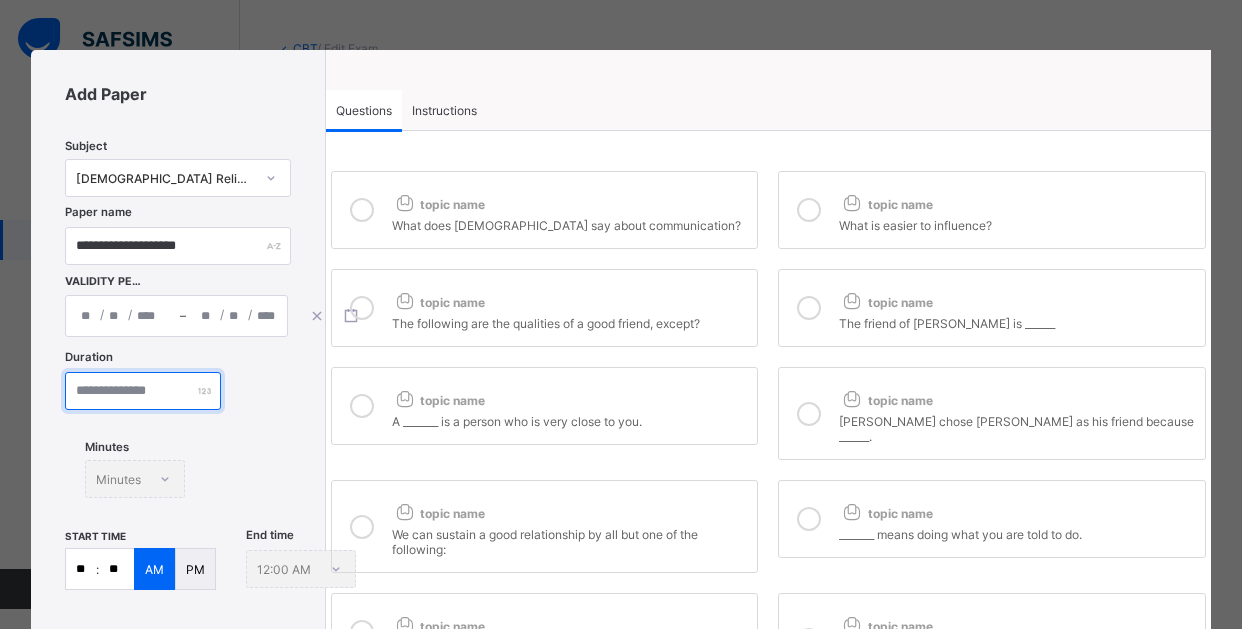 click at bounding box center (143, 391) 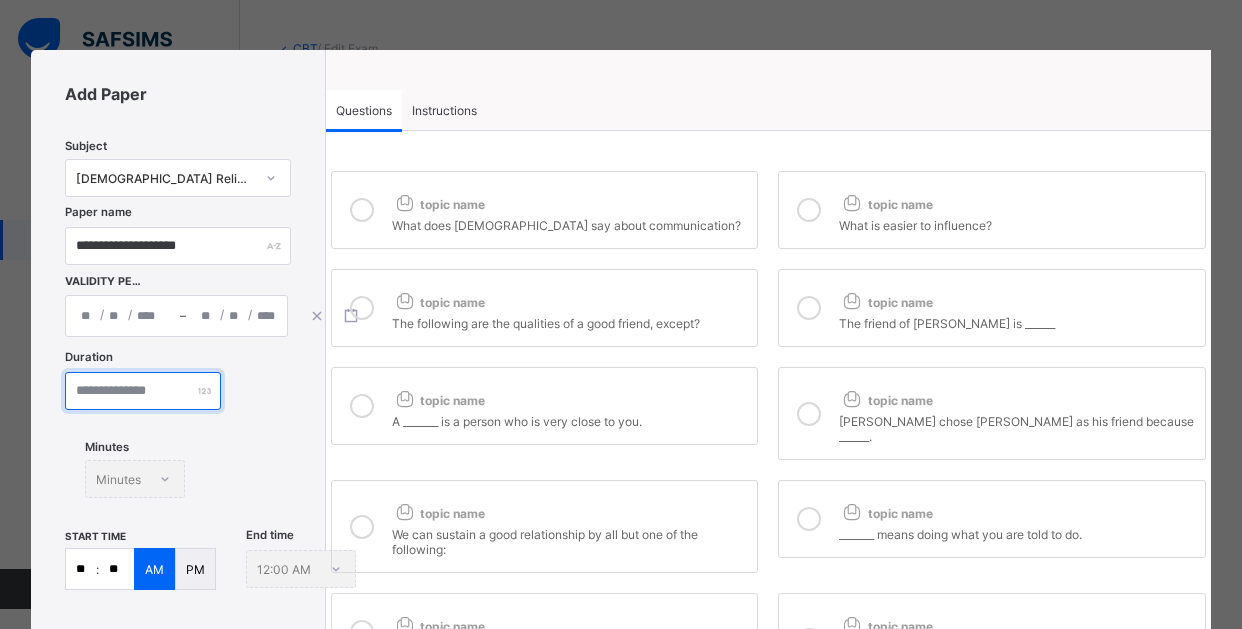 type on "**" 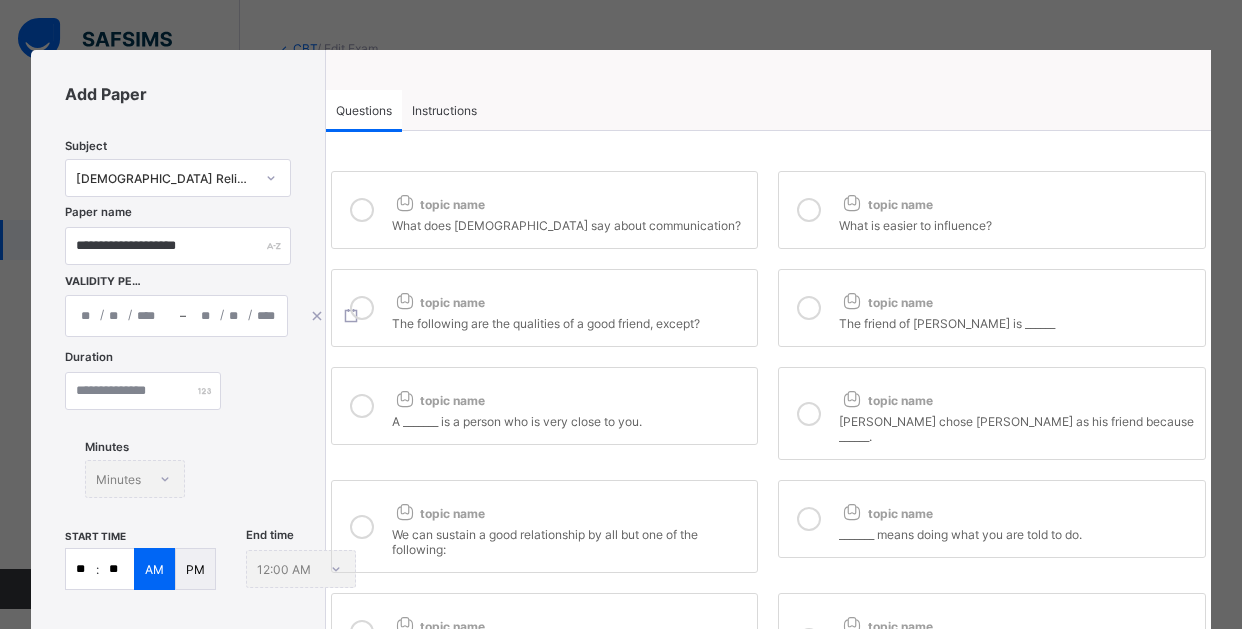 click on "Minutes Minutes" at bounding box center [135, 479] 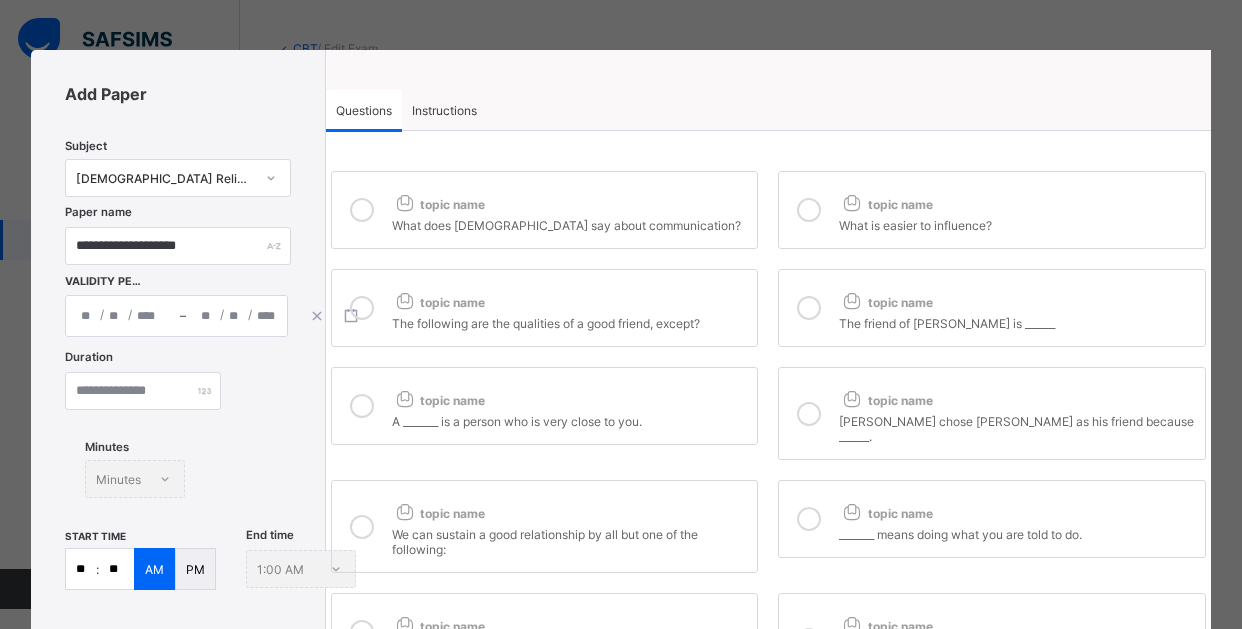 click on "**" at bounding box center [81, 569] 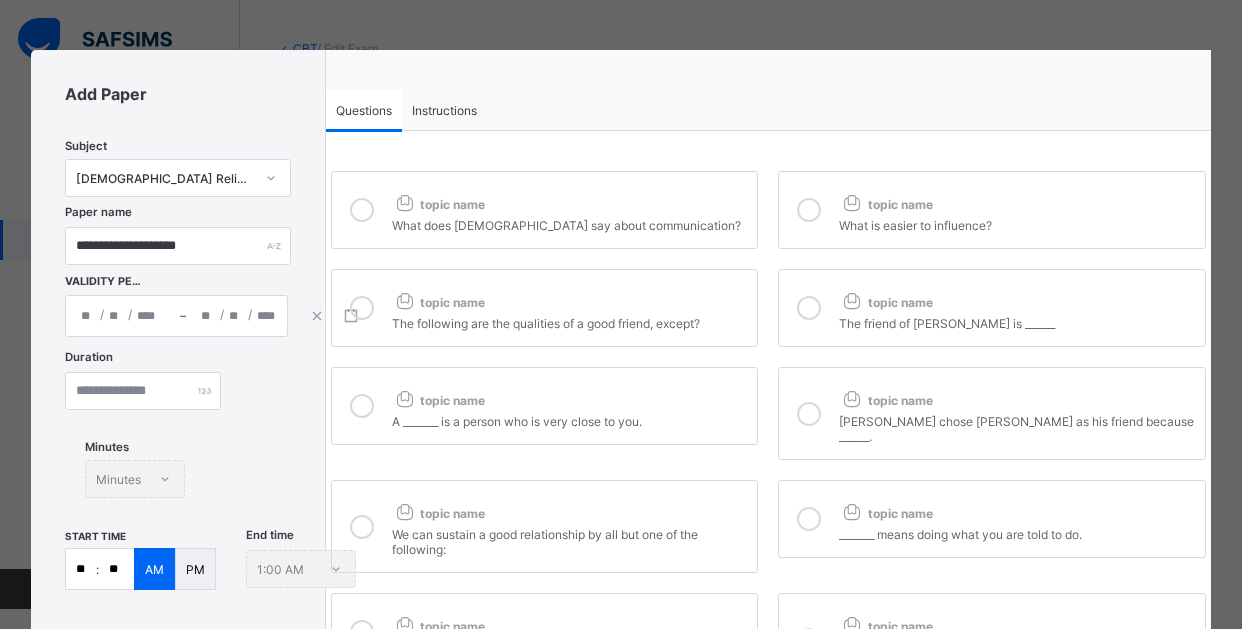 type on "*" 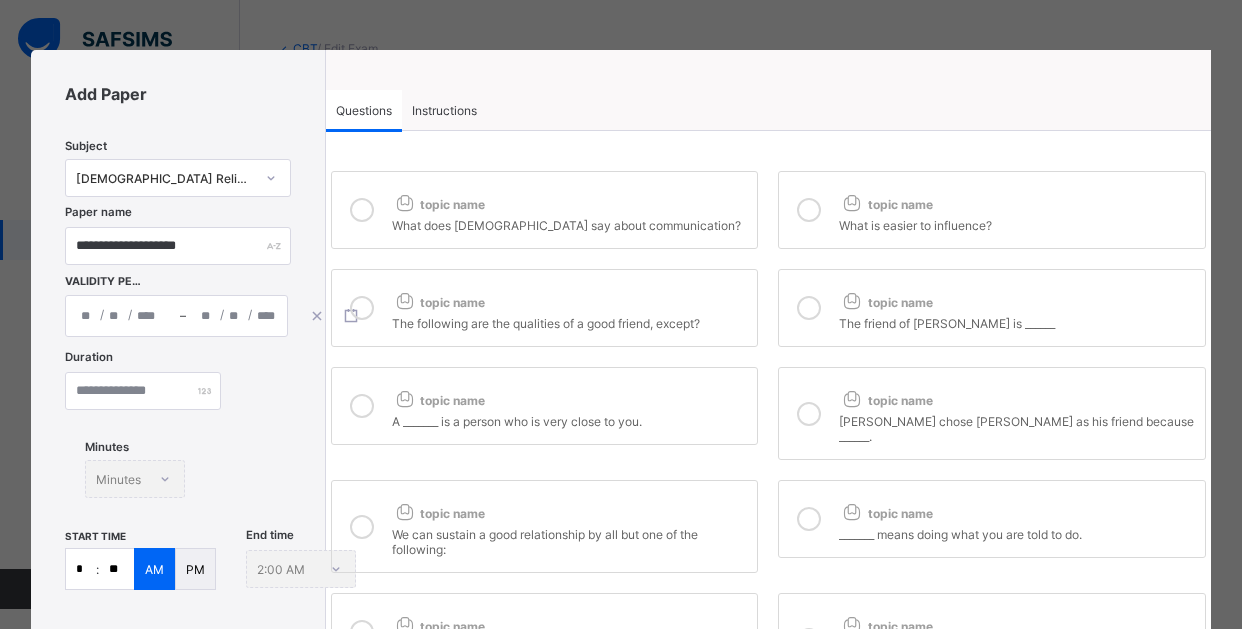 type on "**" 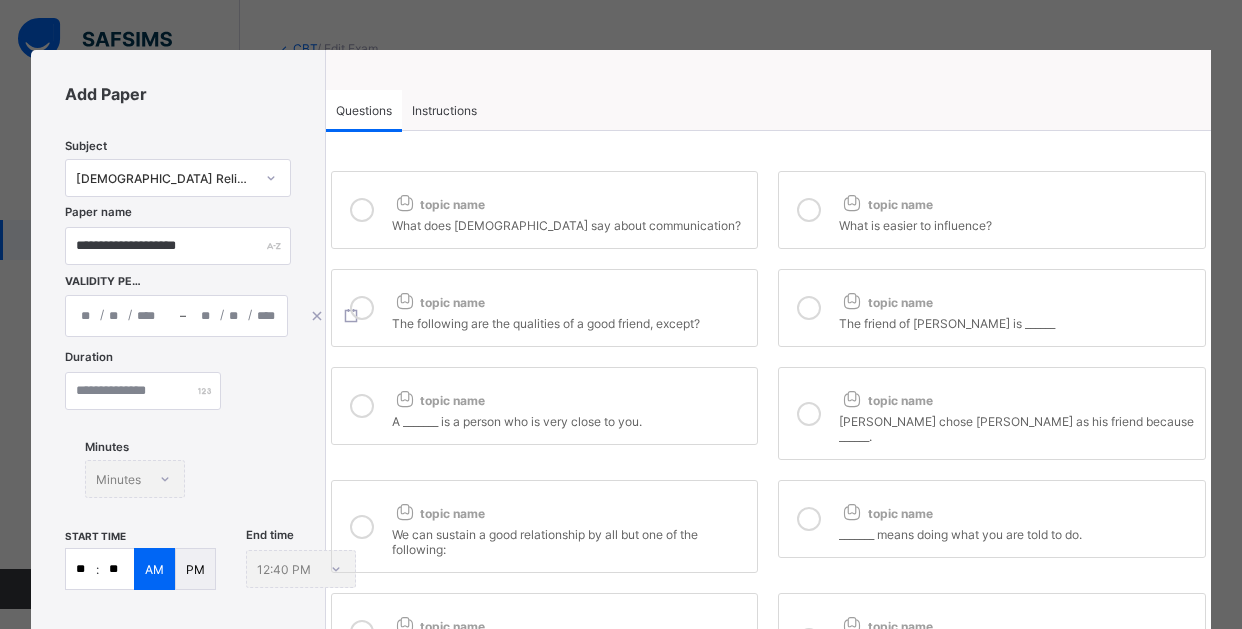 type on "**" 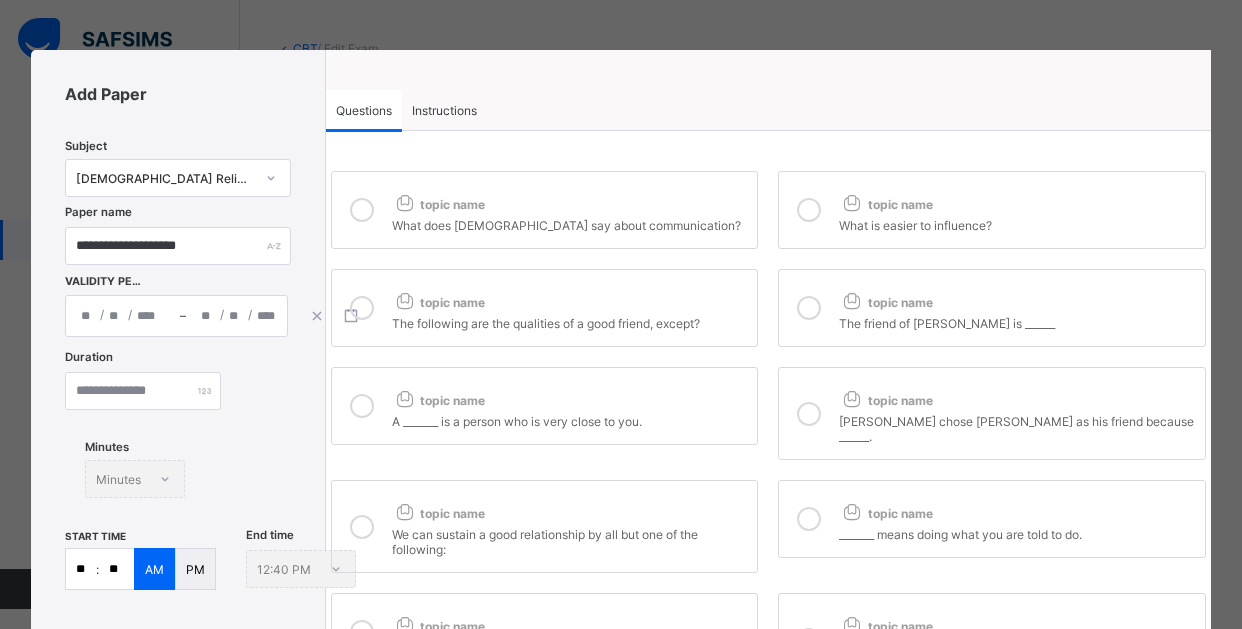 drag, startPoint x: 805, startPoint y: 408, endPoint x: 794, endPoint y: 466, distance: 59.03389 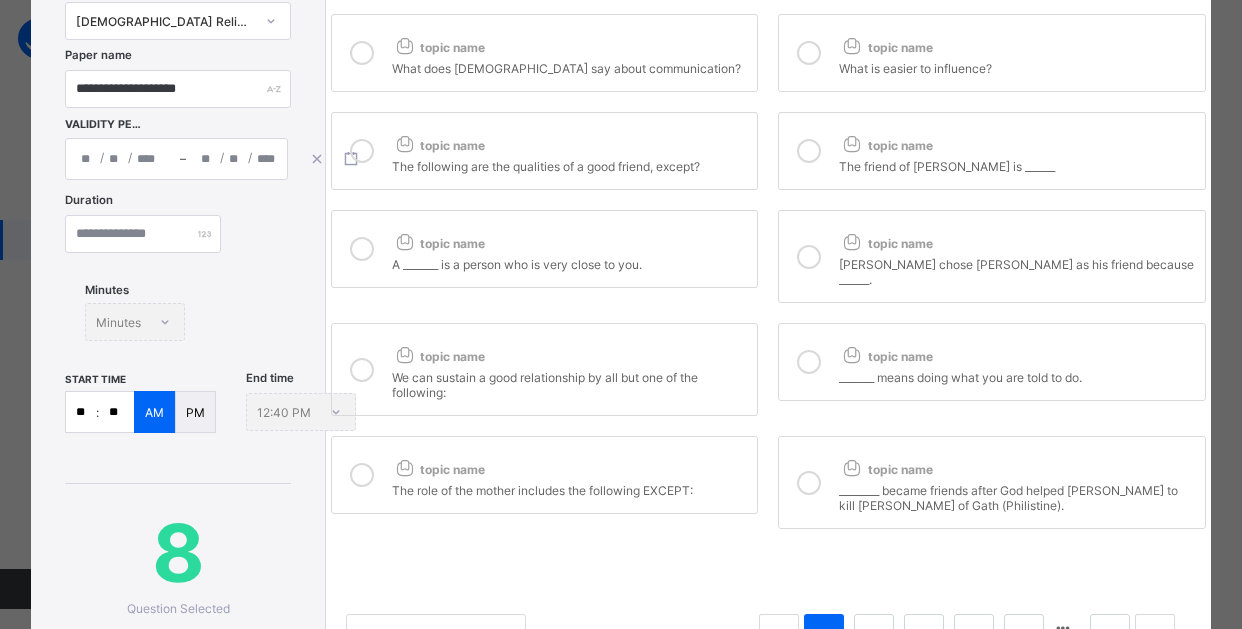 scroll, scrollTop: 200, scrollLeft: 0, axis: vertical 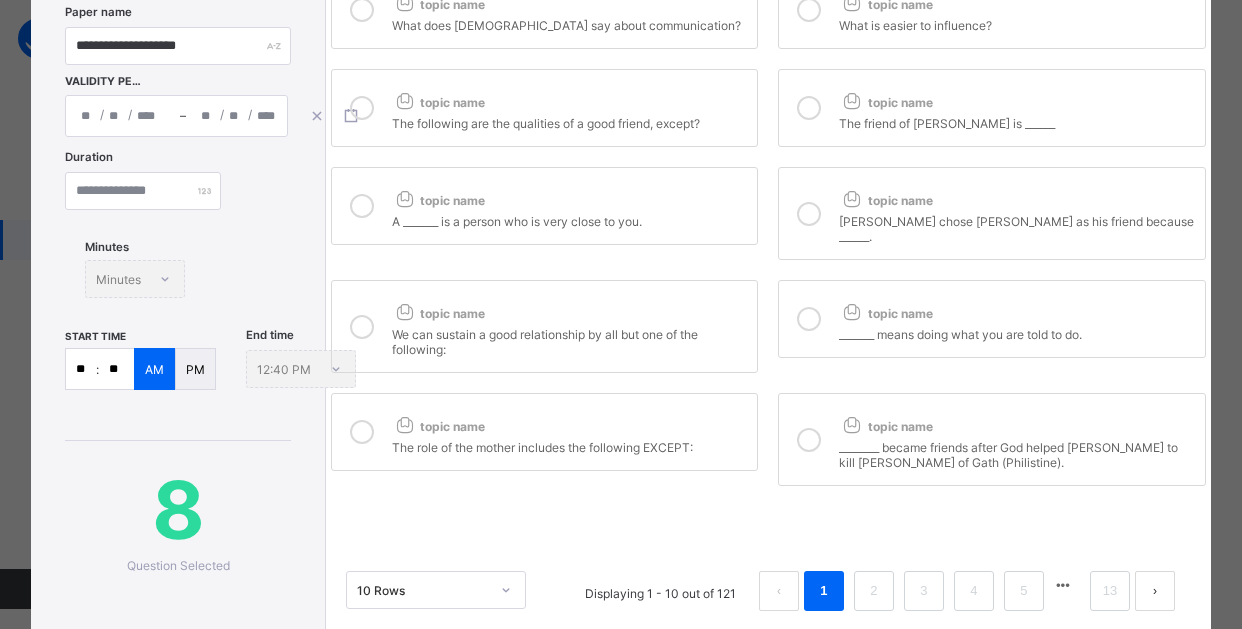 click at bounding box center [362, 432] 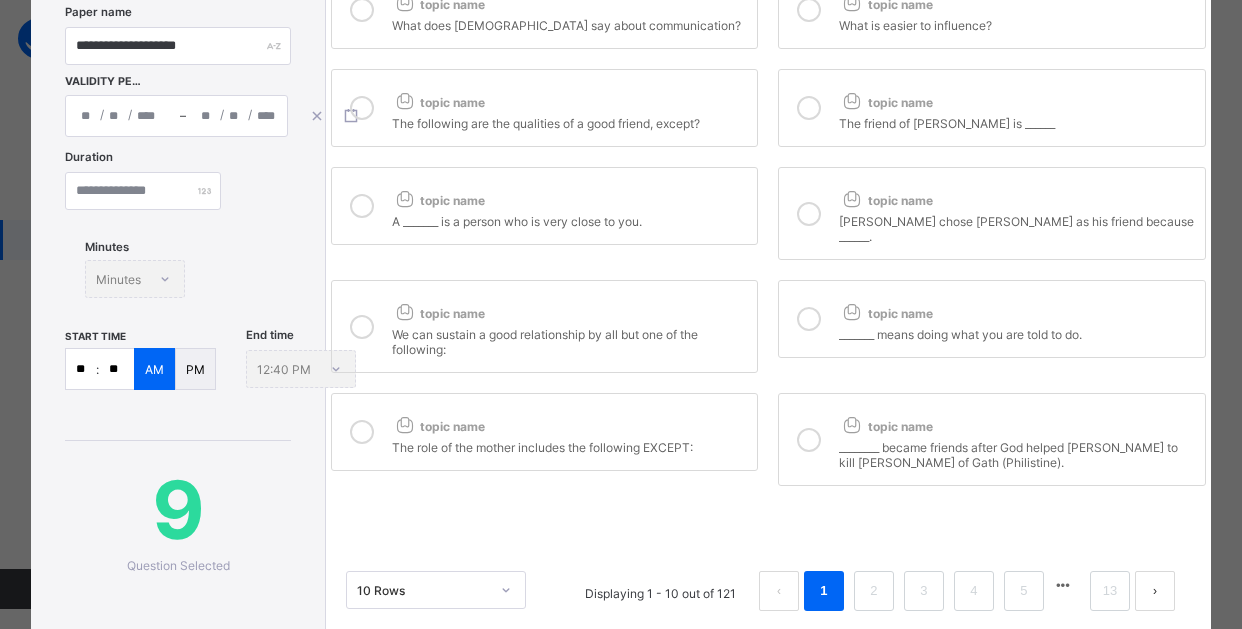 click at bounding box center (809, 440) 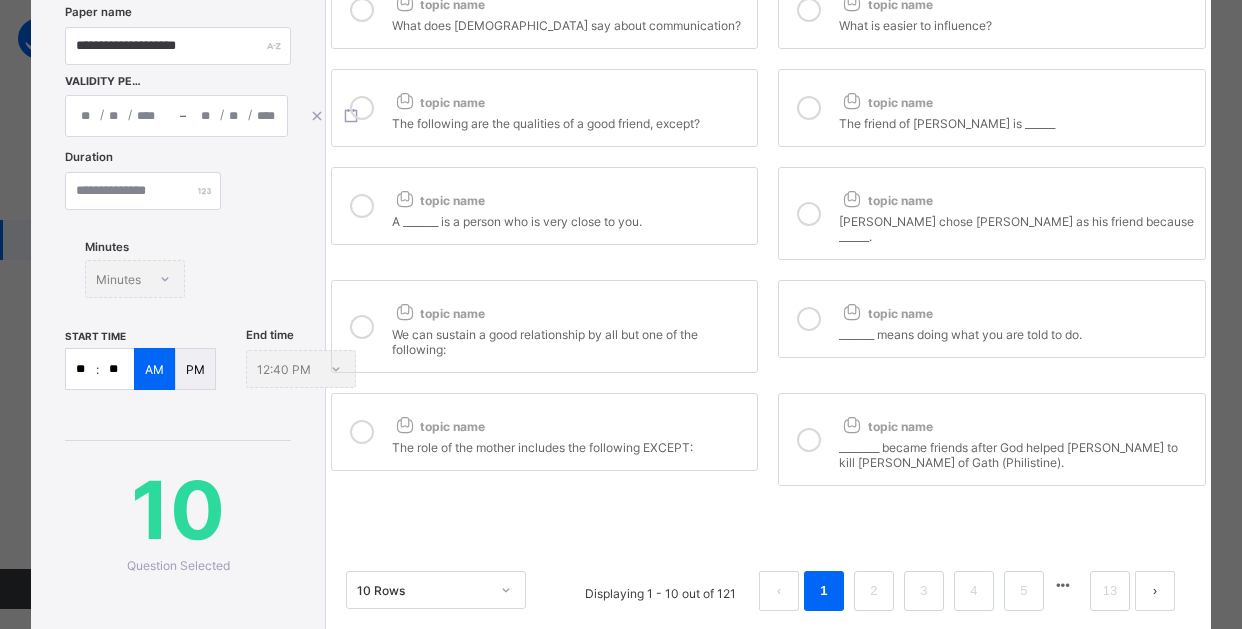 scroll, scrollTop: 300, scrollLeft: 0, axis: vertical 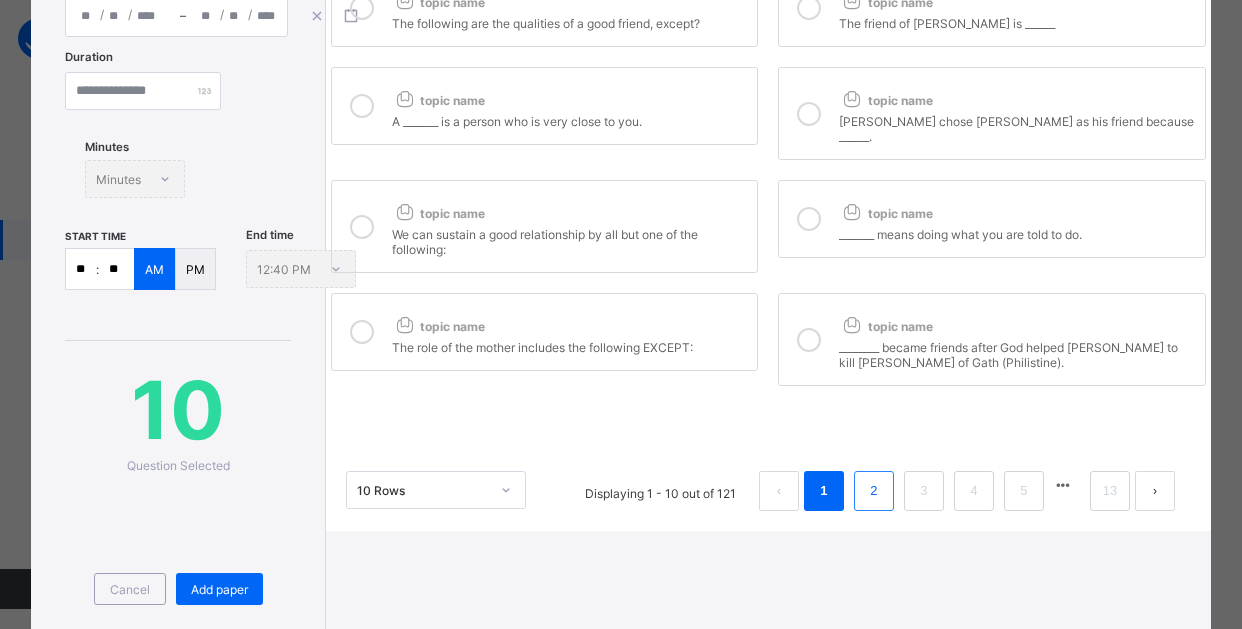 click on "2" at bounding box center (873, 491) 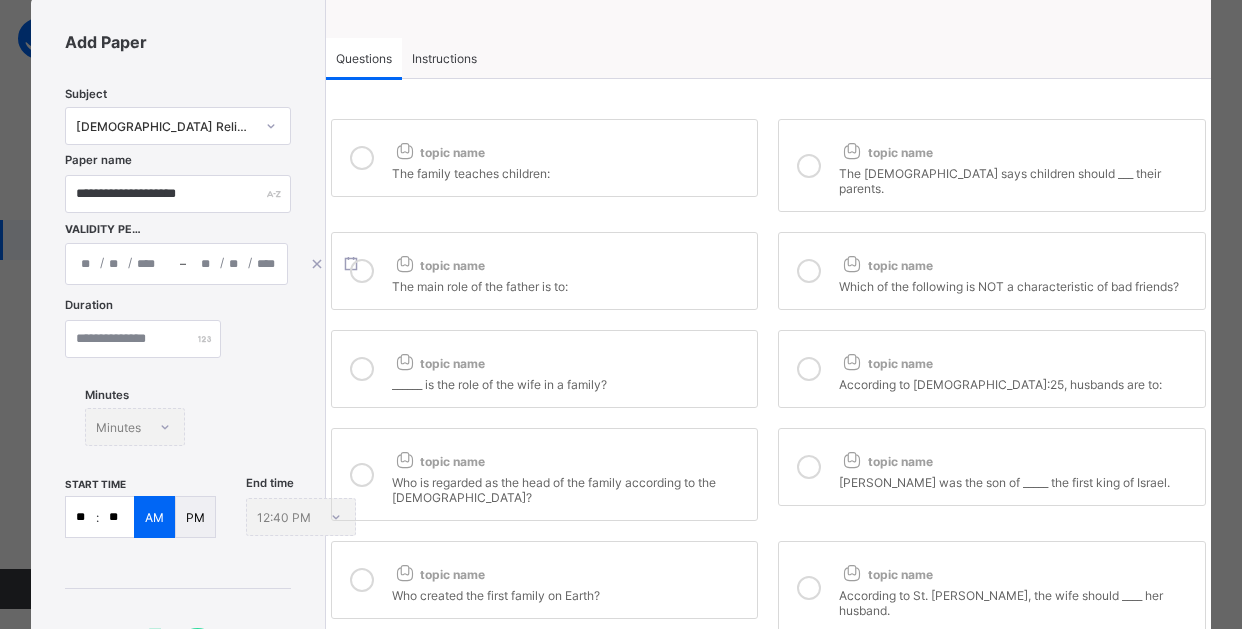 scroll, scrollTop: 0, scrollLeft: 0, axis: both 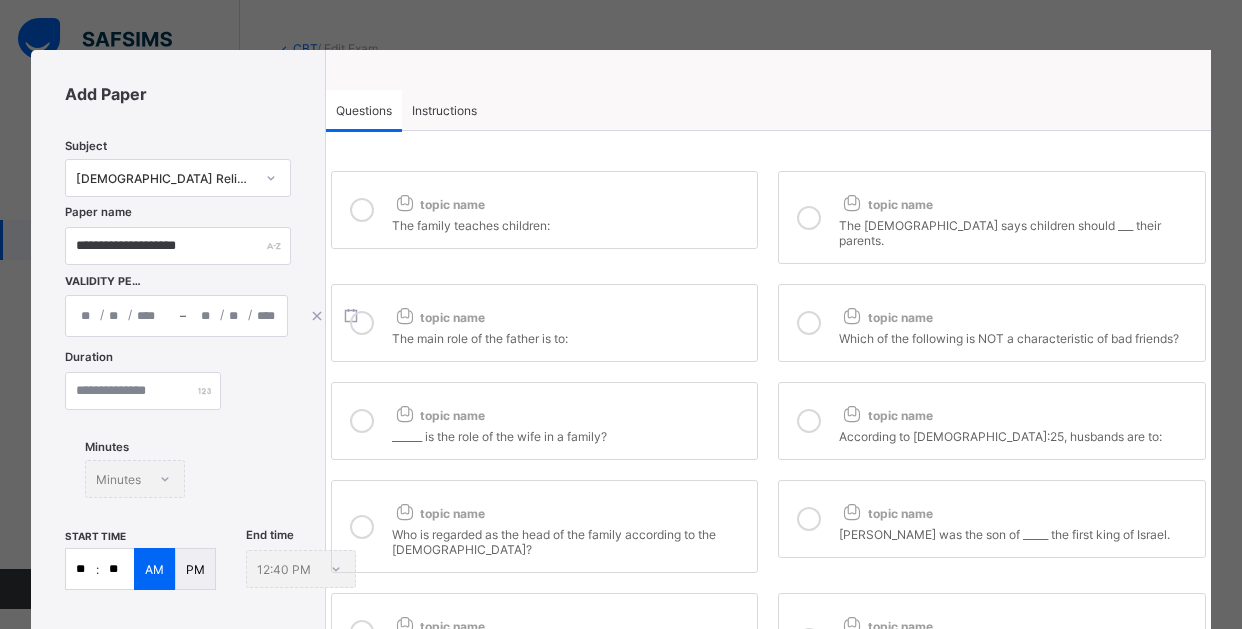 click at bounding box center [362, 210] 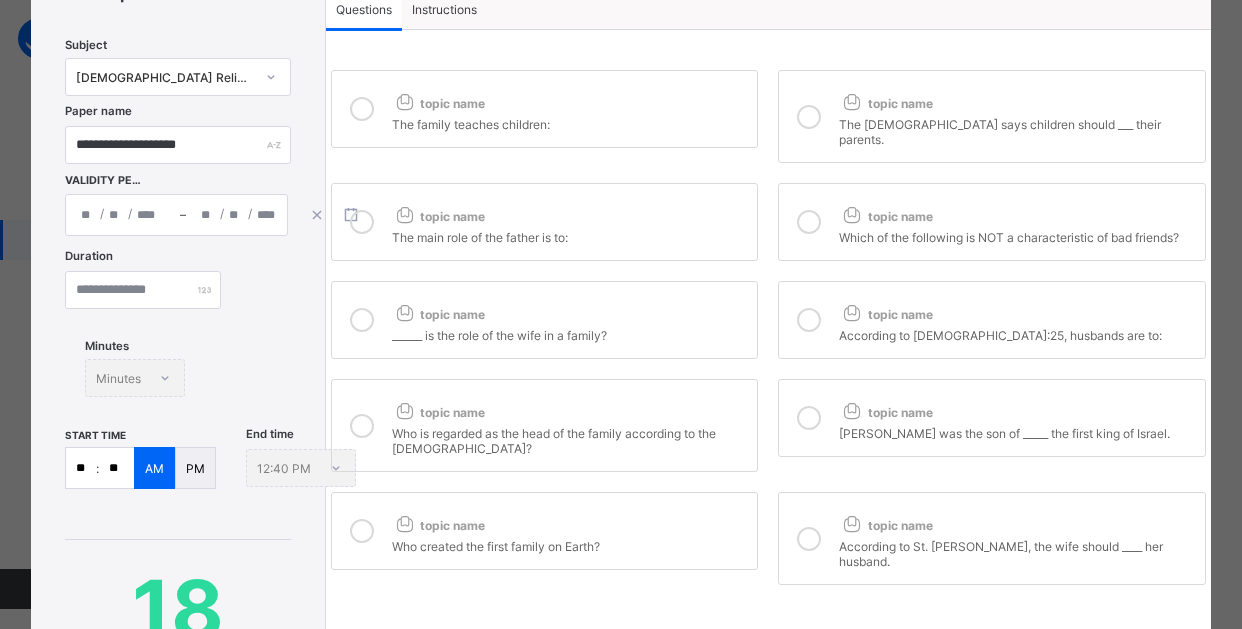 scroll, scrollTop: 200, scrollLeft: 0, axis: vertical 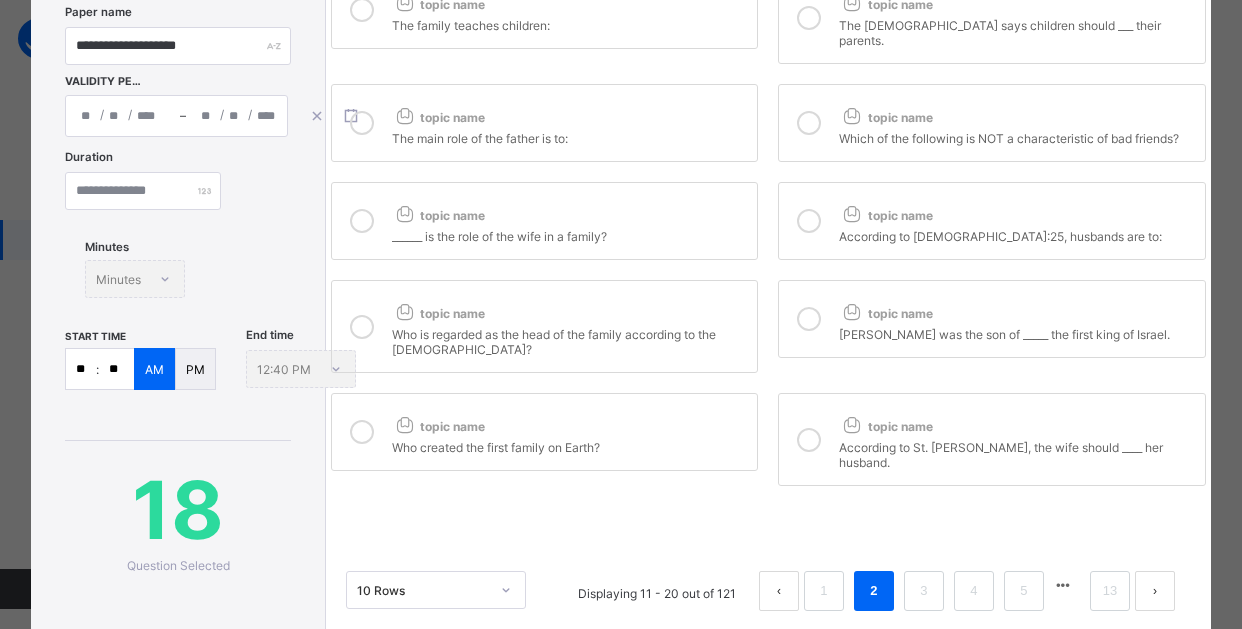 click at bounding box center [362, 432] 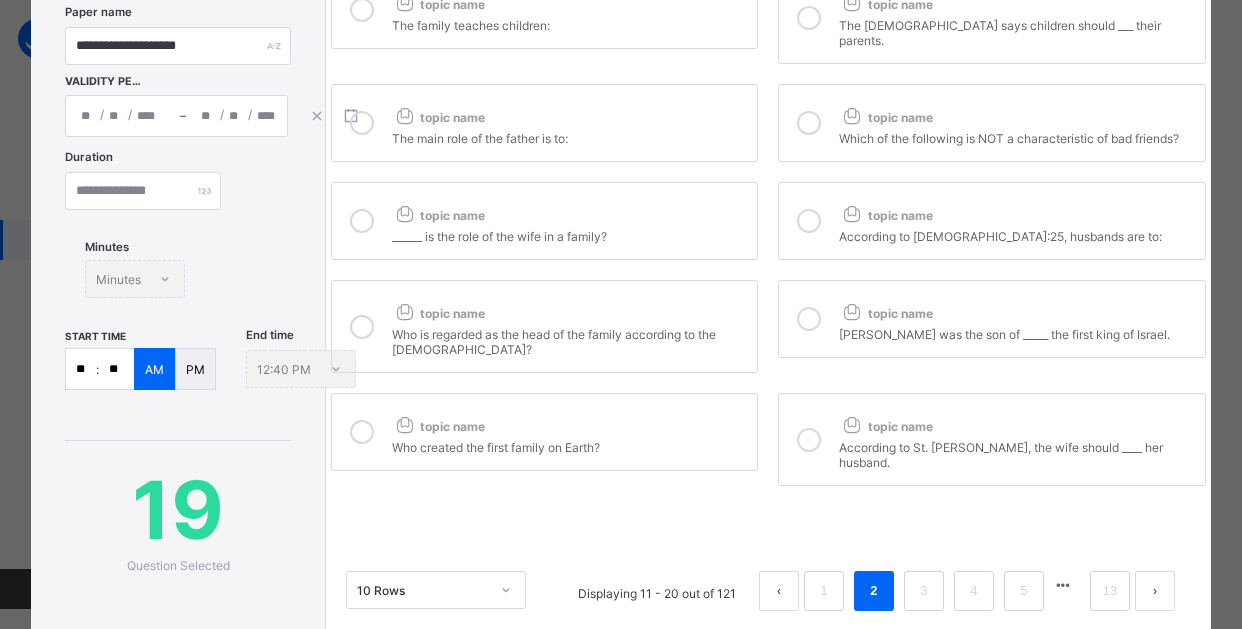 click at bounding box center (809, 440) 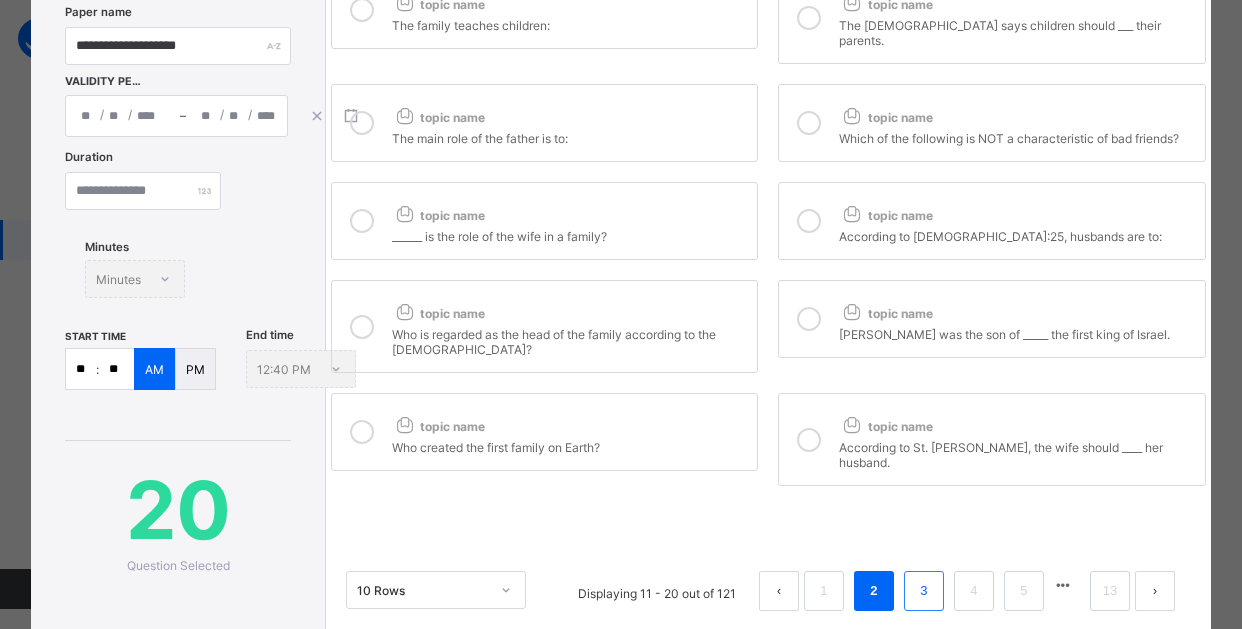 click on "3" at bounding box center (924, 591) 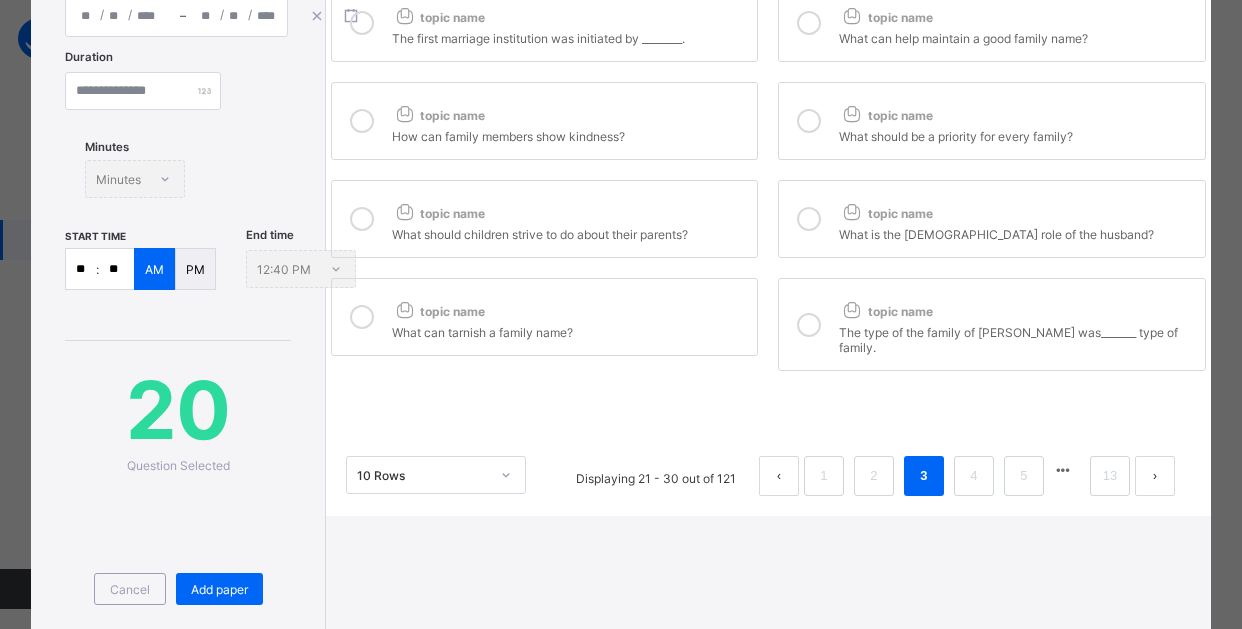 scroll, scrollTop: 400, scrollLeft: 0, axis: vertical 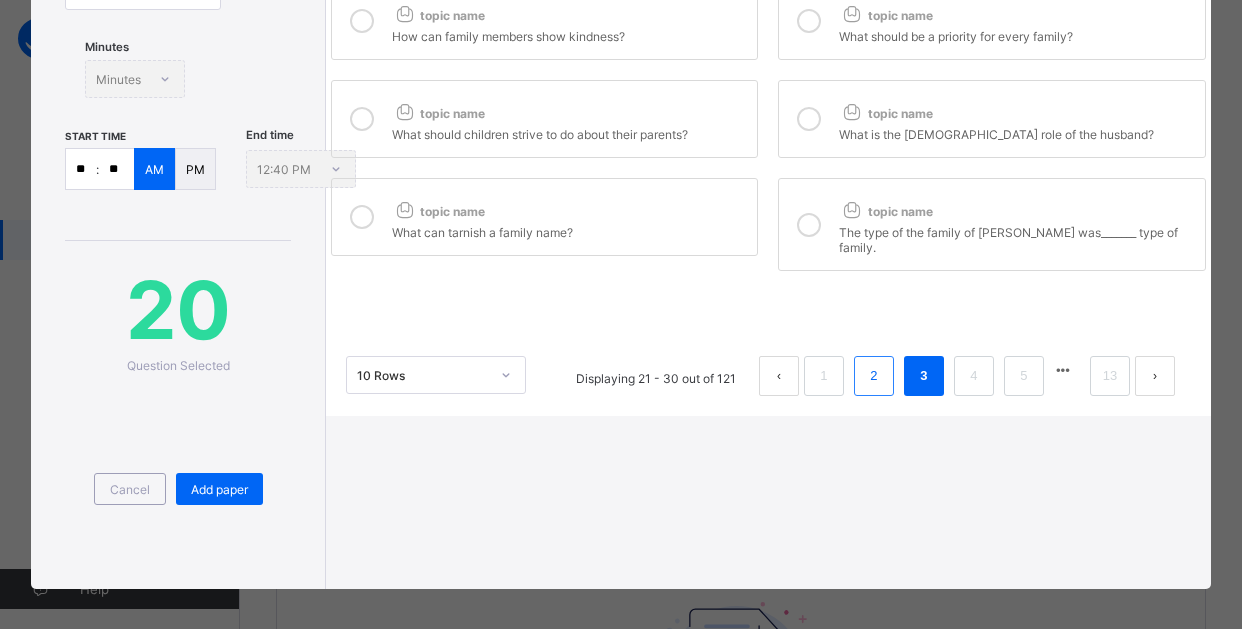 click on "2" at bounding box center [873, 376] 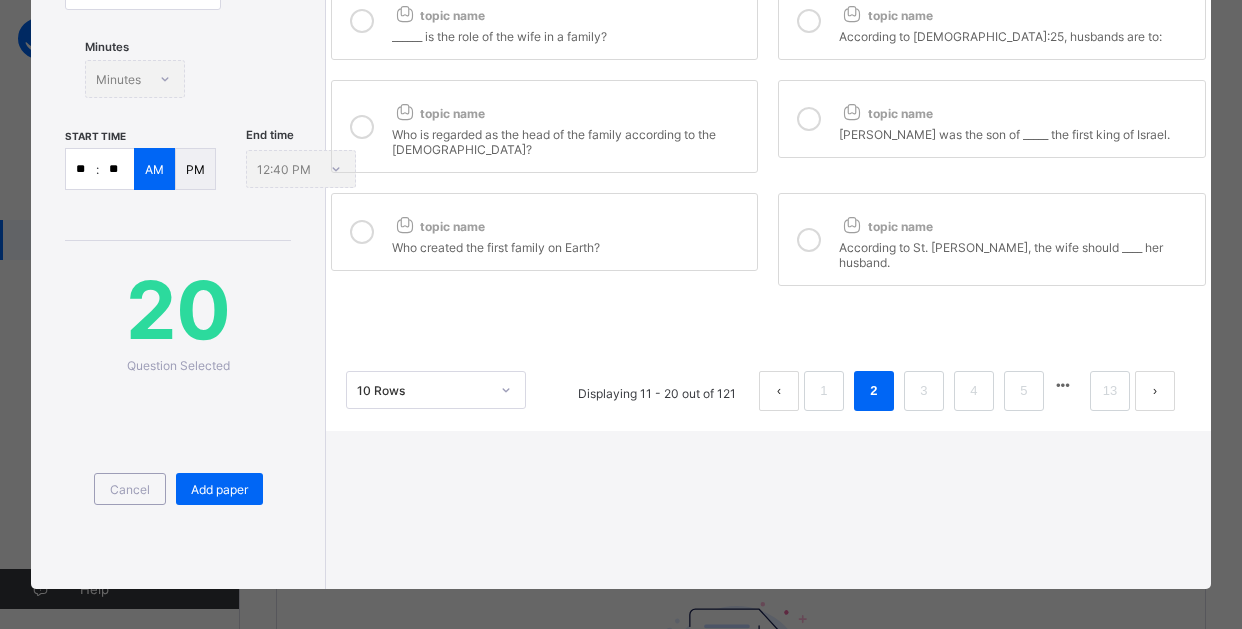 click at bounding box center [809, 240] 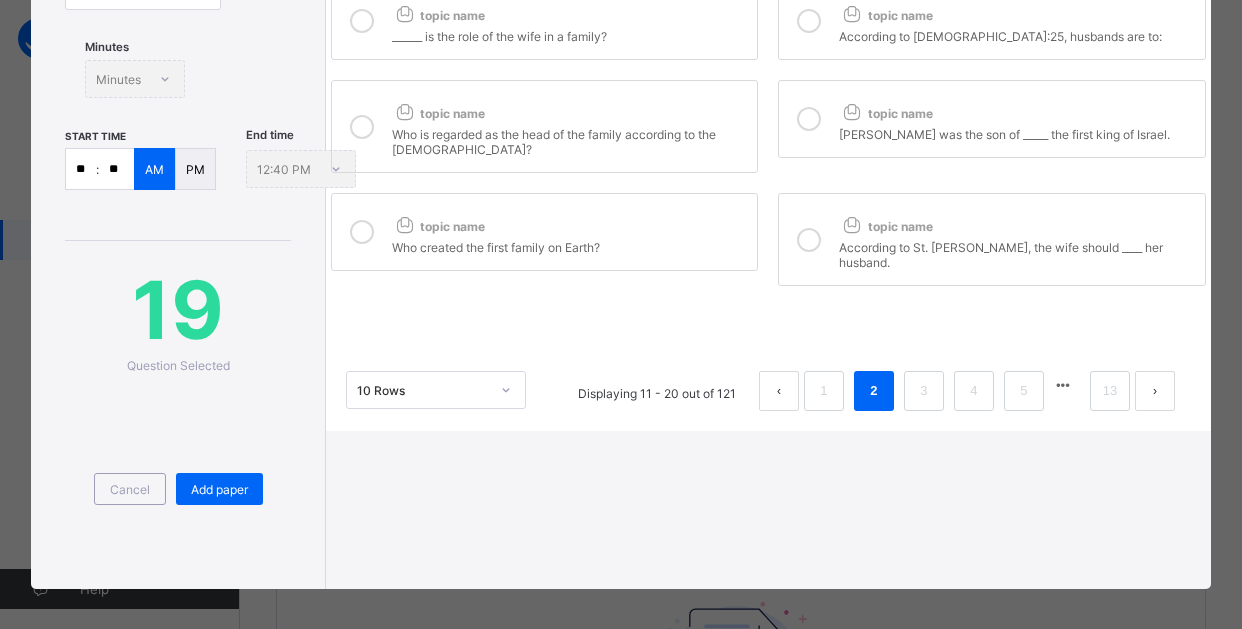 click at bounding box center (362, 232) 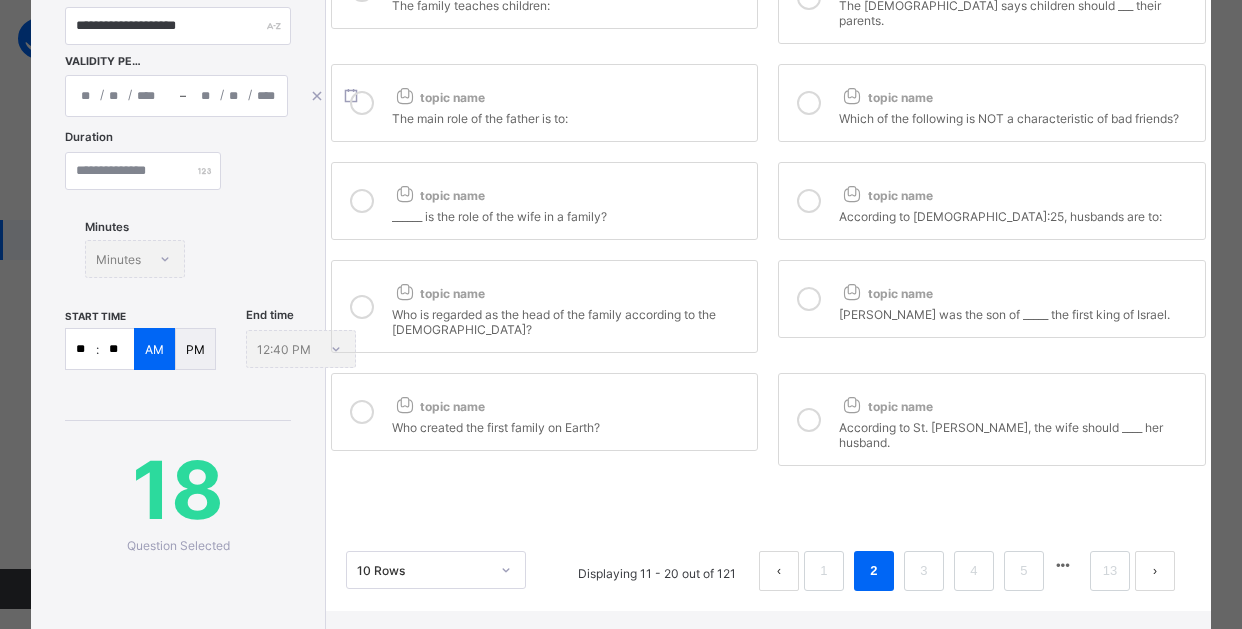 scroll, scrollTop: 200, scrollLeft: 0, axis: vertical 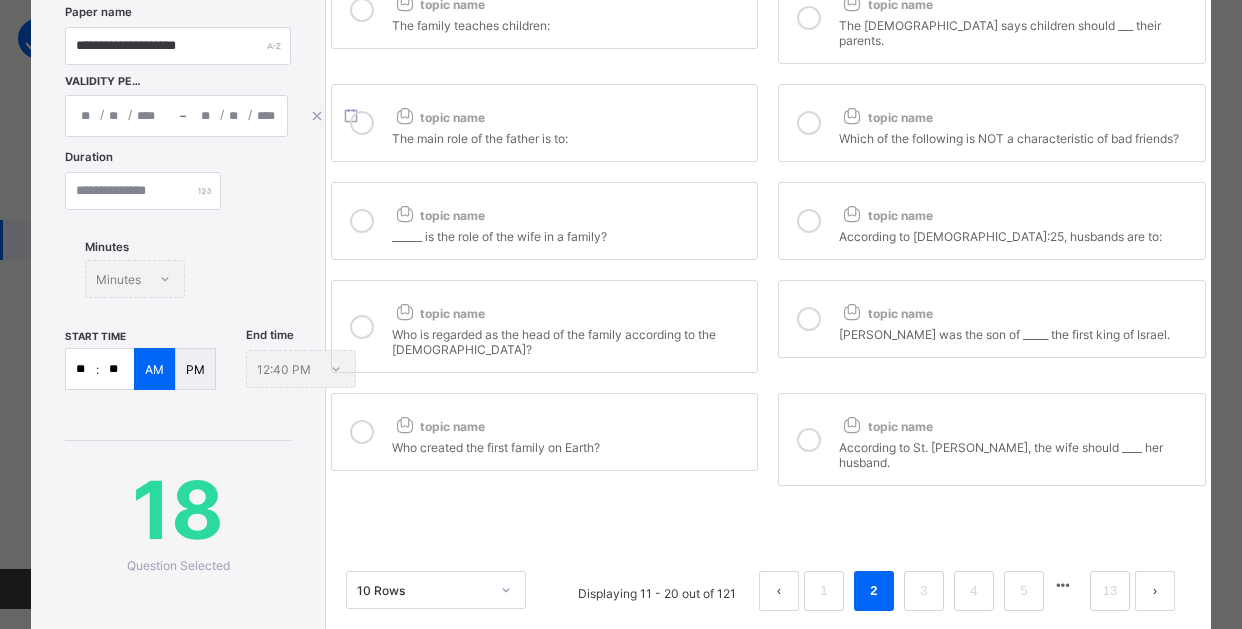 click at bounding box center [362, 327] 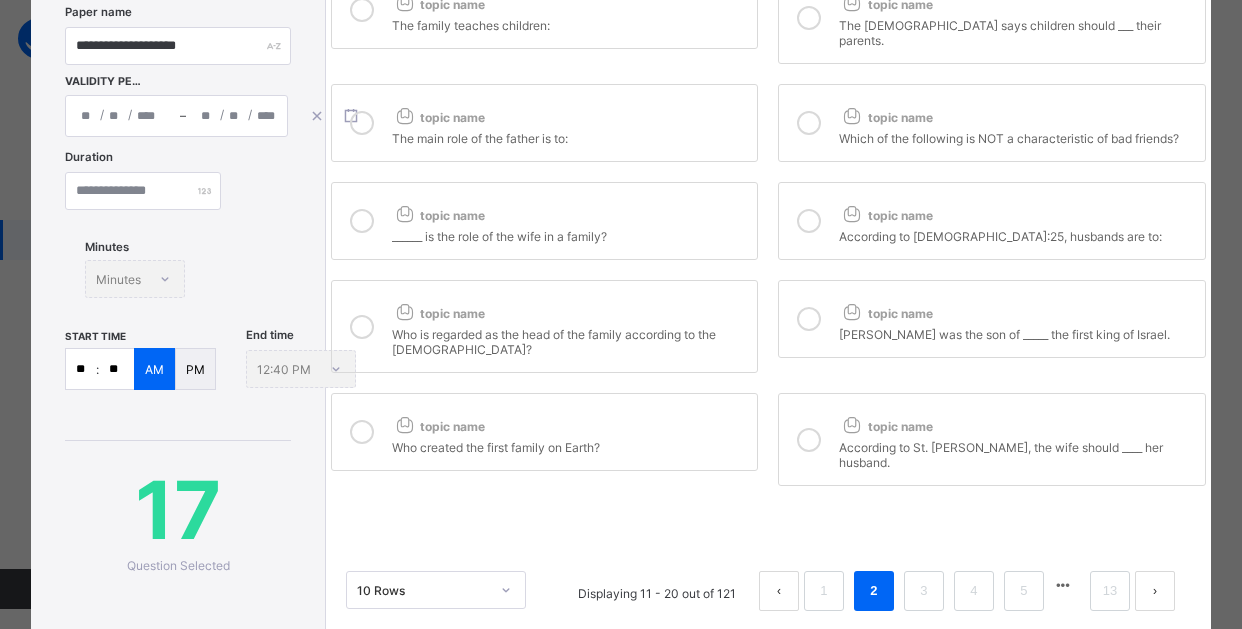 click at bounding box center (809, 319) 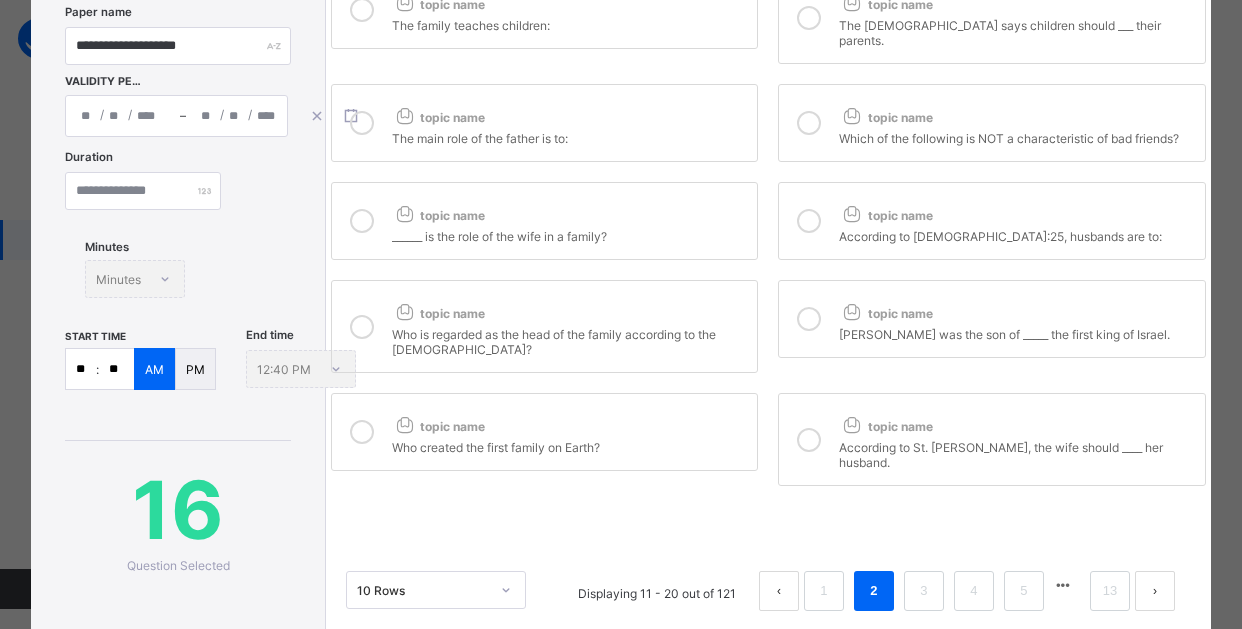 click at bounding box center [809, 221] 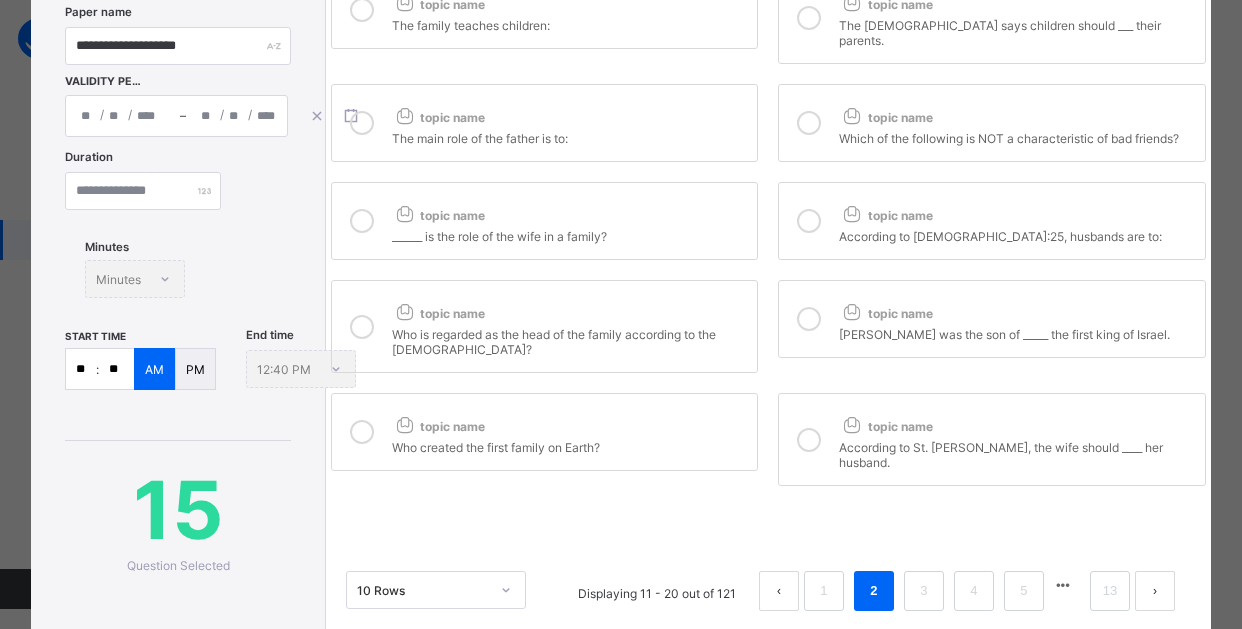 click at bounding box center (362, 221) 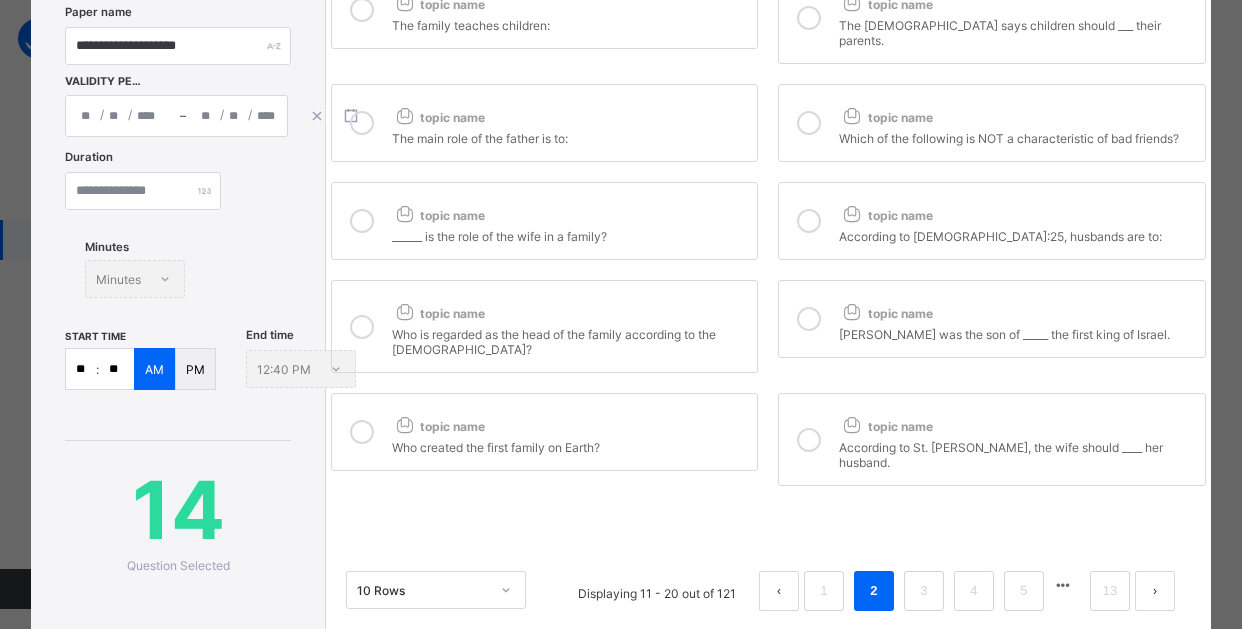 click at bounding box center [362, 123] 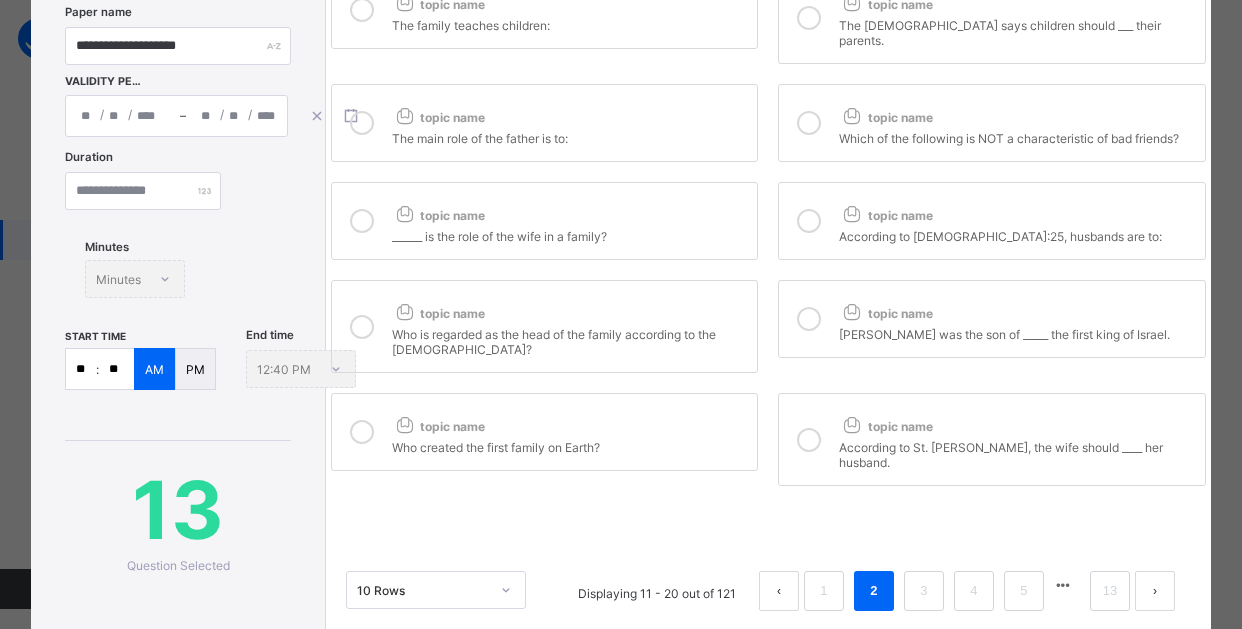 click at bounding box center [809, 123] 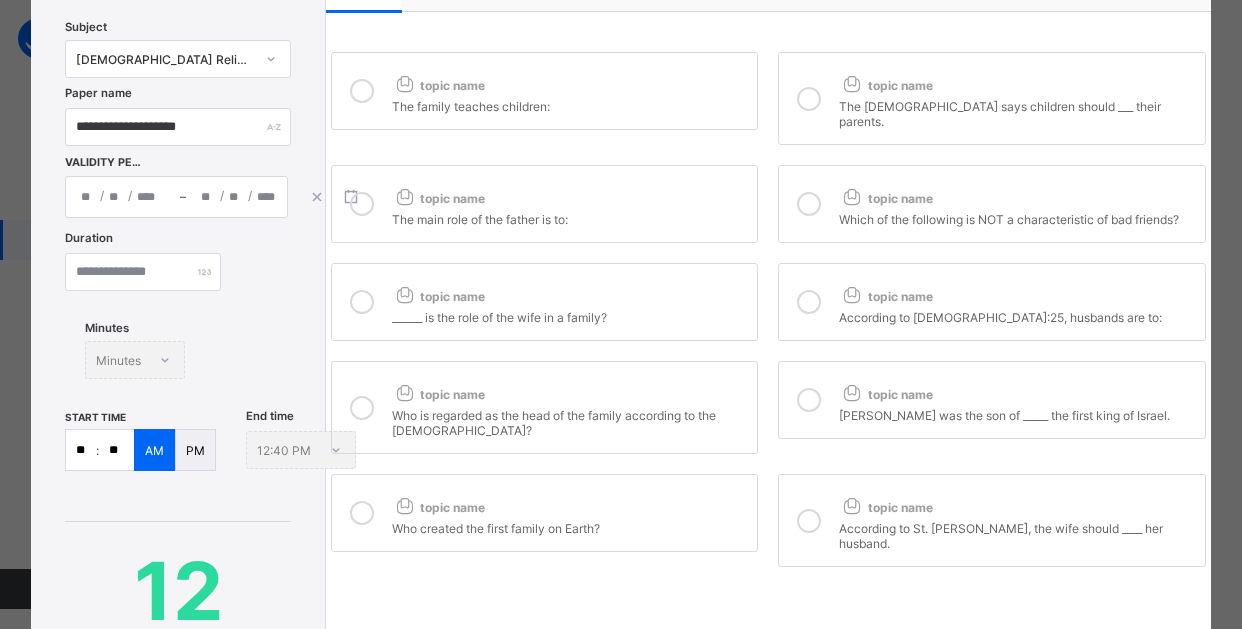 scroll, scrollTop: 0, scrollLeft: 0, axis: both 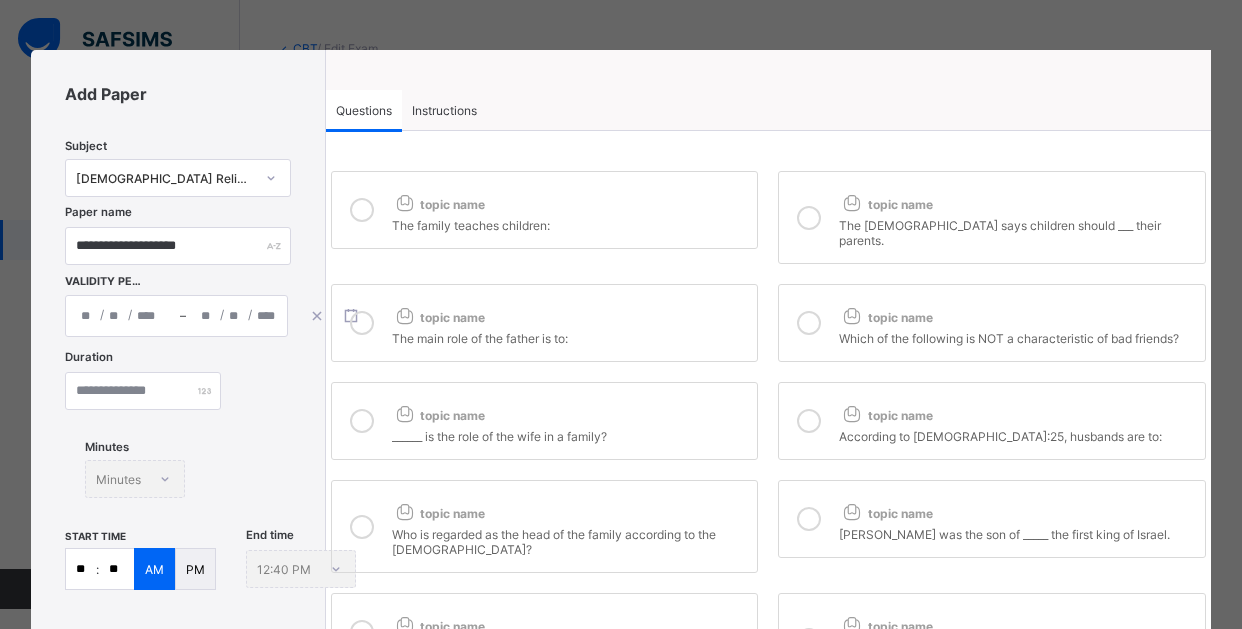 click at bounding box center [809, 218] 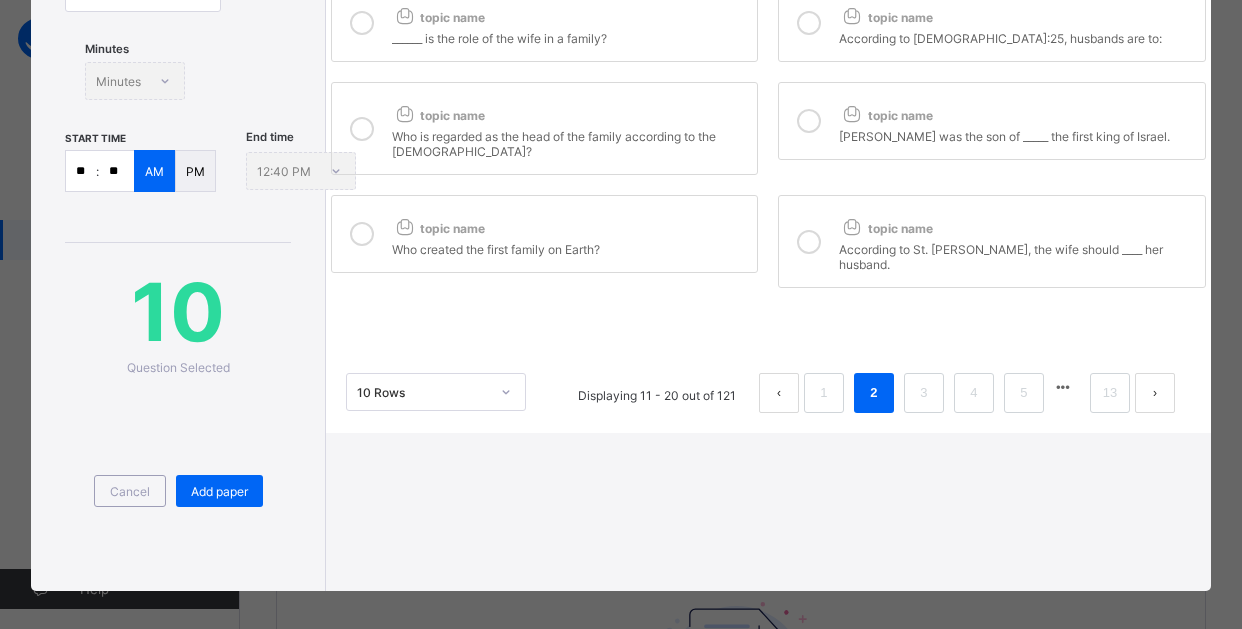scroll, scrollTop: 400, scrollLeft: 0, axis: vertical 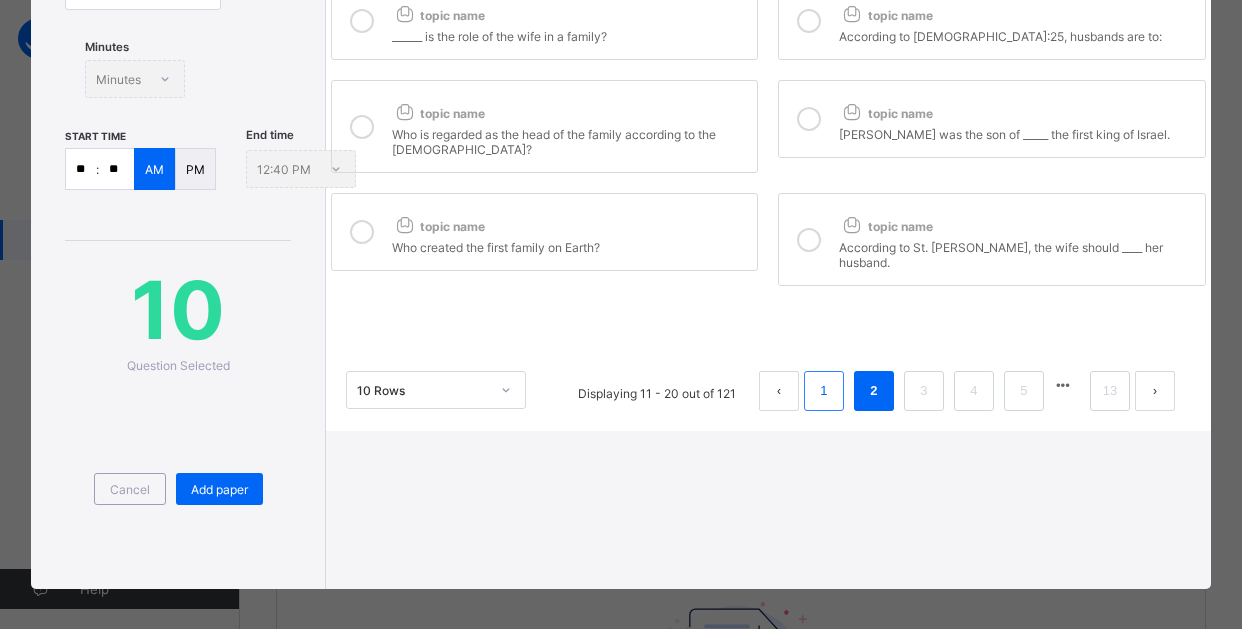 click on "1" at bounding box center [823, 391] 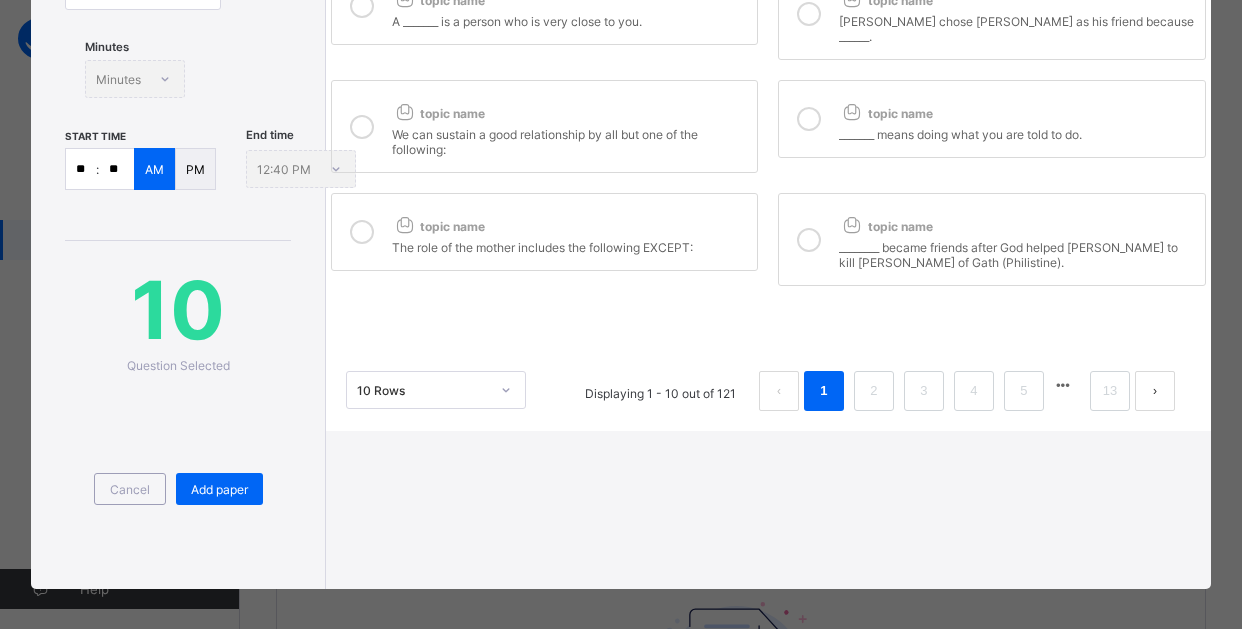 click at bounding box center (809, 240) 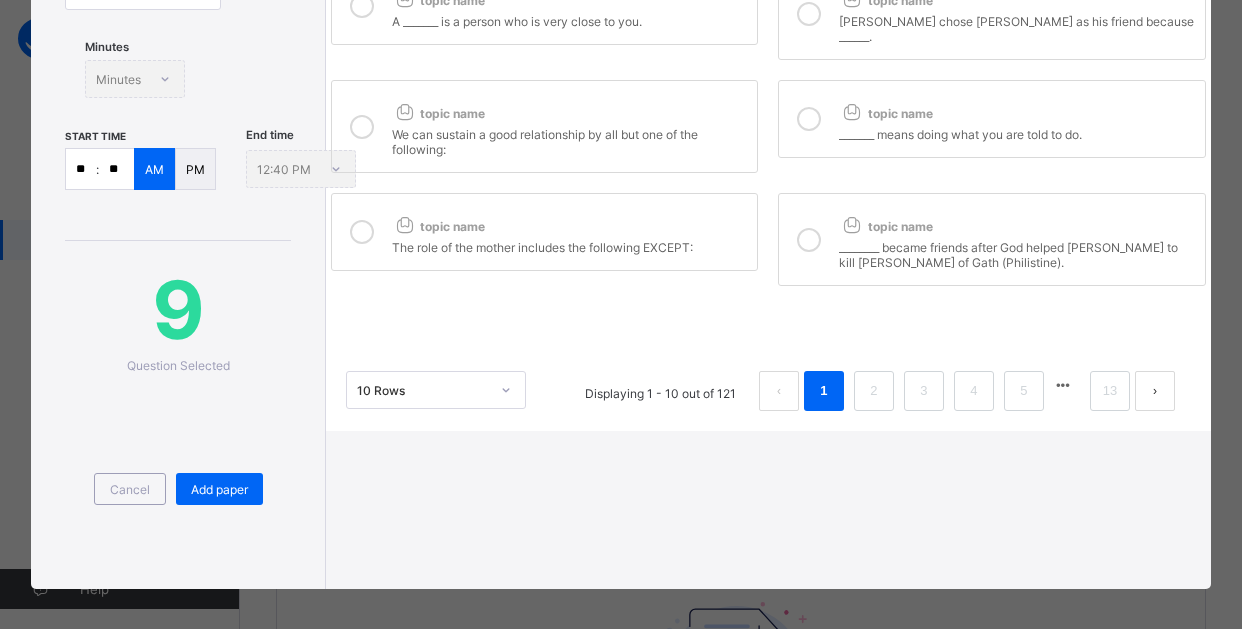 click at bounding box center [362, 232] 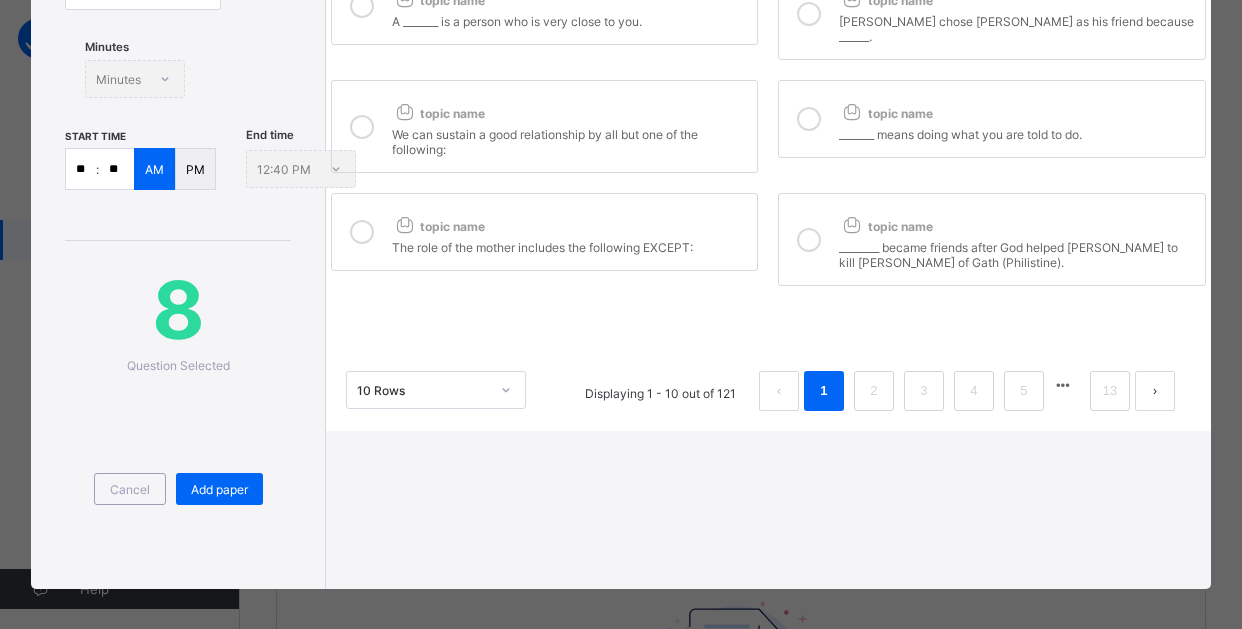 click at bounding box center [362, 127] 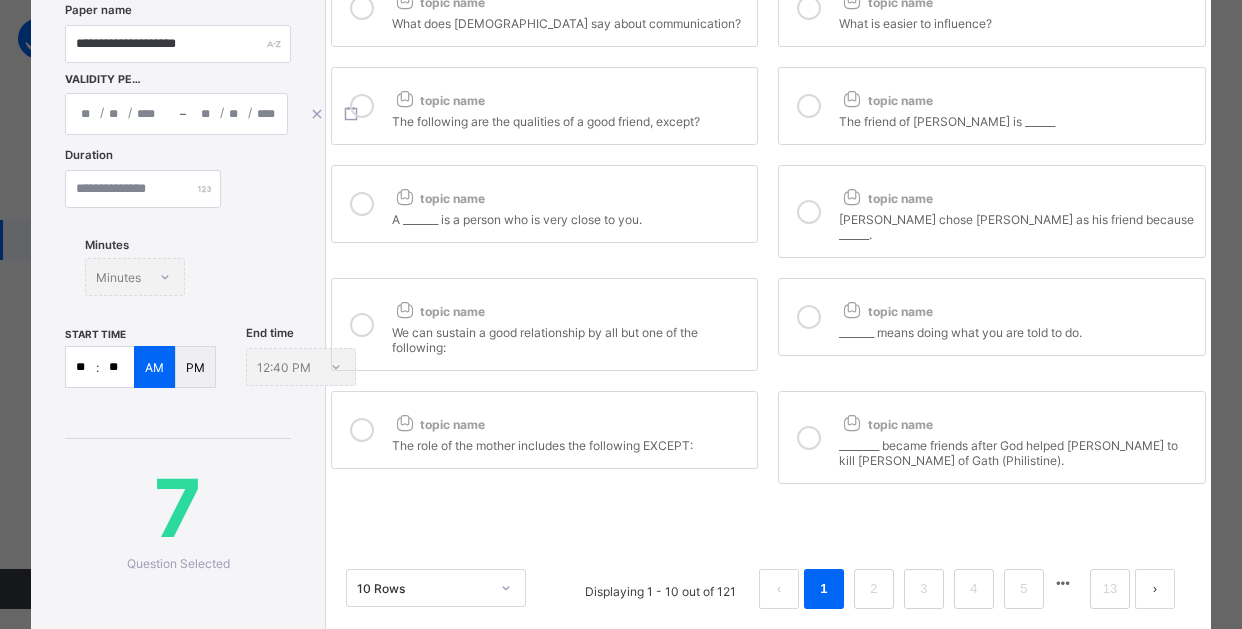 scroll, scrollTop: 200, scrollLeft: 0, axis: vertical 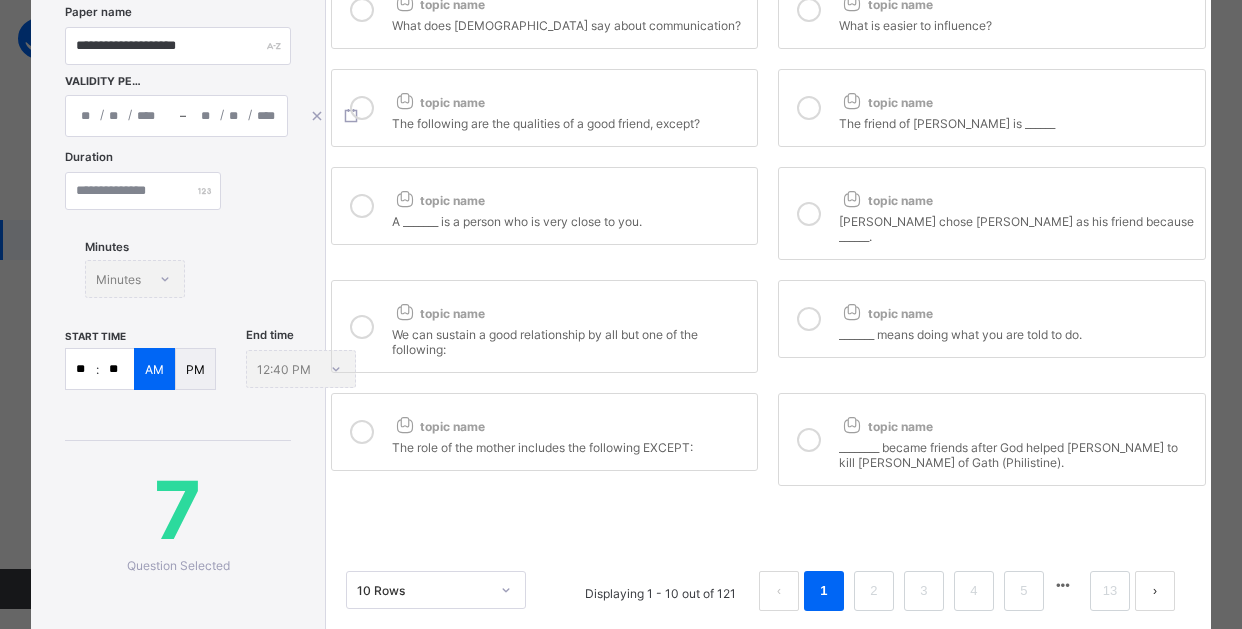 drag, startPoint x: 800, startPoint y: 302, endPoint x: 803, endPoint y: 257, distance: 45.099888 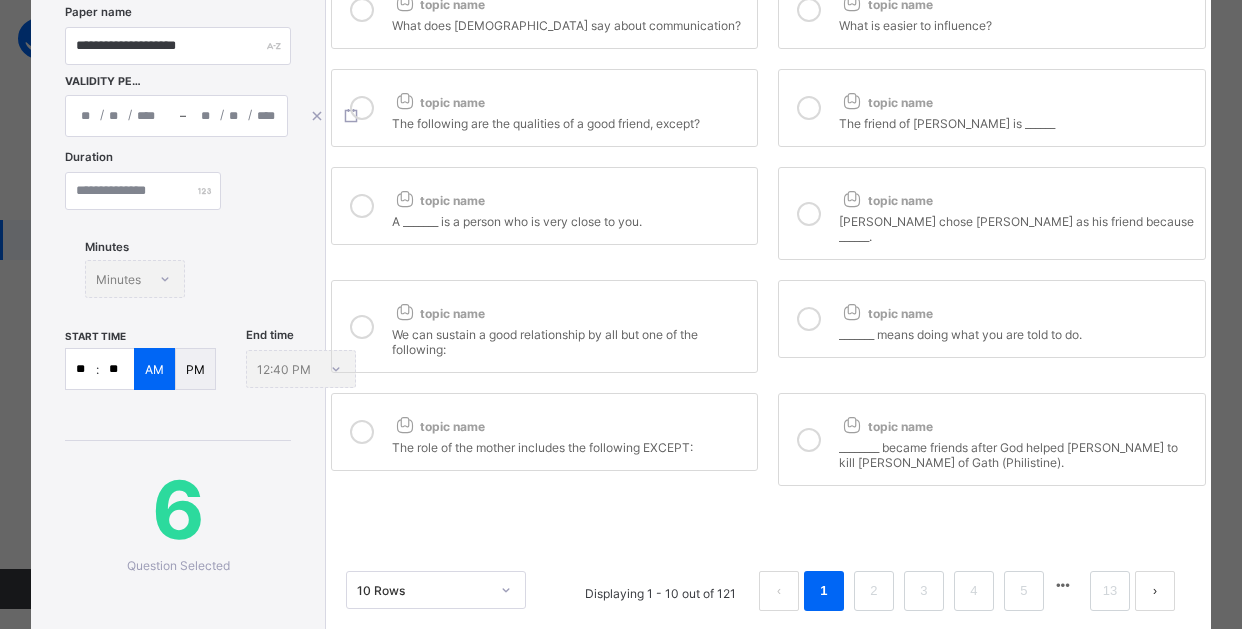 click at bounding box center [809, 214] 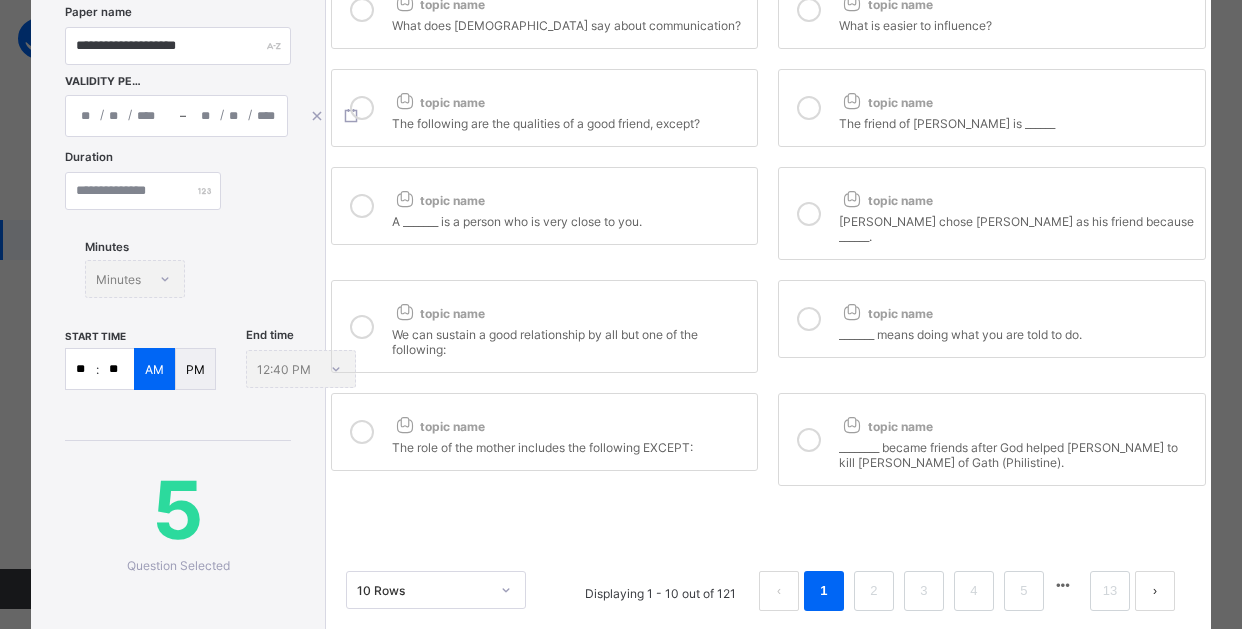 click at bounding box center [809, 108] 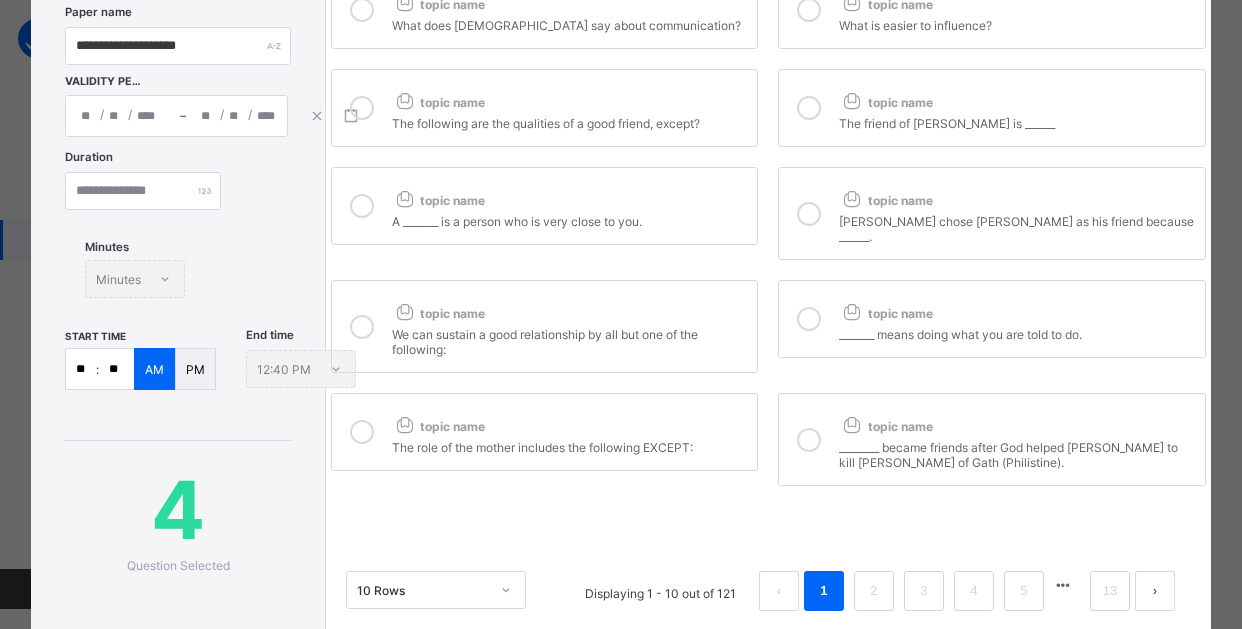 drag, startPoint x: 357, startPoint y: 105, endPoint x: 393, endPoint y: 187, distance: 89.55445 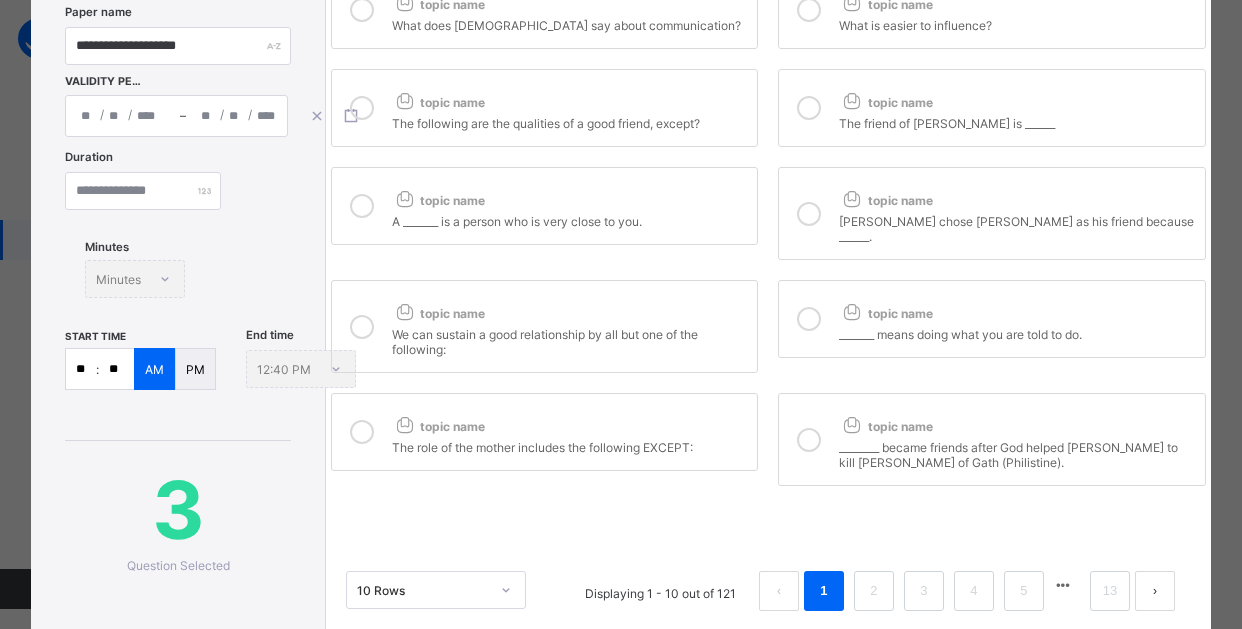click at bounding box center (362, 206) 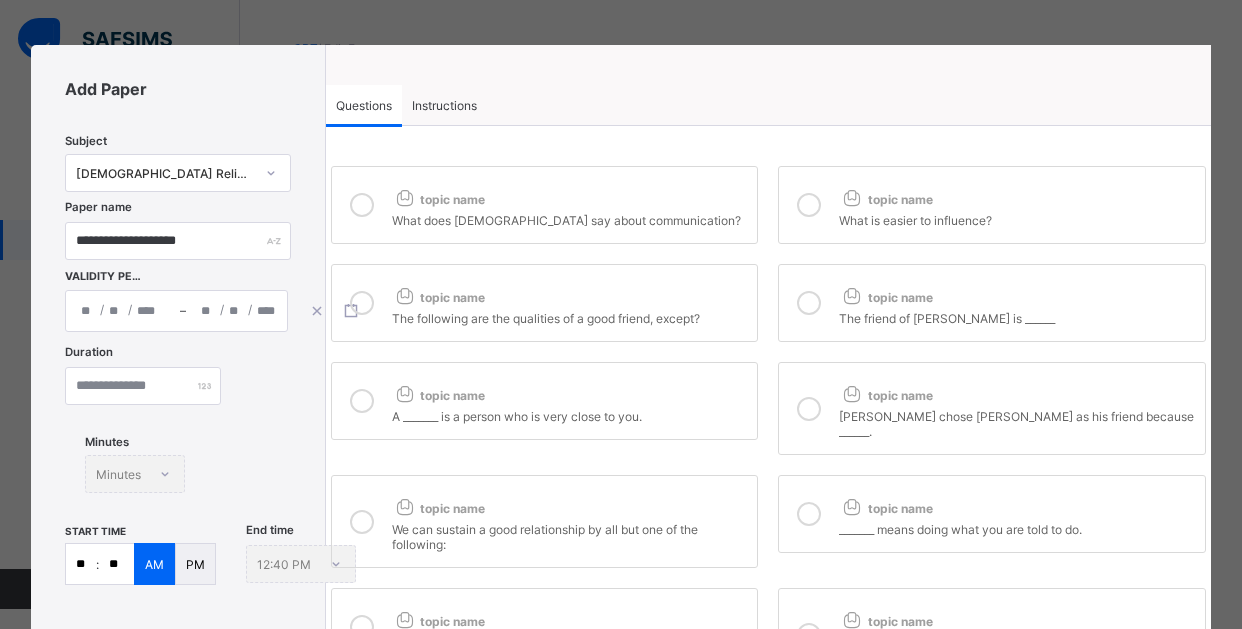 scroll, scrollTop: 0, scrollLeft: 0, axis: both 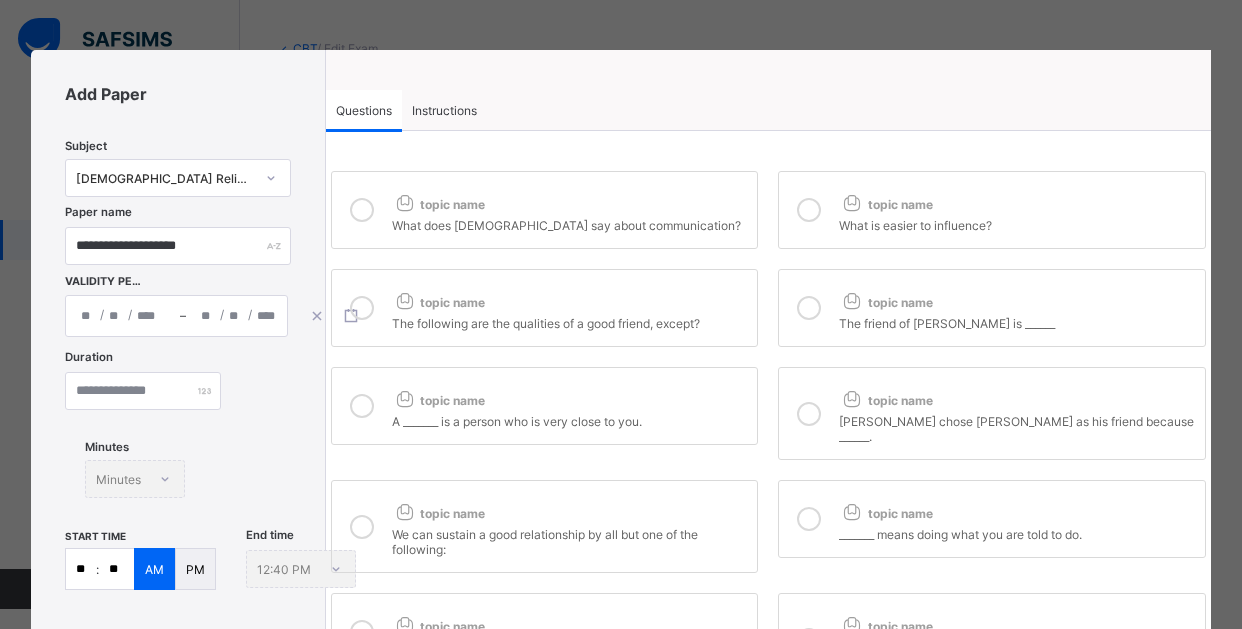 click at bounding box center (362, 210) 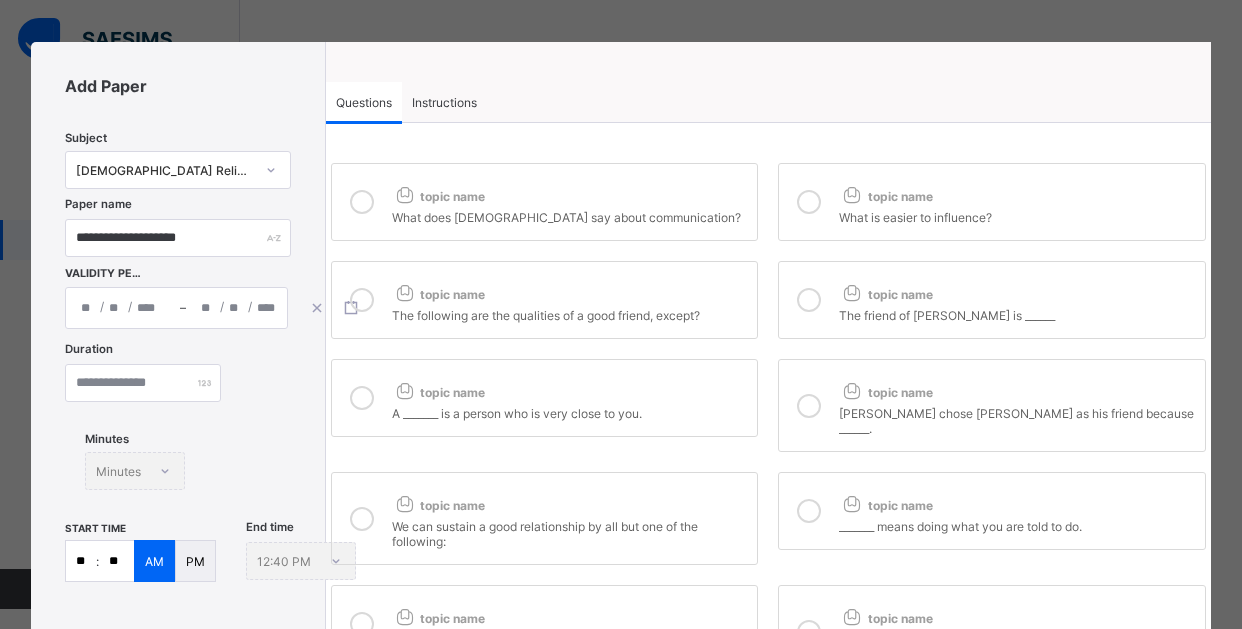scroll, scrollTop: 0, scrollLeft: 0, axis: both 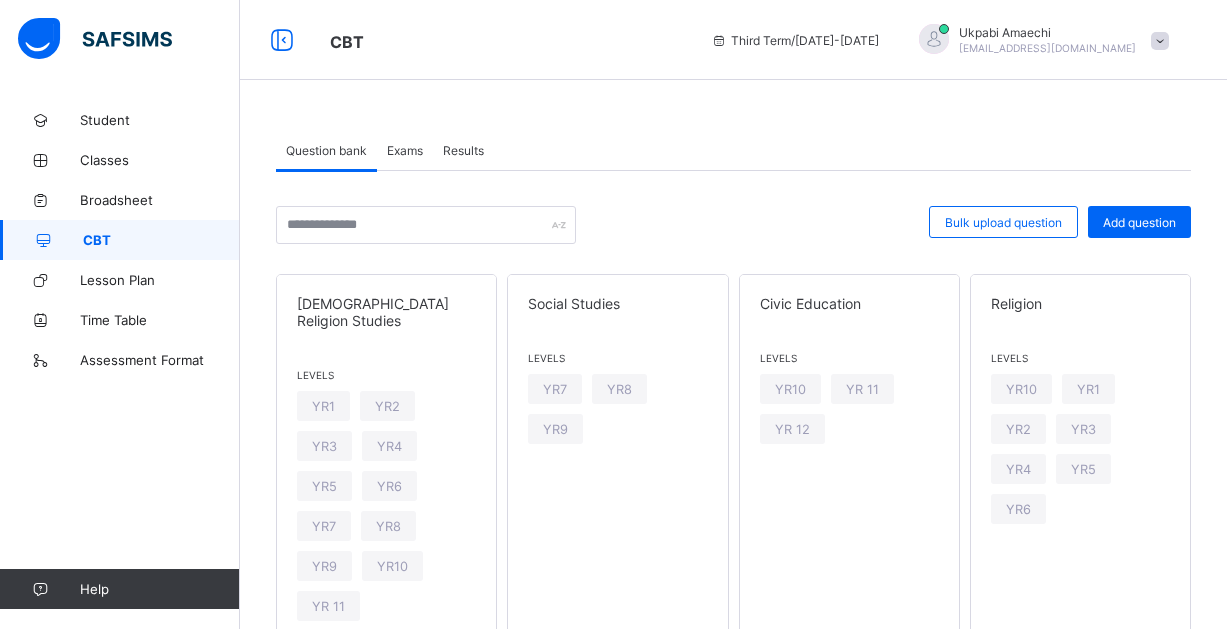 click on "Exams" at bounding box center (405, 150) 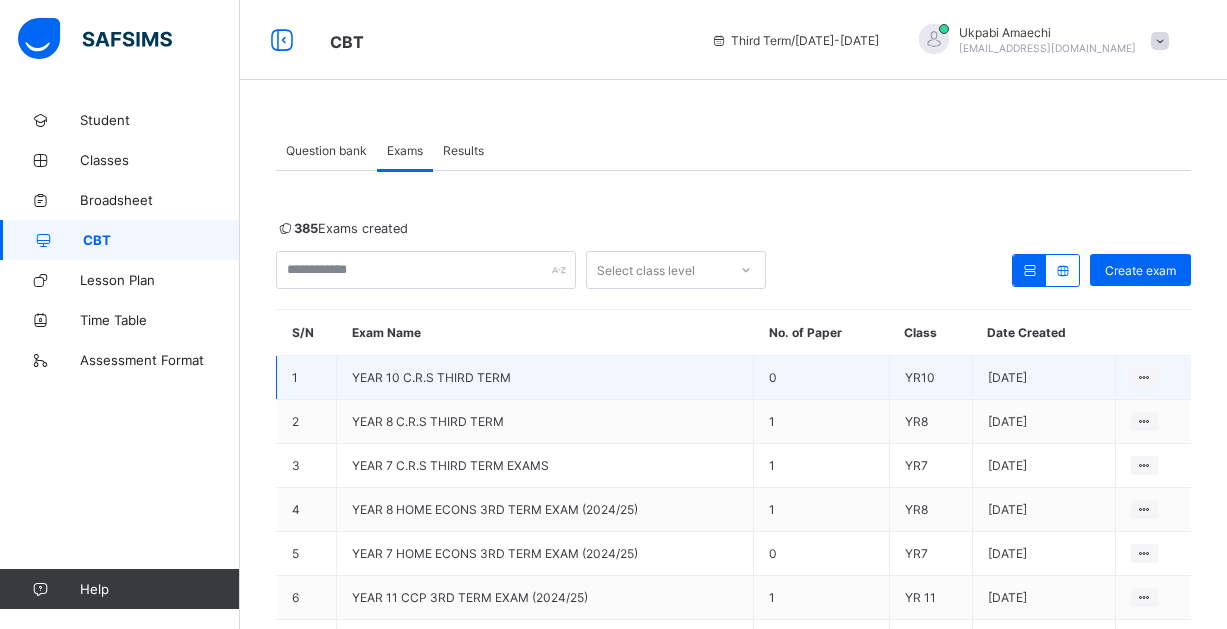 click on "YEAR 10 C.R.S THIRD TERM" at bounding box center (545, 378) 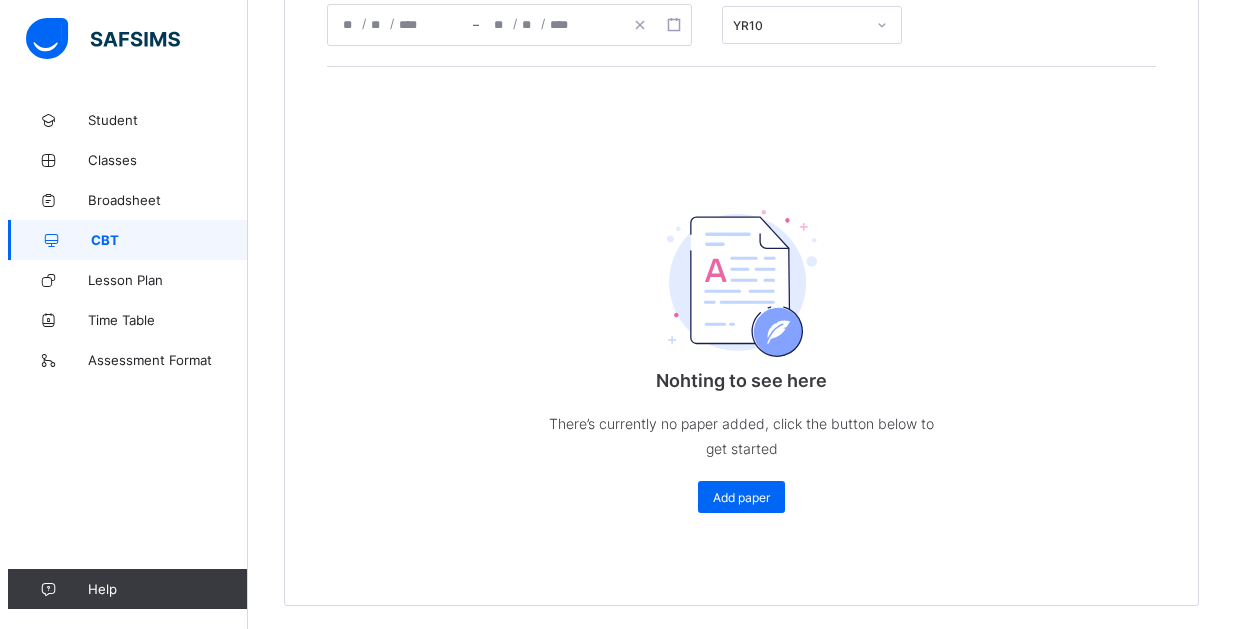 scroll, scrollTop: 489, scrollLeft: 0, axis: vertical 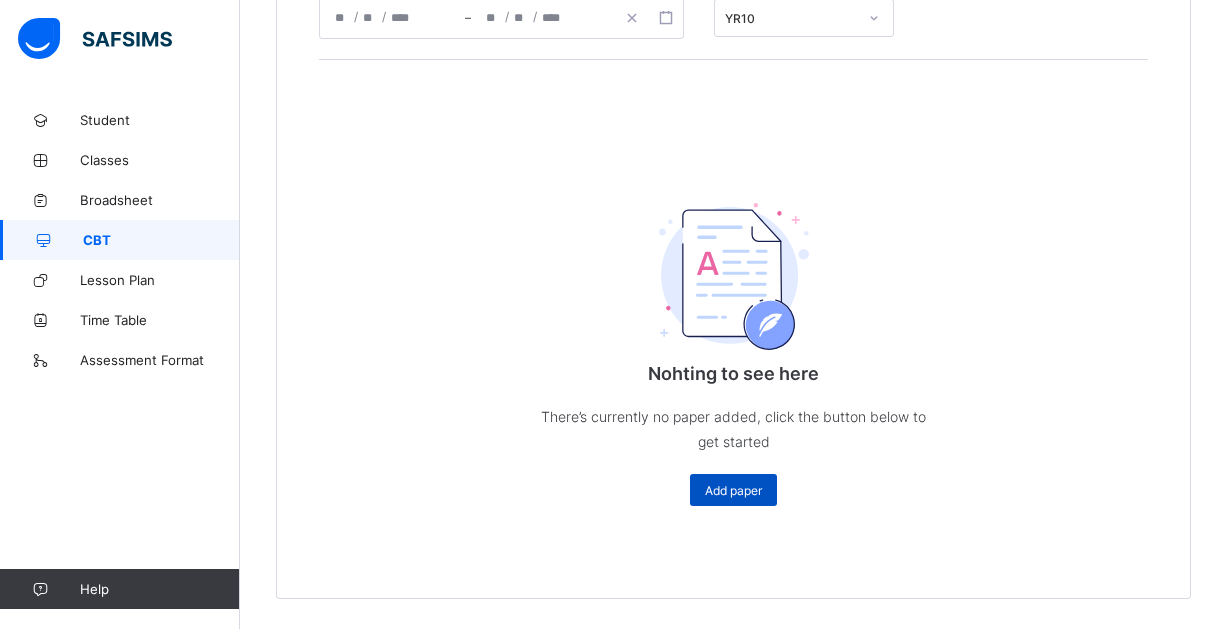 click on "Add paper" at bounding box center [733, 490] 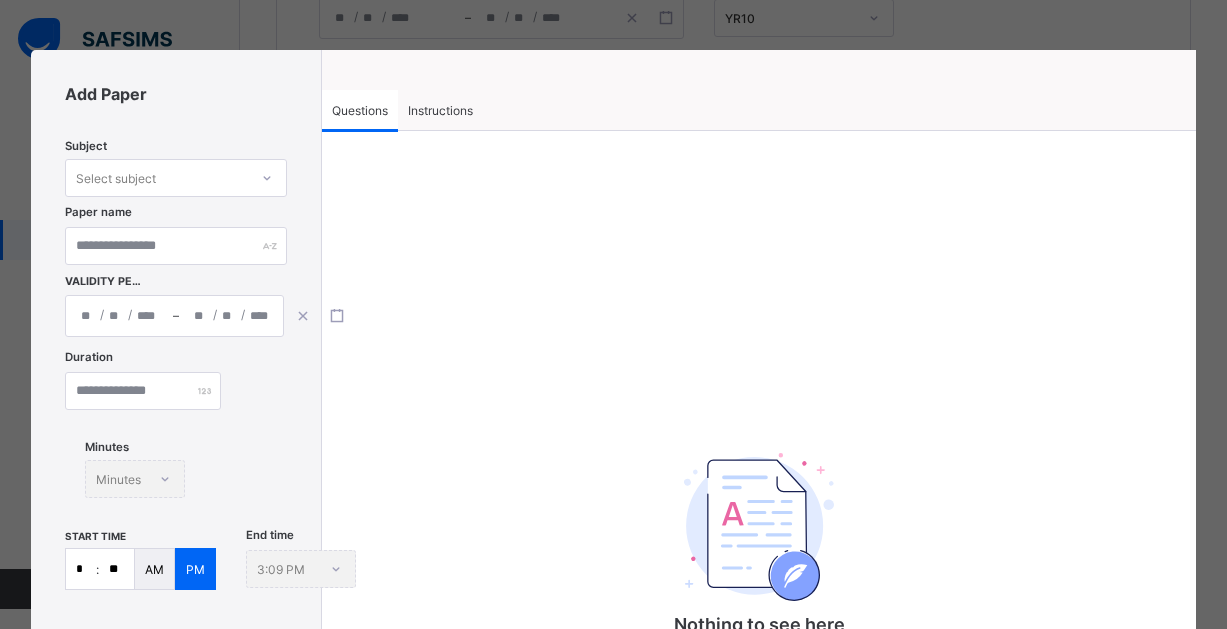 click on "Select subject" at bounding box center [157, 178] 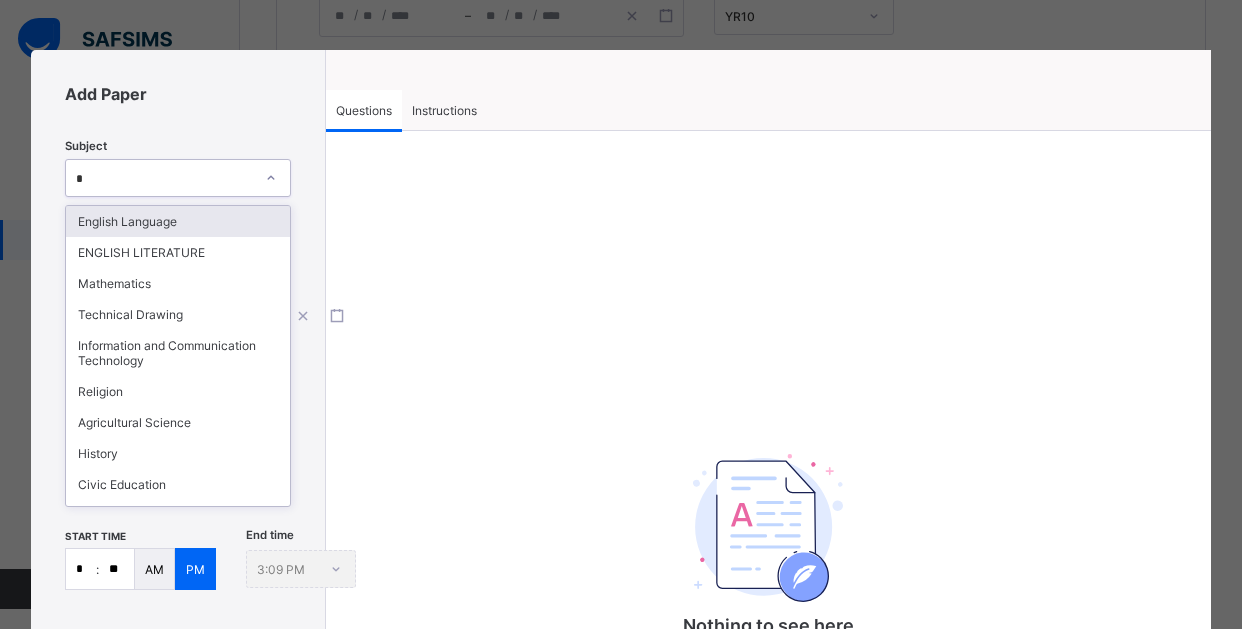 type on "**" 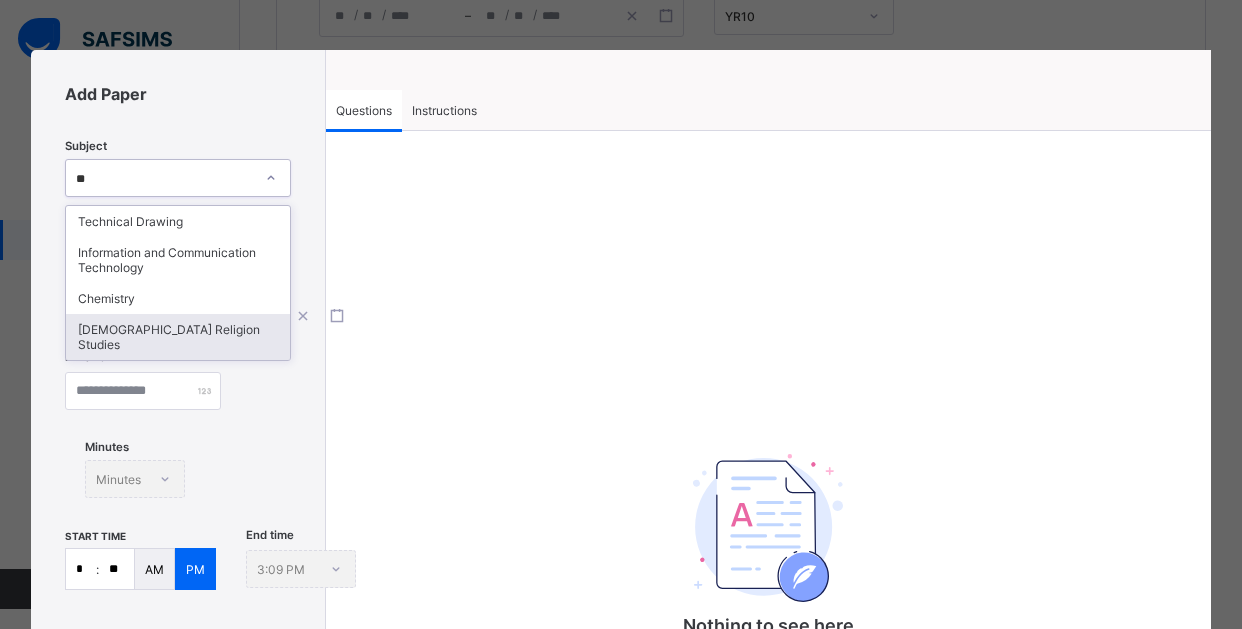click on "[DEMOGRAPHIC_DATA] Religion Studies" at bounding box center (178, 337) 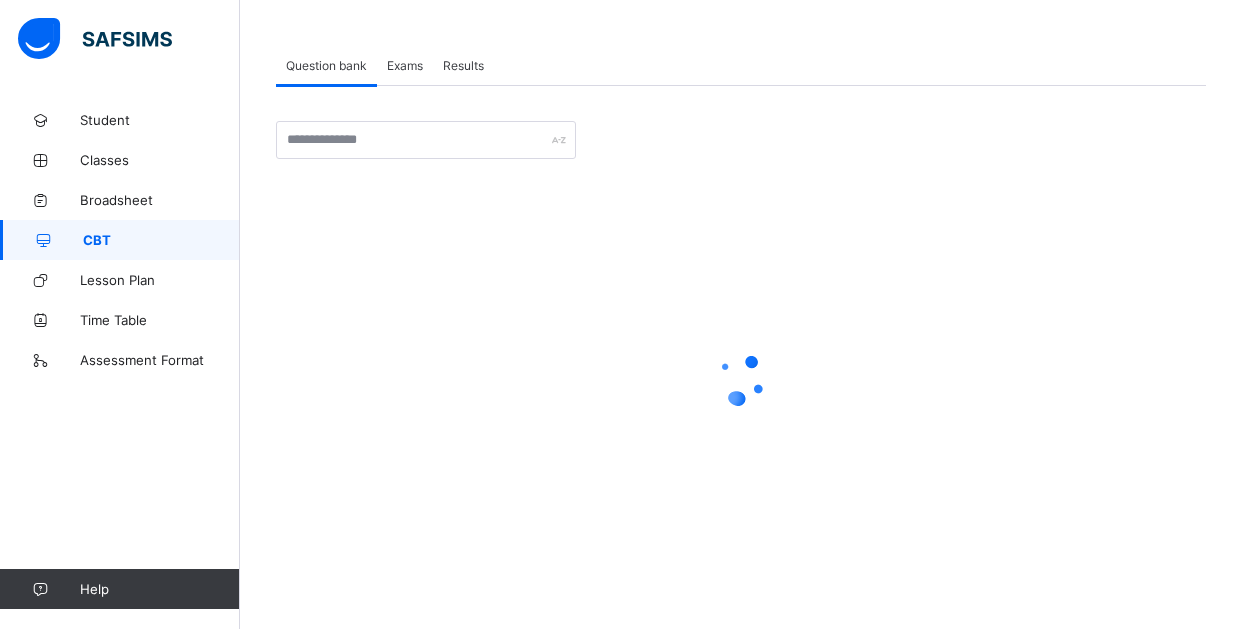 scroll, scrollTop: 0, scrollLeft: 0, axis: both 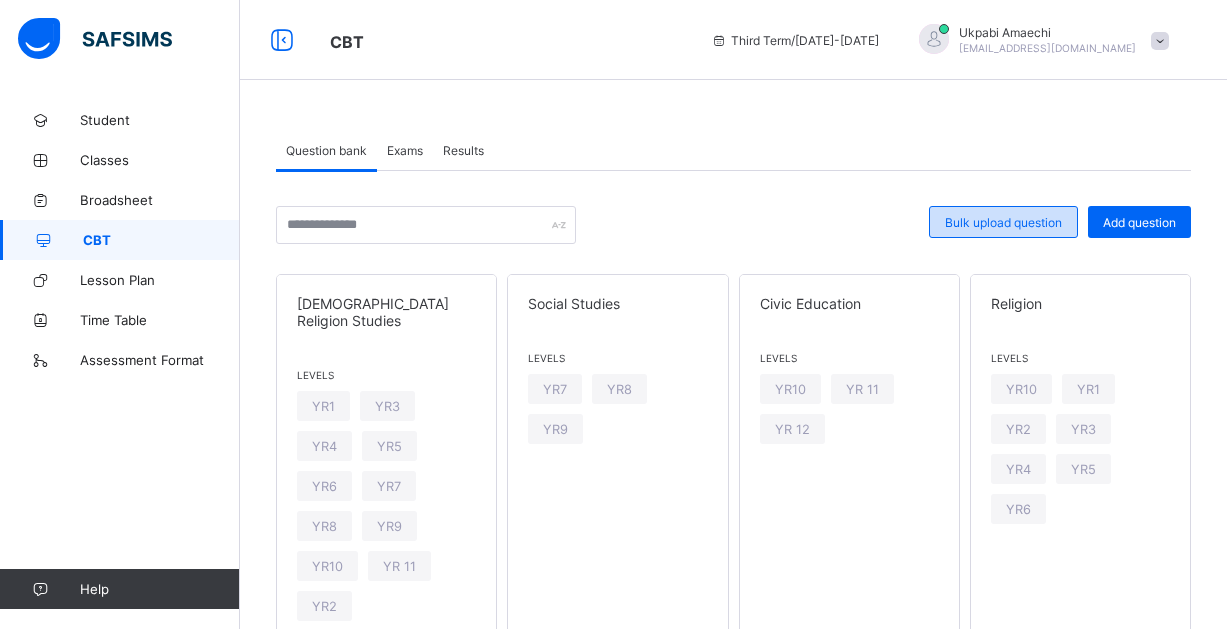 click on "Bulk upload question" at bounding box center [1003, 222] 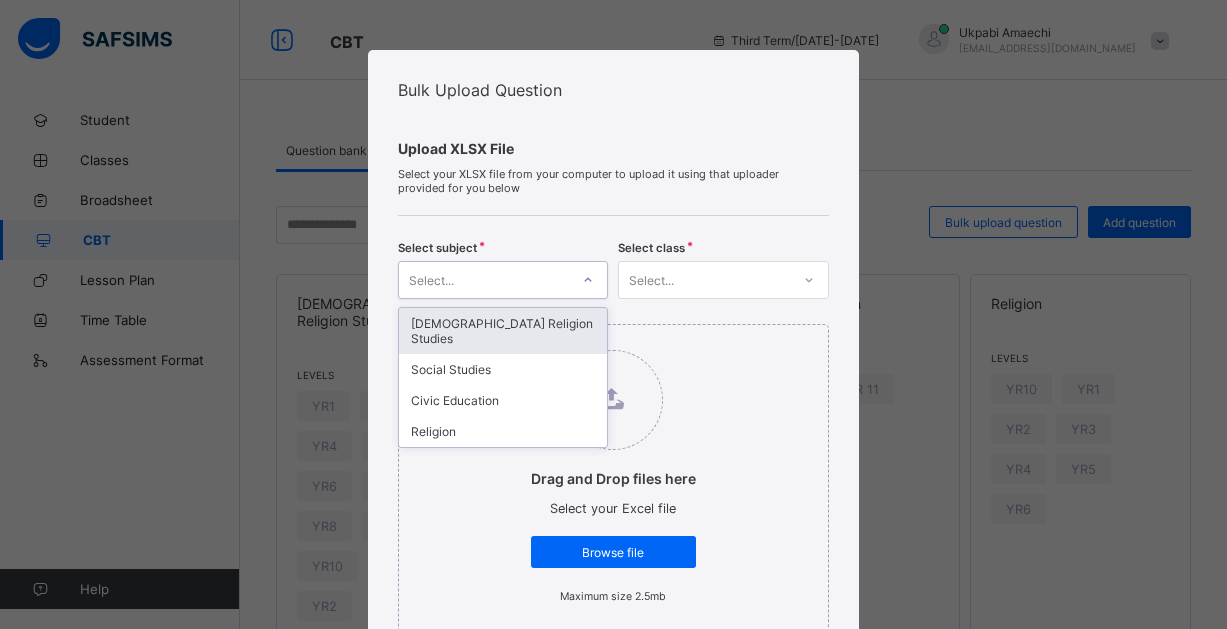 click 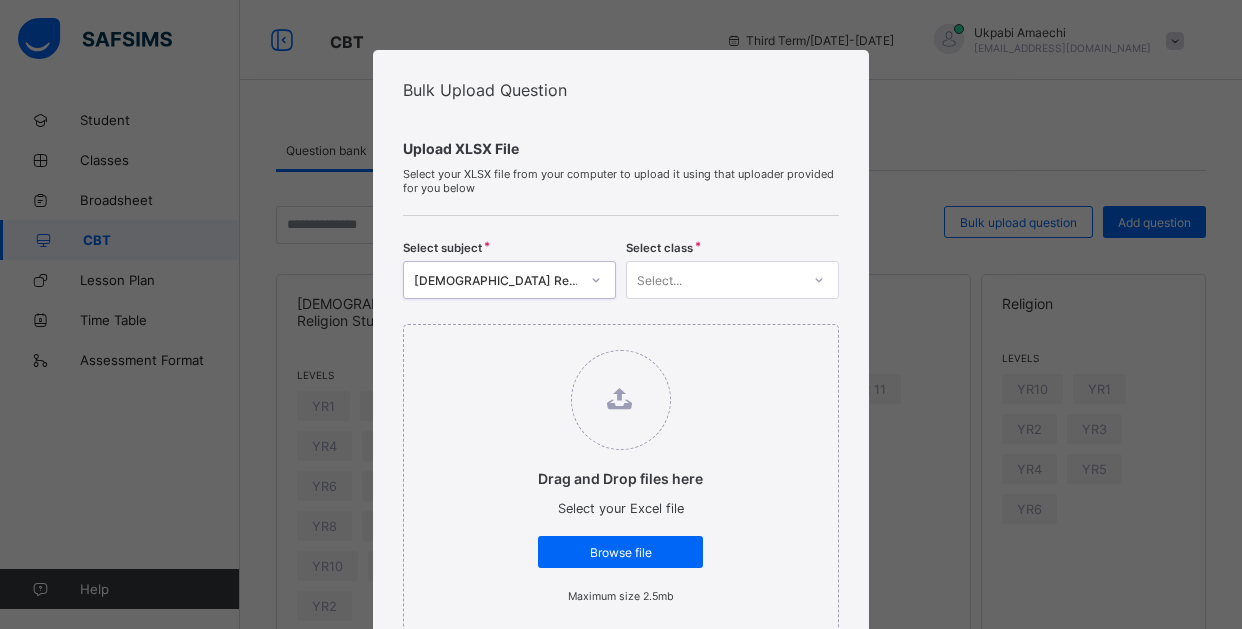 click 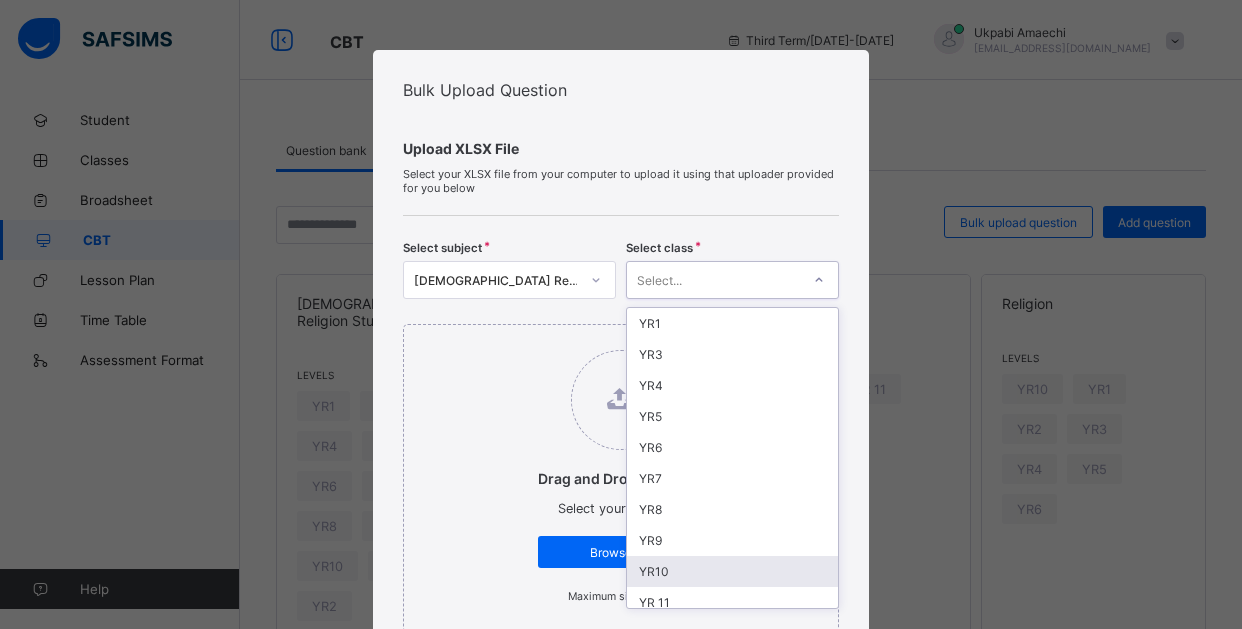 click on "YR10" at bounding box center [732, 571] 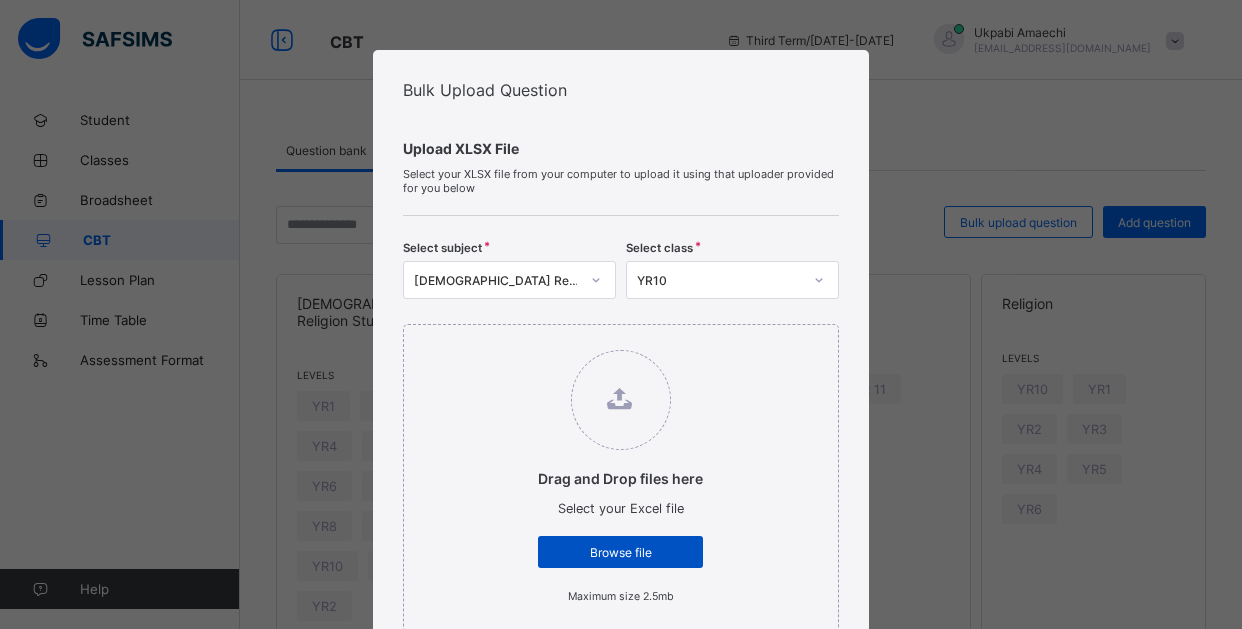 click on "Browse file" at bounding box center (620, 552) 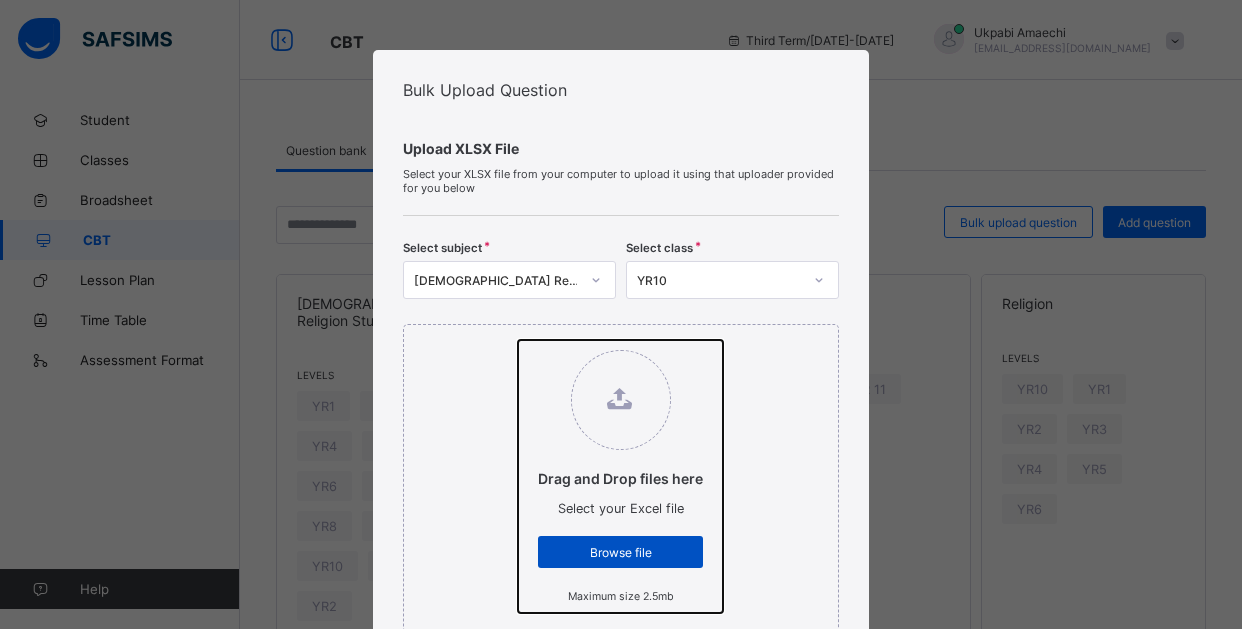 click on "Drag and Drop files here Select your Excel file Browse file Maximum size 2.5mb" at bounding box center (518, 340) 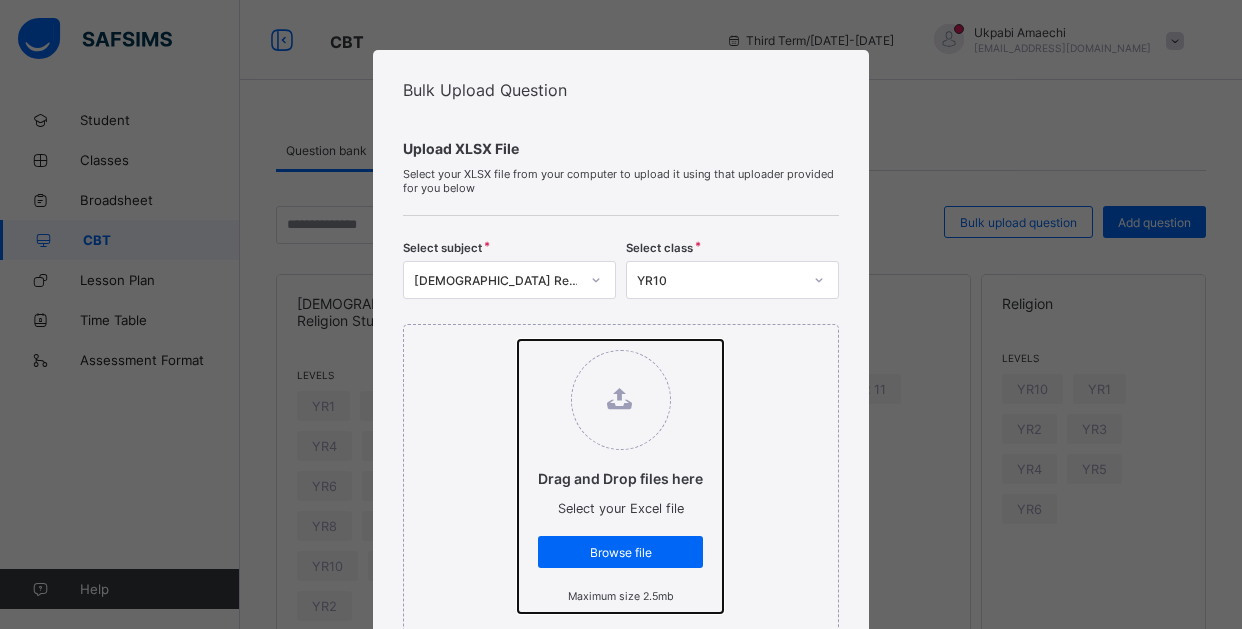 type on "**********" 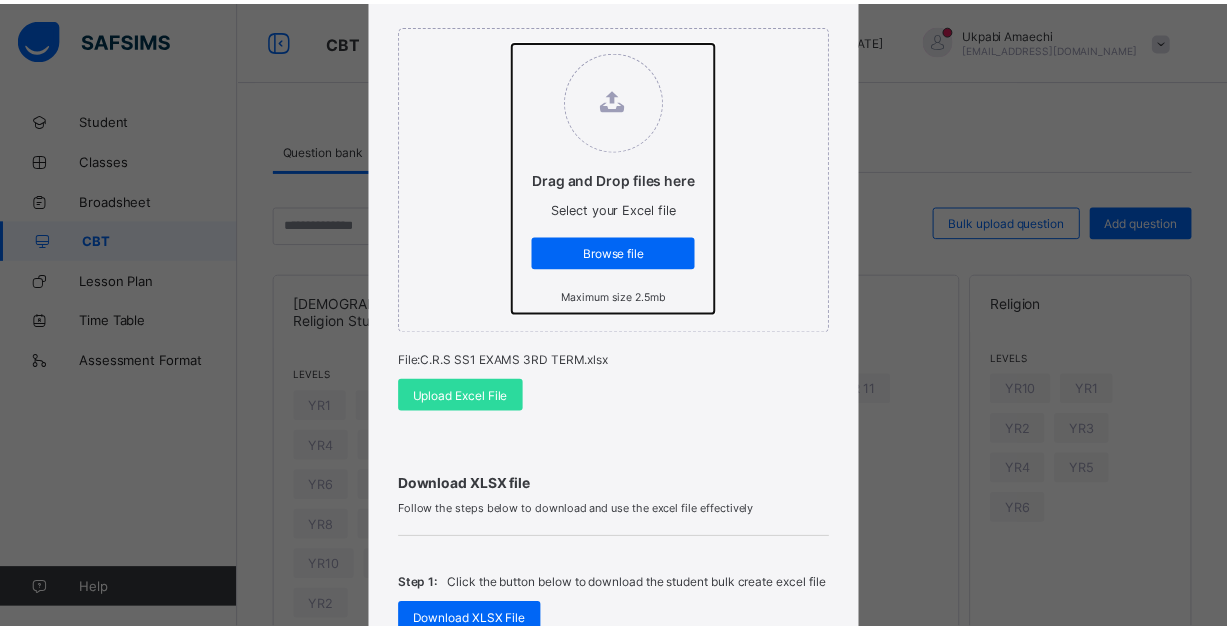 scroll, scrollTop: 400, scrollLeft: 0, axis: vertical 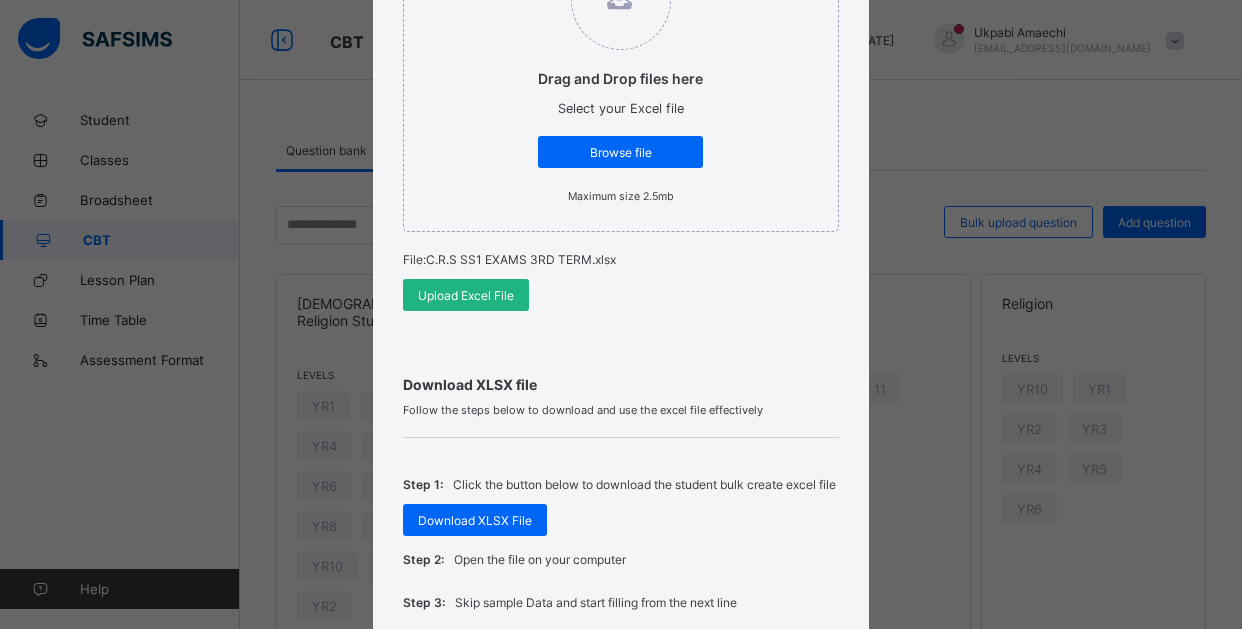 click on "Upload Excel File" at bounding box center (466, 295) 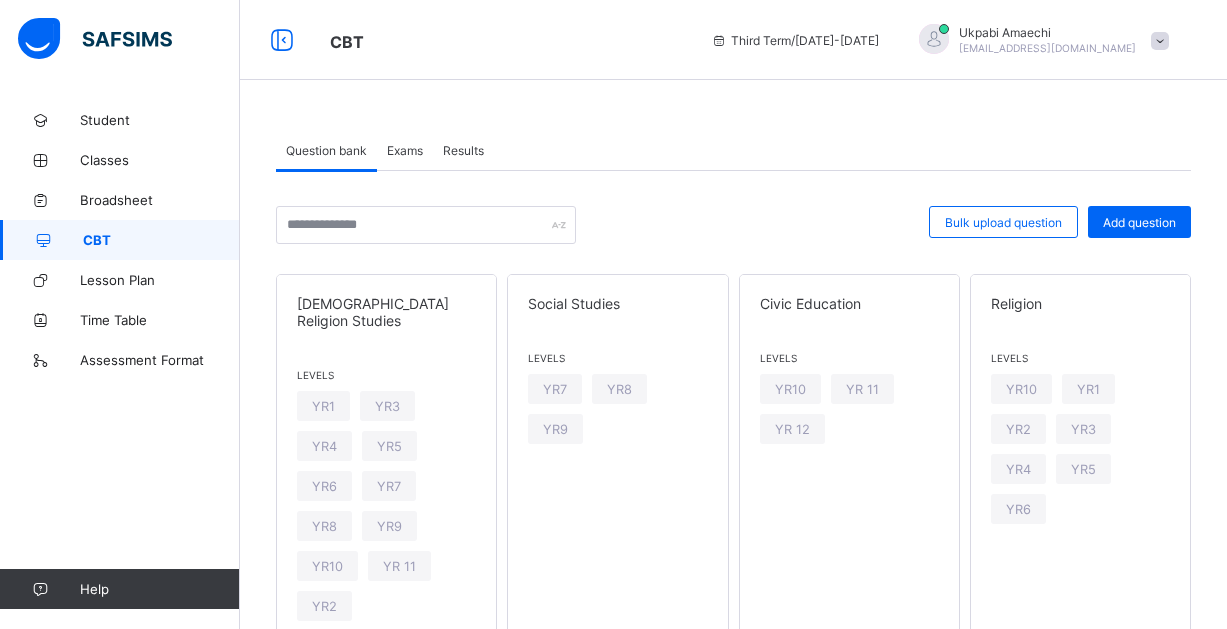 click on "Exams" at bounding box center [405, 150] 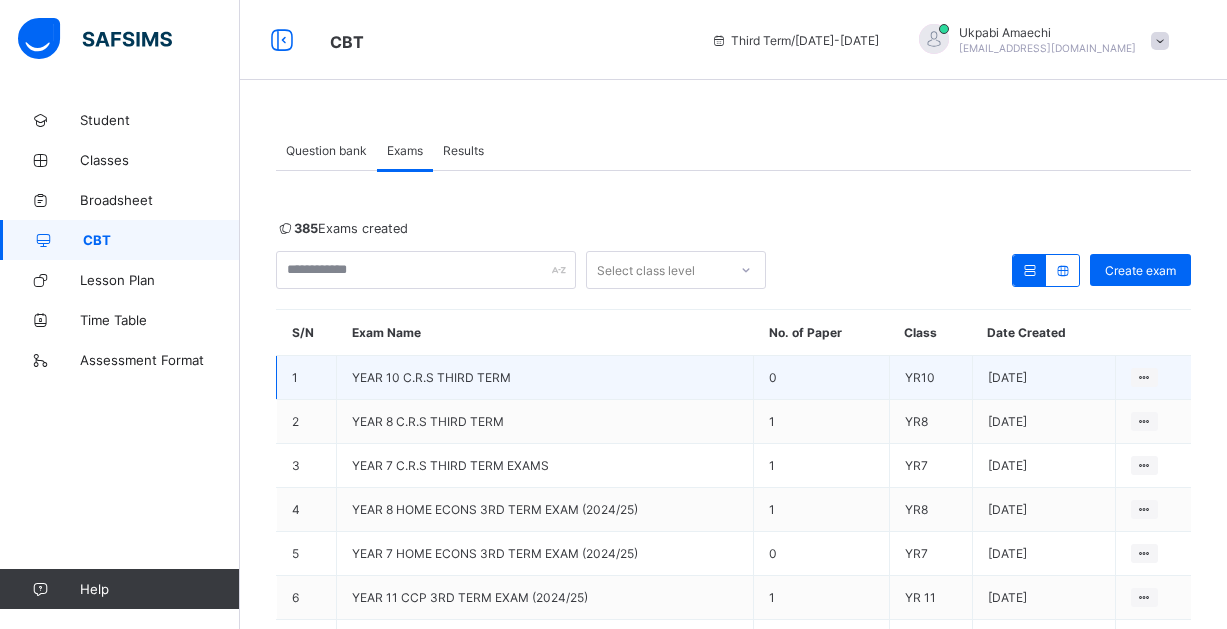 click on "YEAR 10 C.R.S THIRD TERM" at bounding box center (431, 377) 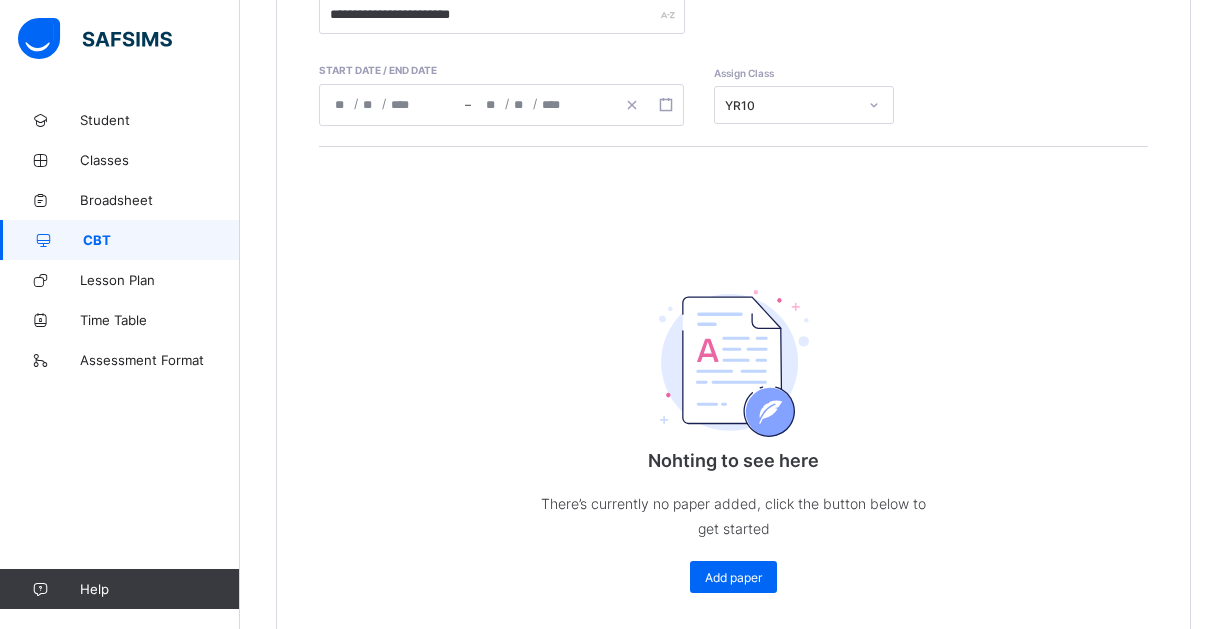 scroll, scrollTop: 489, scrollLeft: 0, axis: vertical 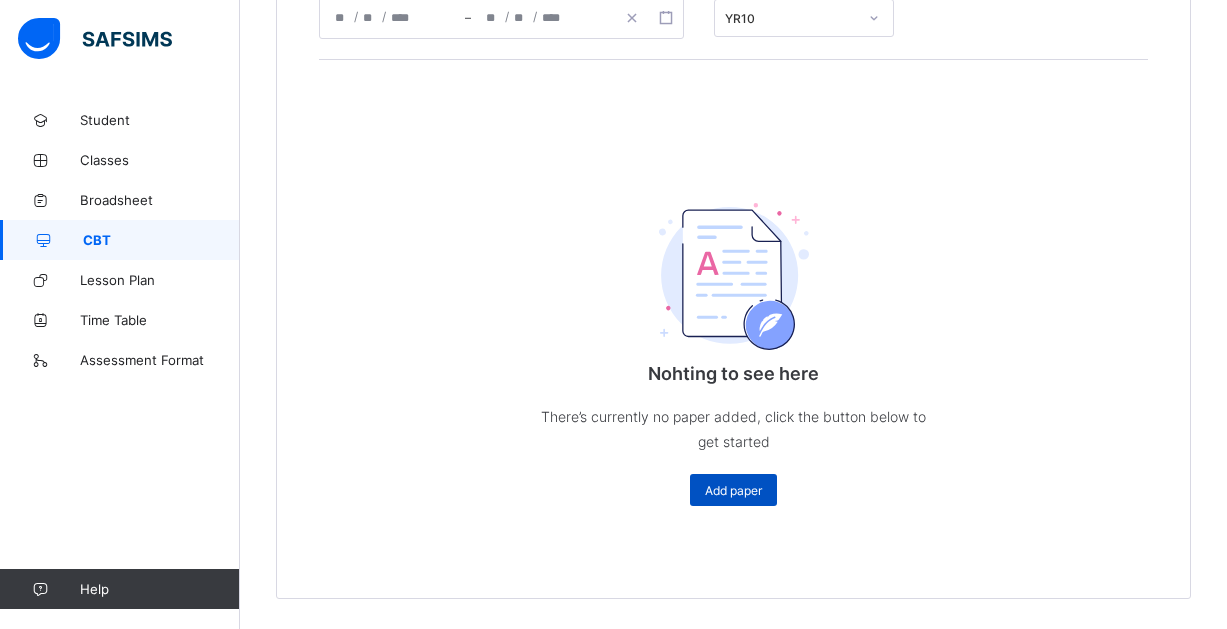 click on "Add paper" at bounding box center [733, 490] 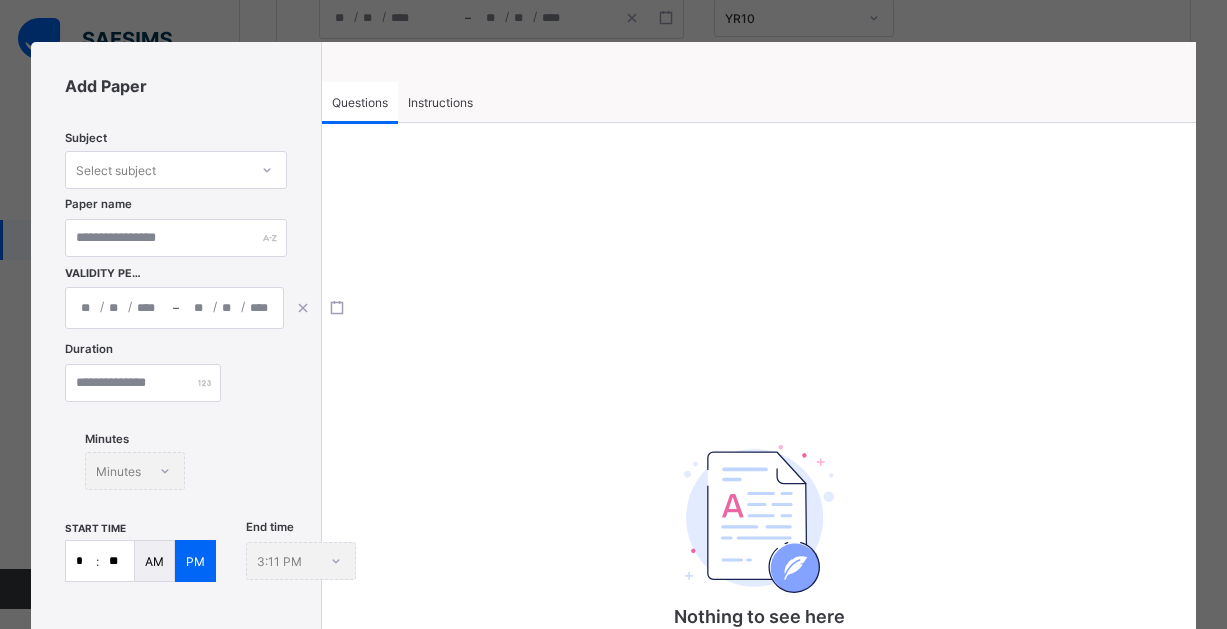scroll, scrollTop: 0, scrollLeft: 0, axis: both 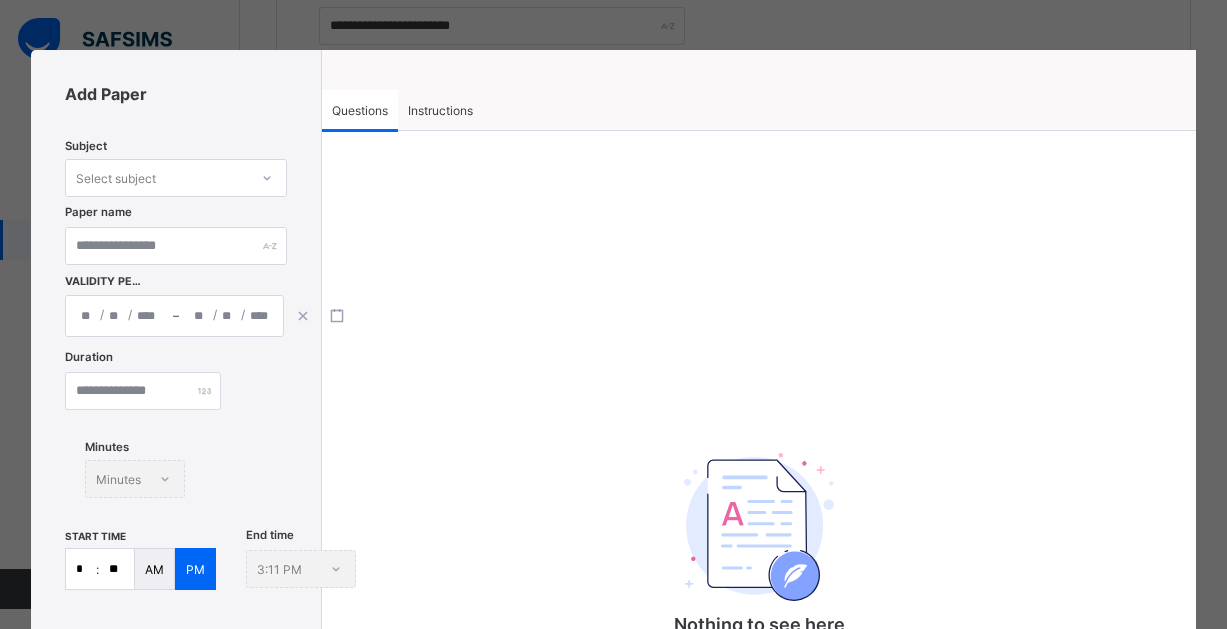 click 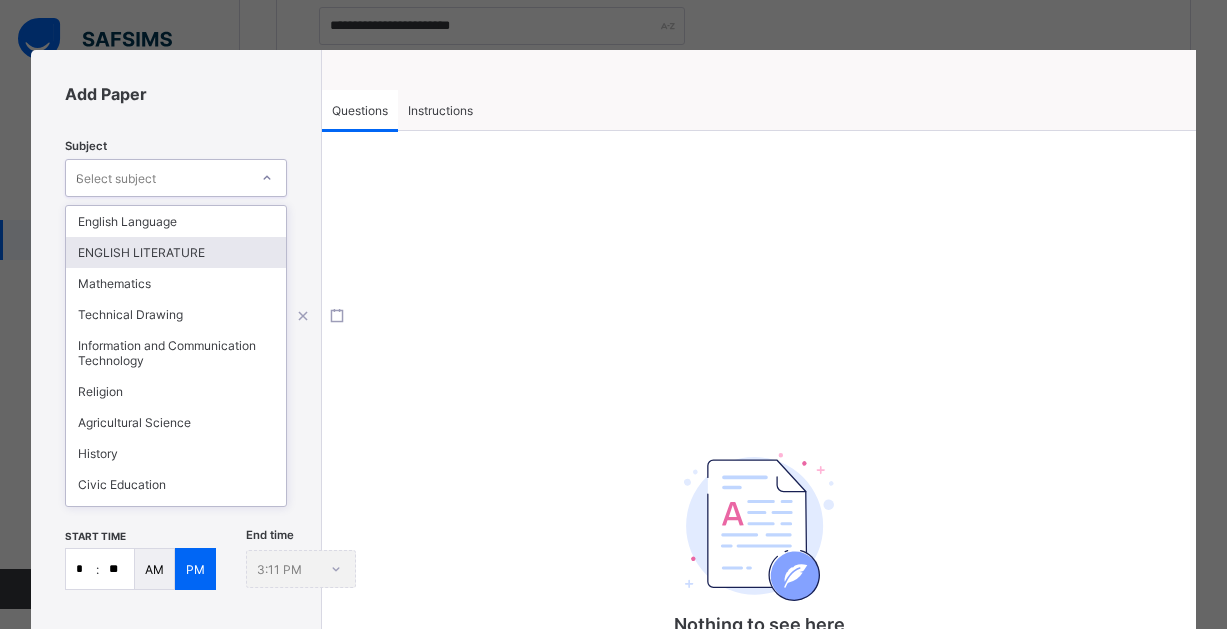 type on "**" 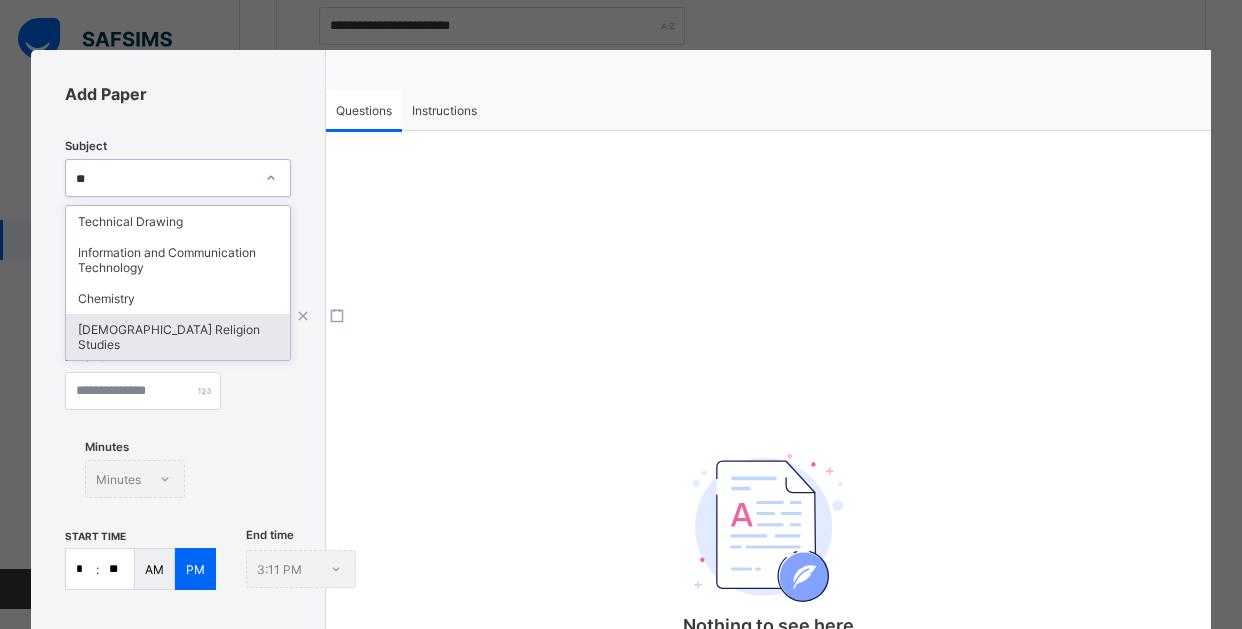 click on "[DEMOGRAPHIC_DATA] Religion Studies" at bounding box center [178, 337] 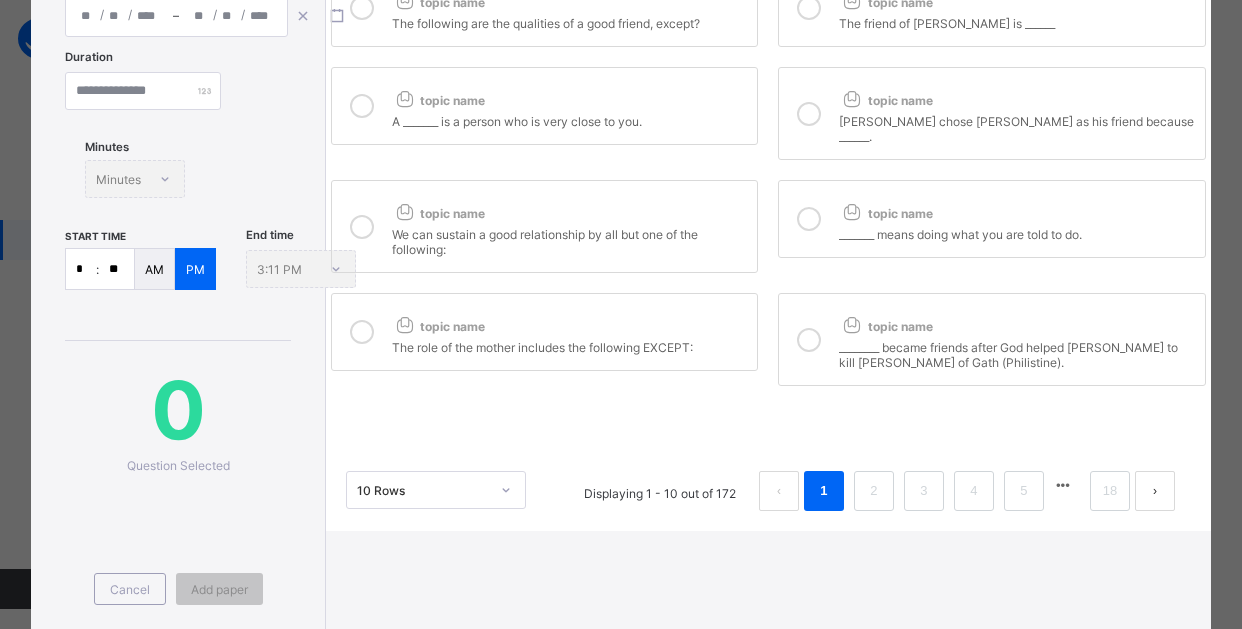 scroll, scrollTop: 400, scrollLeft: 0, axis: vertical 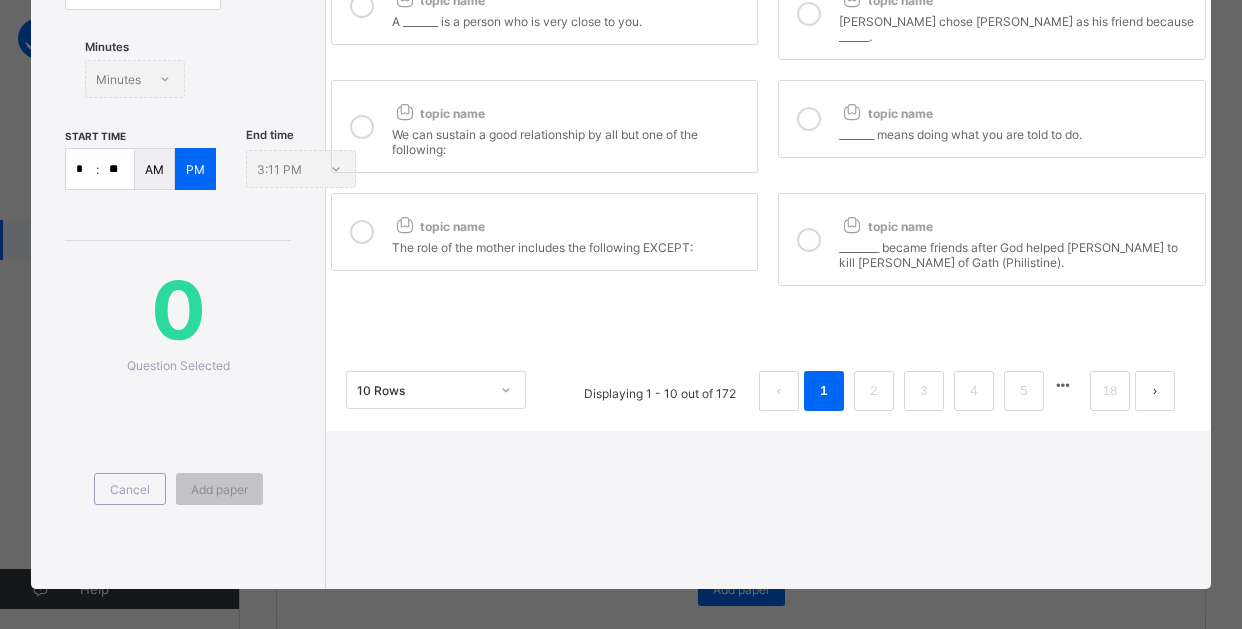 click at bounding box center [1155, 391] 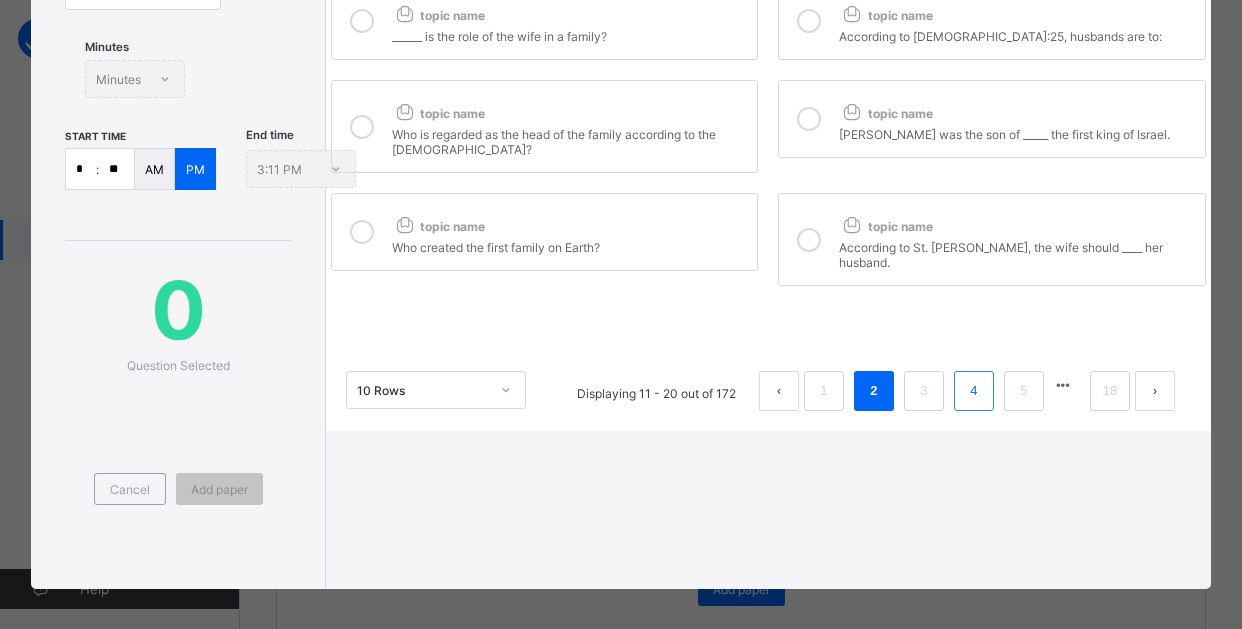 click on "4" at bounding box center (973, 391) 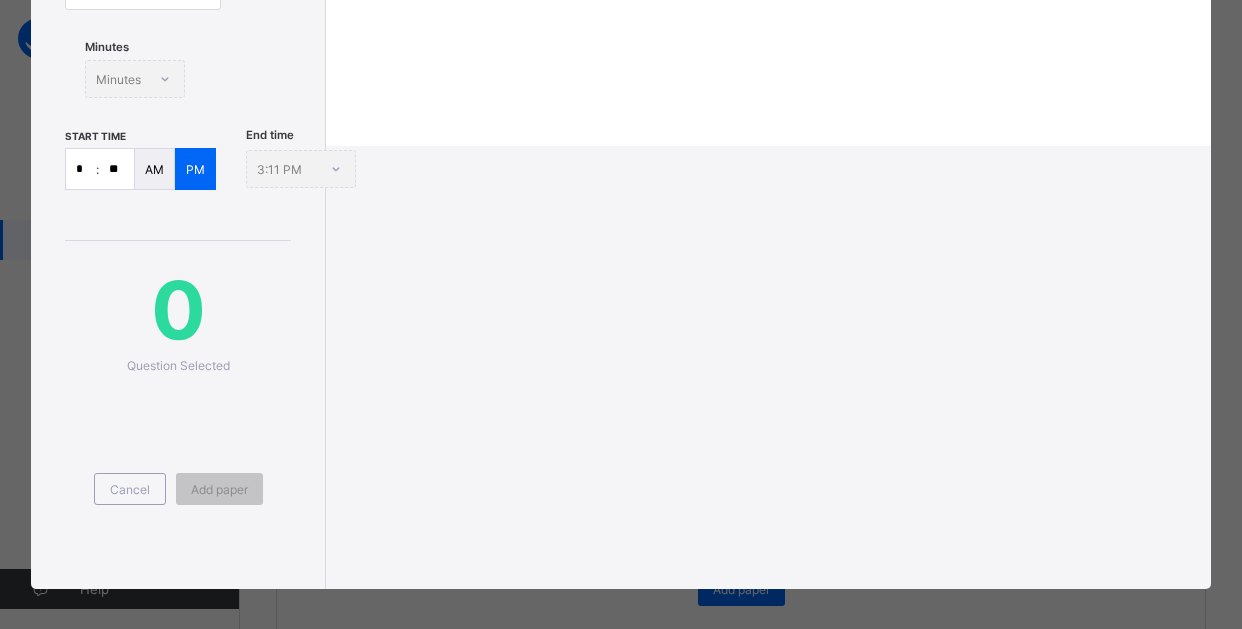 click on "Add Paper Subject Christian Religion Studies Paper name Validity Period / / – / / Duration Minutes Minutes start time * : ** AM PM End time 3:11 PM   0  Question Selected  Cancel Add paper Questions Instructions Questions Instructions Instruction List Add Another" at bounding box center (621, 119) 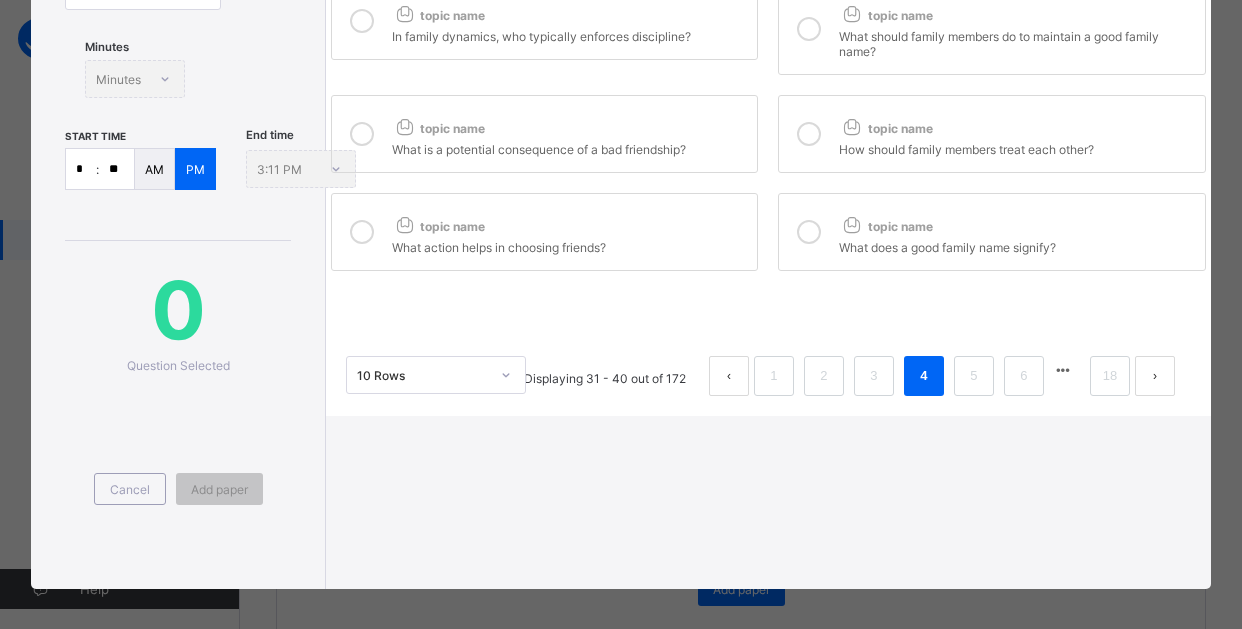 click at bounding box center [1155, 376] 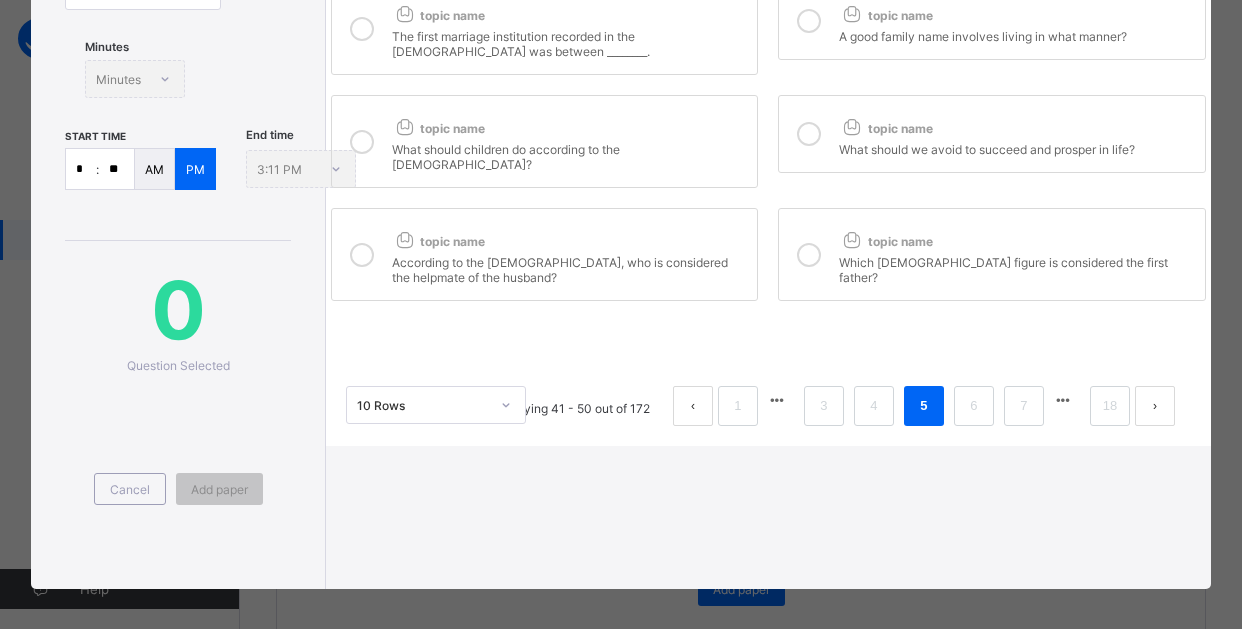 click at bounding box center [1155, 406] 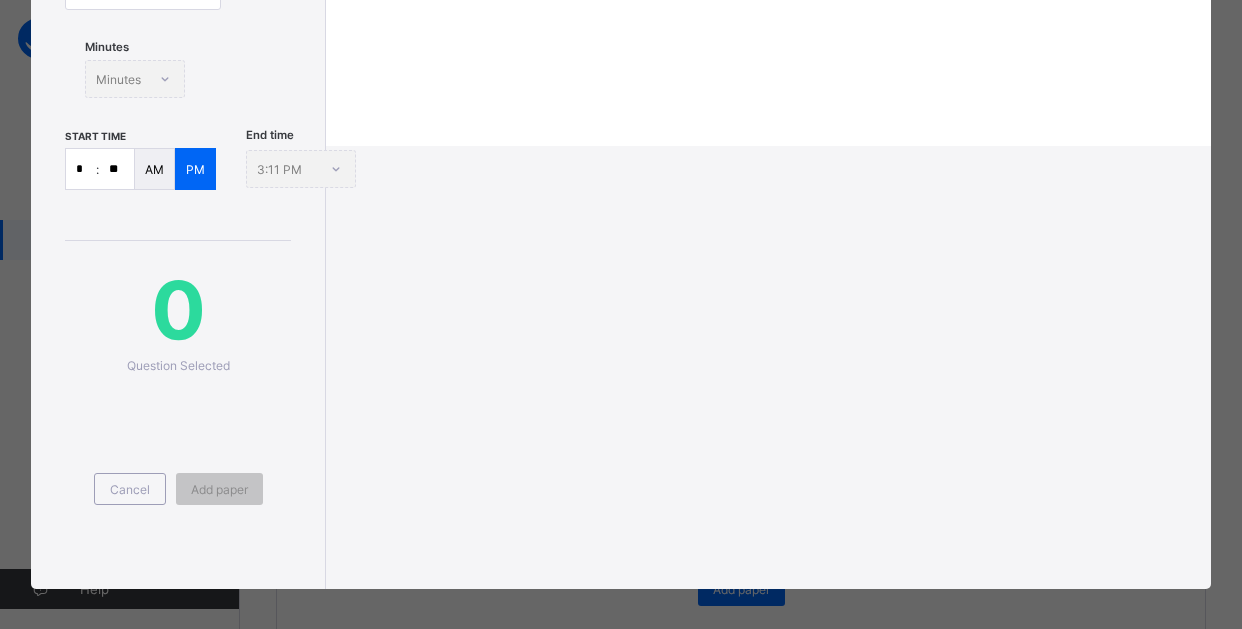 click on "Add Paper Subject Christian Religion Studies Paper name Validity Period / / – / / Duration Minutes Minutes start time * : ** AM PM End time 3:11 PM   0  Question Selected  Cancel Add paper Questions Instructions Questions Instructions Instruction List Add Another" at bounding box center (621, 119) 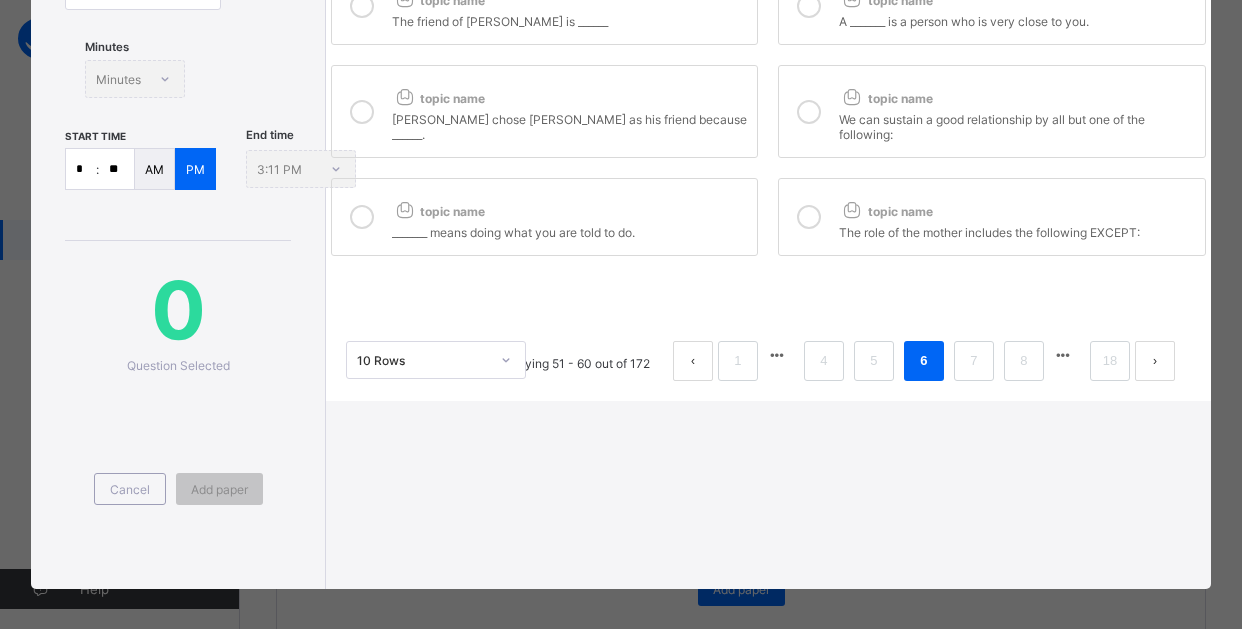 click on "10 Rows Displaying 51 - 60 out of 172 1 4 5 6 7 8 18" at bounding box center [768, 351] 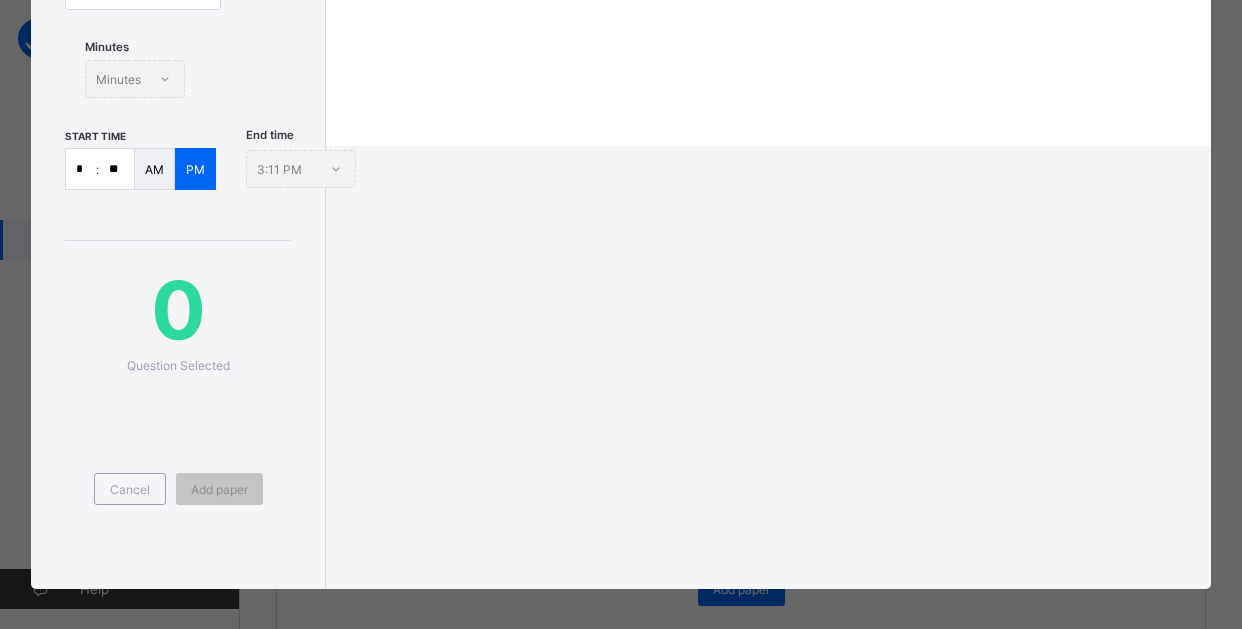 click on "Add Paper Subject Christian Religion Studies Paper name Validity Period / / – / / Duration Minutes Minutes start time * : ** AM PM End time 3:11 PM   0  Question Selected  Cancel Add paper Questions Instructions Questions Instructions Instruction List Add Another" at bounding box center [621, 119] 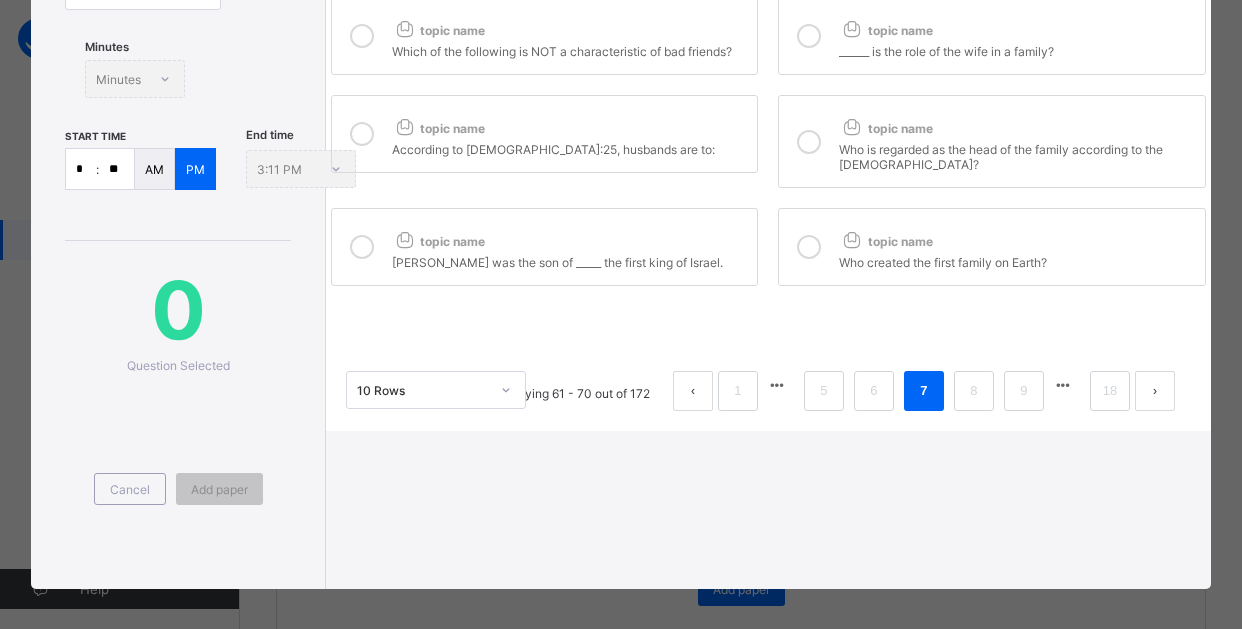 click at bounding box center [1155, 391] 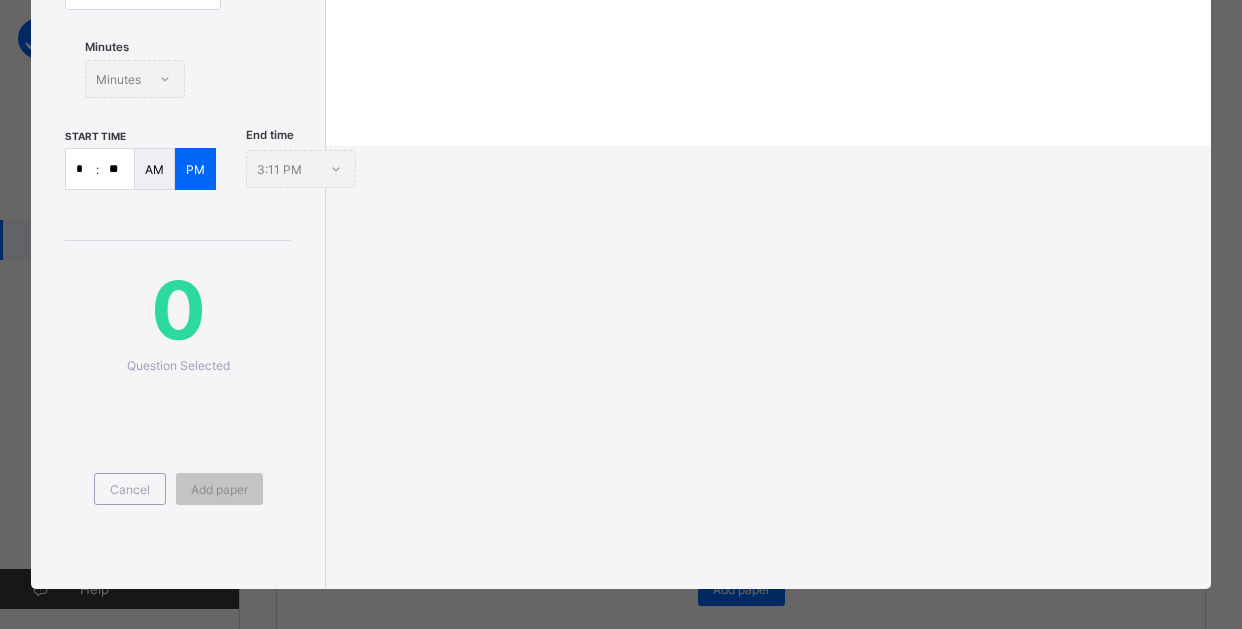 click on "Add Paper Subject Christian Religion Studies Paper name Validity Period / / – / / Duration Minutes Minutes start time * : ** AM PM End time 3:11 PM   0  Question Selected  Cancel Add paper Questions Instructions Questions Instructions Instruction List Add Another" at bounding box center [621, 119] 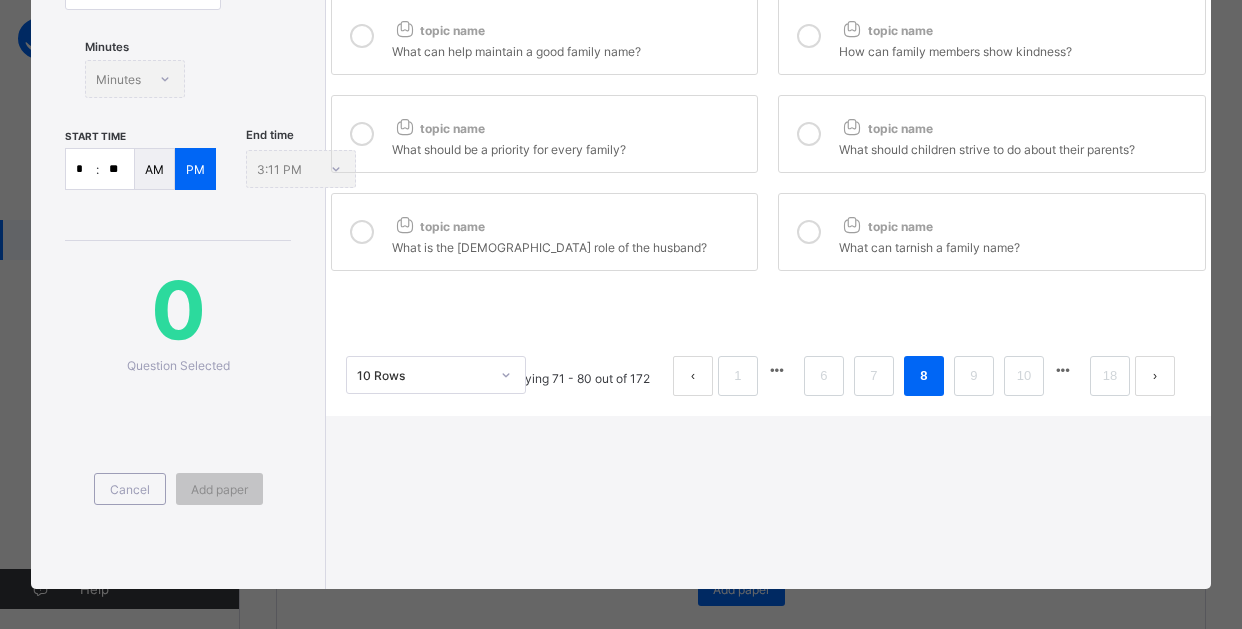 click at bounding box center (1155, 376) 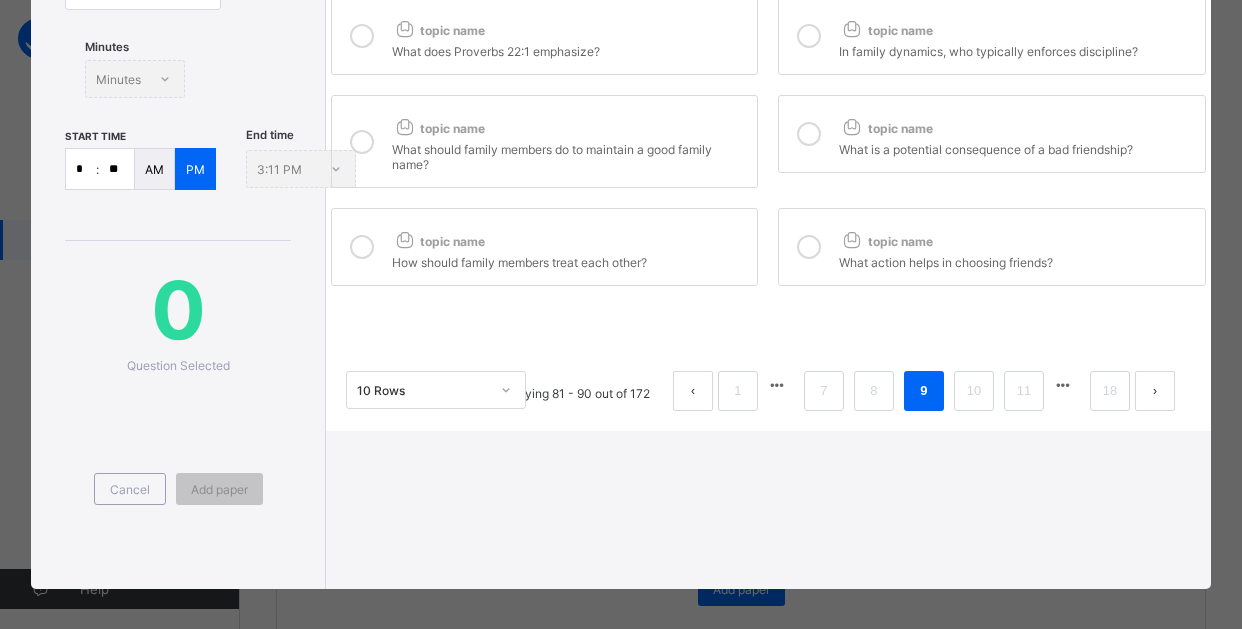 click at bounding box center (1155, 391) 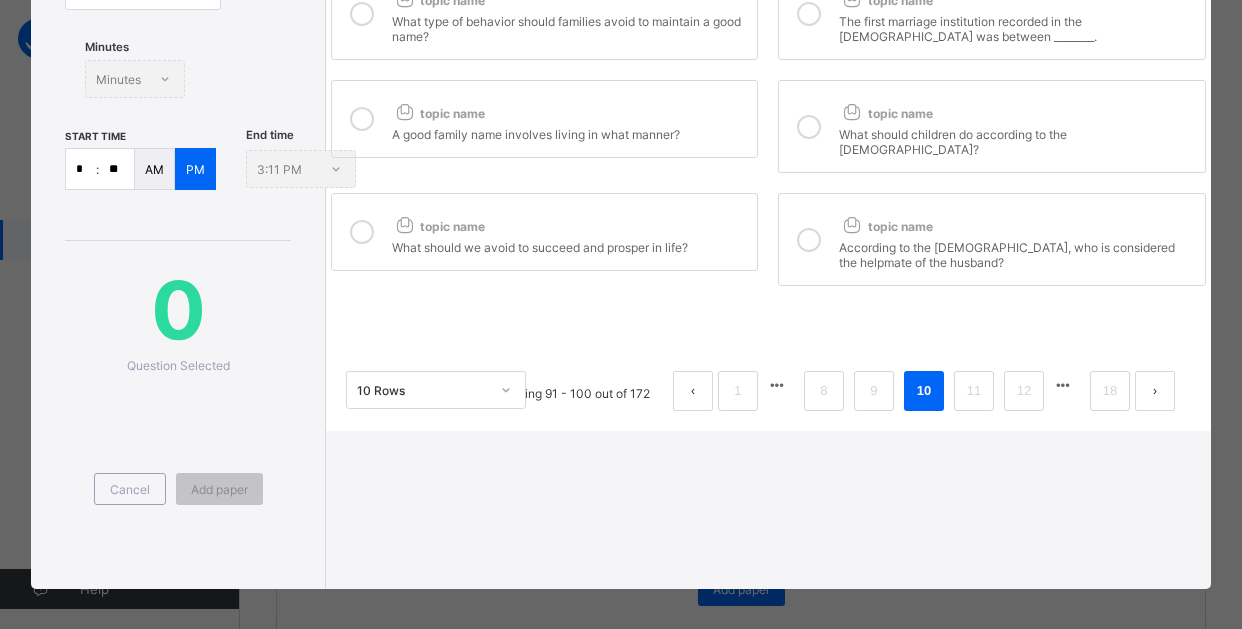 click at bounding box center [1155, 391] 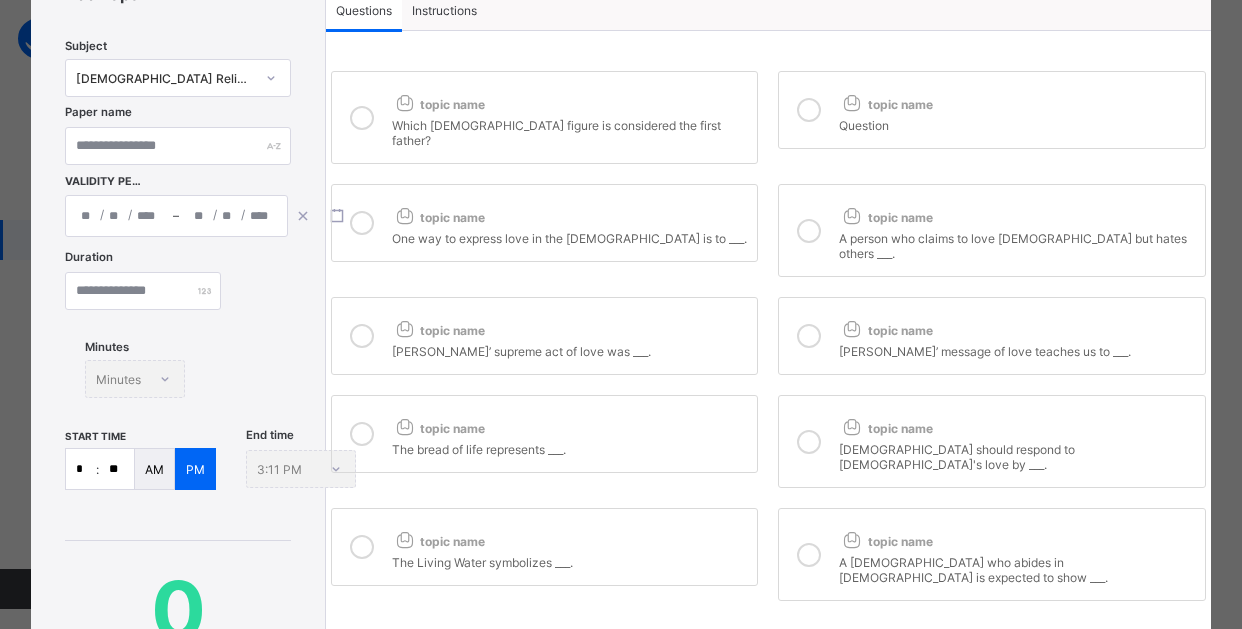 scroll, scrollTop: 200, scrollLeft: 0, axis: vertical 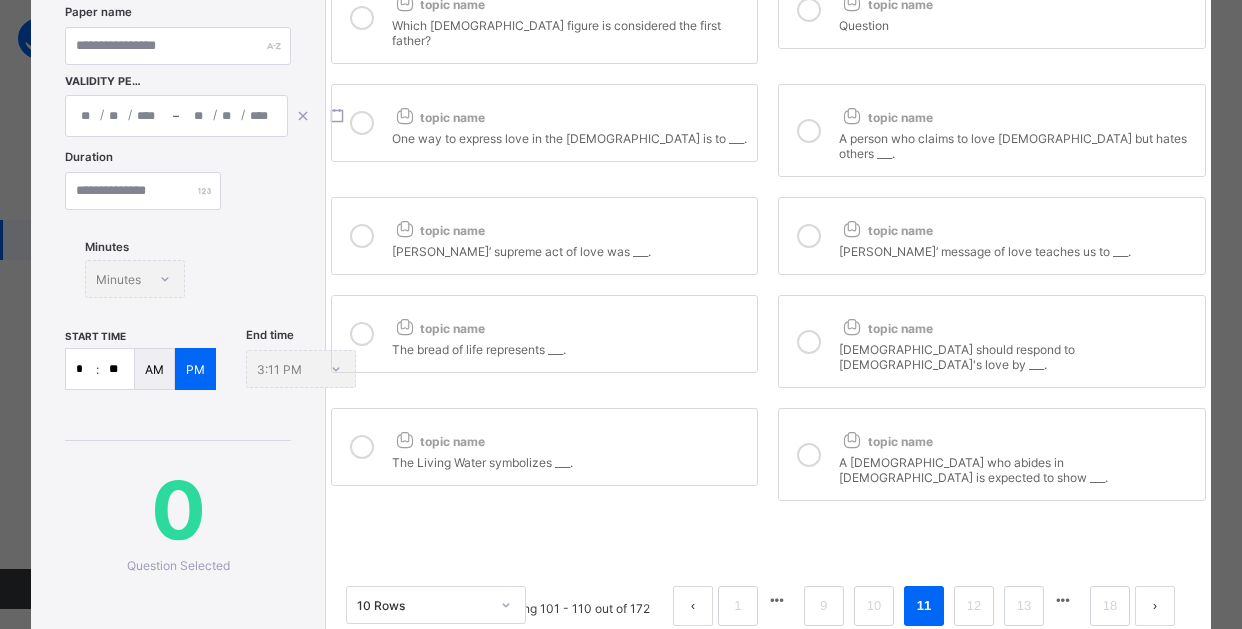 click at bounding box center [1155, 606] 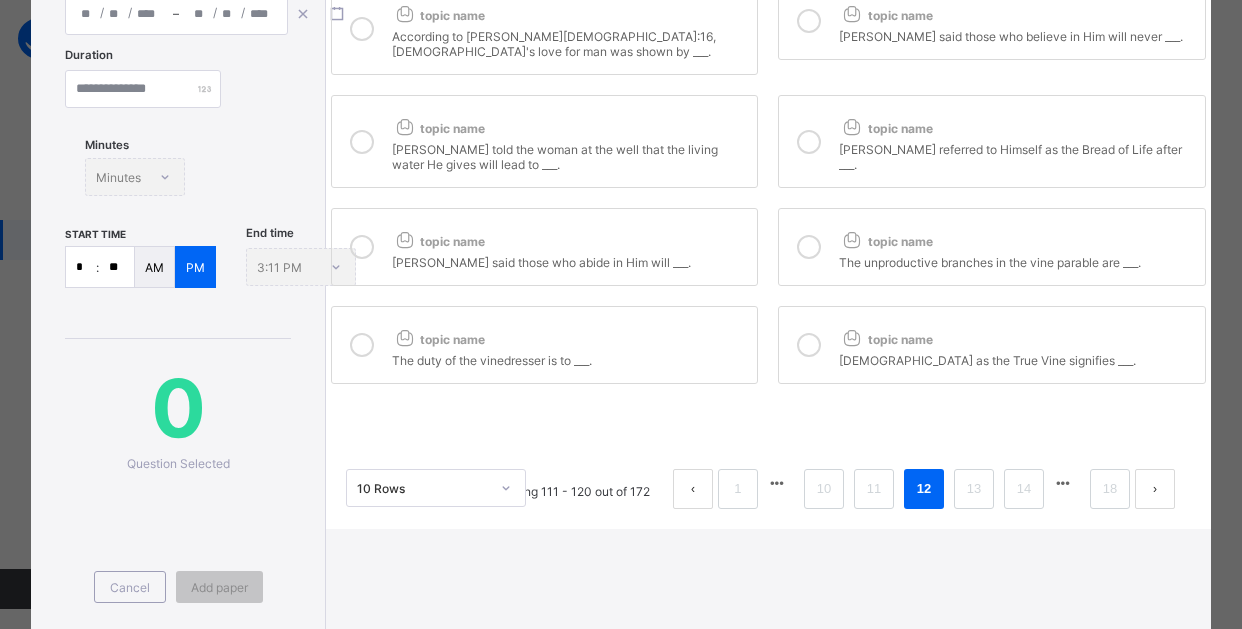 scroll, scrollTop: 310, scrollLeft: 0, axis: vertical 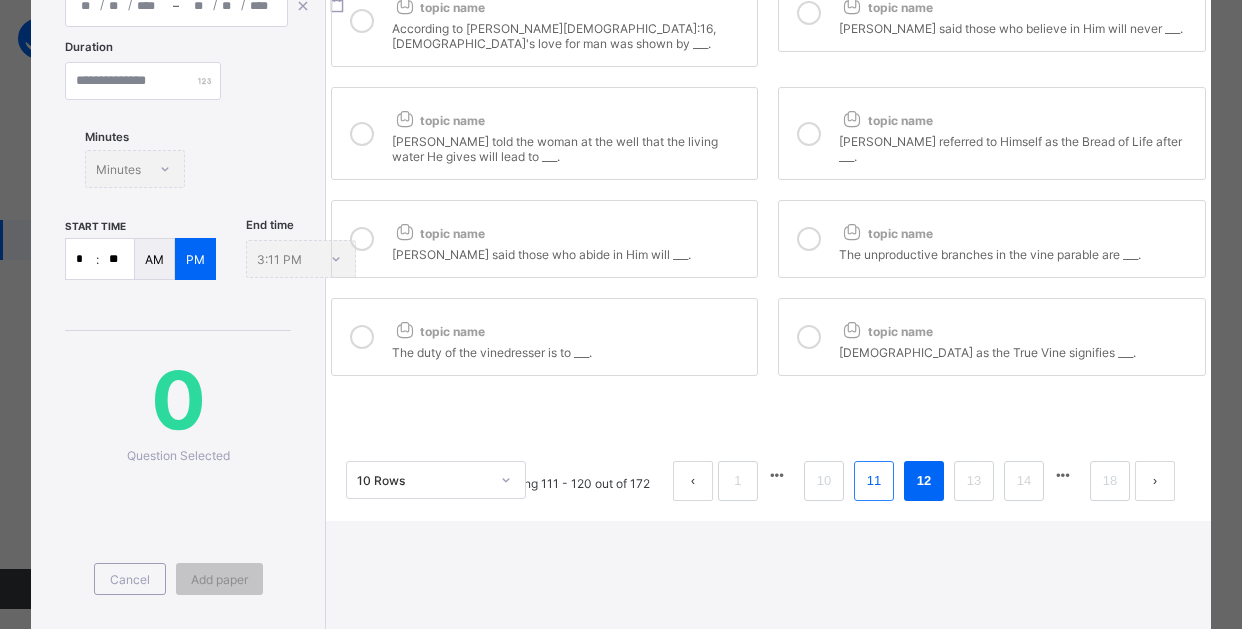 click on "11" at bounding box center [874, 481] 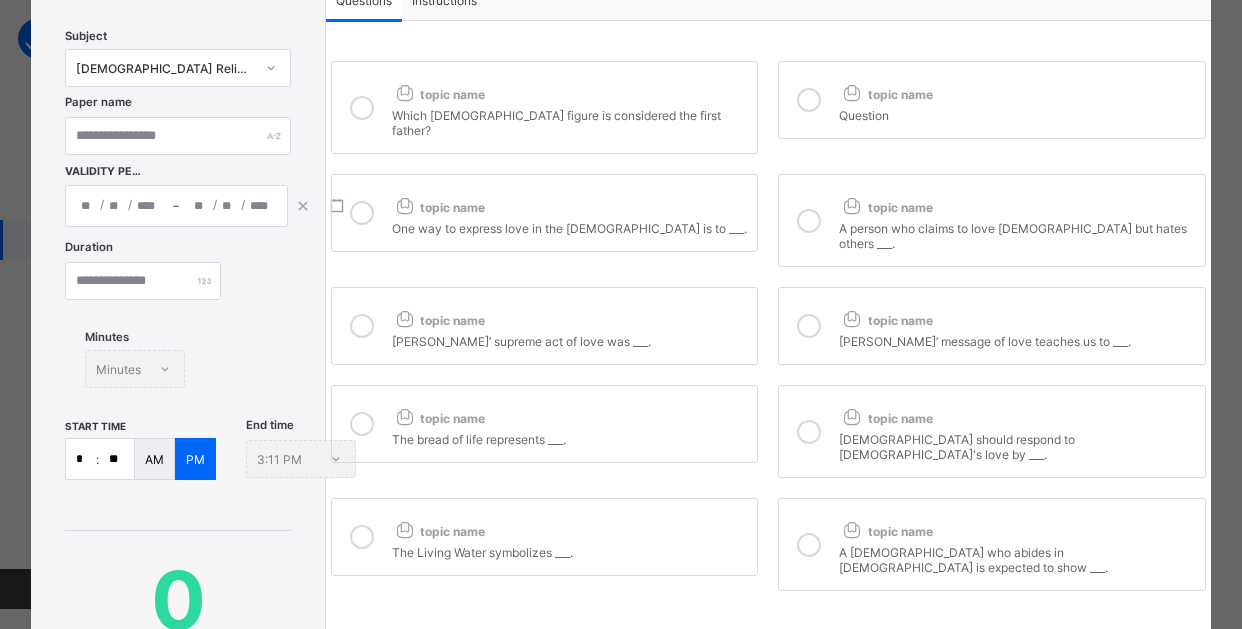 scroll, scrollTop: 10, scrollLeft: 0, axis: vertical 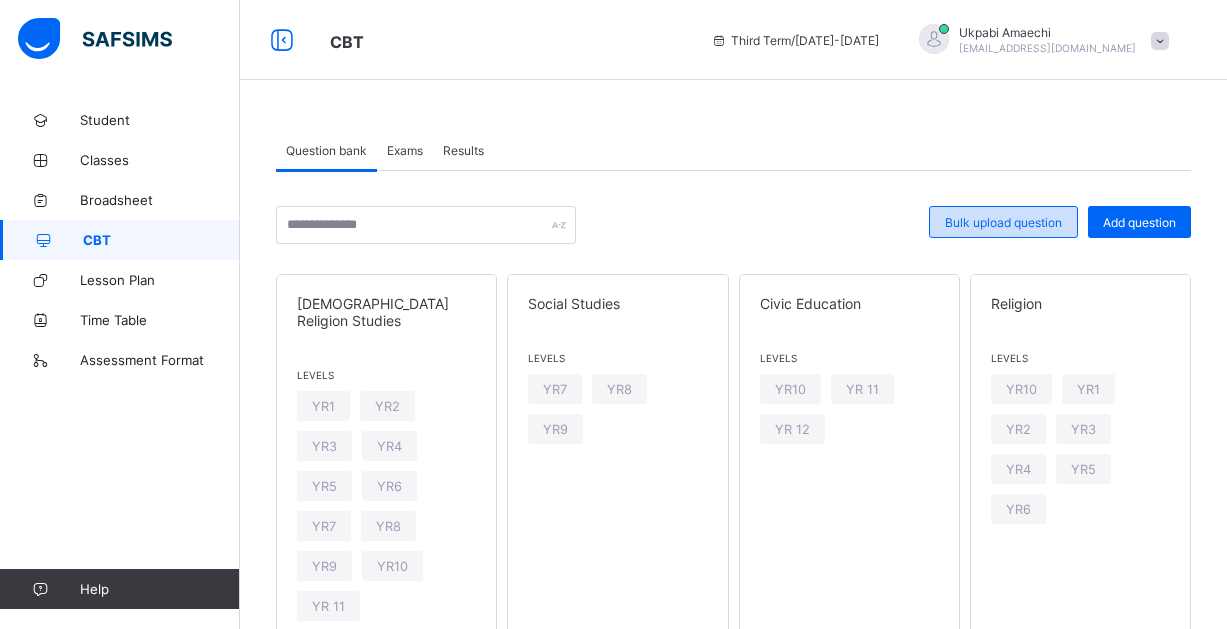 click on "Bulk upload question" at bounding box center [1003, 222] 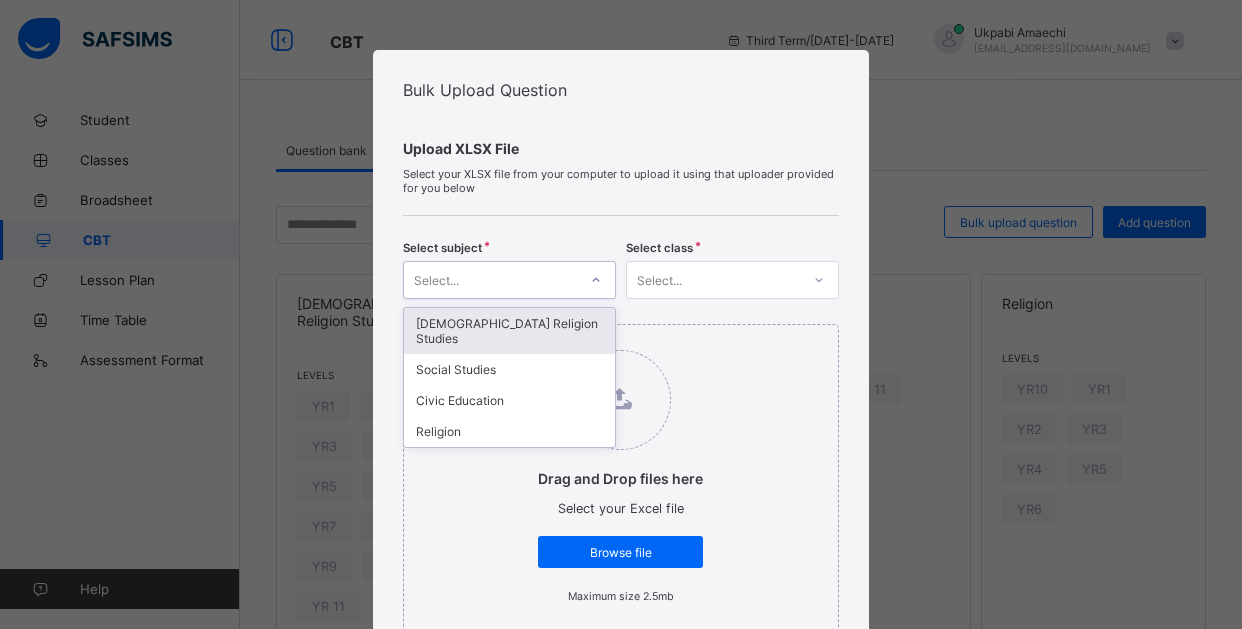 click 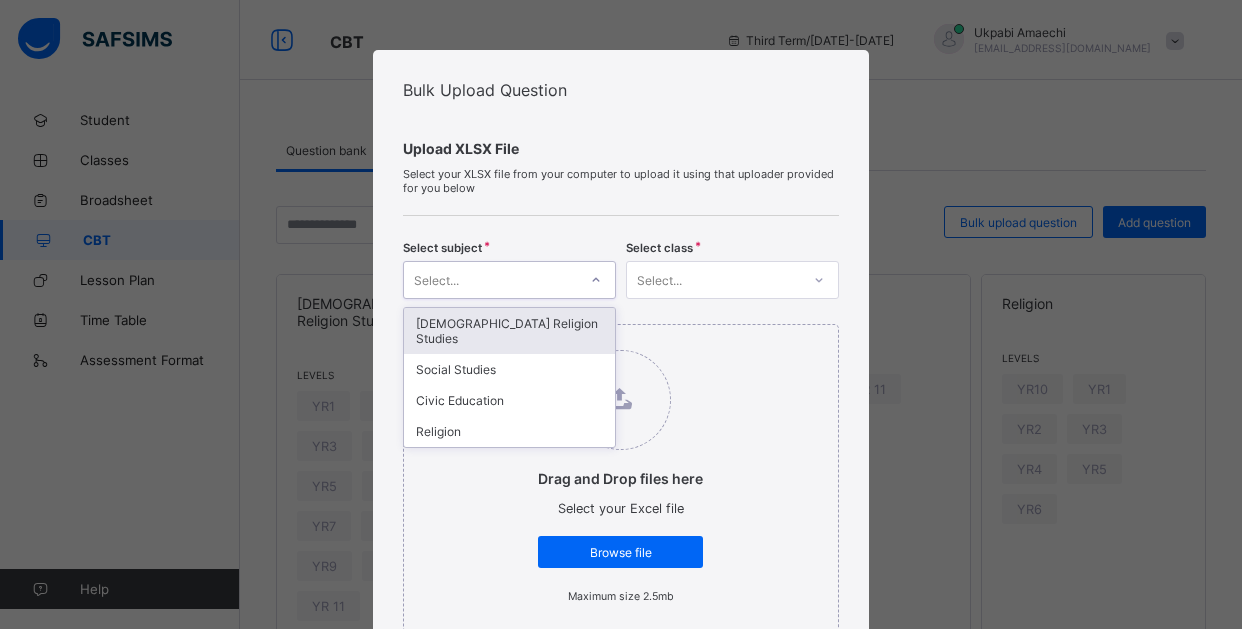 click on "[DEMOGRAPHIC_DATA] Religion Studies" at bounding box center [509, 331] 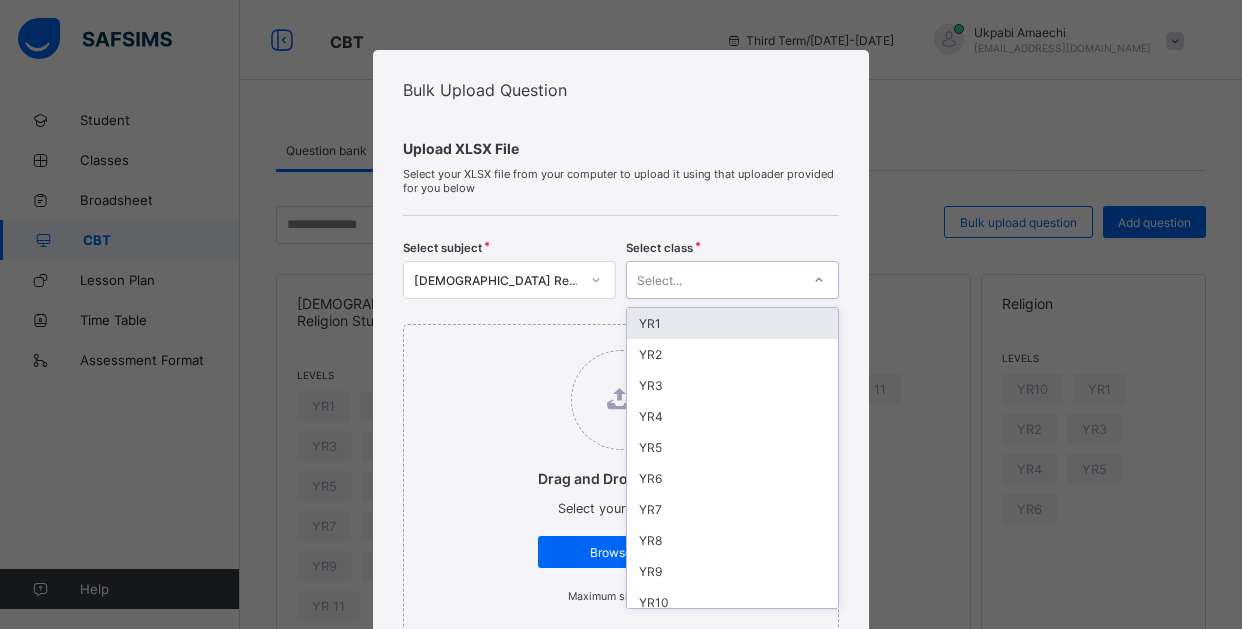 click 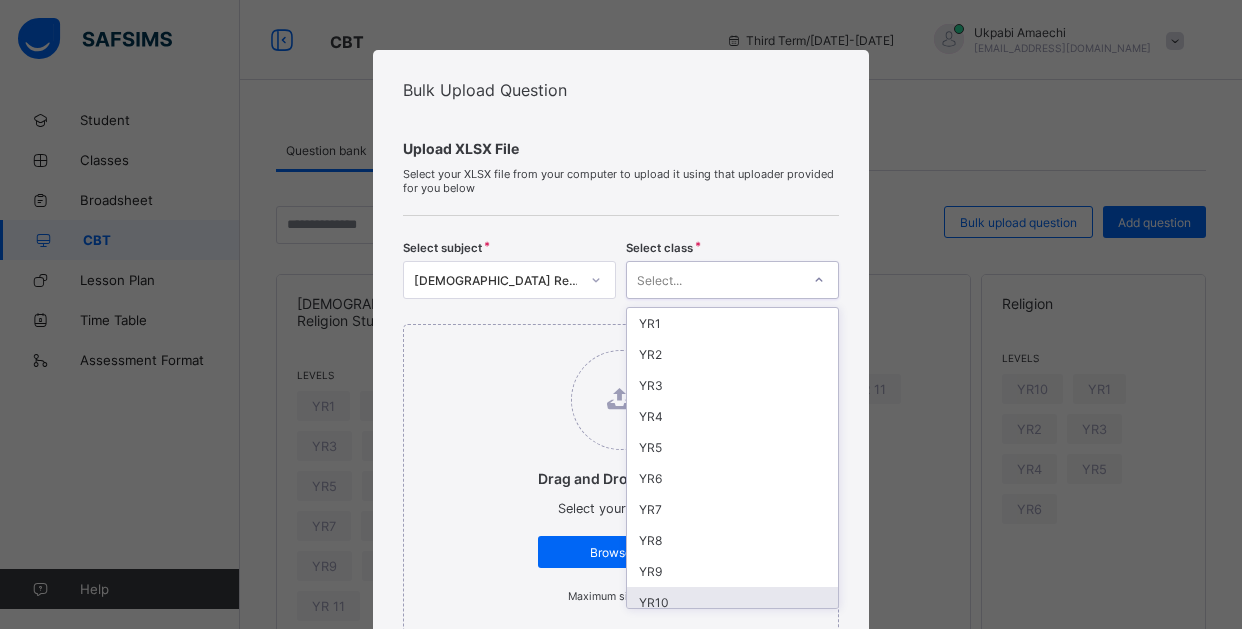 click on "YR10" at bounding box center [732, 602] 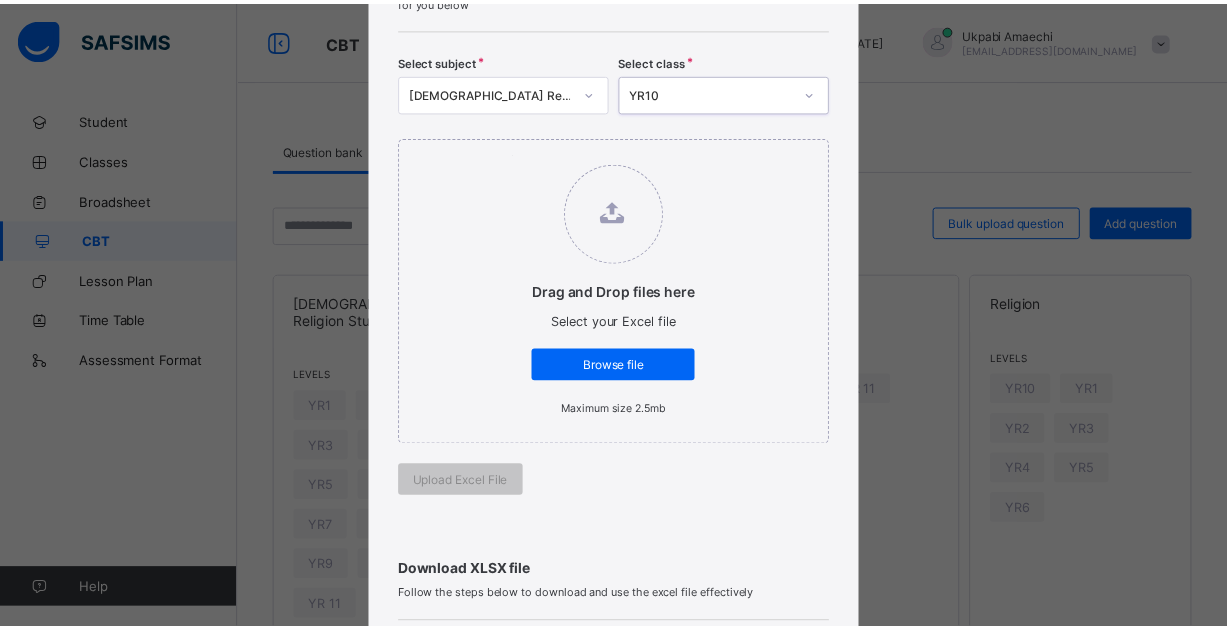 scroll, scrollTop: 200, scrollLeft: 0, axis: vertical 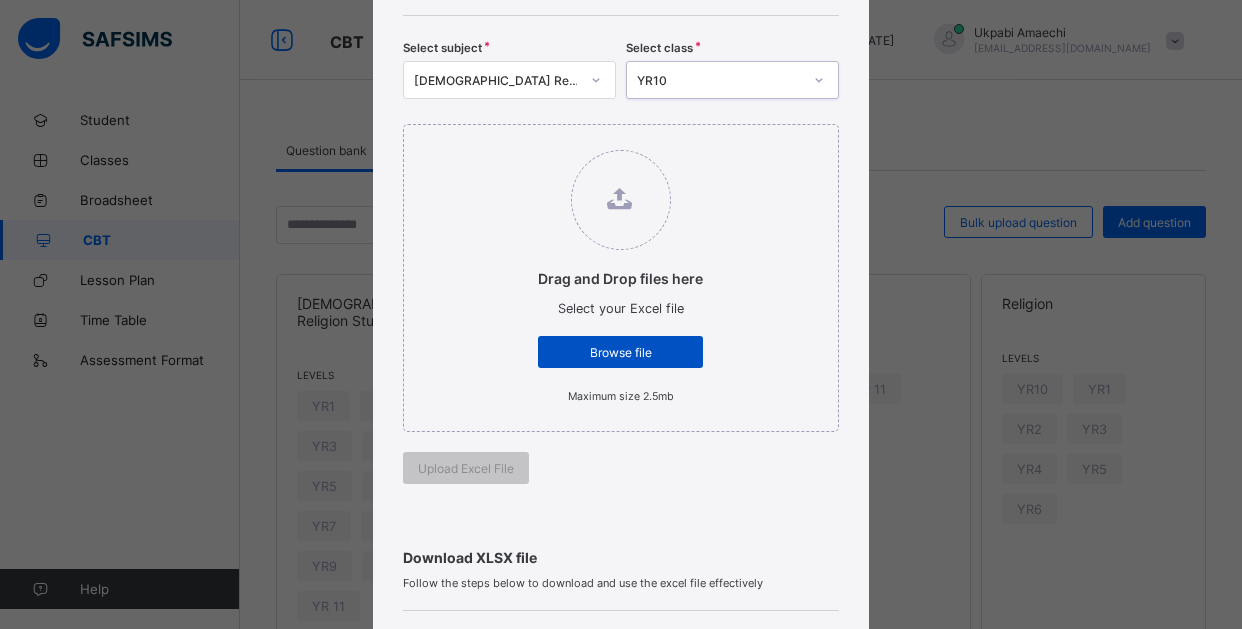click on "Browse file" at bounding box center [620, 352] 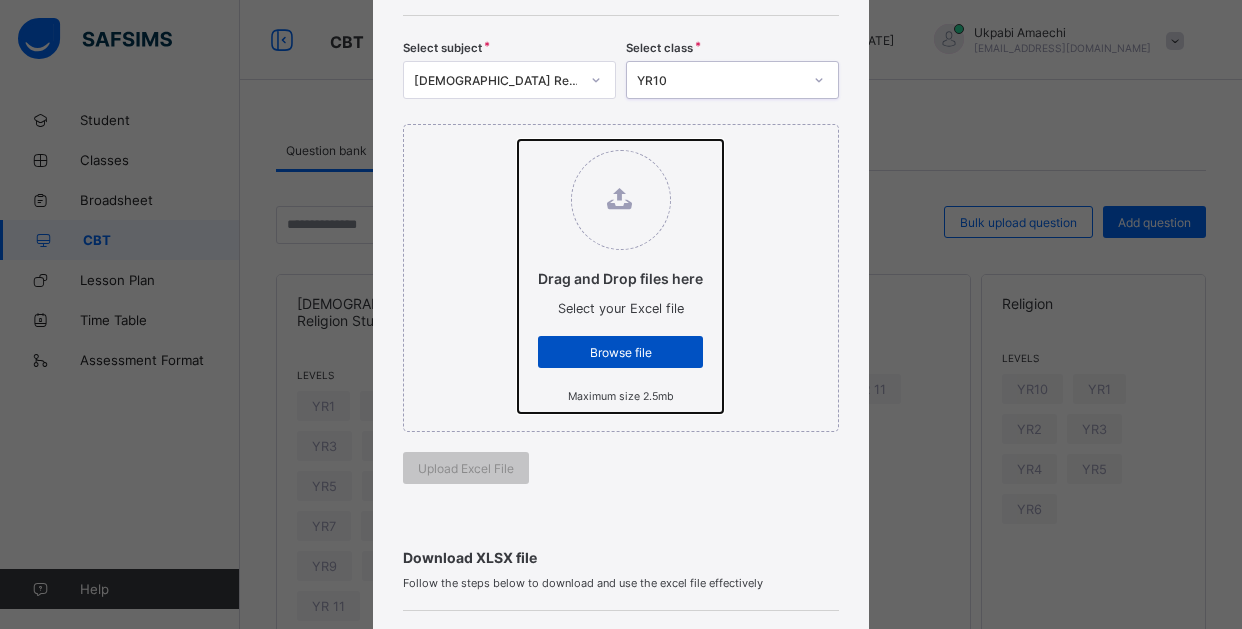 click on "Drag and Drop files here Select your Excel file Browse file Maximum size 2.5mb" at bounding box center (518, 140) 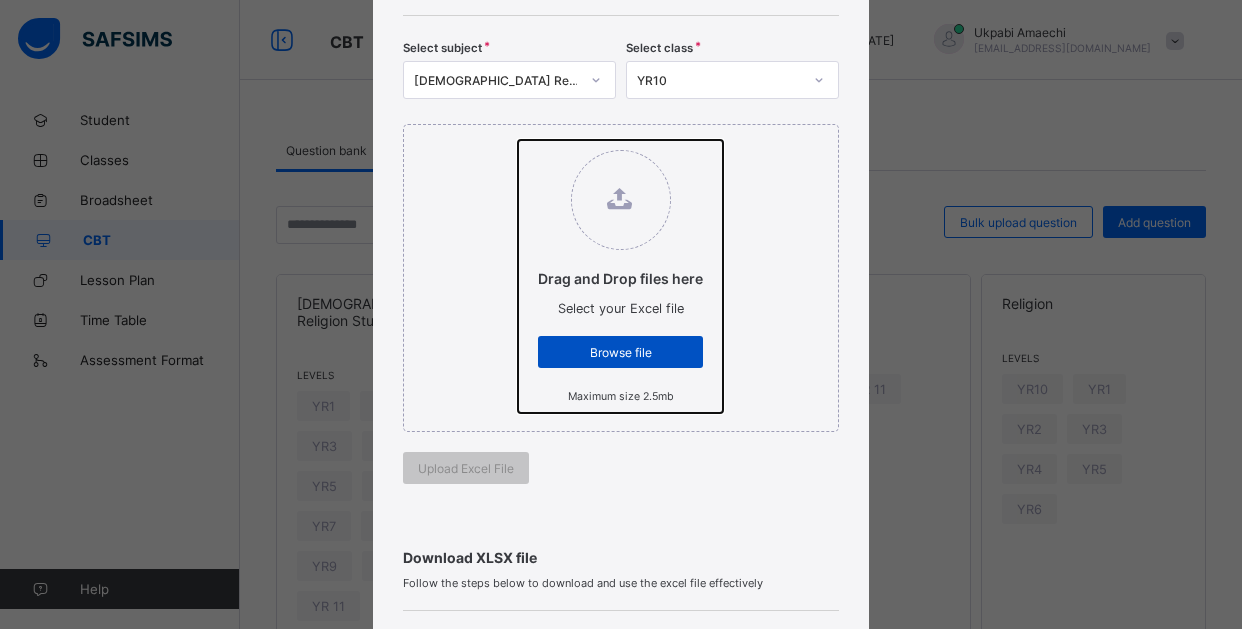 type on "**********" 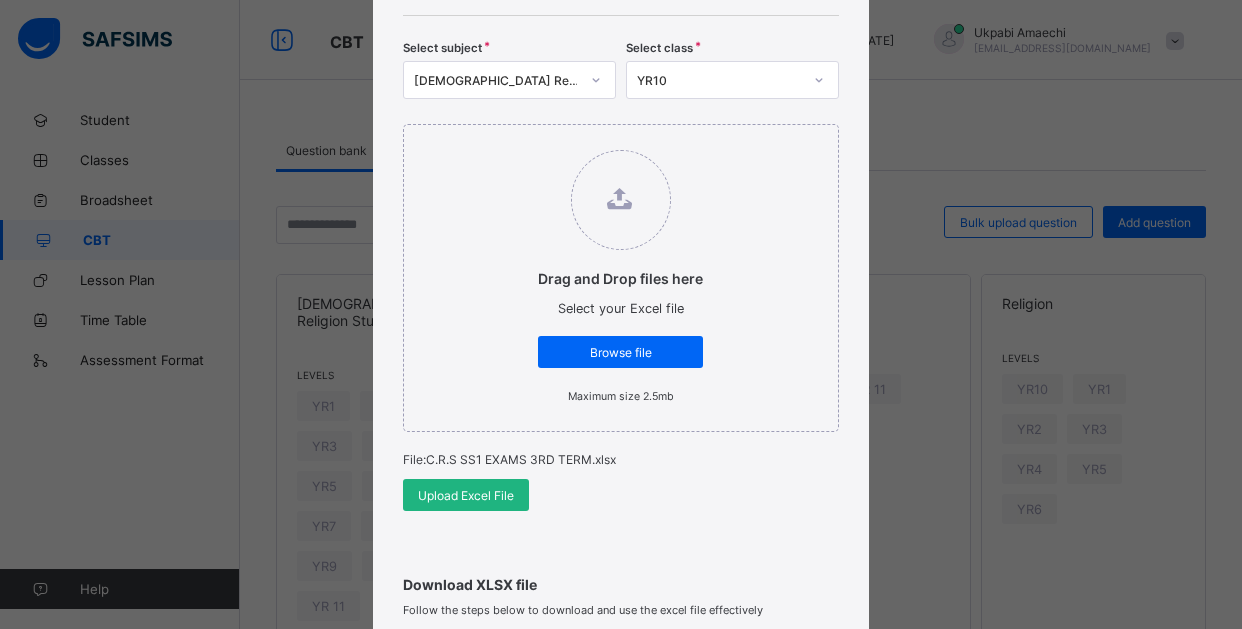 click on "Upload Excel File" at bounding box center (466, 495) 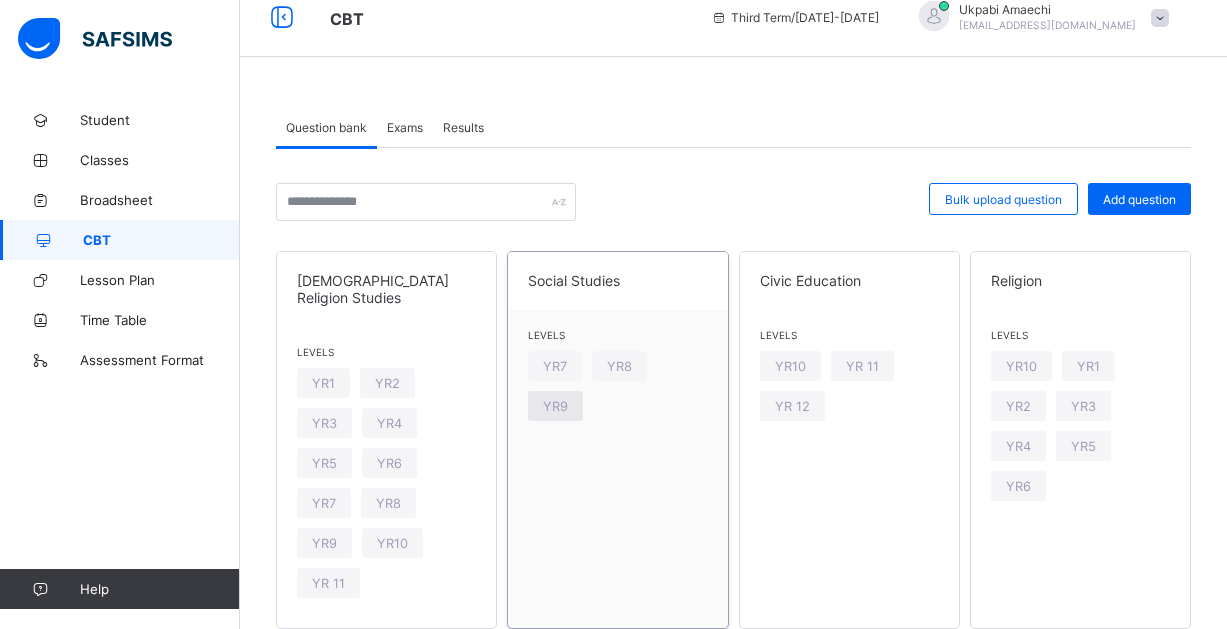 scroll, scrollTop: 0, scrollLeft: 0, axis: both 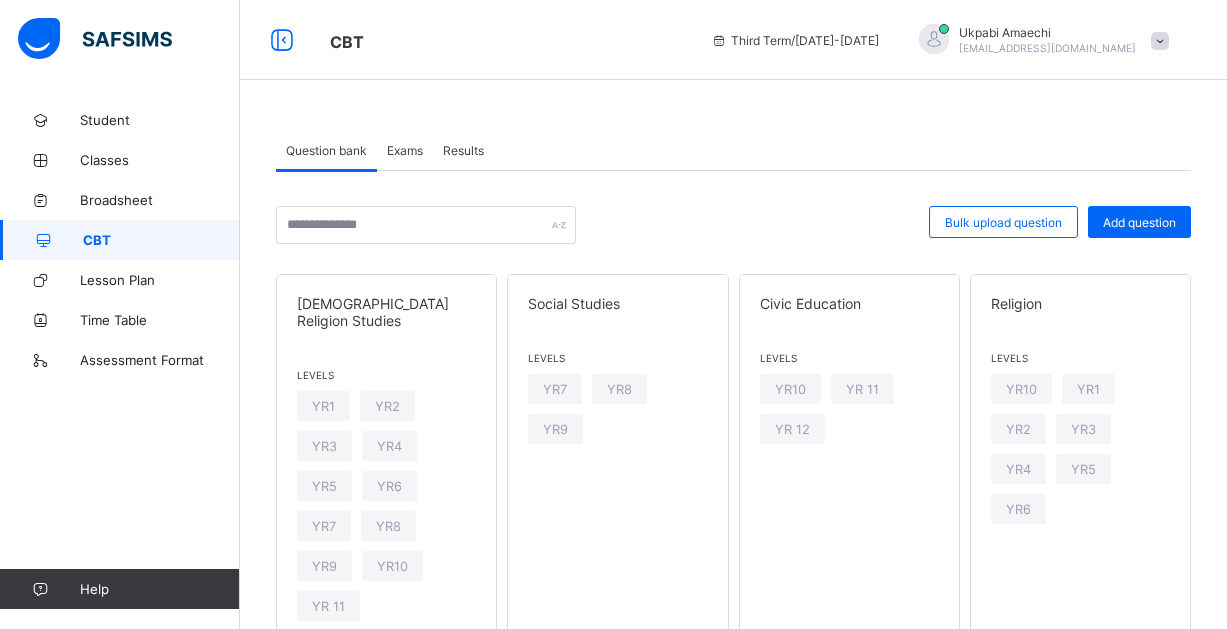 click on "Exams" at bounding box center [405, 150] 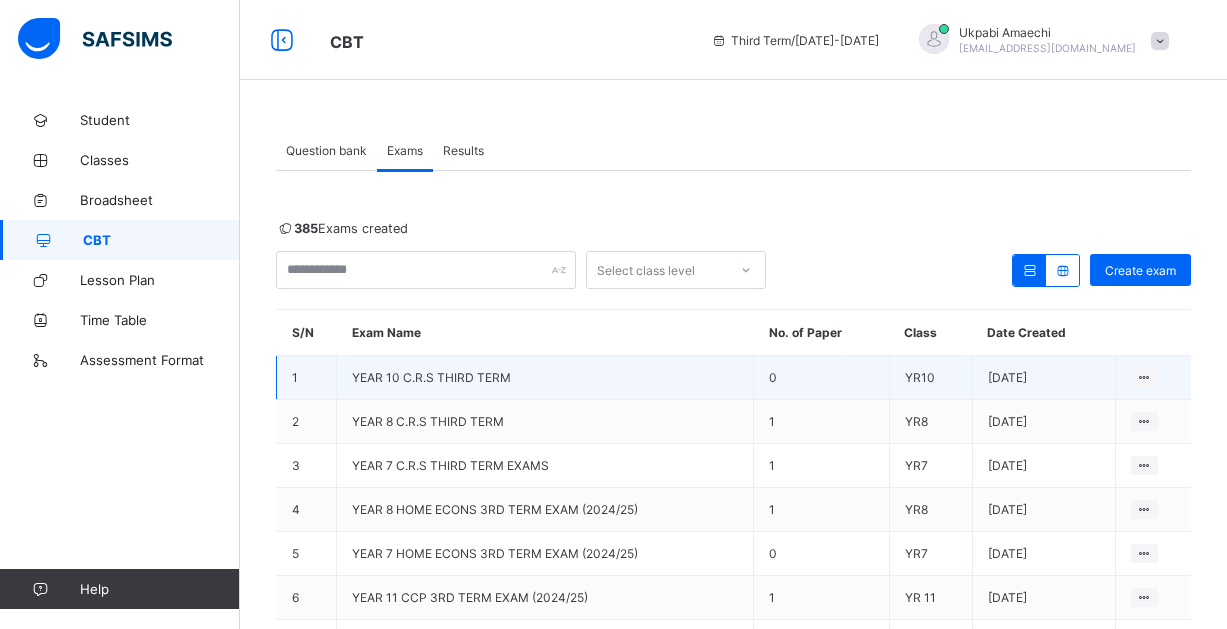 click on "YEAR 10 C.R.S THIRD TERM" at bounding box center [431, 377] 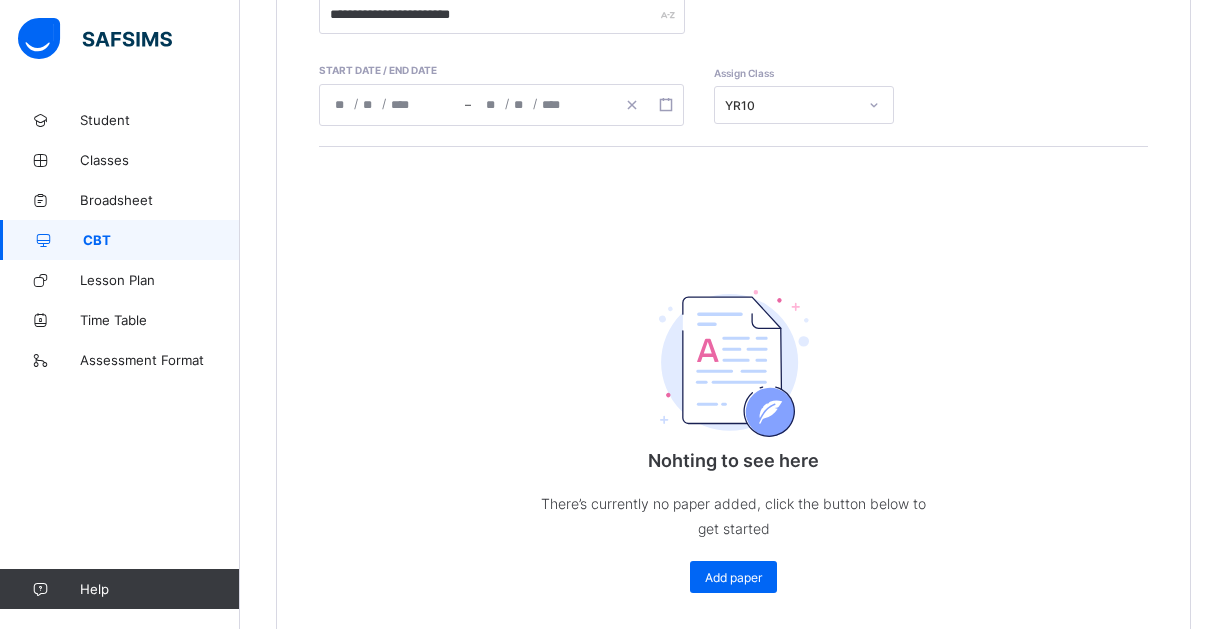 scroll, scrollTop: 489, scrollLeft: 0, axis: vertical 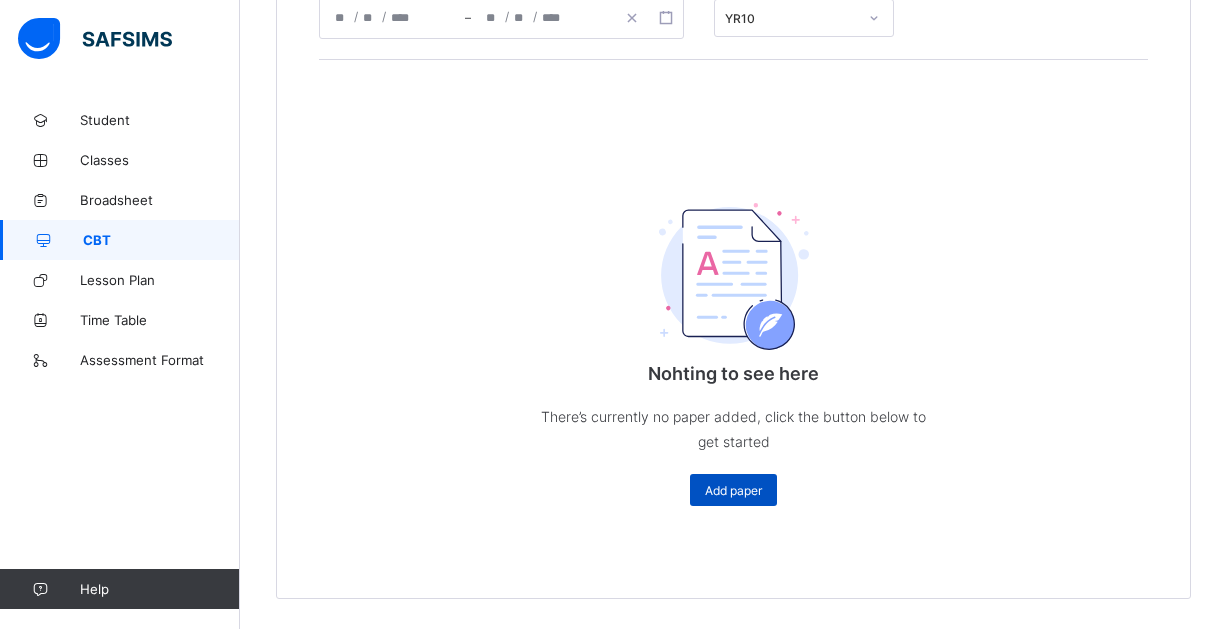 click on "Add paper" at bounding box center [733, 490] 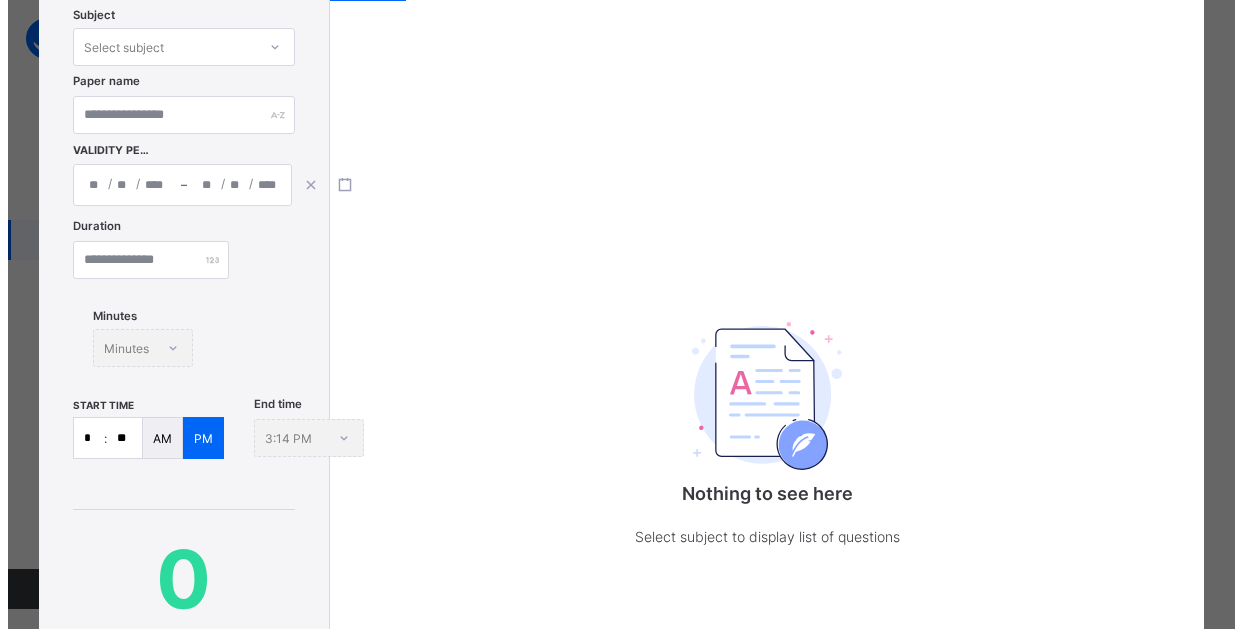 scroll, scrollTop: 100, scrollLeft: 0, axis: vertical 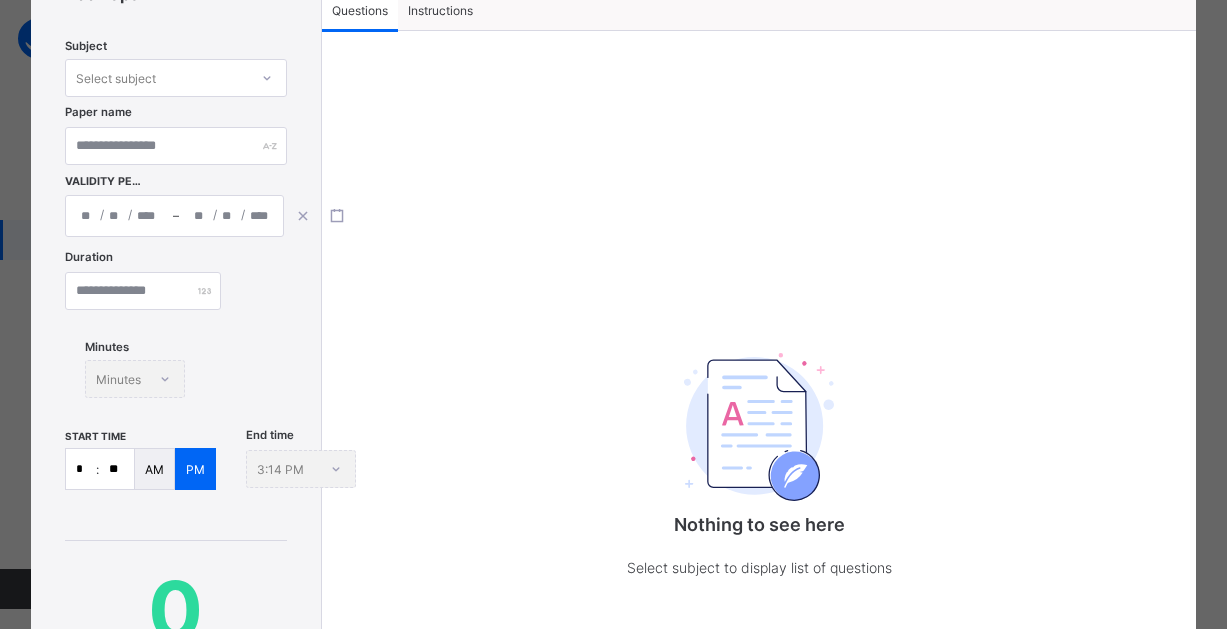 click 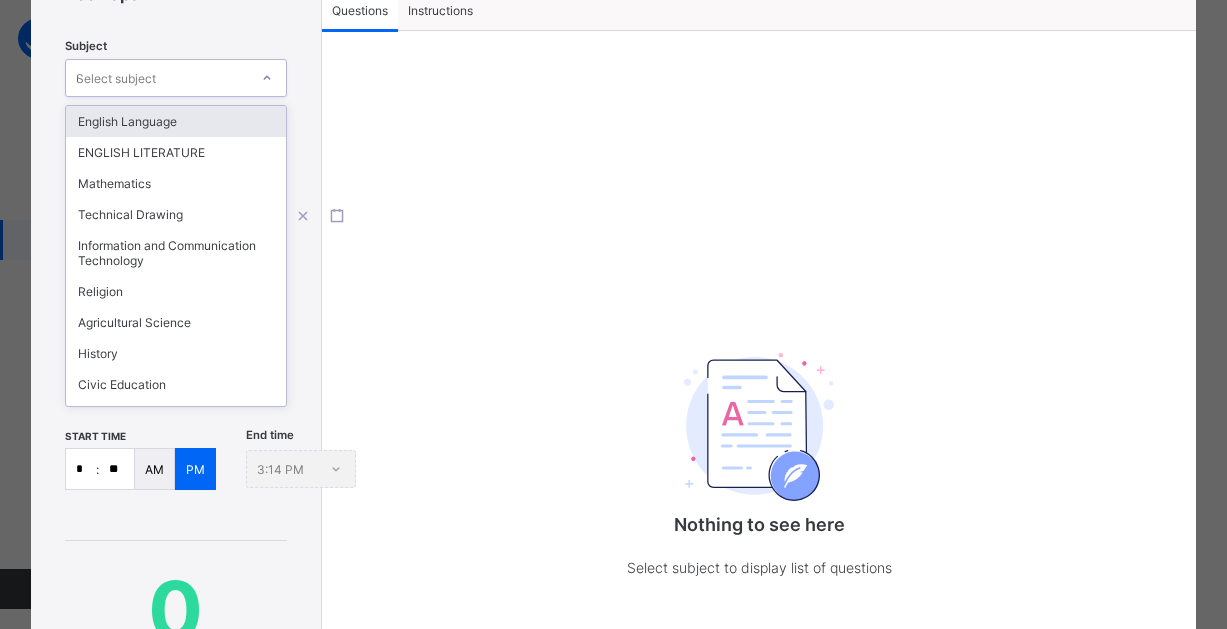 type on "**" 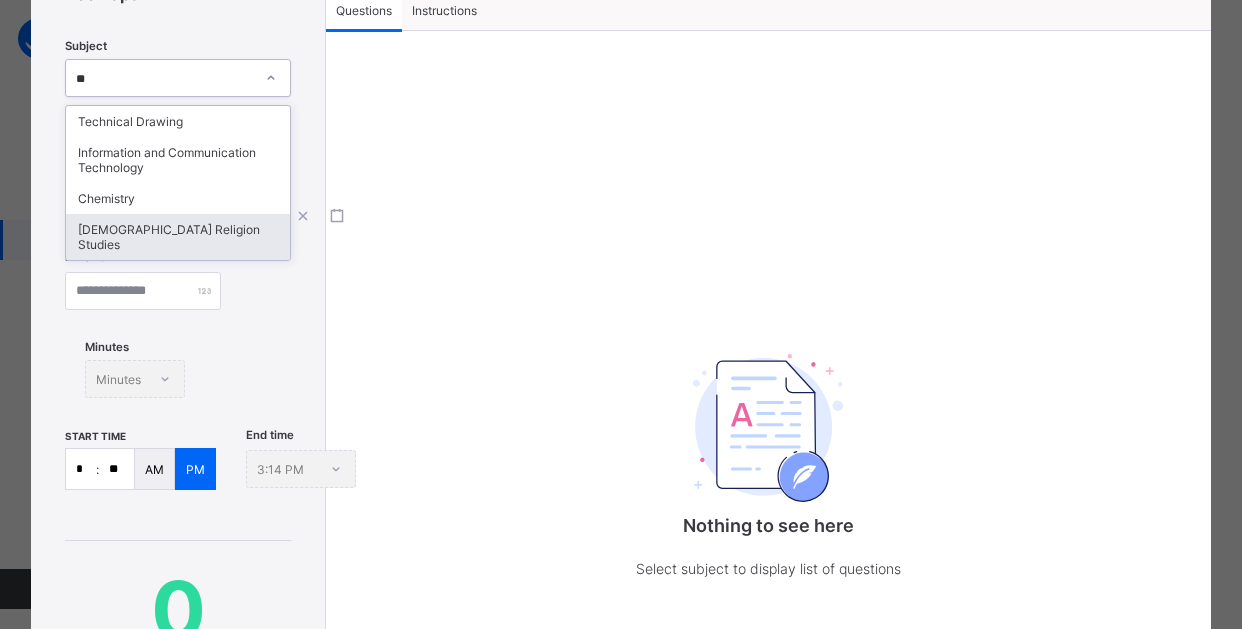 click on "[DEMOGRAPHIC_DATA] Religion Studies" at bounding box center (178, 237) 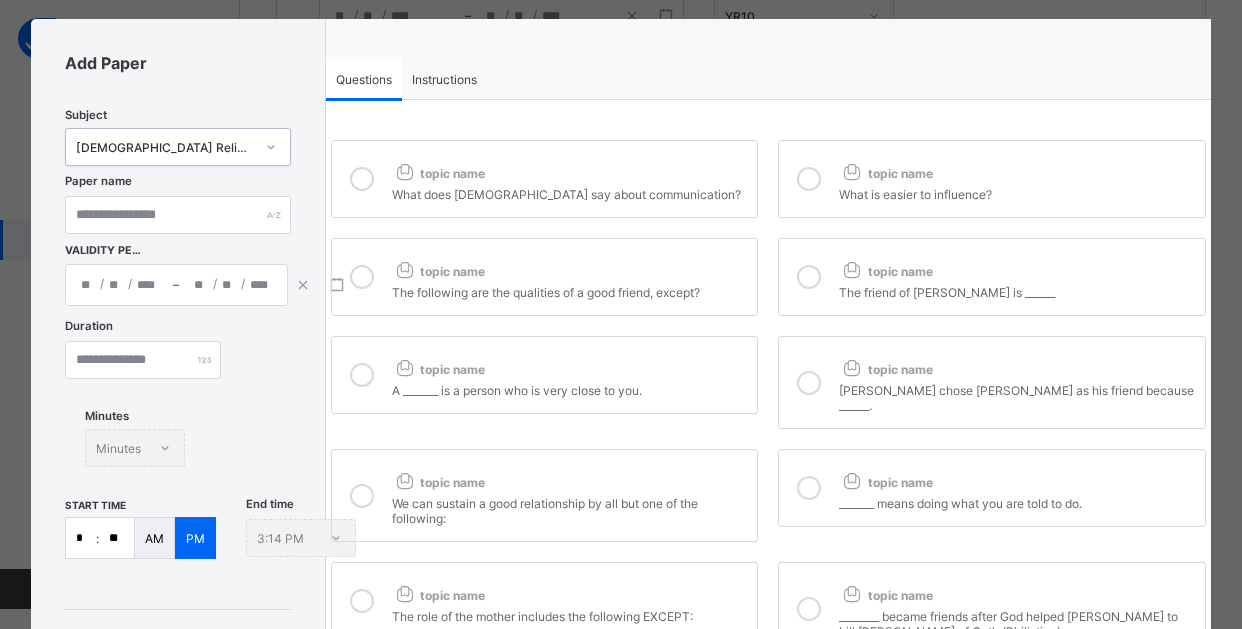 scroll, scrollTop: 0, scrollLeft: 0, axis: both 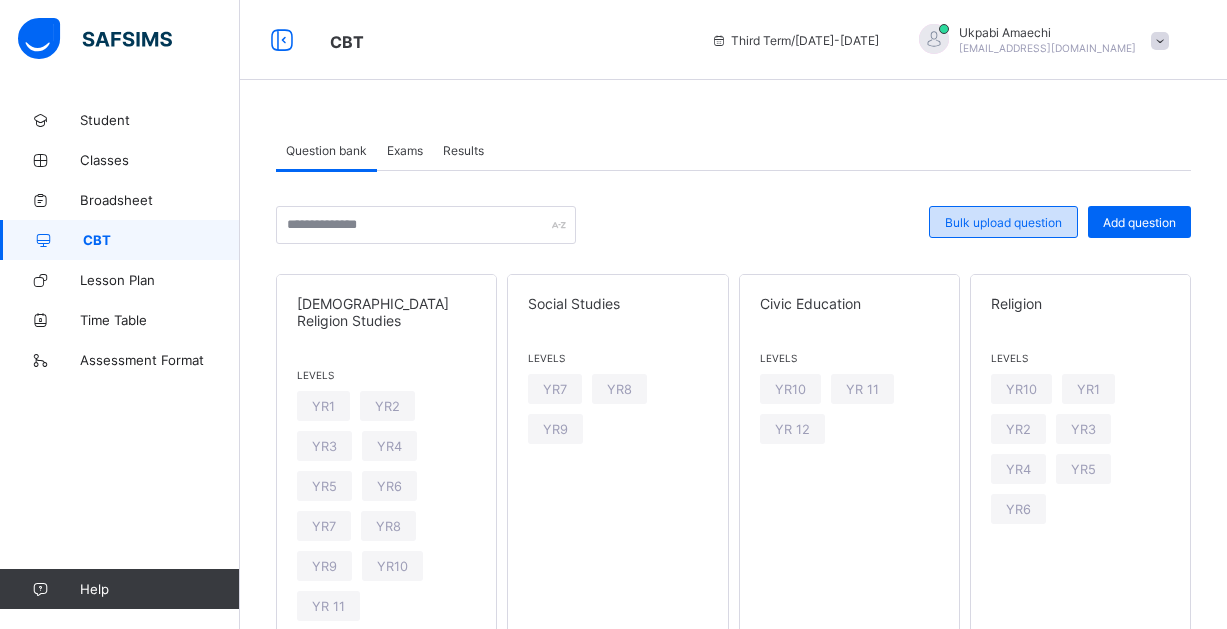 click on "Bulk upload question" at bounding box center [1003, 222] 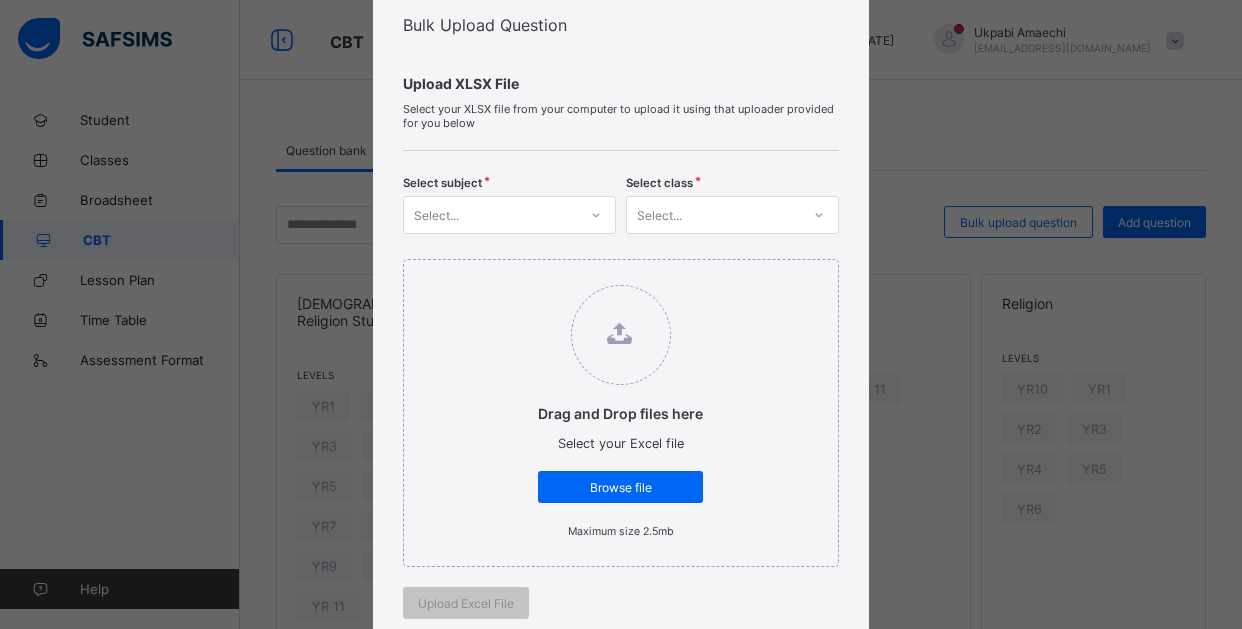scroll, scrollTop: 100, scrollLeft: 0, axis: vertical 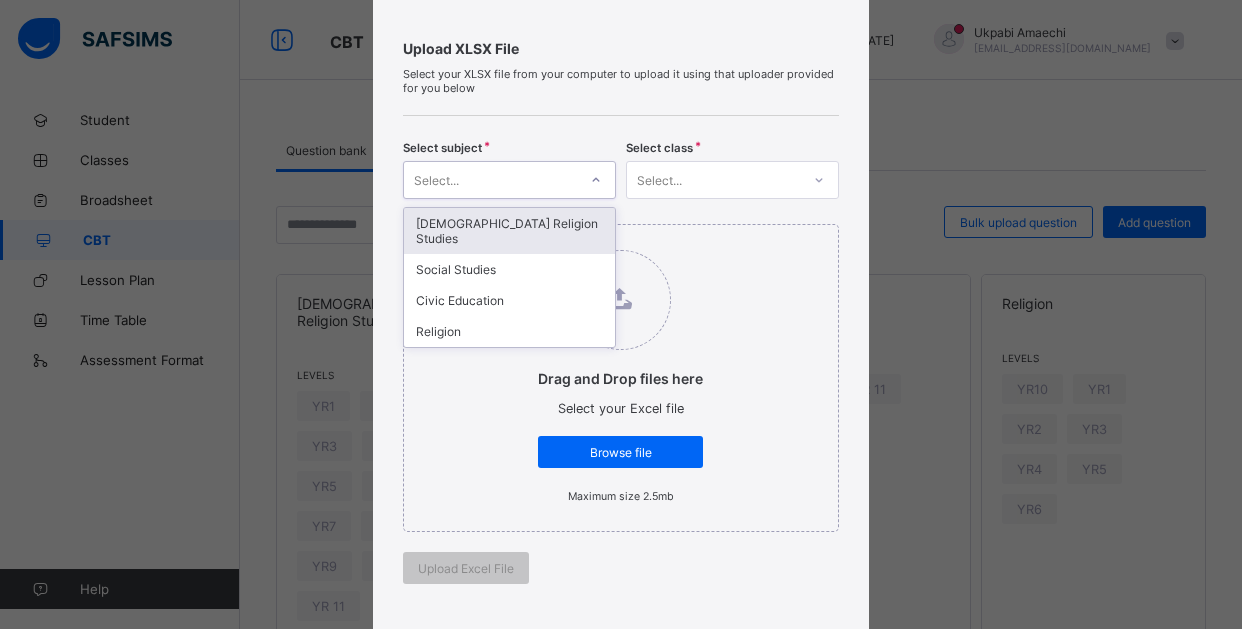 click at bounding box center [596, 180] 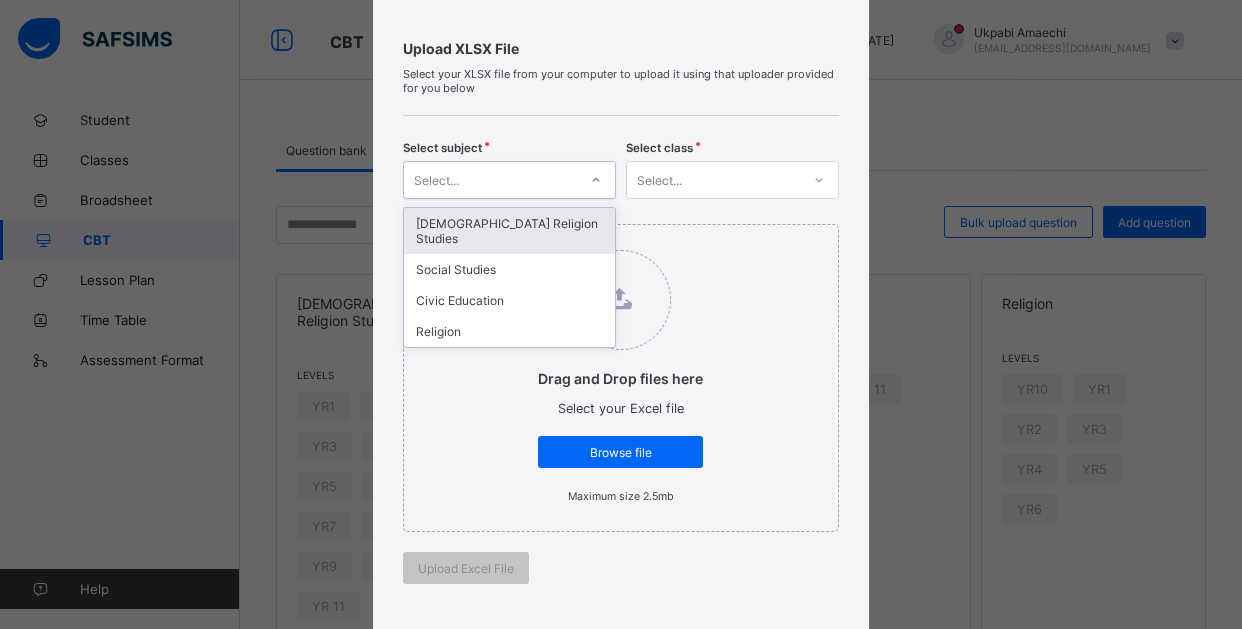 click on "[DEMOGRAPHIC_DATA] Religion Studies" at bounding box center [509, 231] 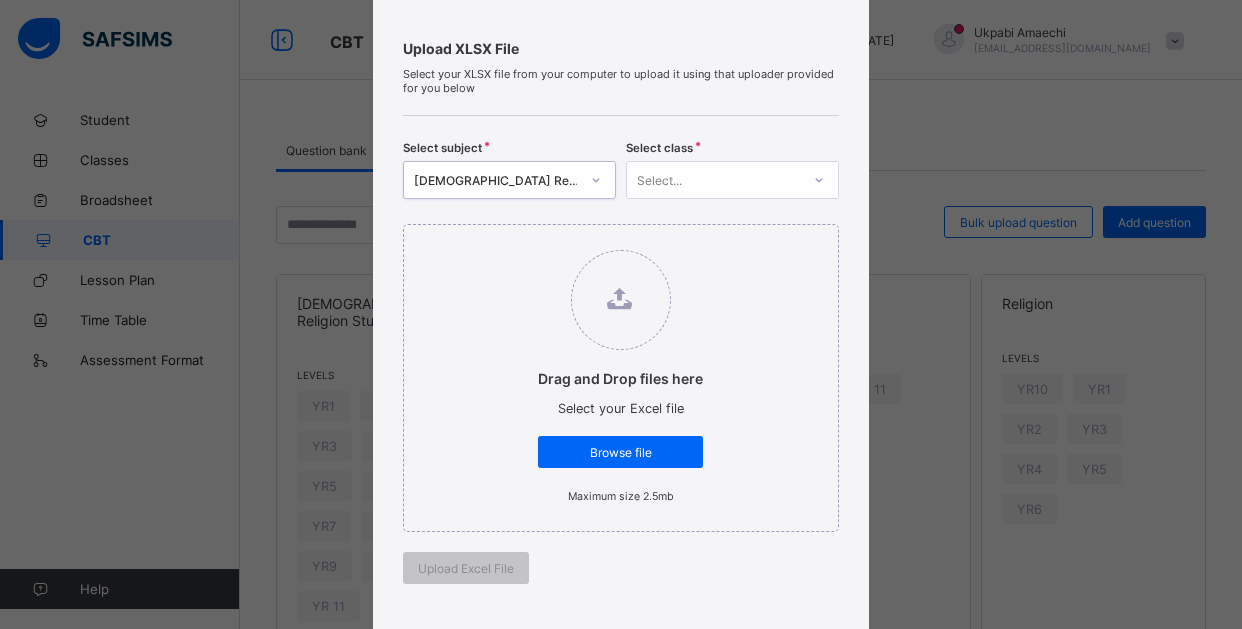 click 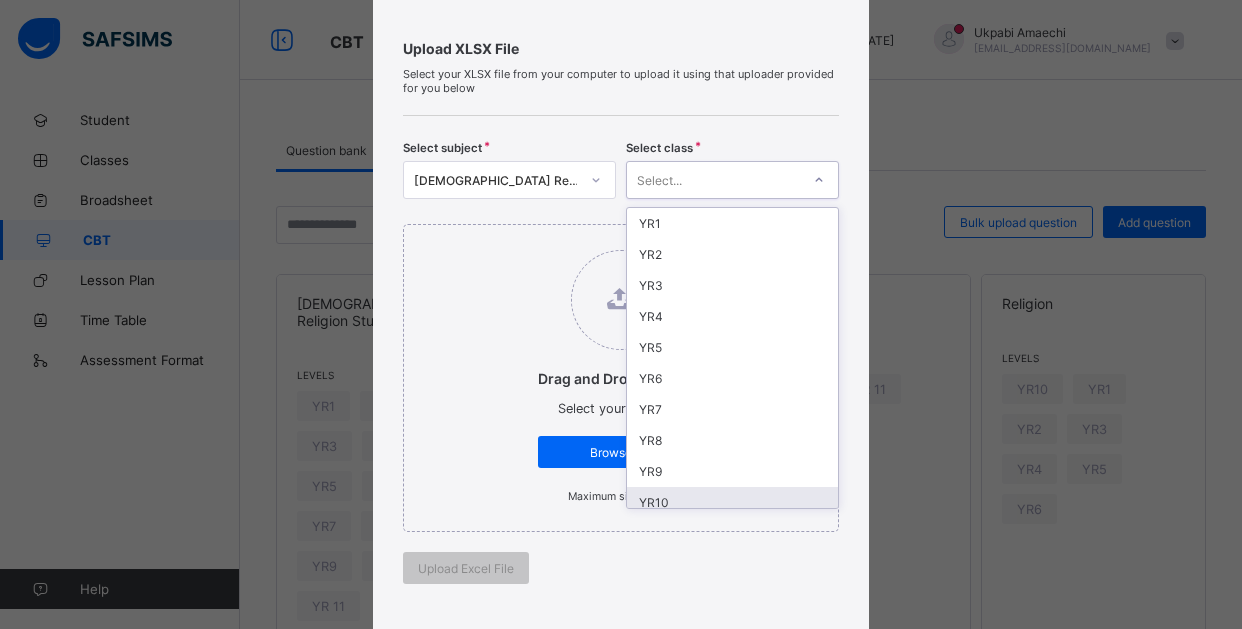 click on "YR10" at bounding box center (732, 502) 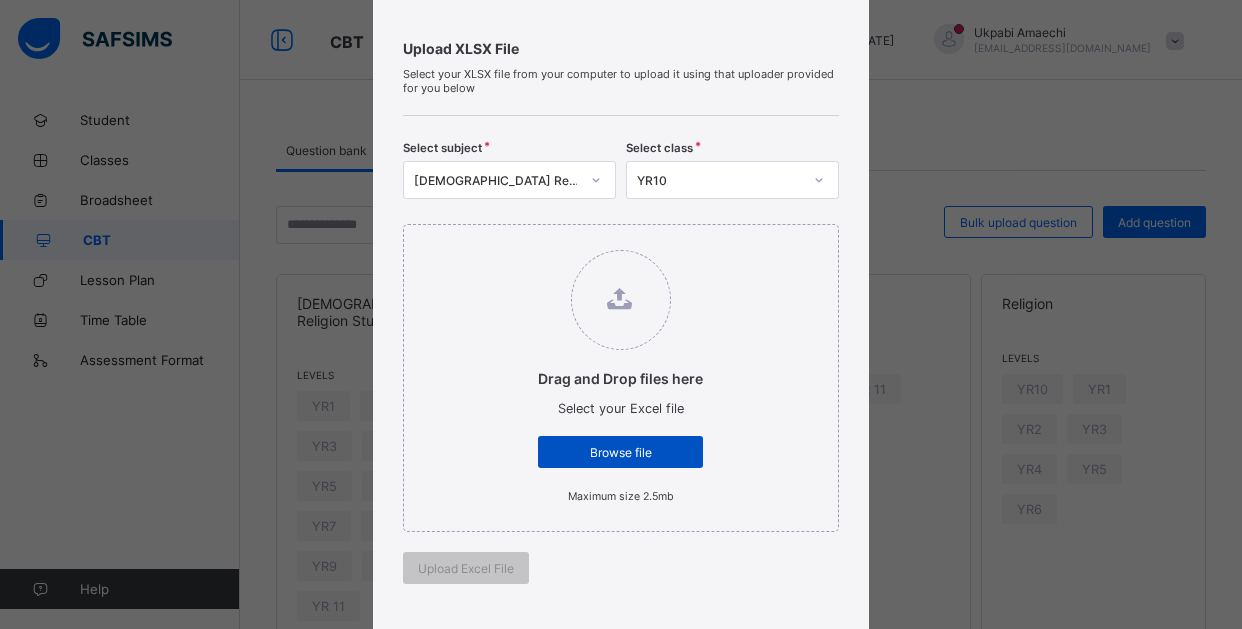 click on "Browse file" at bounding box center [620, 452] 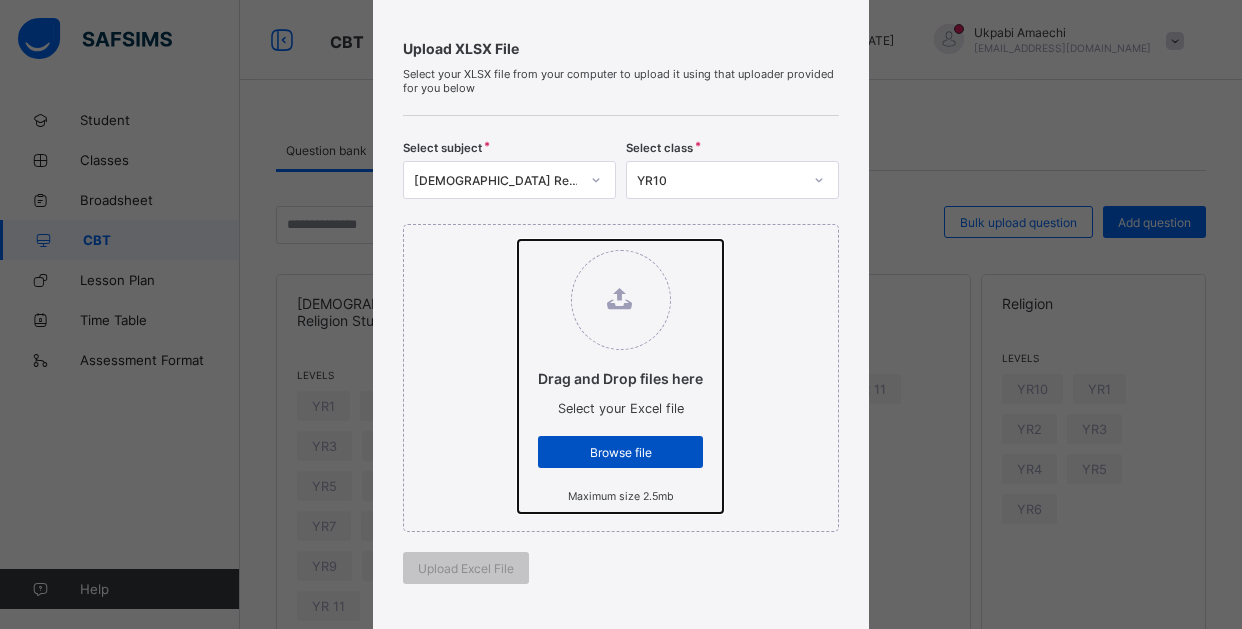 click on "Drag and Drop files here Select your Excel file Browse file Maximum size 2.5mb" at bounding box center [518, 240] 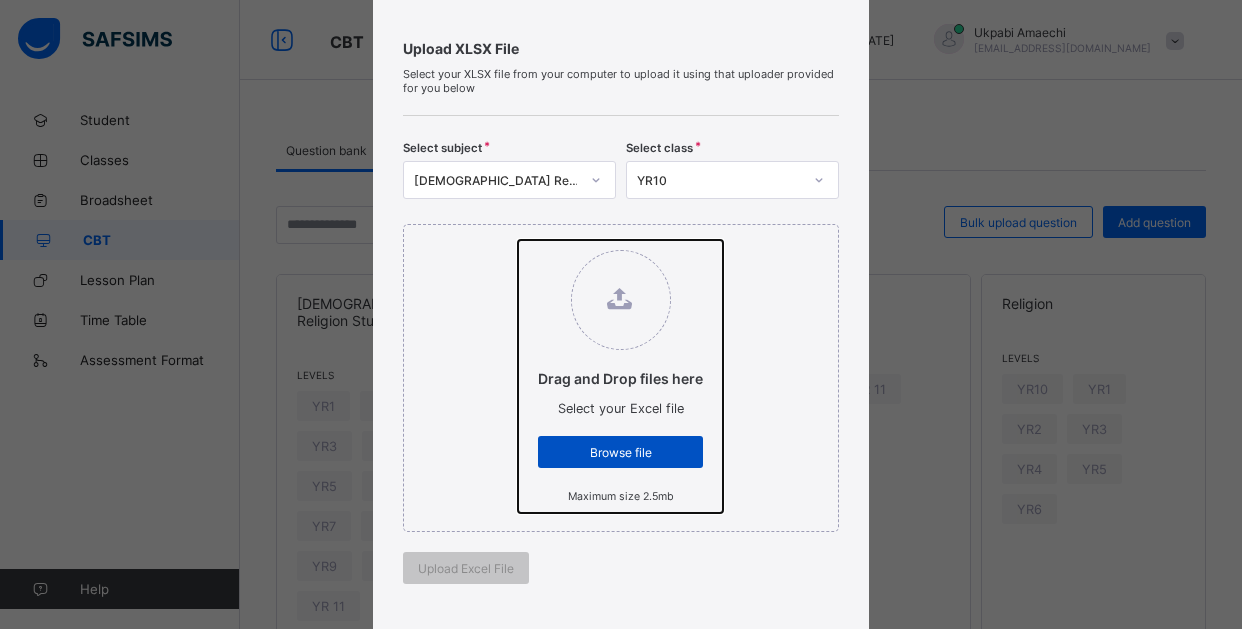 type on "**********" 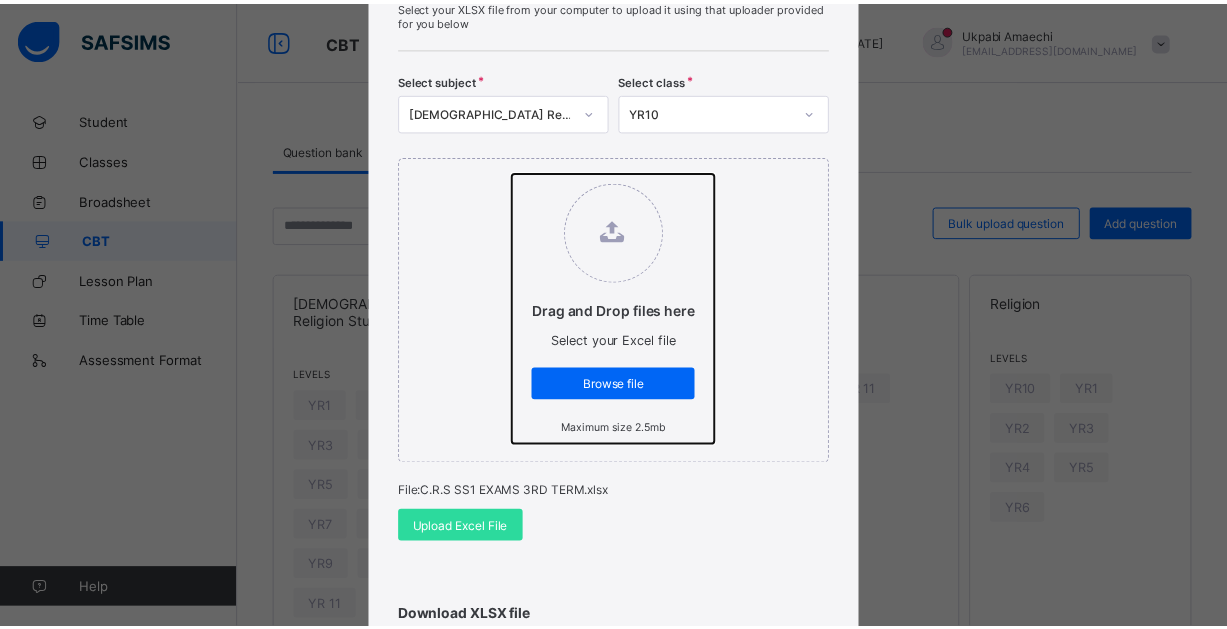 scroll, scrollTop: 200, scrollLeft: 0, axis: vertical 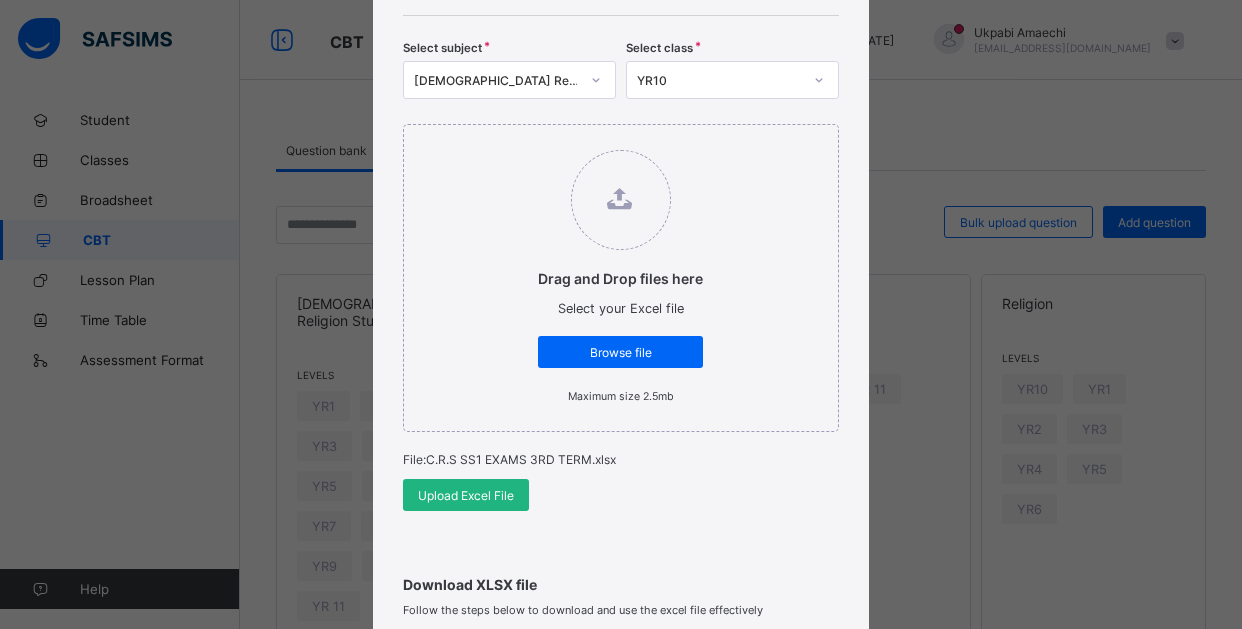 click on "Upload Excel File" at bounding box center (466, 495) 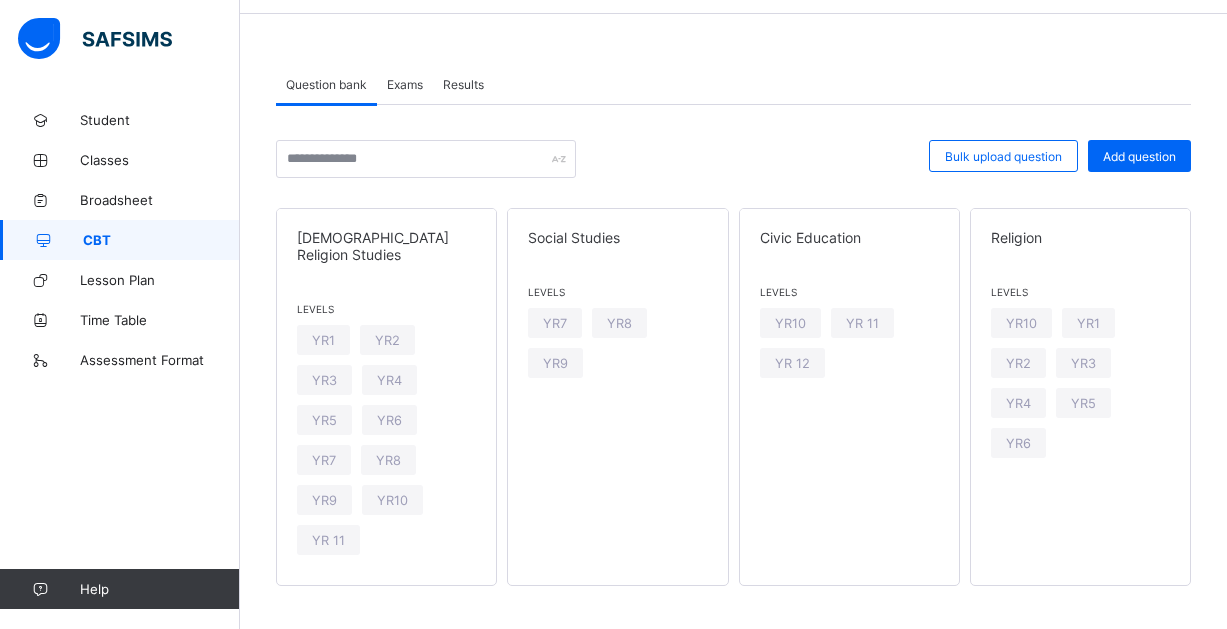 scroll, scrollTop: 0, scrollLeft: 0, axis: both 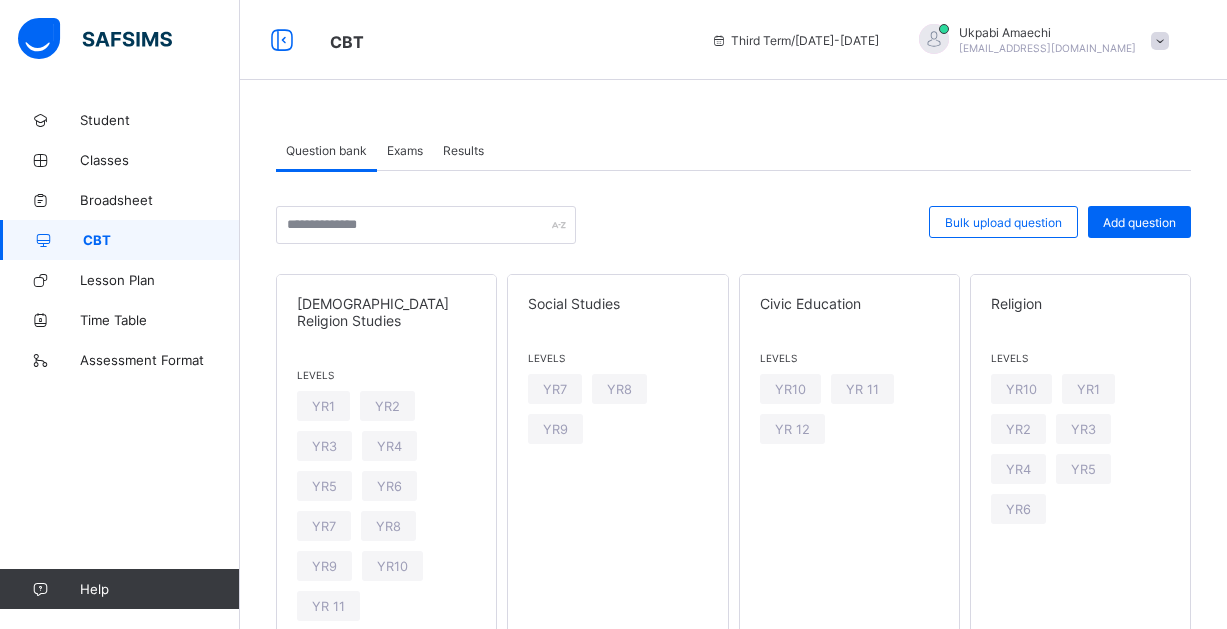 click on "Exams" at bounding box center (405, 150) 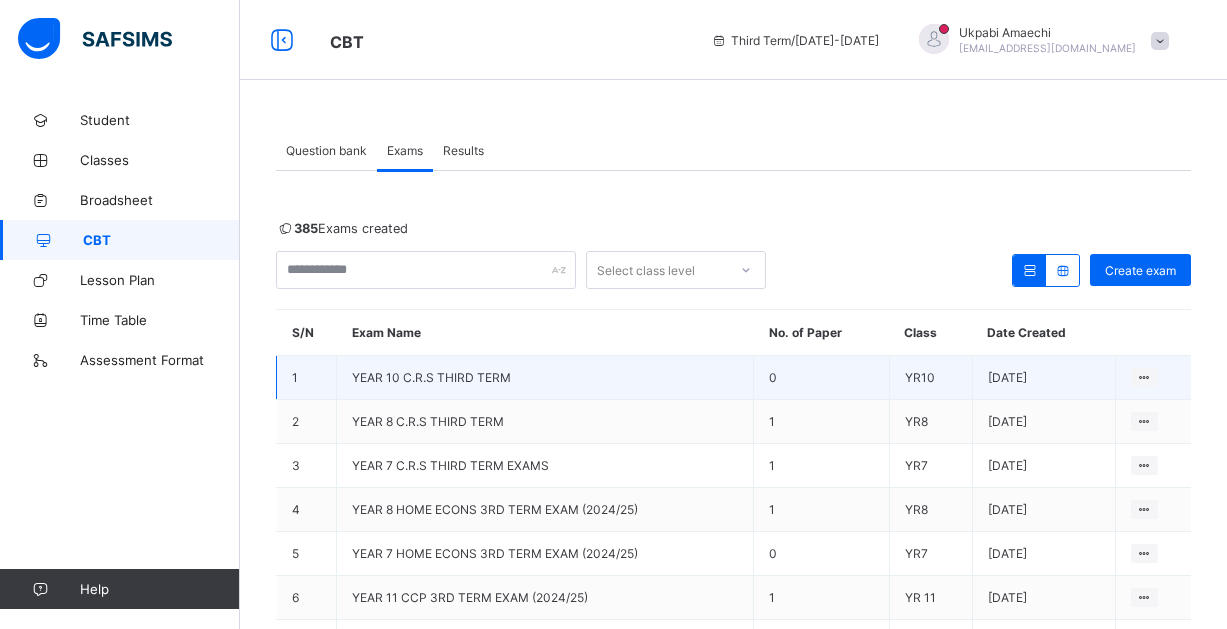 click on "YEAR 10 C.R.S THIRD TERM" at bounding box center (431, 377) 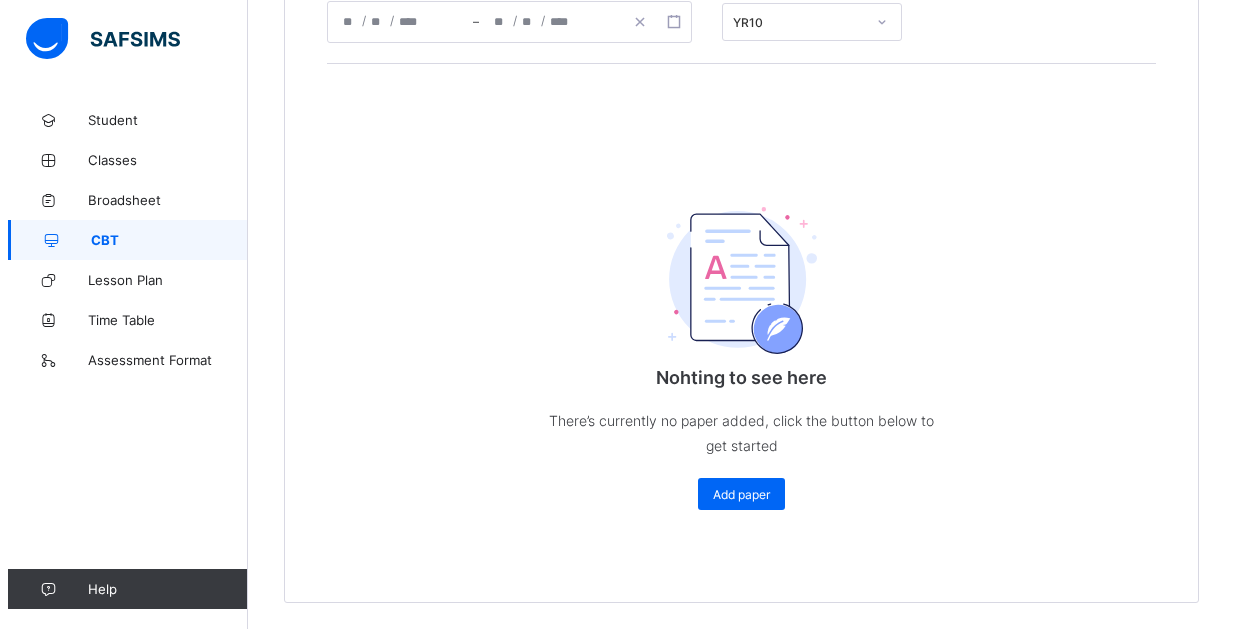 scroll, scrollTop: 489, scrollLeft: 0, axis: vertical 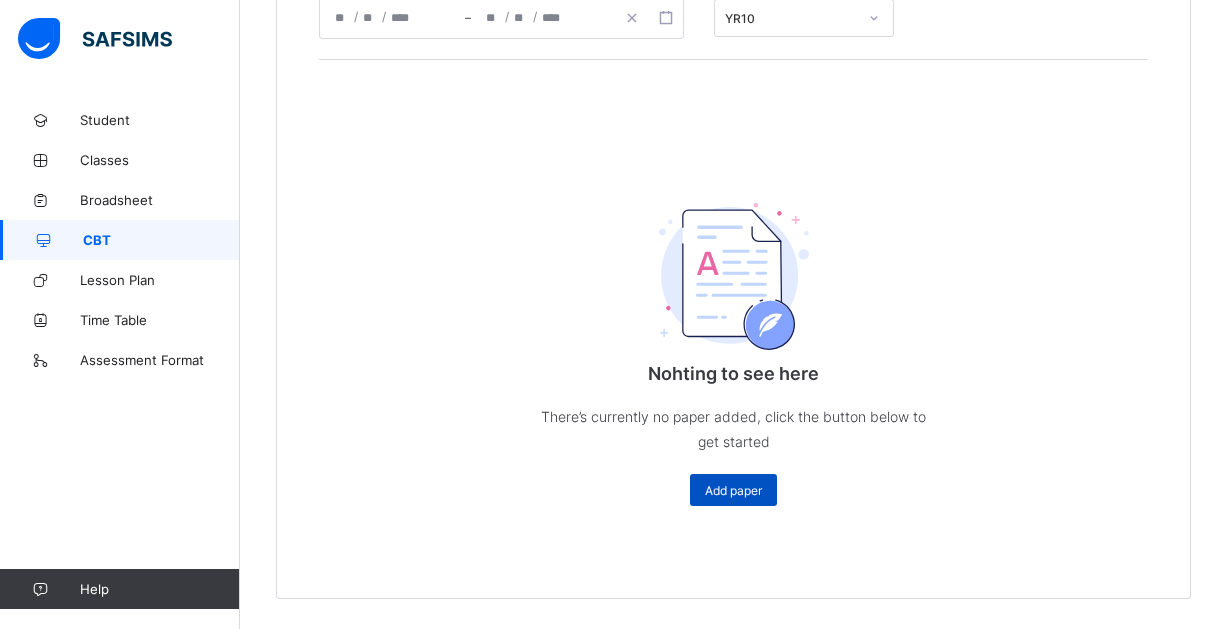 click on "Add paper" at bounding box center (733, 490) 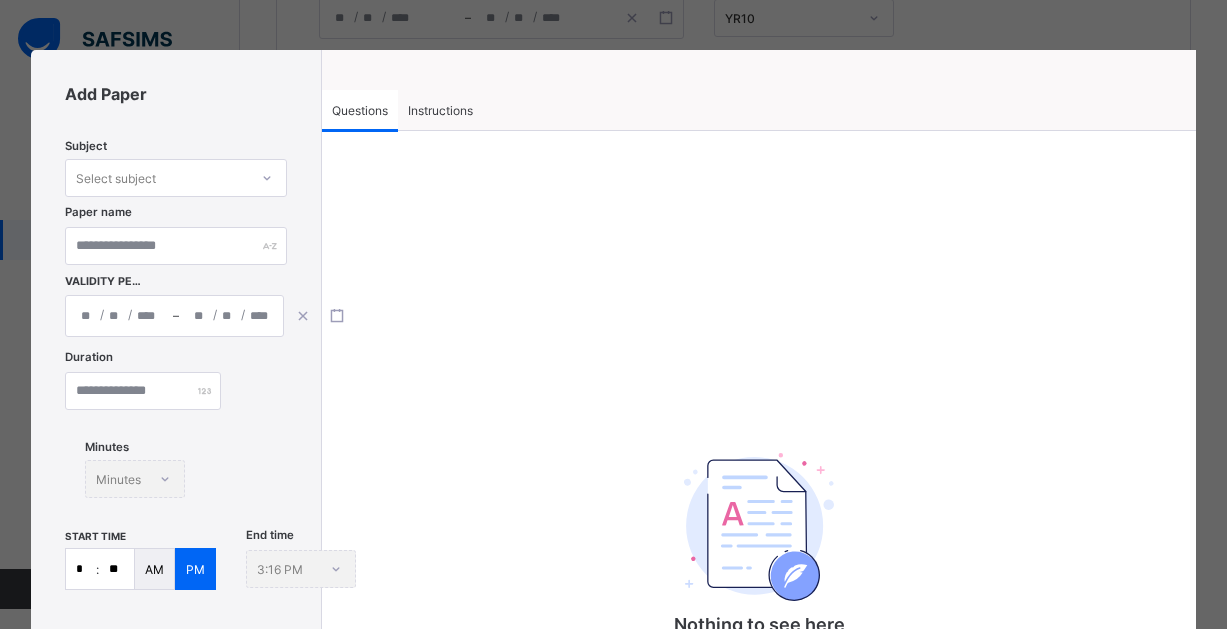 click 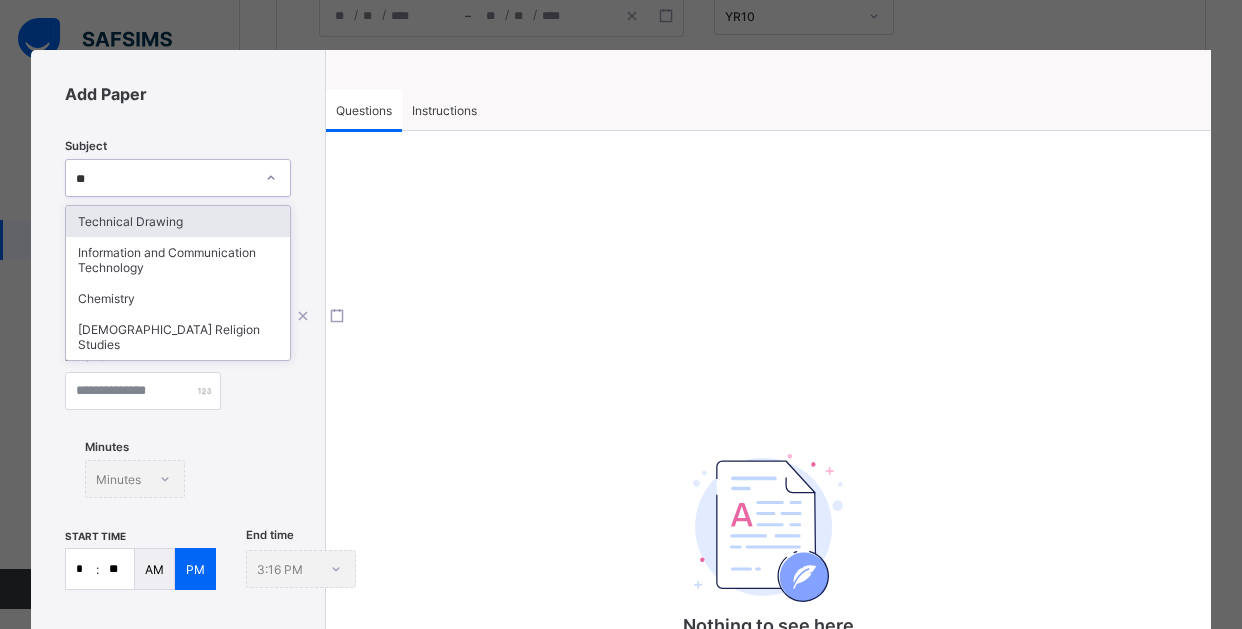 type on "***" 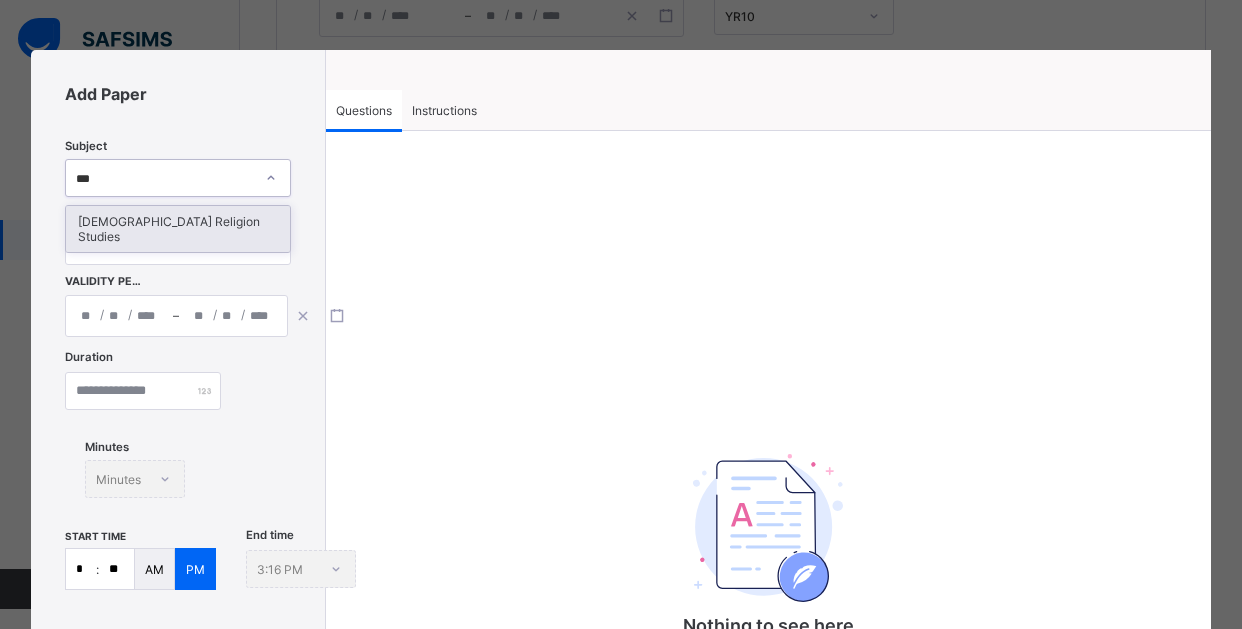 click on "[DEMOGRAPHIC_DATA] Religion Studies" at bounding box center (178, 229) 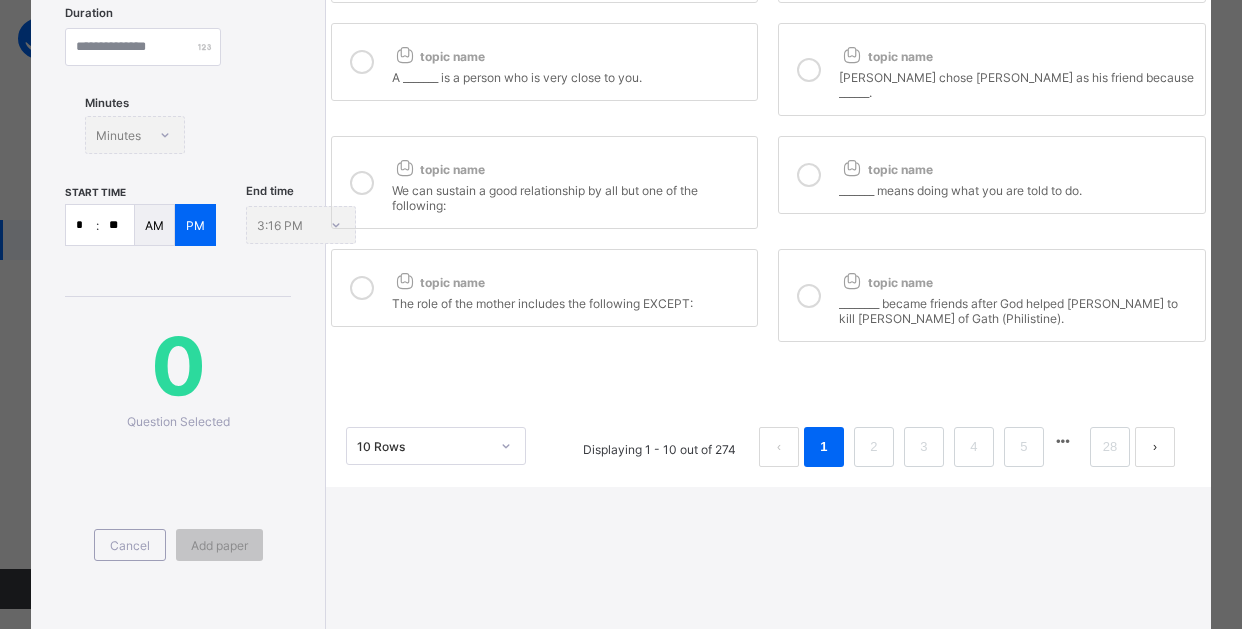 scroll, scrollTop: 410, scrollLeft: 0, axis: vertical 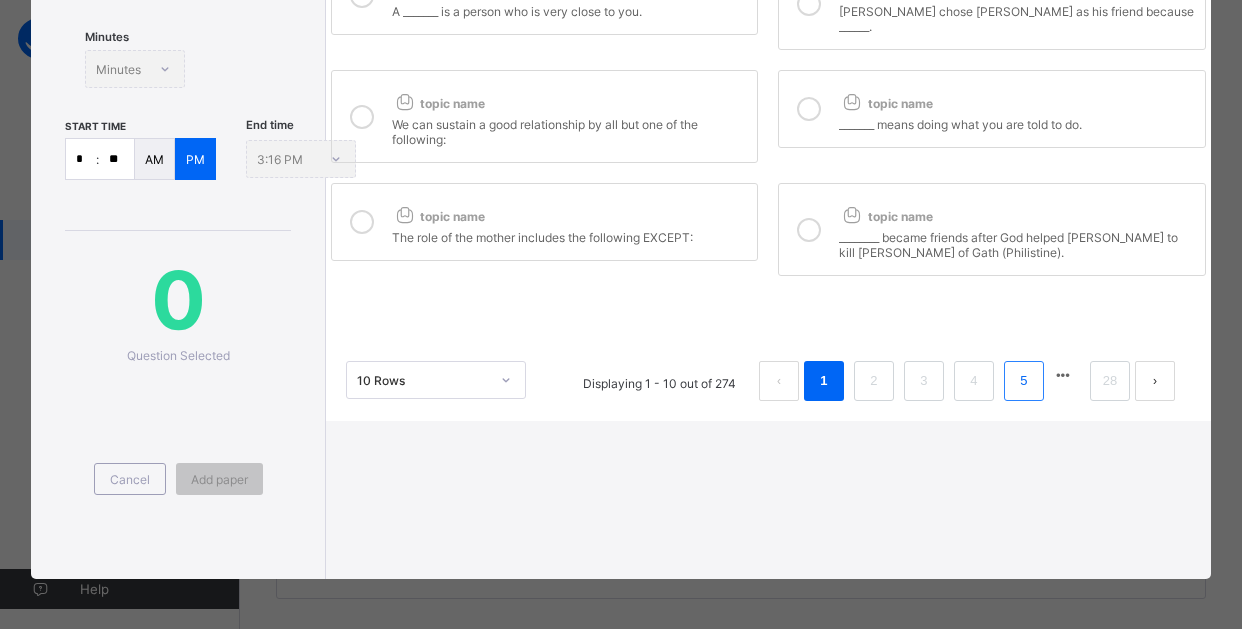 click on "5" at bounding box center (1023, 381) 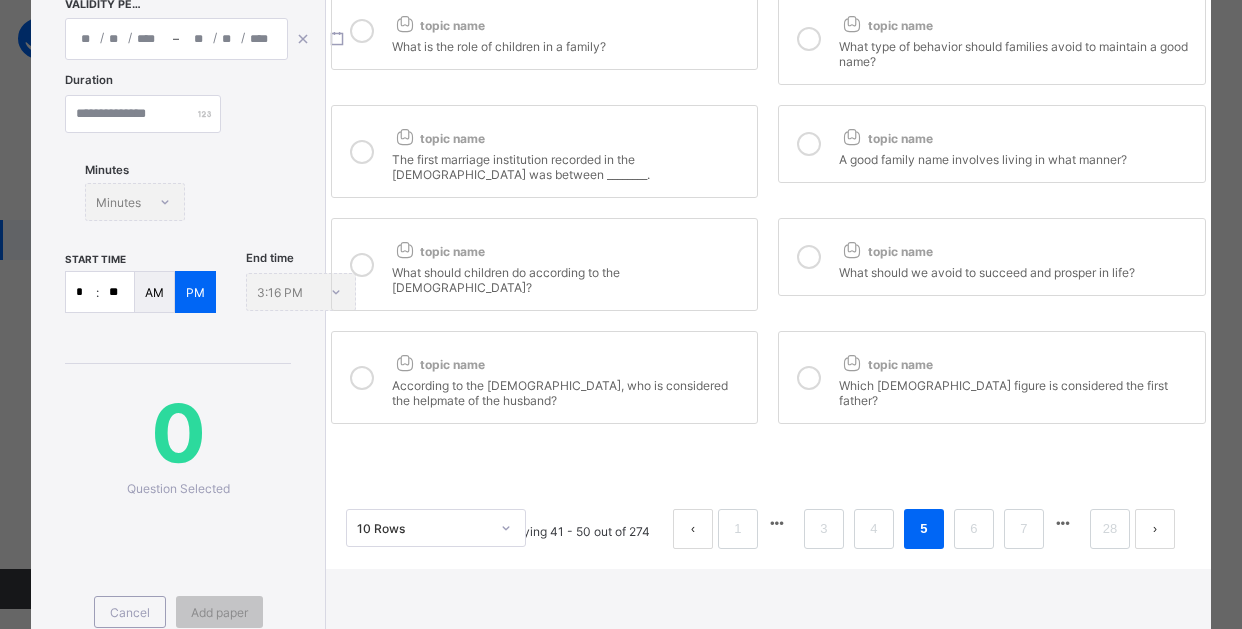 scroll, scrollTop: 310, scrollLeft: 0, axis: vertical 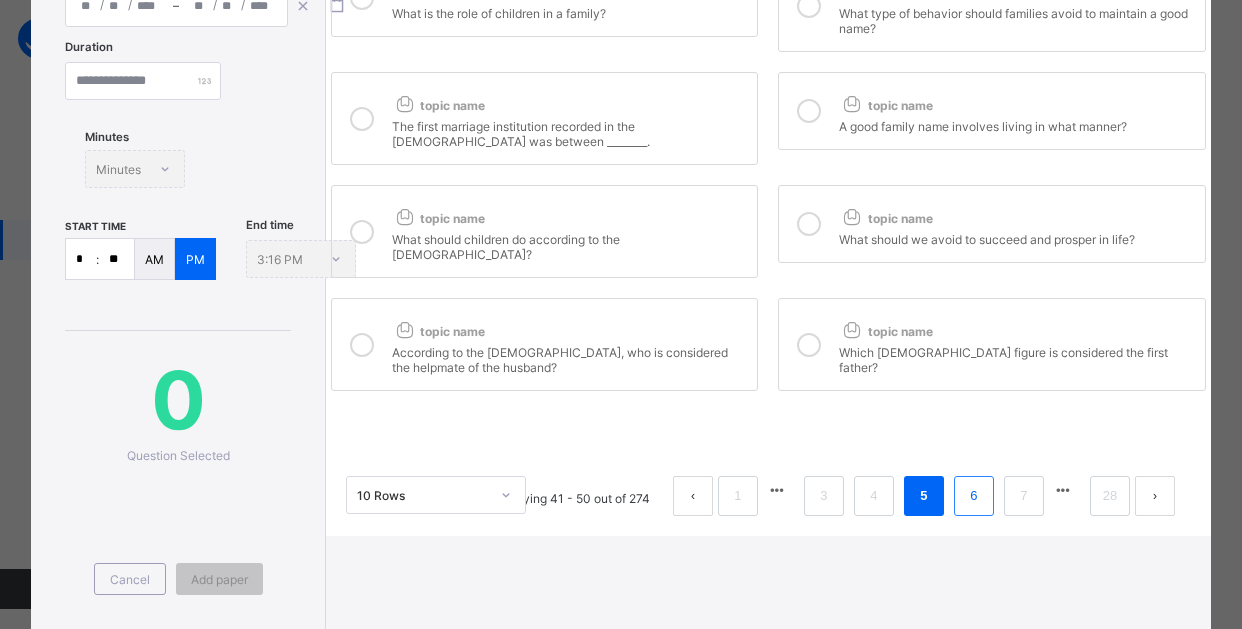 click on "6" at bounding box center [973, 496] 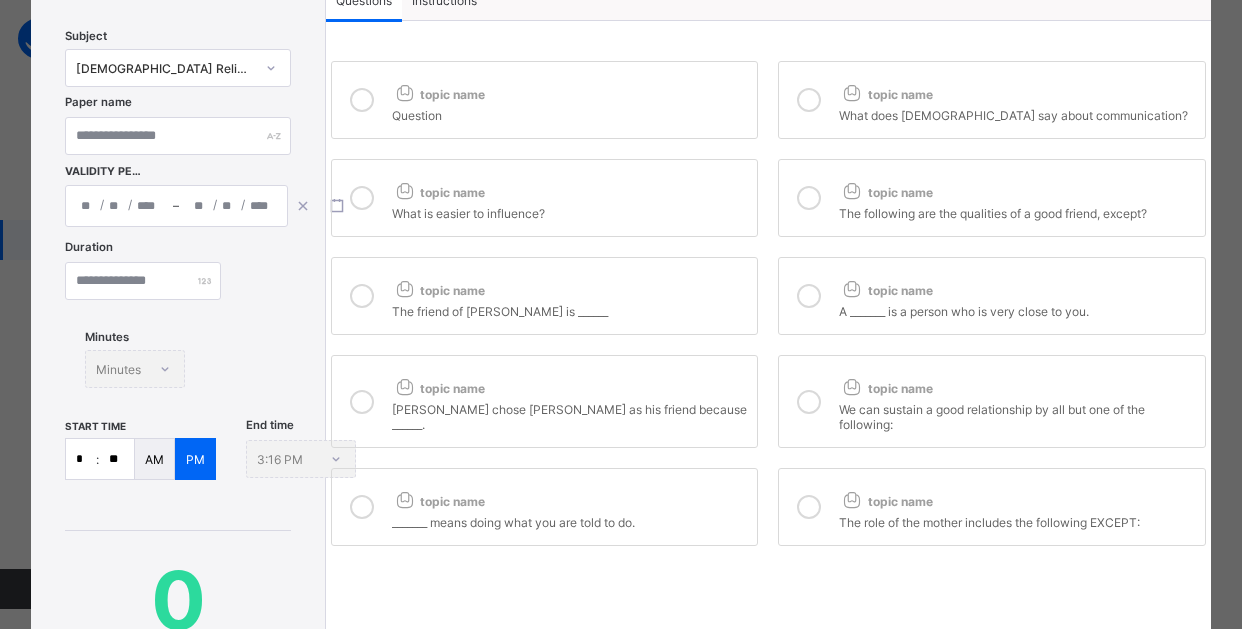 scroll, scrollTop: 210, scrollLeft: 0, axis: vertical 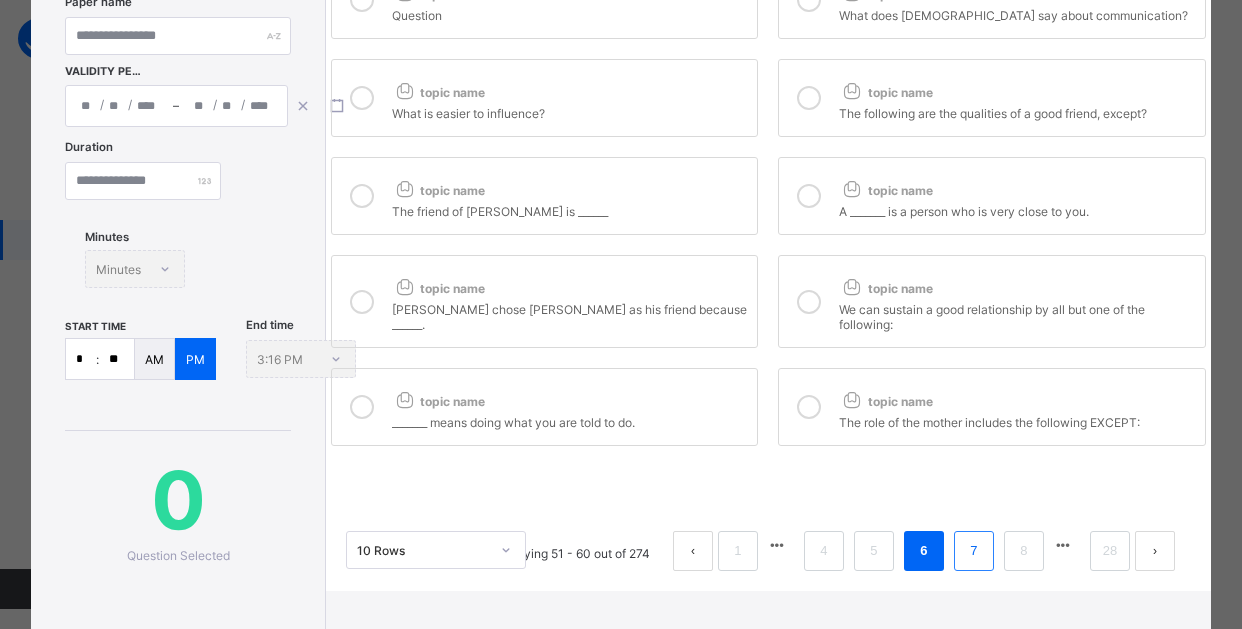 click on "7" at bounding box center (973, 551) 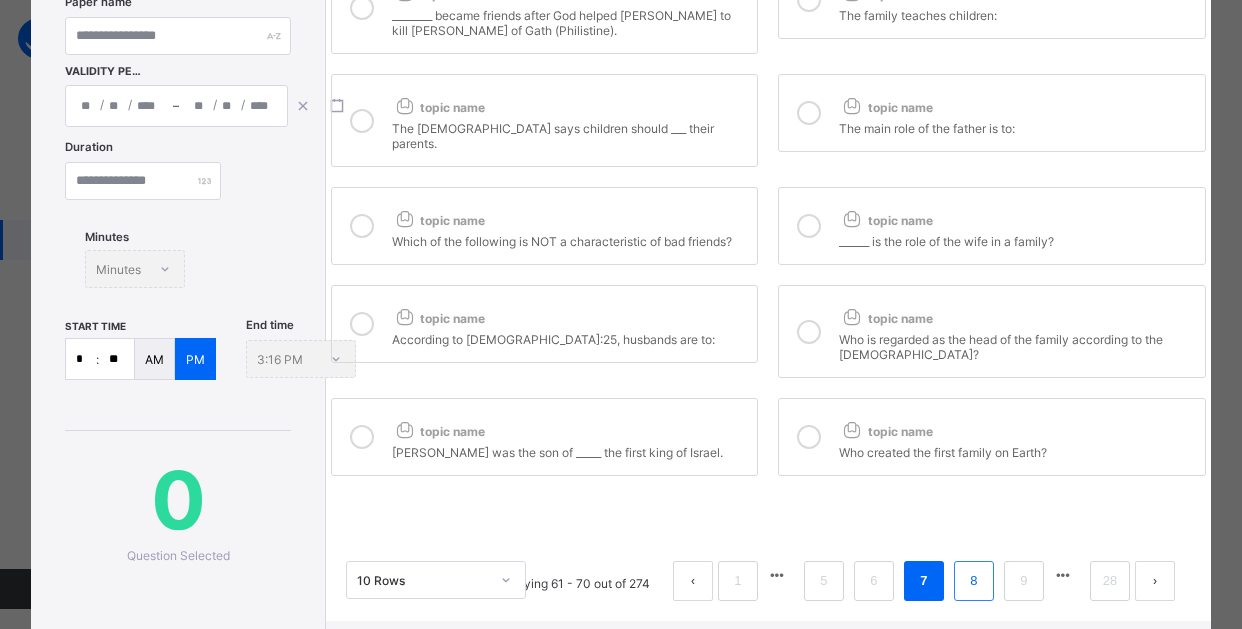 click on "8" at bounding box center (973, 581) 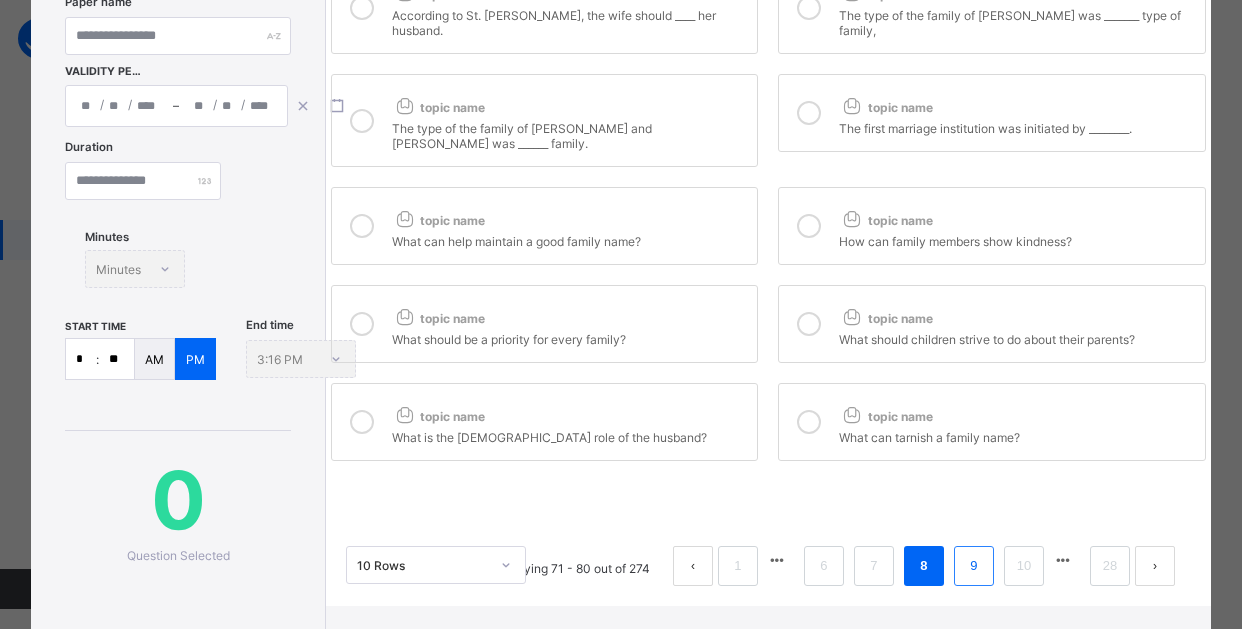 click on "9" at bounding box center (973, 566) 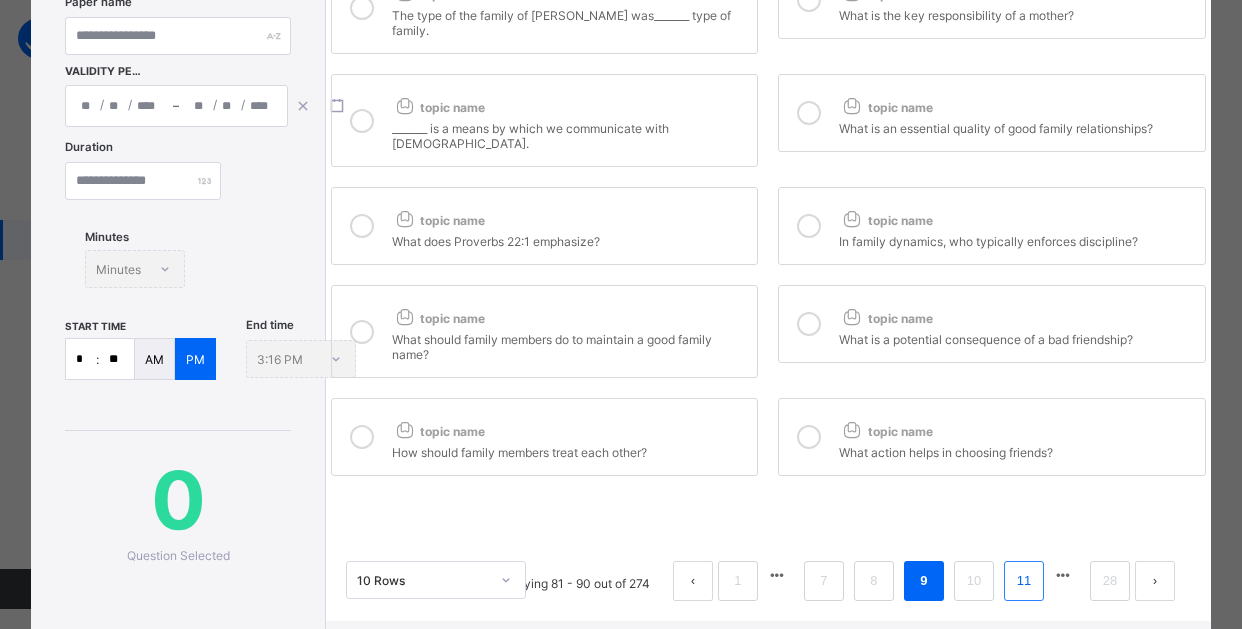 click on "11" at bounding box center (1024, 581) 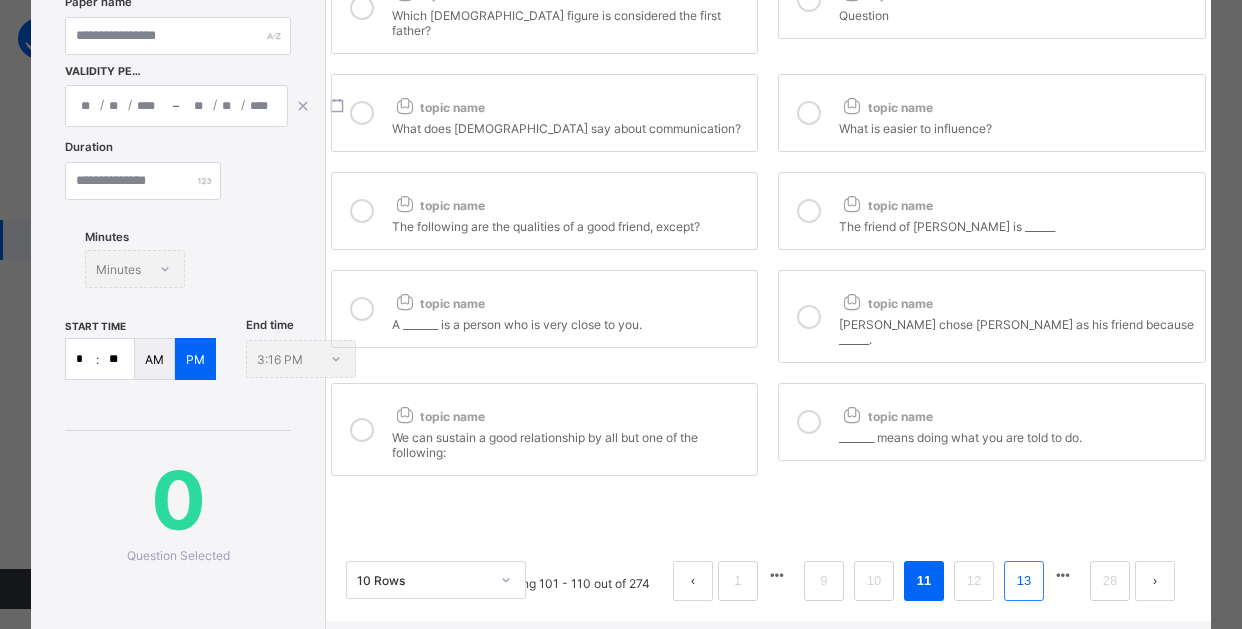click on "13" at bounding box center [1024, 581] 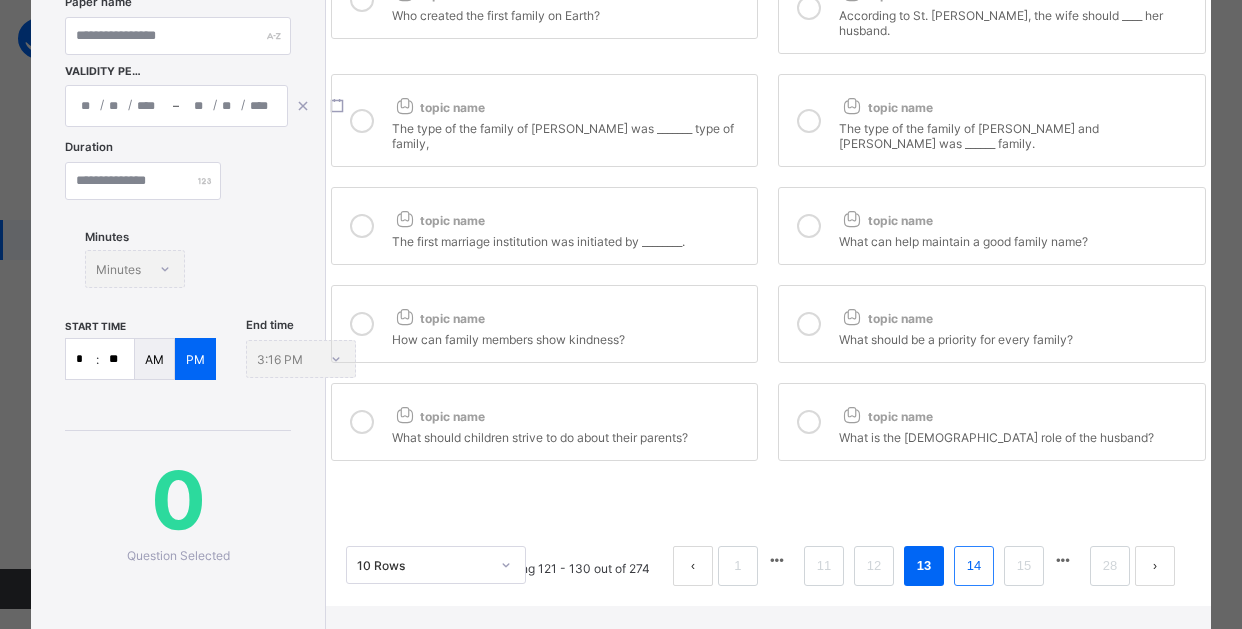 click on "14" at bounding box center [974, 566] 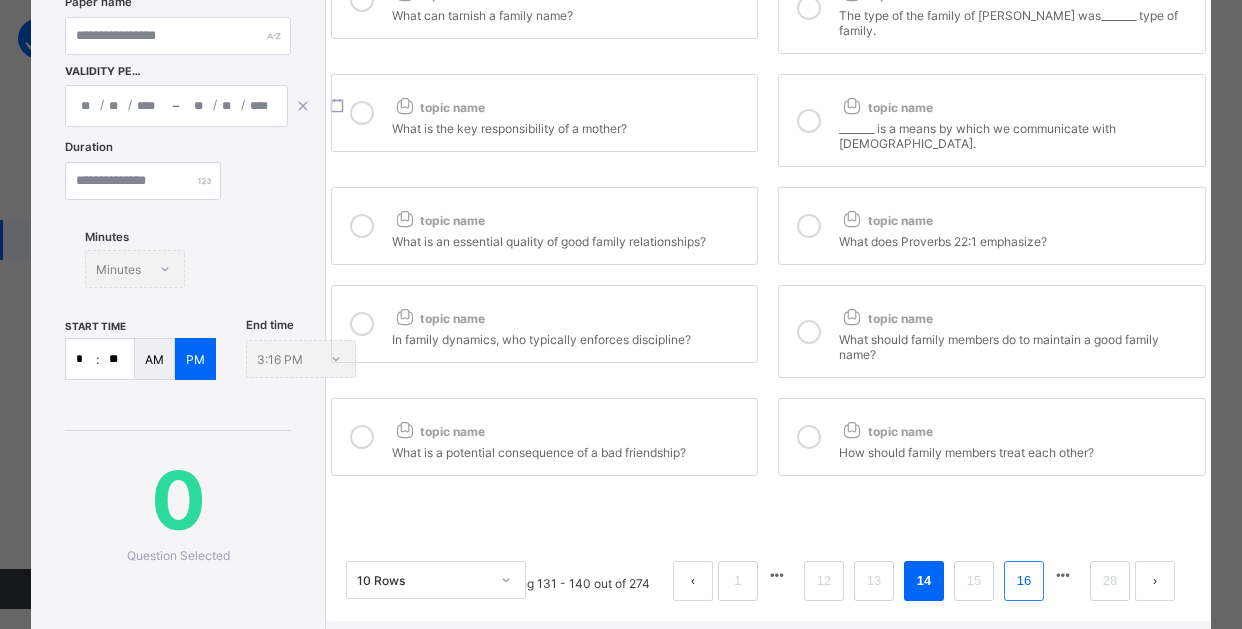 click on "16" at bounding box center [1024, 581] 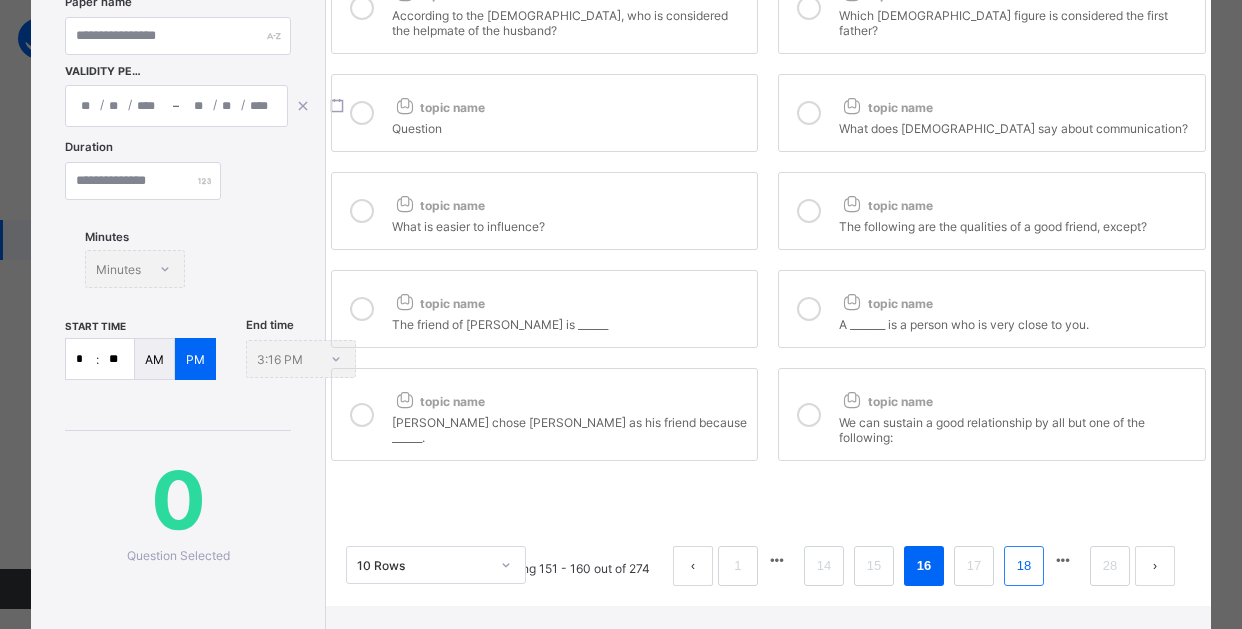 click on "18" at bounding box center [1024, 566] 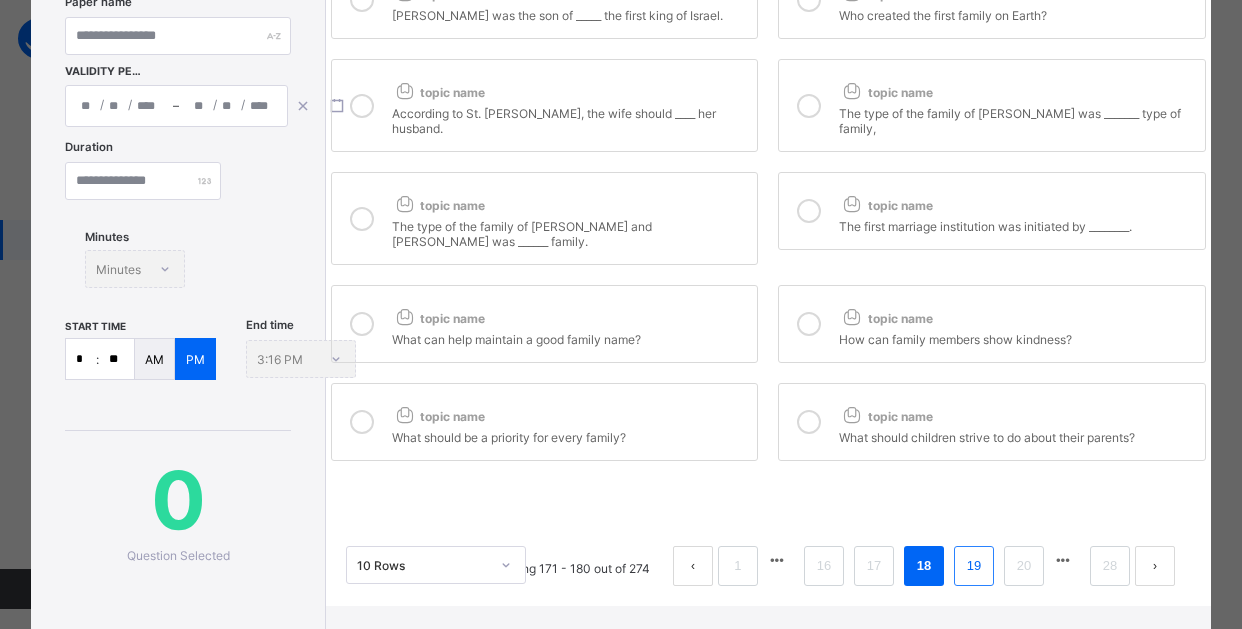 click on "19" at bounding box center (974, 566) 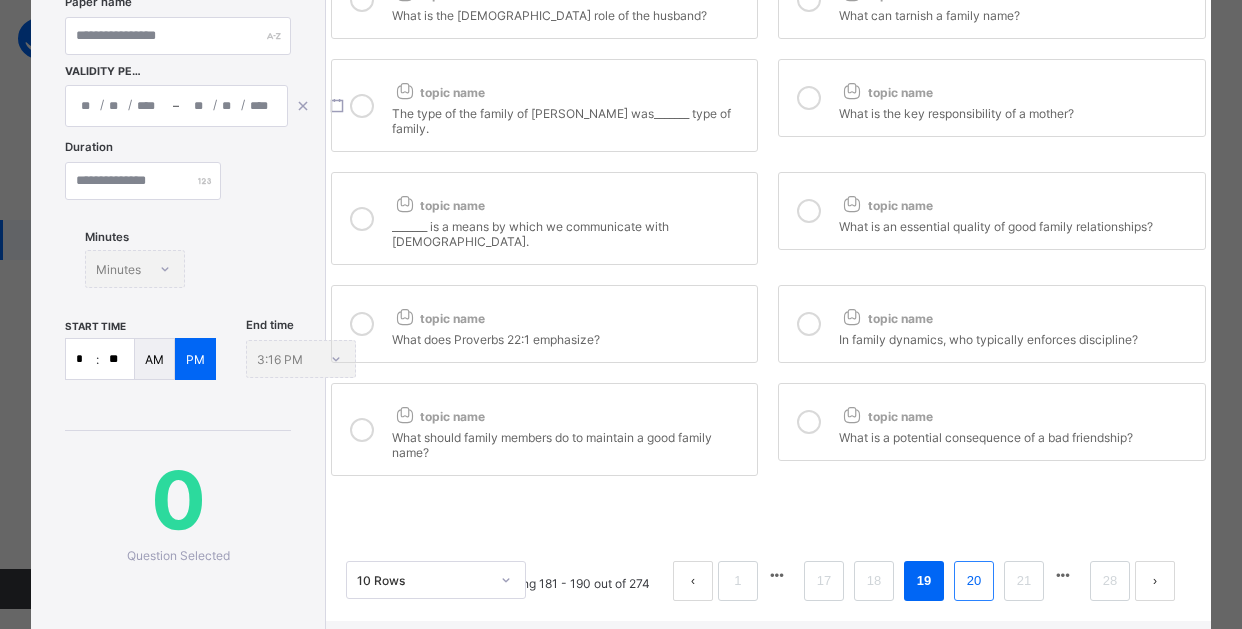 click on "20" at bounding box center (974, 581) 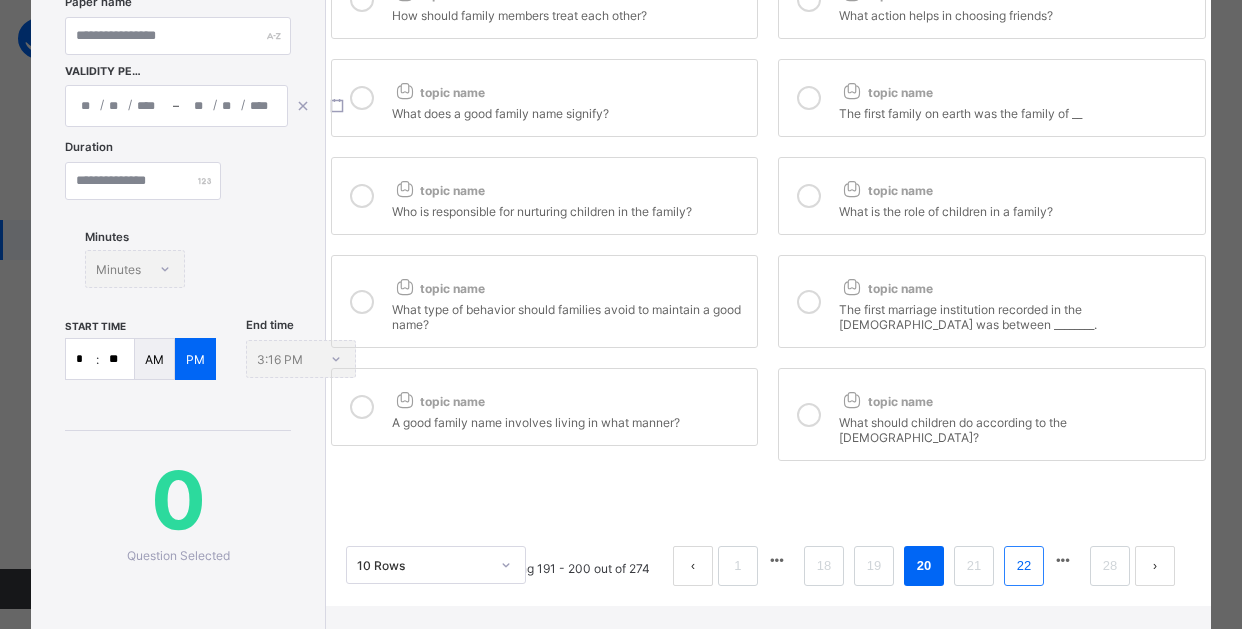 click on "22" at bounding box center [1024, 566] 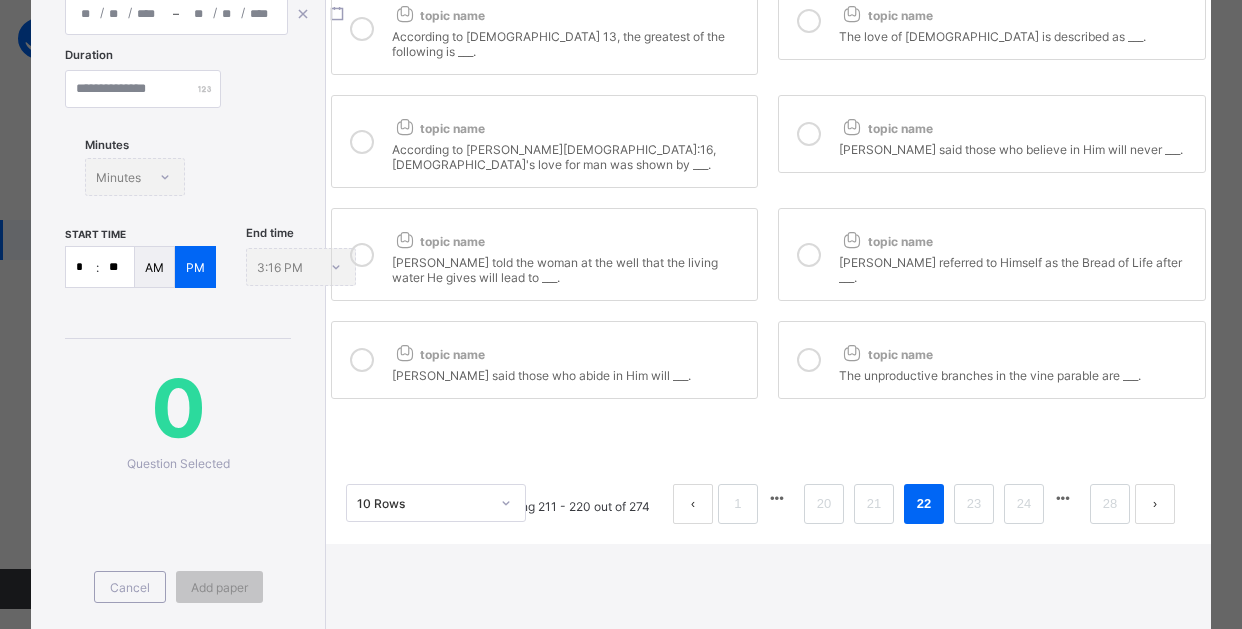 scroll, scrollTop: 310, scrollLeft: 0, axis: vertical 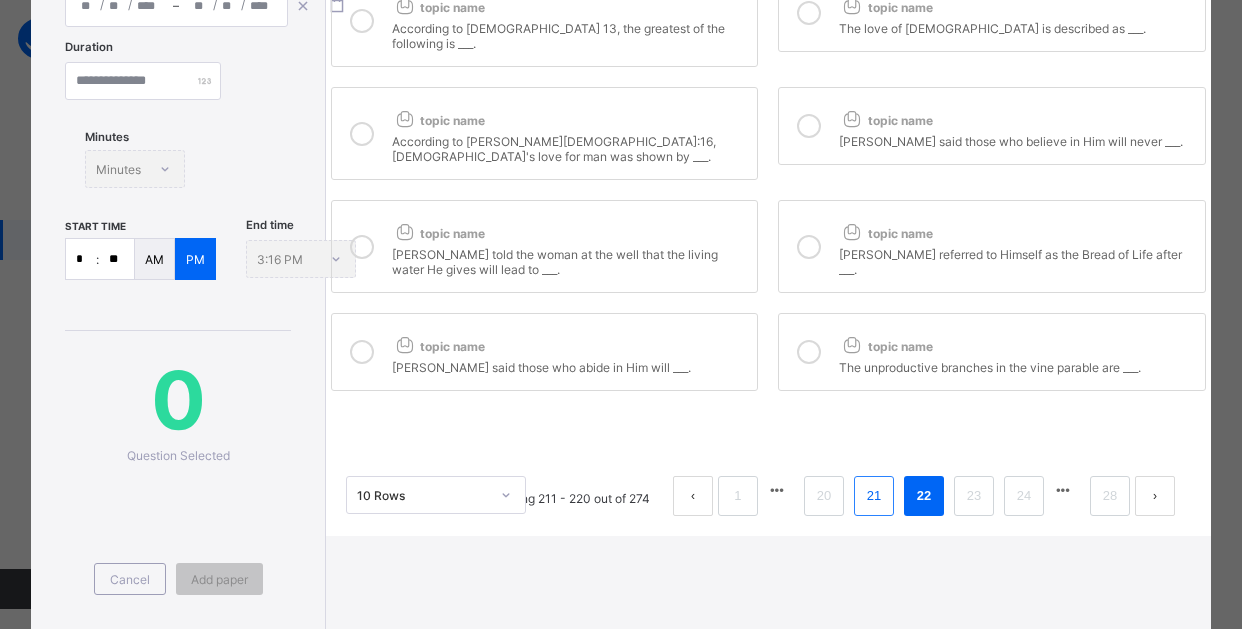 click on "21" at bounding box center [874, 496] 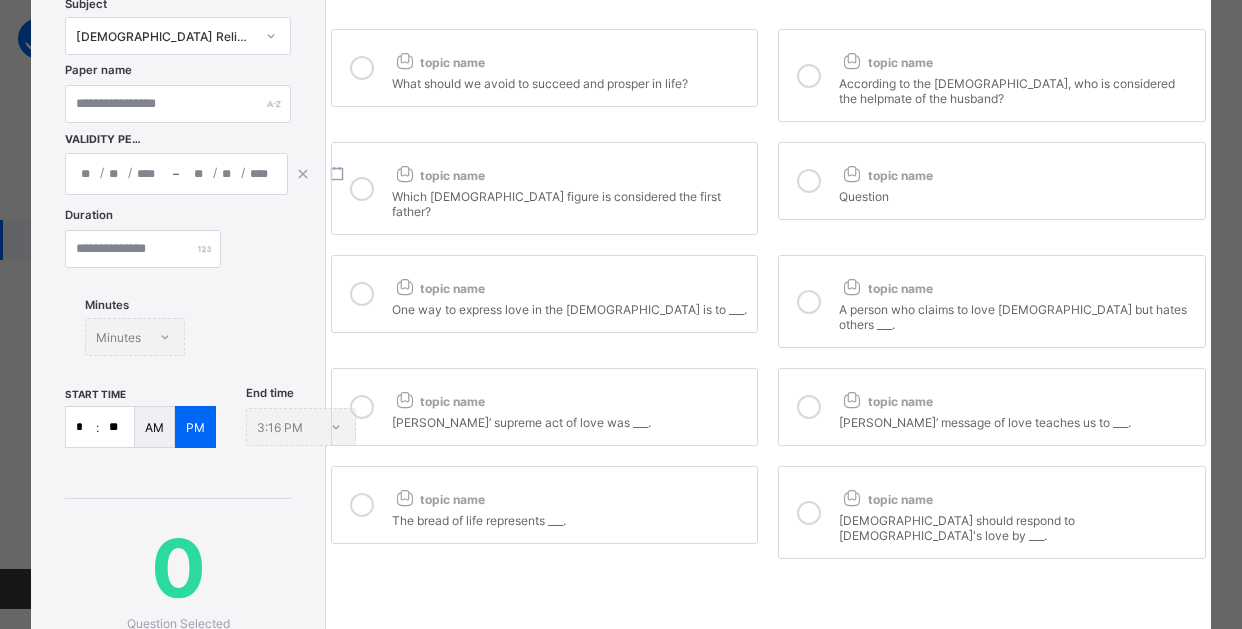 scroll, scrollTop: 110, scrollLeft: 0, axis: vertical 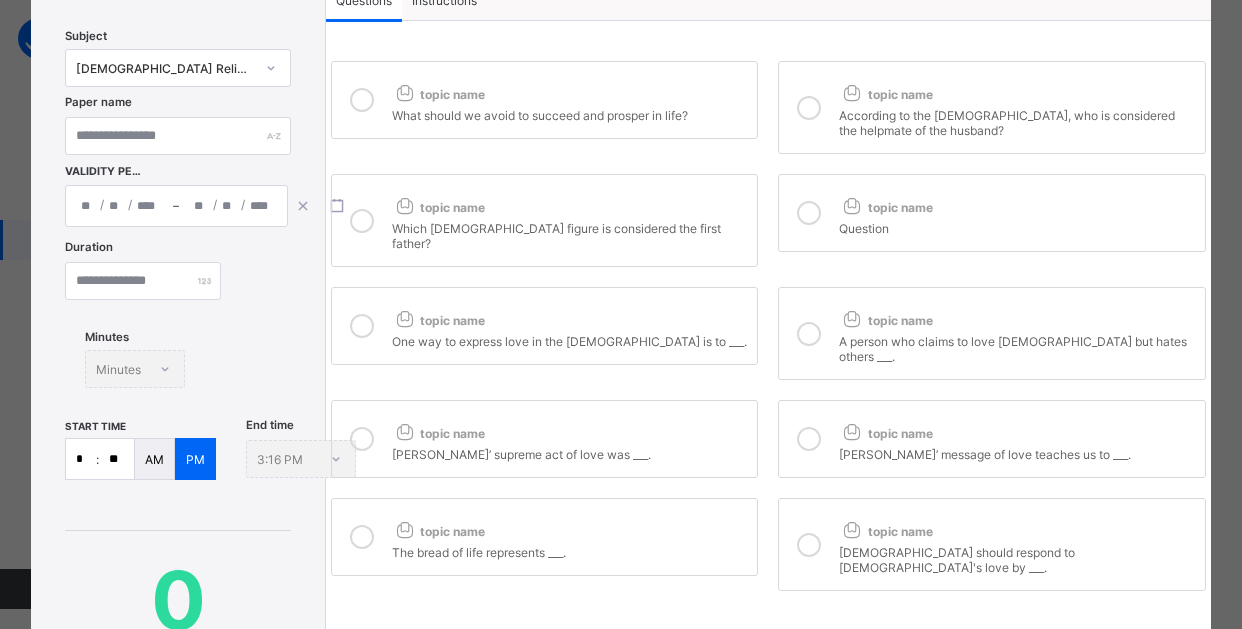 click at bounding box center (362, 326) 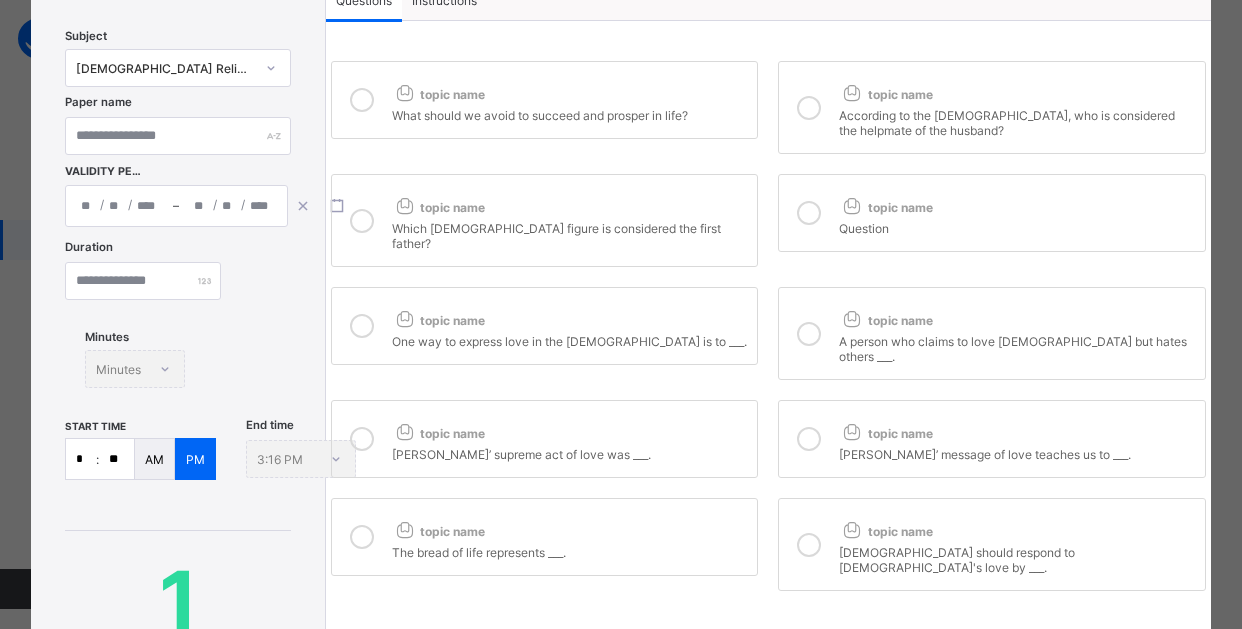click at bounding box center (362, 439) 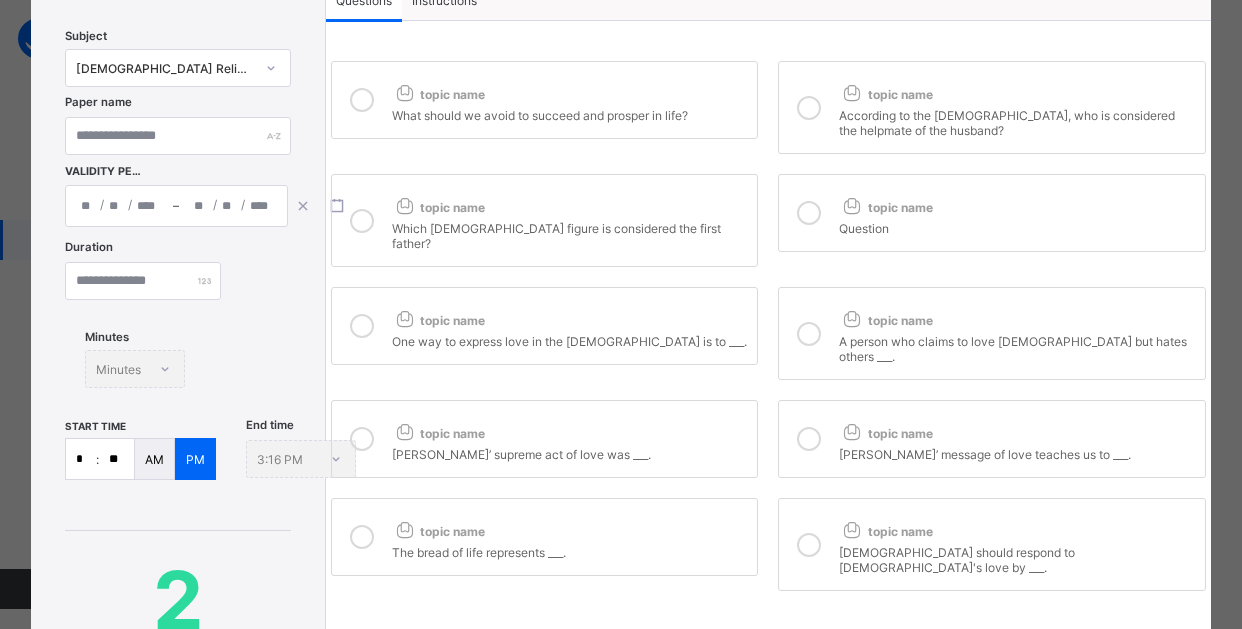 scroll, scrollTop: 210, scrollLeft: 0, axis: vertical 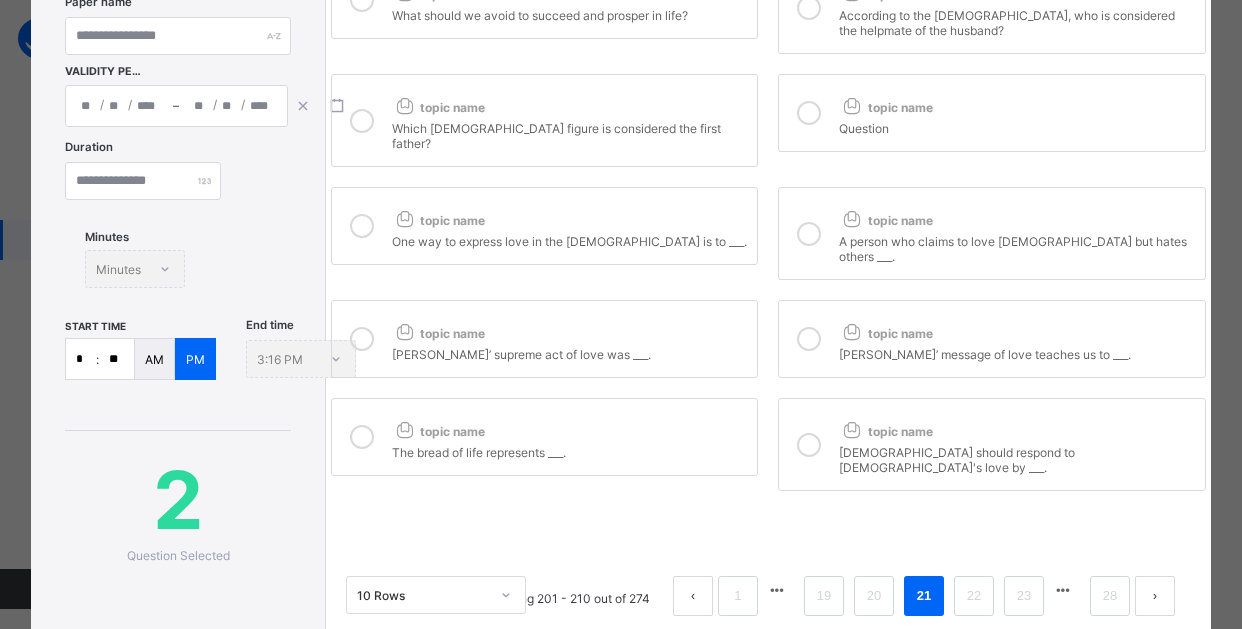 click at bounding box center [362, 437] 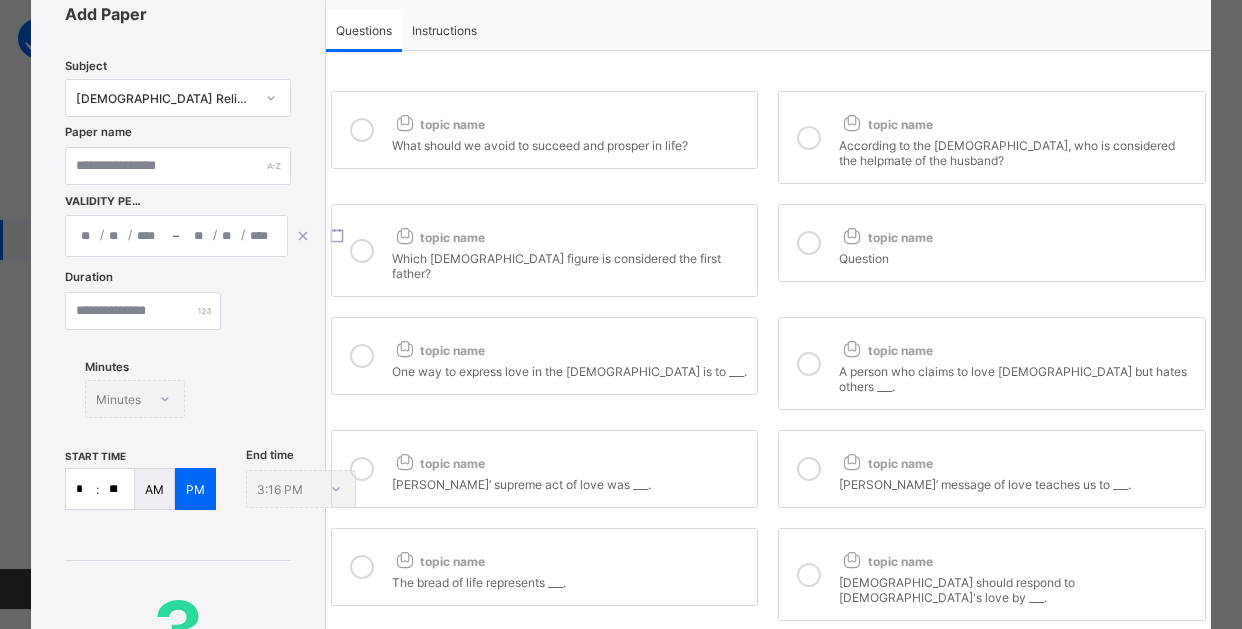 scroll, scrollTop: 110, scrollLeft: 0, axis: vertical 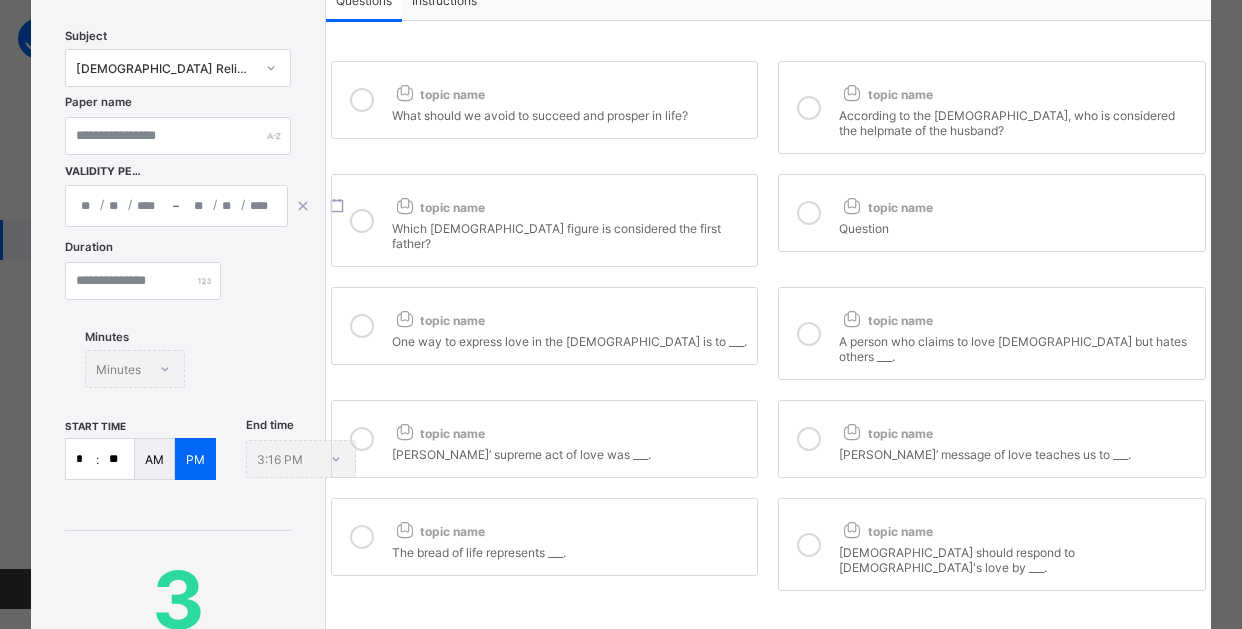 click at bounding box center (809, 334) 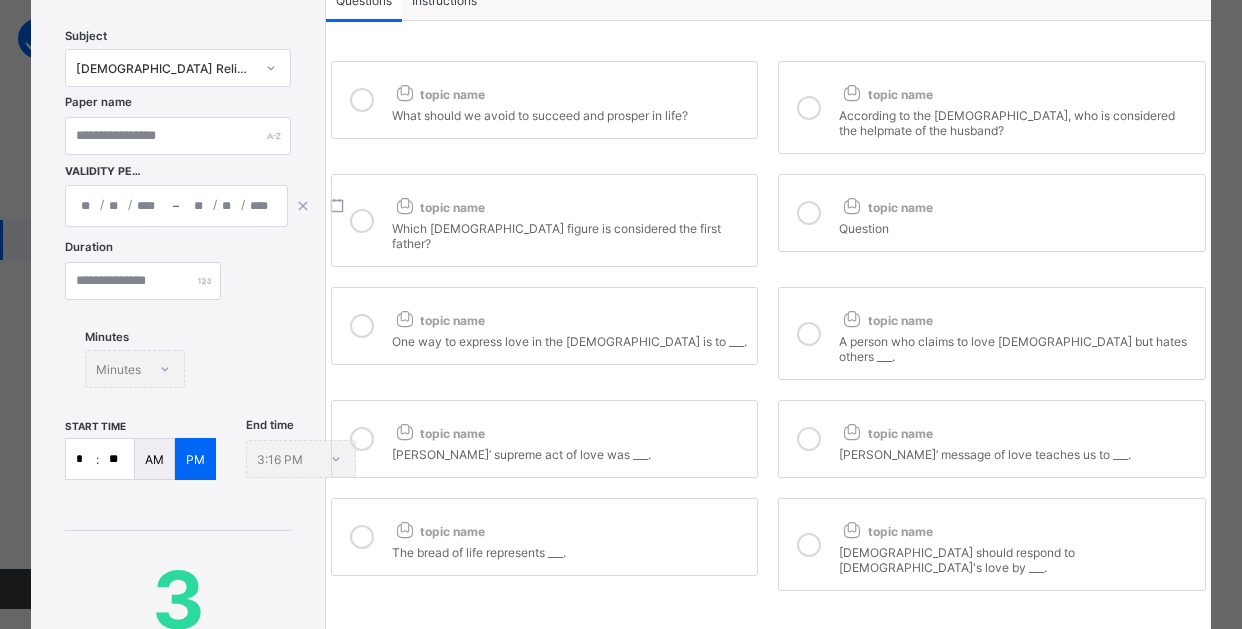 click at bounding box center [809, 333] 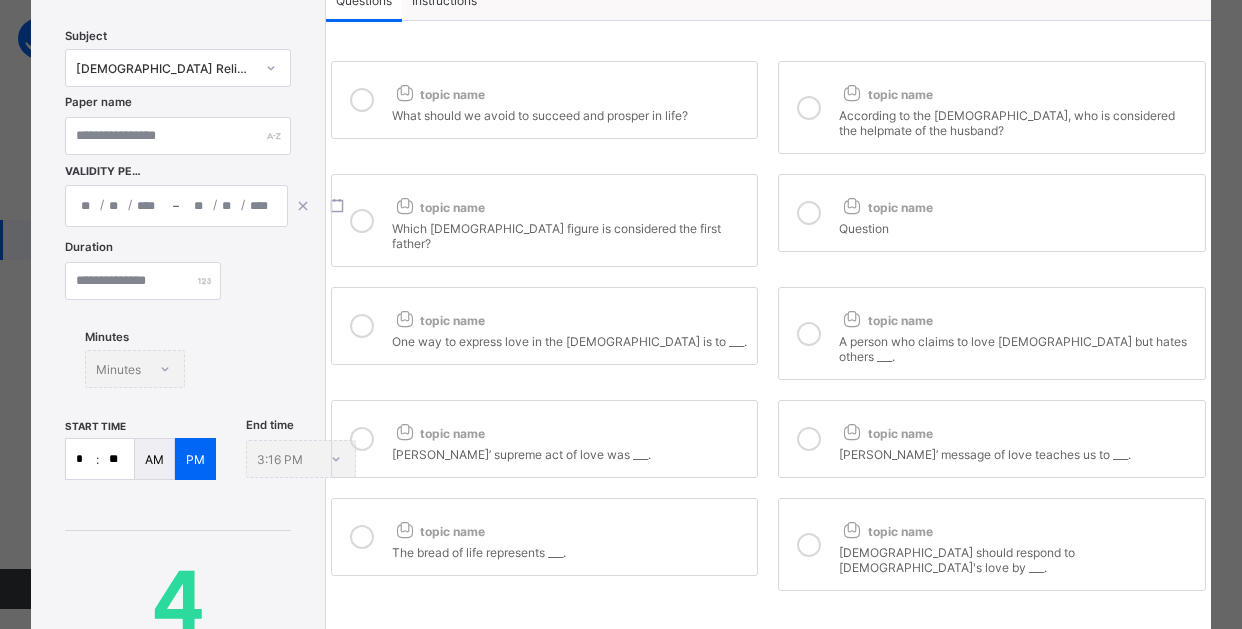 click at bounding box center [809, 439] 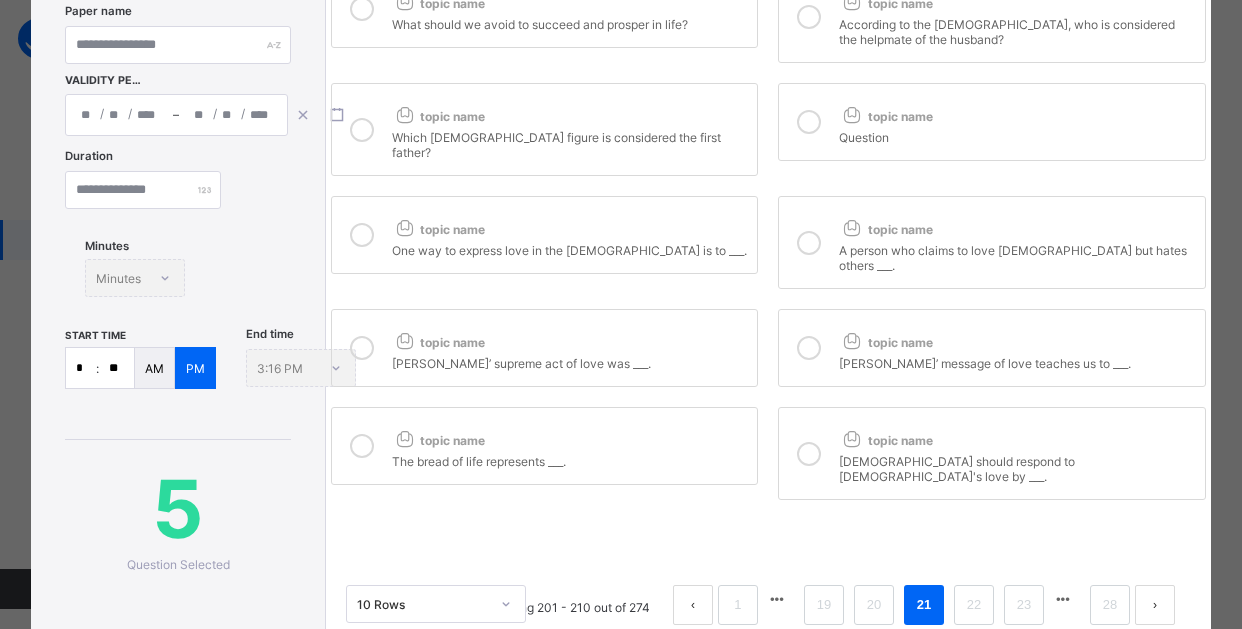 scroll, scrollTop: 210, scrollLeft: 0, axis: vertical 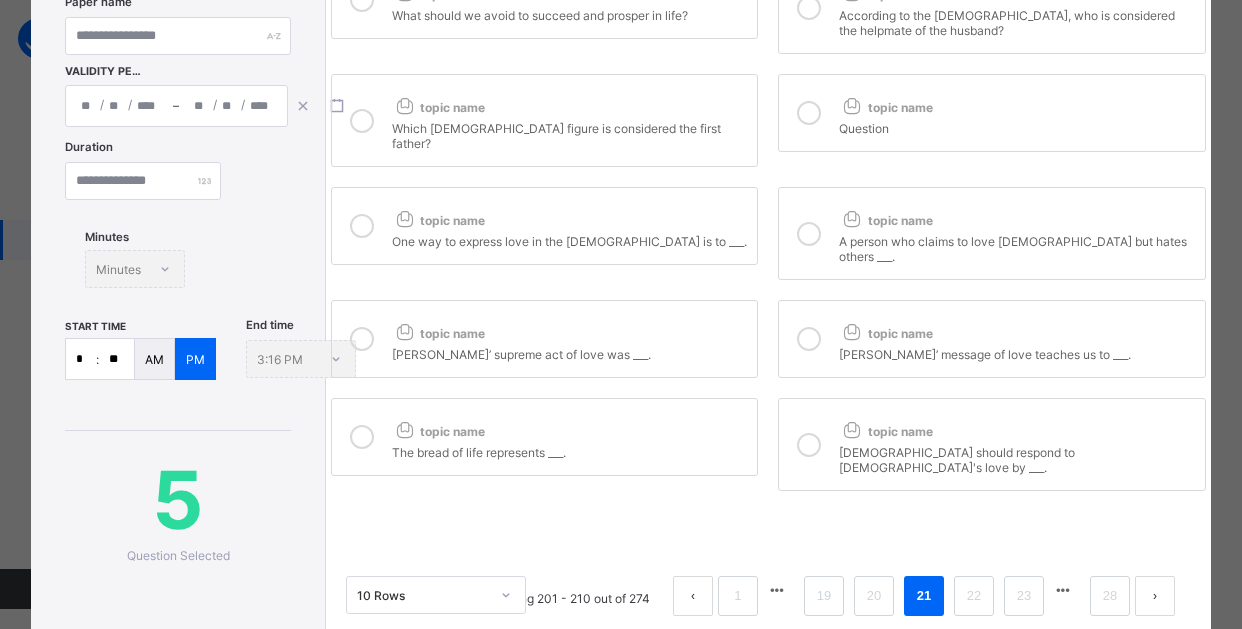 click at bounding box center [809, 445] 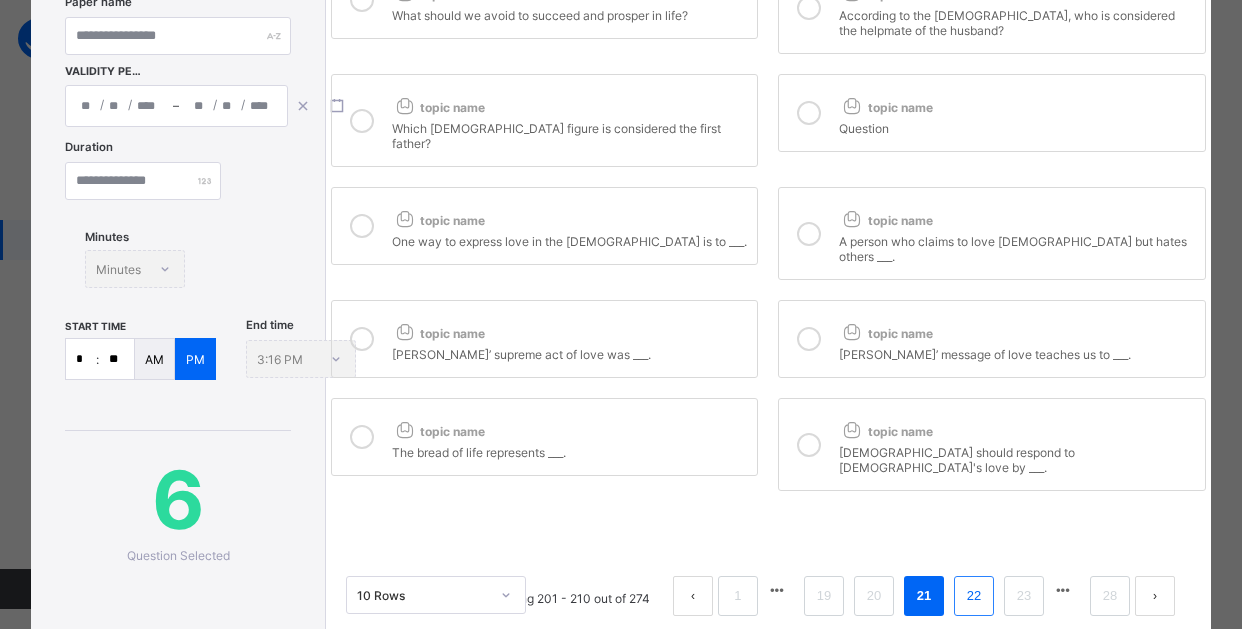 click on "22" at bounding box center (974, 596) 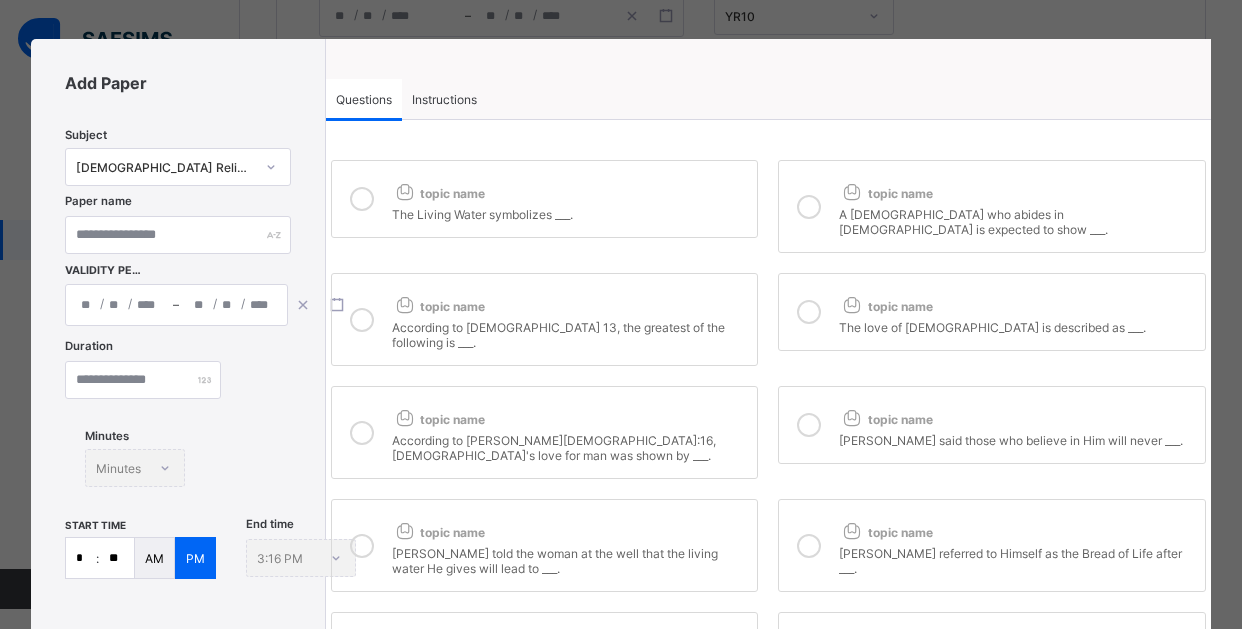 scroll, scrollTop: 10, scrollLeft: 0, axis: vertical 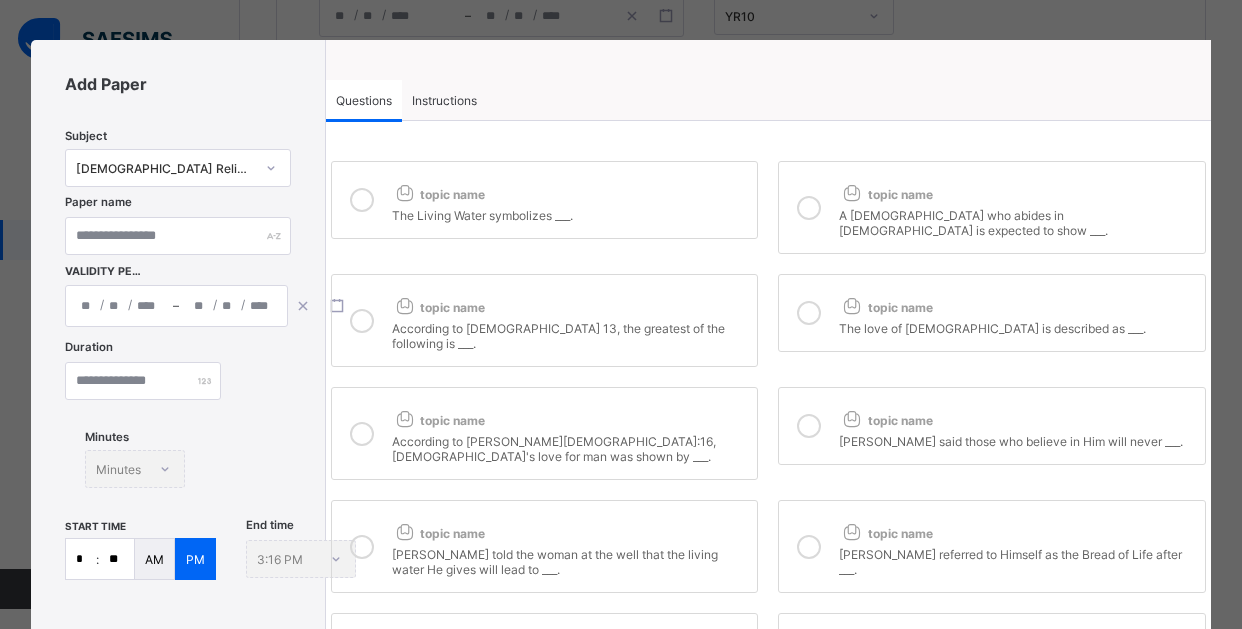 click at bounding box center (362, 200) 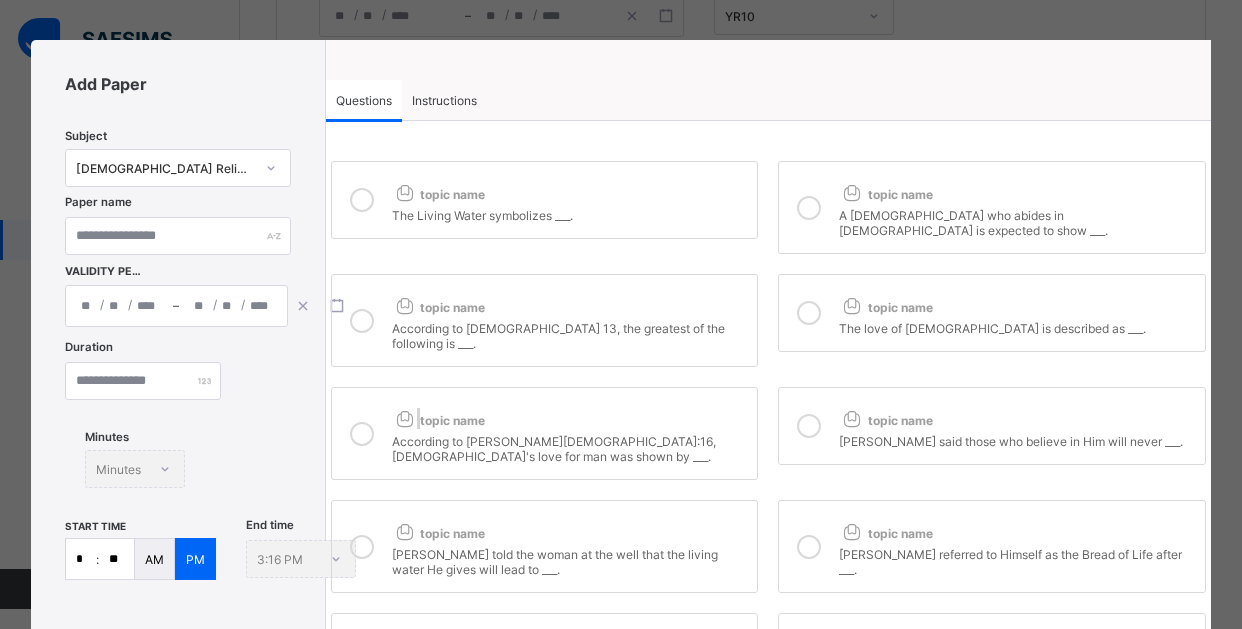 scroll, scrollTop: 110, scrollLeft: 0, axis: vertical 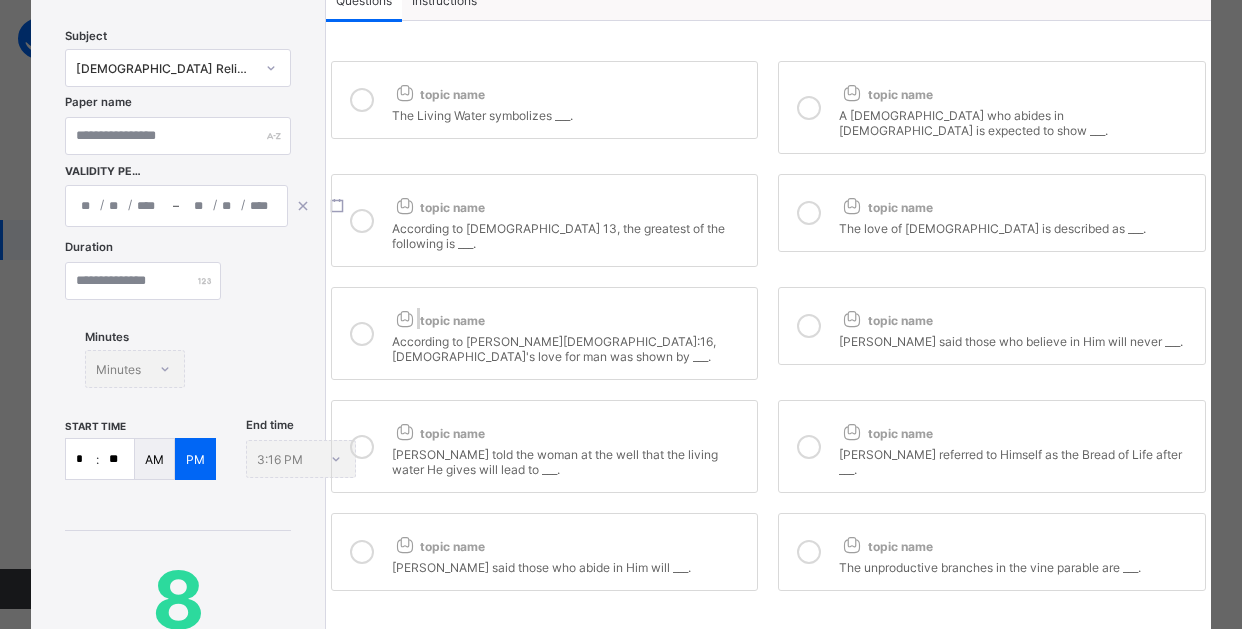 click at bounding box center (362, 447) 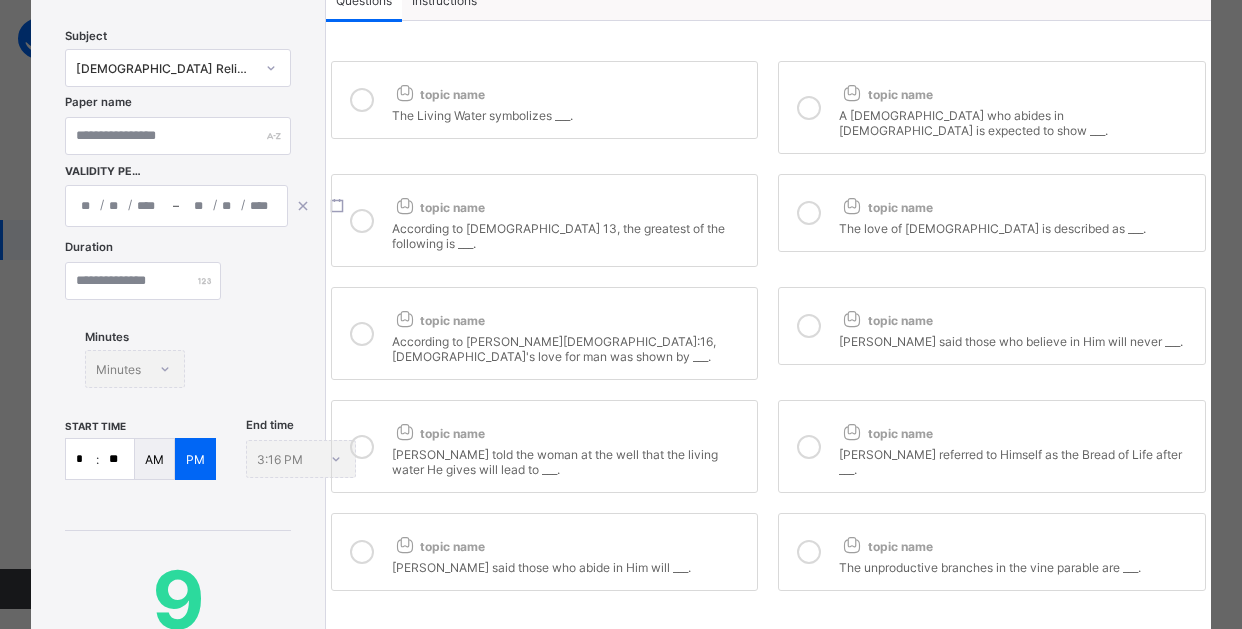 click at bounding box center (362, 552) 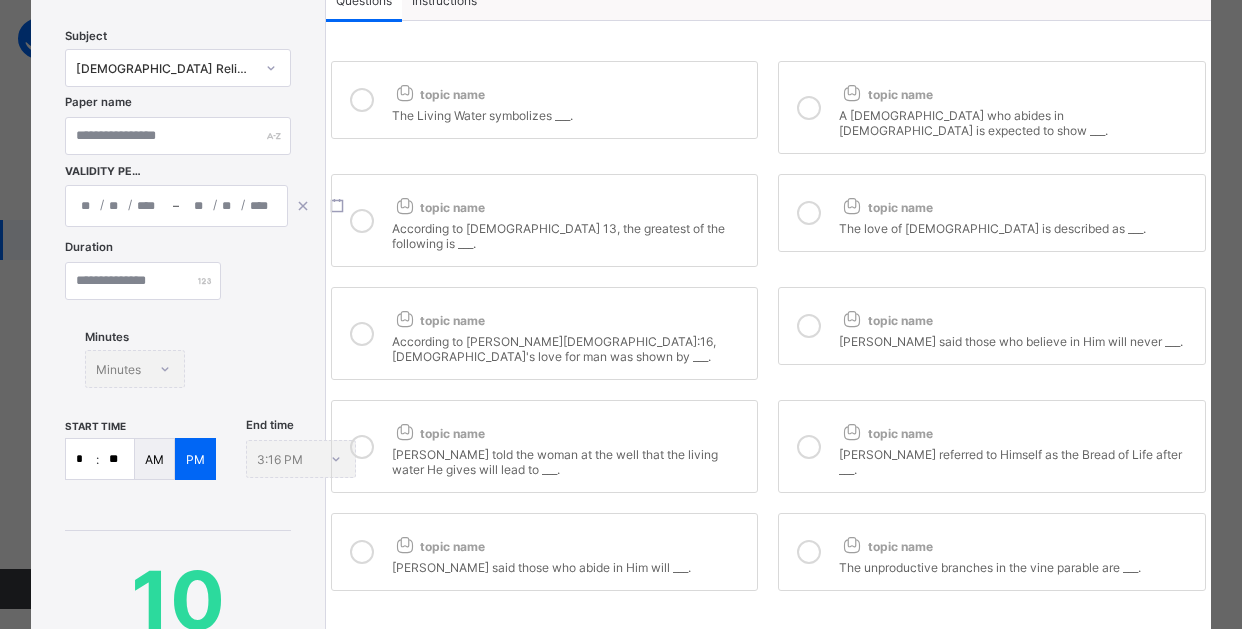 click at bounding box center [809, 552] 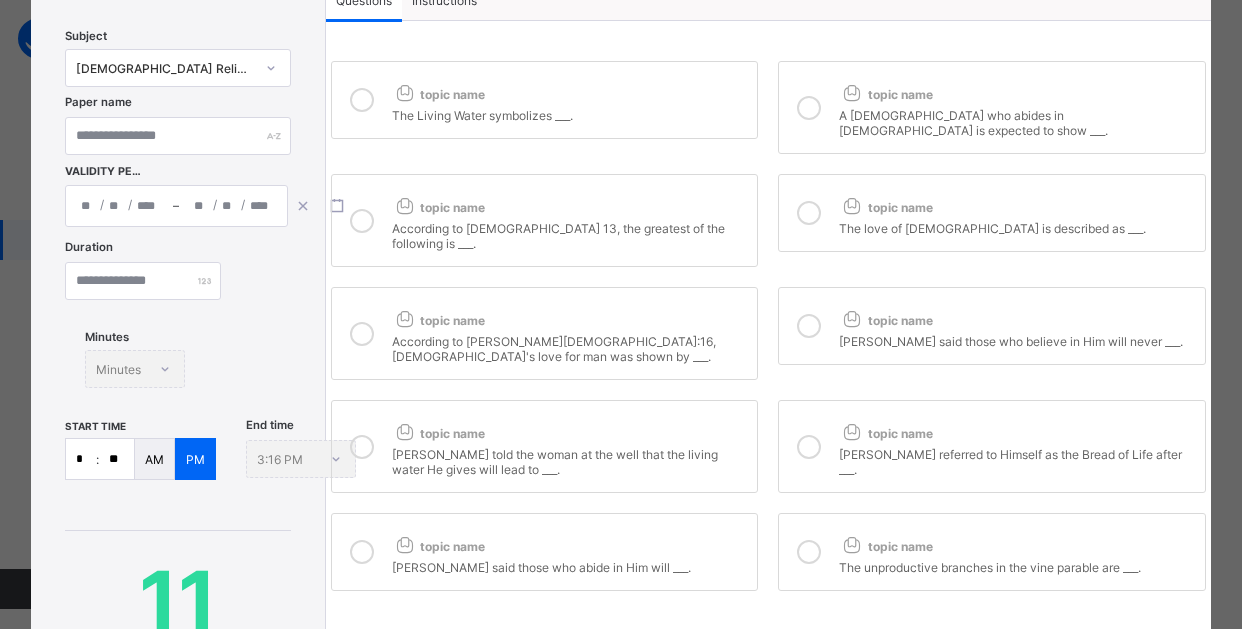 click at bounding box center [809, 552] 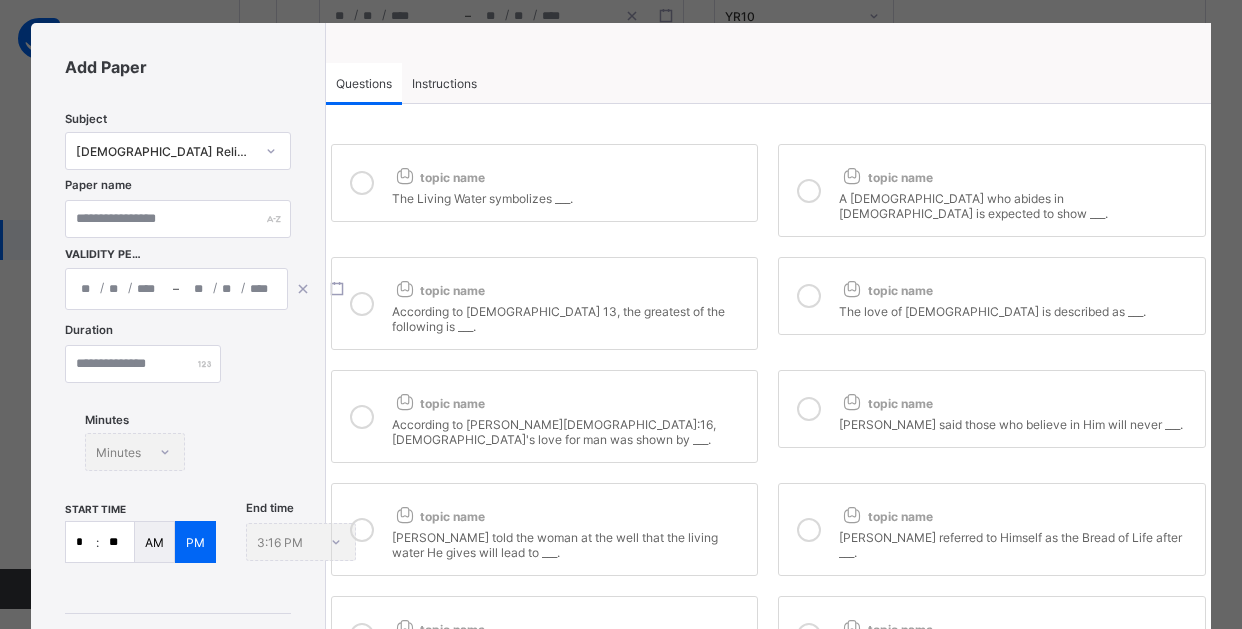 scroll, scrollTop: 10, scrollLeft: 0, axis: vertical 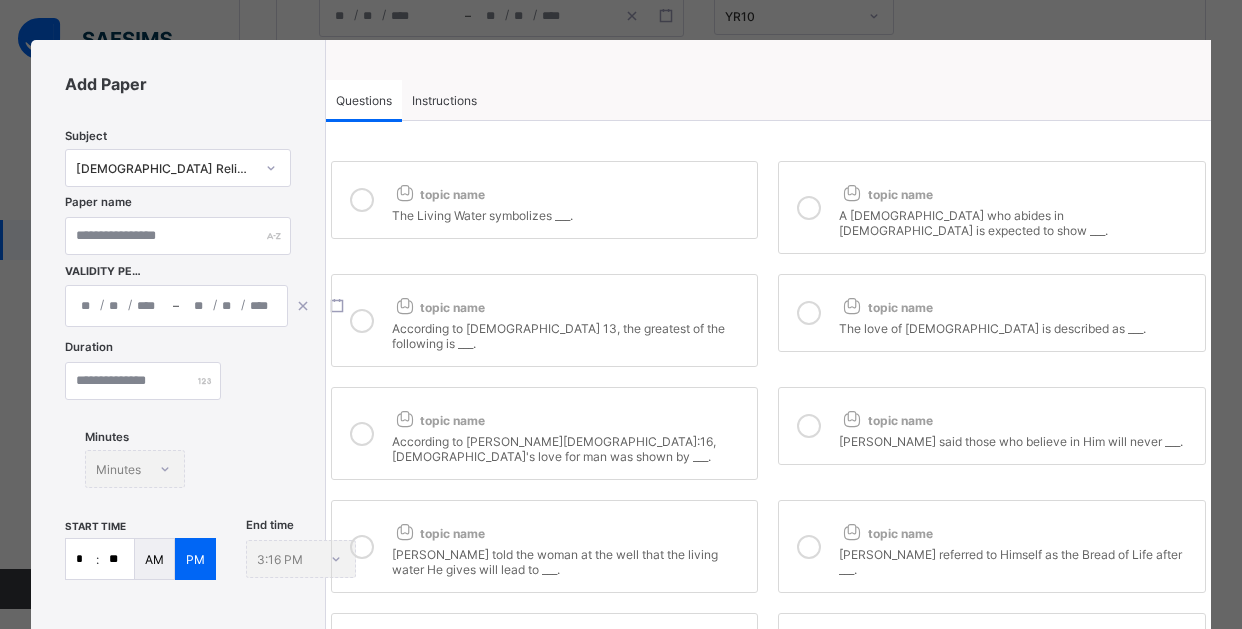 click at bounding box center [809, 426] 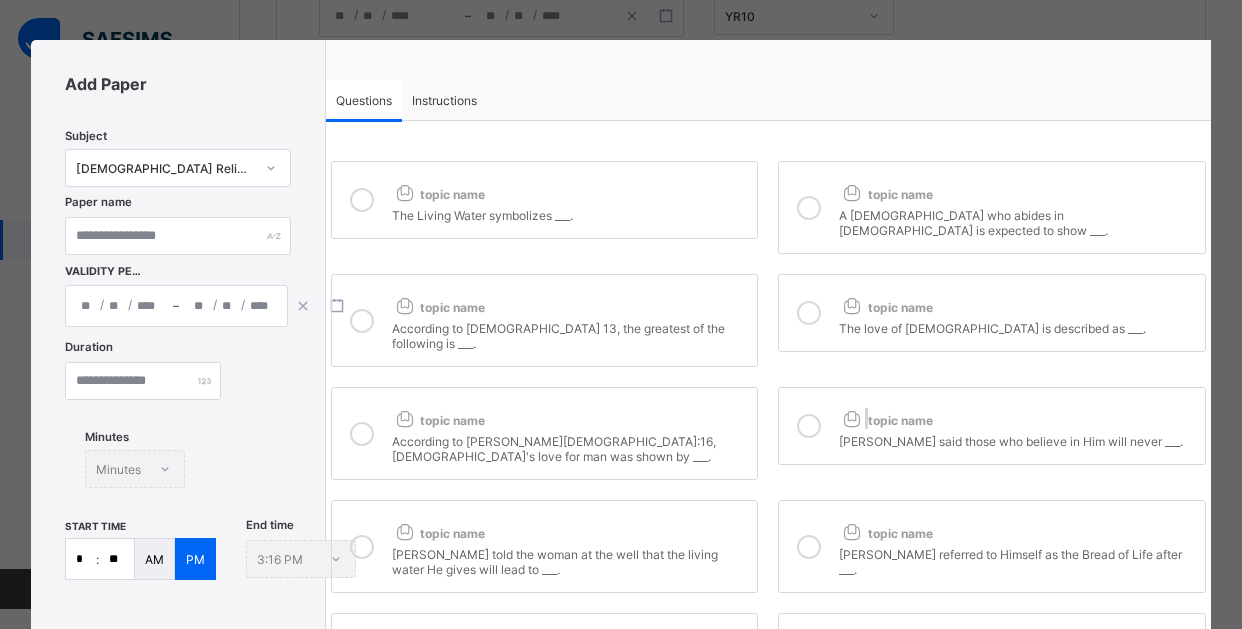 scroll, scrollTop: 0, scrollLeft: 0, axis: both 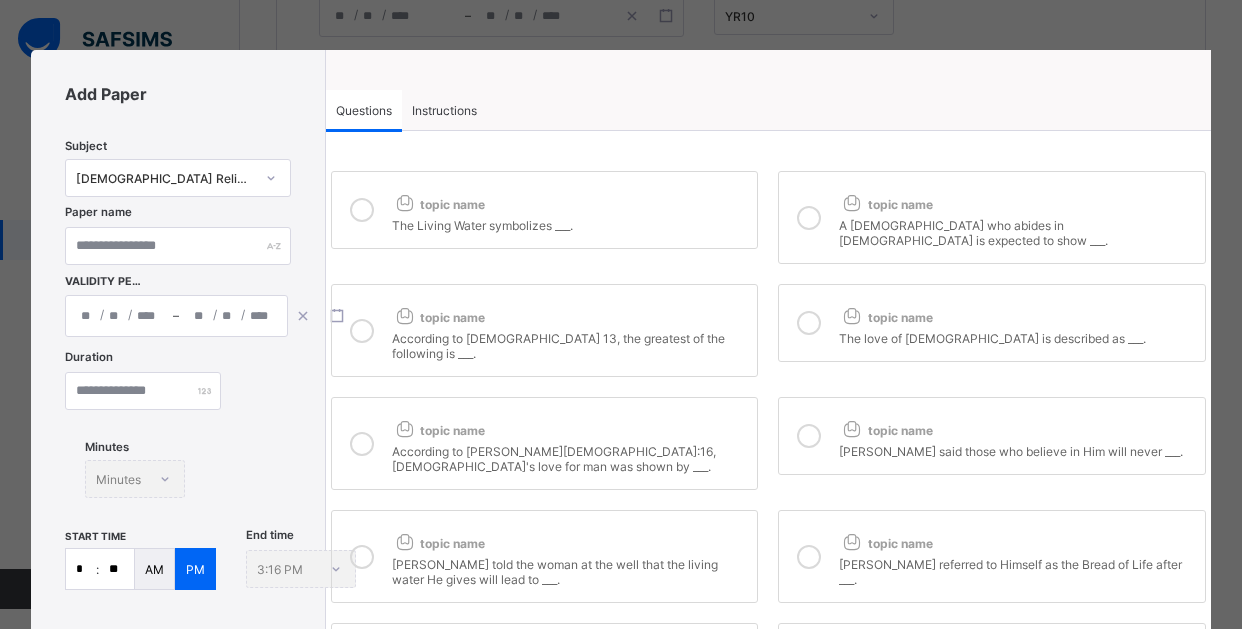 click at bounding box center [809, 323] 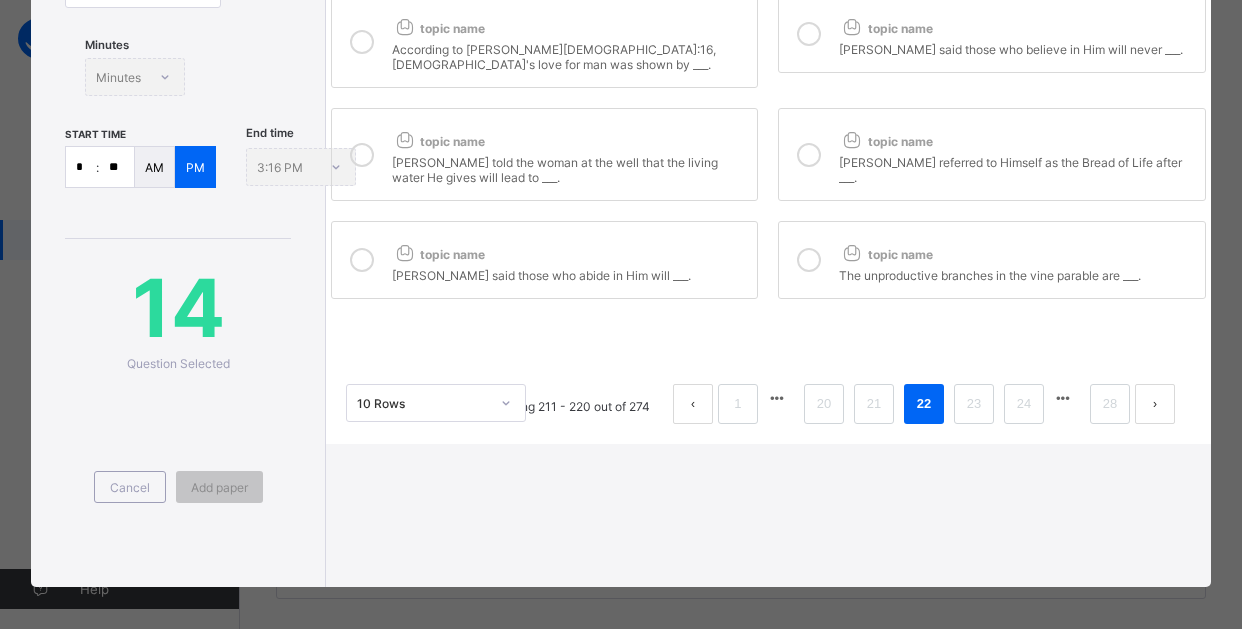 scroll, scrollTop: 410, scrollLeft: 0, axis: vertical 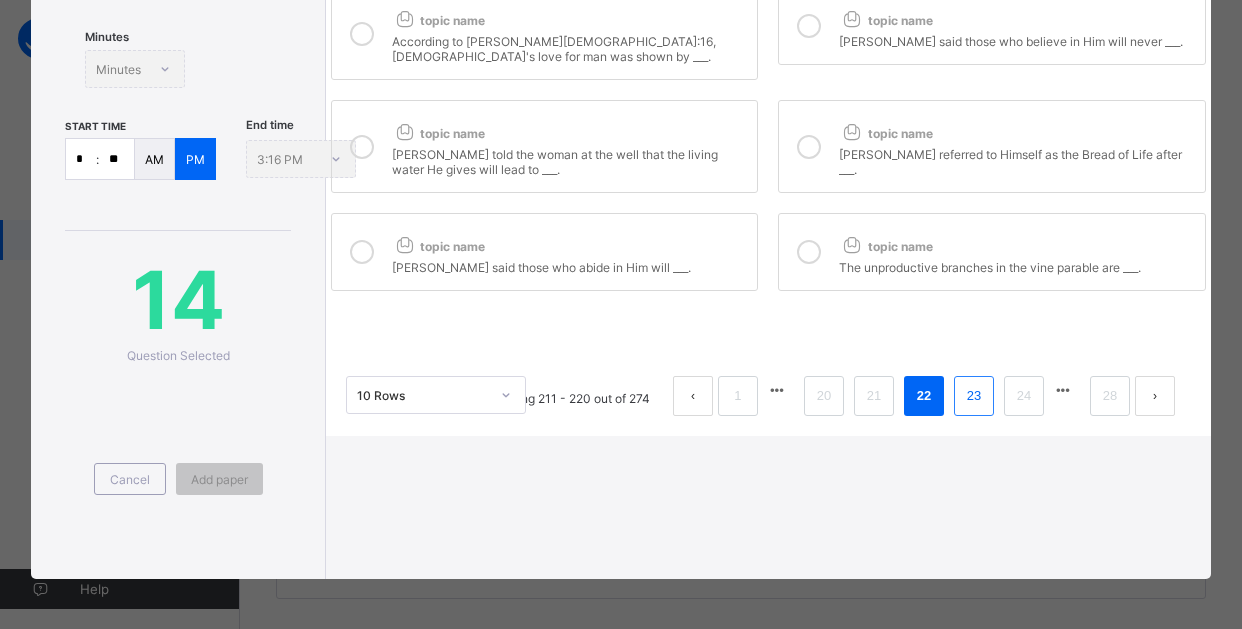 click on "23" at bounding box center (974, 396) 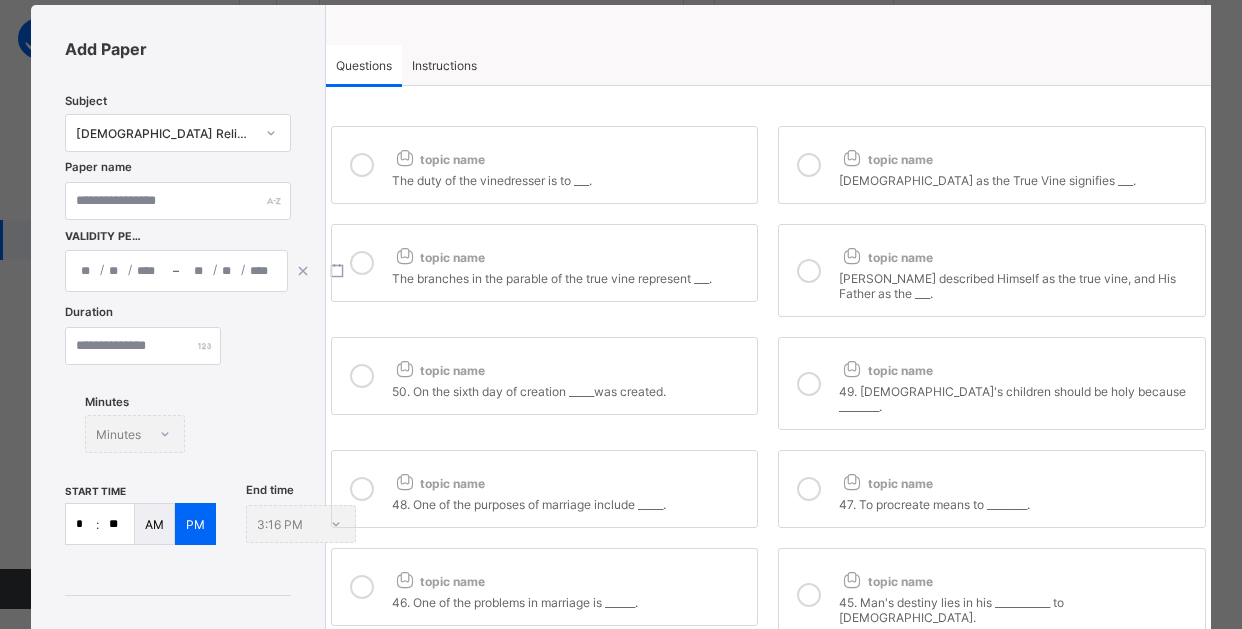 scroll, scrollTop: 10, scrollLeft: 0, axis: vertical 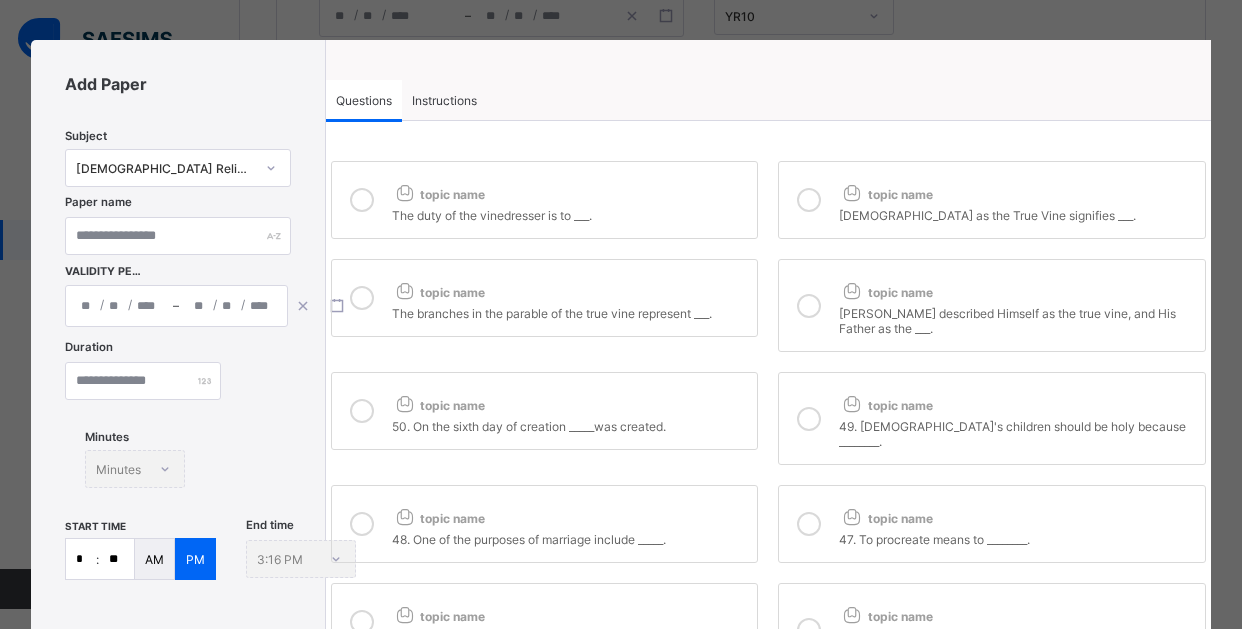 click at bounding box center [362, 200] 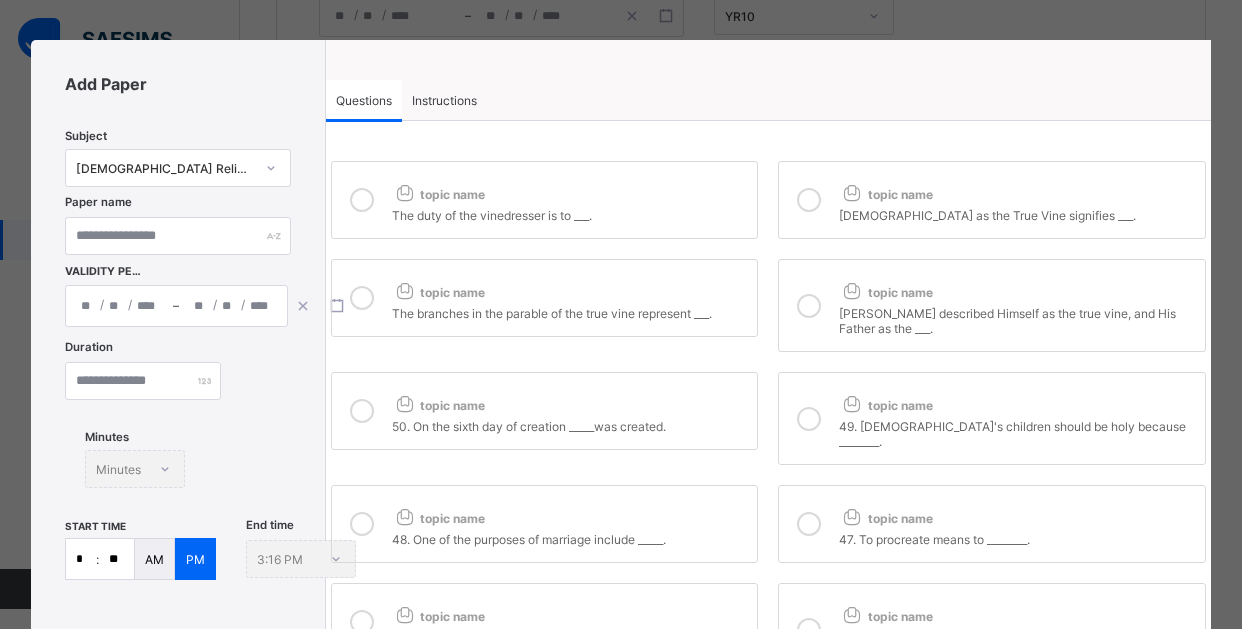 click at bounding box center [362, 298] 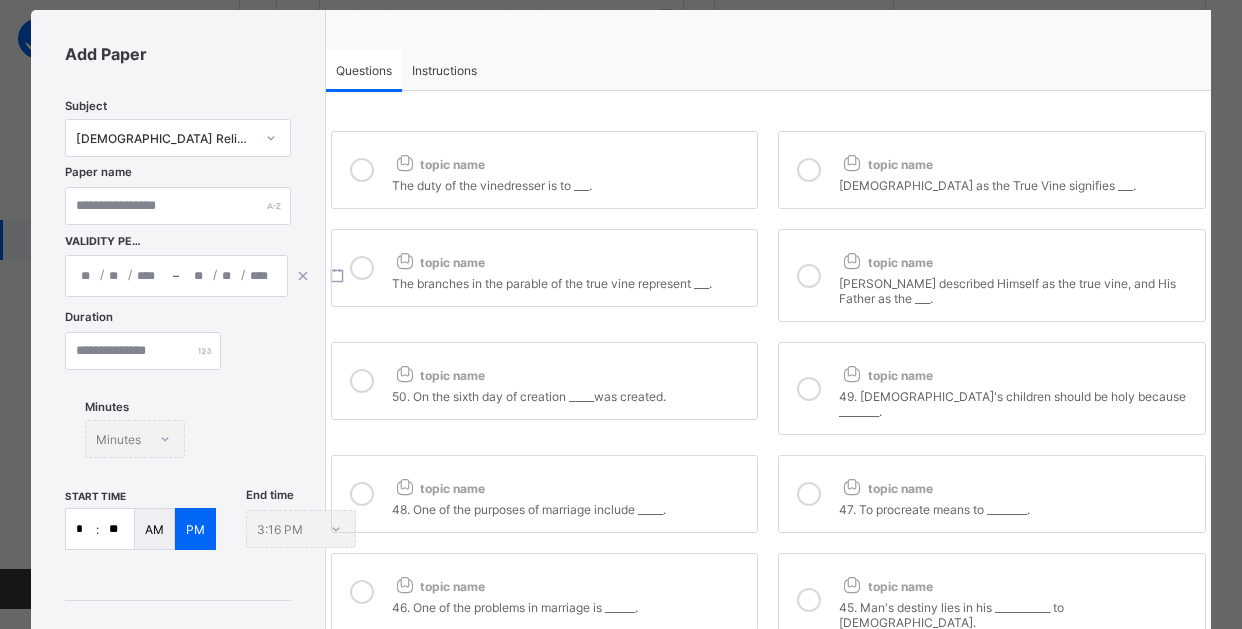 scroll, scrollTop: 10, scrollLeft: 0, axis: vertical 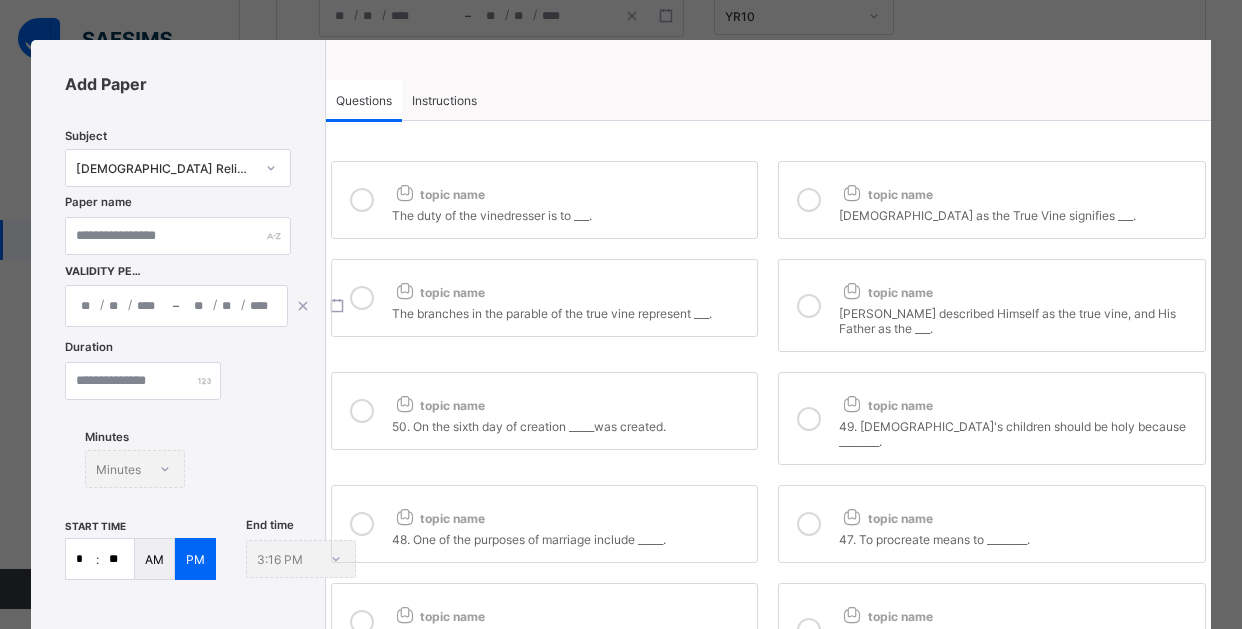 click at bounding box center [809, 200] 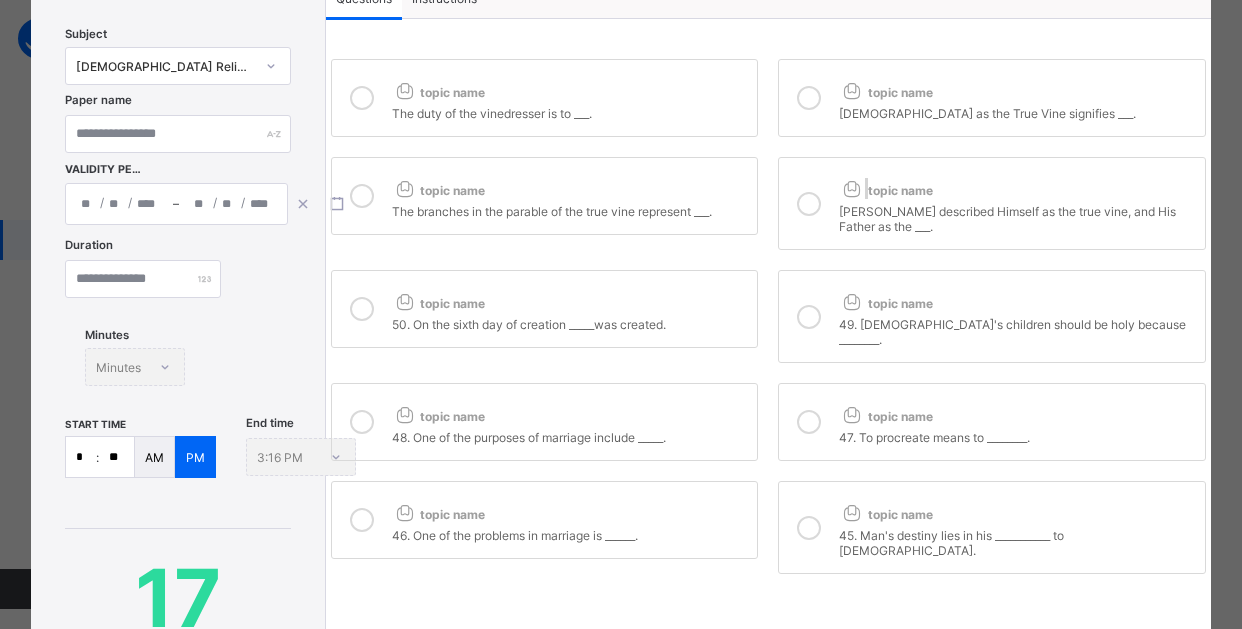 scroll, scrollTop: 210, scrollLeft: 0, axis: vertical 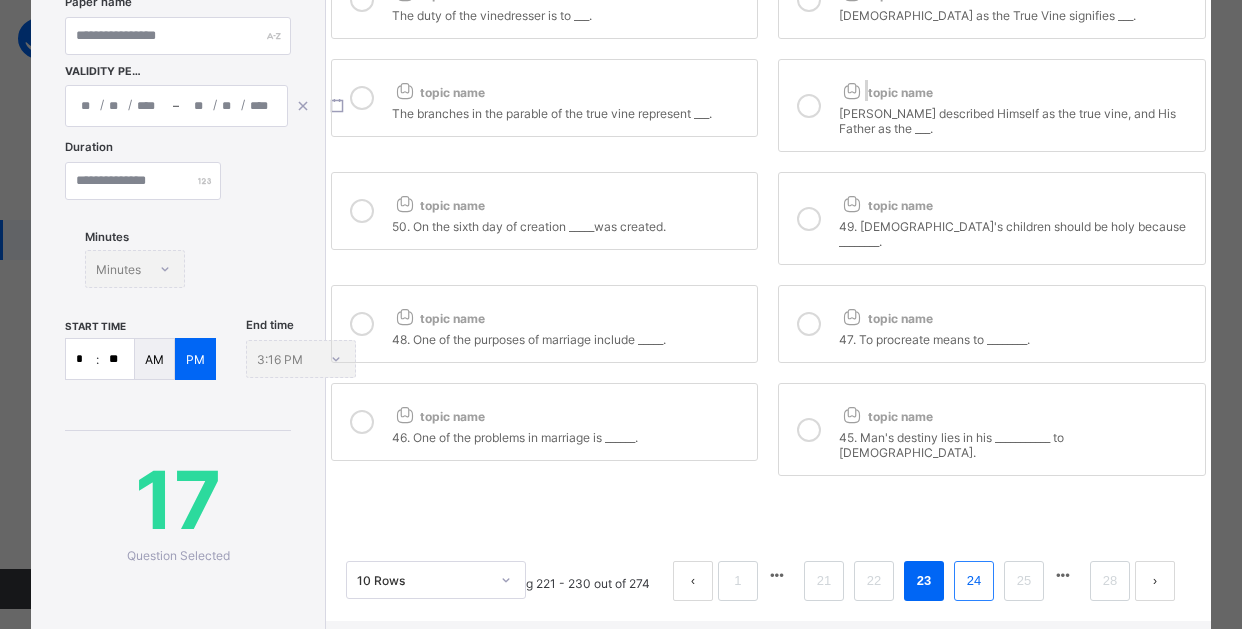 click on "24" at bounding box center (974, 581) 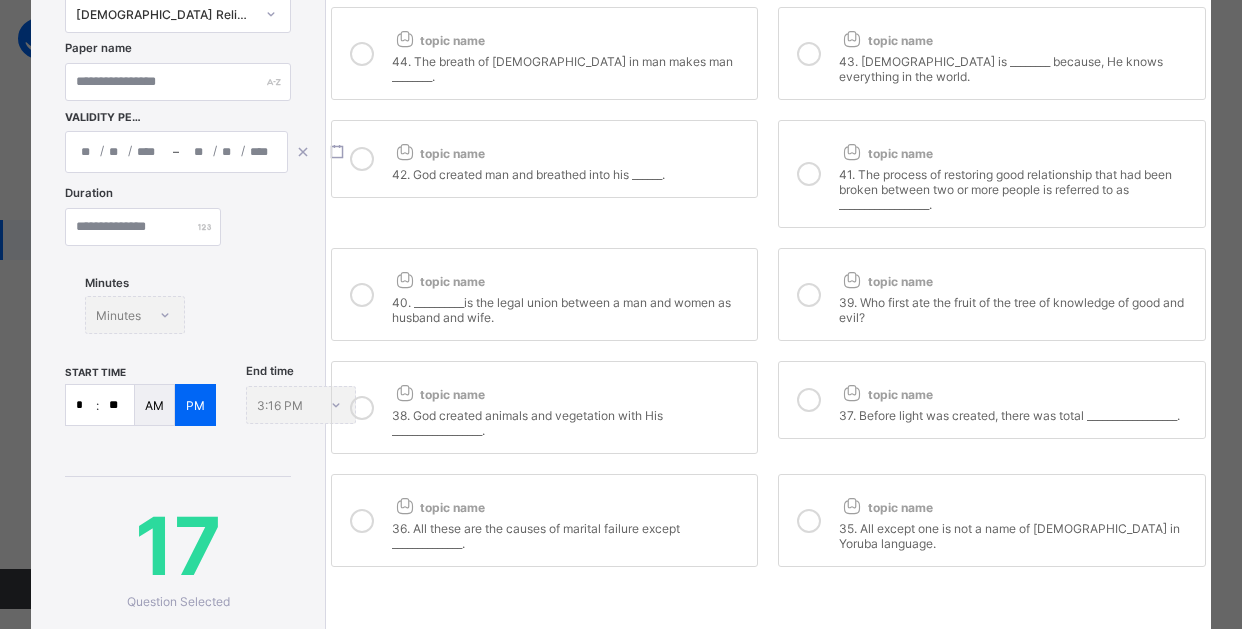 scroll, scrollTop: 310, scrollLeft: 0, axis: vertical 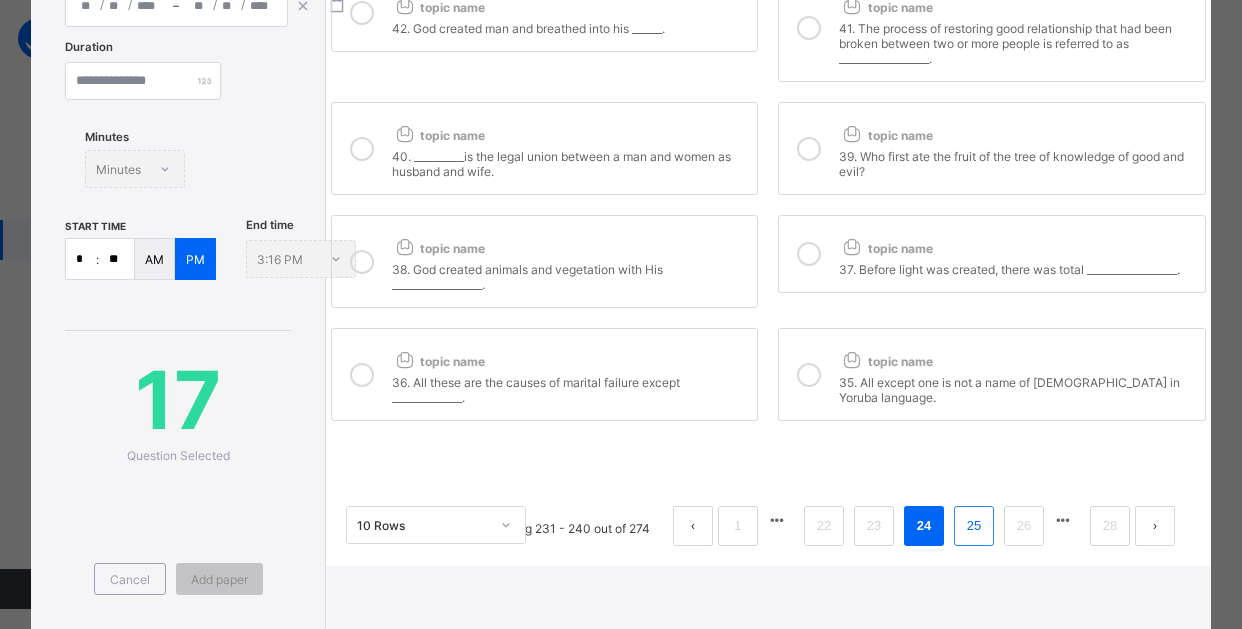 click on "25" at bounding box center (974, 526) 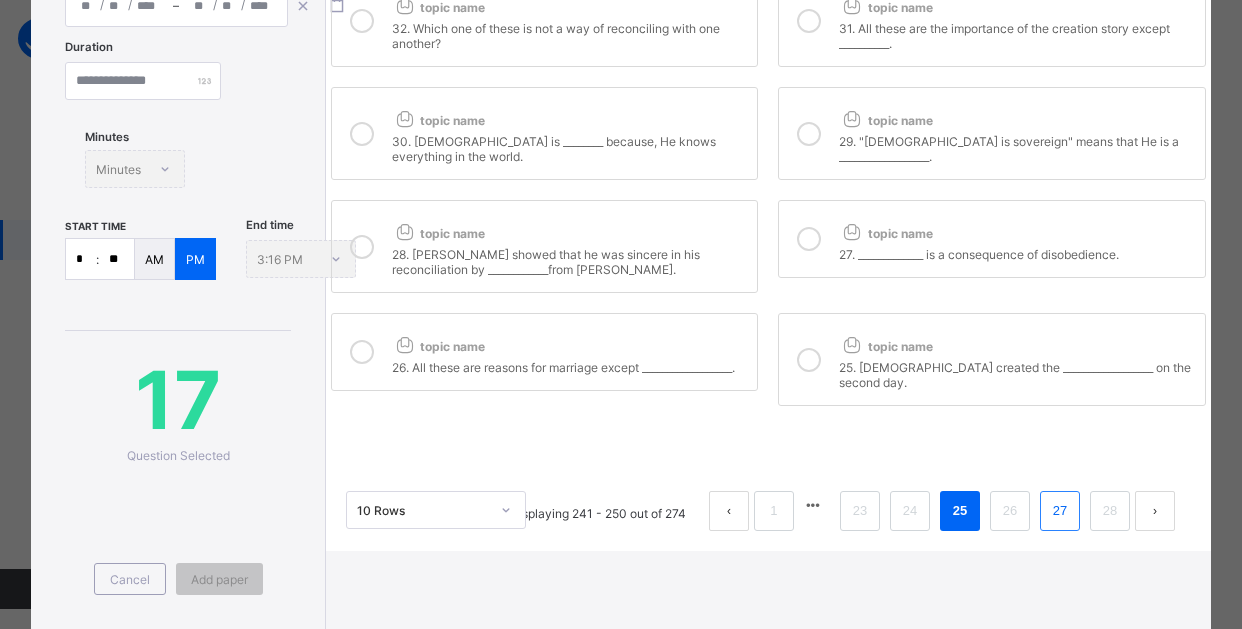 click on "27" at bounding box center [1060, 511] 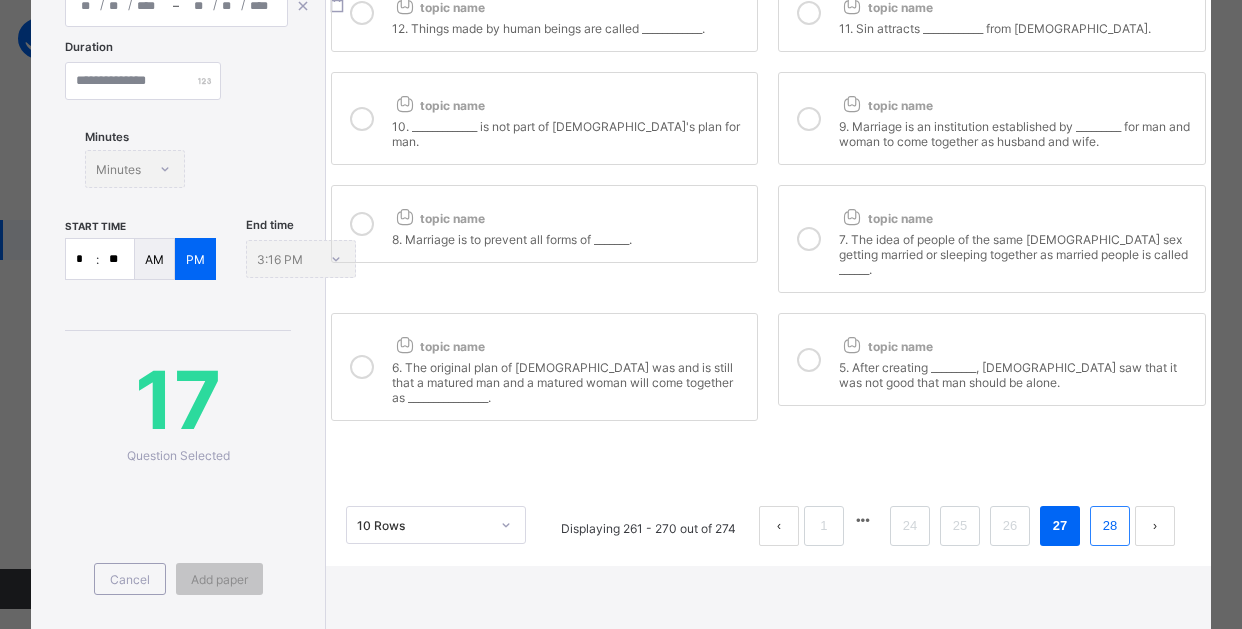 click on "28" at bounding box center (1110, 526) 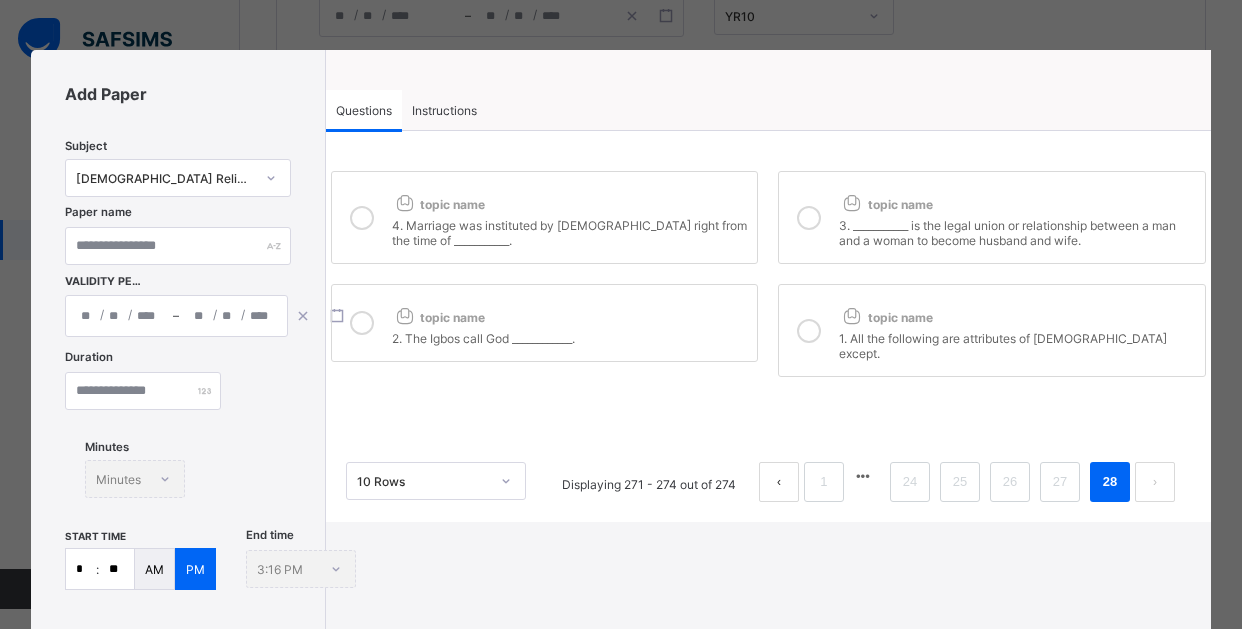 scroll, scrollTop: 100, scrollLeft: 0, axis: vertical 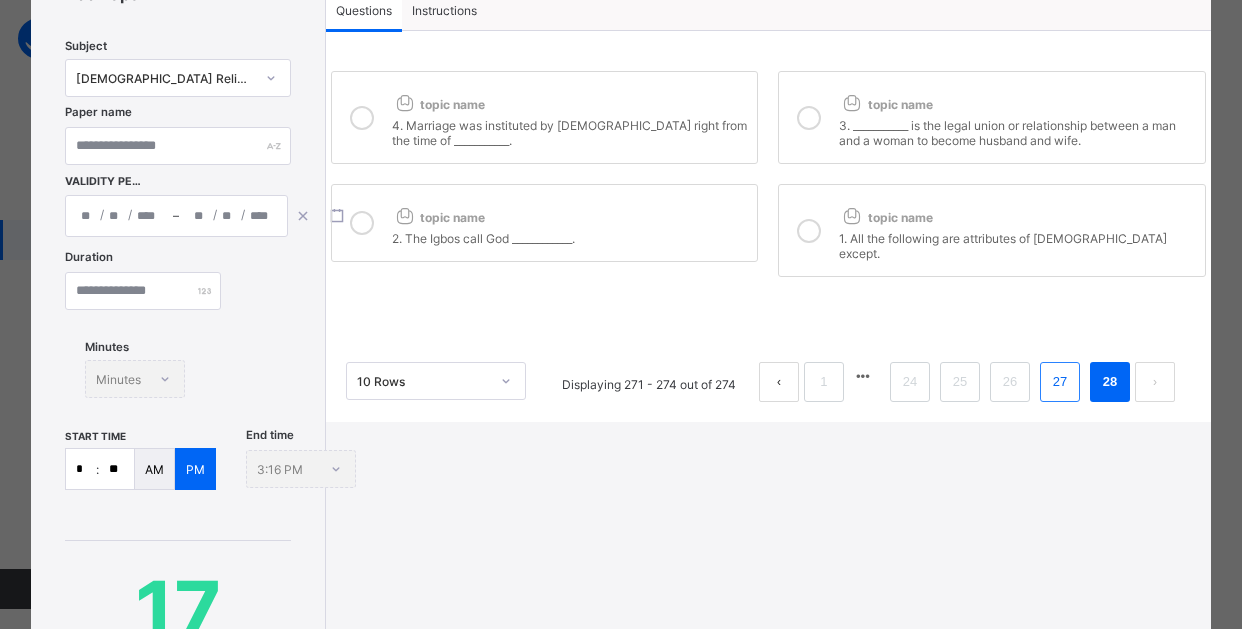 click on "27" at bounding box center [1060, 382] 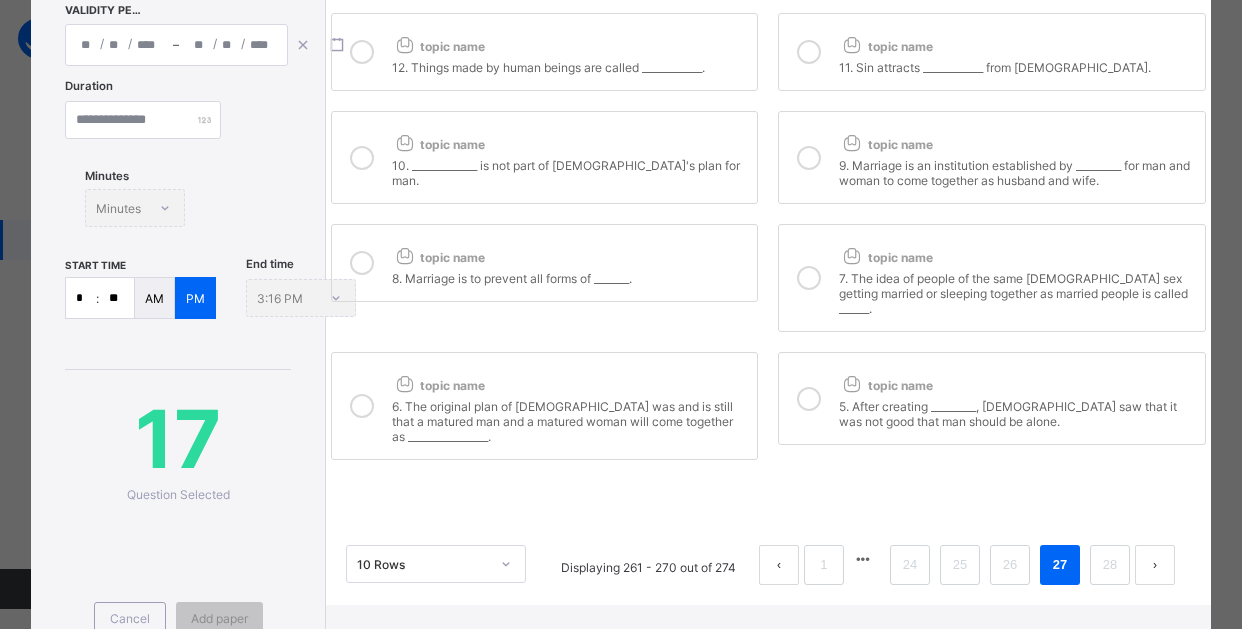 scroll, scrollTop: 300, scrollLeft: 0, axis: vertical 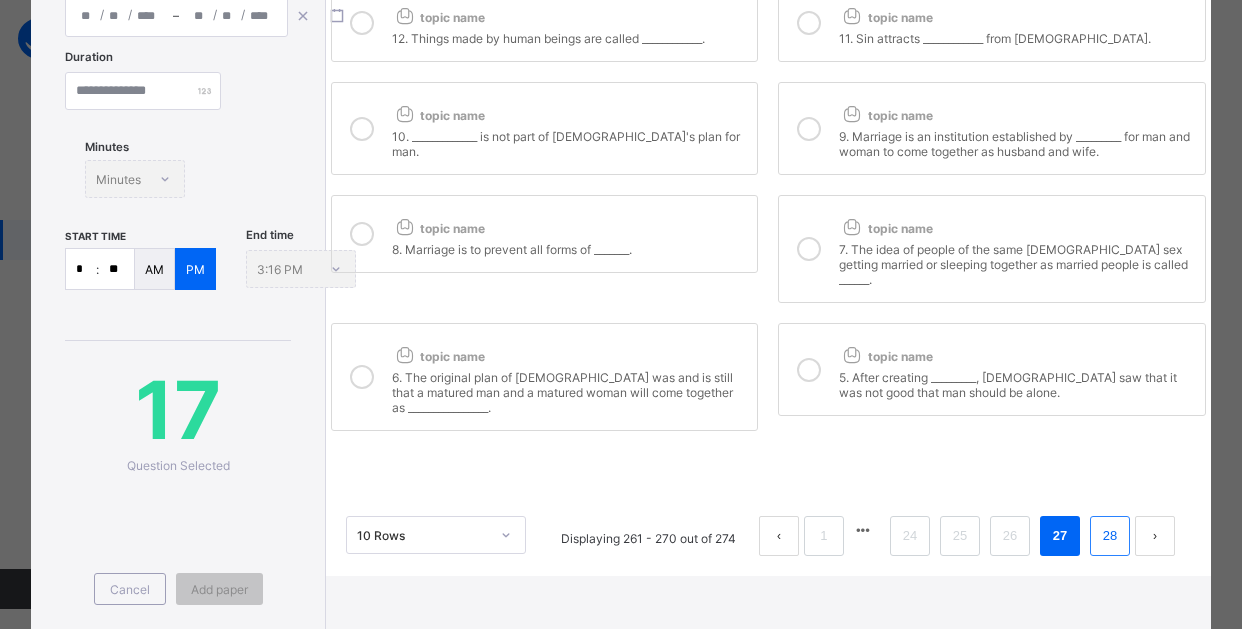 click on "28" at bounding box center (1110, 536) 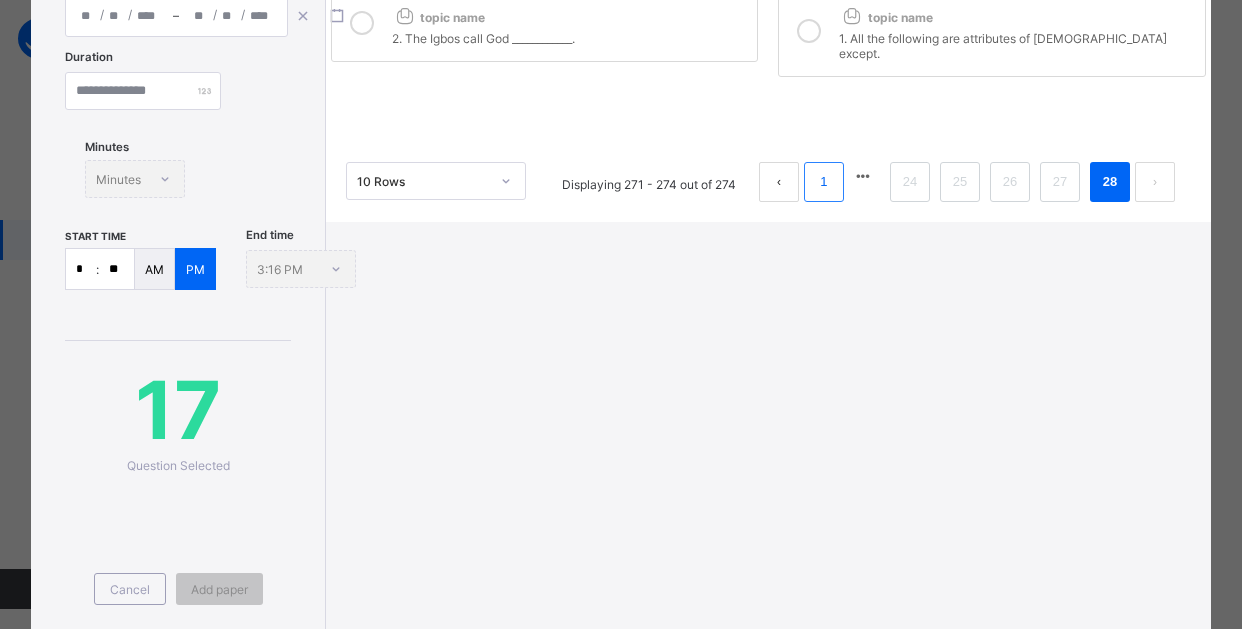 click on "1" at bounding box center (824, 182) 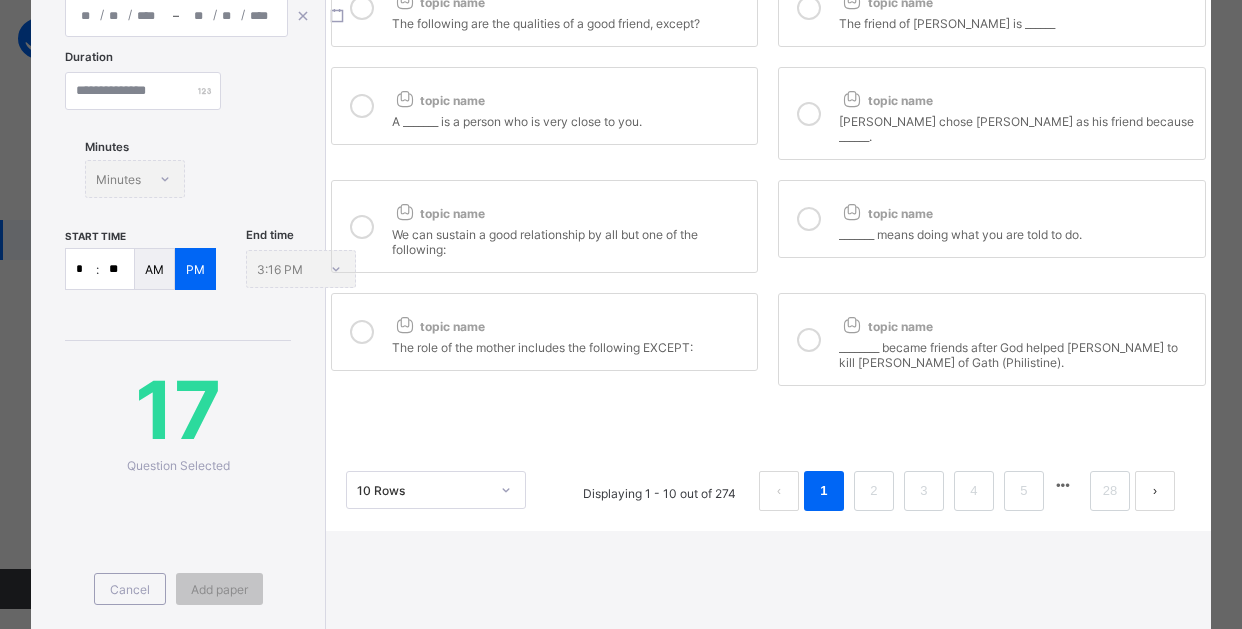 click at bounding box center [1155, 491] 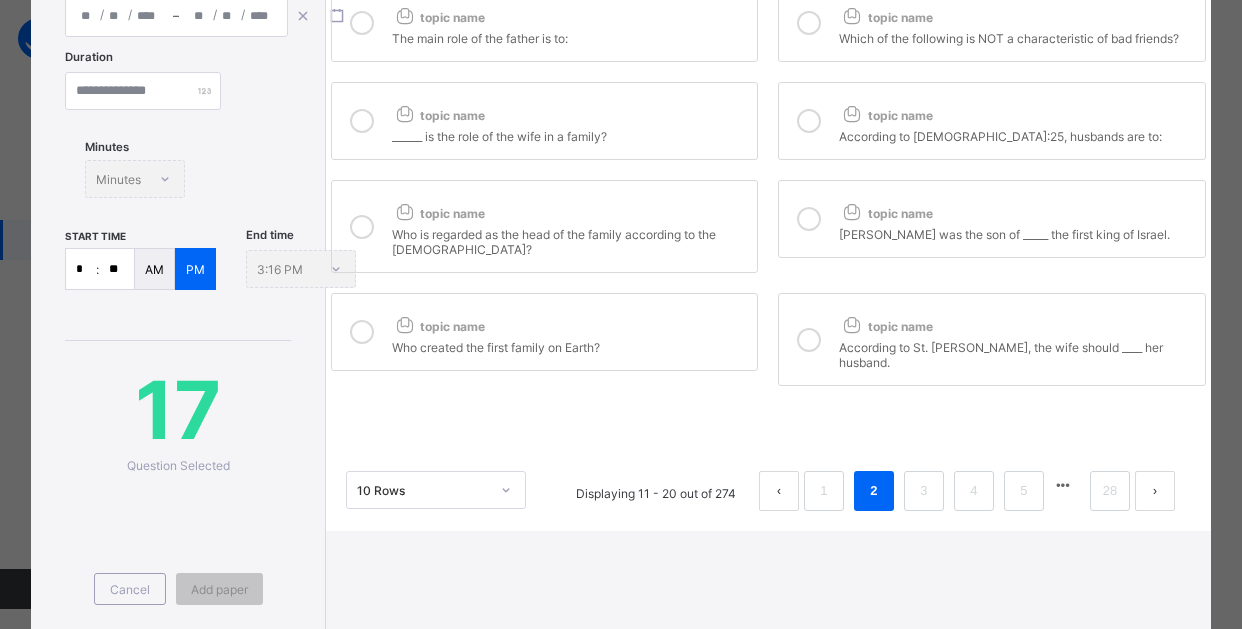 click at bounding box center (1155, 491) 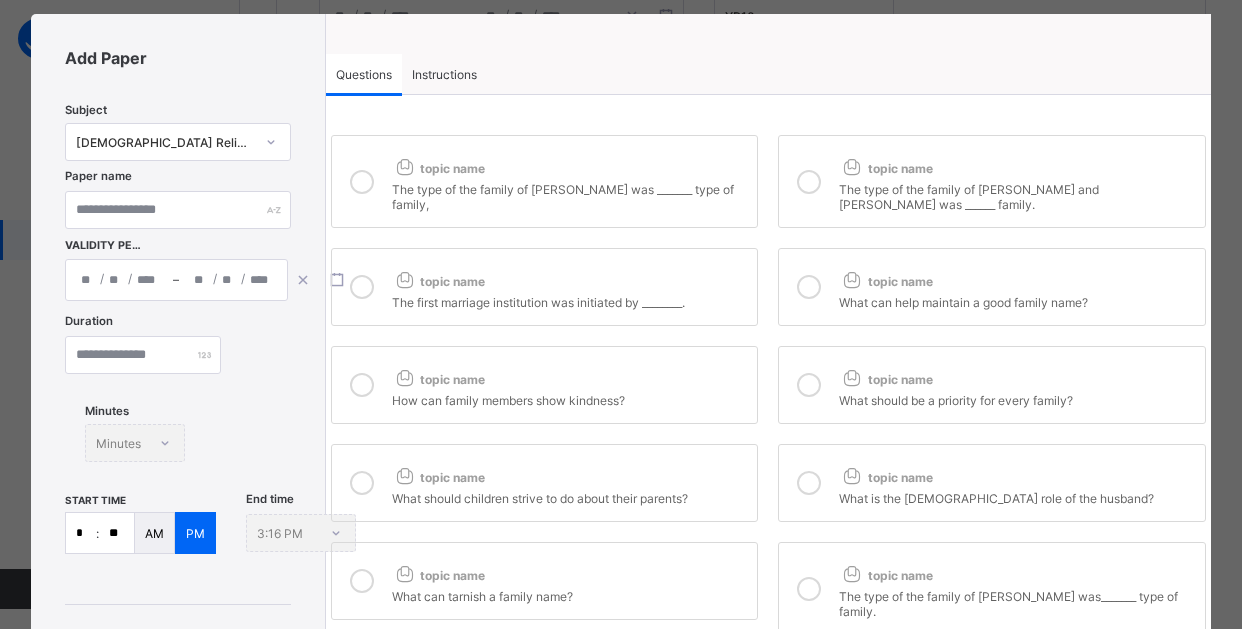 scroll, scrollTop: 0, scrollLeft: 0, axis: both 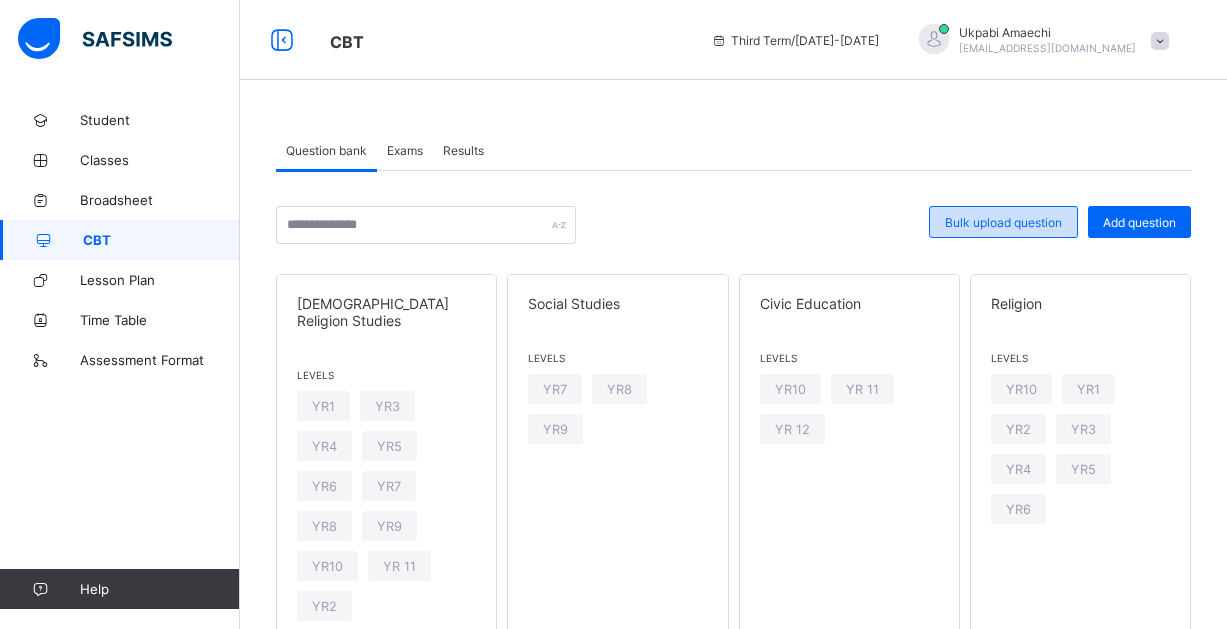 click on "Bulk upload question" at bounding box center [1003, 222] 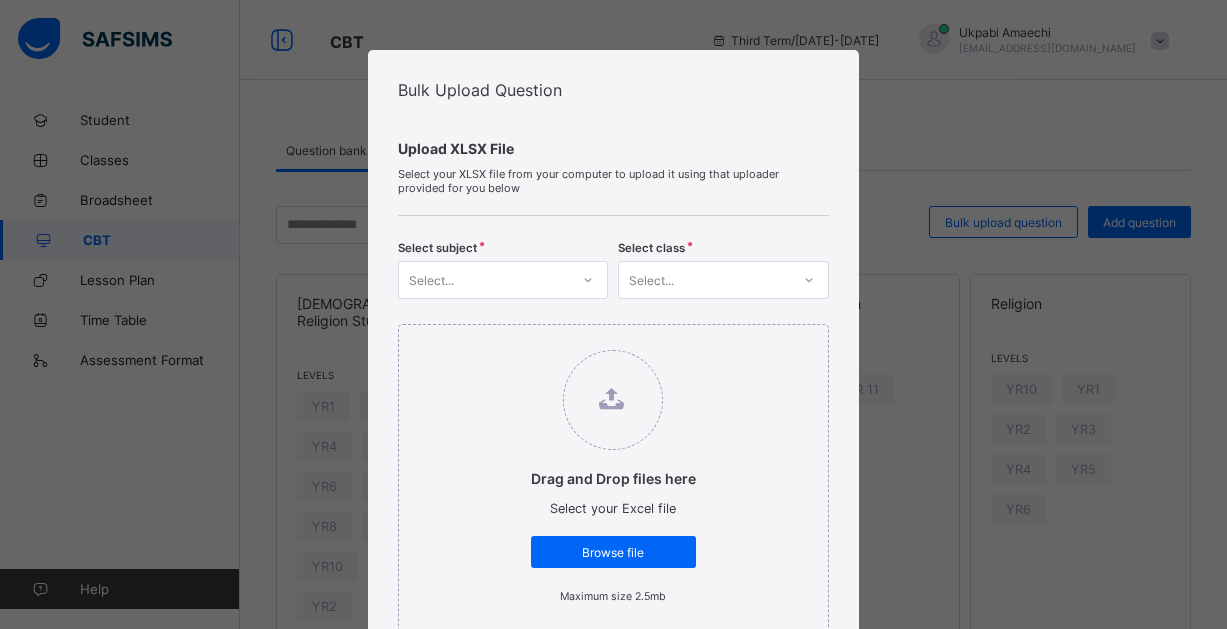 click 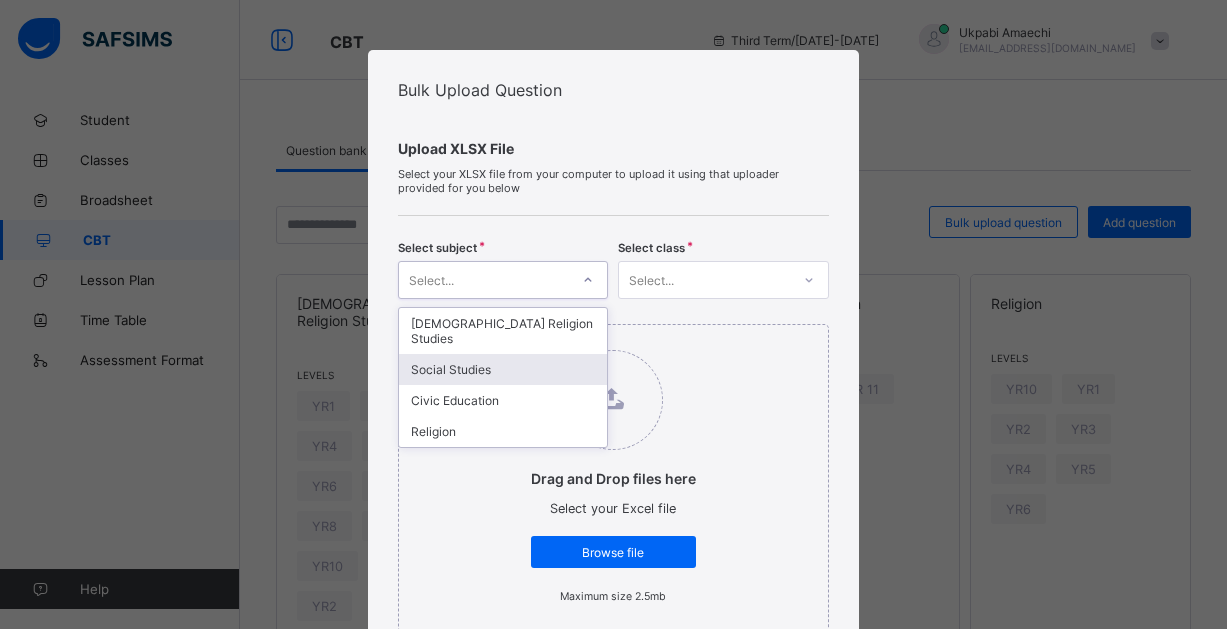 click on "Social Studies" at bounding box center (503, 369) 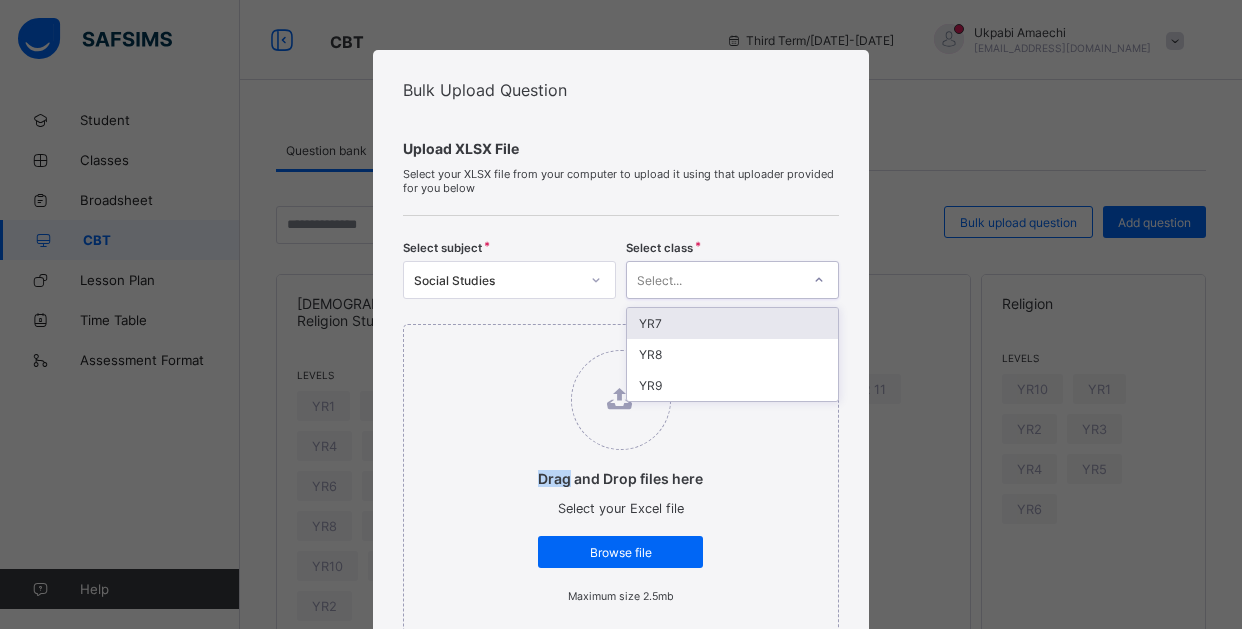 click 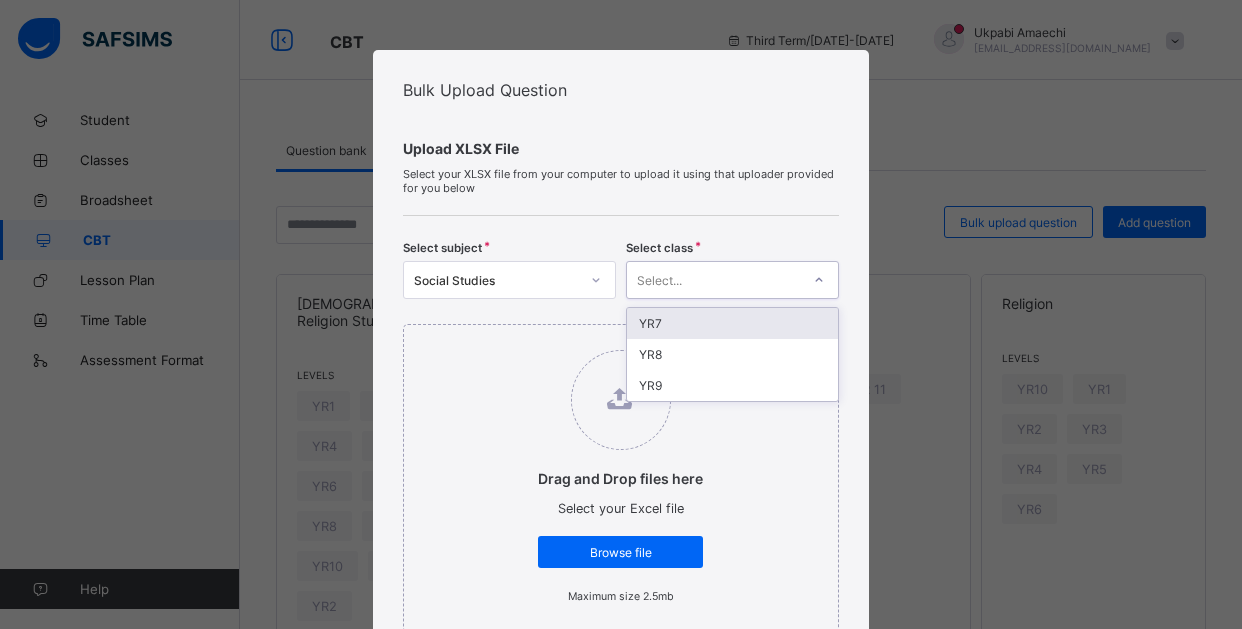 click on "YR7" at bounding box center [732, 323] 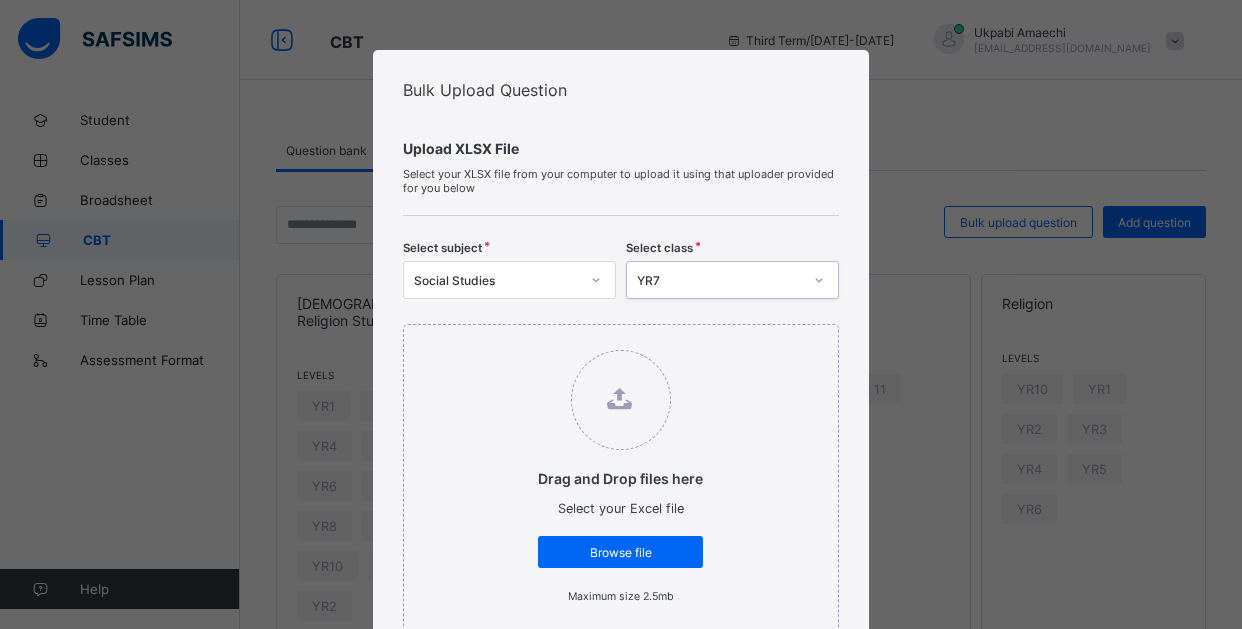 scroll, scrollTop: 100, scrollLeft: 0, axis: vertical 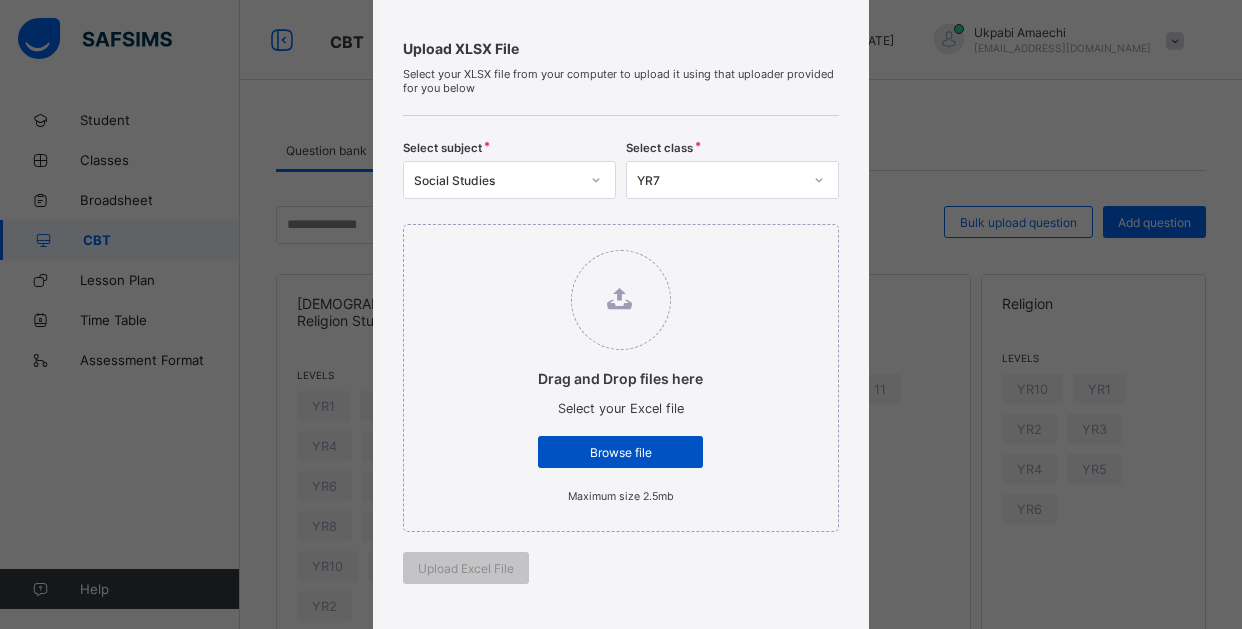 click on "Browse file" at bounding box center (620, 452) 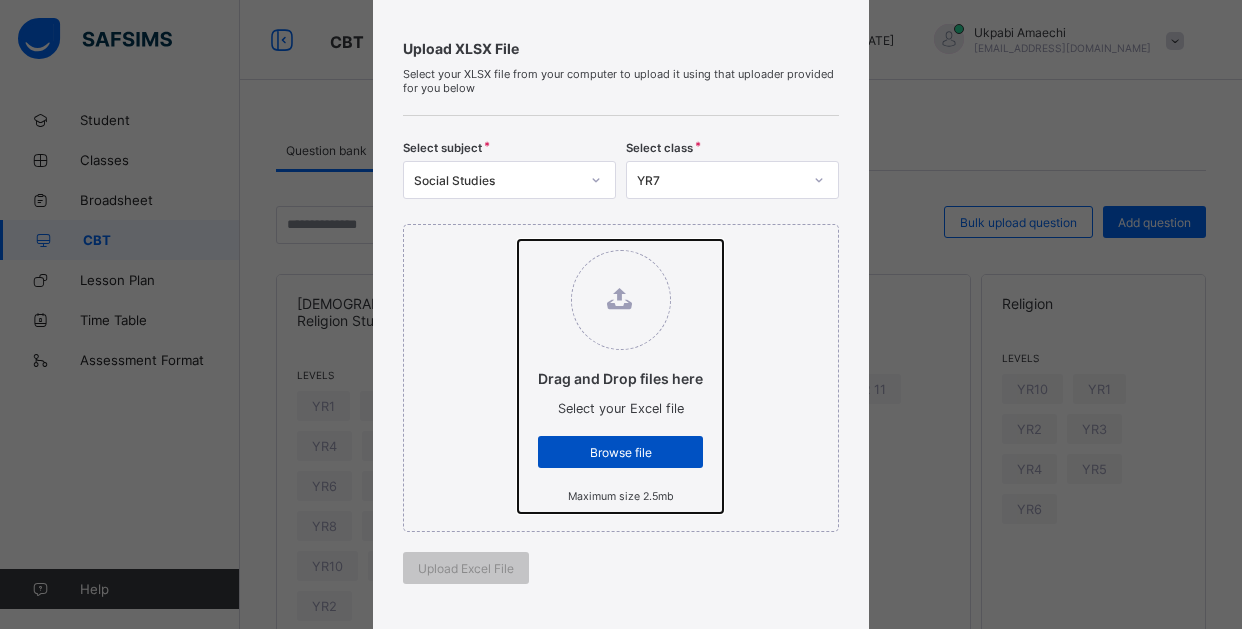 click on "Drag and Drop files here Select your Excel file Browse file Maximum size 2.5mb" at bounding box center (518, 240) 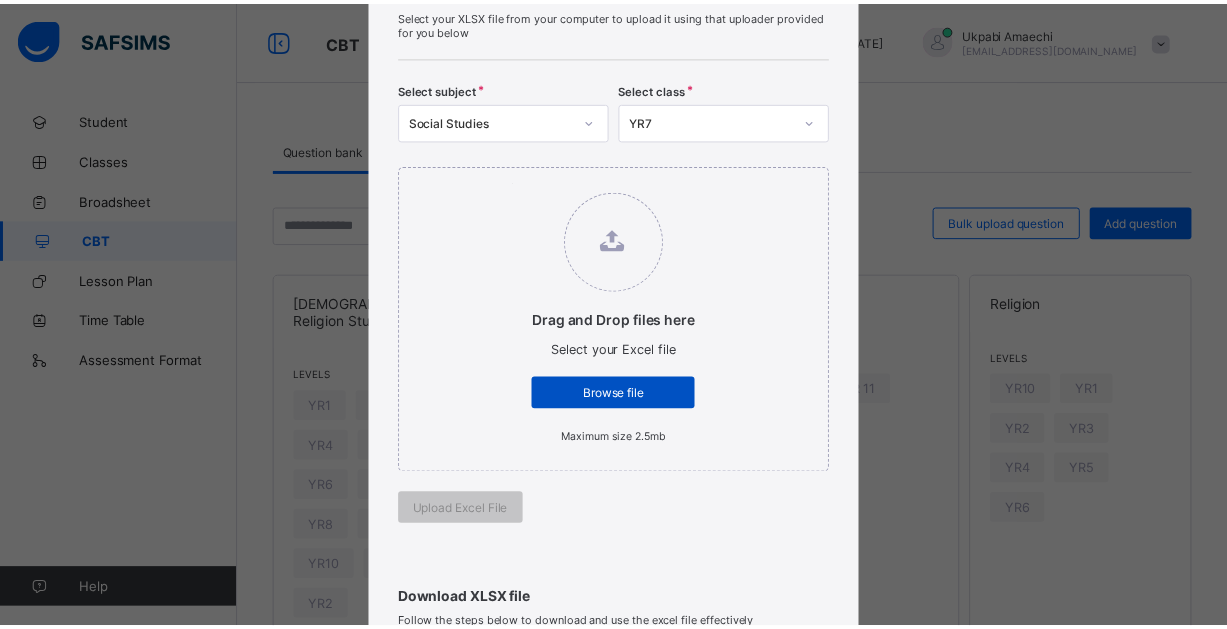 scroll, scrollTop: 300, scrollLeft: 0, axis: vertical 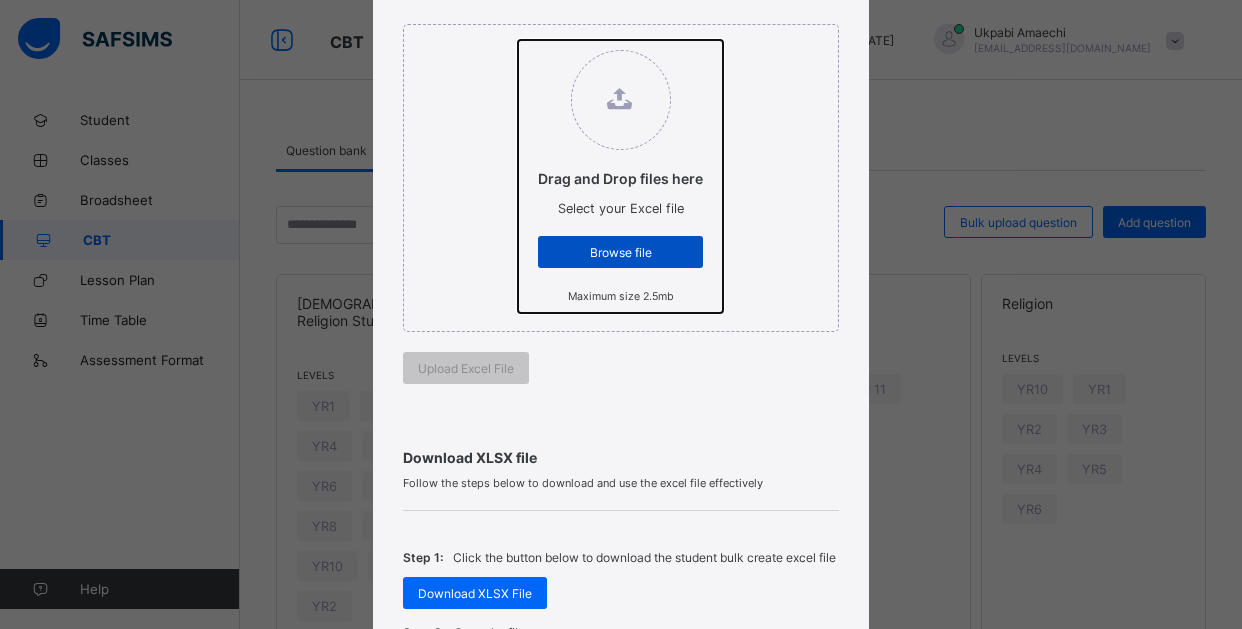 type on "**********" 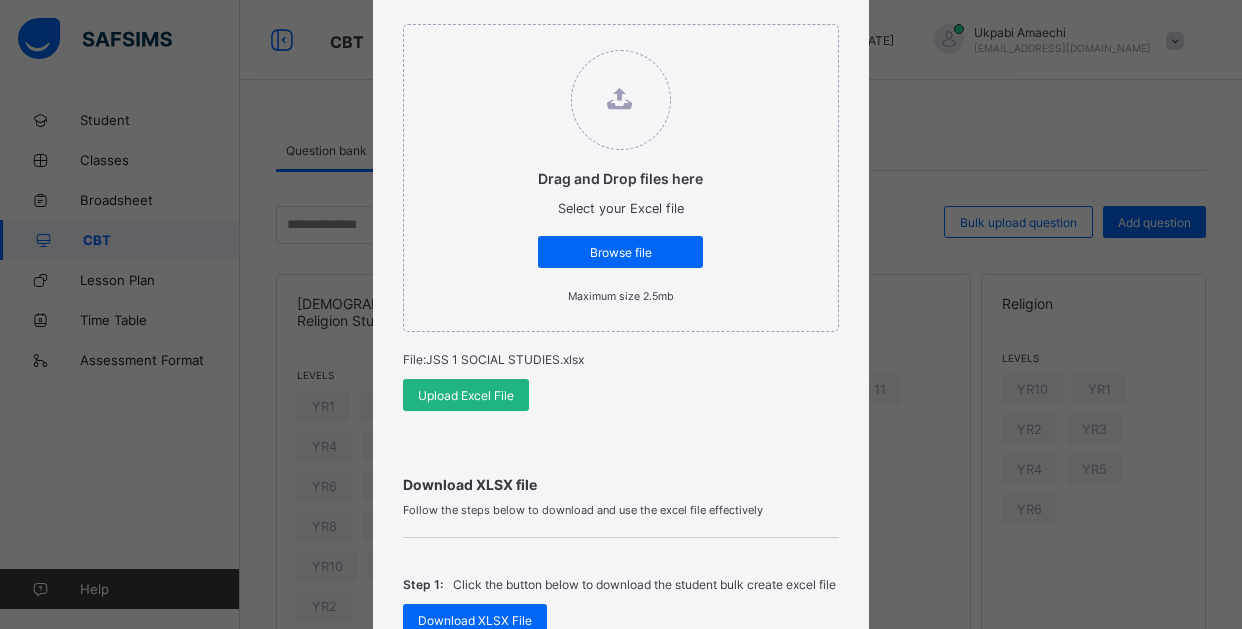 click on "Upload Excel File" at bounding box center [466, 395] 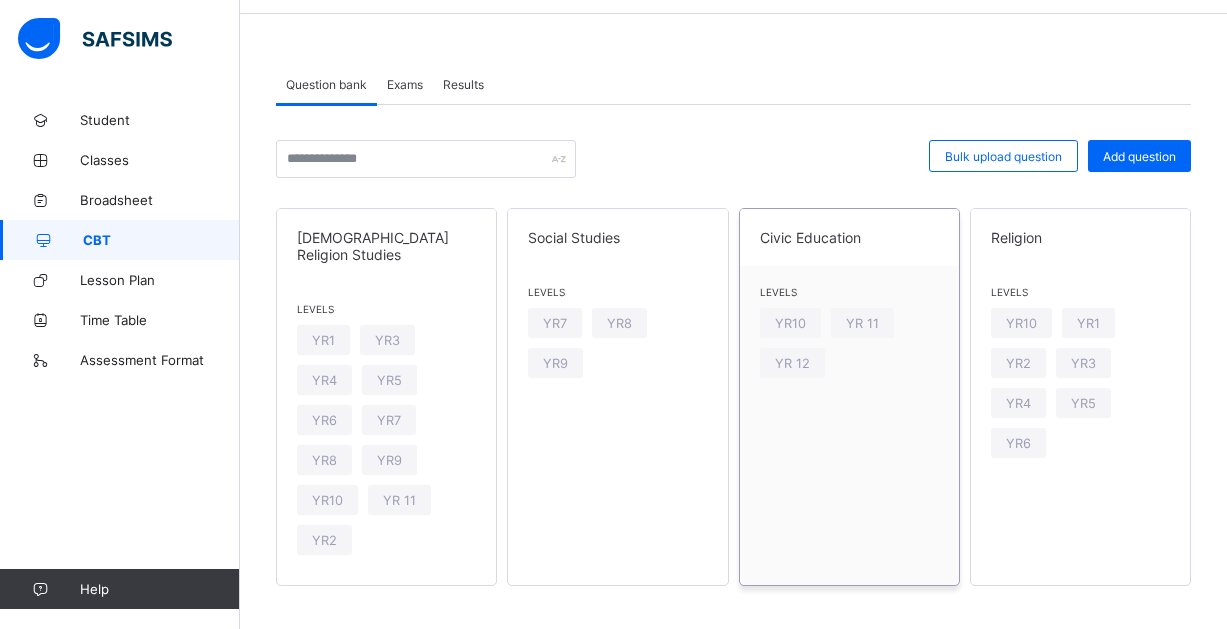 scroll, scrollTop: 0, scrollLeft: 0, axis: both 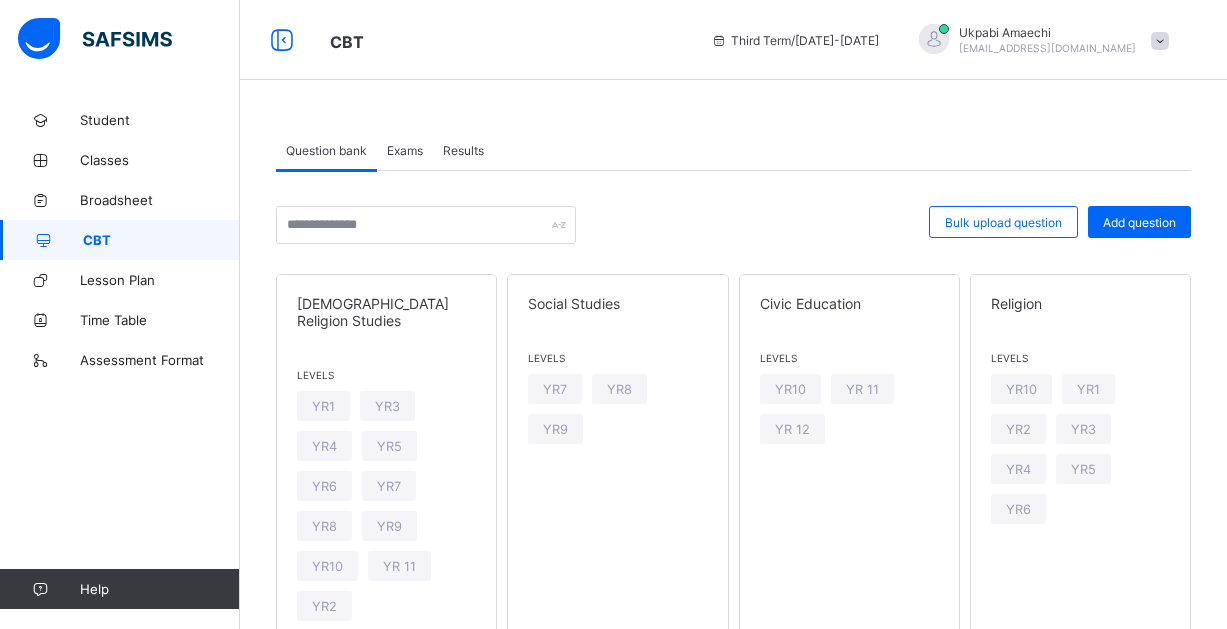 click on "Exams" at bounding box center (405, 150) 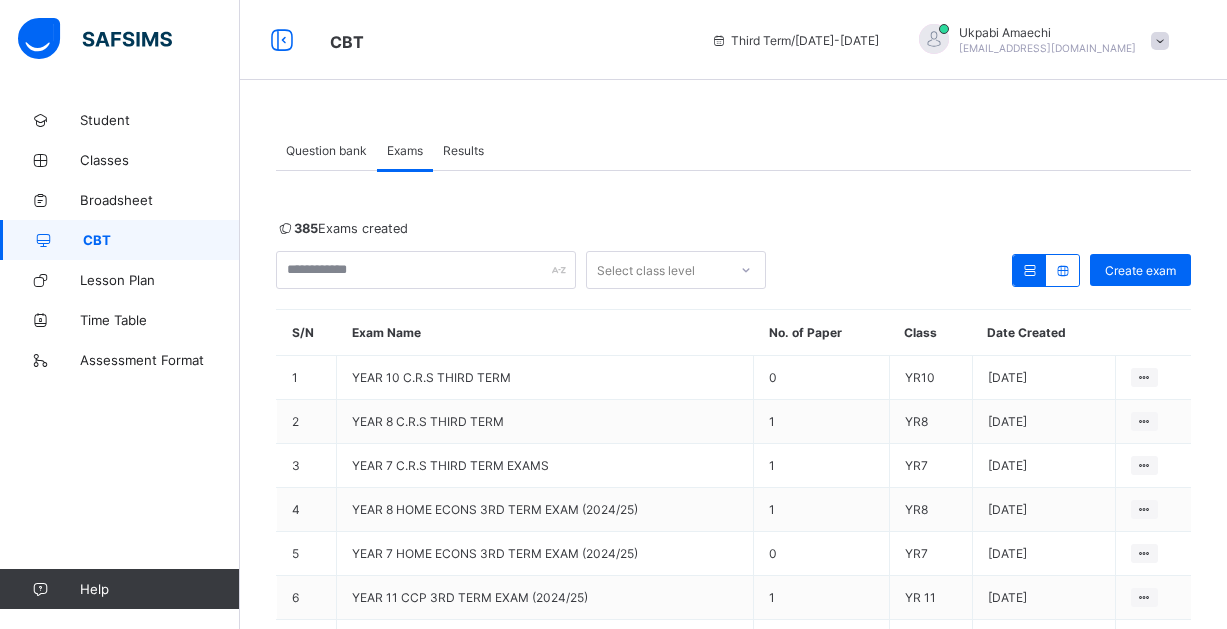 click on "Exams" at bounding box center [405, 150] 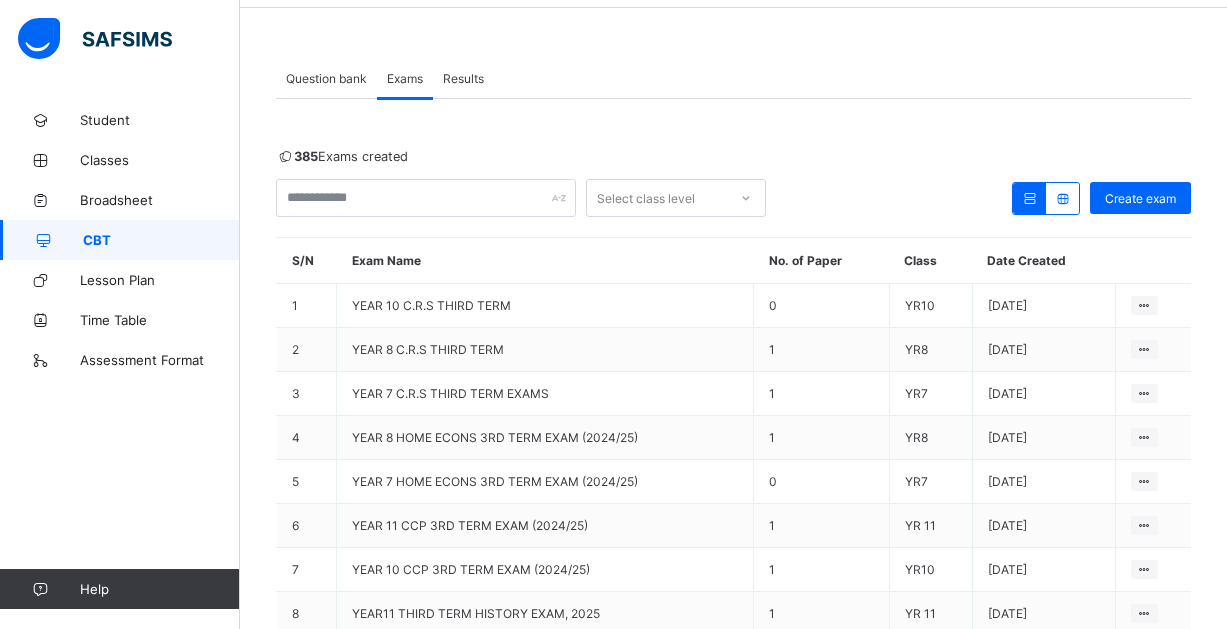 scroll, scrollTop: 0, scrollLeft: 0, axis: both 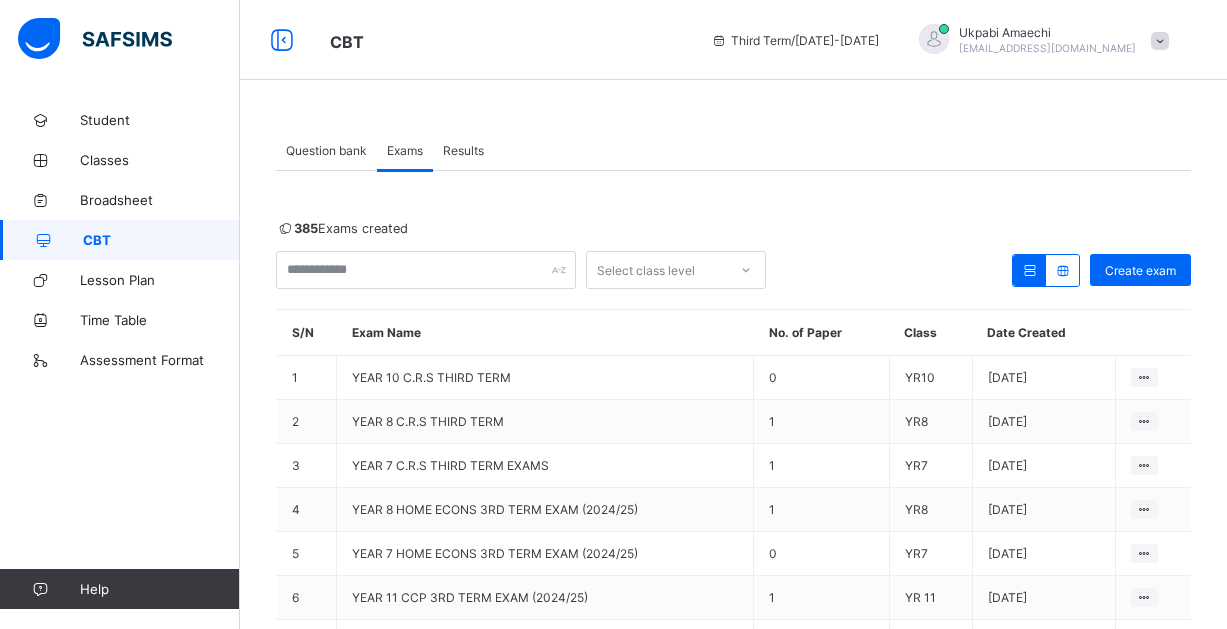 click on "Exams" at bounding box center (405, 150) 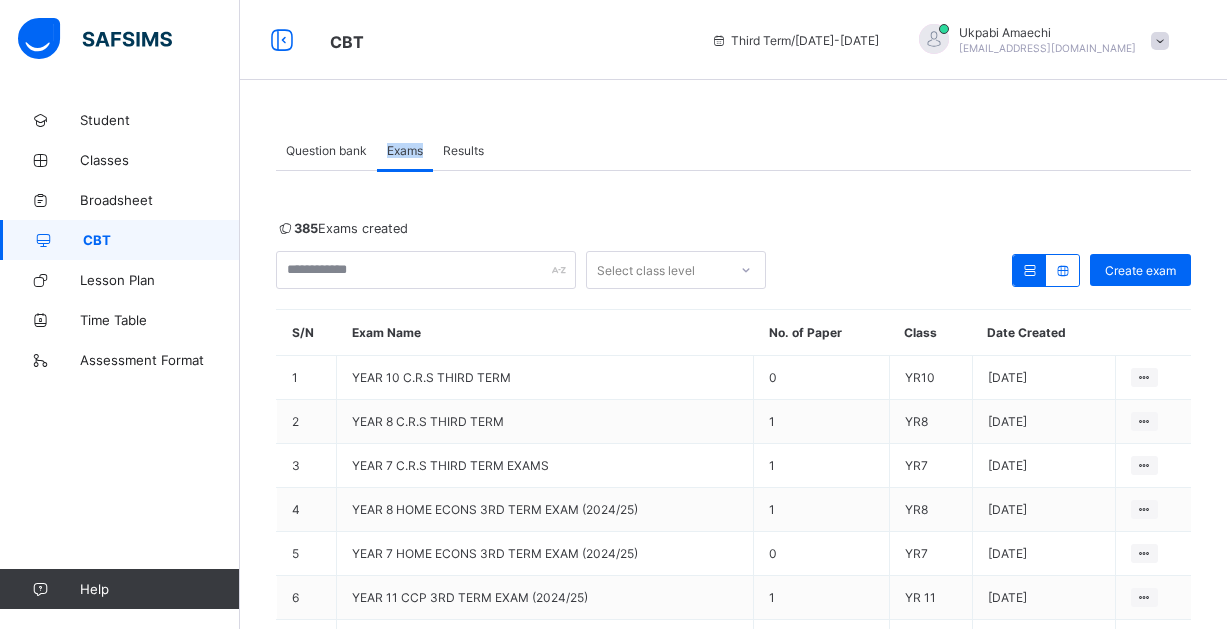 click on "CBT" at bounding box center (161, 240) 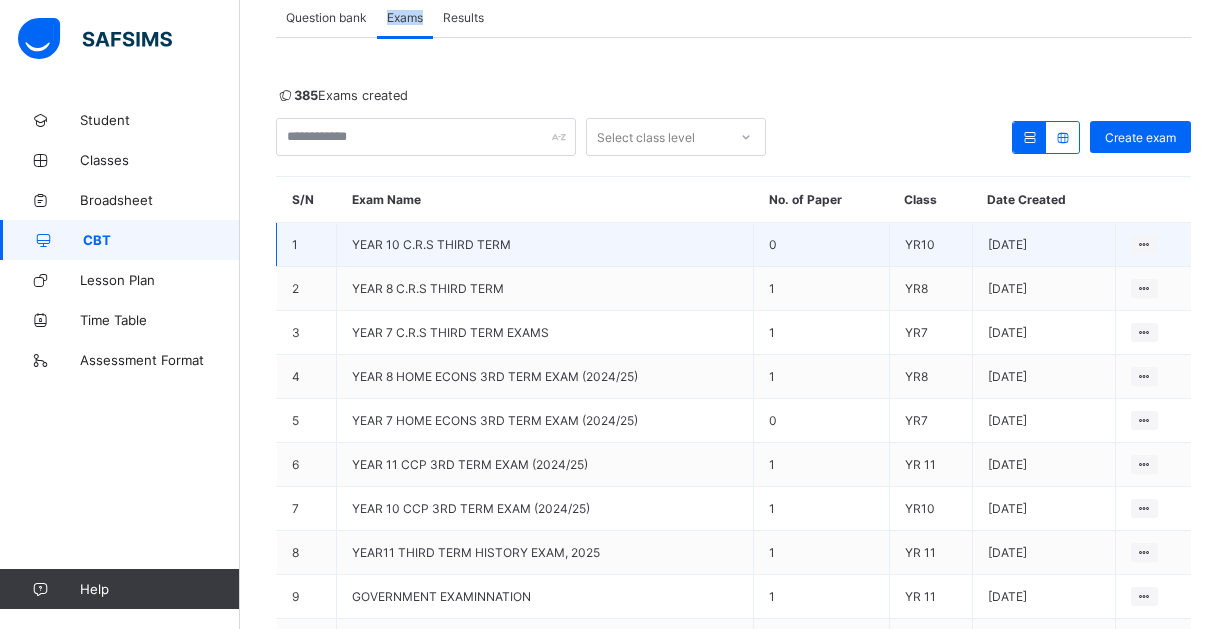 scroll, scrollTop: 0, scrollLeft: 0, axis: both 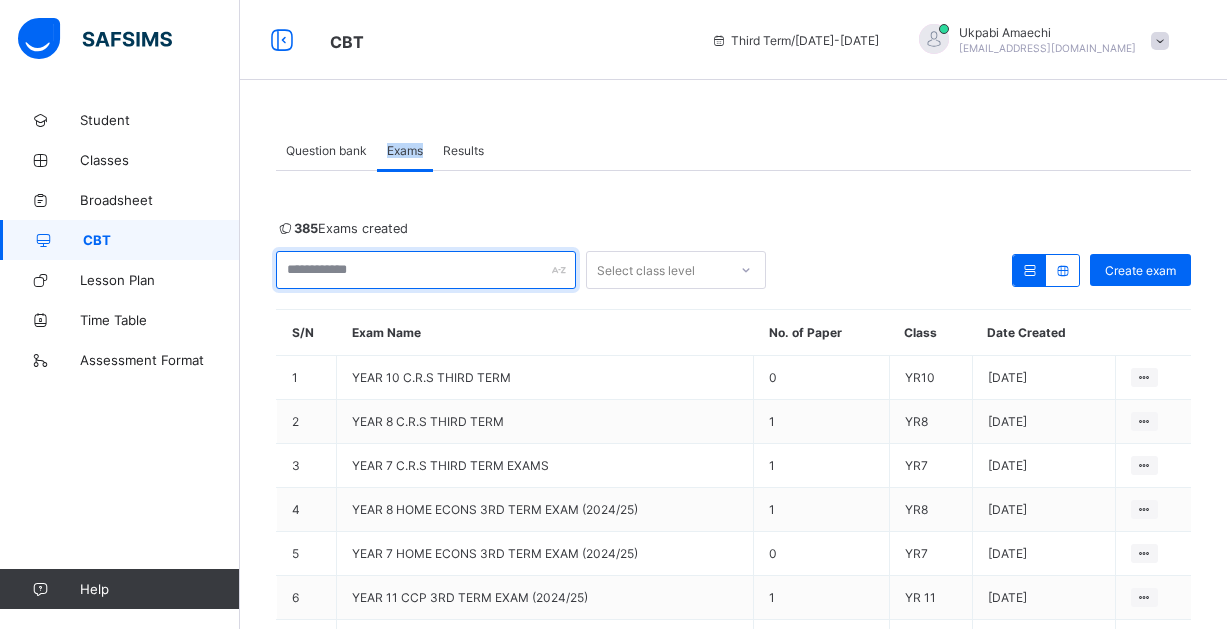 click at bounding box center [426, 270] 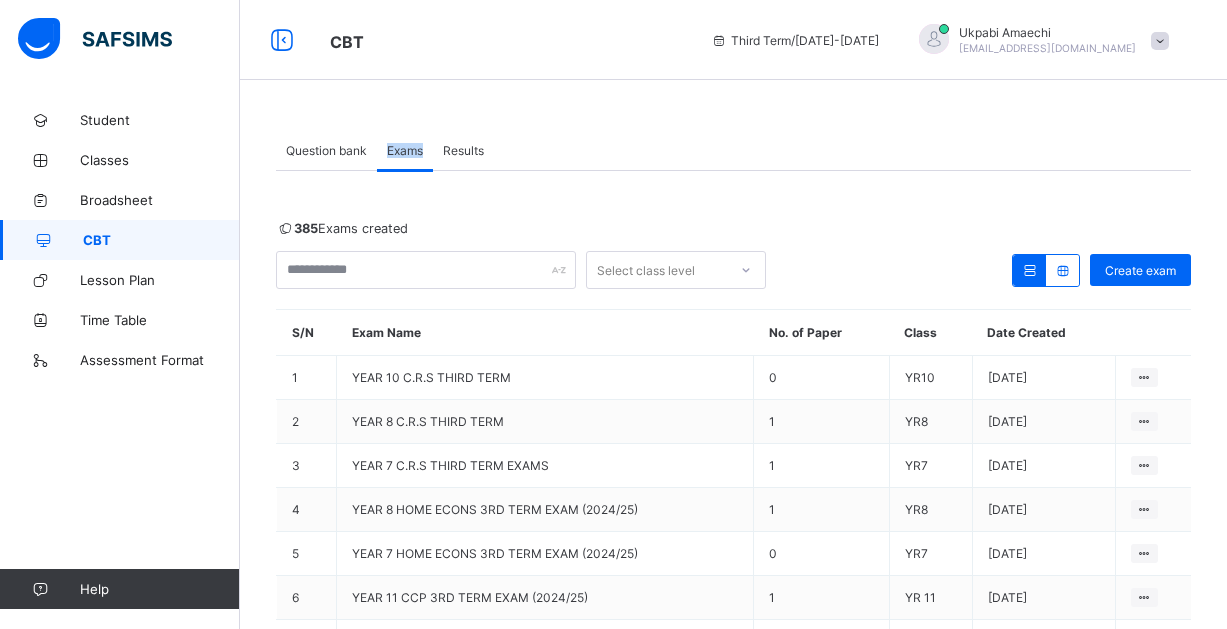 click at bounding box center [426, 270] 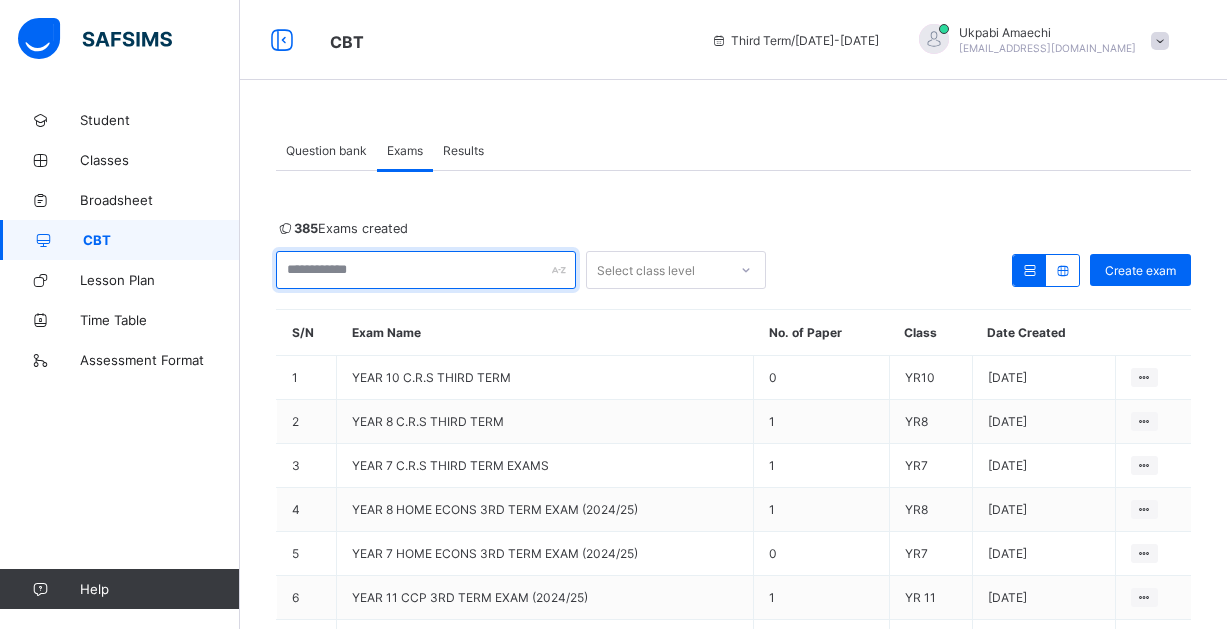click at bounding box center (426, 270) 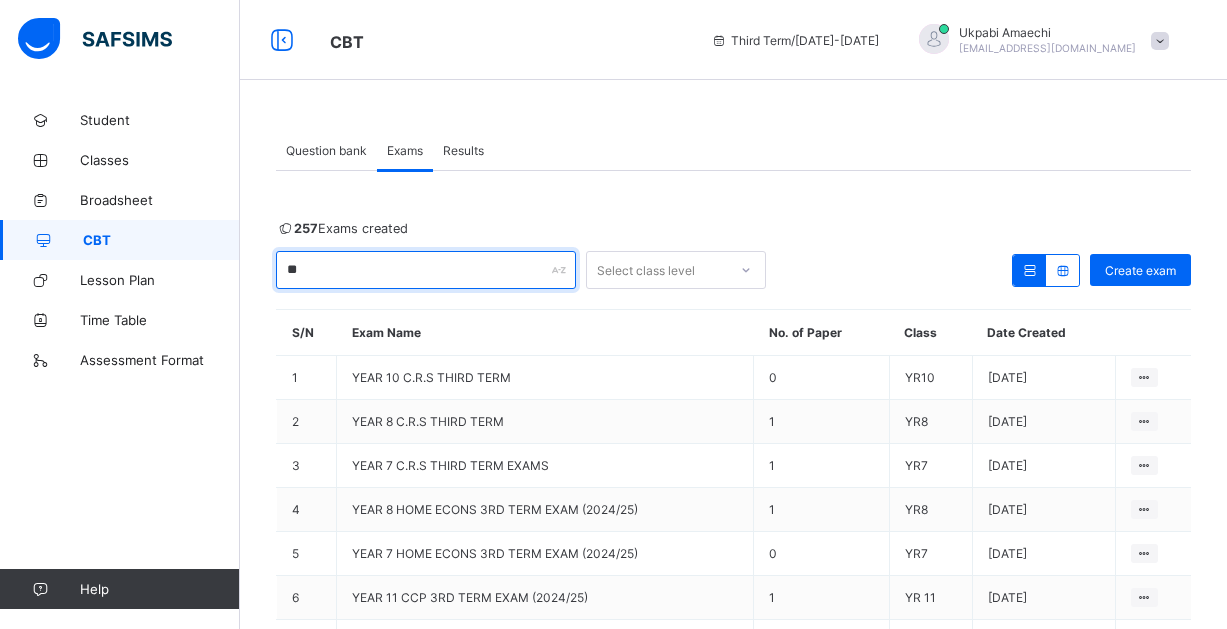 type on "*" 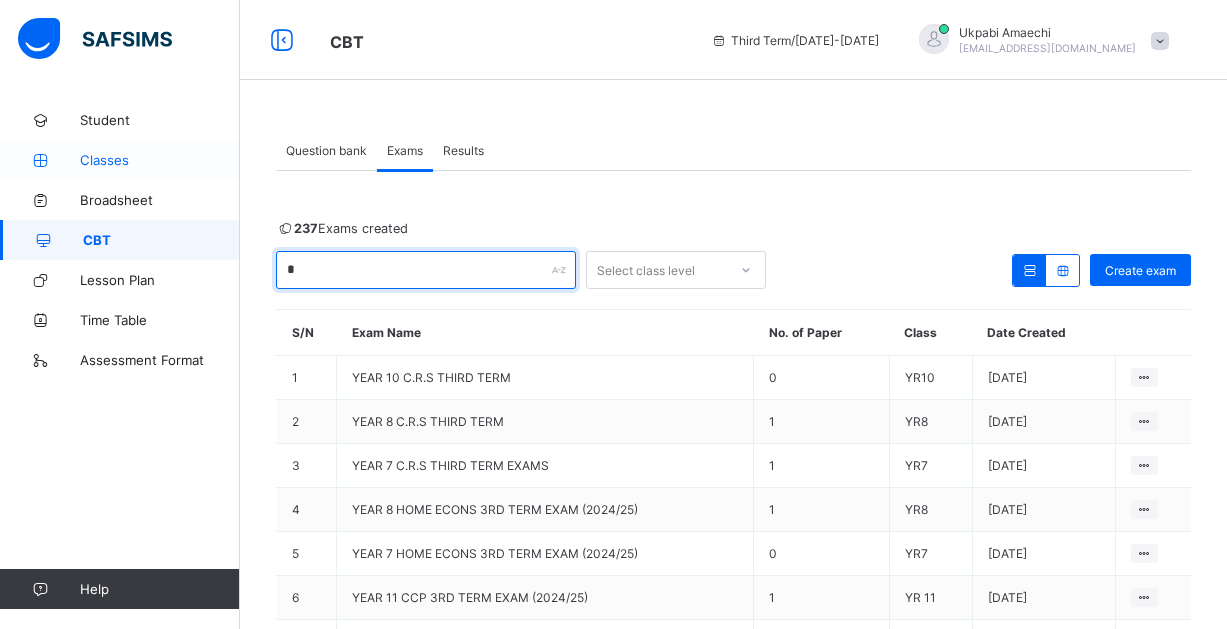type 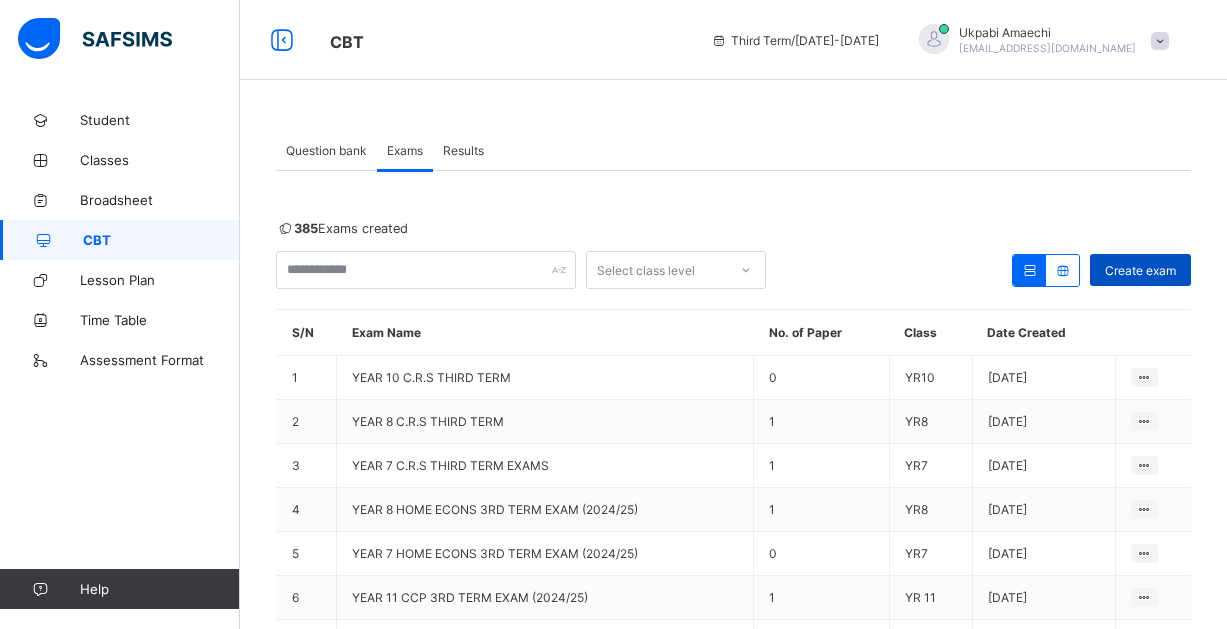 click on "Create exam" at bounding box center [1140, 270] 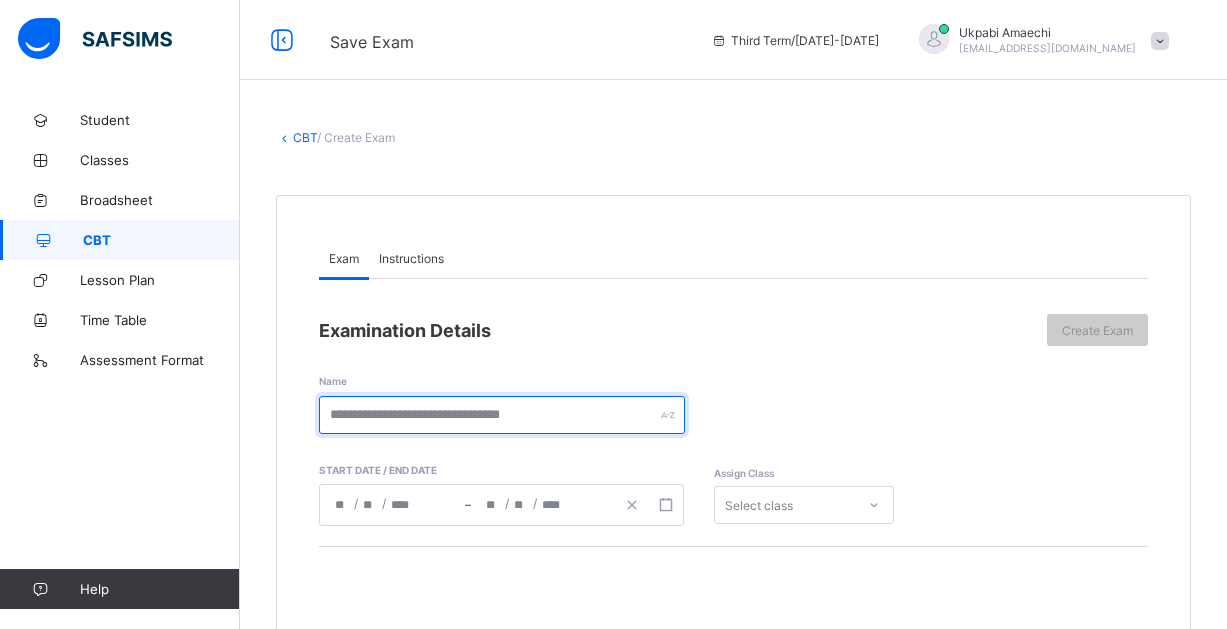 click at bounding box center [502, 415] 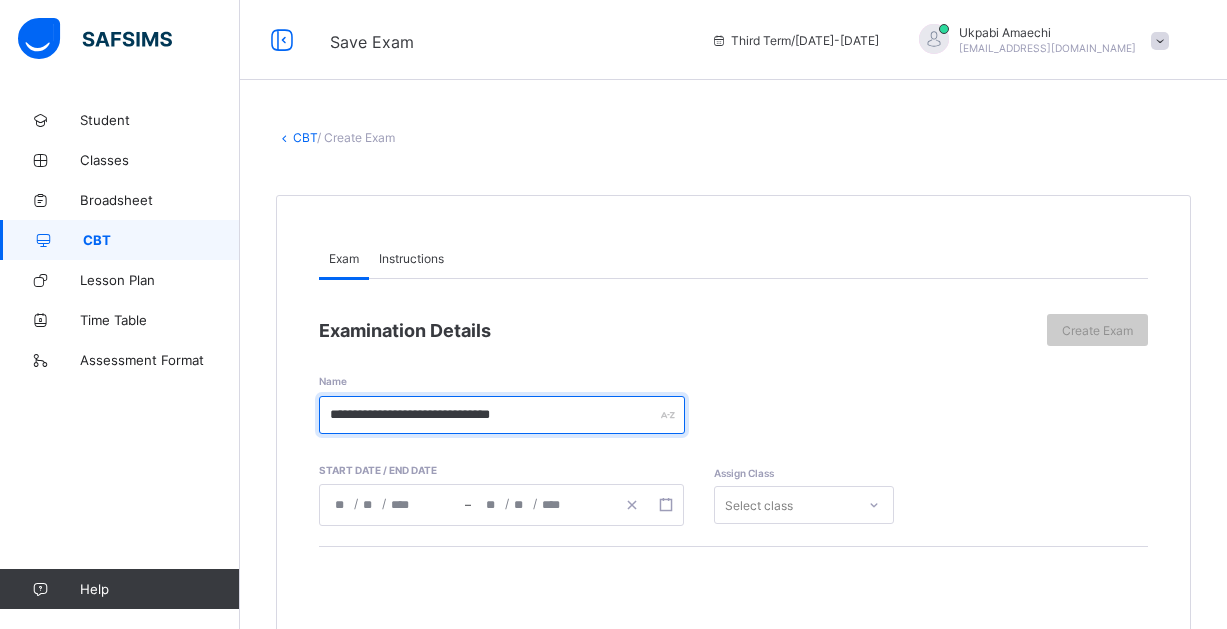 type on "**********" 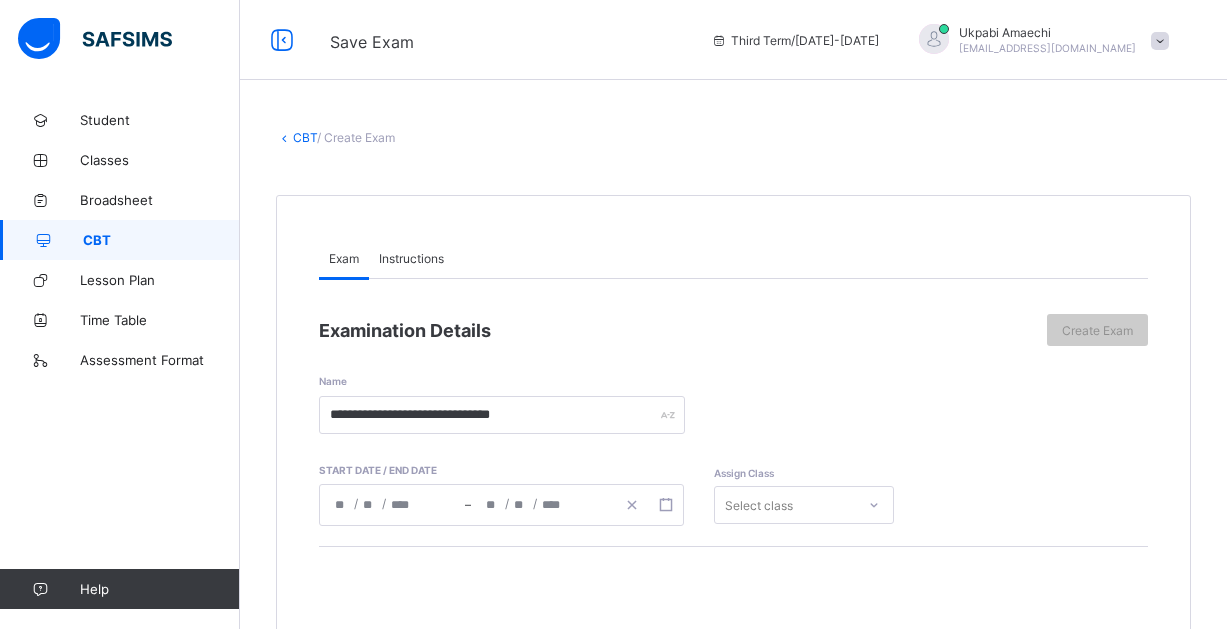 click 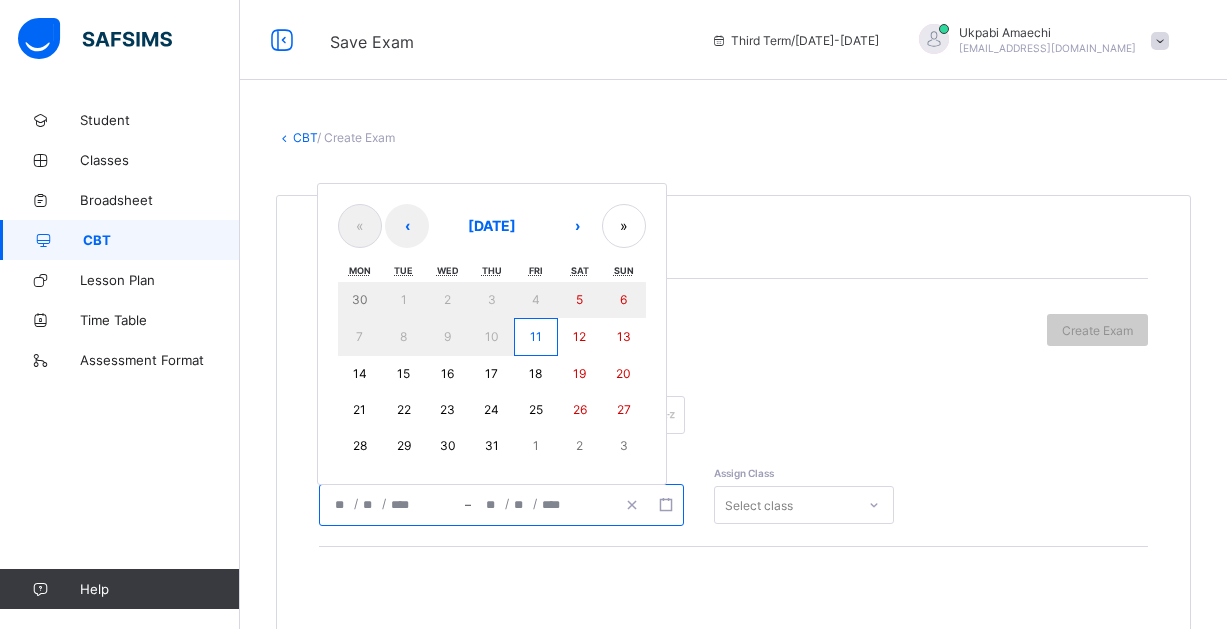 click on "17" at bounding box center [492, 374] 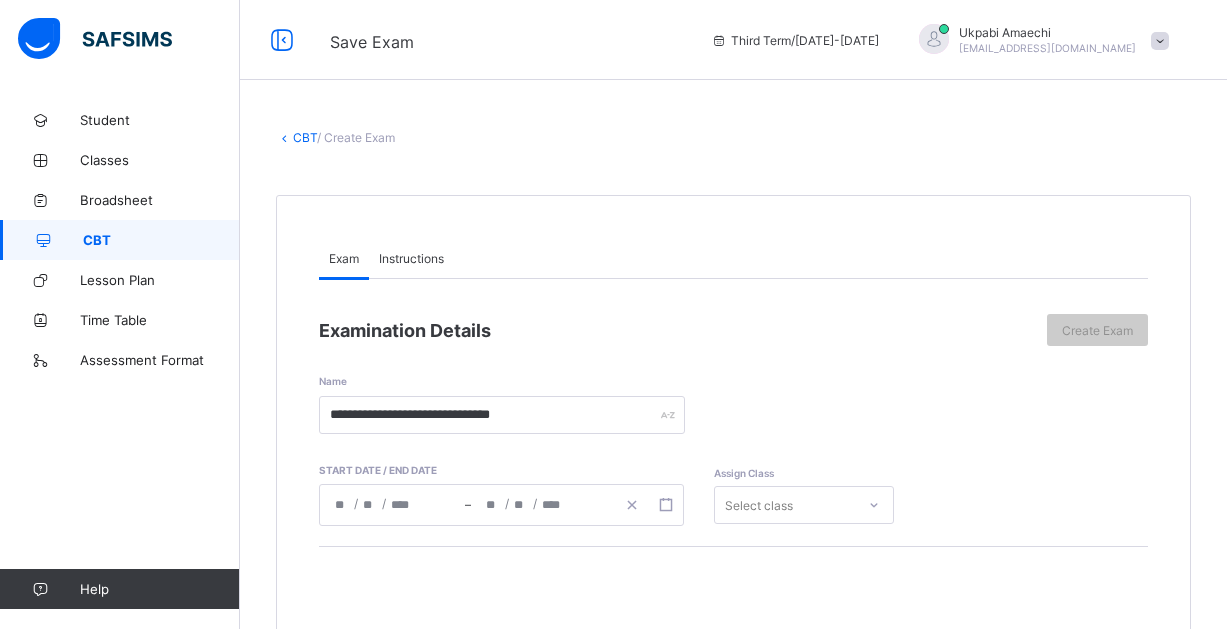 click on "Select class" at bounding box center (804, 505) 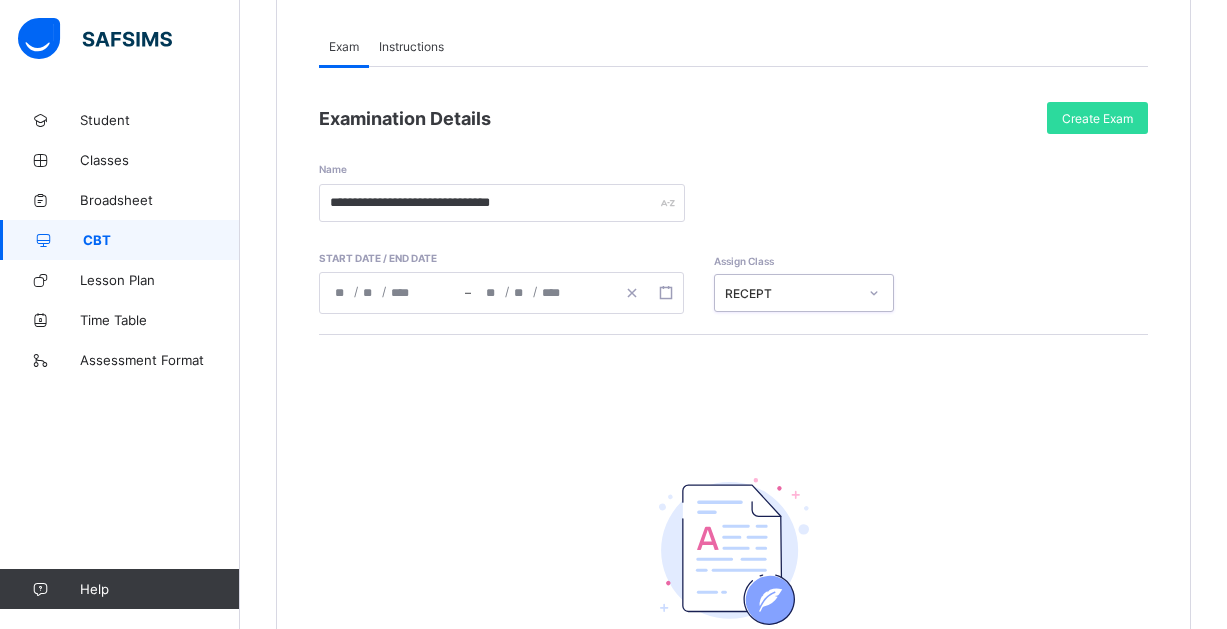 scroll, scrollTop: 213, scrollLeft: 0, axis: vertical 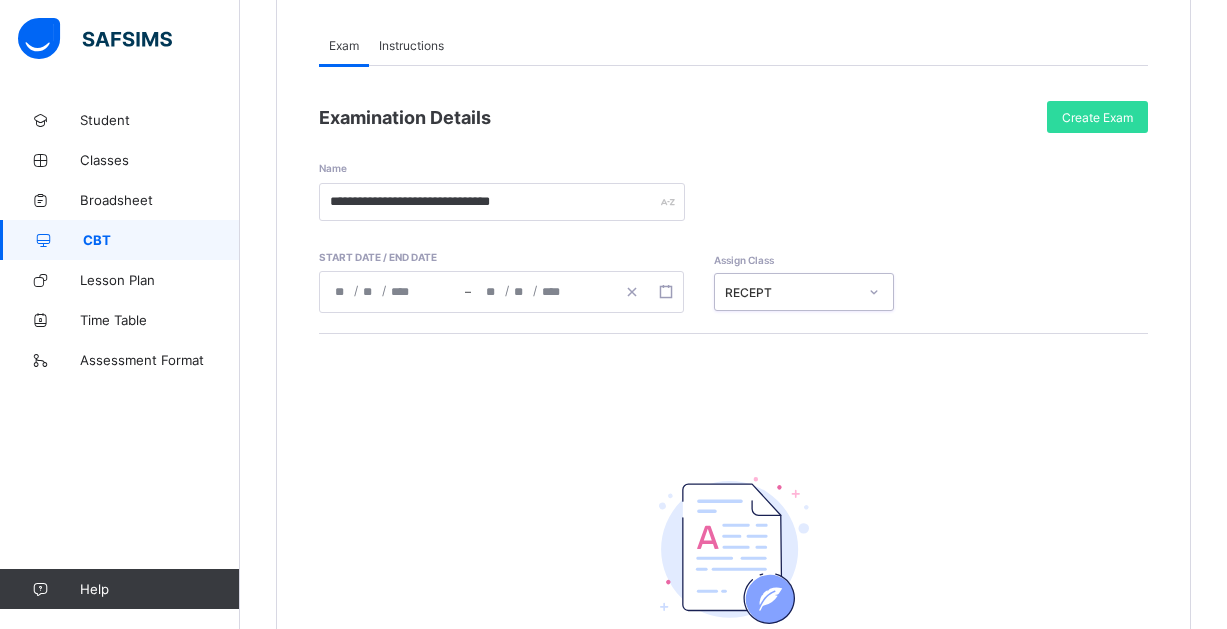 click 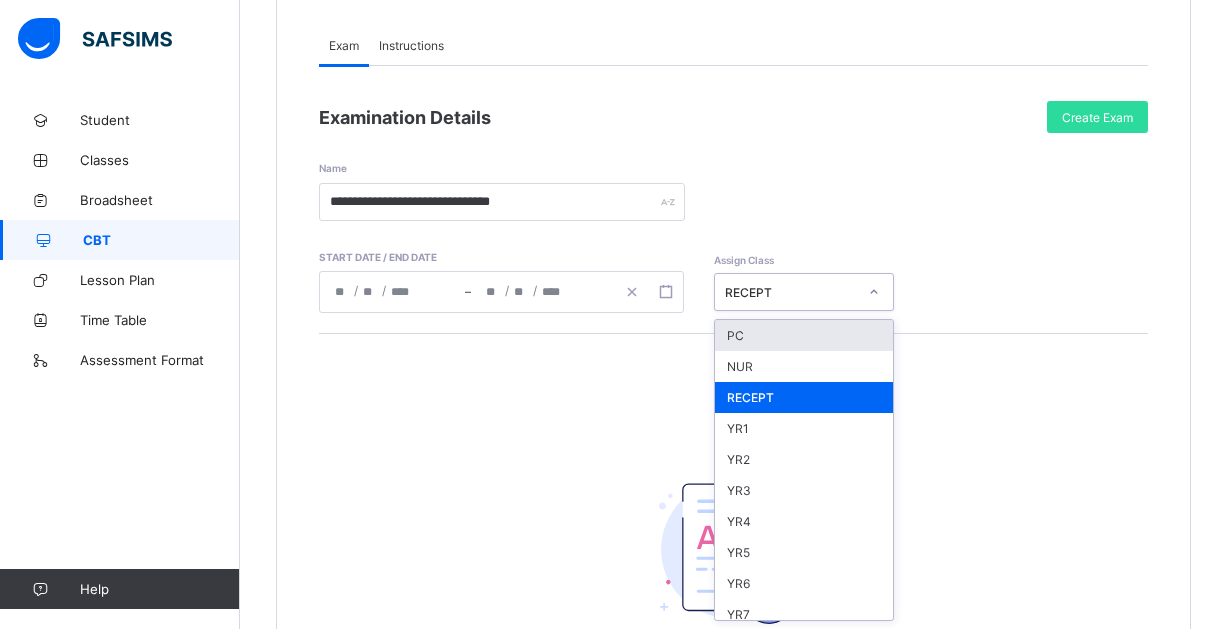 click at bounding box center [874, 292] 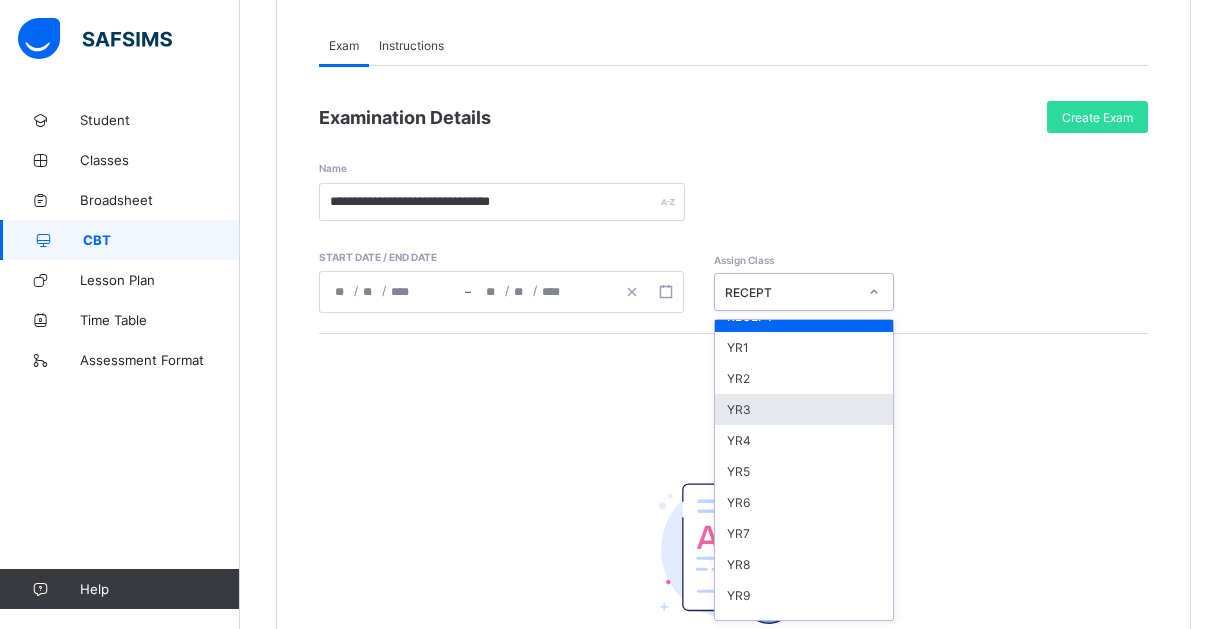 scroll, scrollTop: 165, scrollLeft: 0, axis: vertical 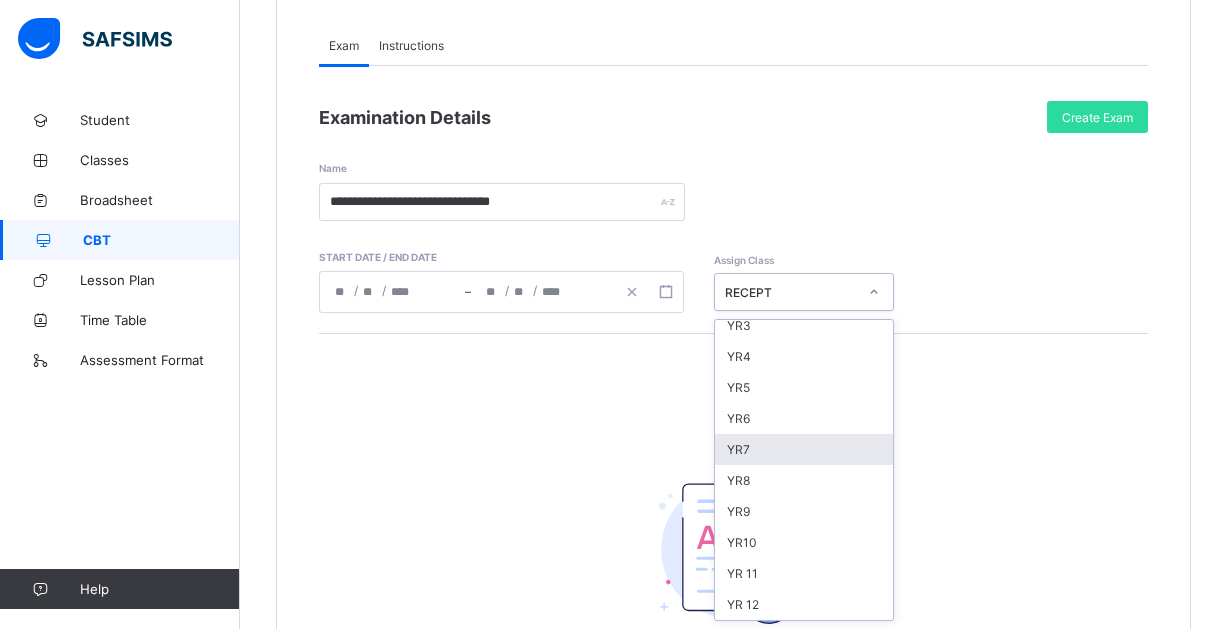 click on "YR7" at bounding box center [804, 449] 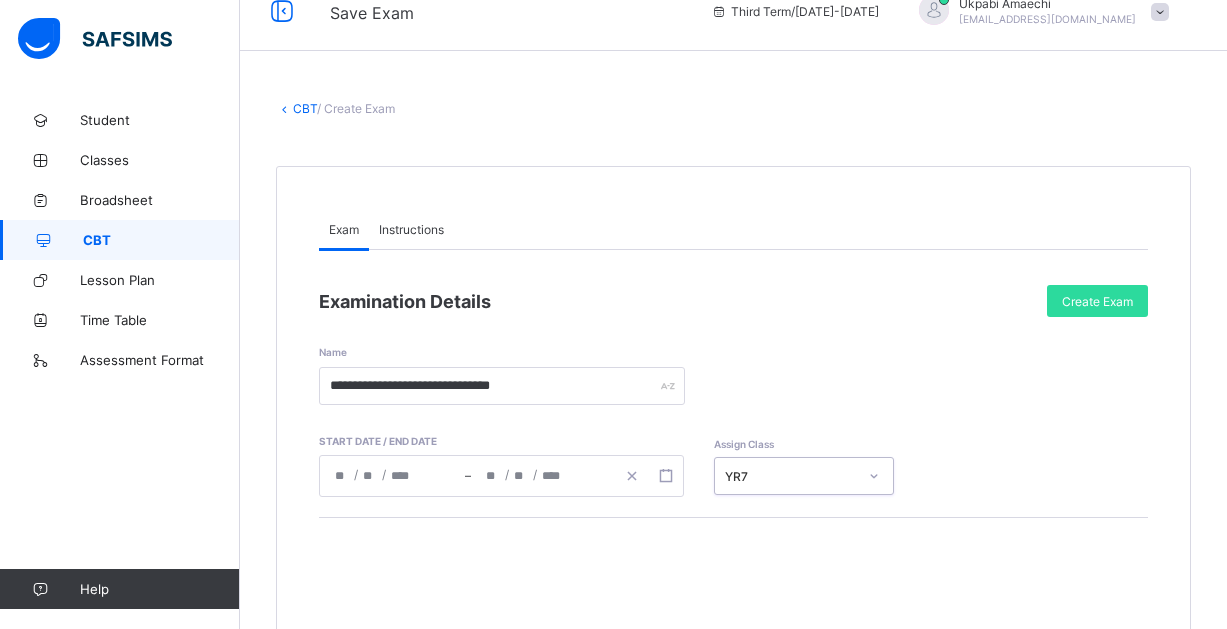 scroll, scrollTop: 0, scrollLeft: 0, axis: both 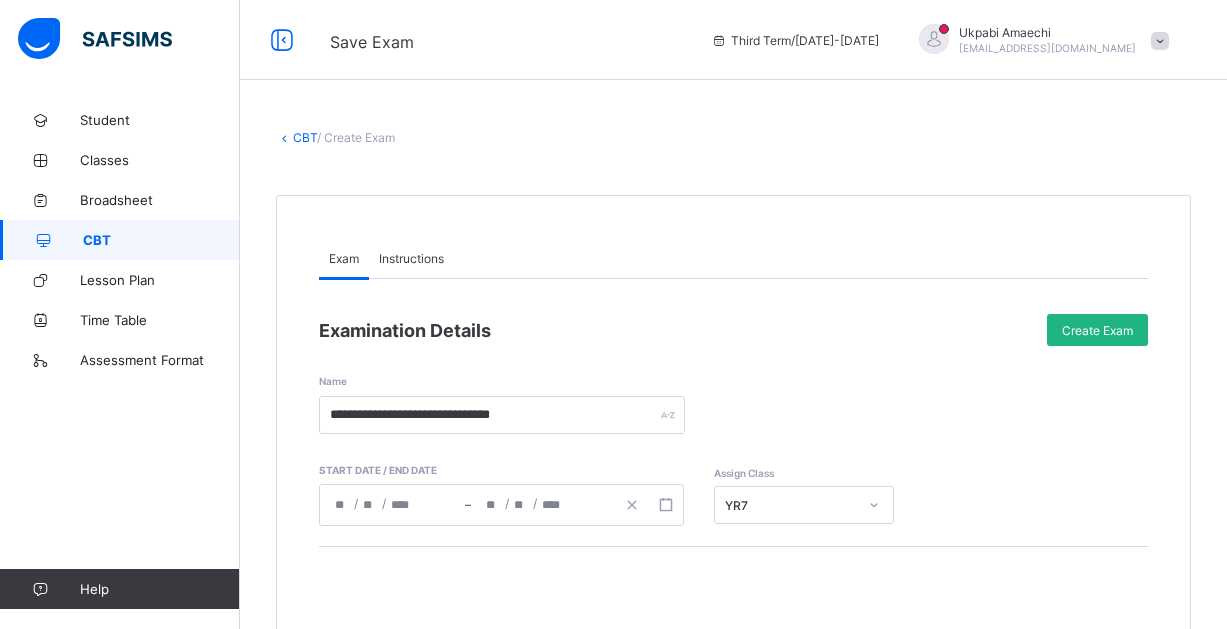 click on "Create Exam" at bounding box center [1097, 330] 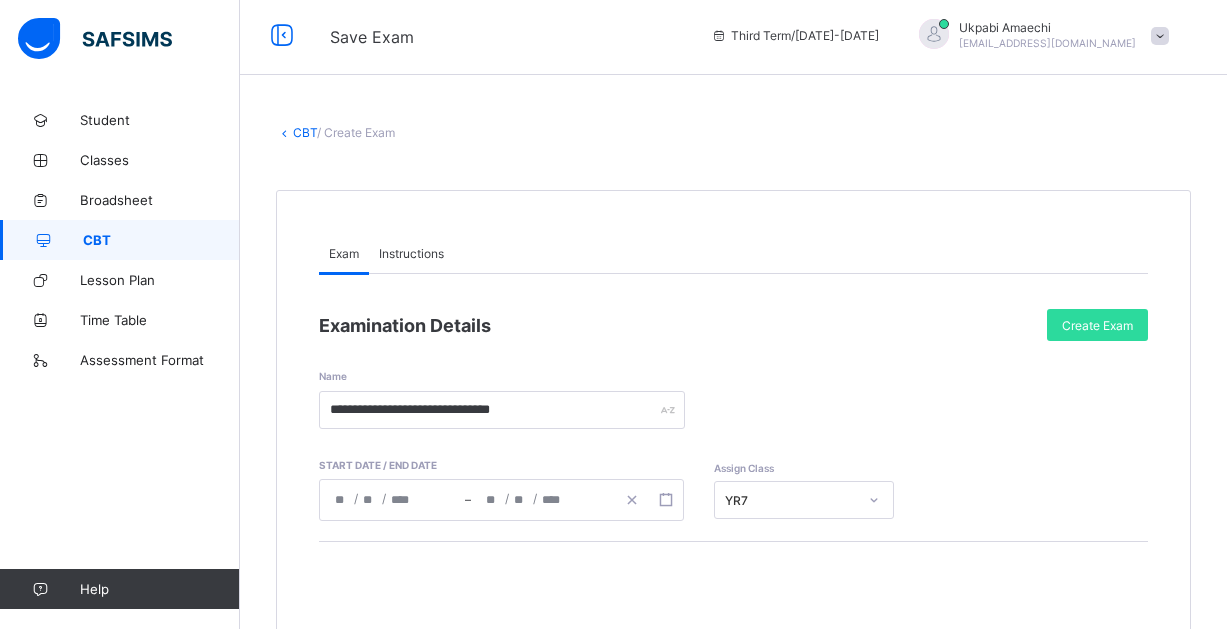 scroll, scrollTop: 0, scrollLeft: 0, axis: both 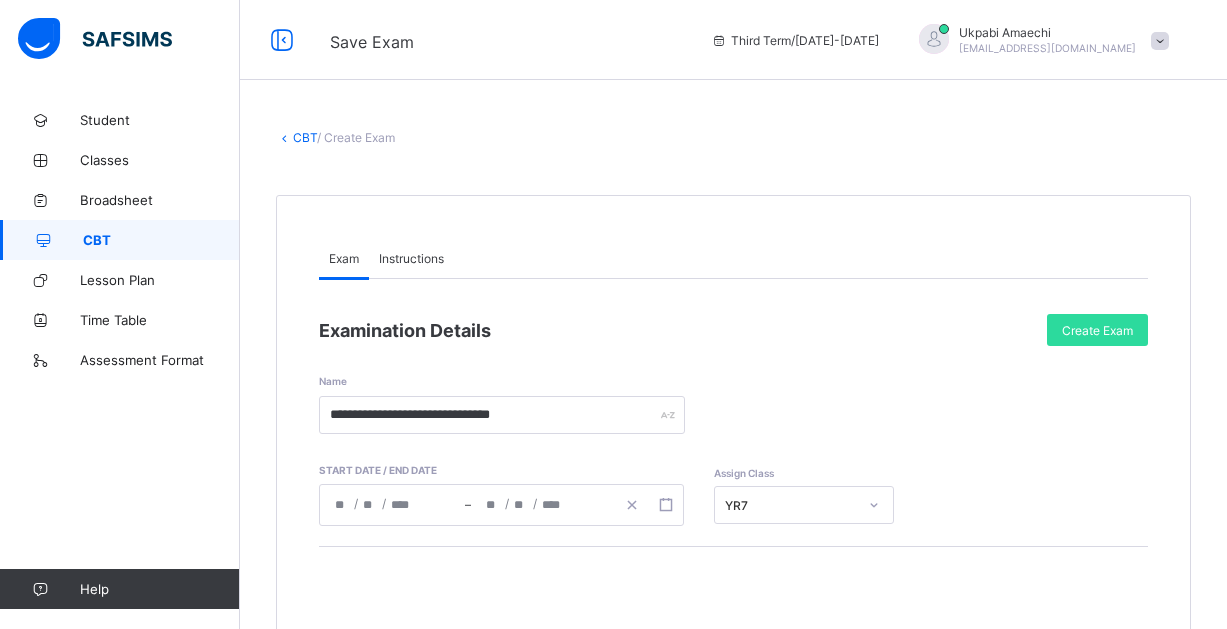 click on "Instructions" at bounding box center (411, 258) 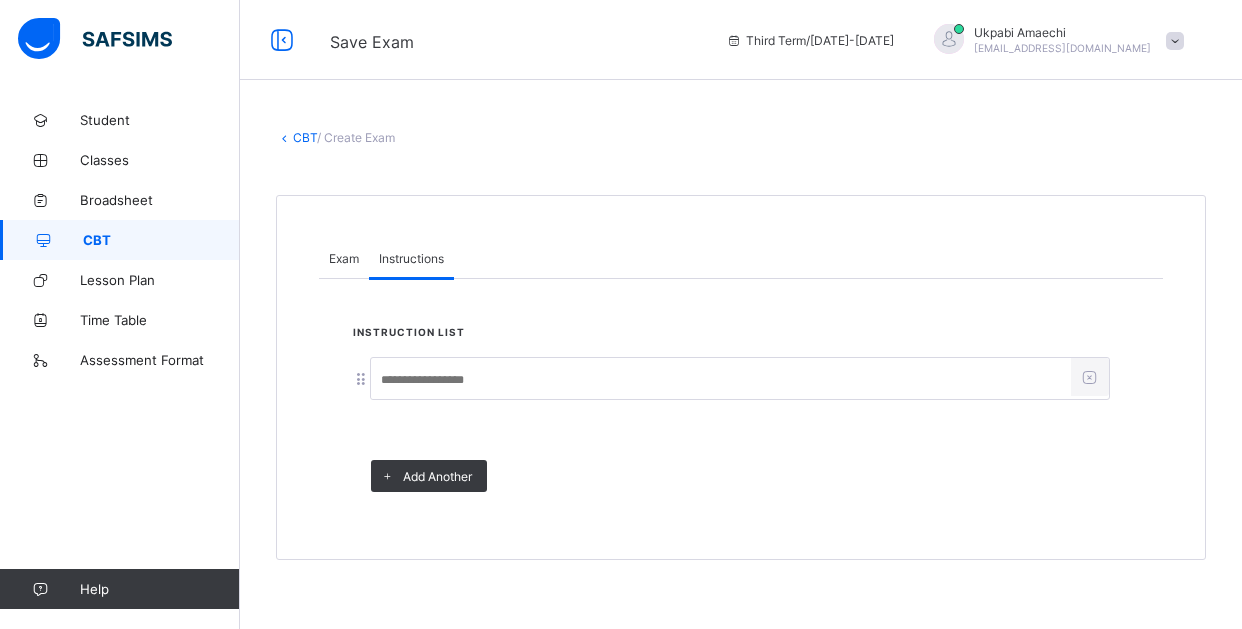 click at bounding box center [721, 380] 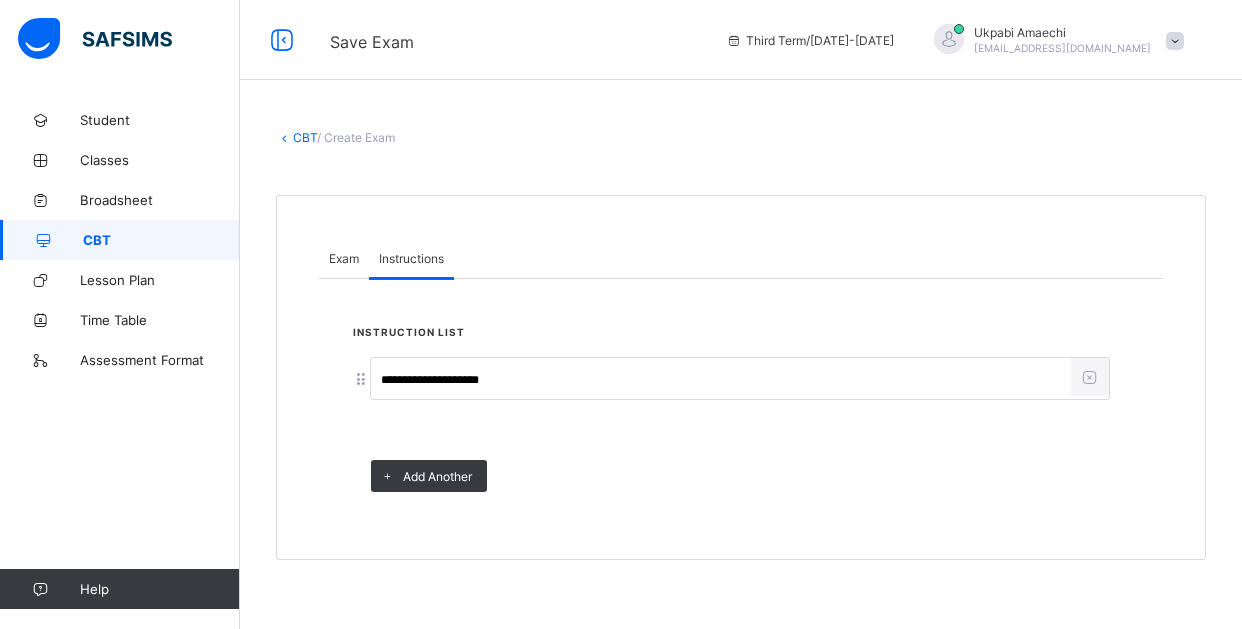 type on "**********" 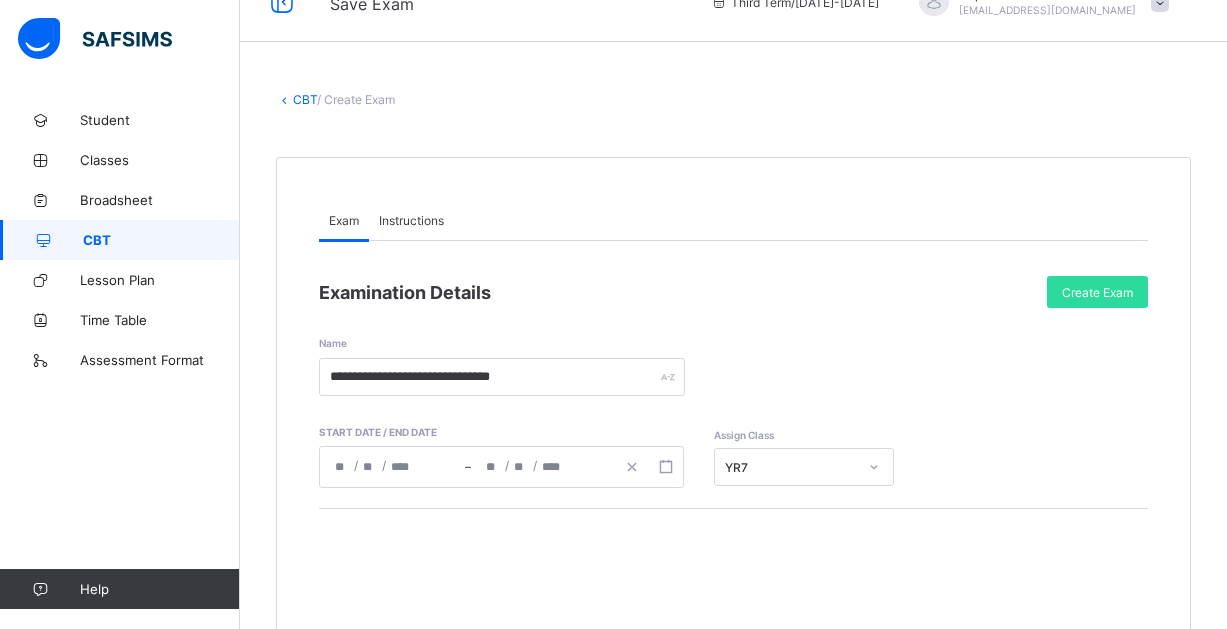 scroll, scrollTop: 0, scrollLeft: 0, axis: both 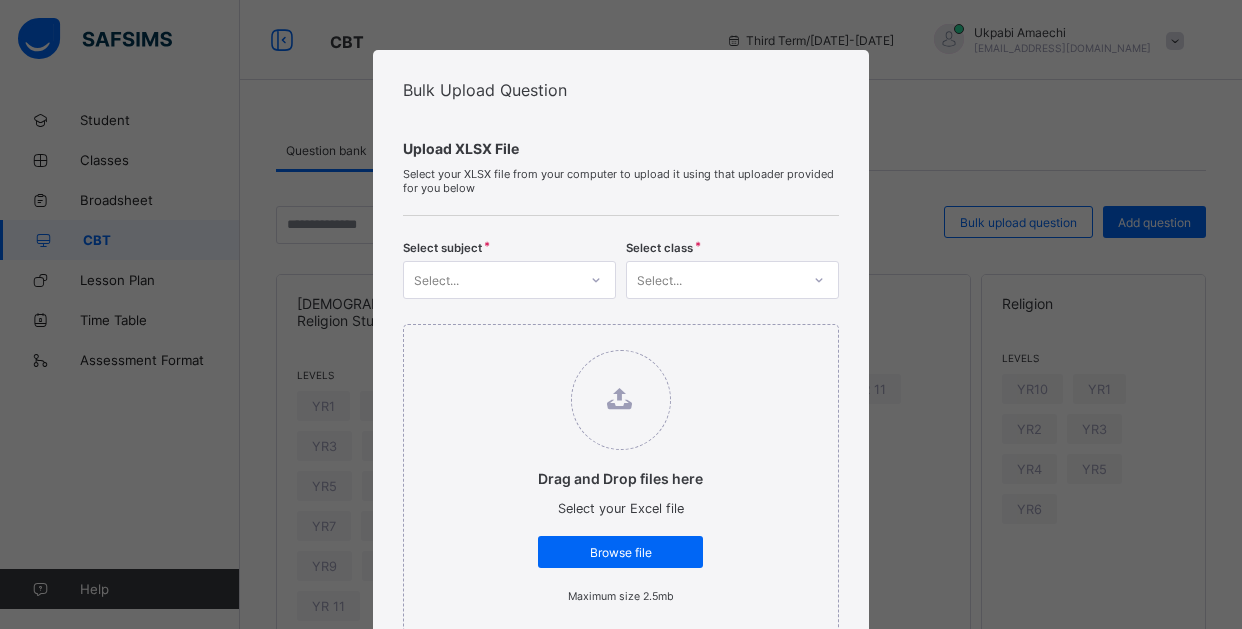 click at bounding box center (596, 280) 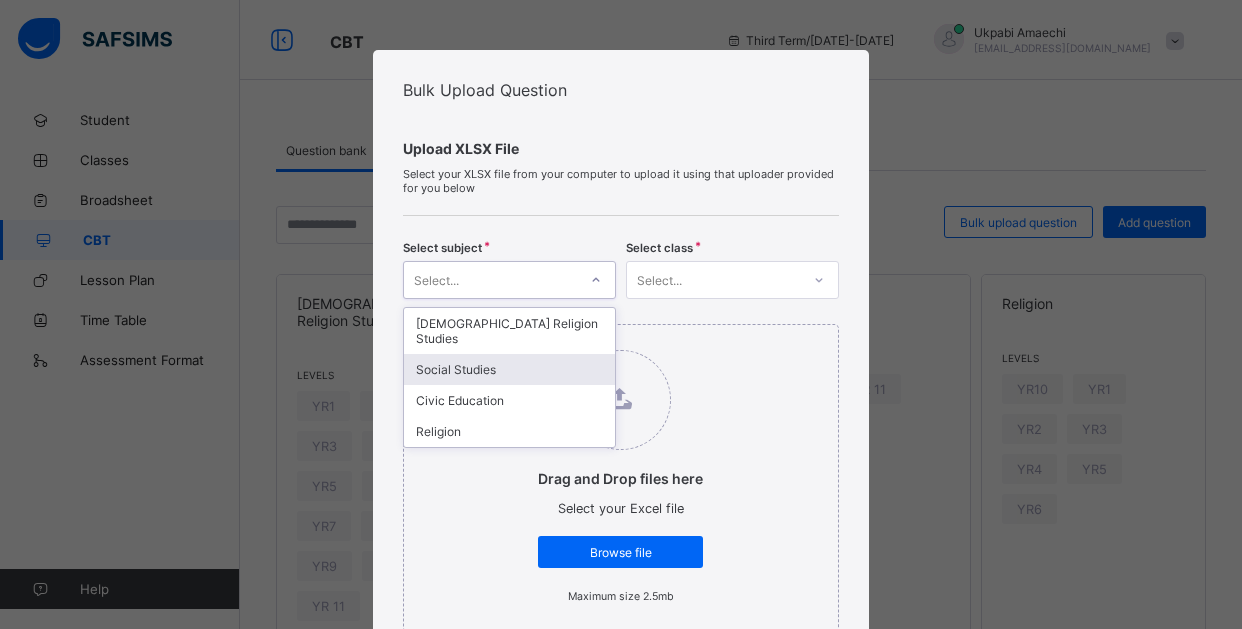 click on "Social Studies" at bounding box center (509, 369) 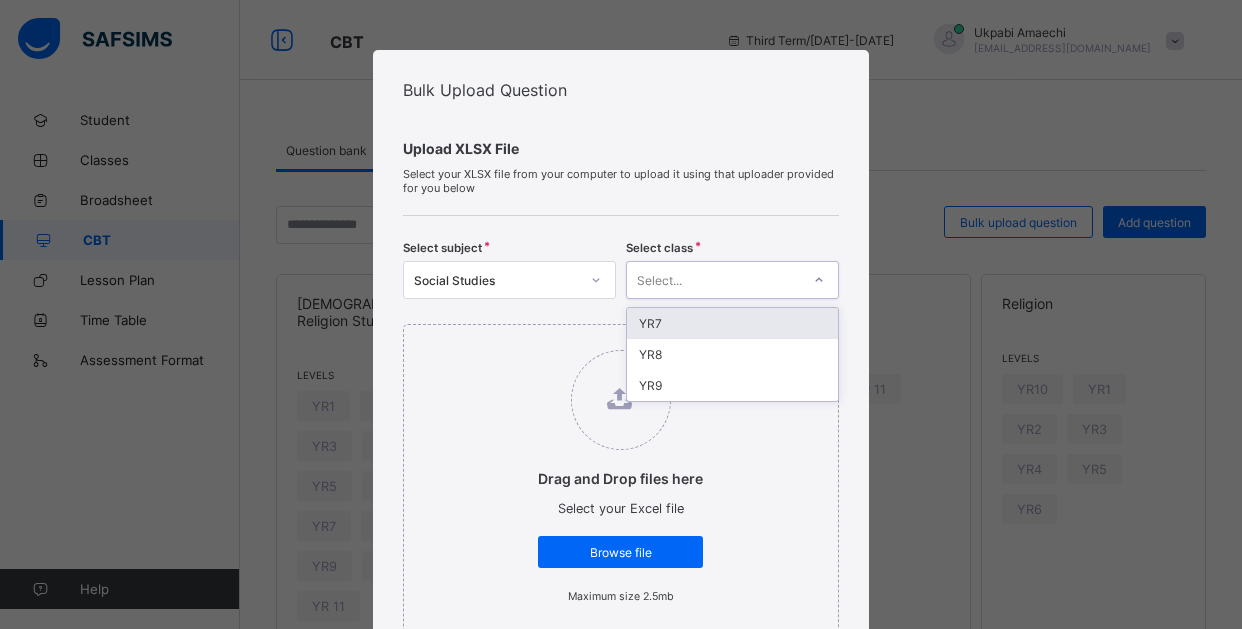 click at bounding box center [819, 280] 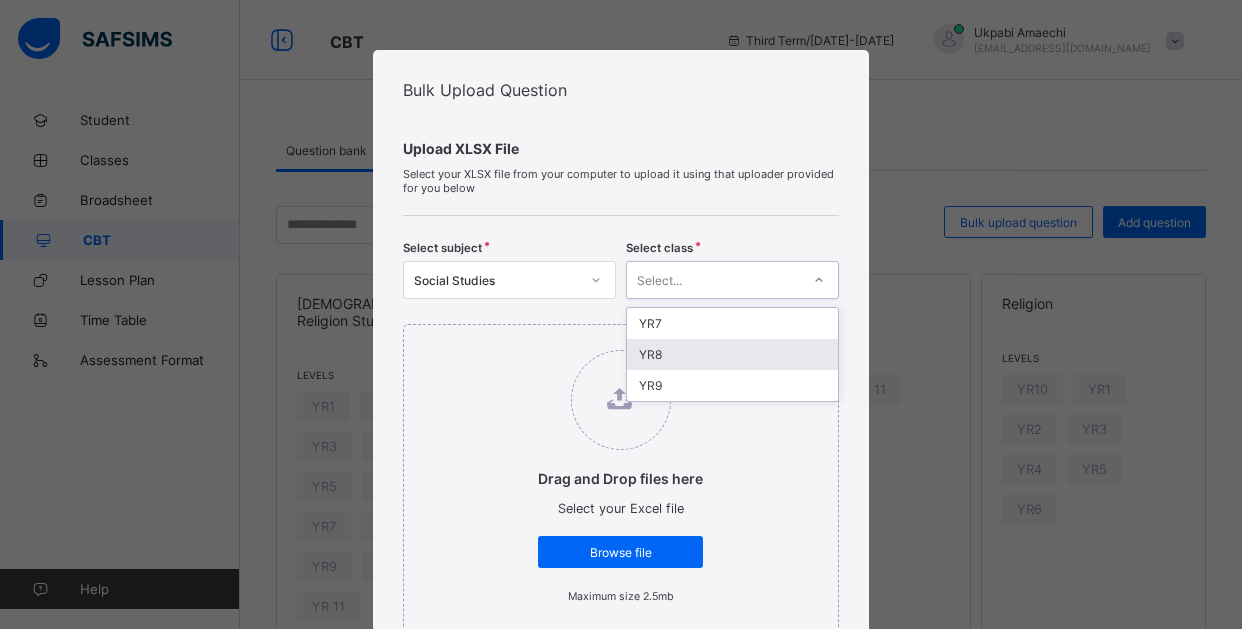 click on "YR8" at bounding box center (732, 354) 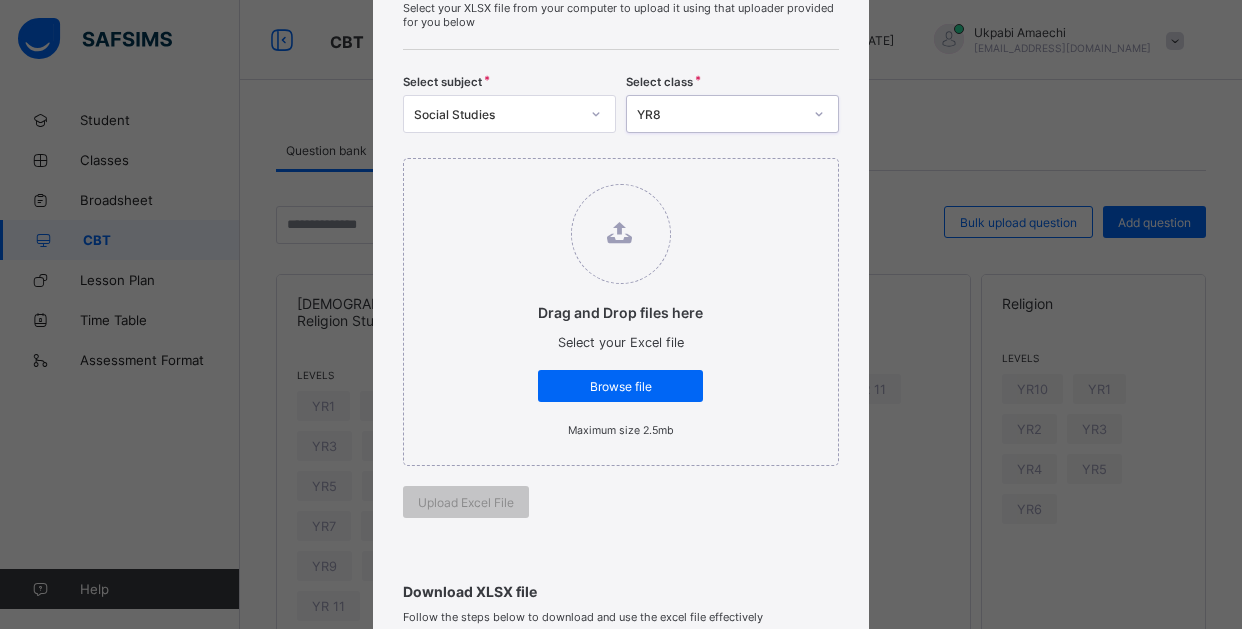 scroll, scrollTop: 200, scrollLeft: 0, axis: vertical 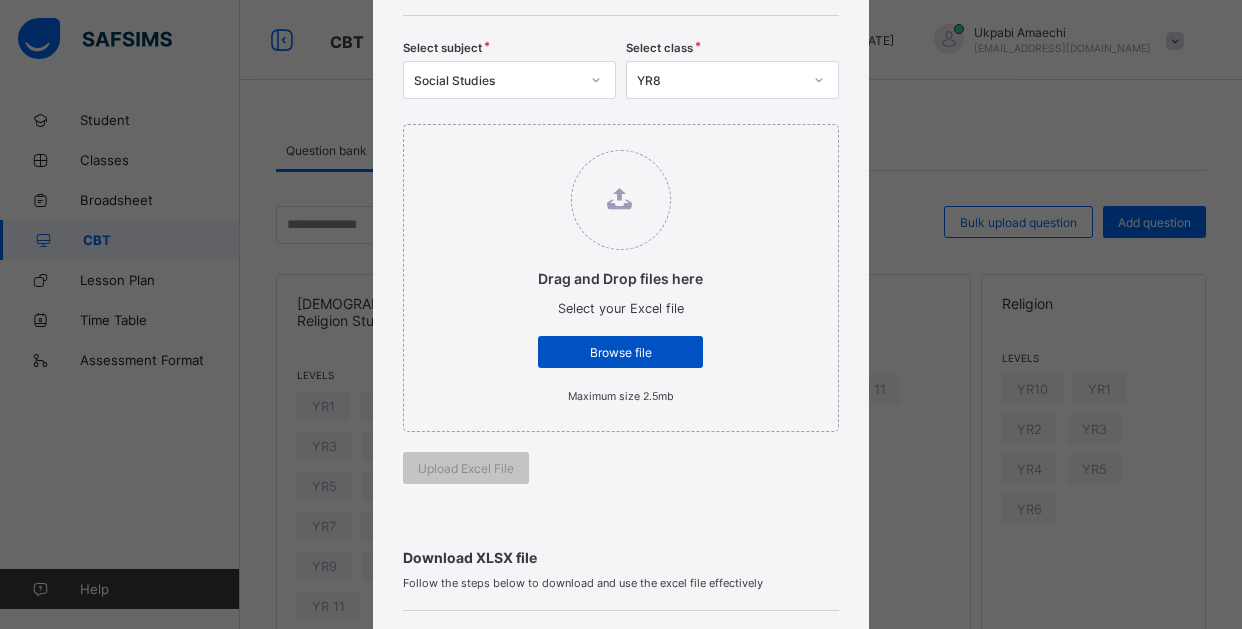 click on "Browse file" at bounding box center [620, 352] 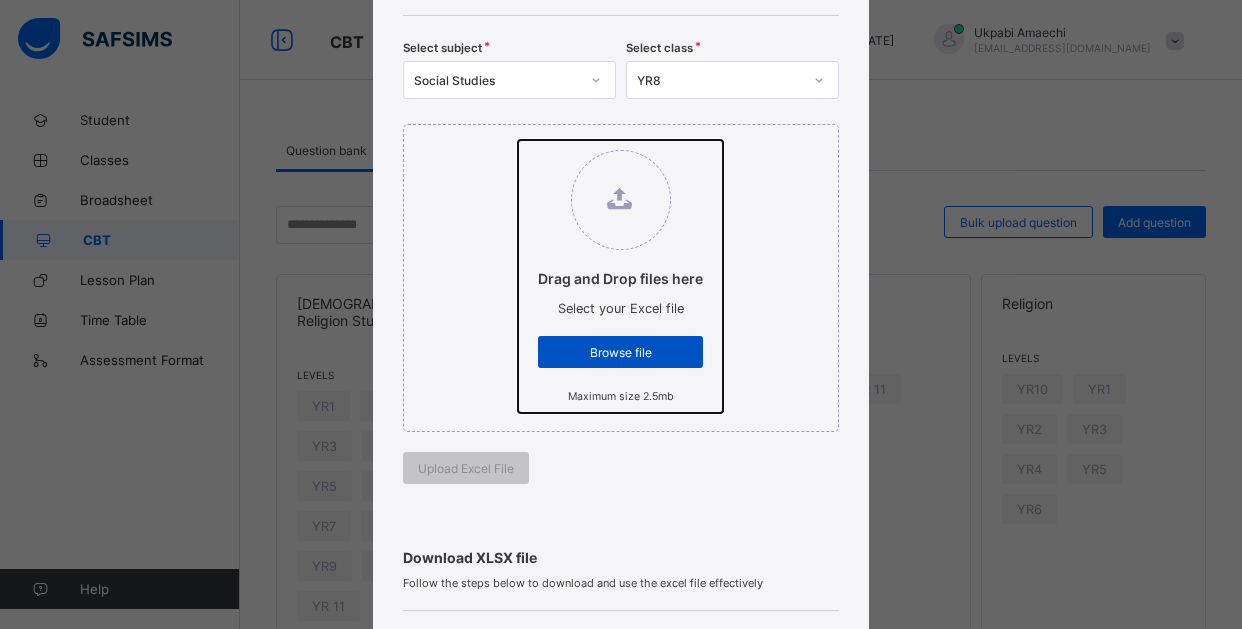 click on "Drag and Drop files here Select your Excel file Browse file Maximum size 2.5mb" at bounding box center (518, 140) 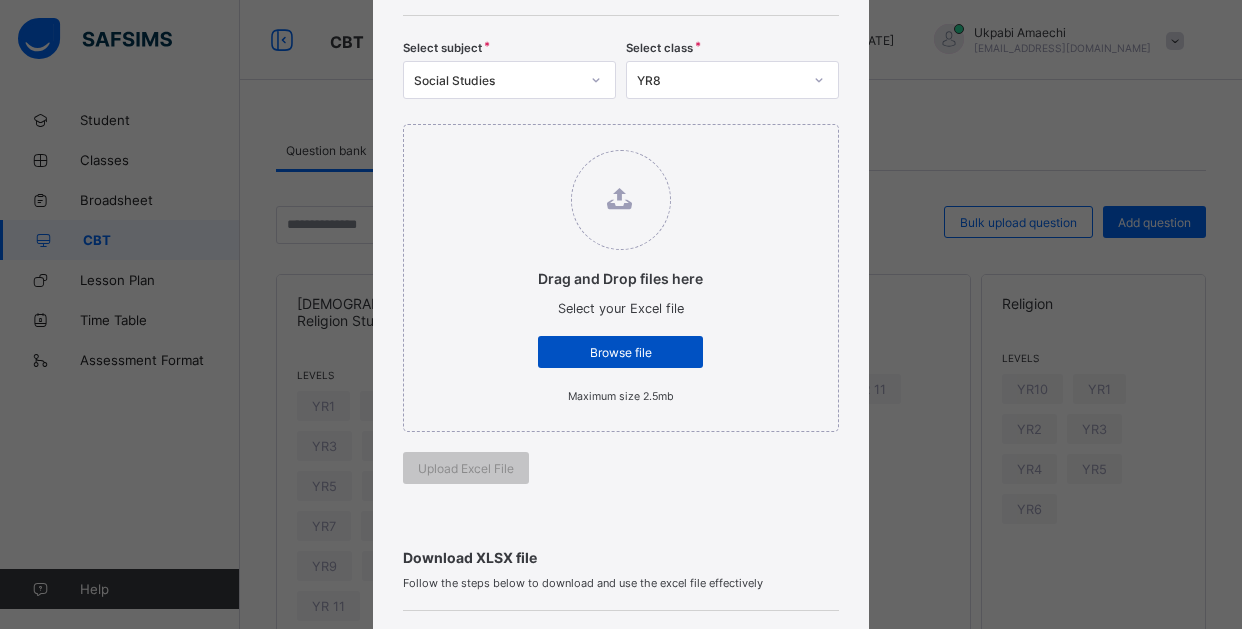 click on "Browse file" at bounding box center (620, 352) 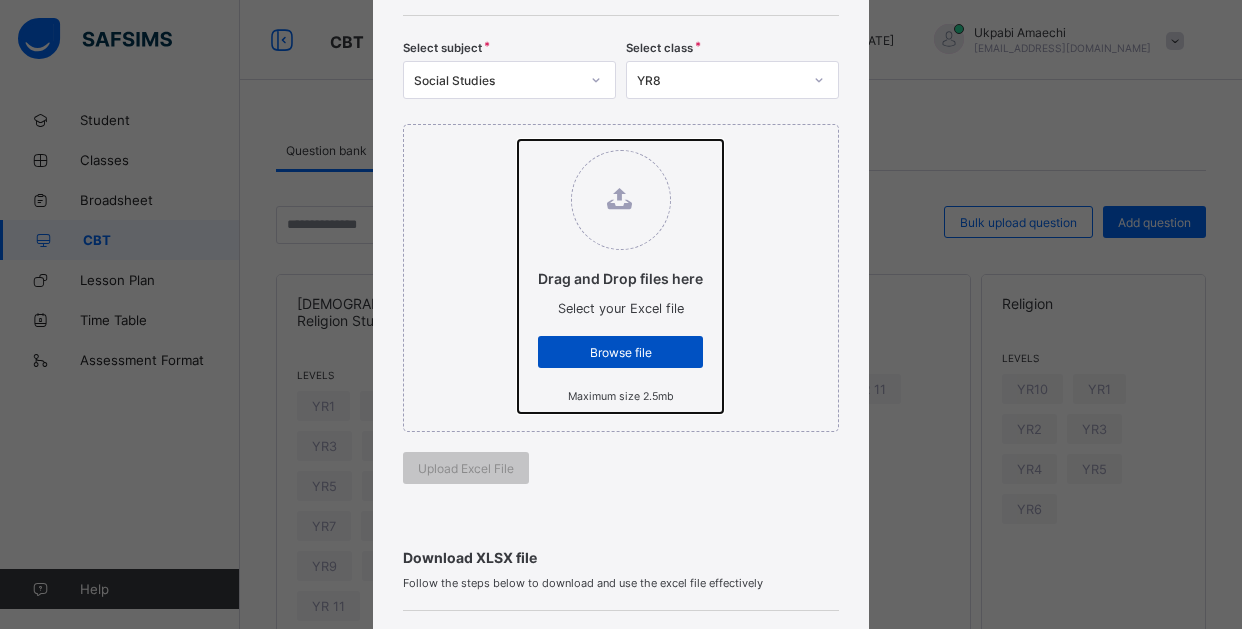 click on "Drag and Drop files here Select your Excel file Browse file Maximum size 2.5mb" at bounding box center (518, 140) 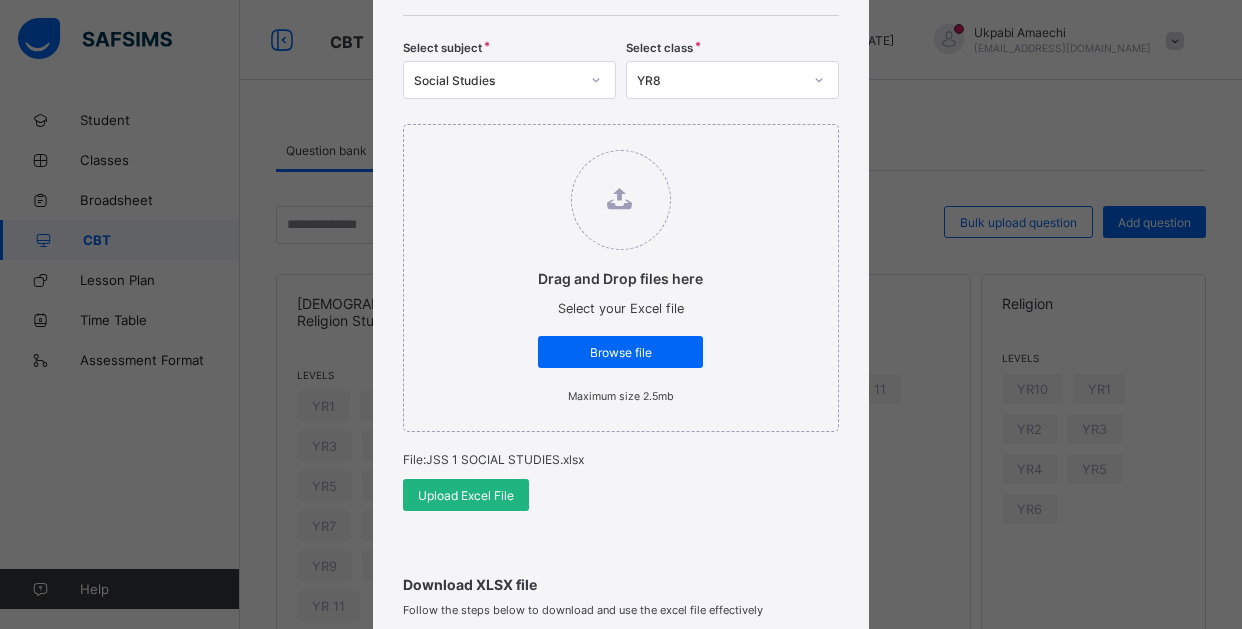 click on "Upload Excel File" at bounding box center (466, 495) 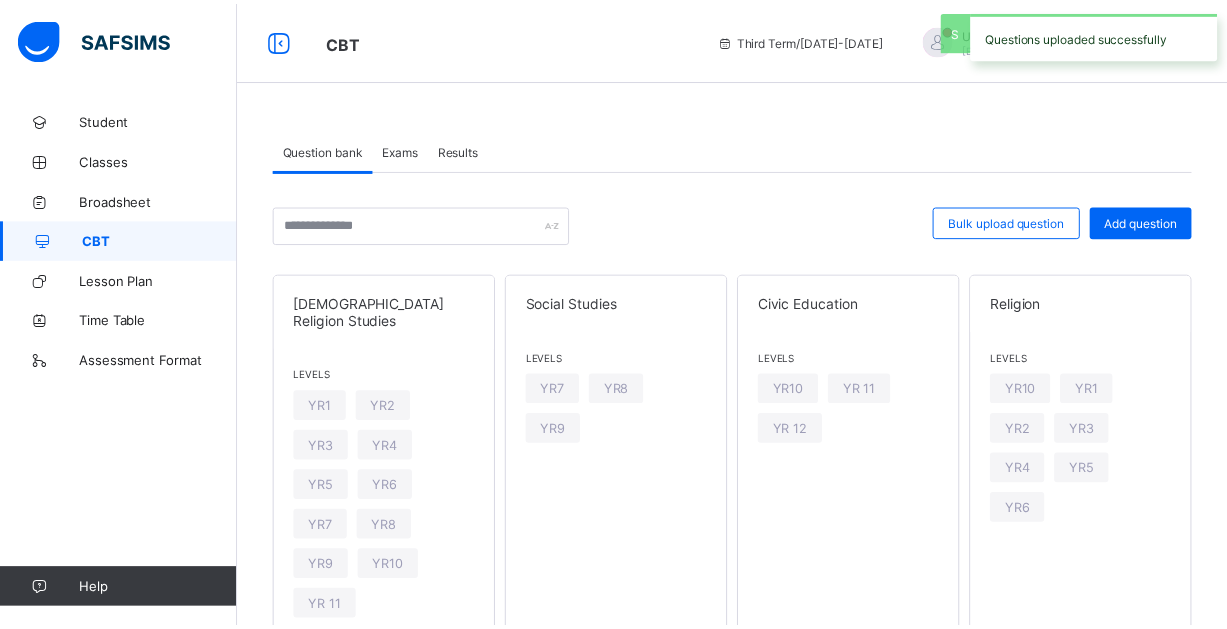 scroll, scrollTop: 0, scrollLeft: 0, axis: both 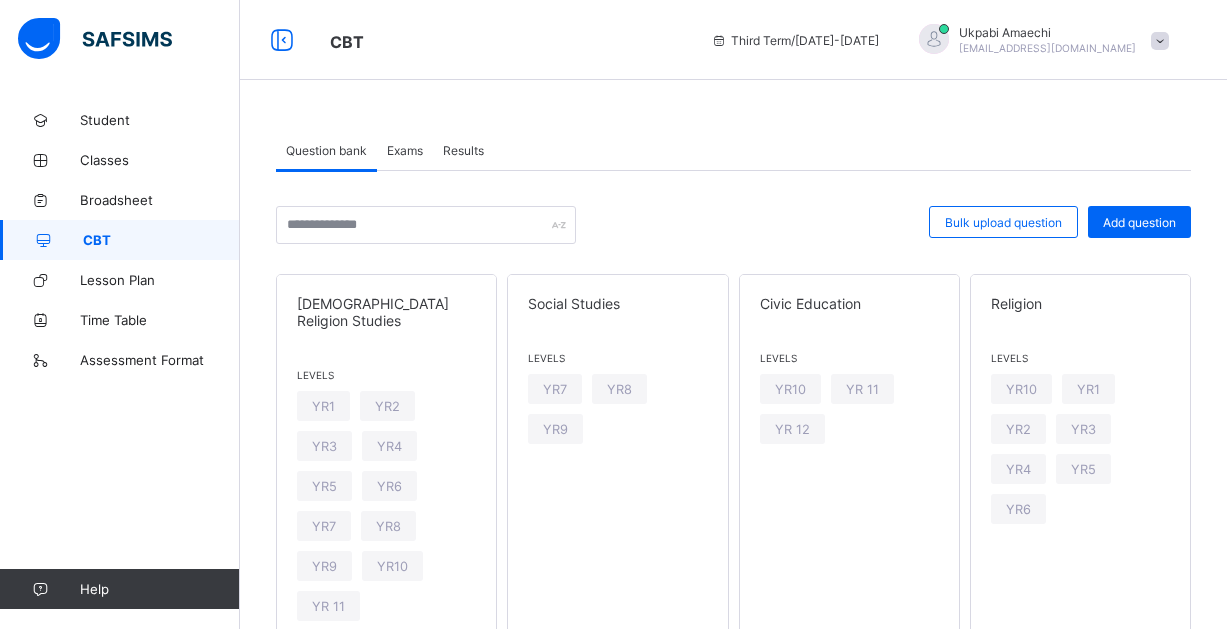 click on "Exams" at bounding box center [405, 150] 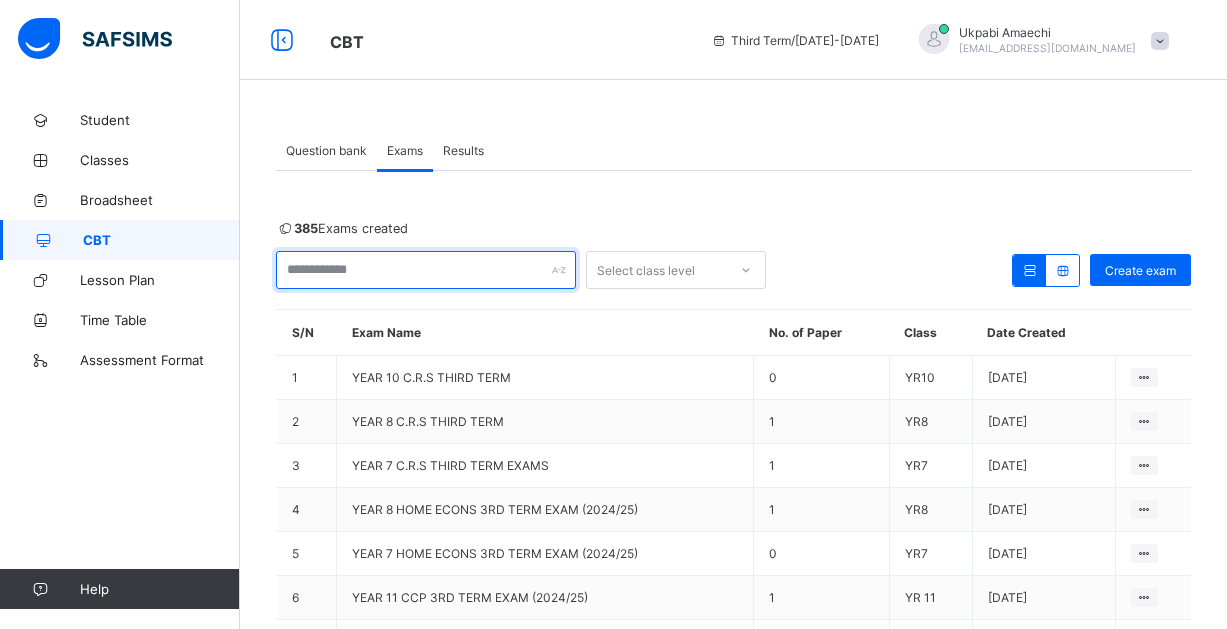 click at bounding box center [426, 270] 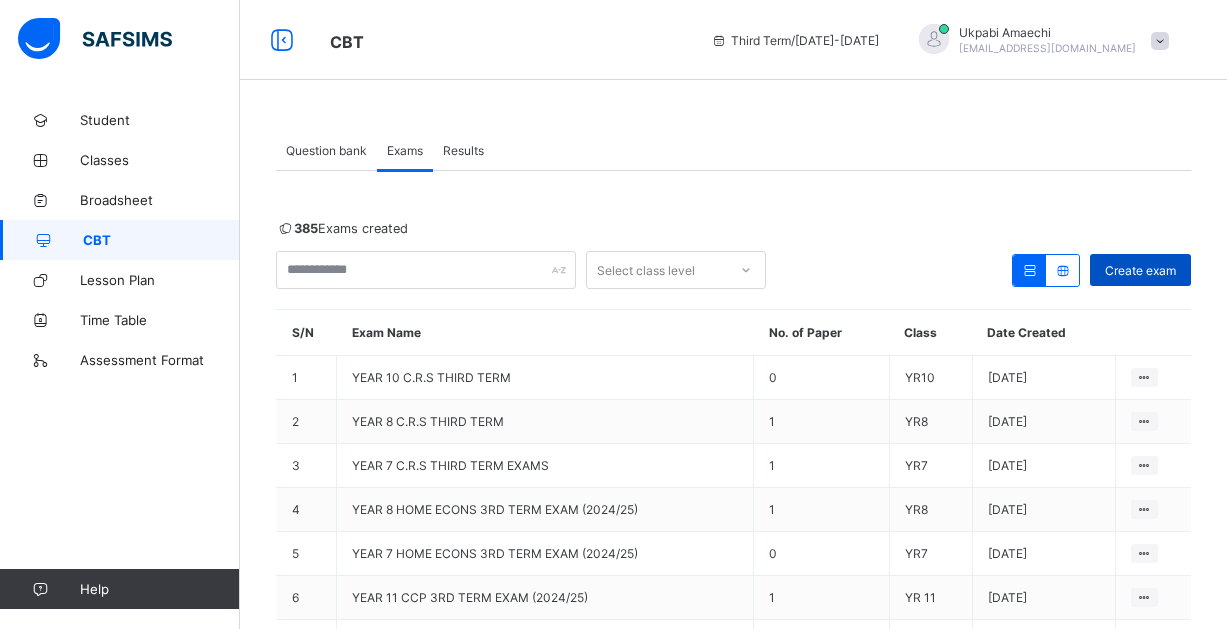 click on "Create exam" at bounding box center (1140, 270) 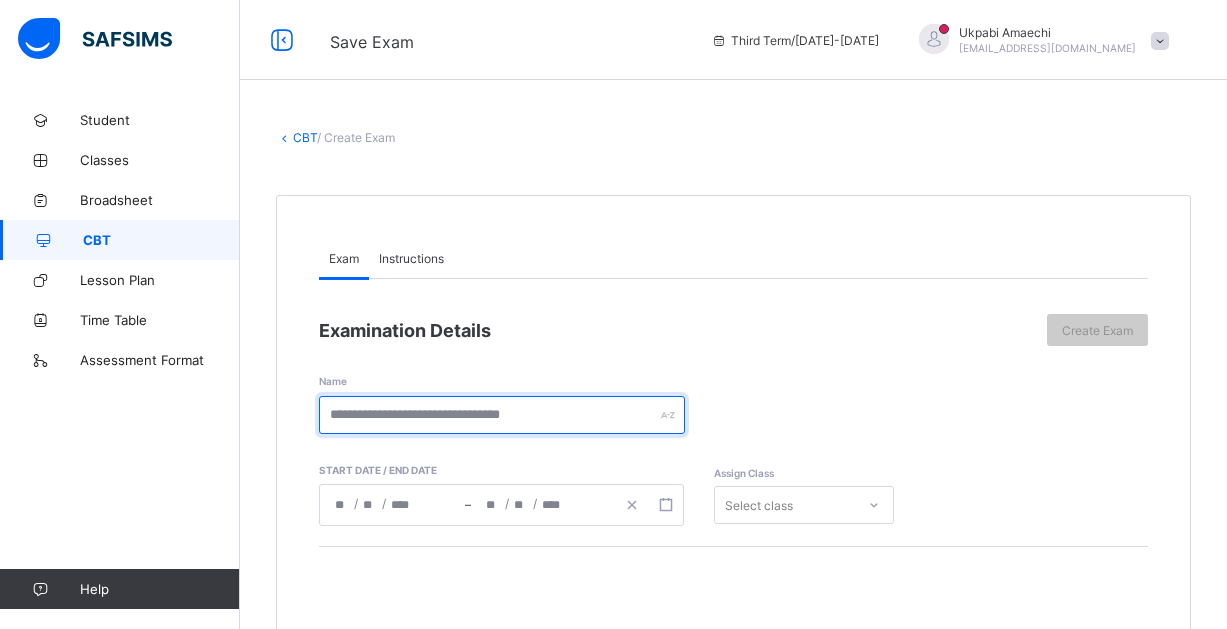click at bounding box center (502, 415) 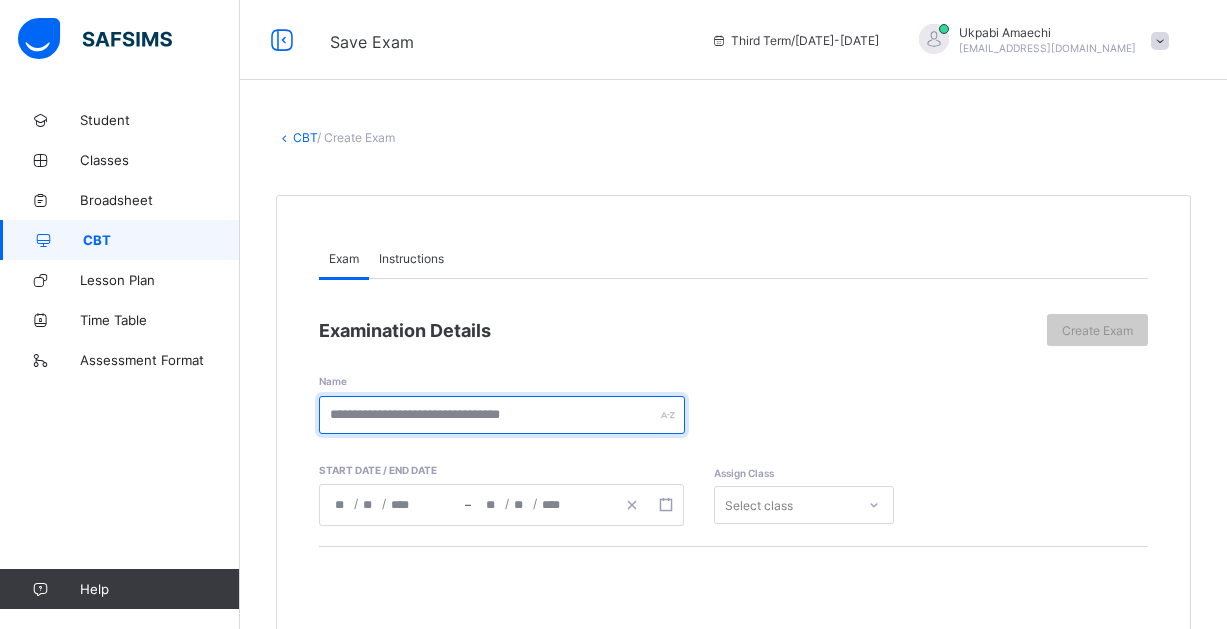 type on "*" 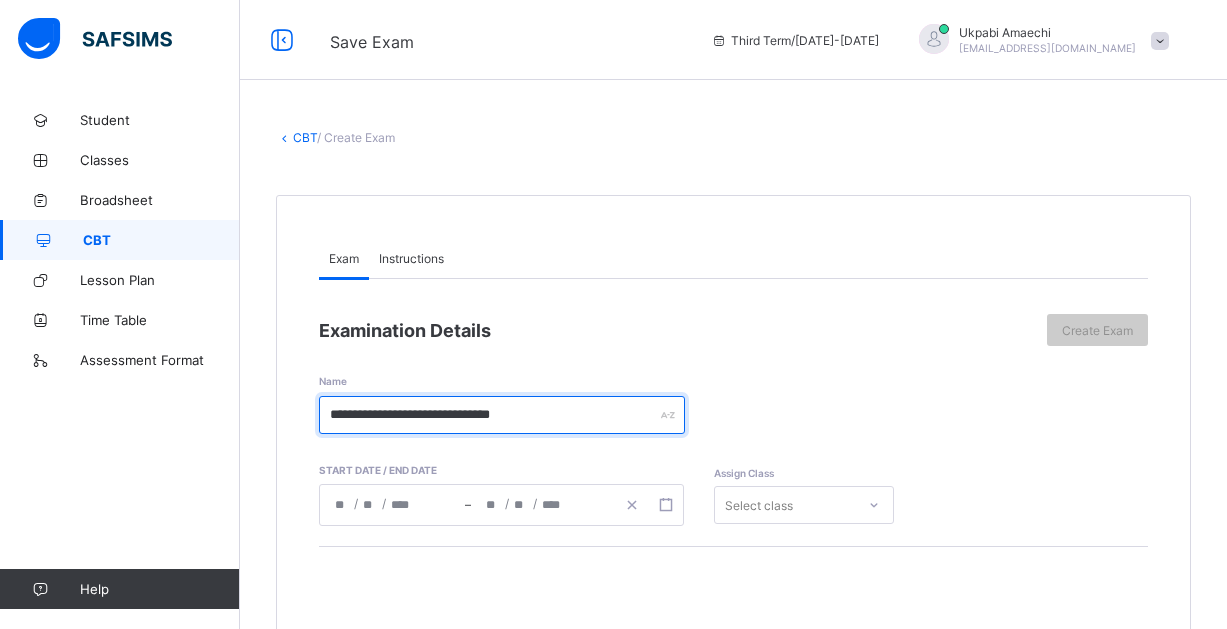 type on "**********" 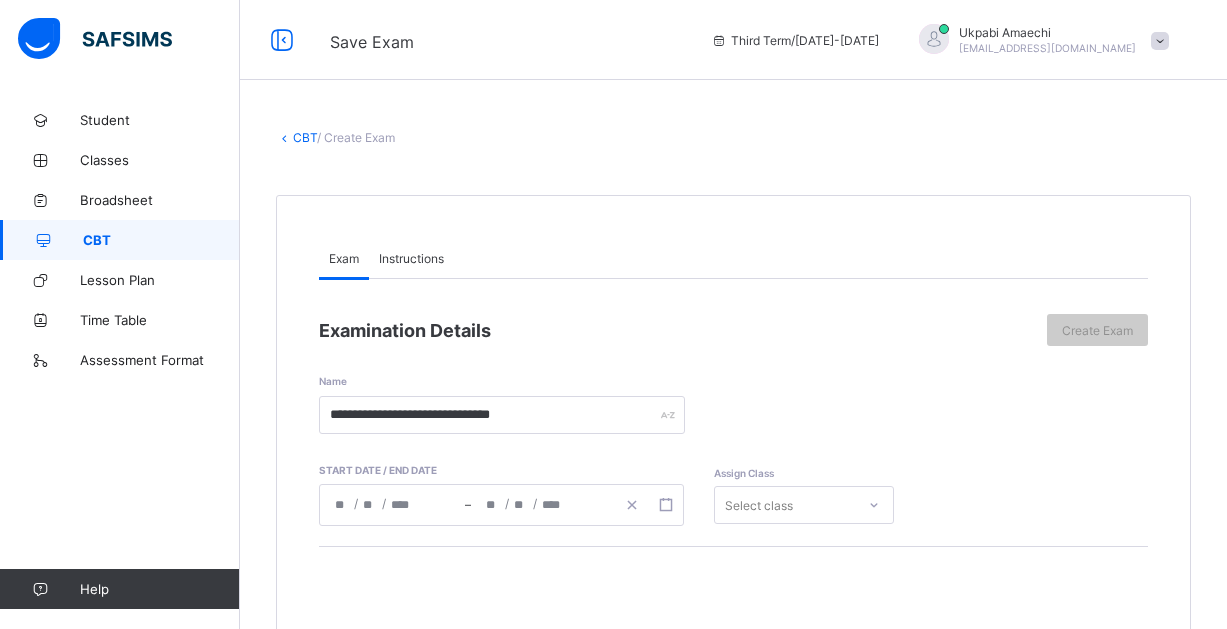 click on "/ /" at bounding box center [392, 505] 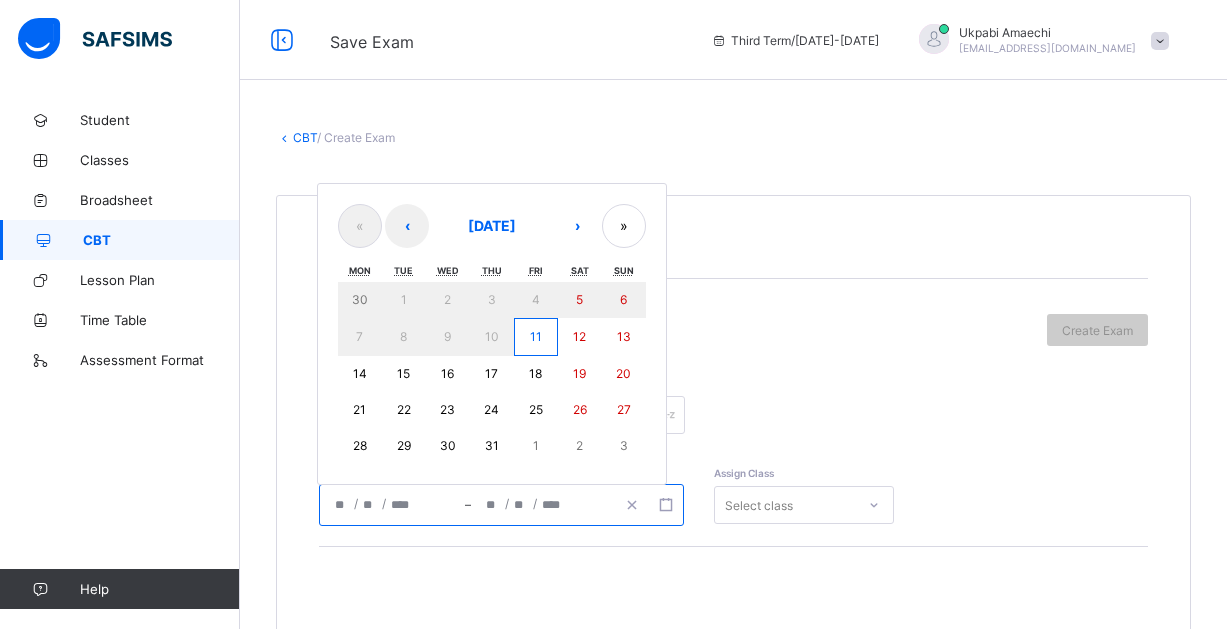 click on "17" at bounding box center (492, 374) 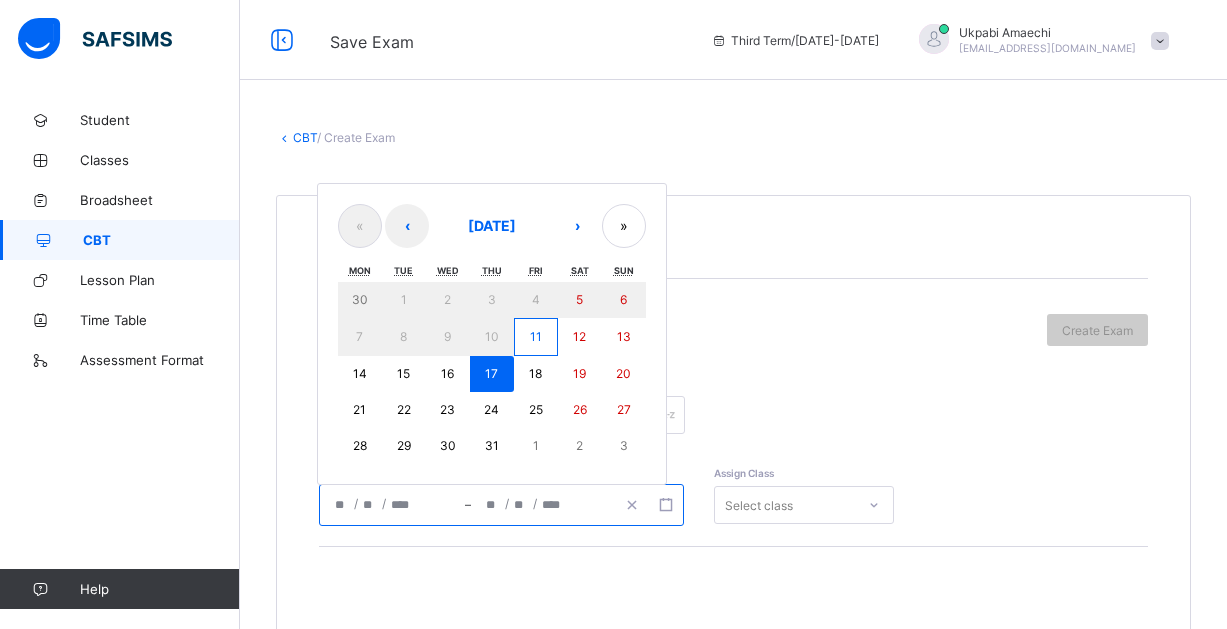 click on "17" at bounding box center [492, 374] 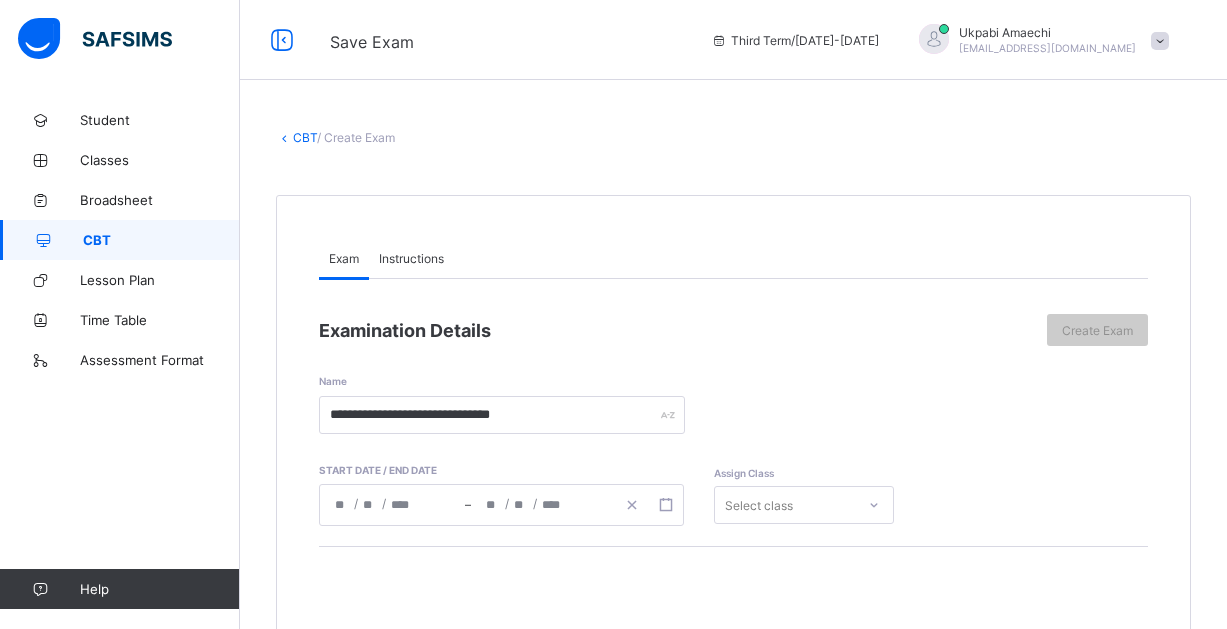 click on "Select class" at bounding box center [804, 505] 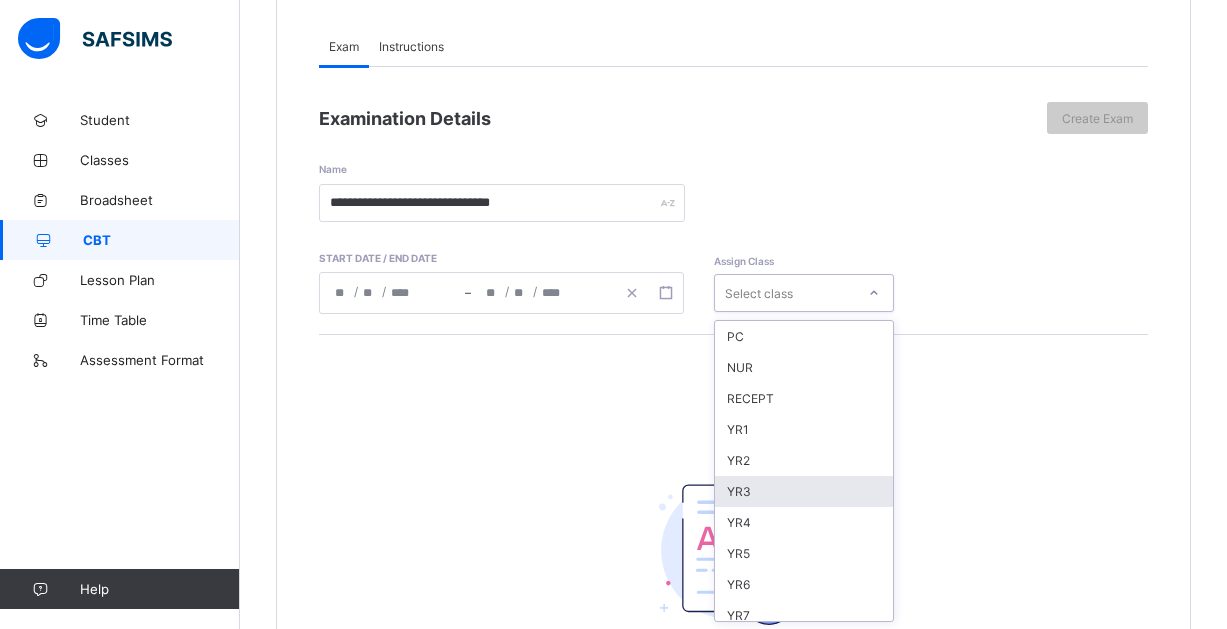 scroll, scrollTop: 213, scrollLeft: 0, axis: vertical 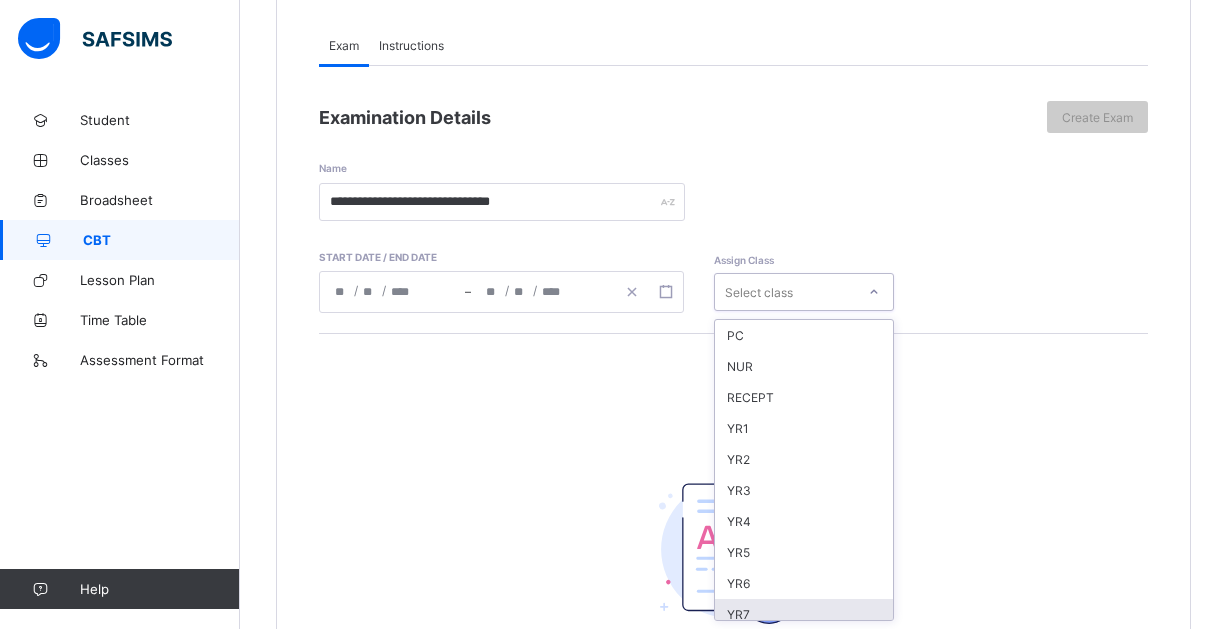 click on "YR7" at bounding box center (804, 614) 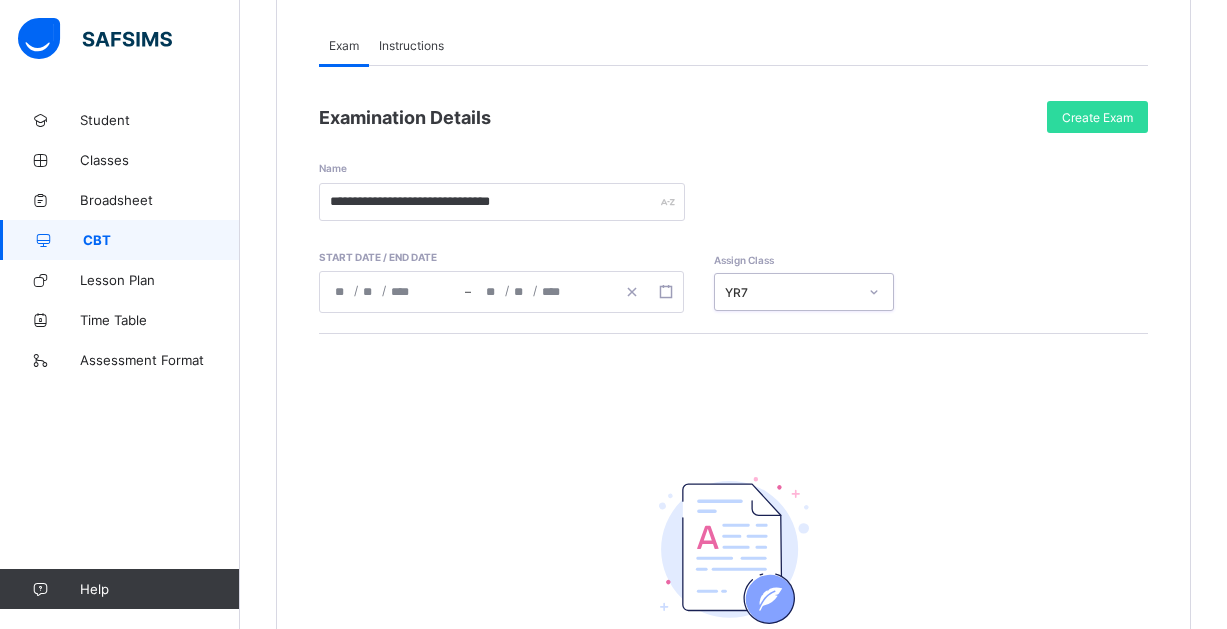 click 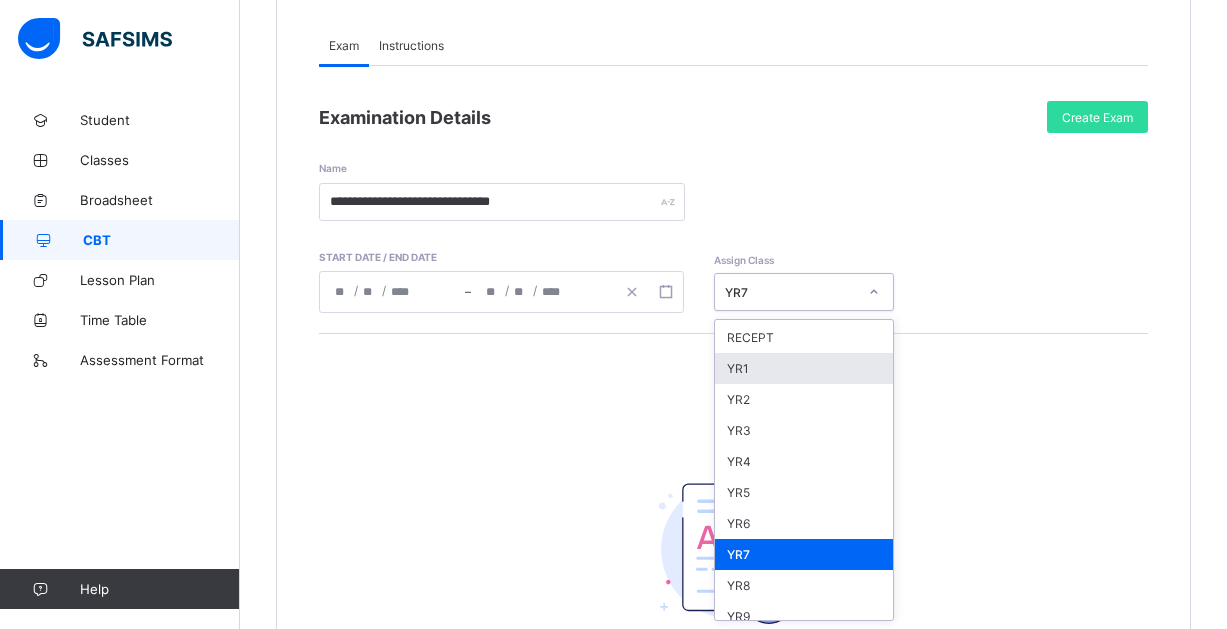 scroll, scrollTop: 65, scrollLeft: 0, axis: vertical 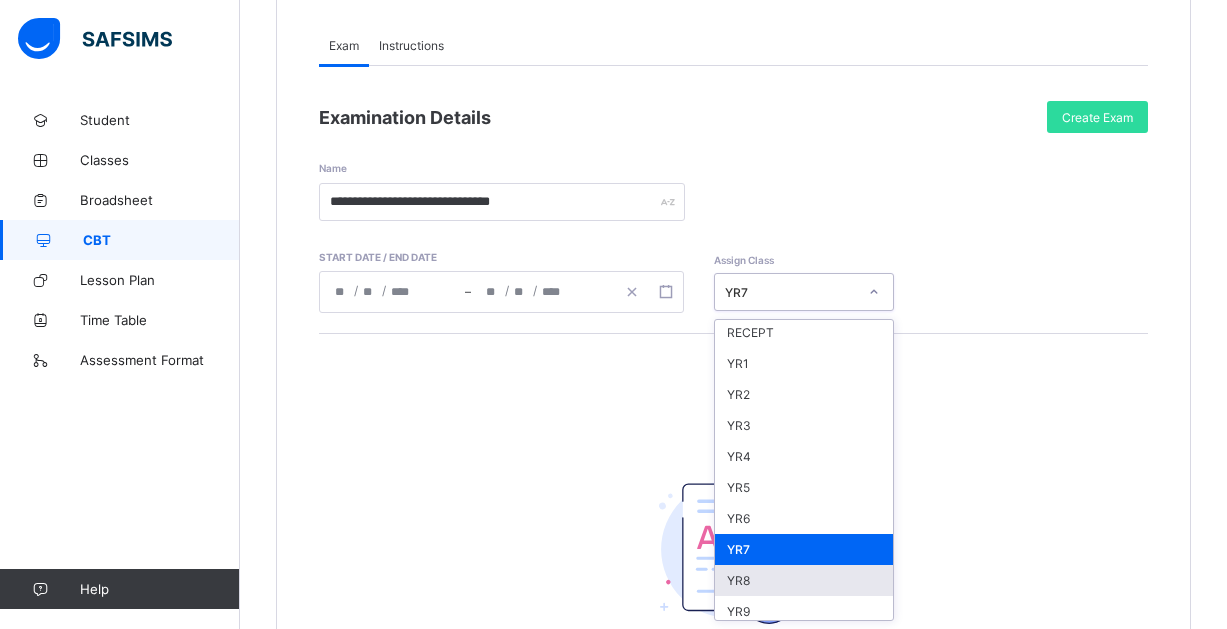 click on "YR8" at bounding box center [804, 580] 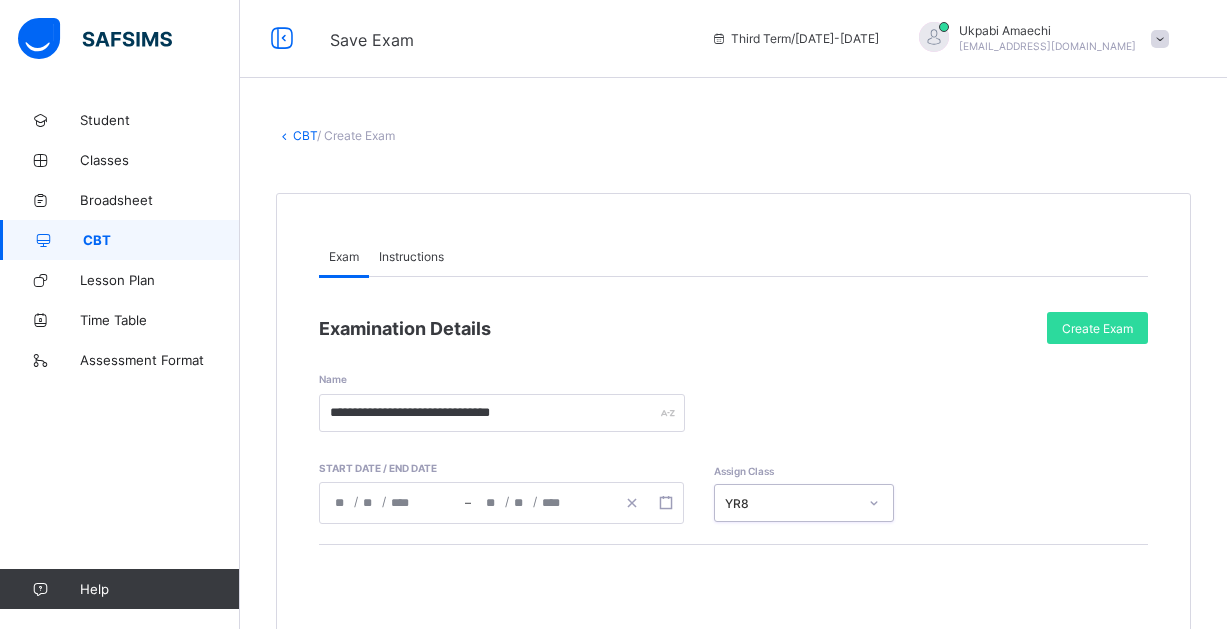 scroll, scrollTop: 0, scrollLeft: 0, axis: both 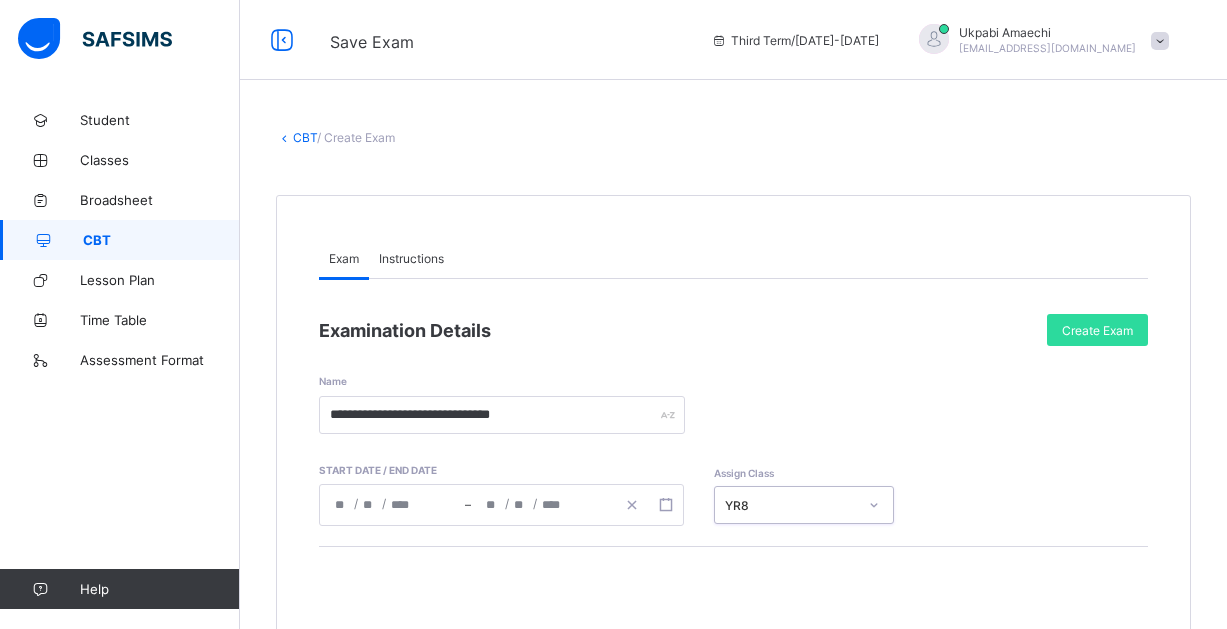 click on "Instructions" at bounding box center [411, 258] 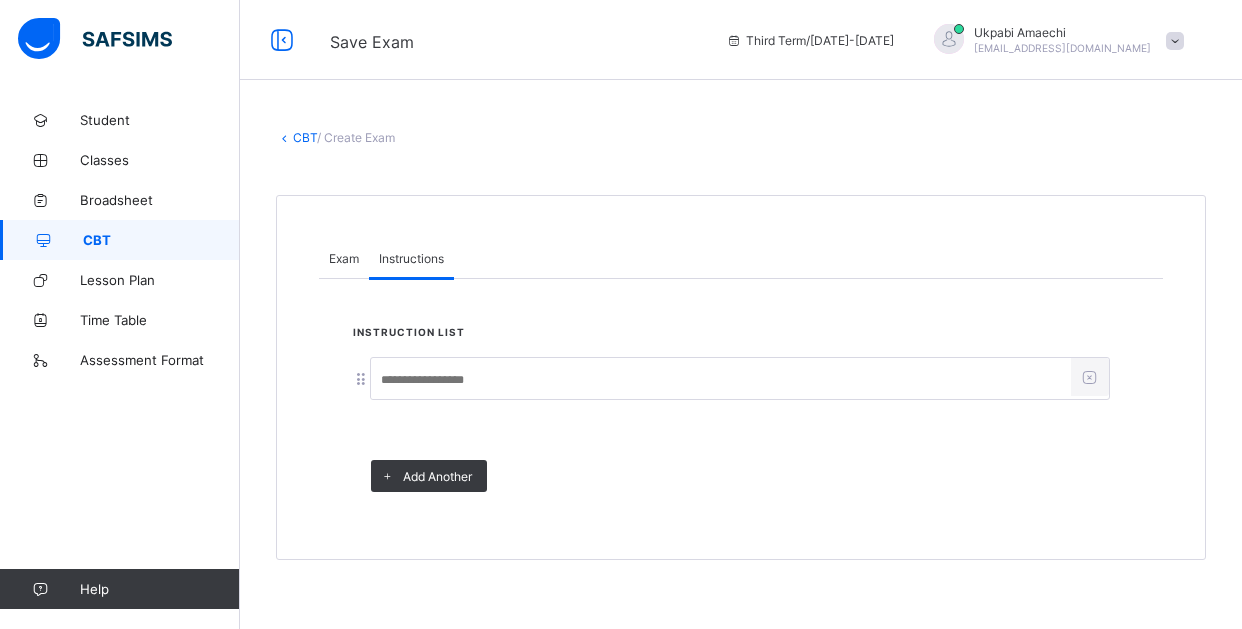 click at bounding box center (721, 380) 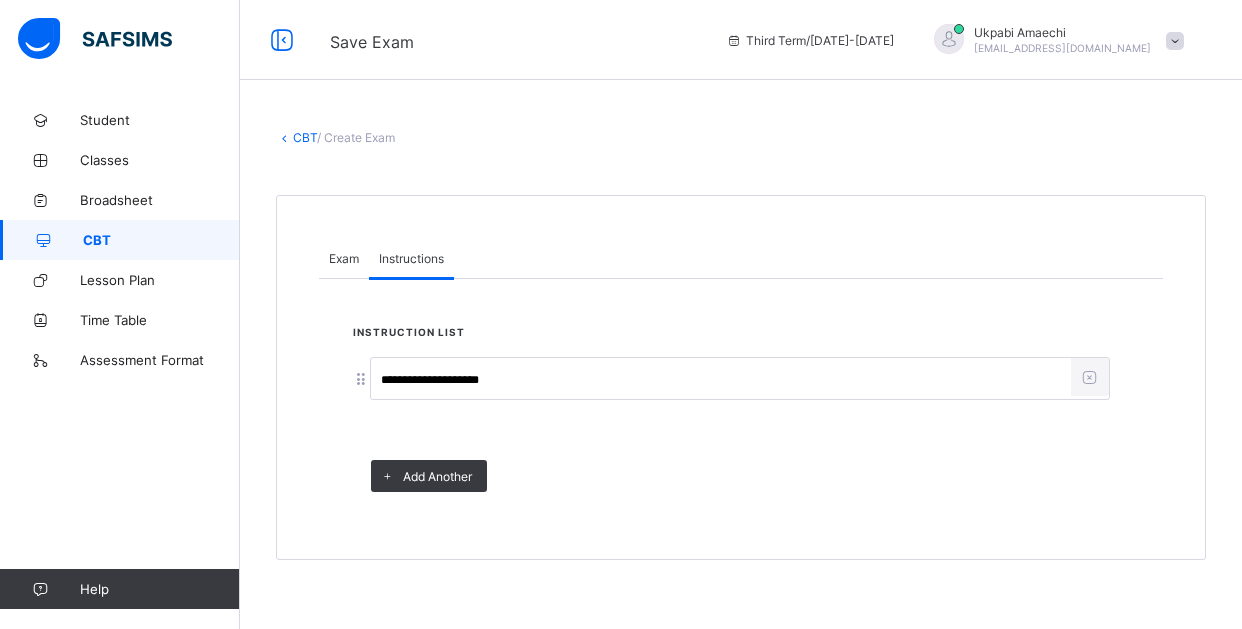type on "**********" 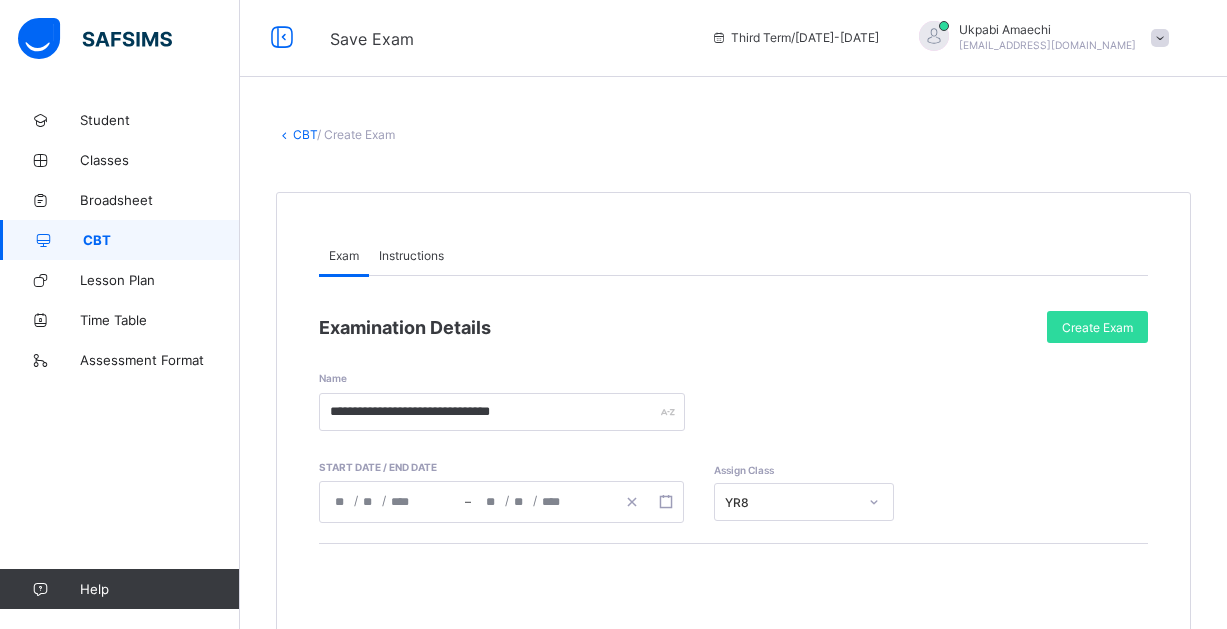 scroll, scrollTop: 0, scrollLeft: 0, axis: both 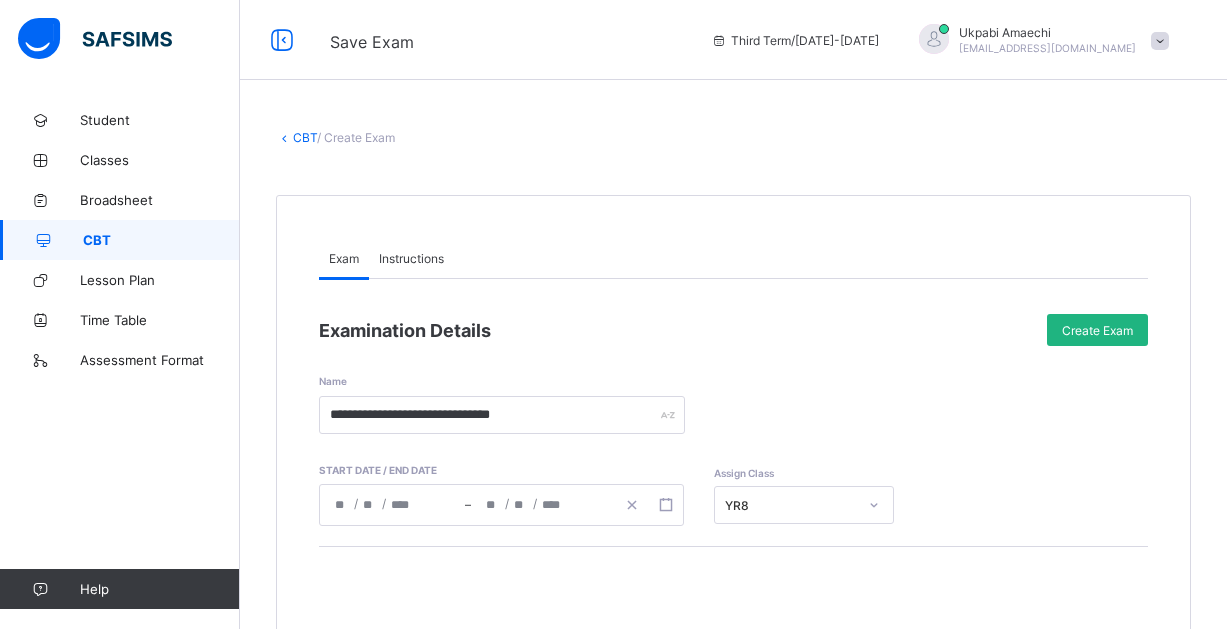 click on "Create Exam" at bounding box center (1097, 330) 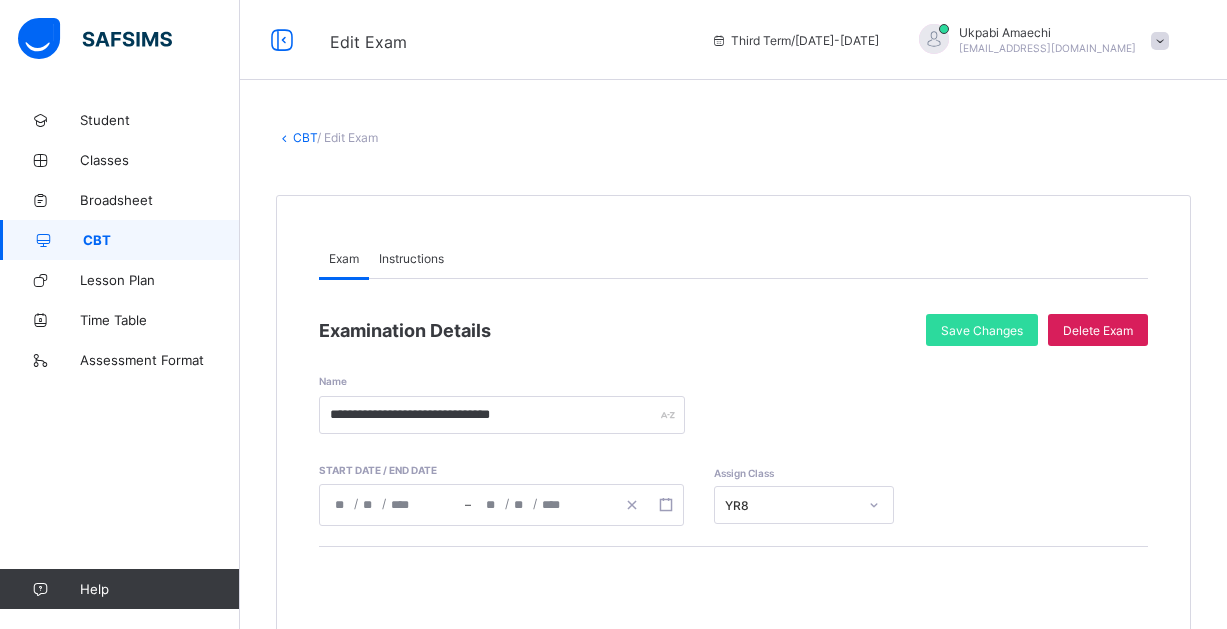 click on "CBT" at bounding box center [305, 137] 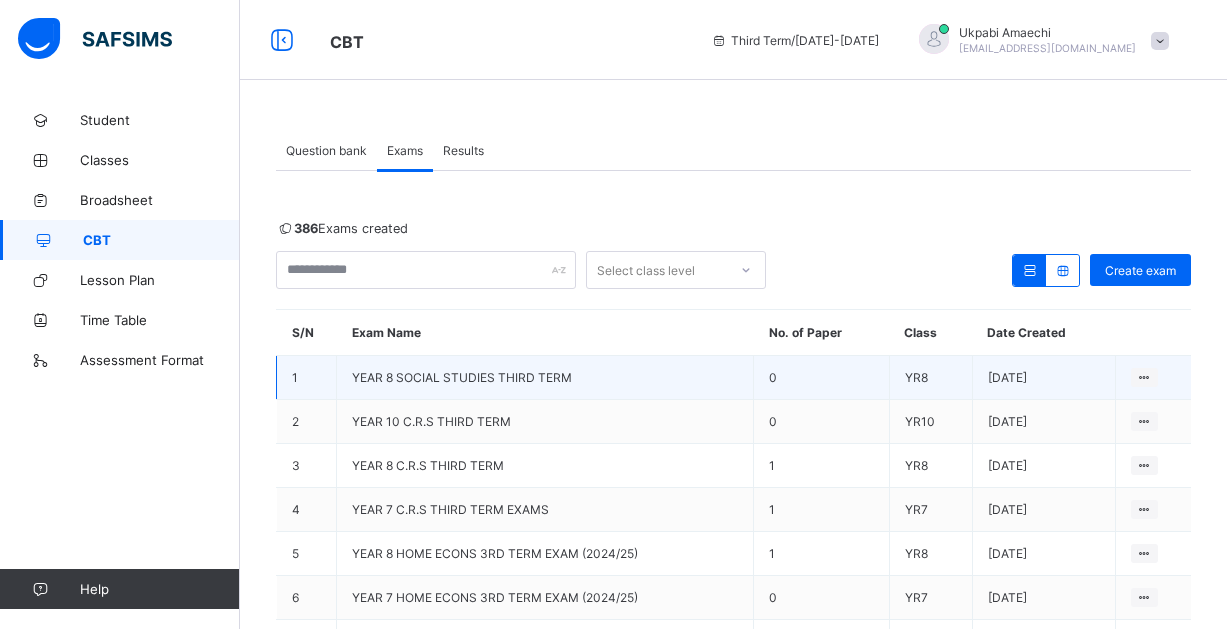 click on "YEAR 8 SOCIAL STUDIES THIRD TERM" at bounding box center (462, 377) 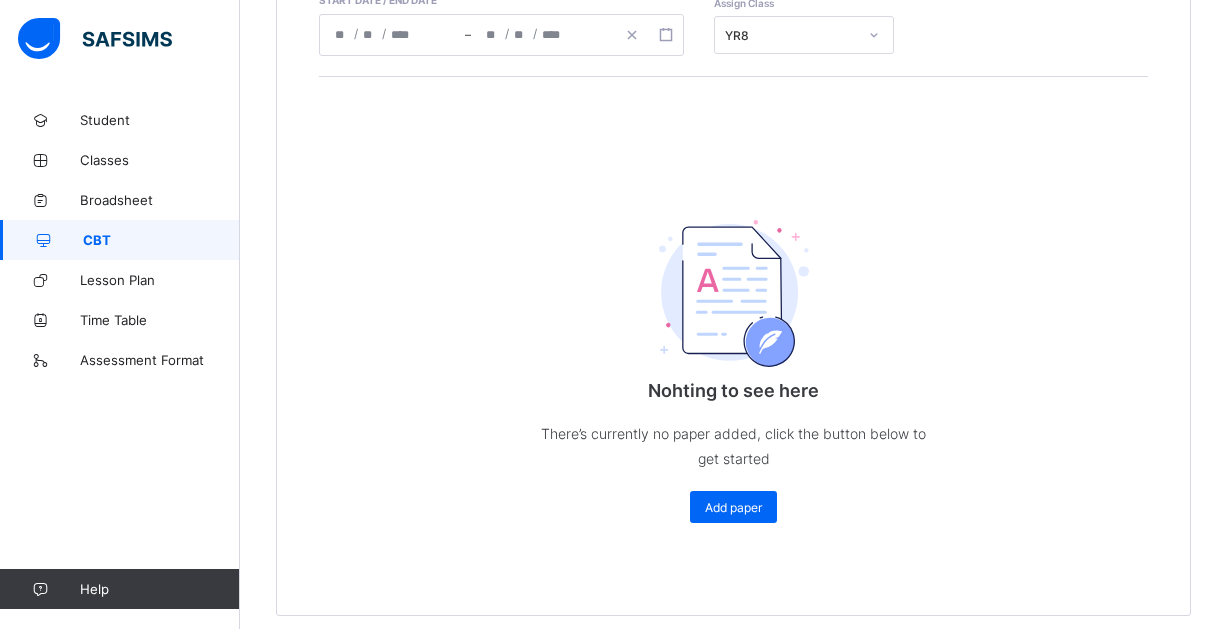 scroll, scrollTop: 489, scrollLeft: 0, axis: vertical 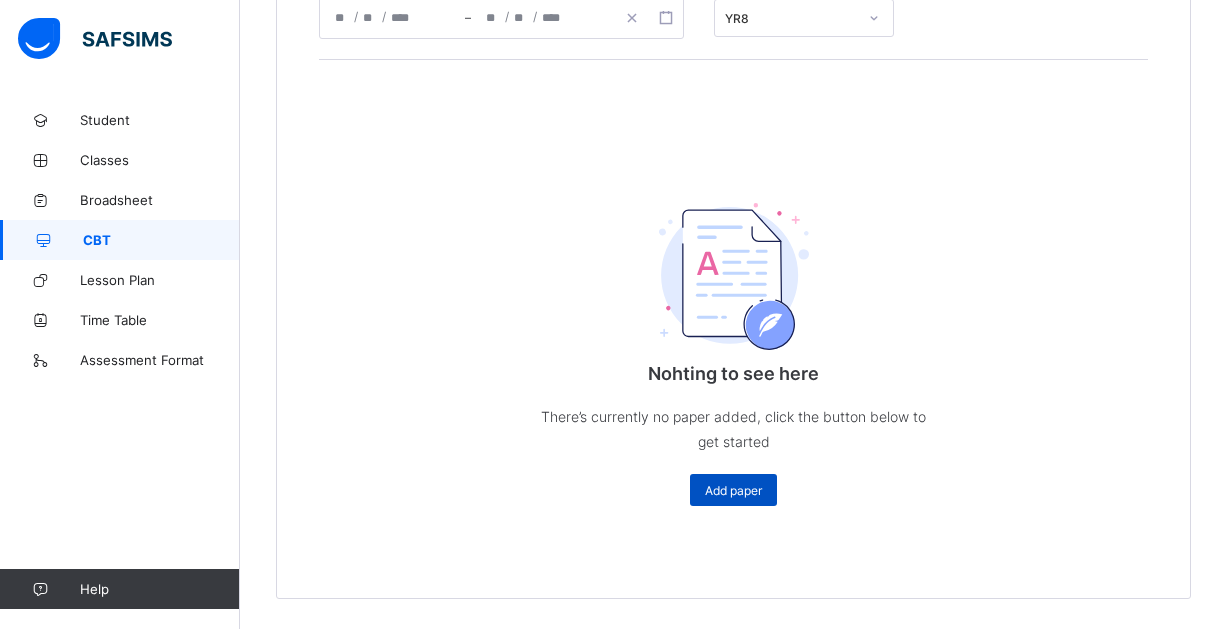 click on "Add paper" at bounding box center (733, 490) 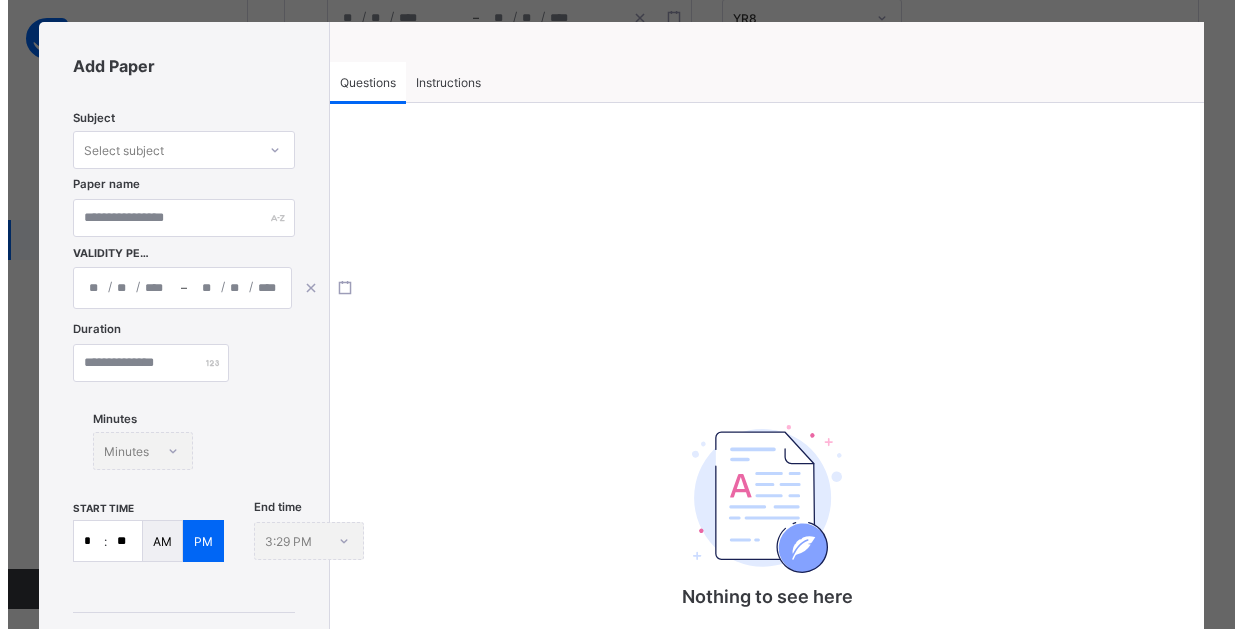 scroll, scrollTop: 0, scrollLeft: 0, axis: both 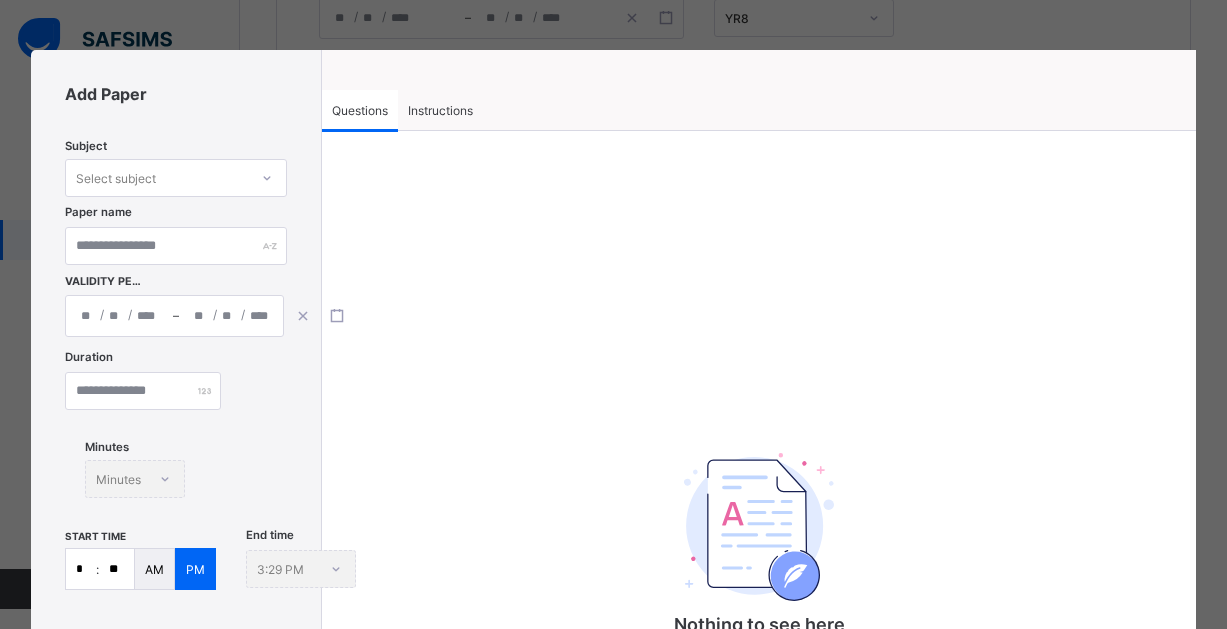 click 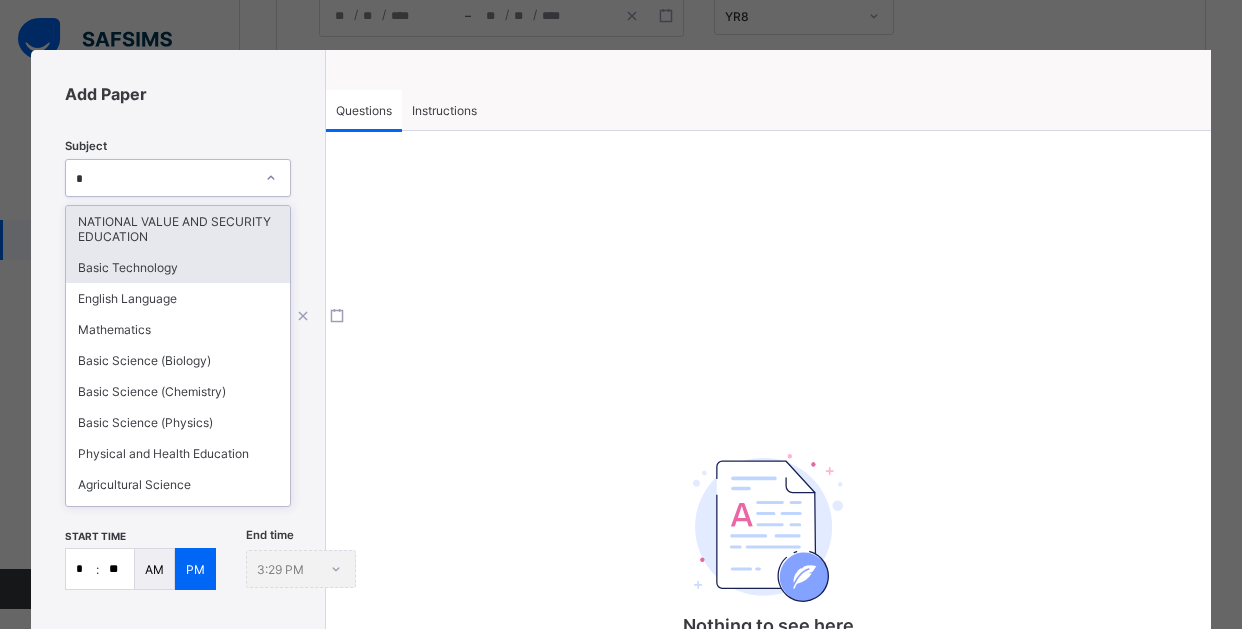 type on "**" 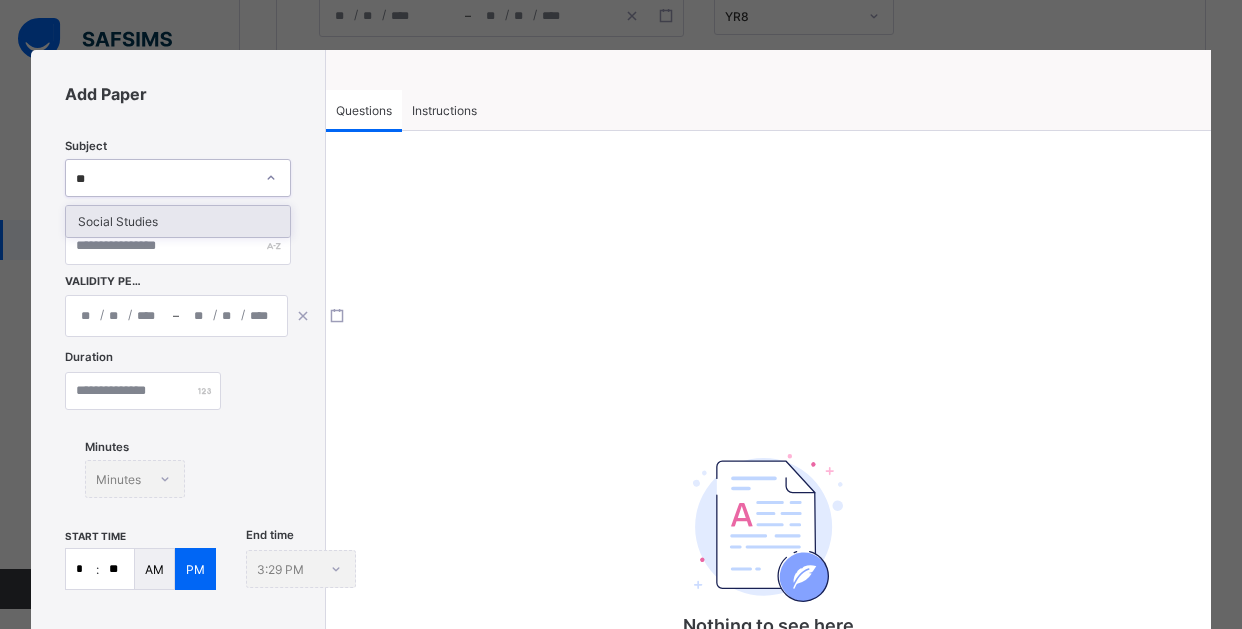 click on "Social Studies" at bounding box center (178, 221) 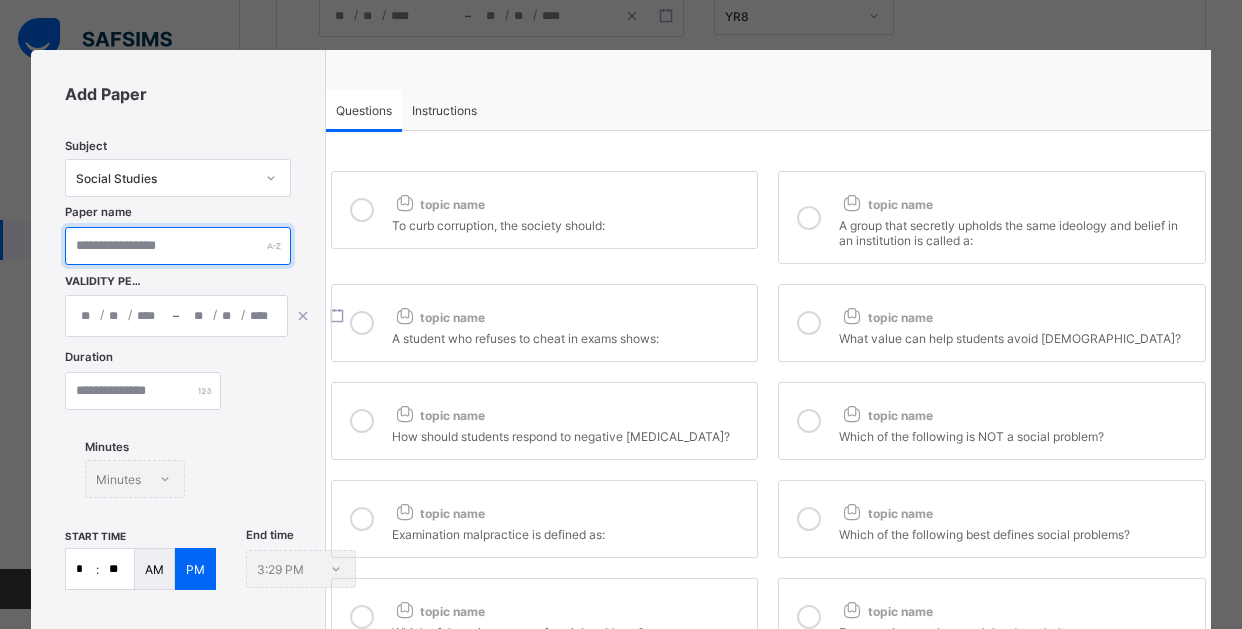 click at bounding box center (178, 246) 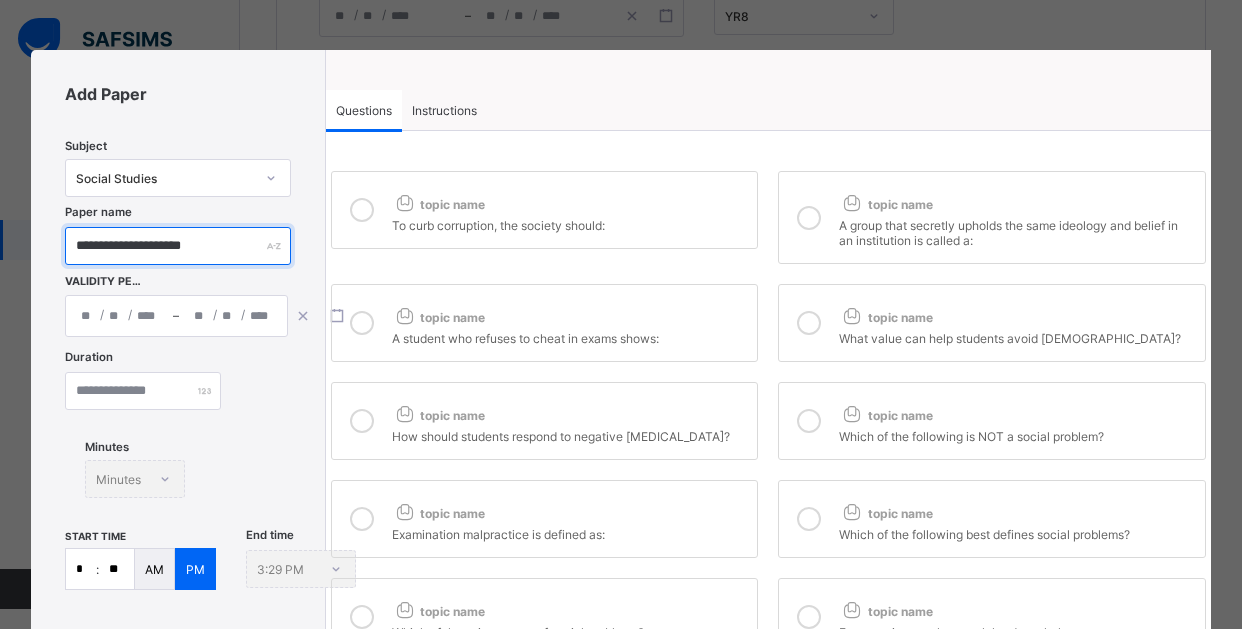 click on "**********" at bounding box center [178, 246] 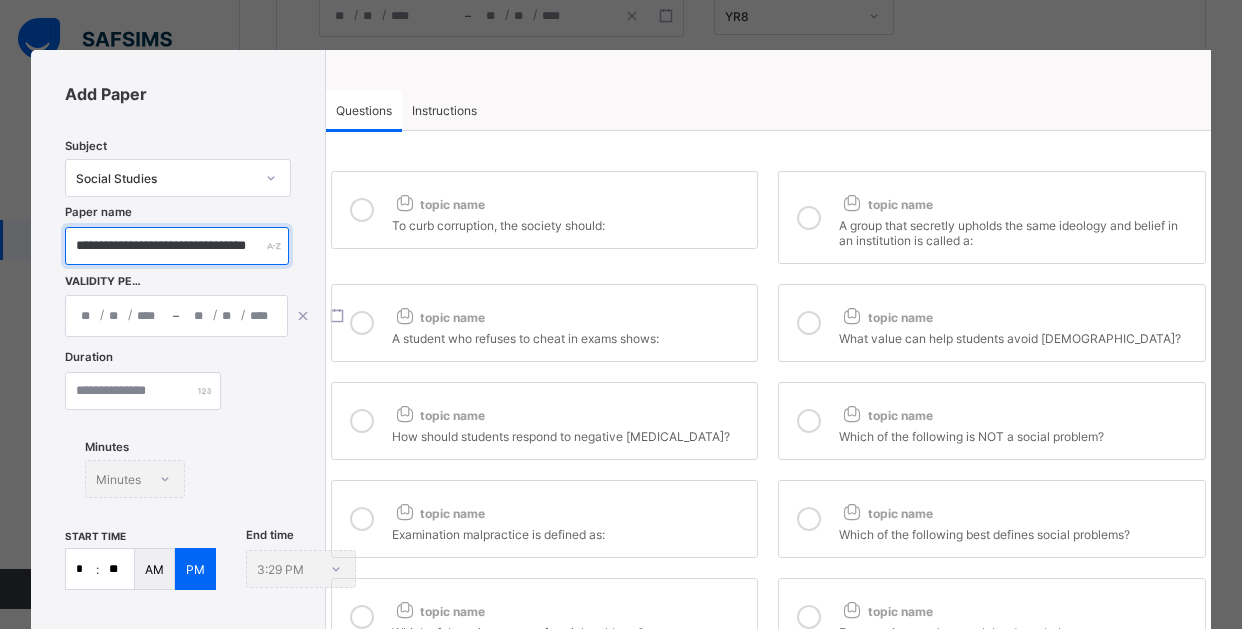 scroll, scrollTop: 0, scrollLeft: 56, axis: horizontal 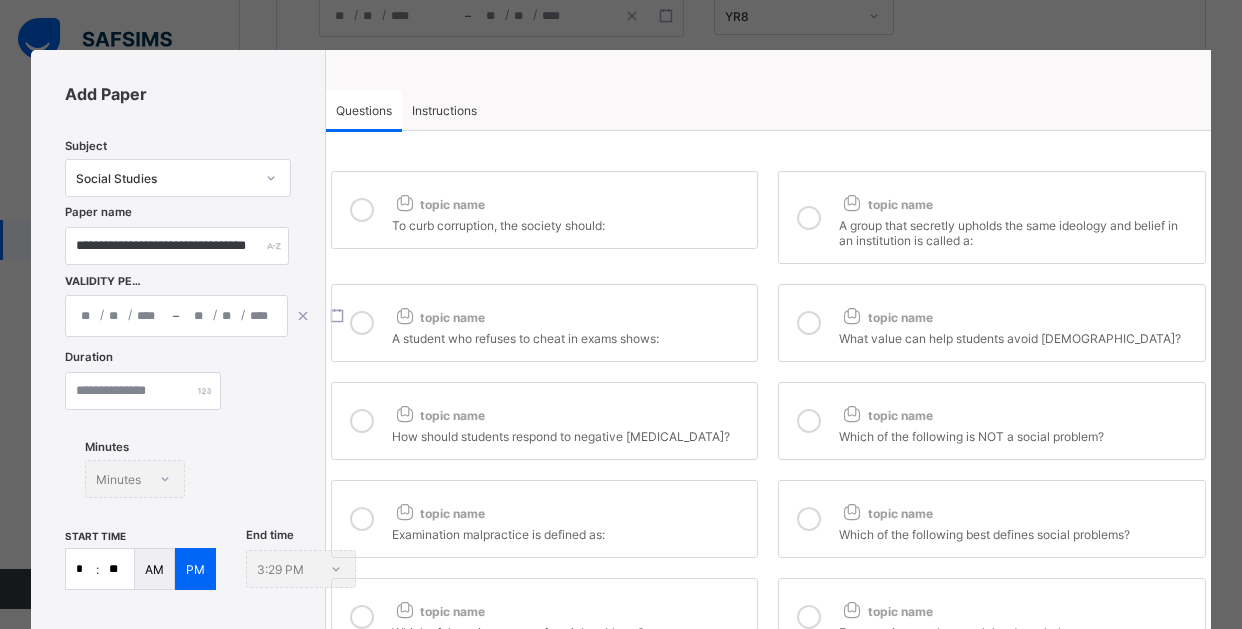 click on "/ /" at bounding box center [232, 316] 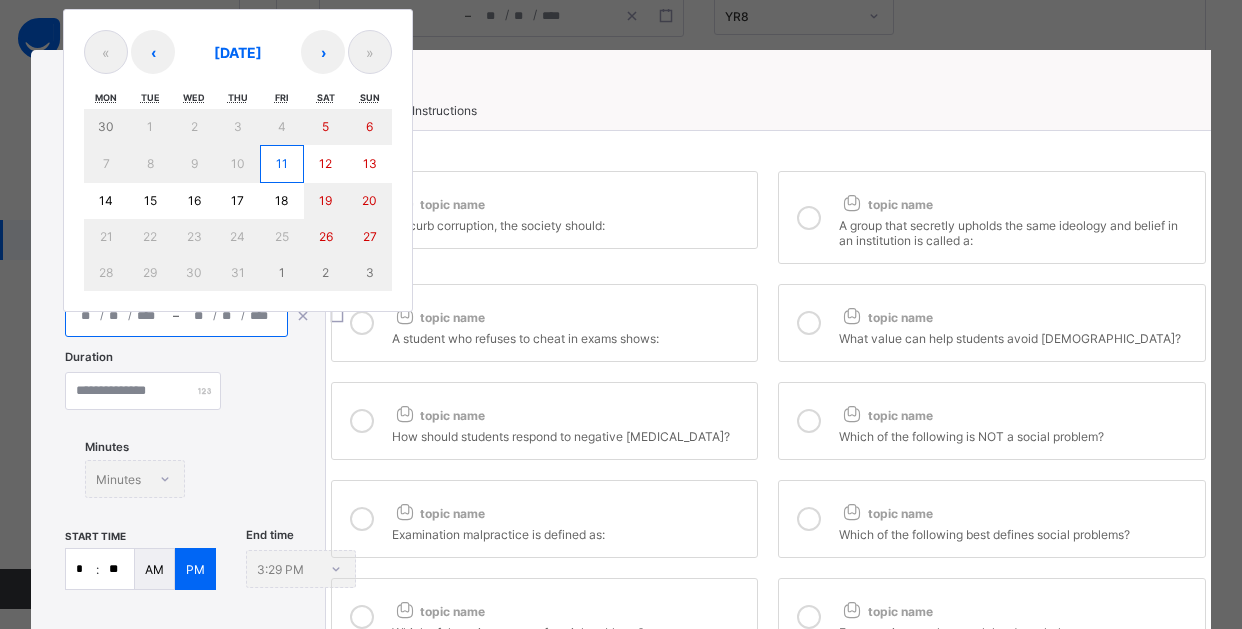 click 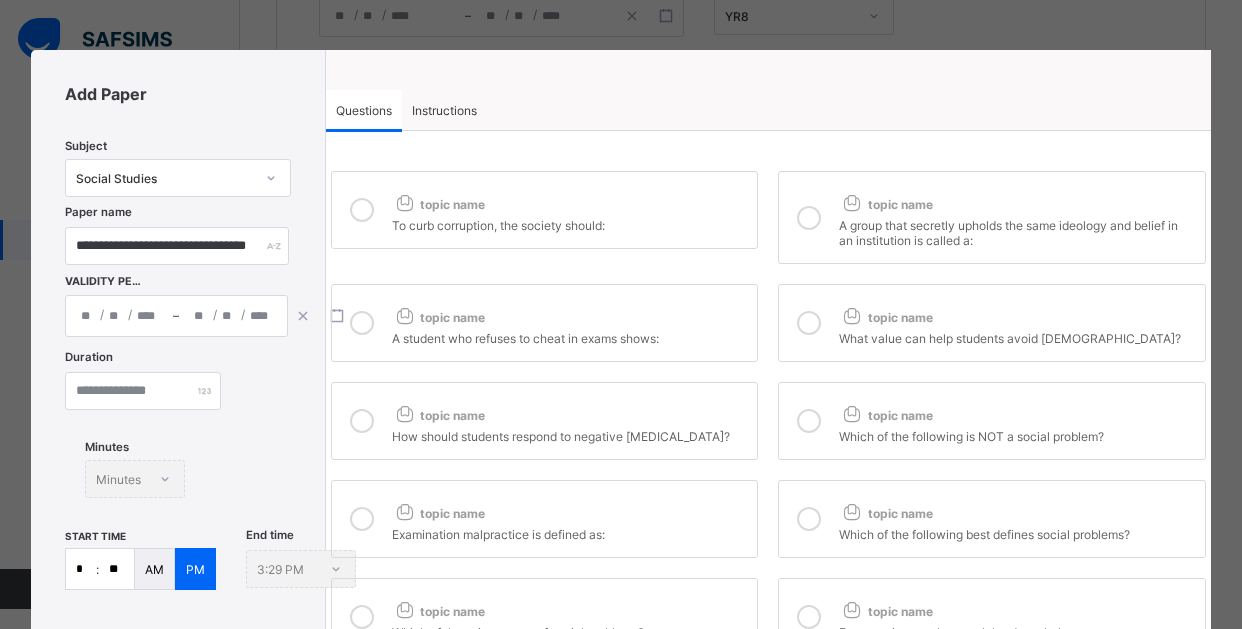 click on "Questions Instructions Questions Instructions     topic name   To curb corruption, the society should:       topic name   A group that secretly upholds the same ideology and belief in an institution is called a:       topic name   A student who refuses to cheat in exams shows:       topic name   What value can help students avoid cultism?       topic name   How should students respond to negative peer pressure?       topic name   Which of the following is NOT a social problem?       topic name   Examination malpractice is defined as:       topic name   Which of the following best defines social problems?       topic name   Which of these is a cause of social problems?       topic name   Encouraging youth to work hard can help stop:   10 Rows Displaying 1 - 10 out of 151 1 2 3 4 5 16 Instruction List Add Another" at bounding box center [768, 425] 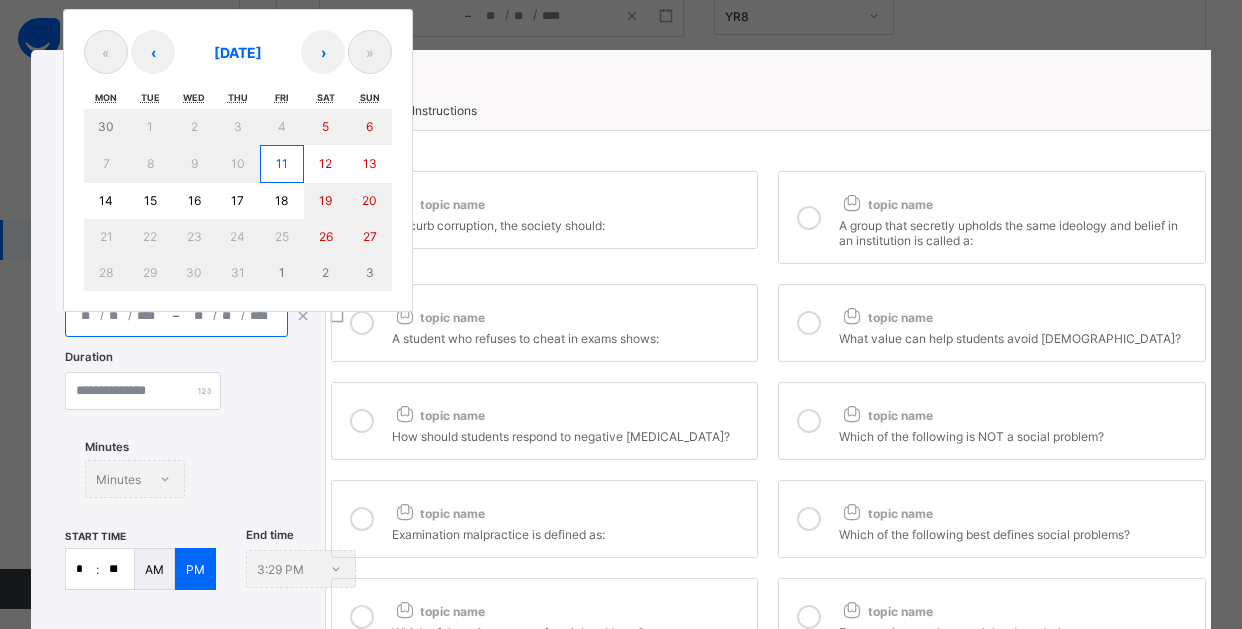 click 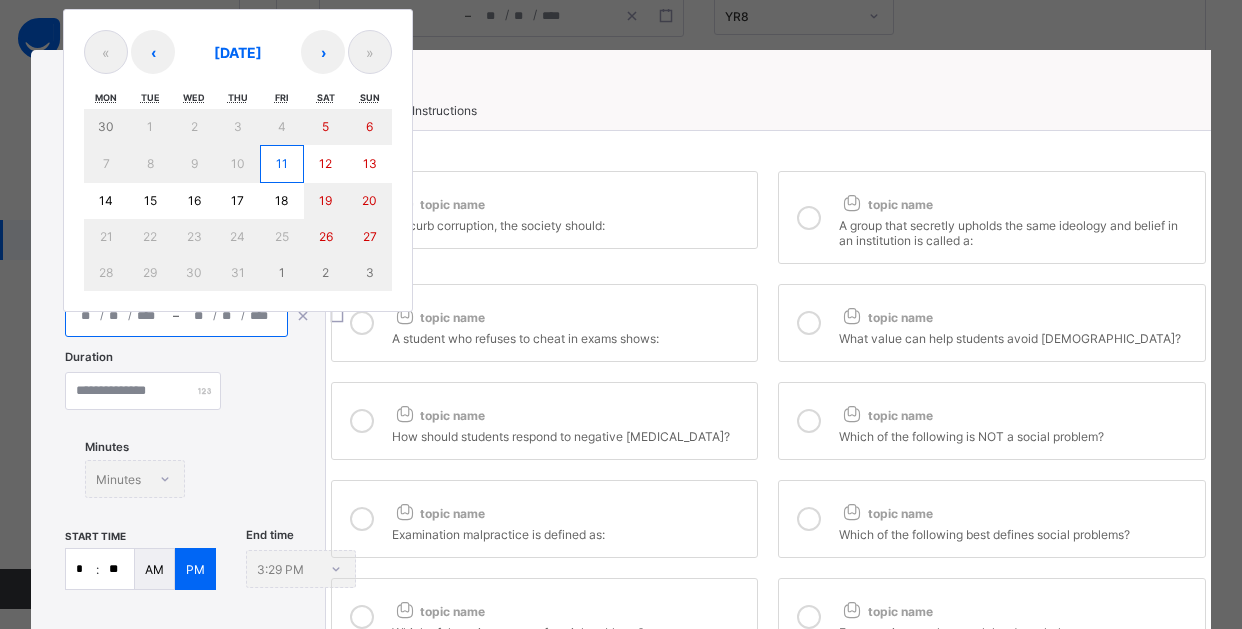 click on "Duration Minutes Minutes" at bounding box center [178, 440] 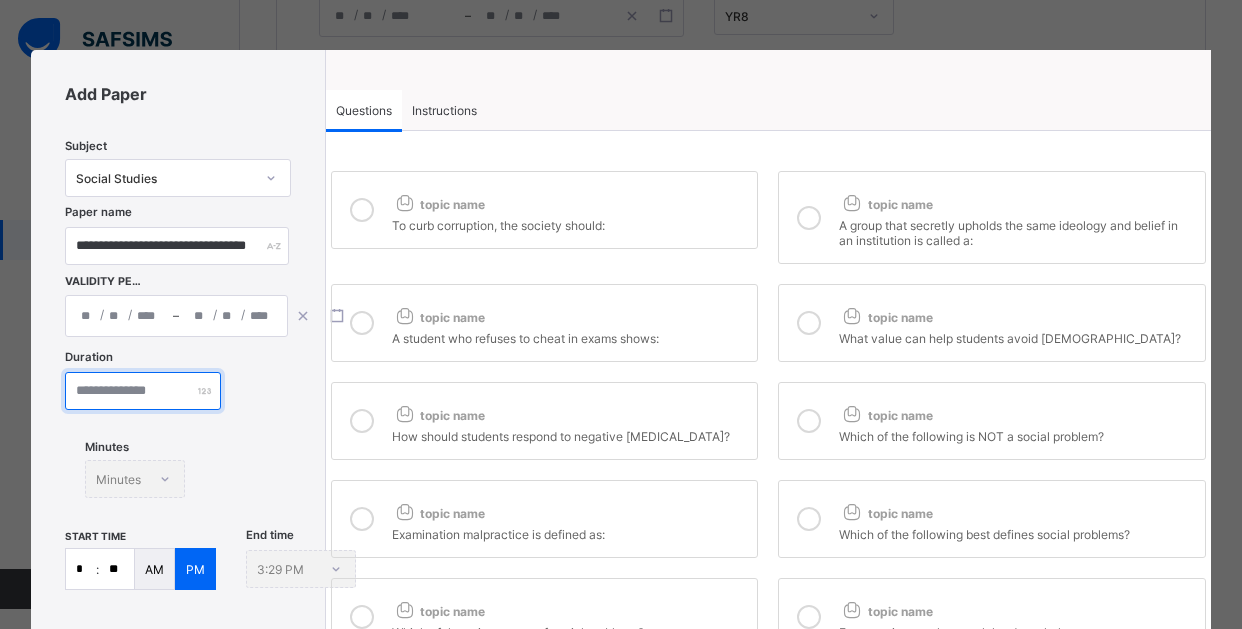 click at bounding box center (143, 391) 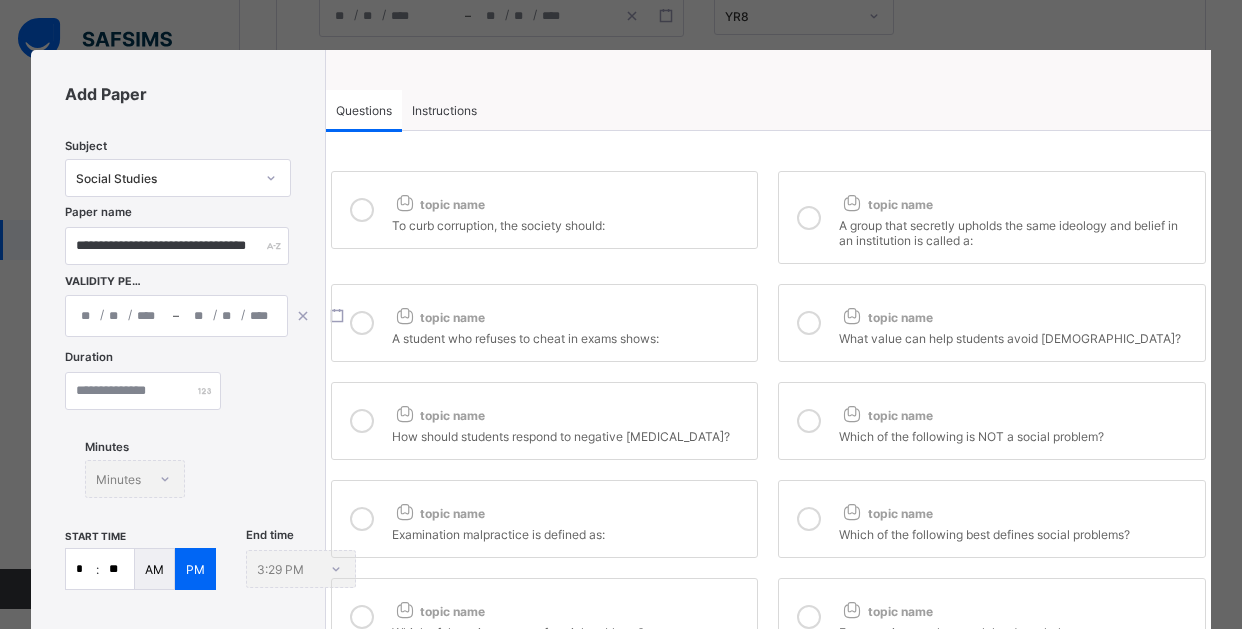 click 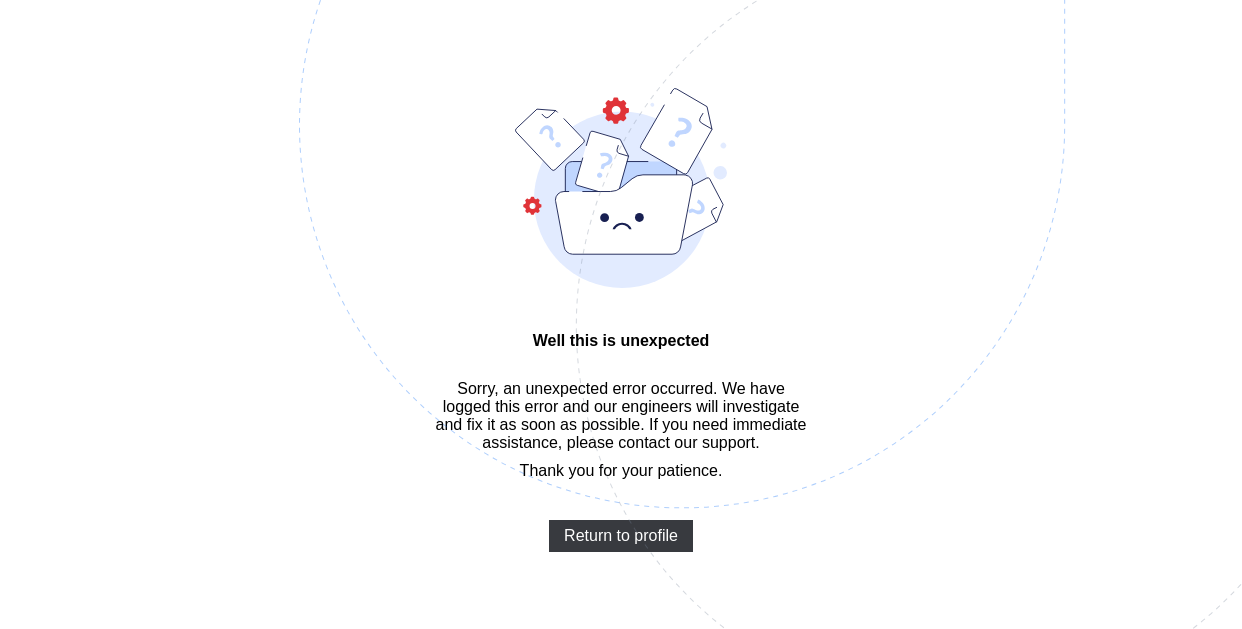 scroll, scrollTop: 60, scrollLeft: 0, axis: vertical 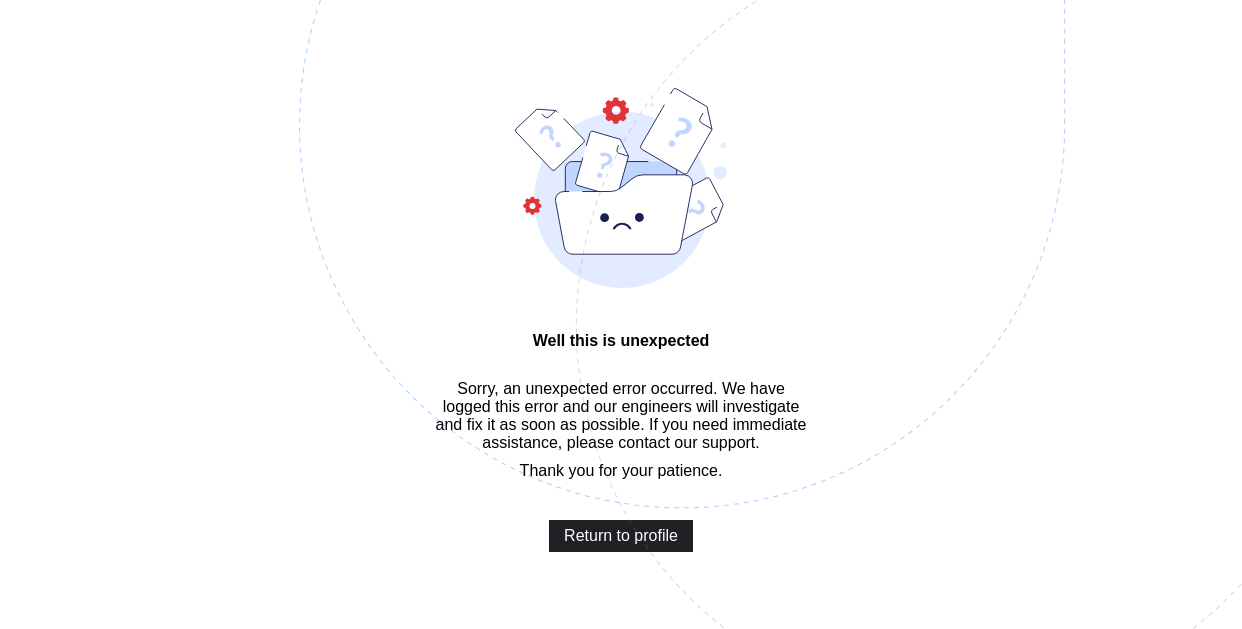 click on "Return to profile" at bounding box center [621, 536] 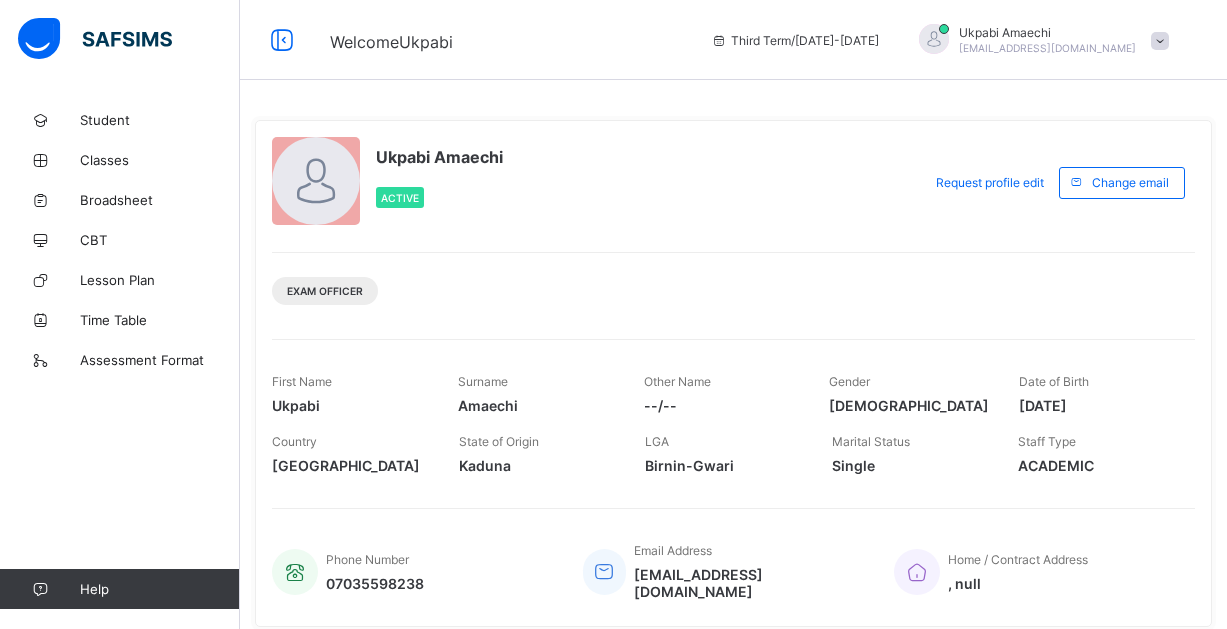 scroll, scrollTop: 0, scrollLeft: 0, axis: both 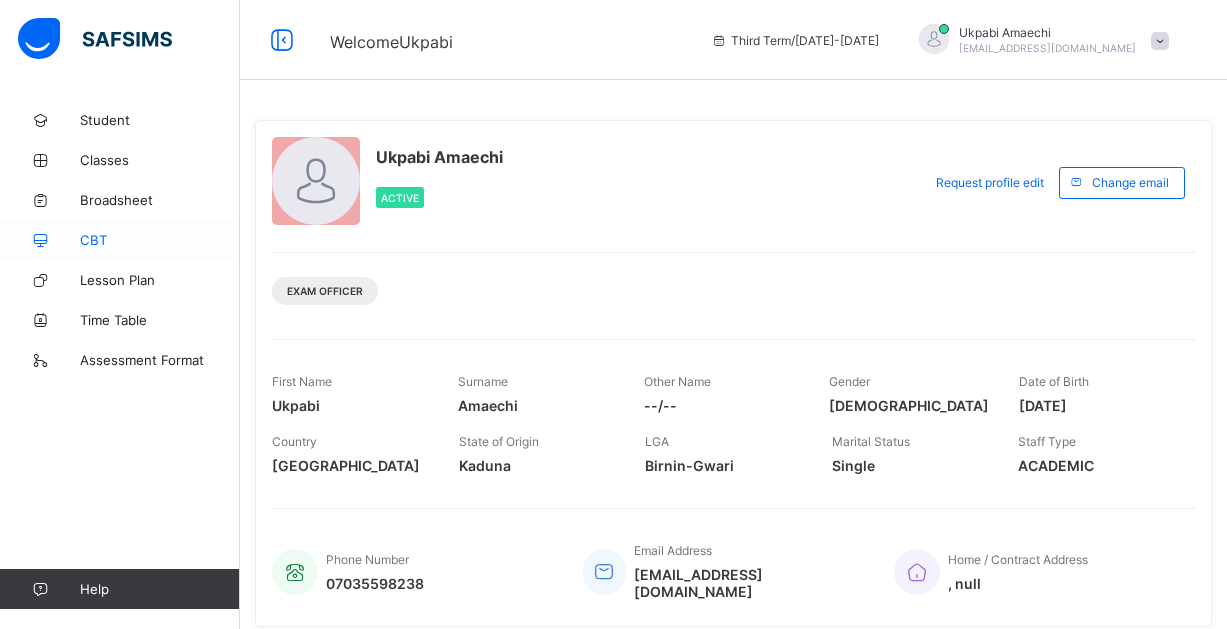 click on "CBT" at bounding box center (120, 240) 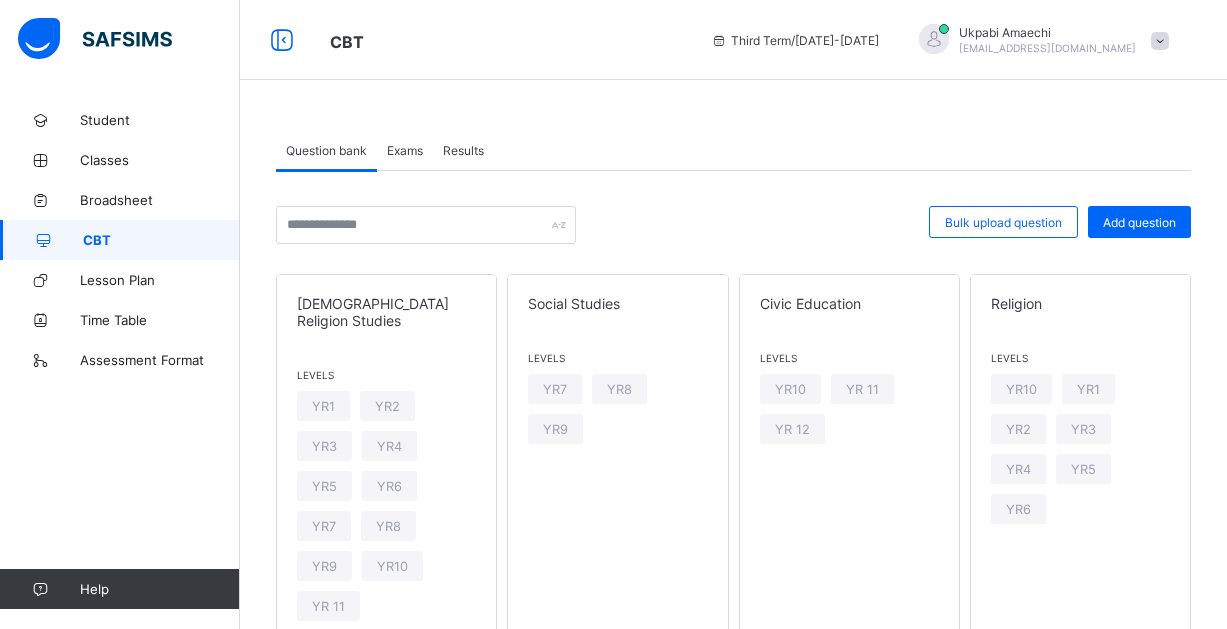 click on "Exams" at bounding box center [405, 150] 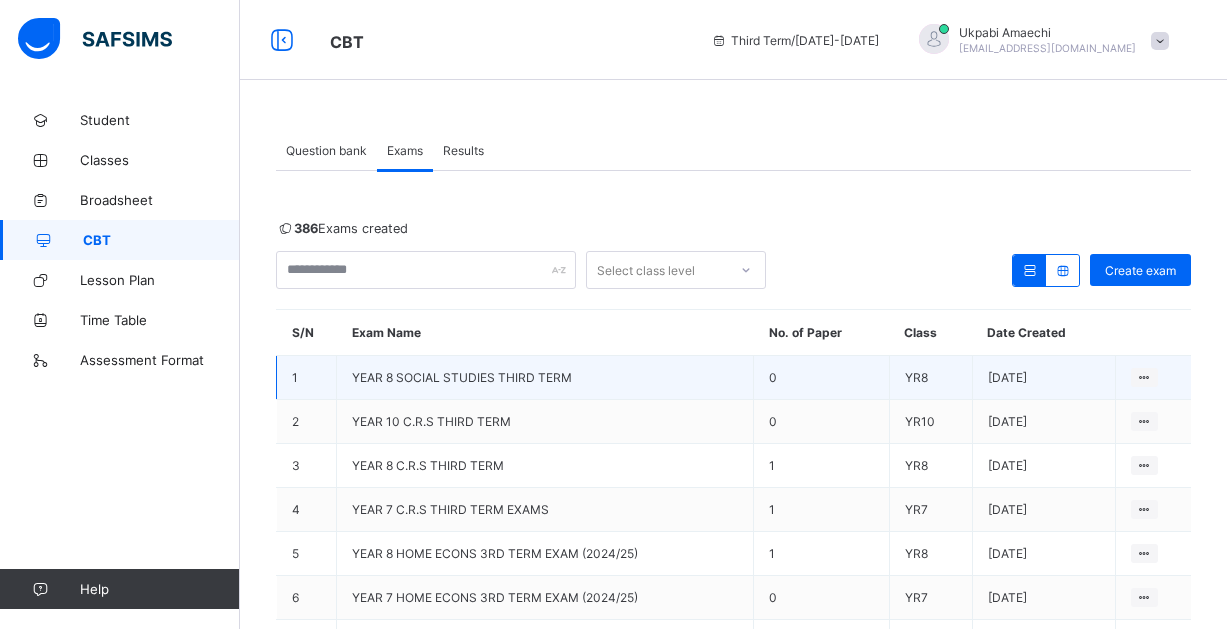 click on "YEAR 8 SOCIAL STUDIES THIRD TERM" at bounding box center [545, 378] 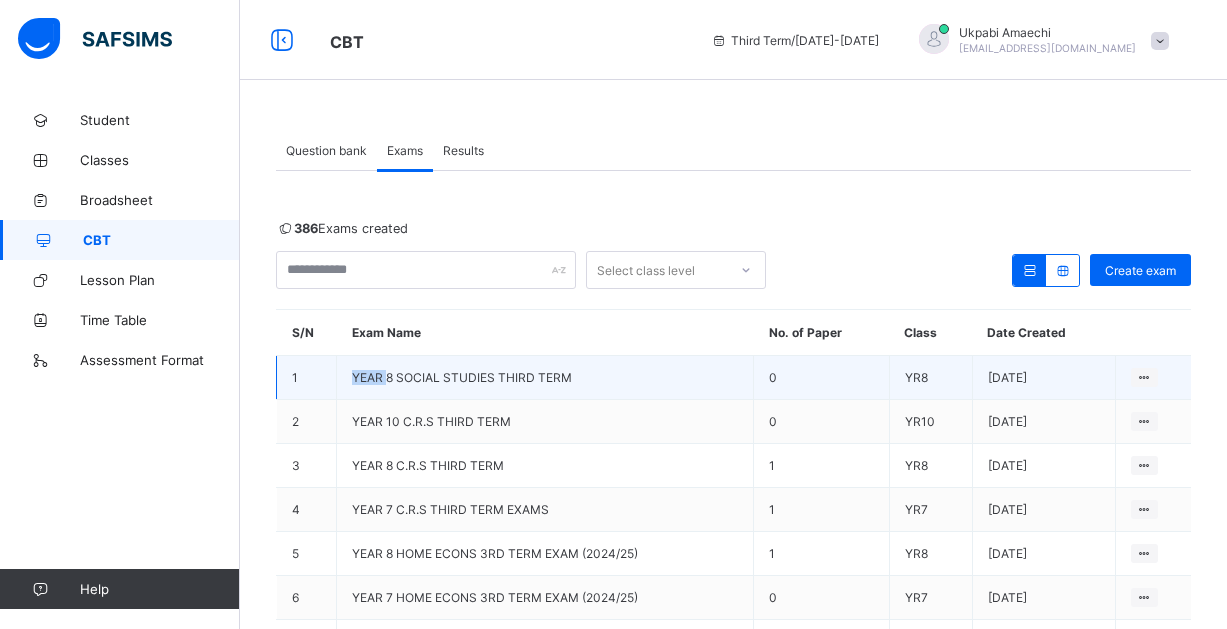 click on "YEAR 8 SOCIAL STUDIES THIRD TERM" at bounding box center (545, 378) 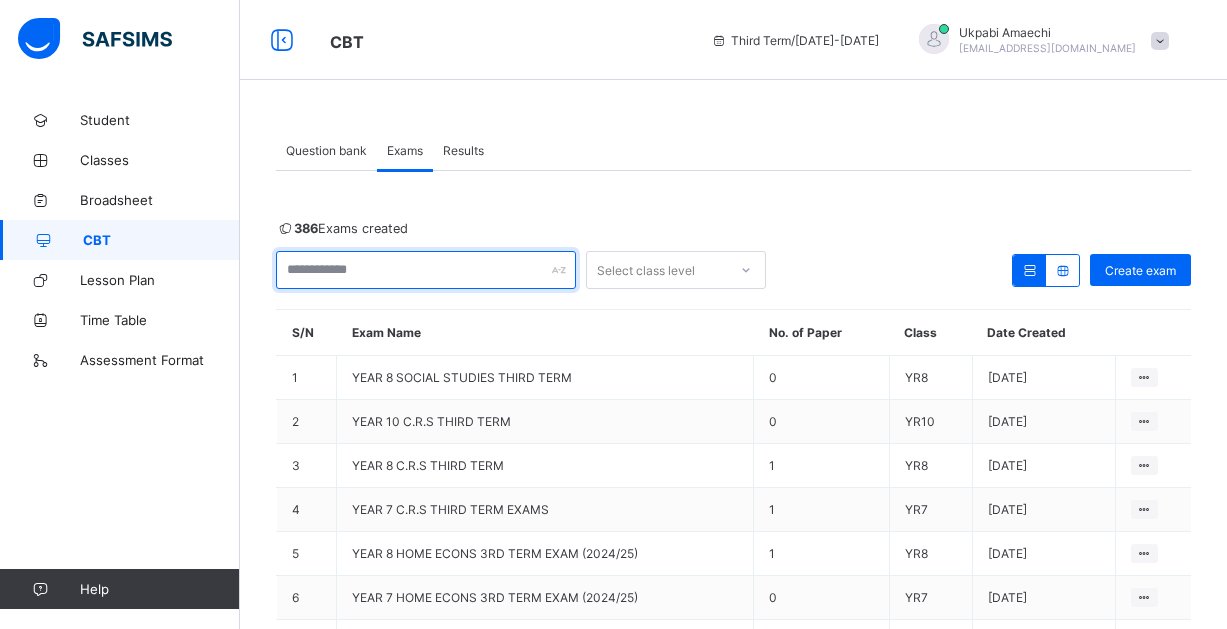 click at bounding box center (426, 270) 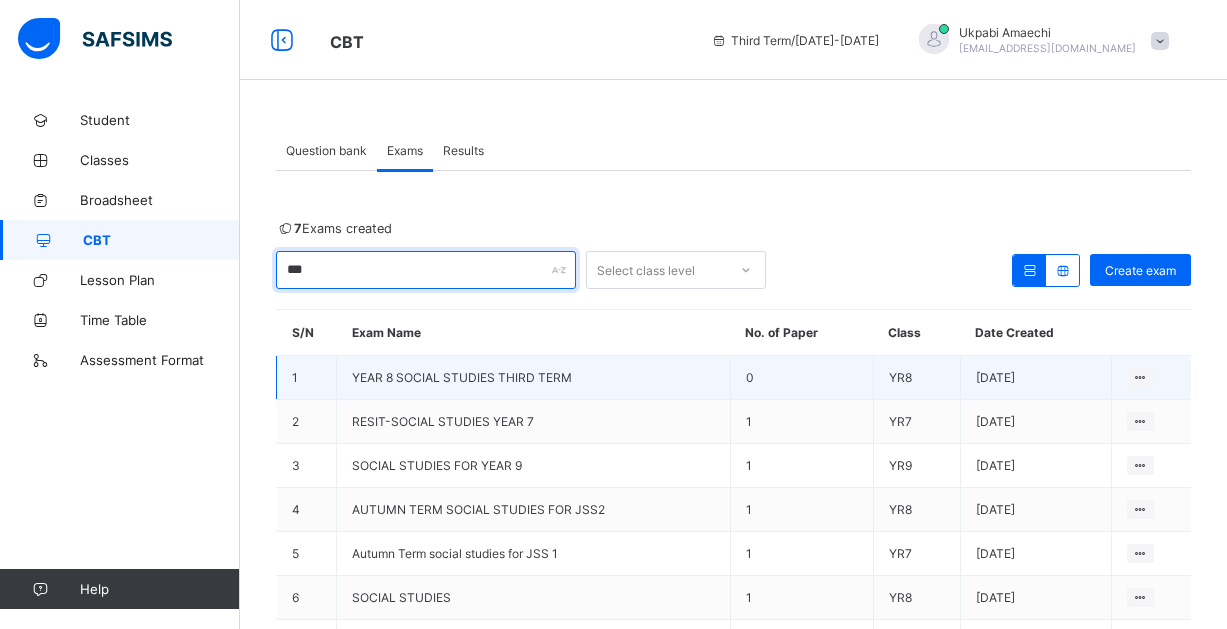 type on "***" 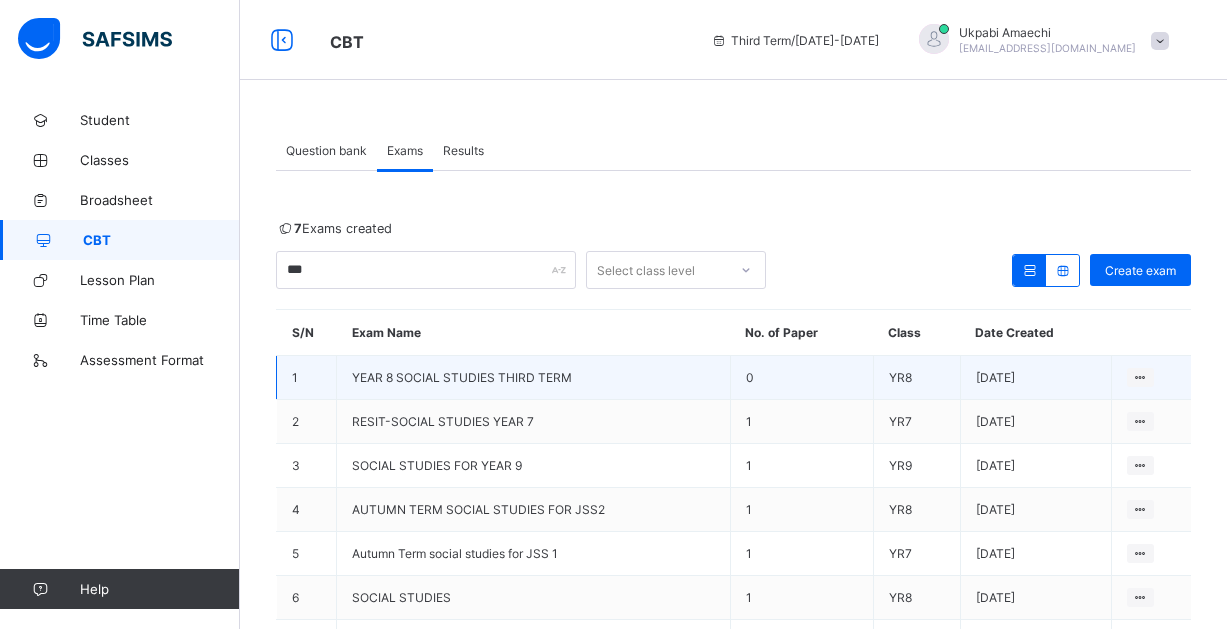 click on "YEAR 8 SOCIAL STUDIES THIRD TERM" at bounding box center (462, 377) 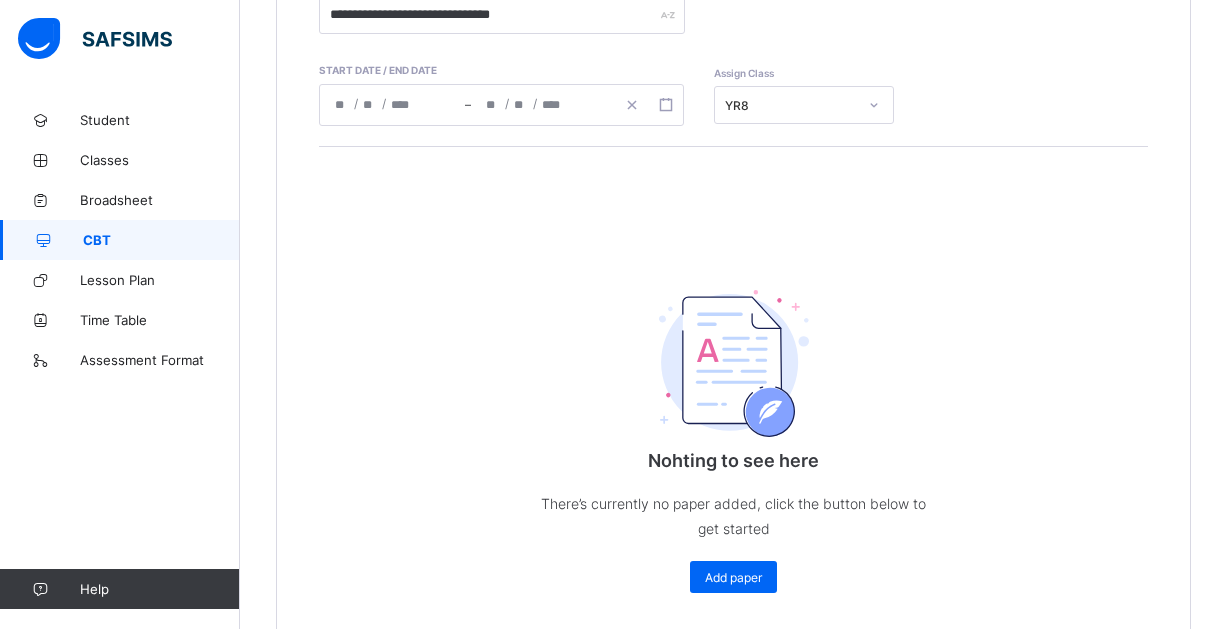 scroll, scrollTop: 489, scrollLeft: 0, axis: vertical 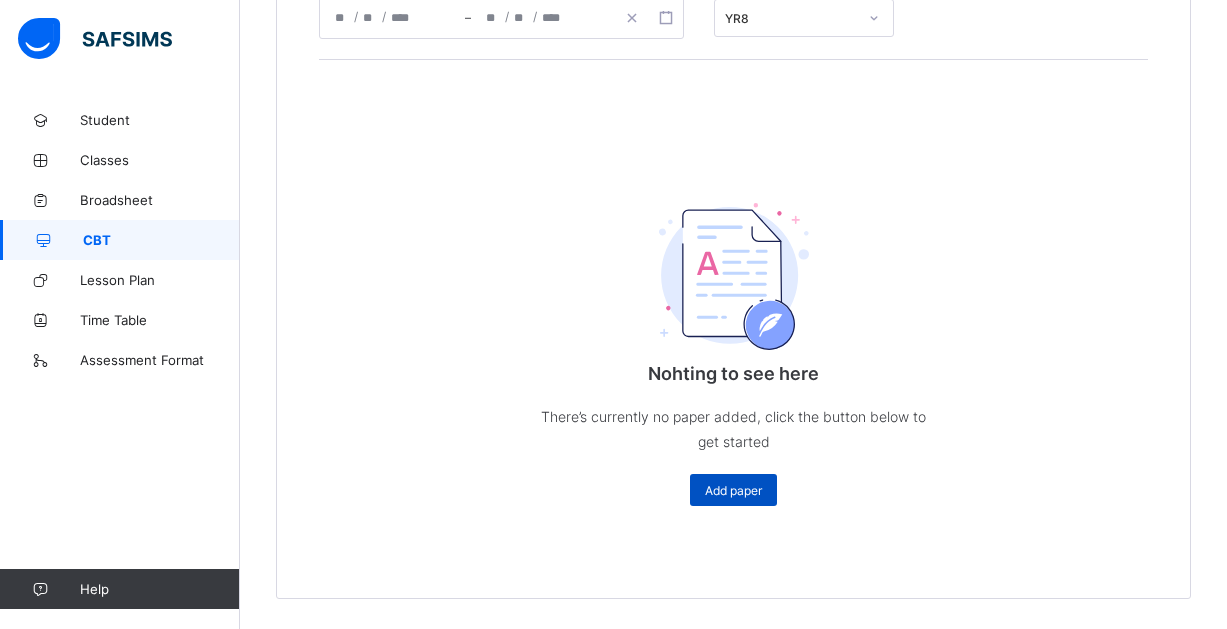 click on "Add paper" at bounding box center [733, 490] 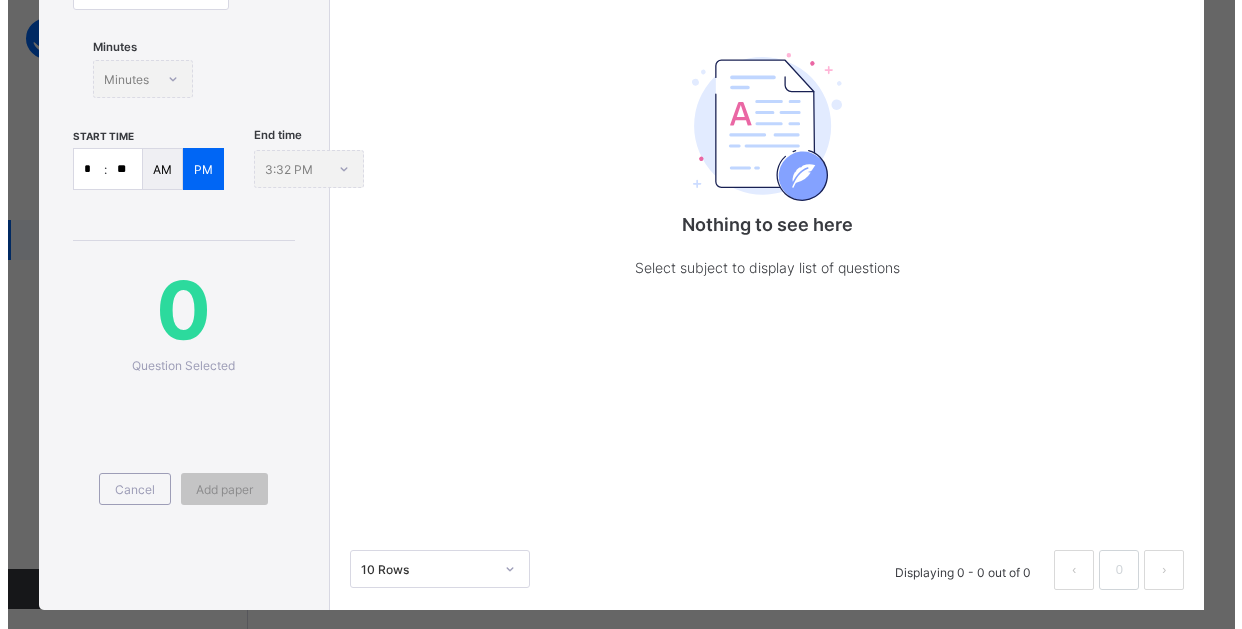 scroll, scrollTop: 100, scrollLeft: 0, axis: vertical 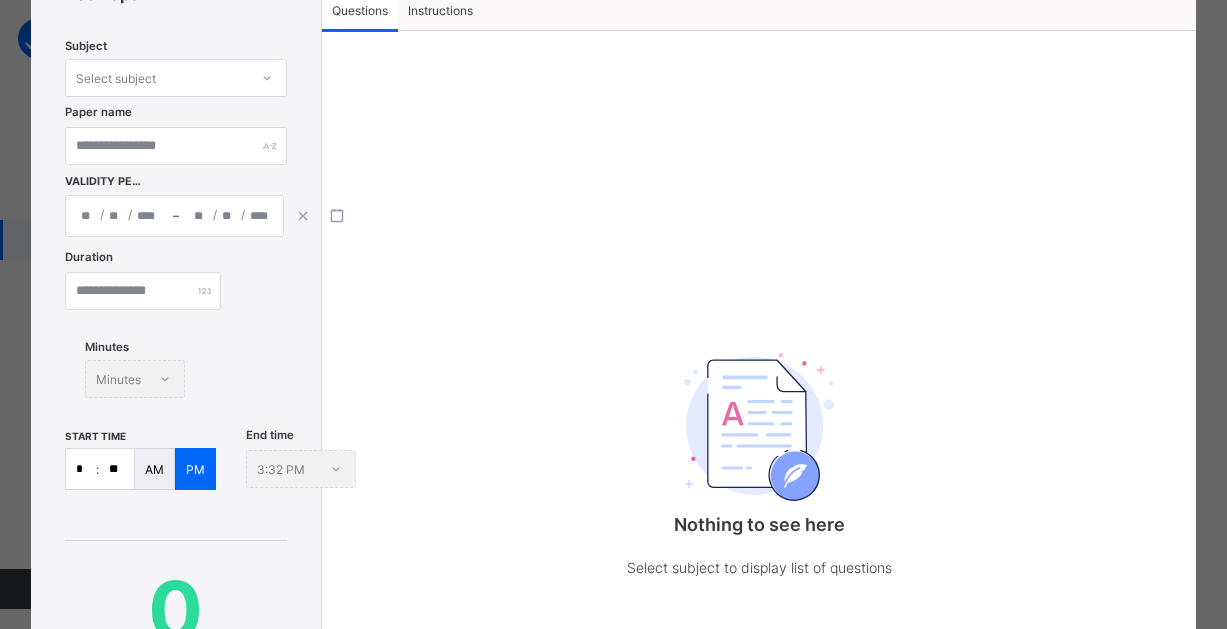 click 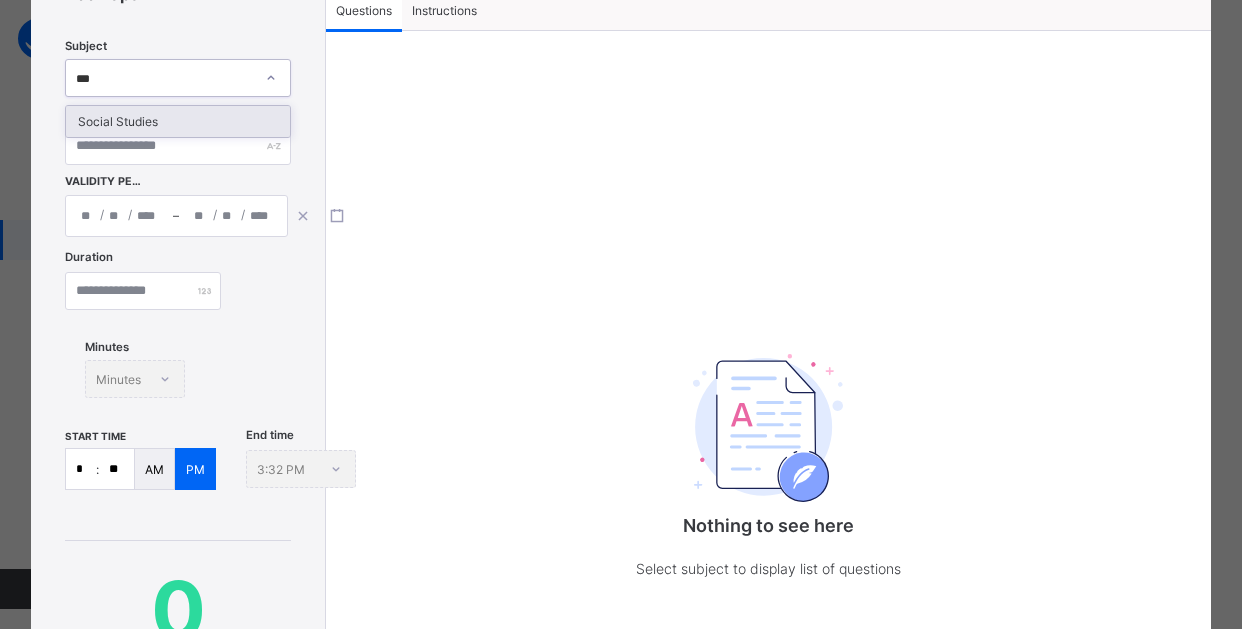 type on "****" 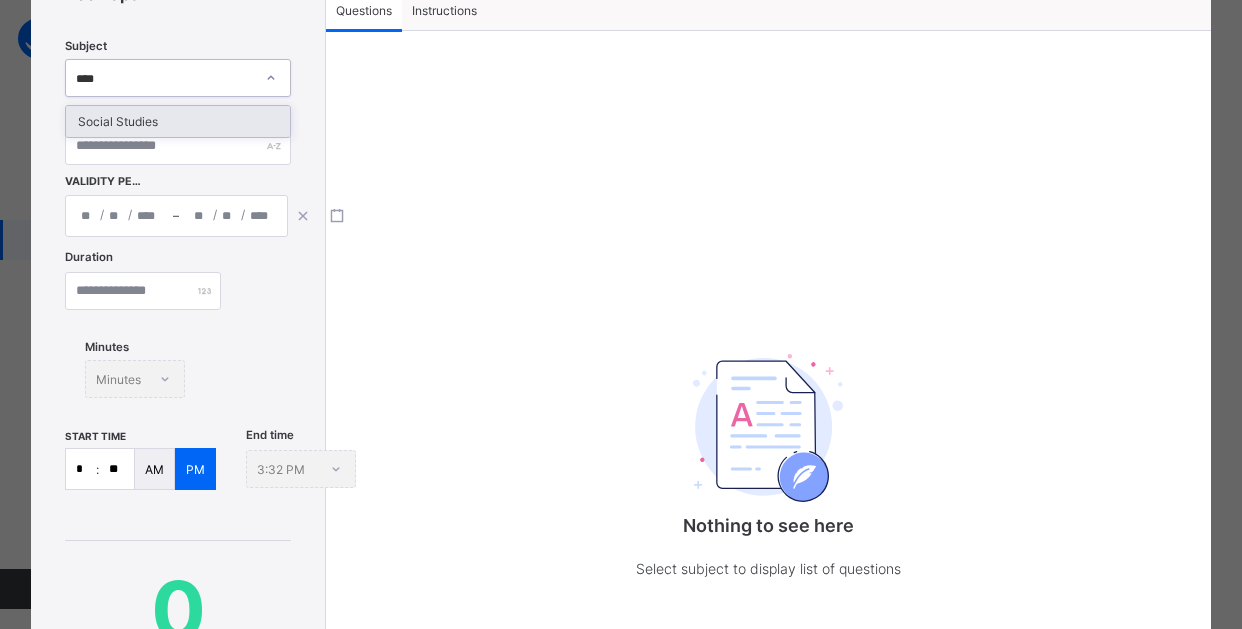 click on "Social Studies" at bounding box center (178, 121) 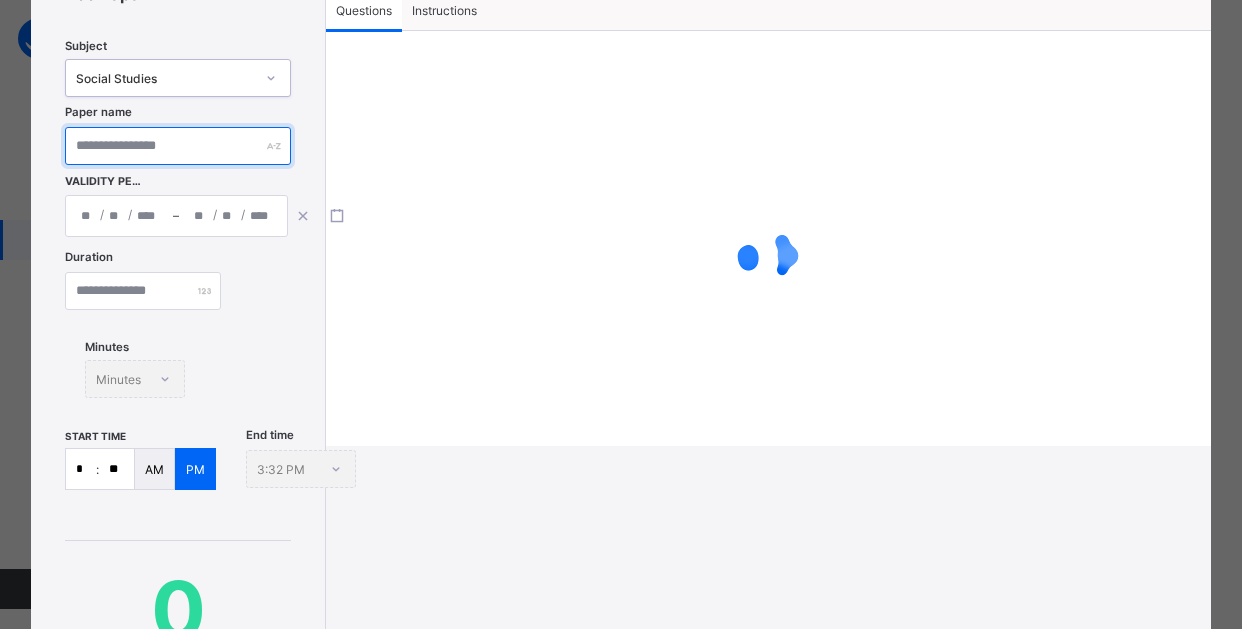 click at bounding box center (178, 146) 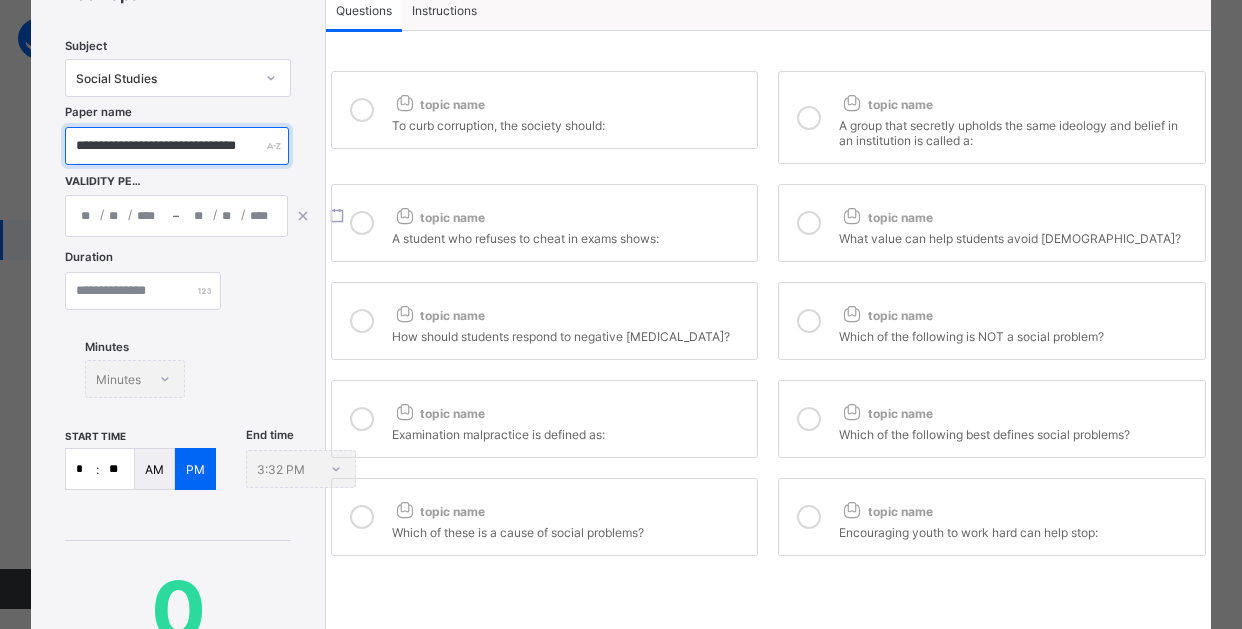scroll, scrollTop: 0, scrollLeft: 44, axis: horizontal 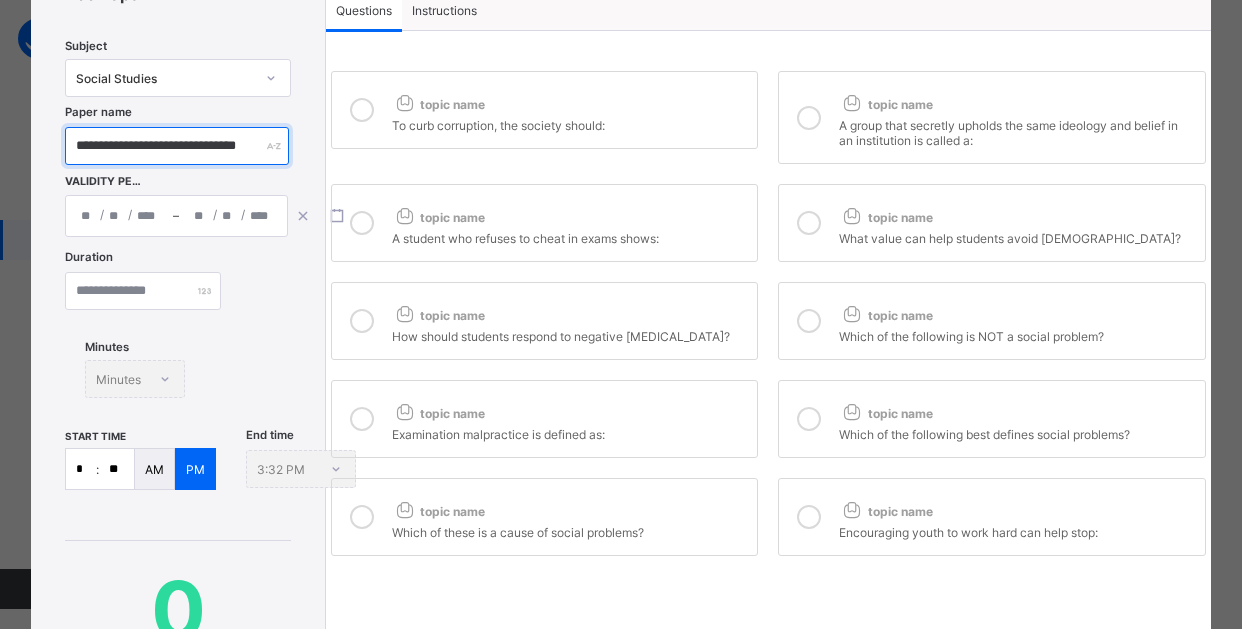 type on "**********" 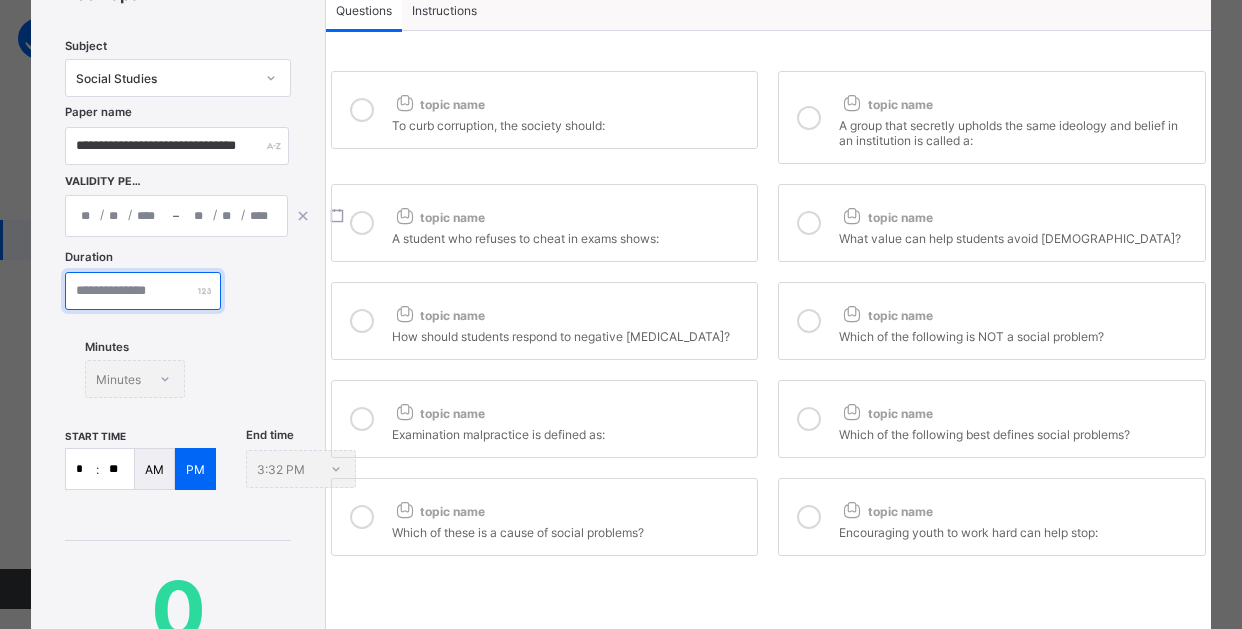 type on "*" 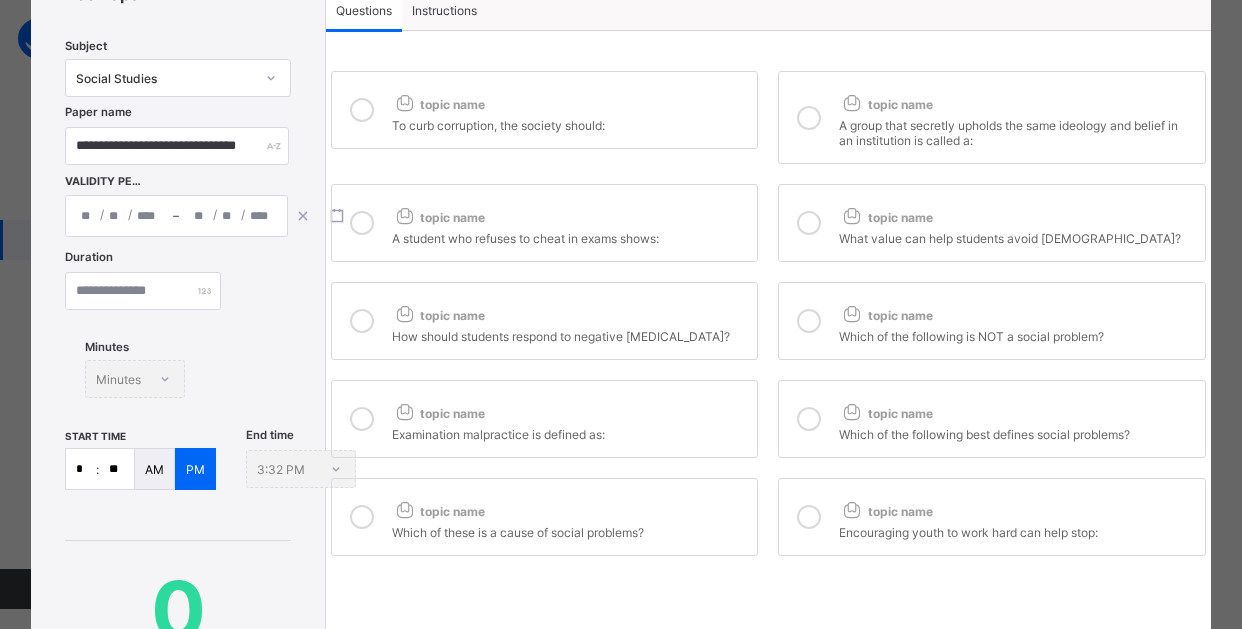 click on "/ /" at bounding box center [119, 216] 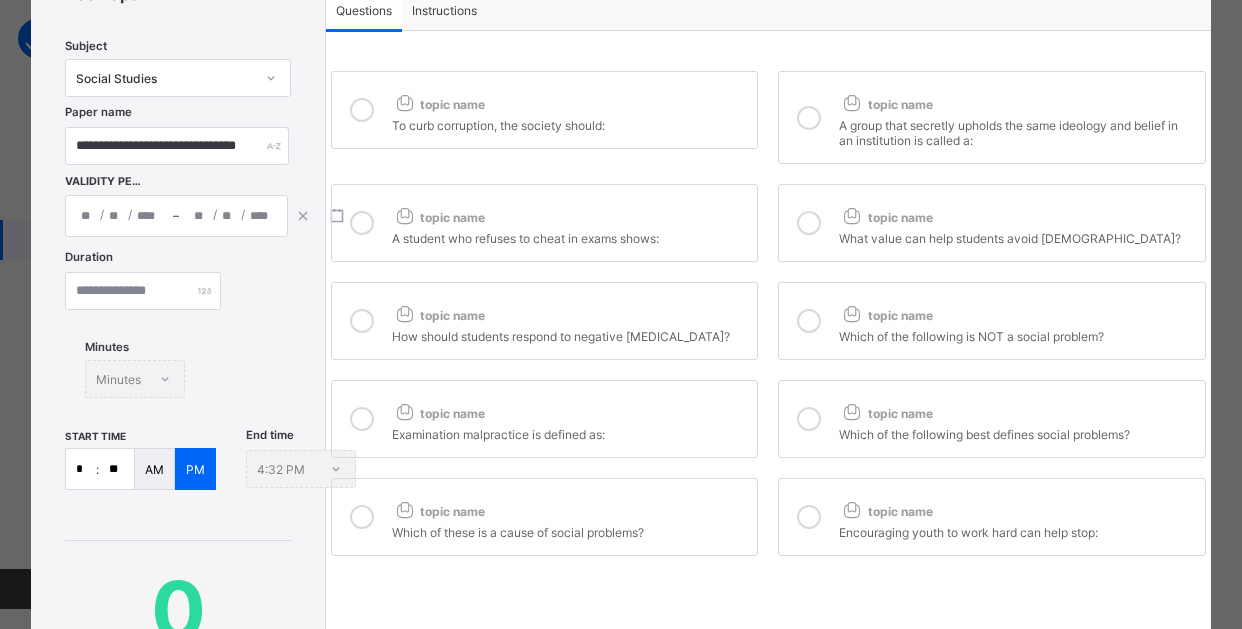 click on "topic name   A student who refuses to cheat in exams shows:" at bounding box center (544, 223) 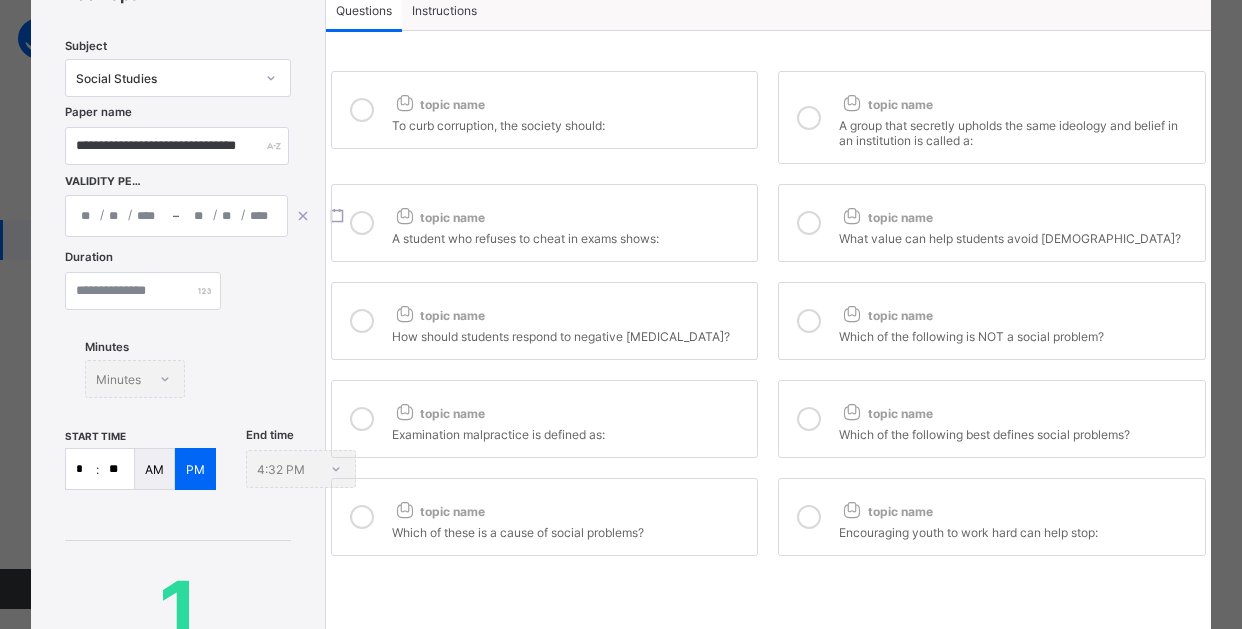click at bounding box center (362, 110) 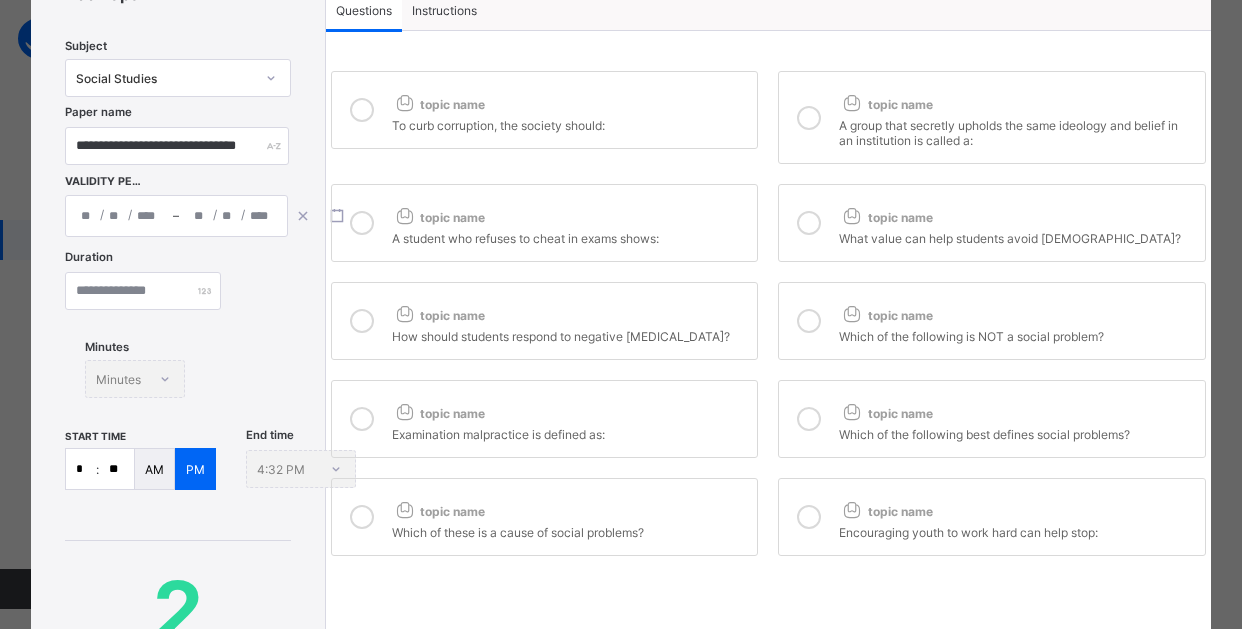 click at bounding box center (809, 118) 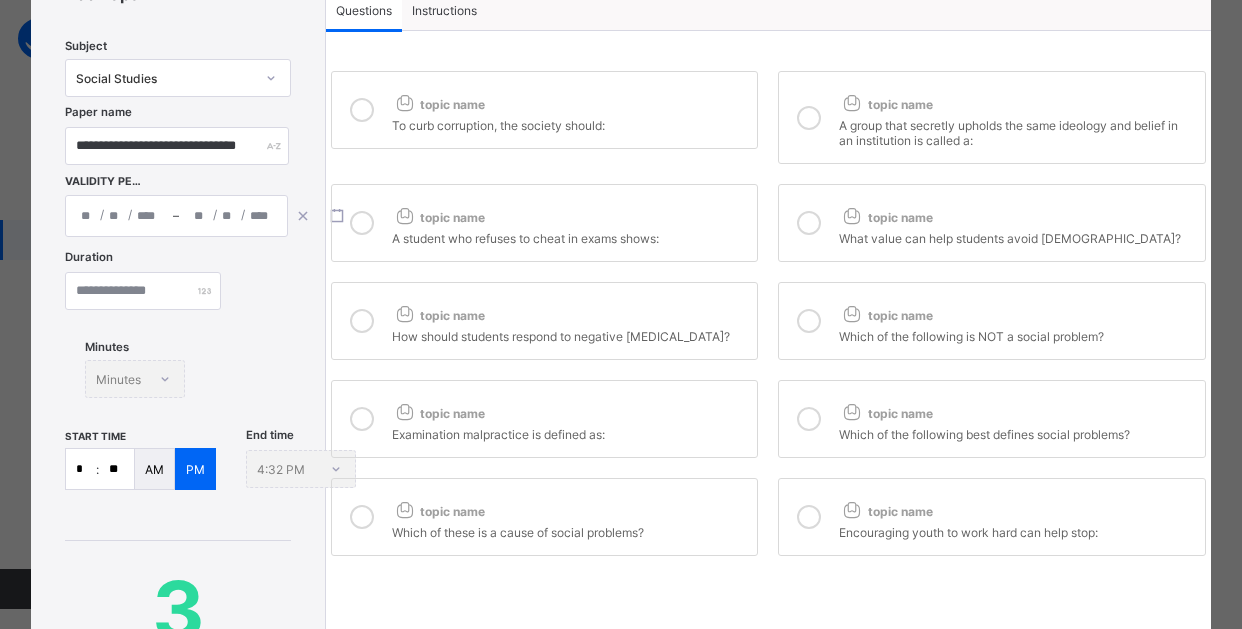 click at bounding box center (809, 223) 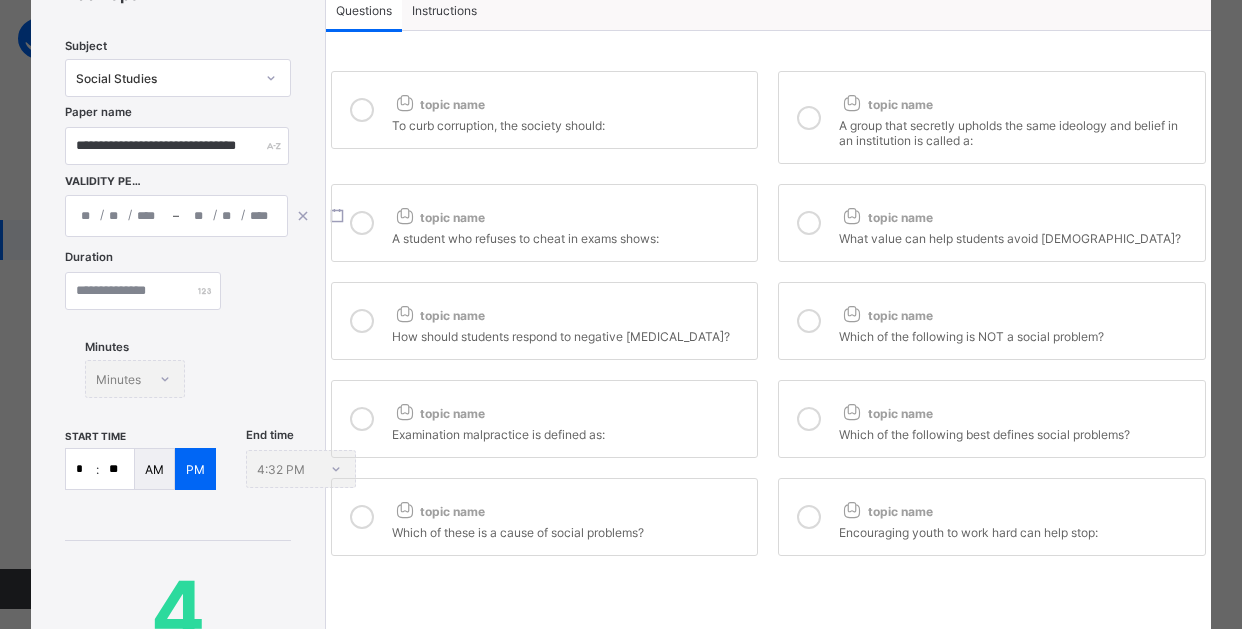 click at bounding box center [809, 223] 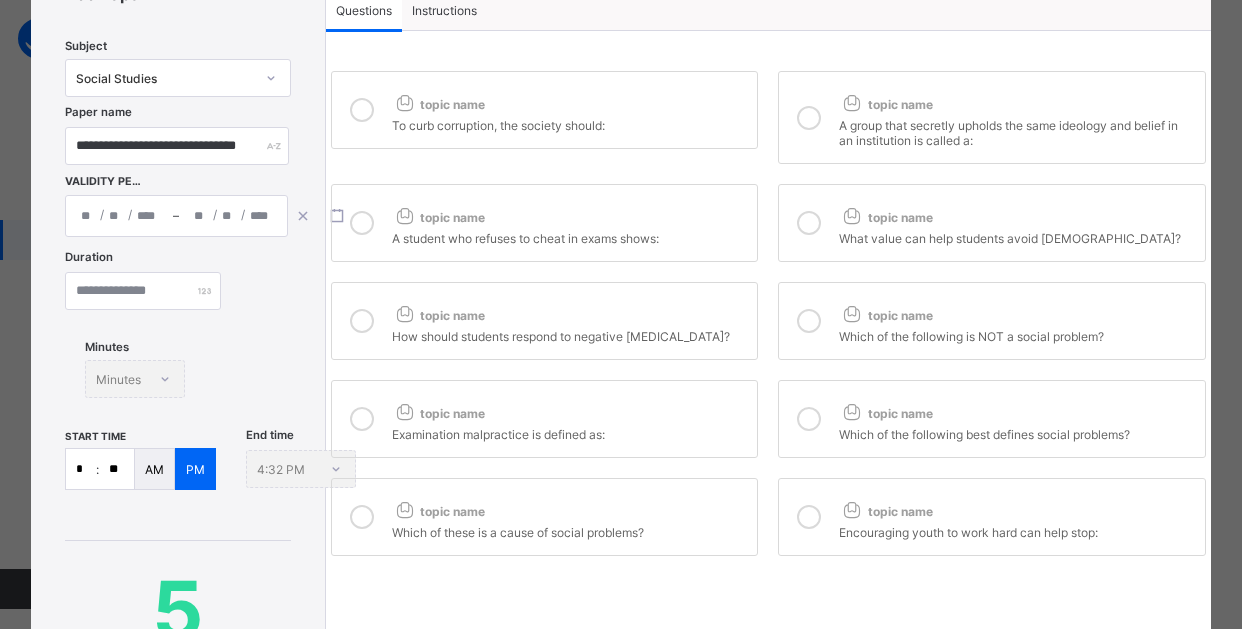 click at bounding box center (362, 321) 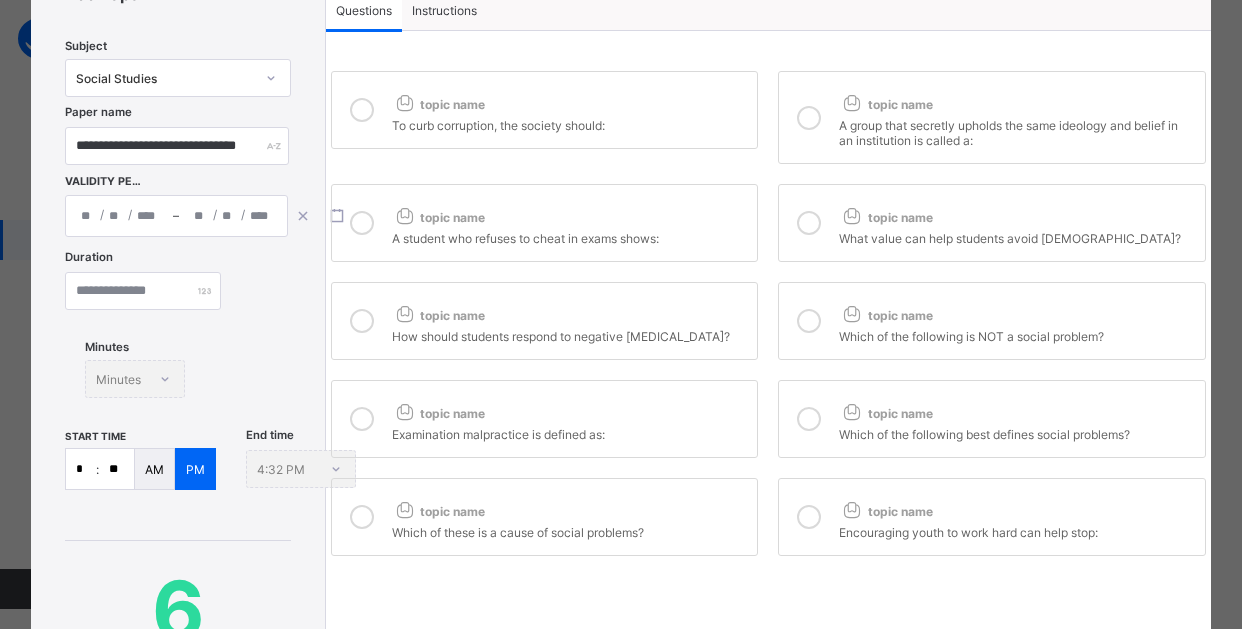 click at bounding box center (362, 419) 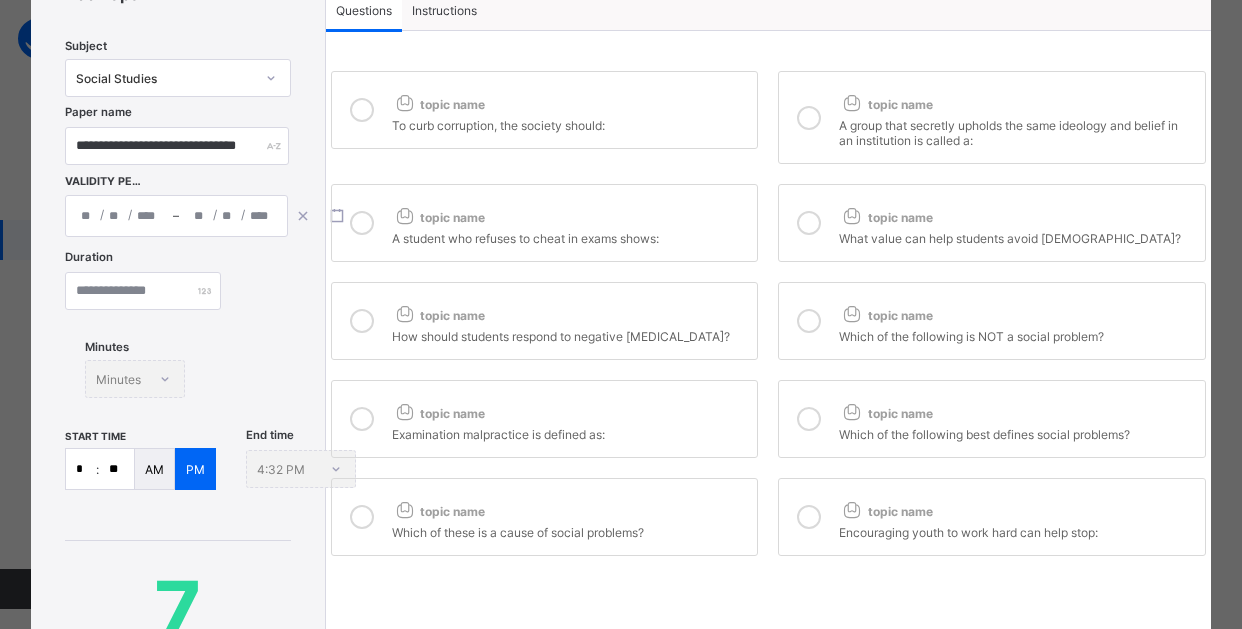 click at bounding box center [362, 419] 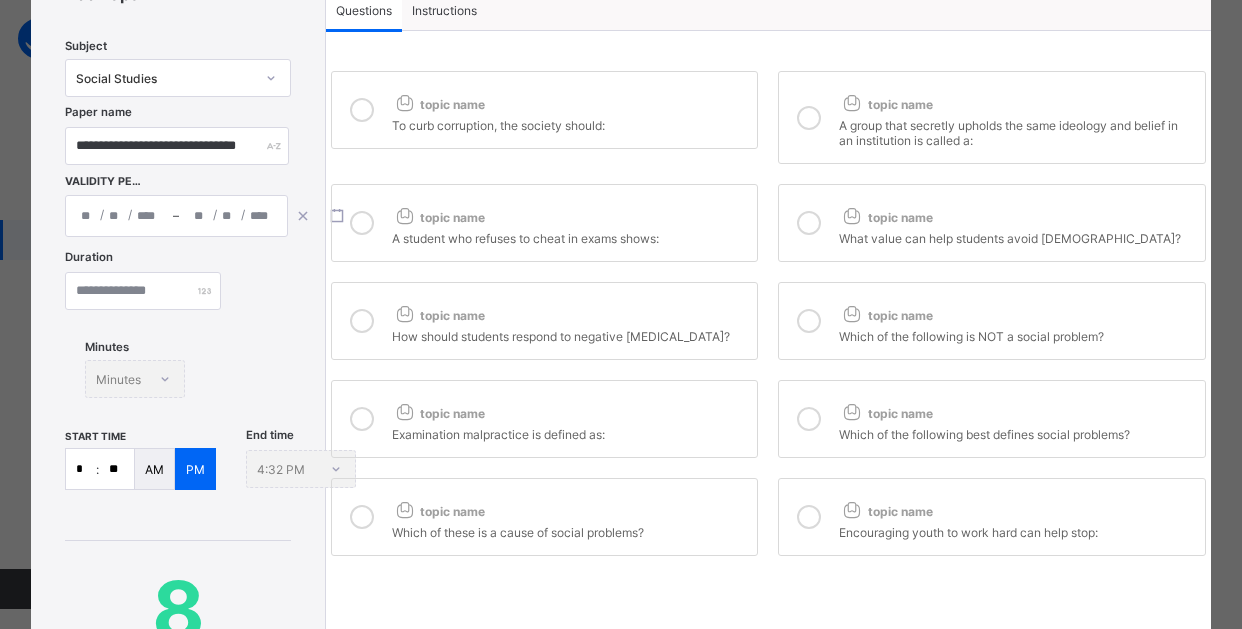 click at bounding box center (809, 419) 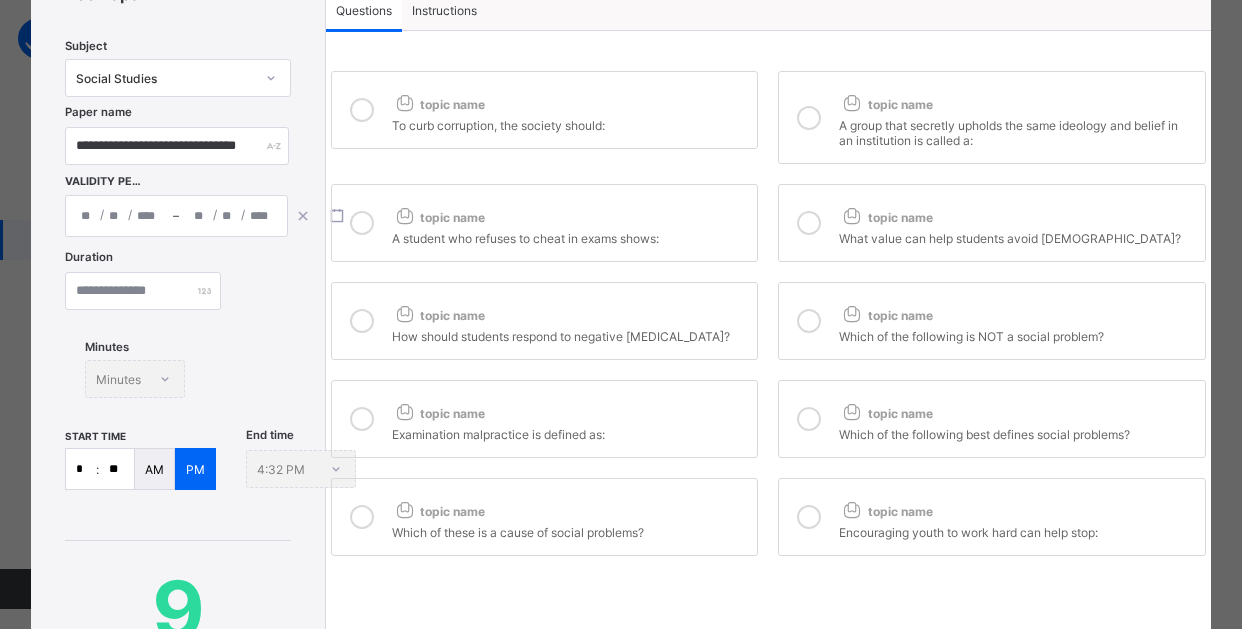 click at bounding box center [809, 419] 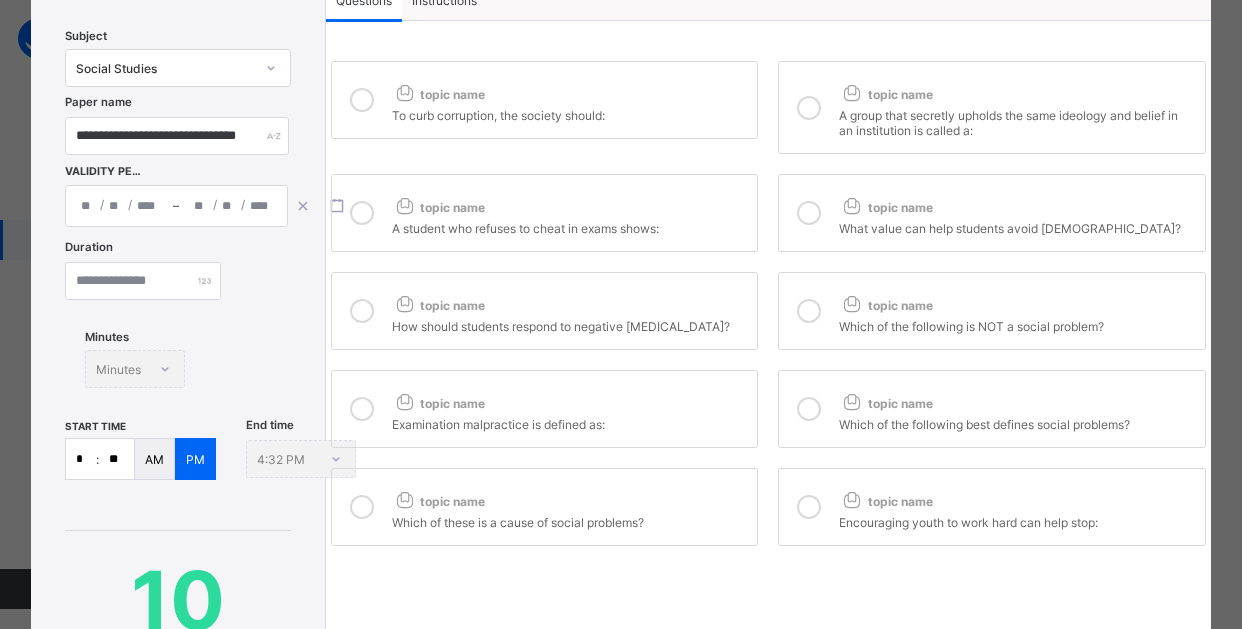 scroll, scrollTop: 0, scrollLeft: 0, axis: both 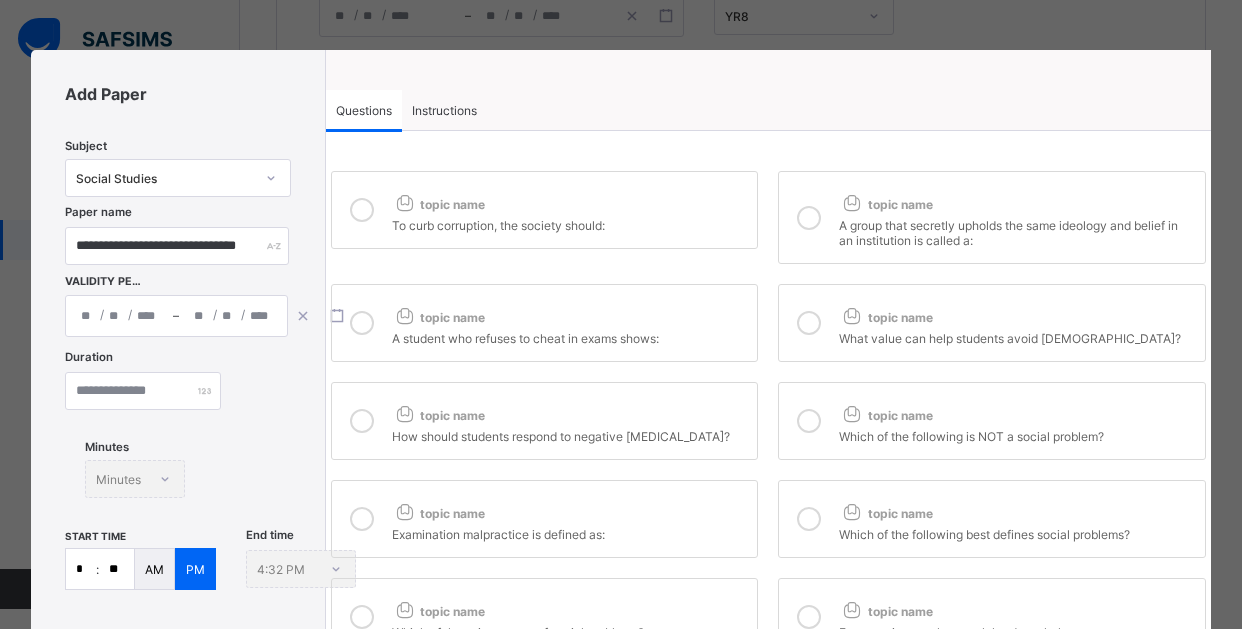 click at bounding box center [362, 210] 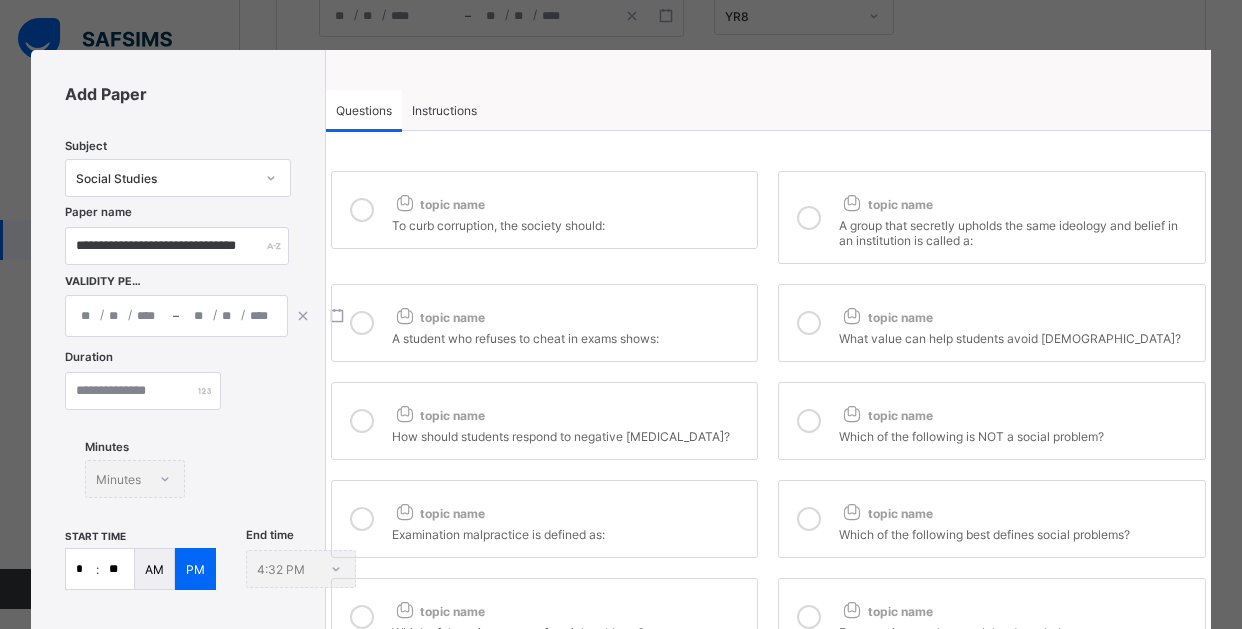 click at bounding box center (809, 218) 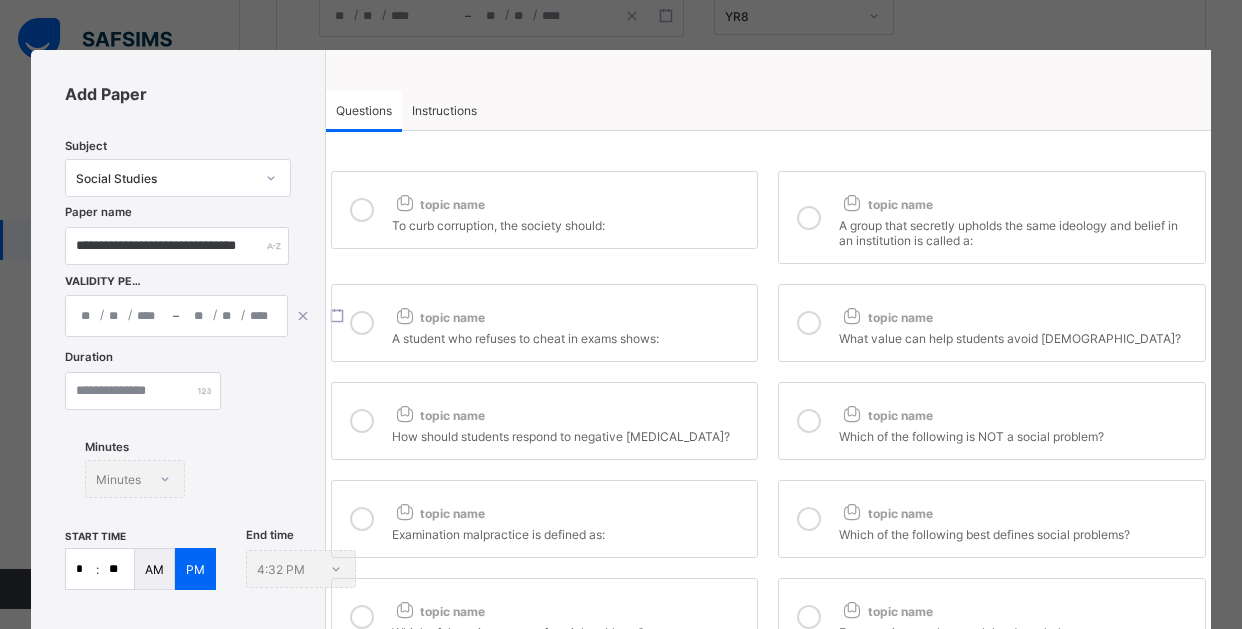 click at bounding box center [809, 217] 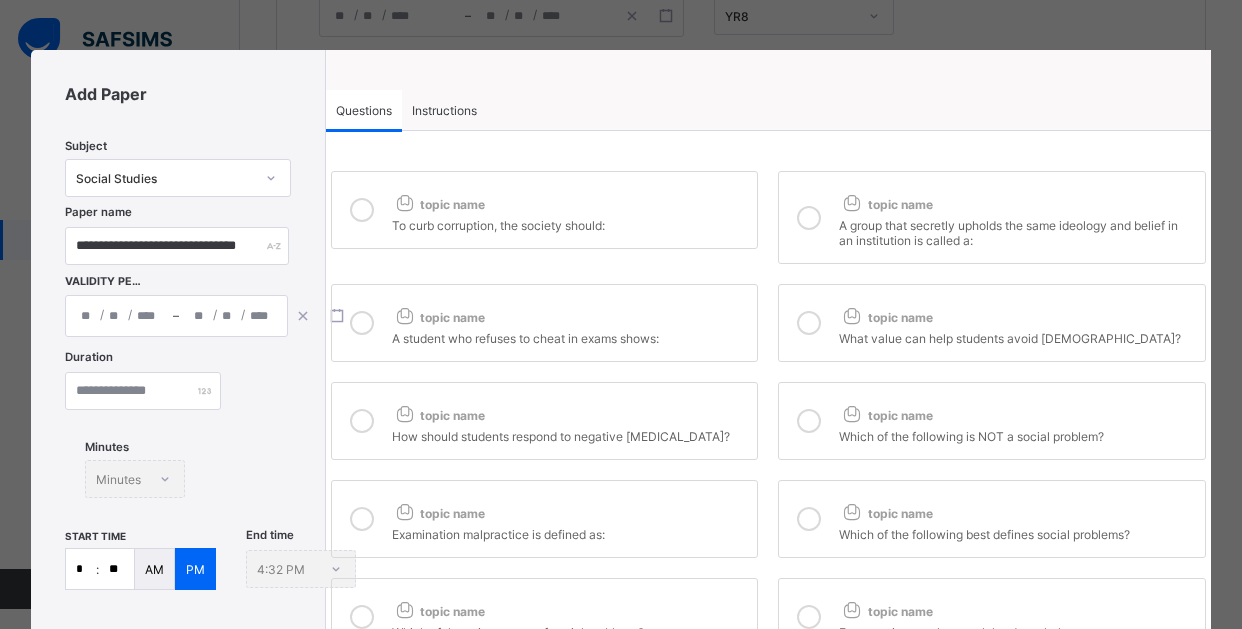 click at bounding box center [362, 323] 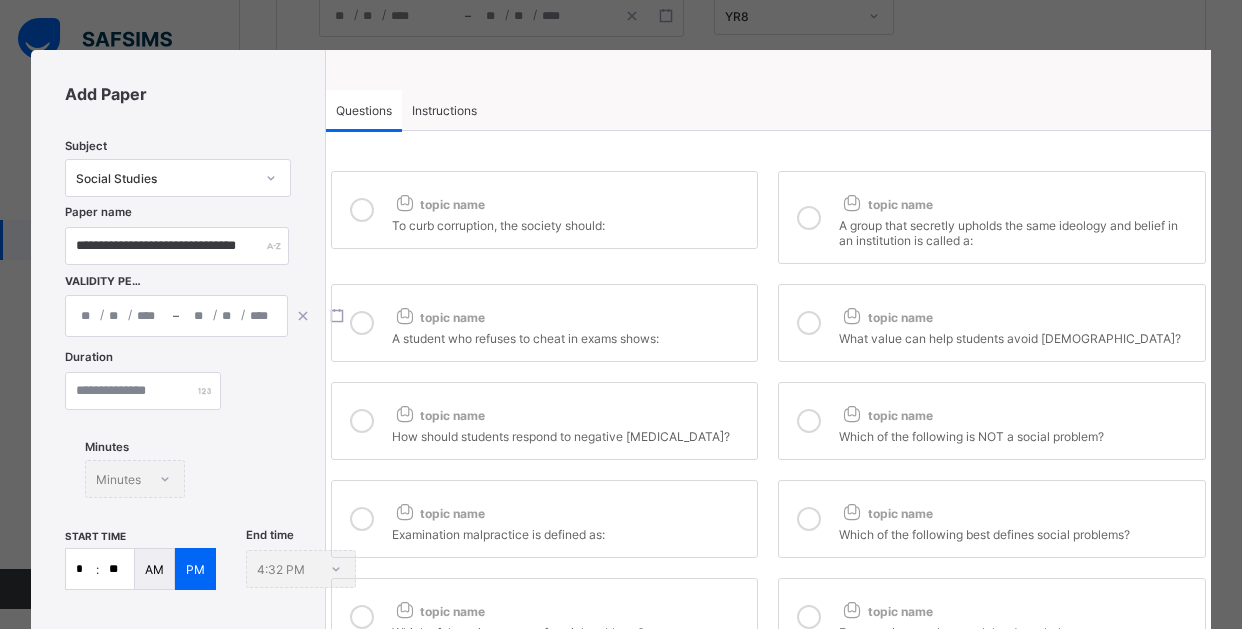 click at bounding box center (362, 519) 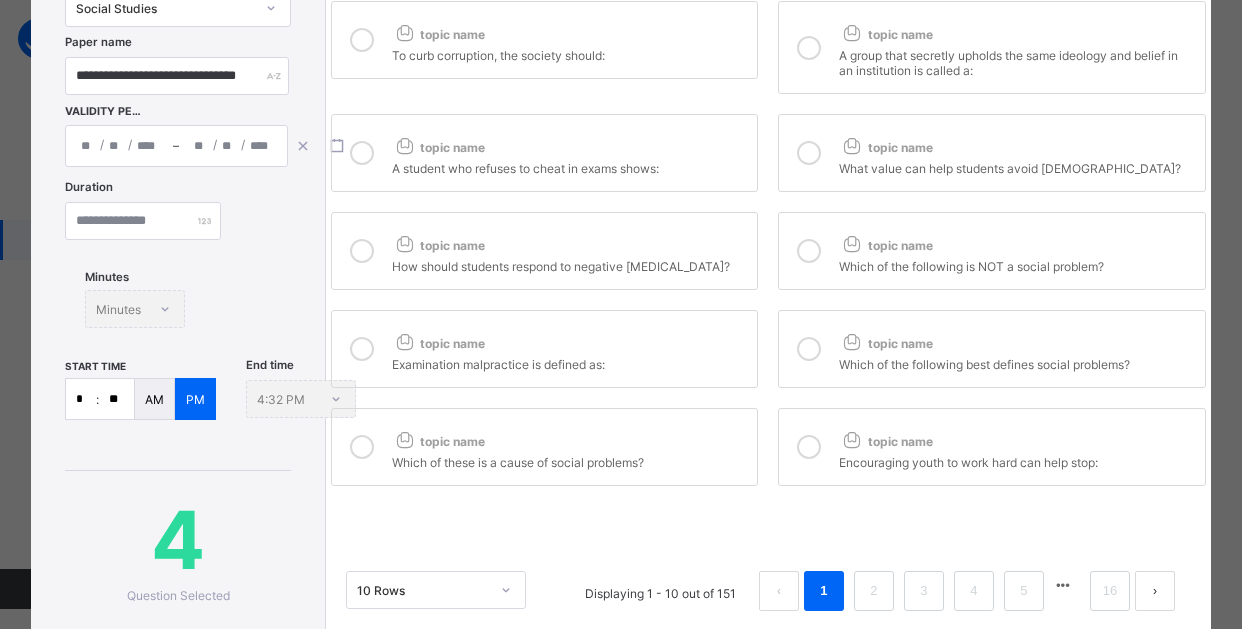scroll, scrollTop: 200, scrollLeft: 0, axis: vertical 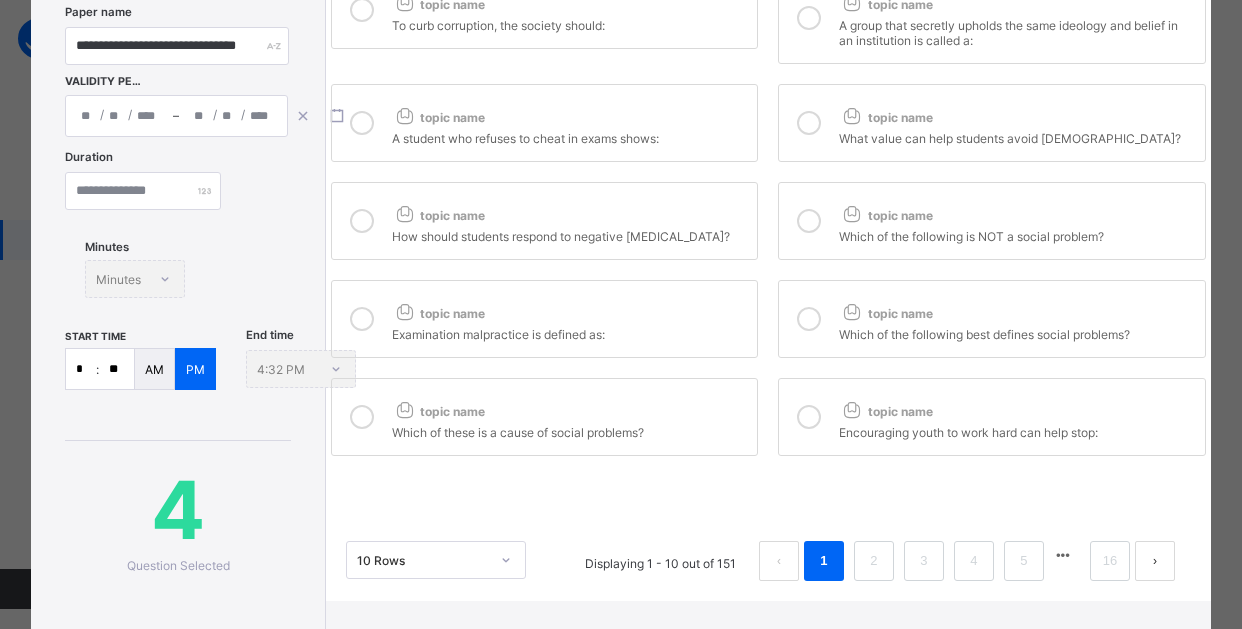 click at bounding box center (362, 417) 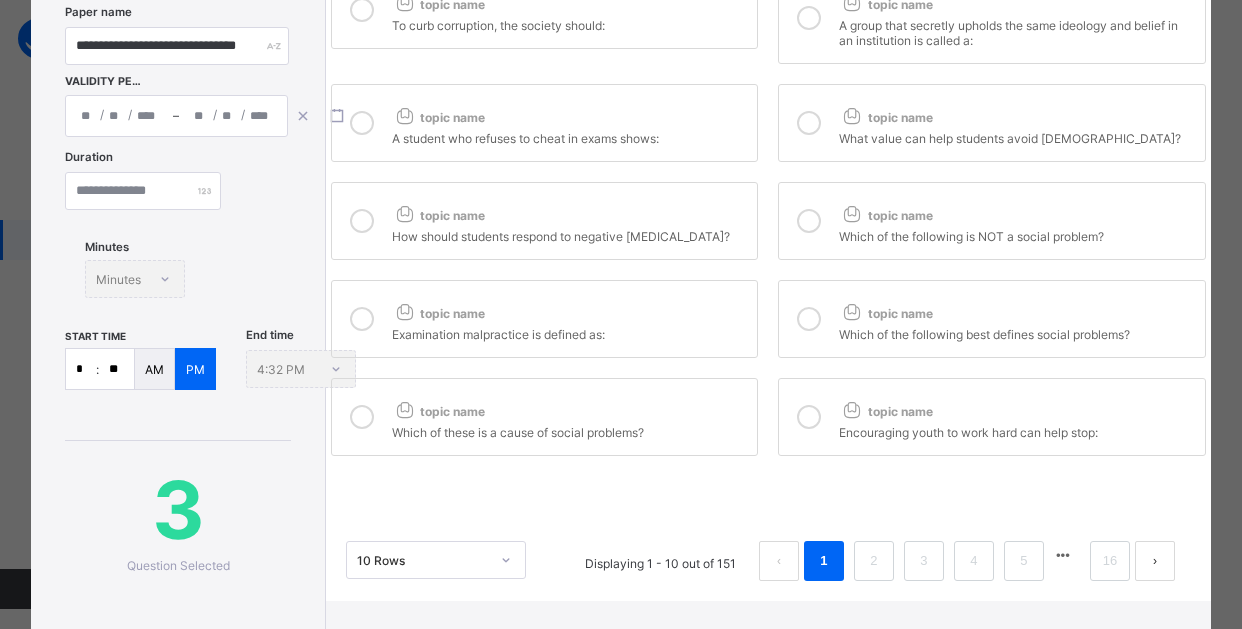 click at bounding box center [809, 417] 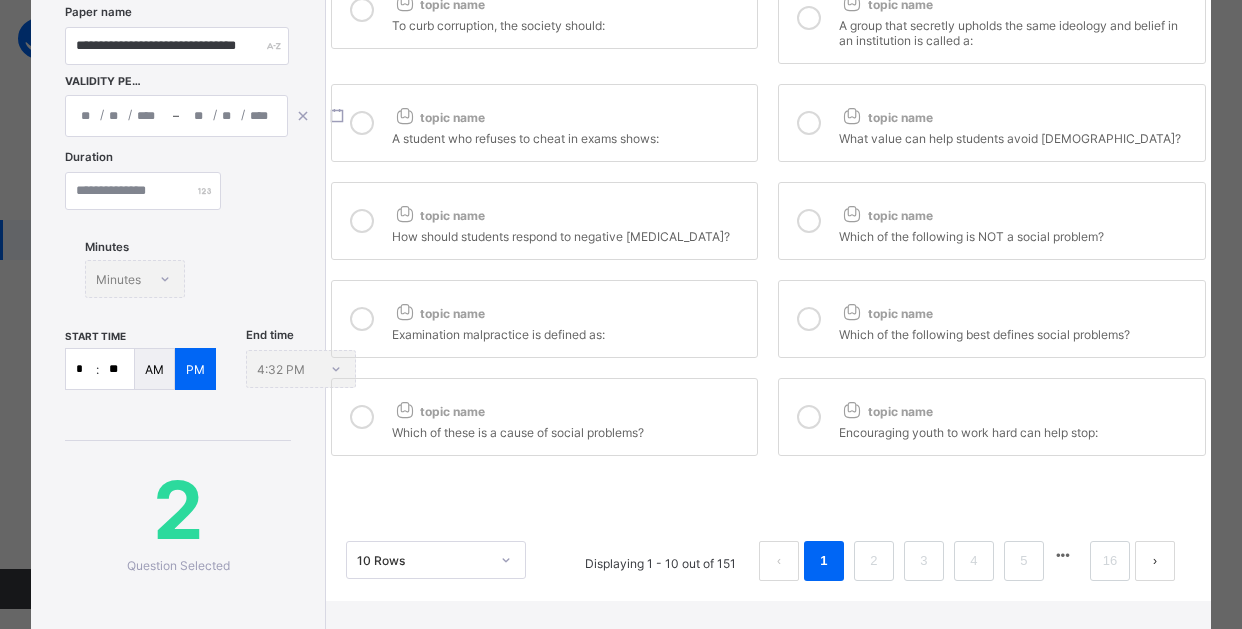 drag, startPoint x: 806, startPoint y: 316, endPoint x: 816, endPoint y: 227, distance: 89.560036 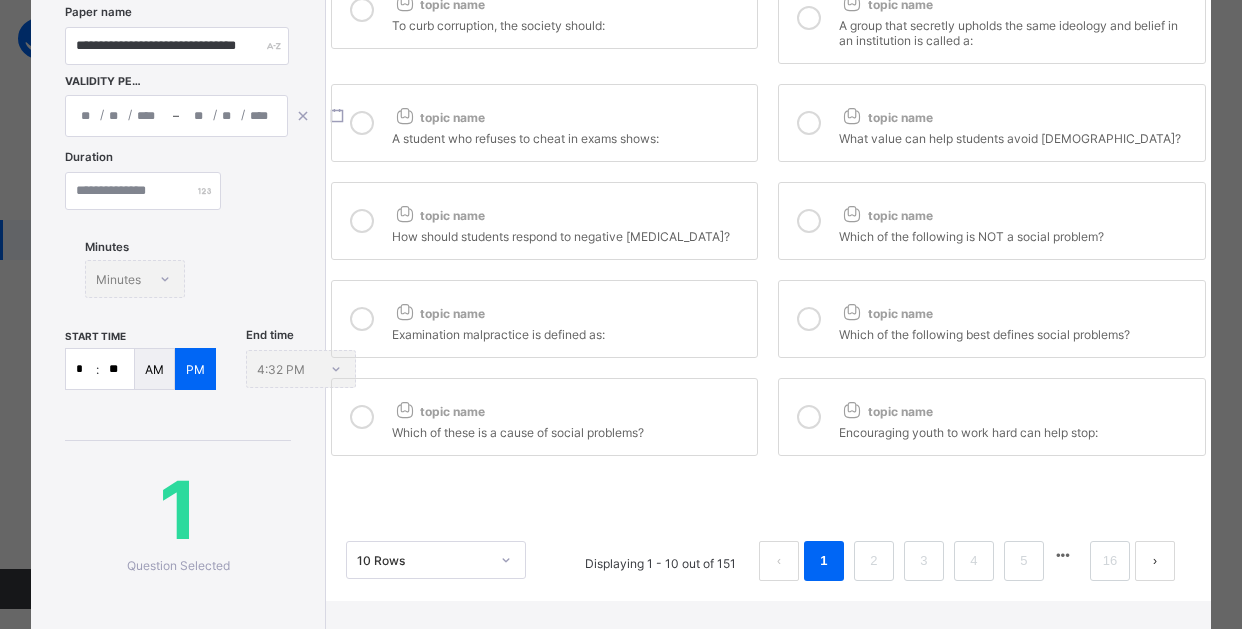 click at bounding box center [809, 221] 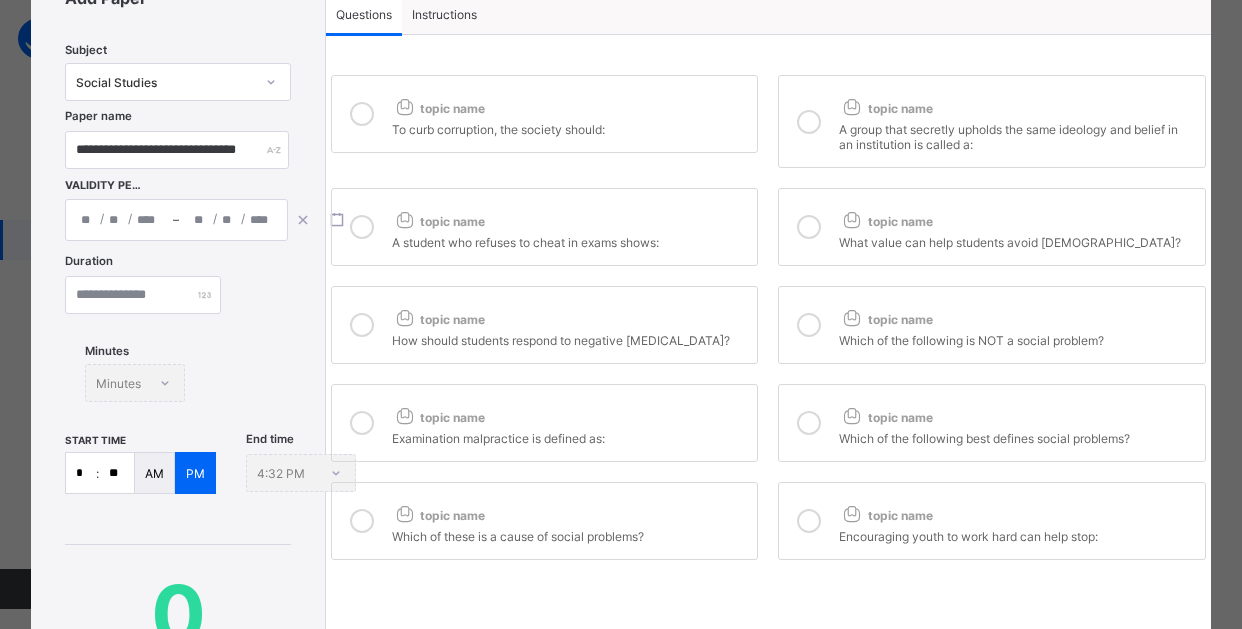 scroll, scrollTop: 0, scrollLeft: 0, axis: both 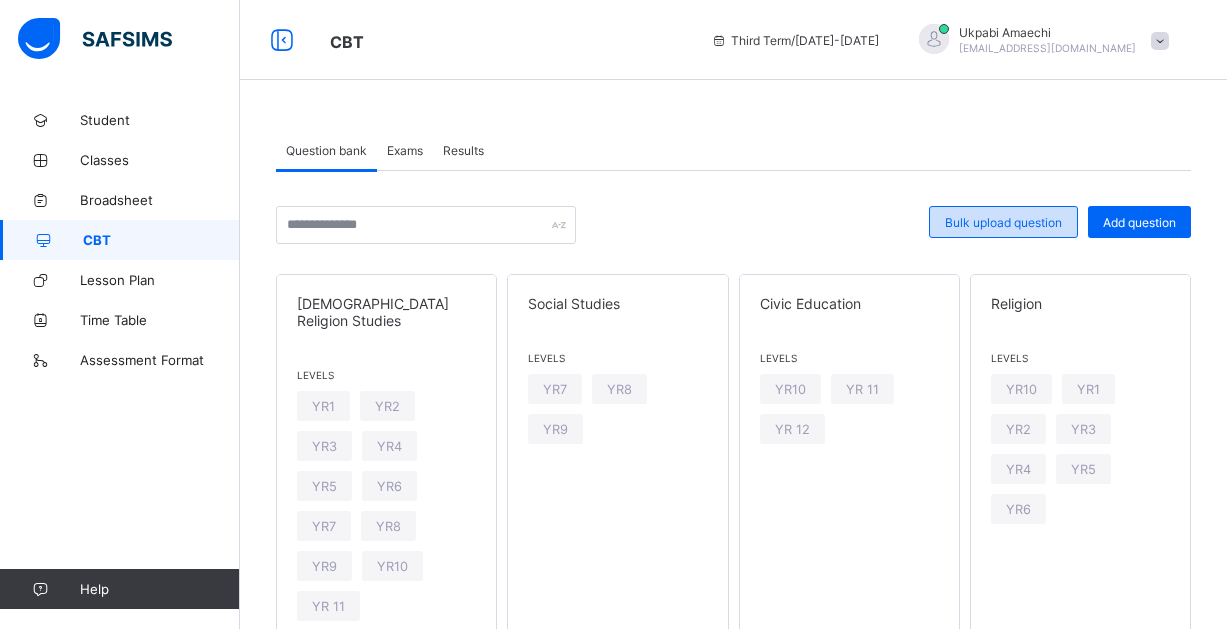 click on "Bulk upload question" at bounding box center [1003, 222] 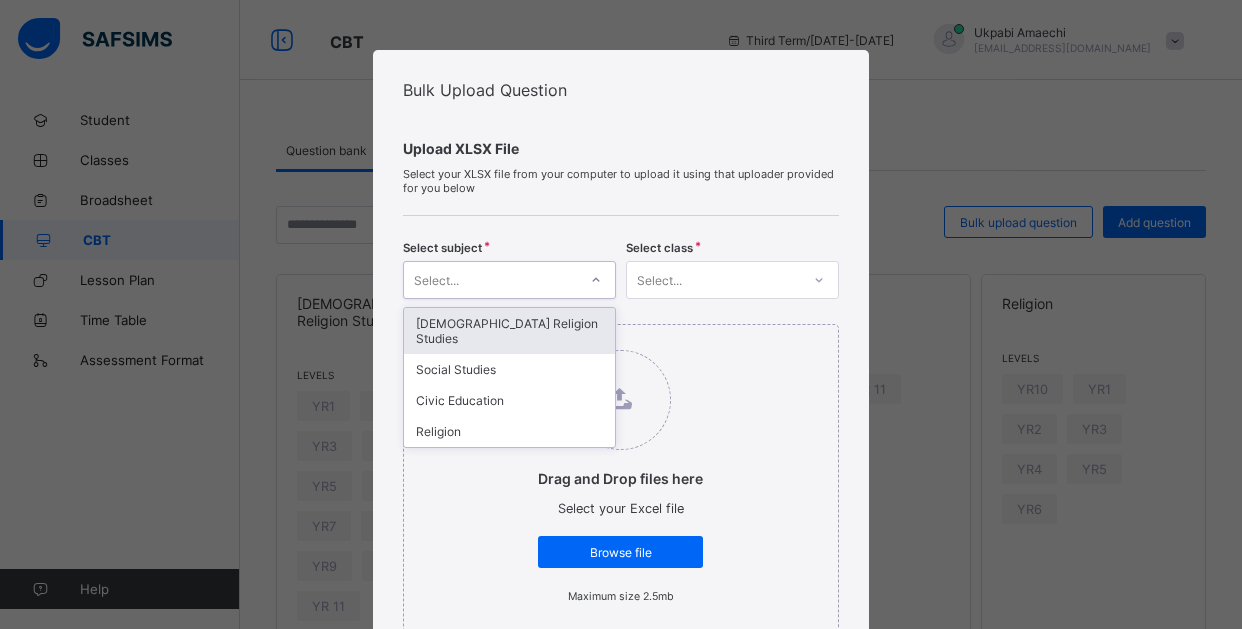 click 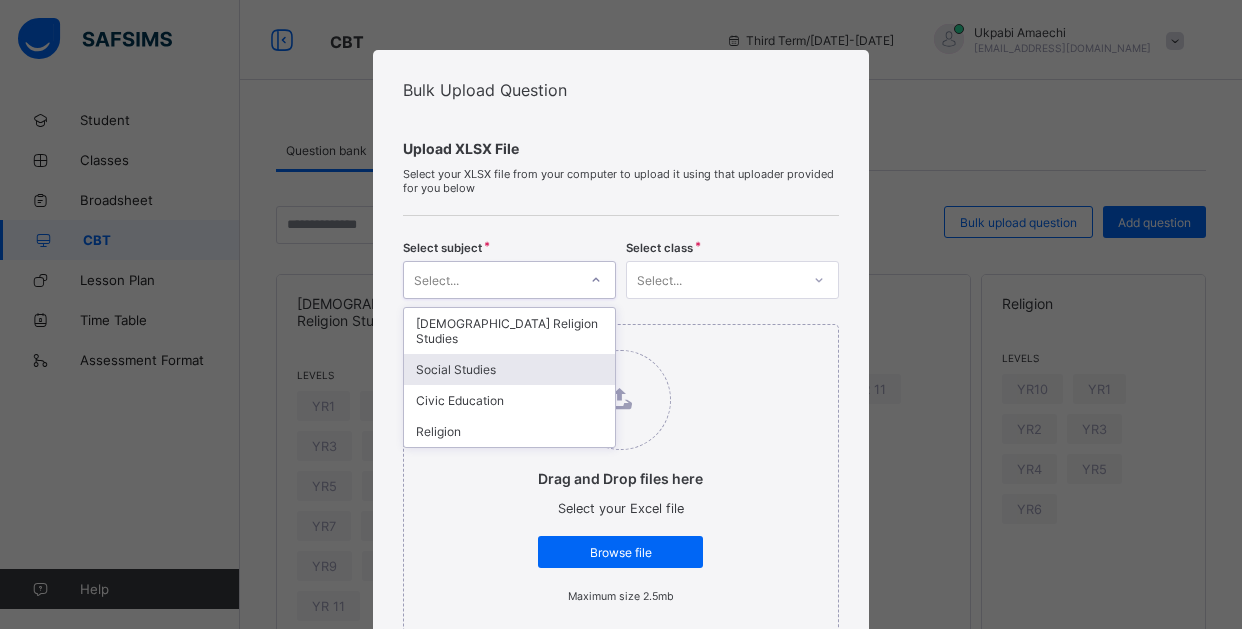 click on "Social Studies" at bounding box center (509, 369) 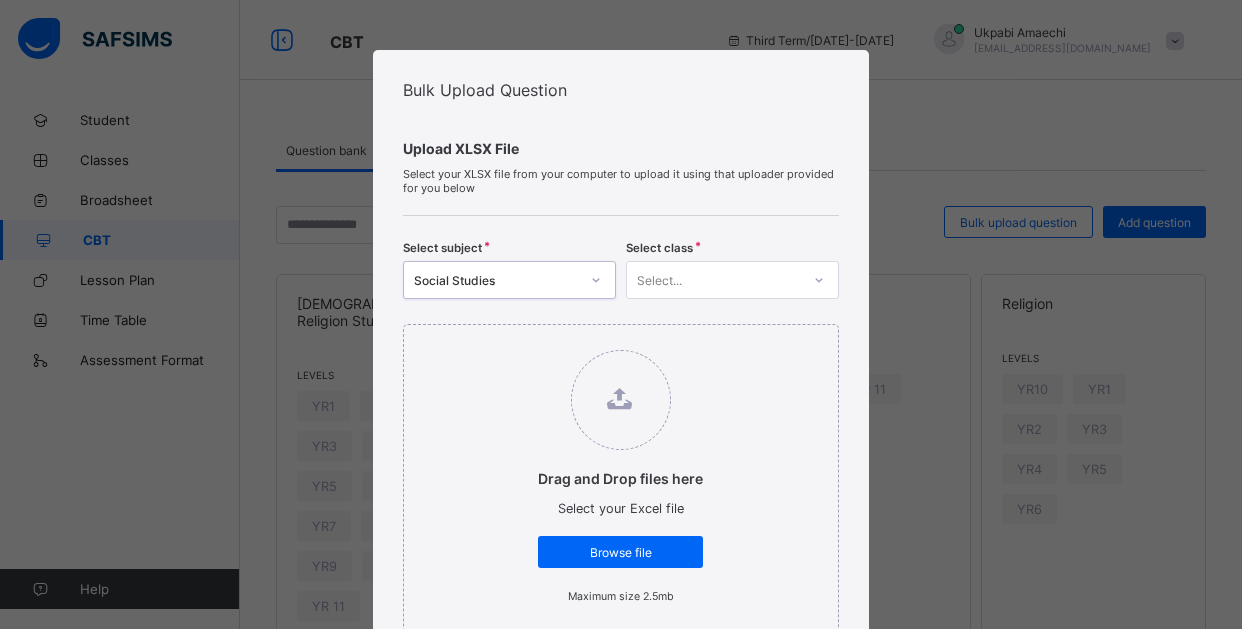 click 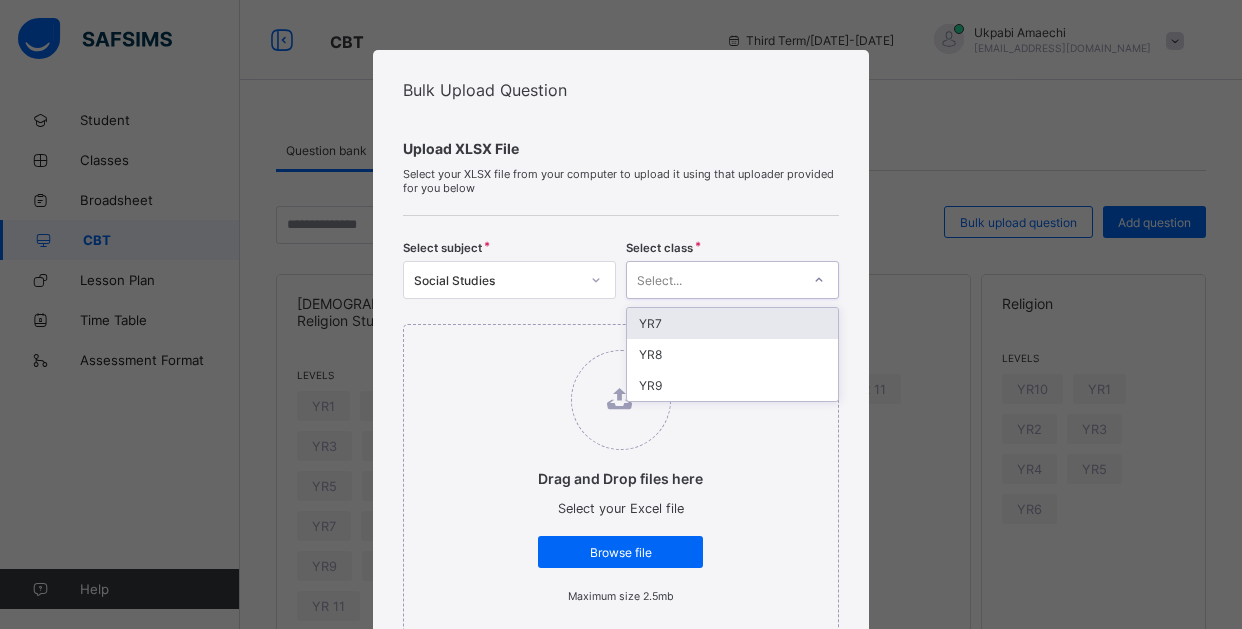 click 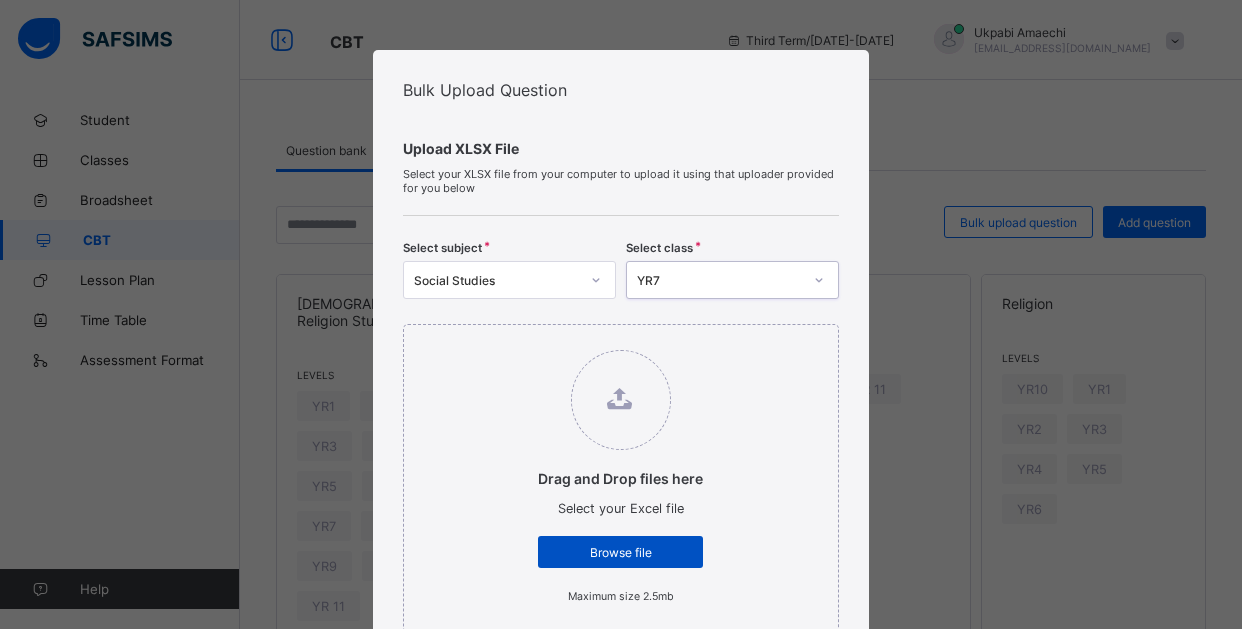 click on "Browse file" at bounding box center [620, 552] 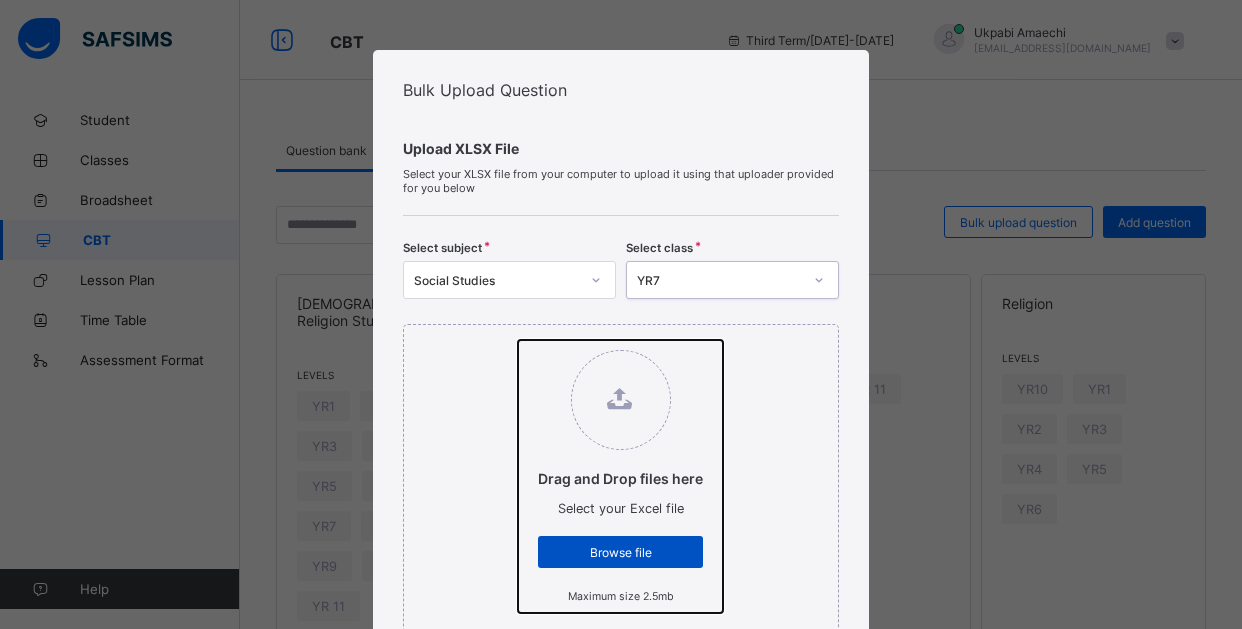 click on "Drag and Drop files here Select your Excel file Browse file Maximum size 2.5mb" at bounding box center (518, 340) 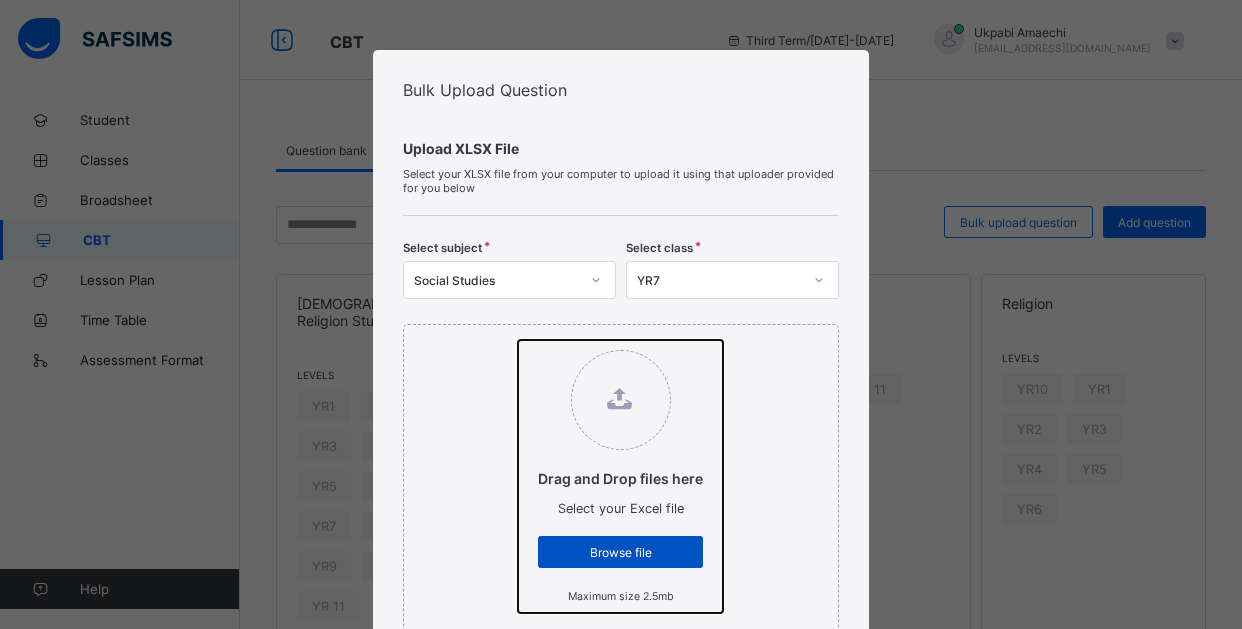 type on "**********" 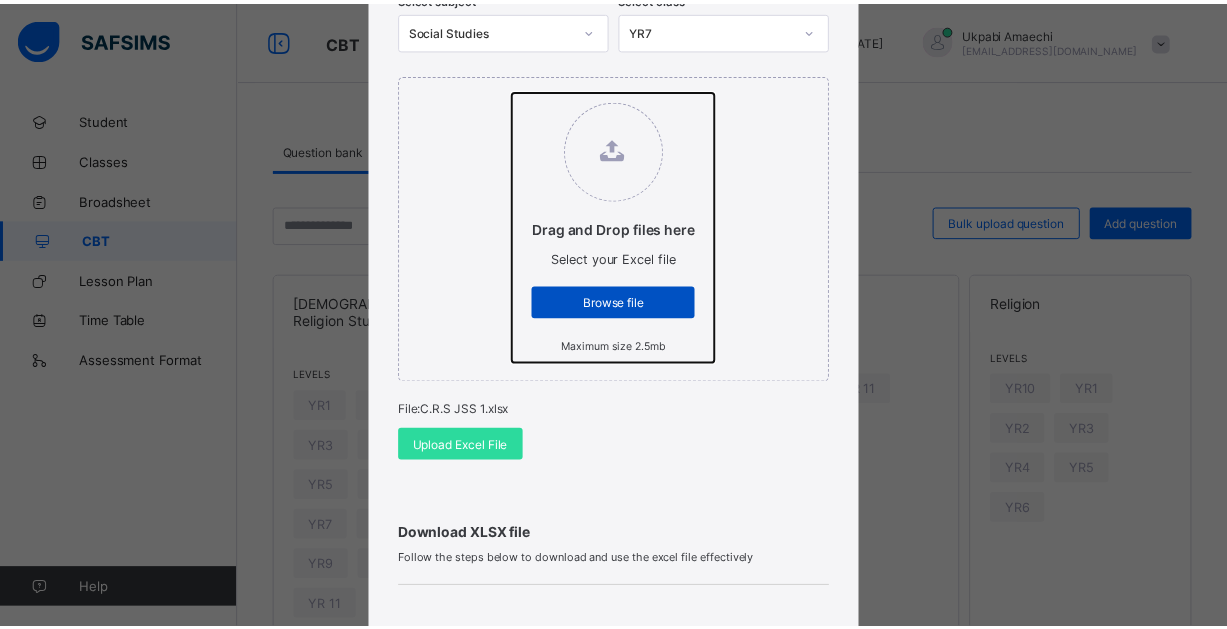 scroll, scrollTop: 300, scrollLeft: 0, axis: vertical 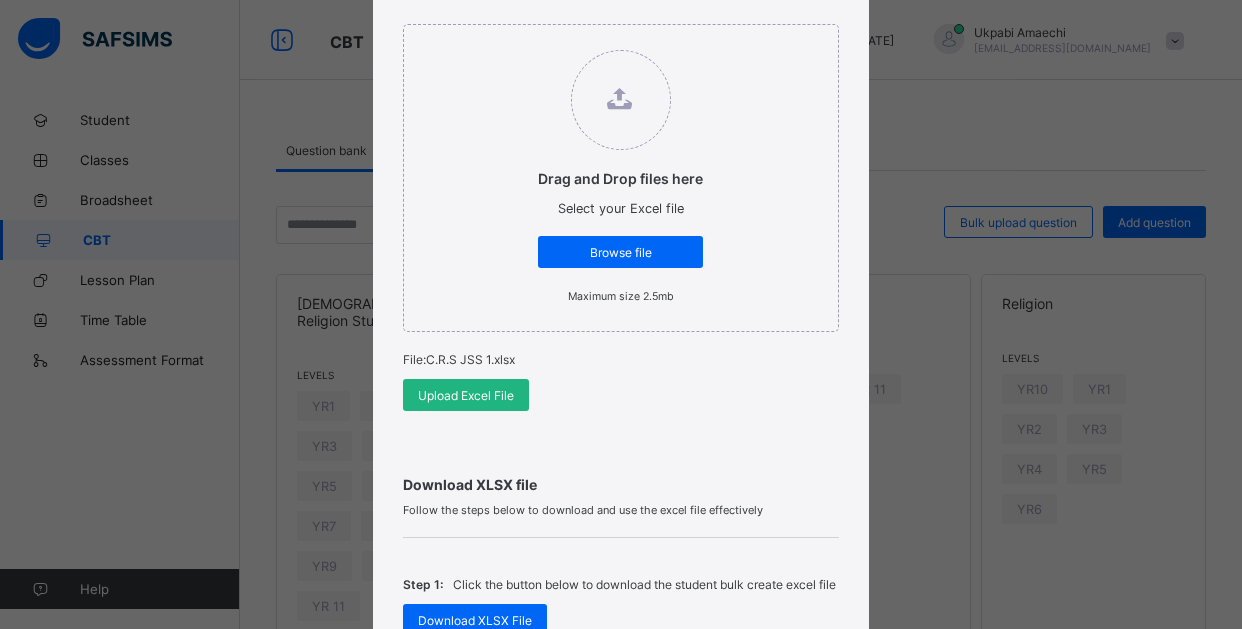 click on "Upload Excel File" at bounding box center (466, 395) 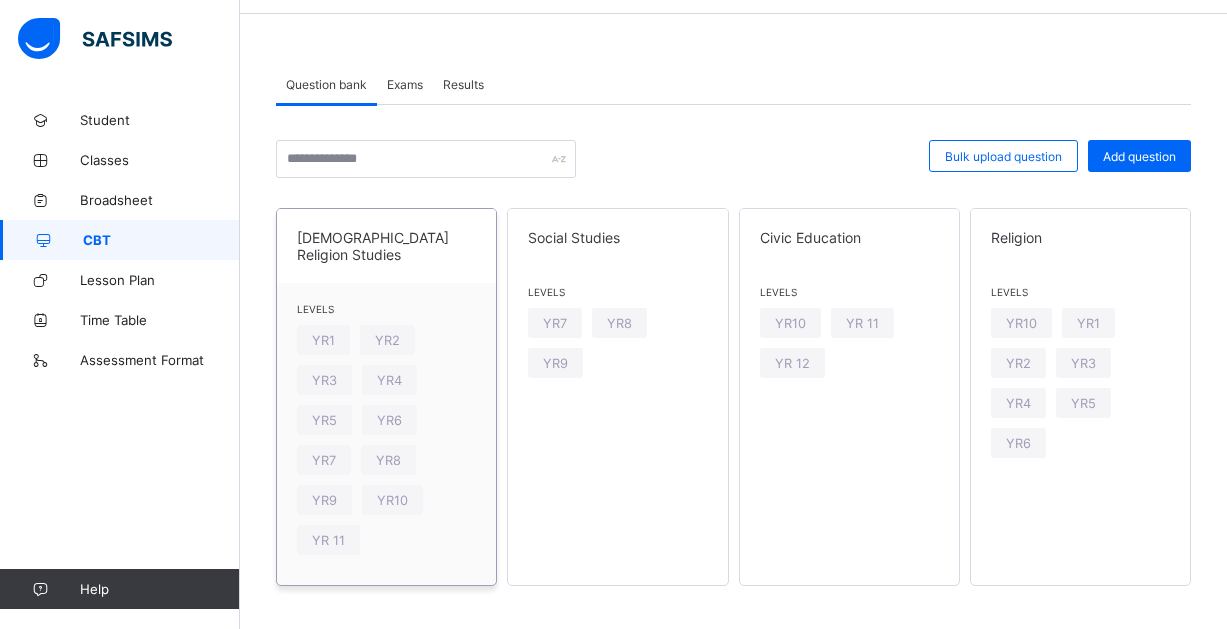 scroll, scrollTop: 0, scrollLeft: 0, axis: both 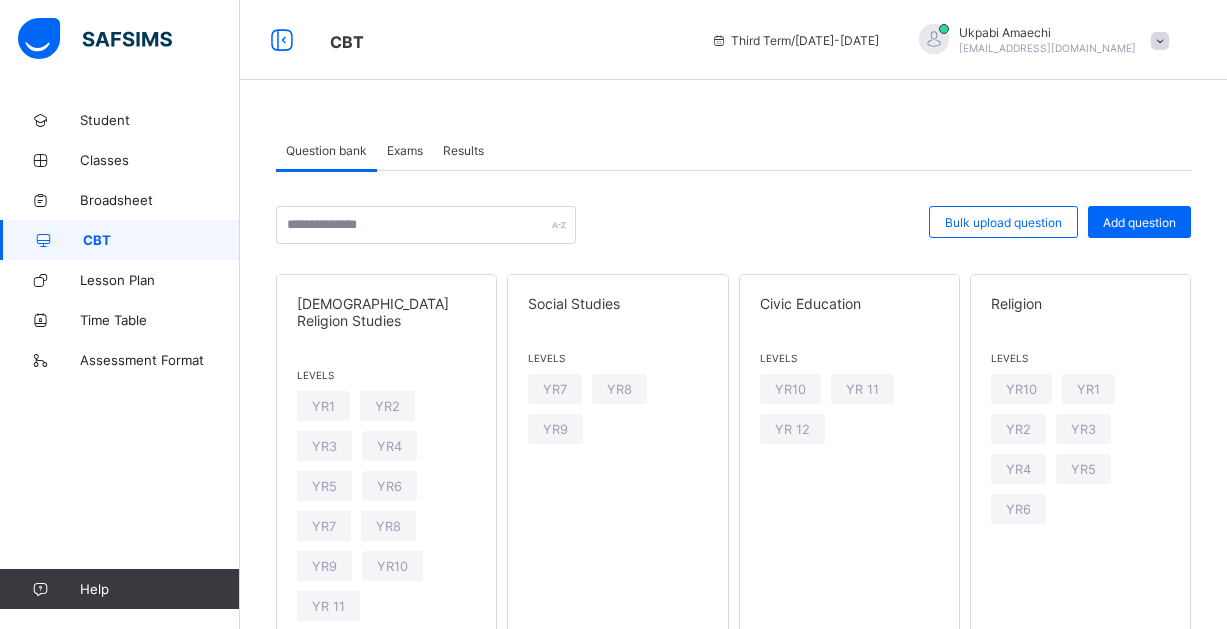 click on "Exams" at bounding box center [405, 150] 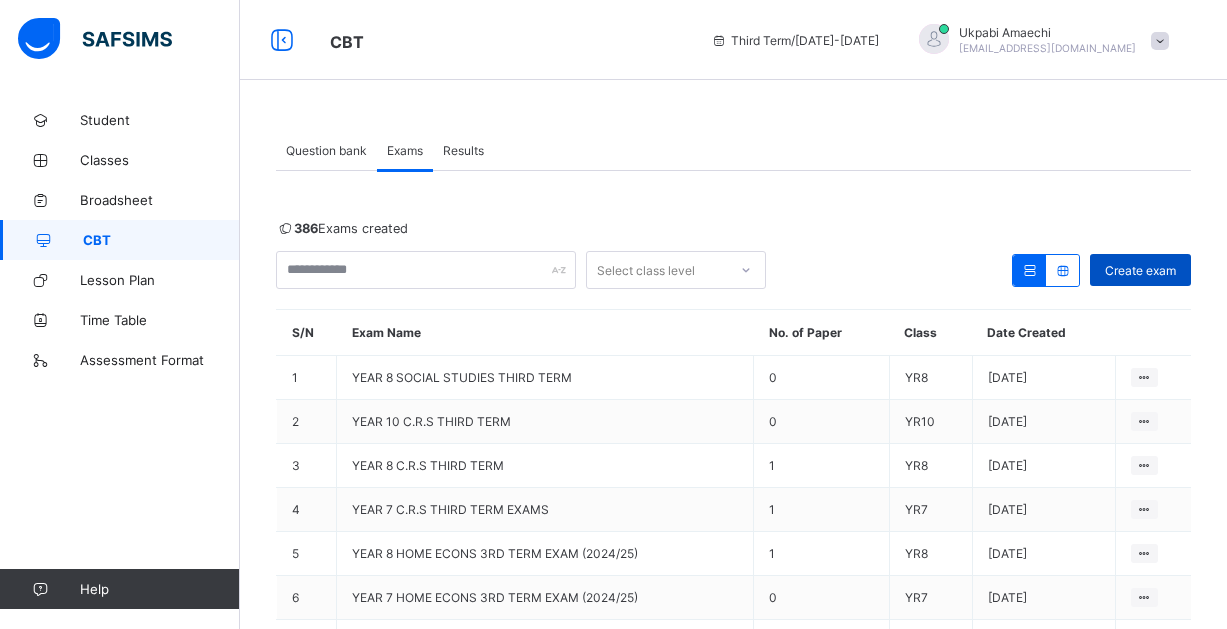 click on "Create exam" at bounding box center [1140, 270] 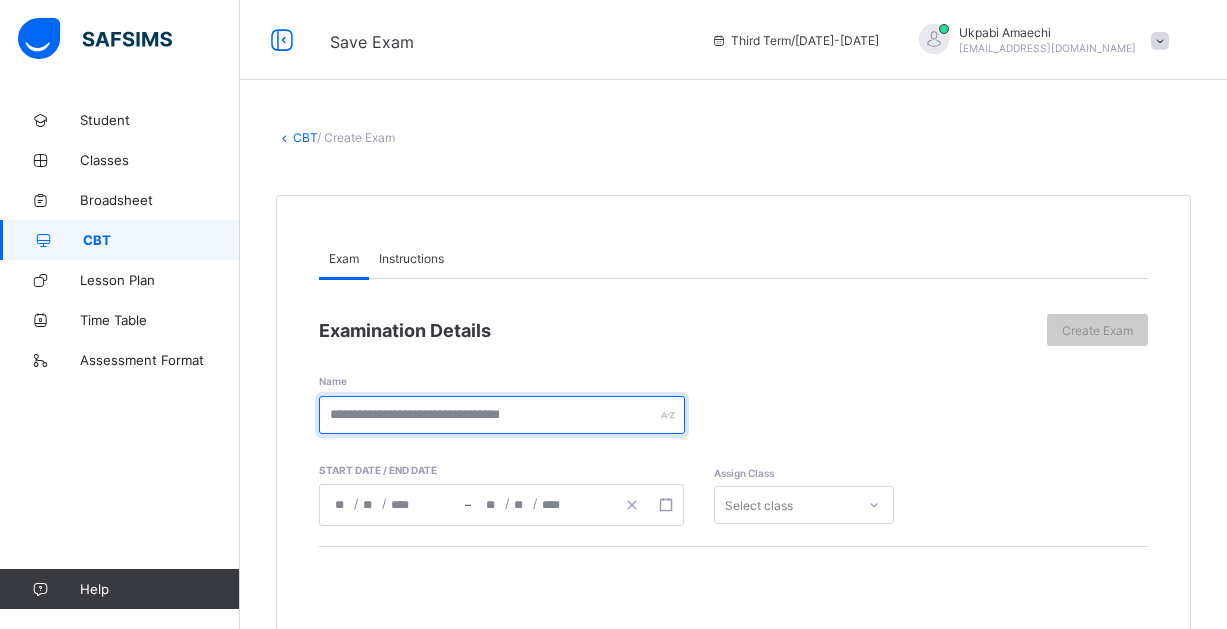 click at bounding box center [502, 415] 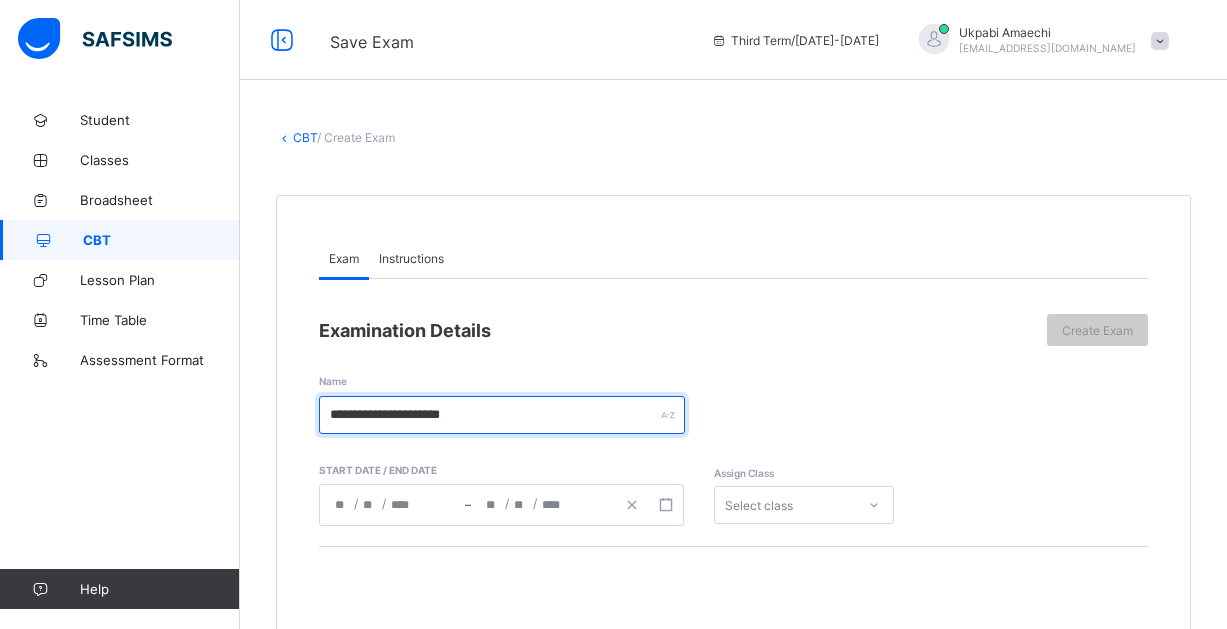 type on "**********" 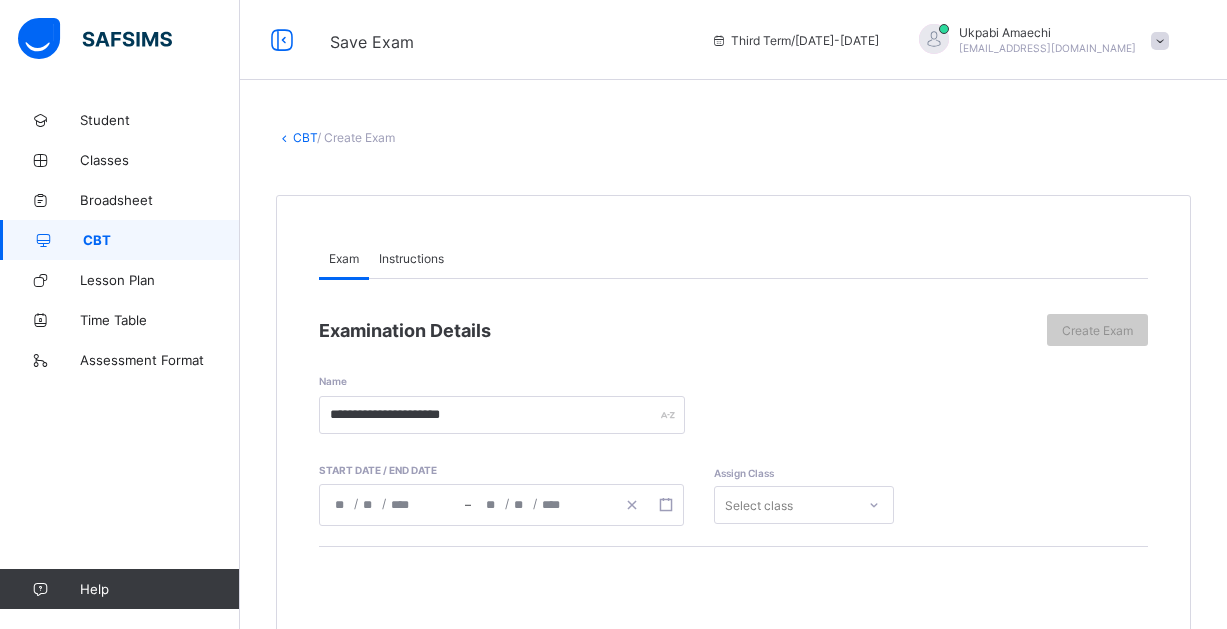 click on "/ /" at bounding box center (392, 505) 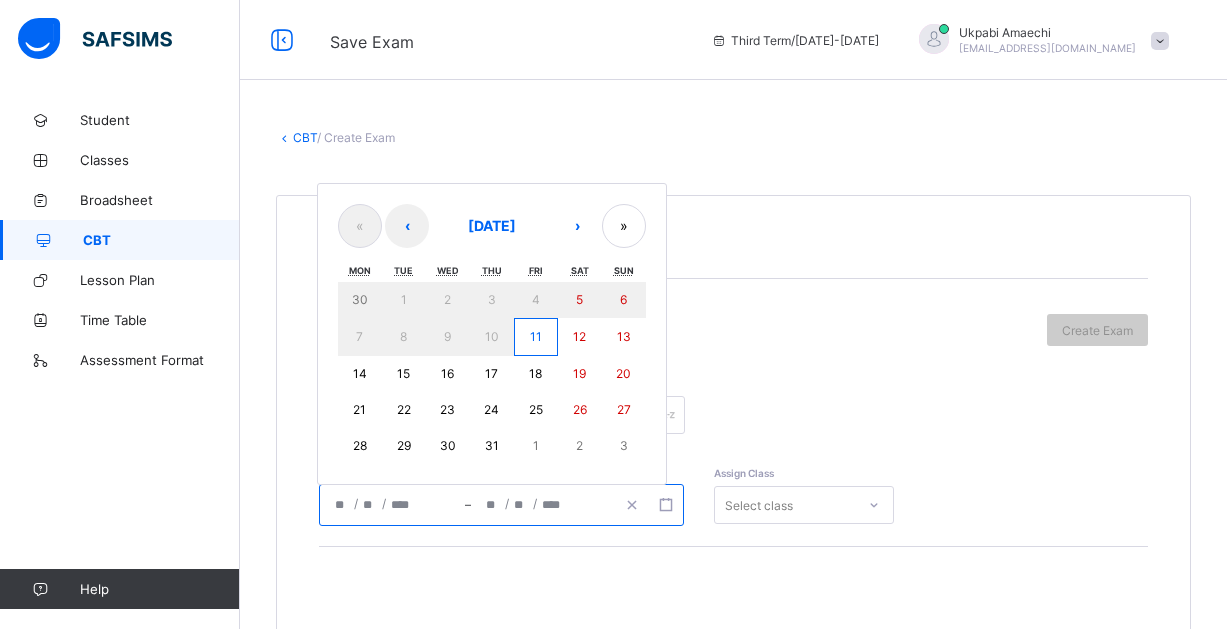 click on "21" at bounding box center [359, 409] 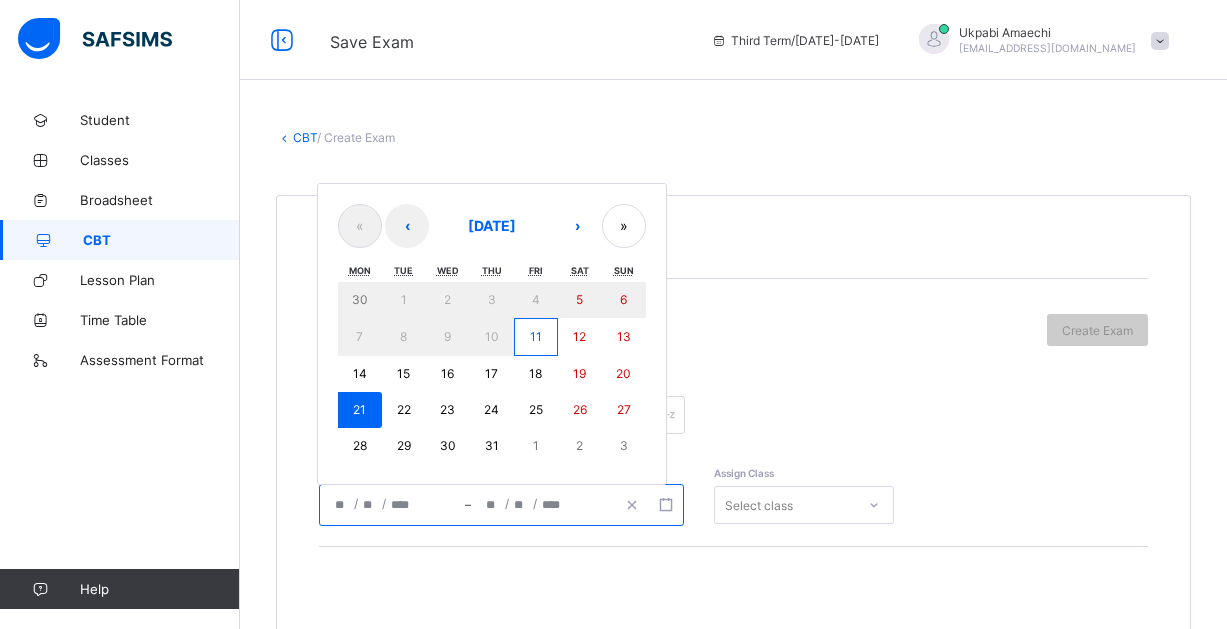 click on "**********" at bounding box center [733, 390] 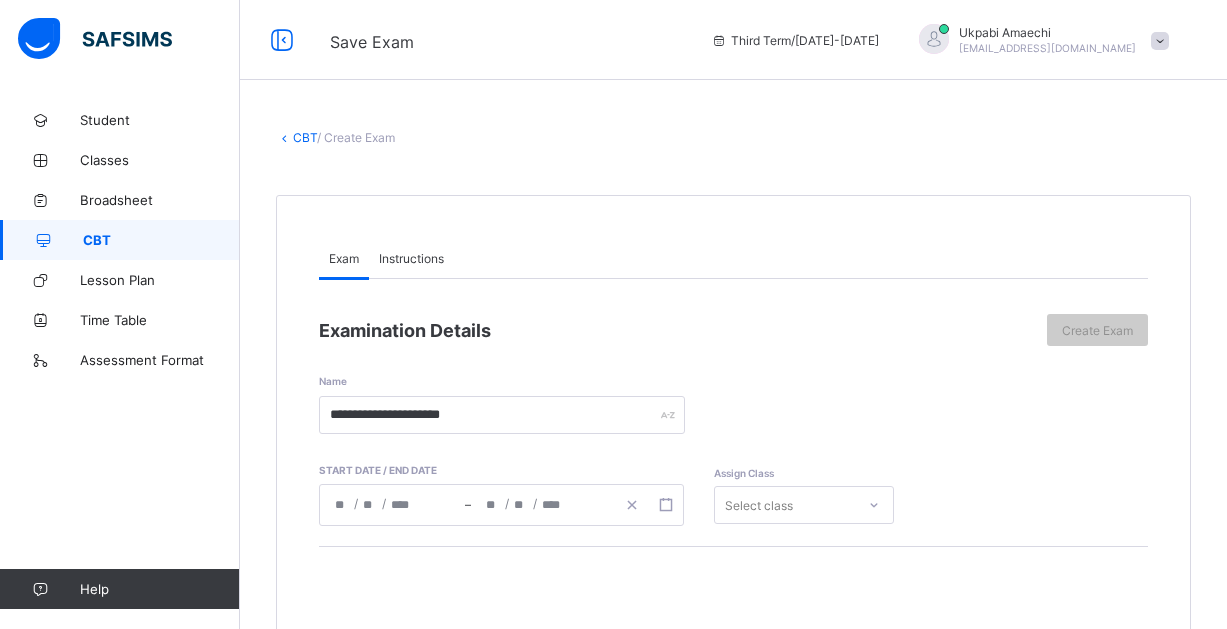 click on "/ /" at bounding box center (392, 505) 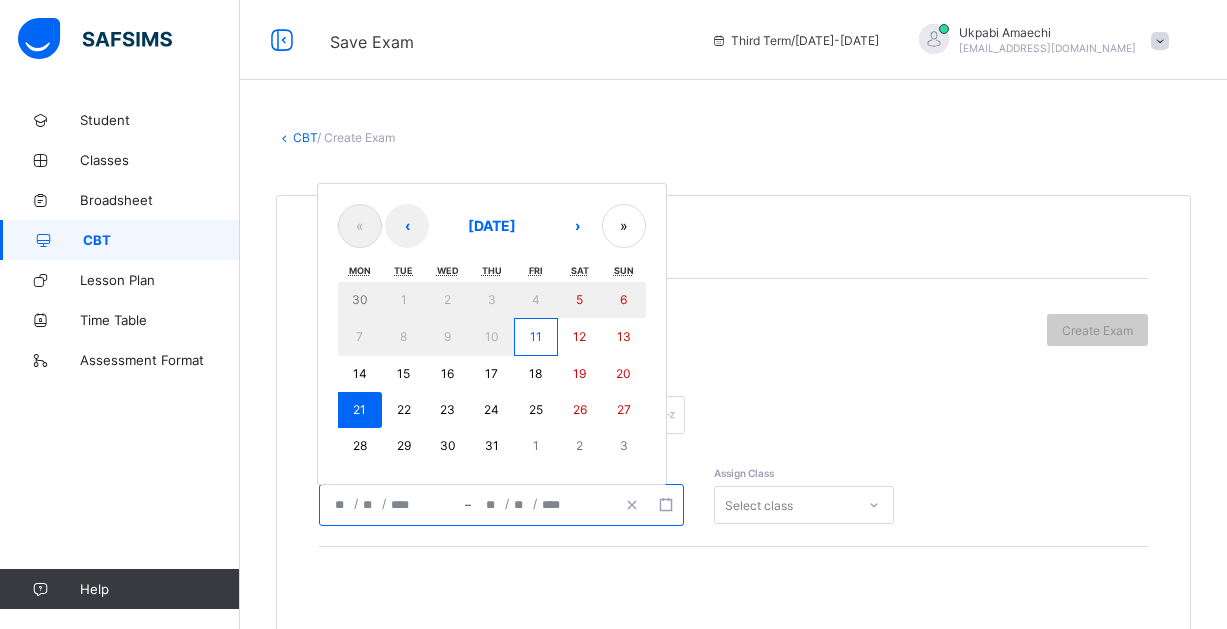 click on "21" at bounding box center (359, 409) 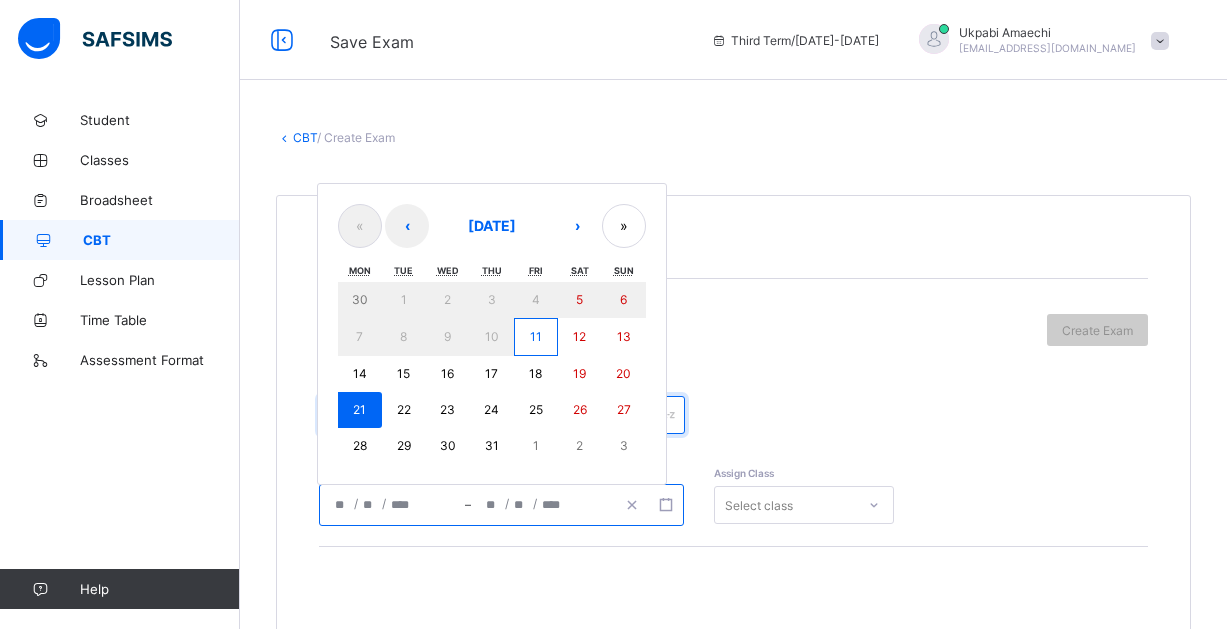 click on "**********" at bounding box center [502, 415] 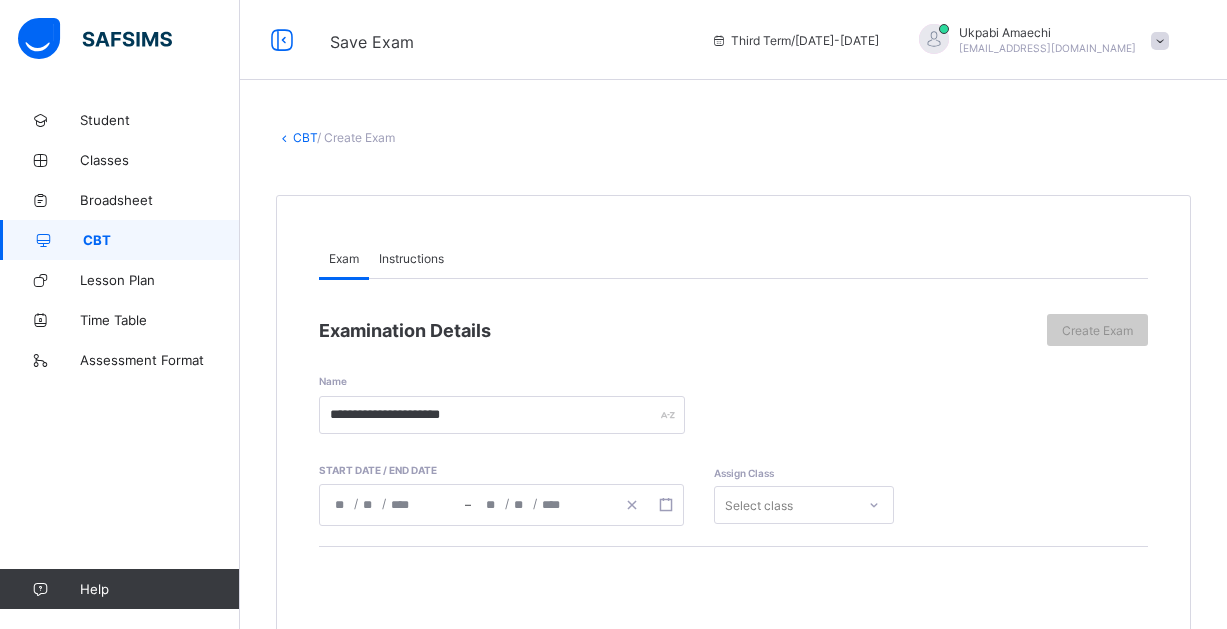click on "Select class" at bounding box center (804, 505) 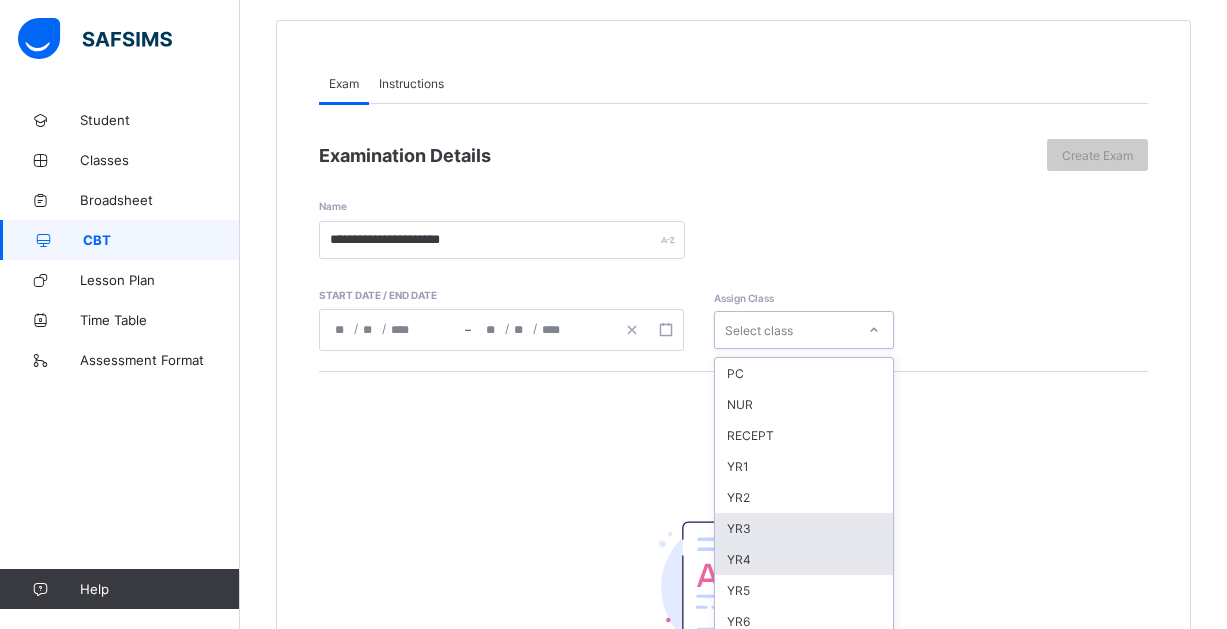 scroll, scrollTop: 213, scrollLeft: 0, axis: vertical 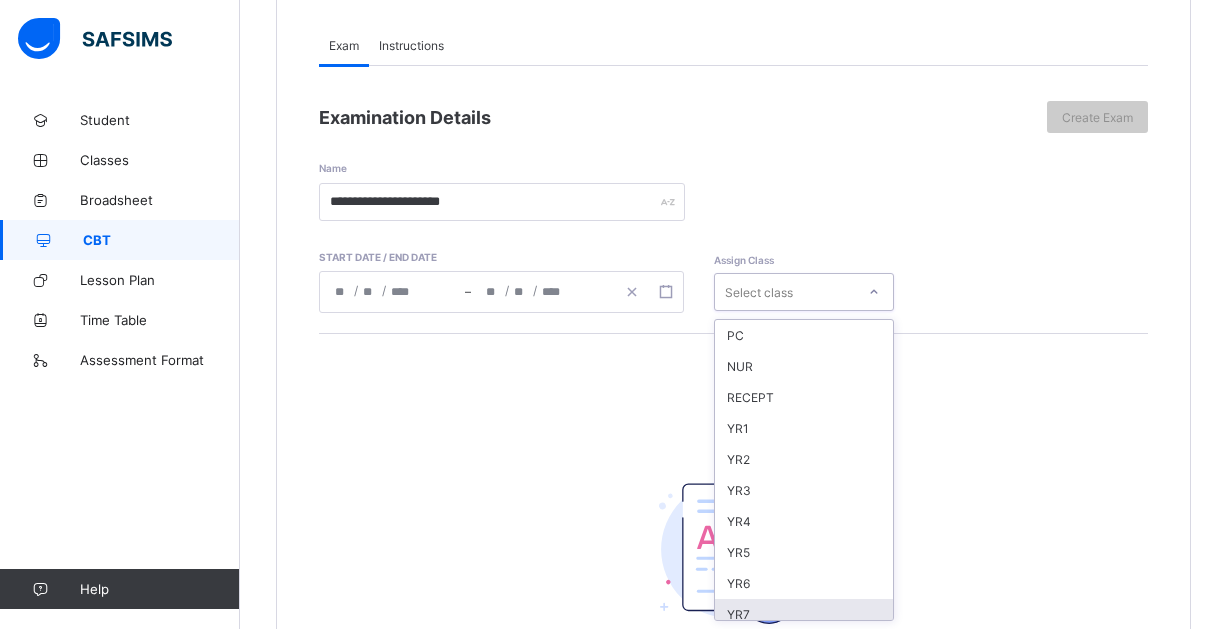 click on "YR7" at bounding box center [804, 614] 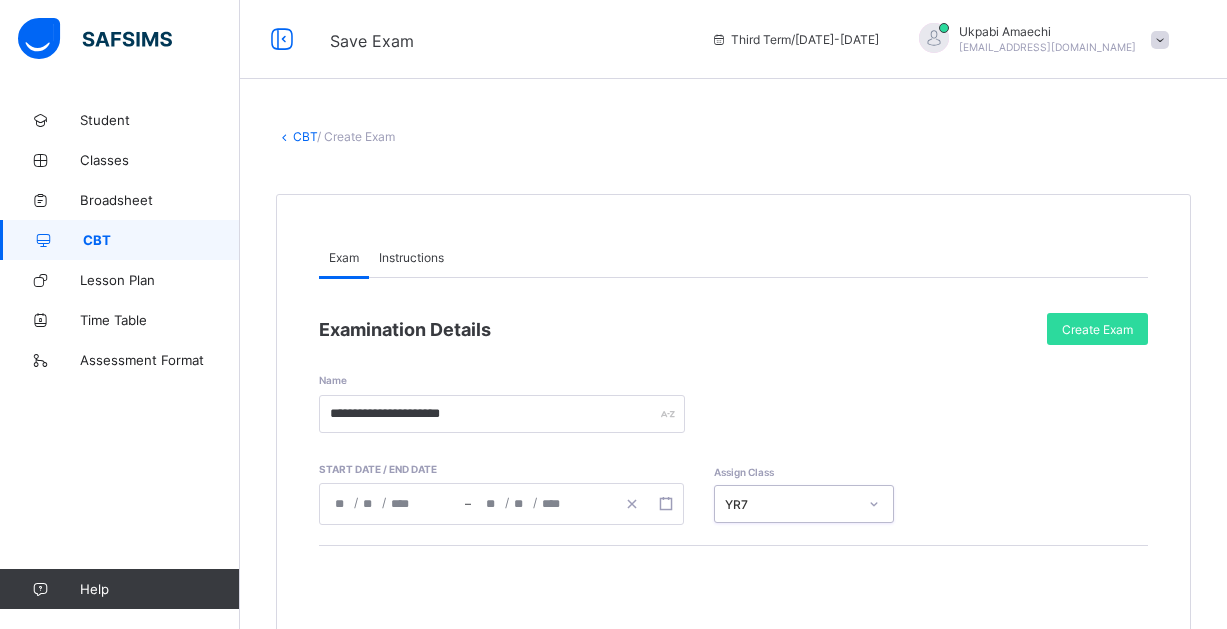 scroll, scrollTop: 0, scrollLeft: 0, axis: both 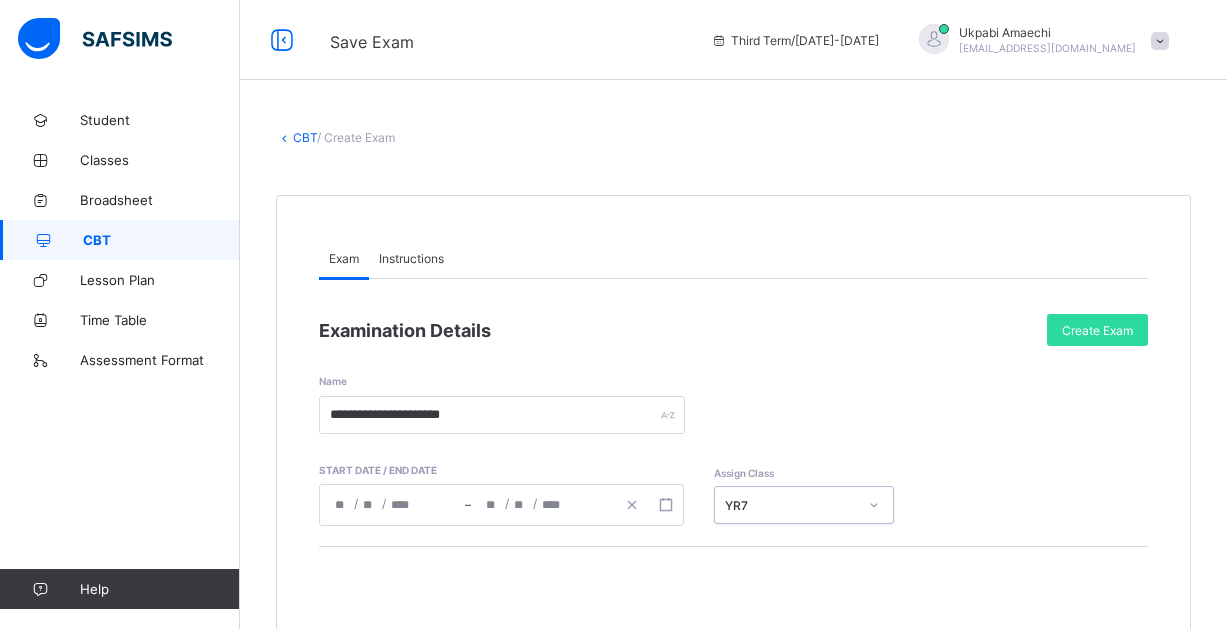 click on "Instructions" at bounding box center [411, 258] 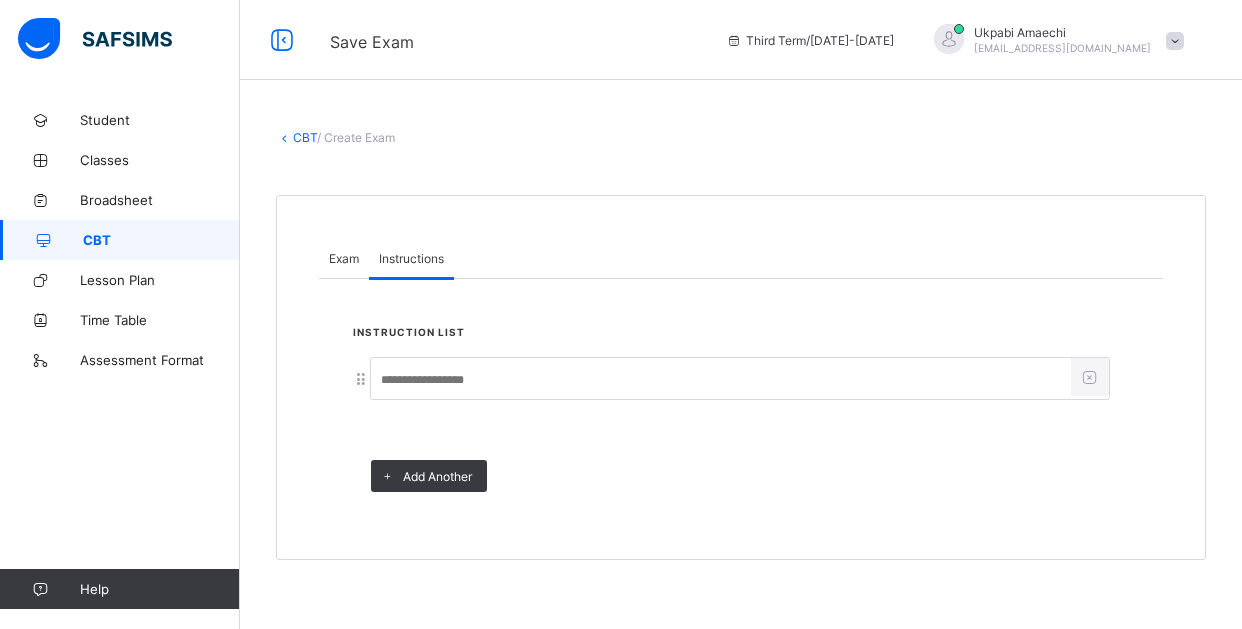 click at bounding box center [721, 380] 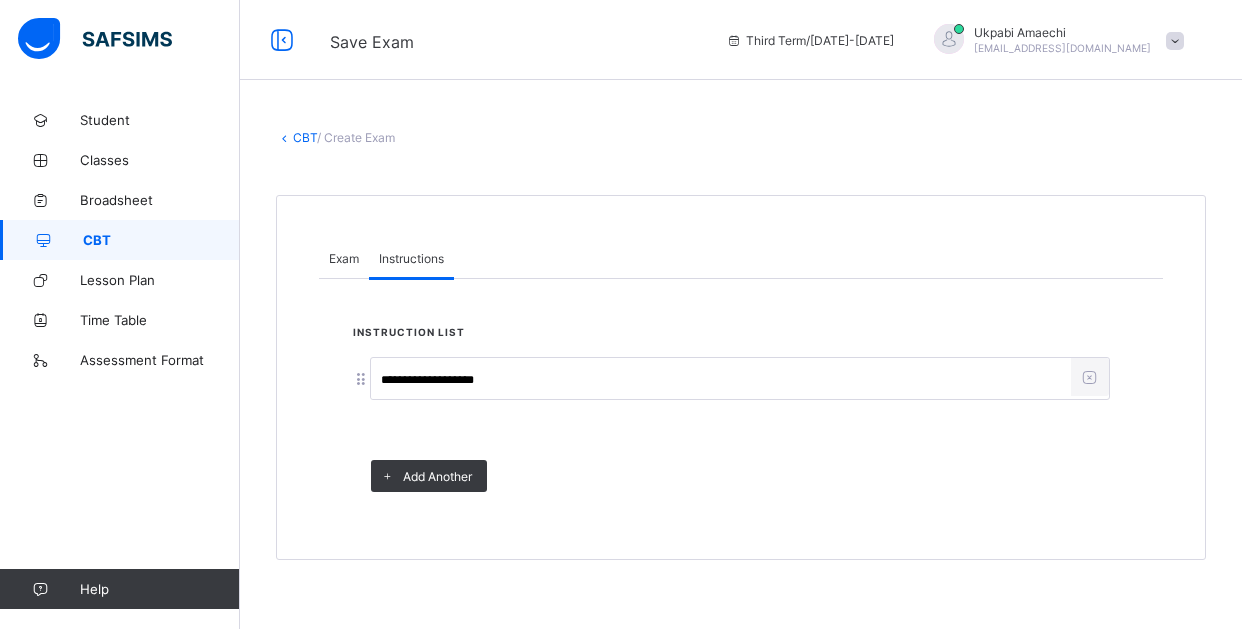 type on "**********" 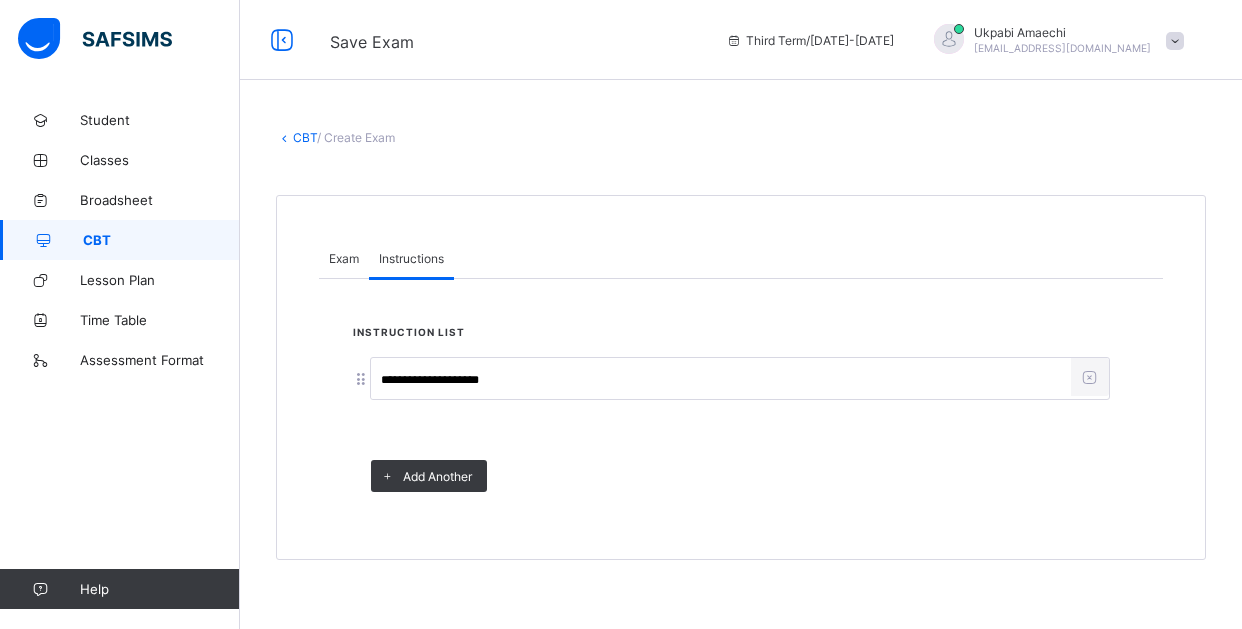 click on "Exam" at bounding box center (344, 258) 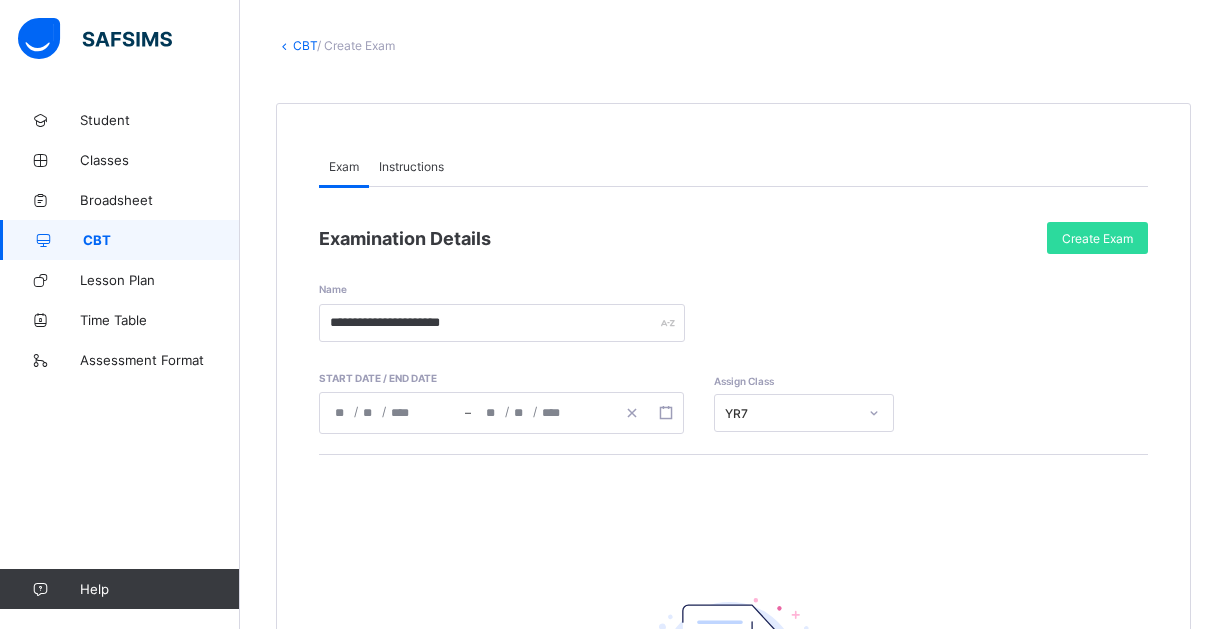 scroll, scrollTop: 89, scrollLeft: 0, axis: vertical 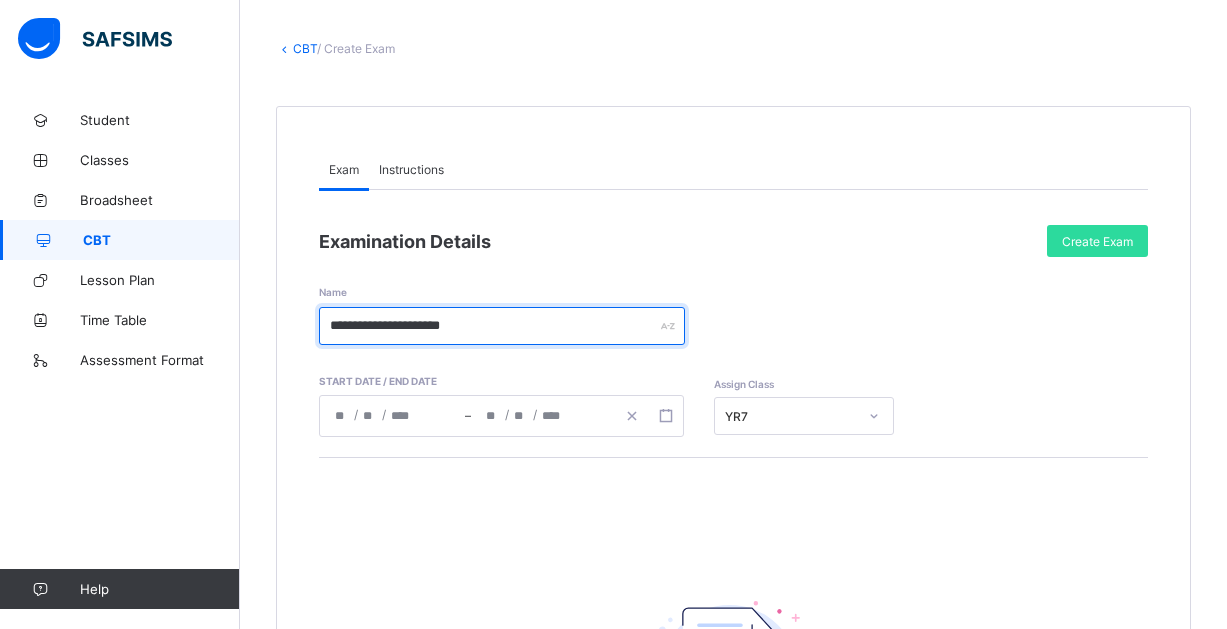 click on "**********" at bounding box center [502, 326] 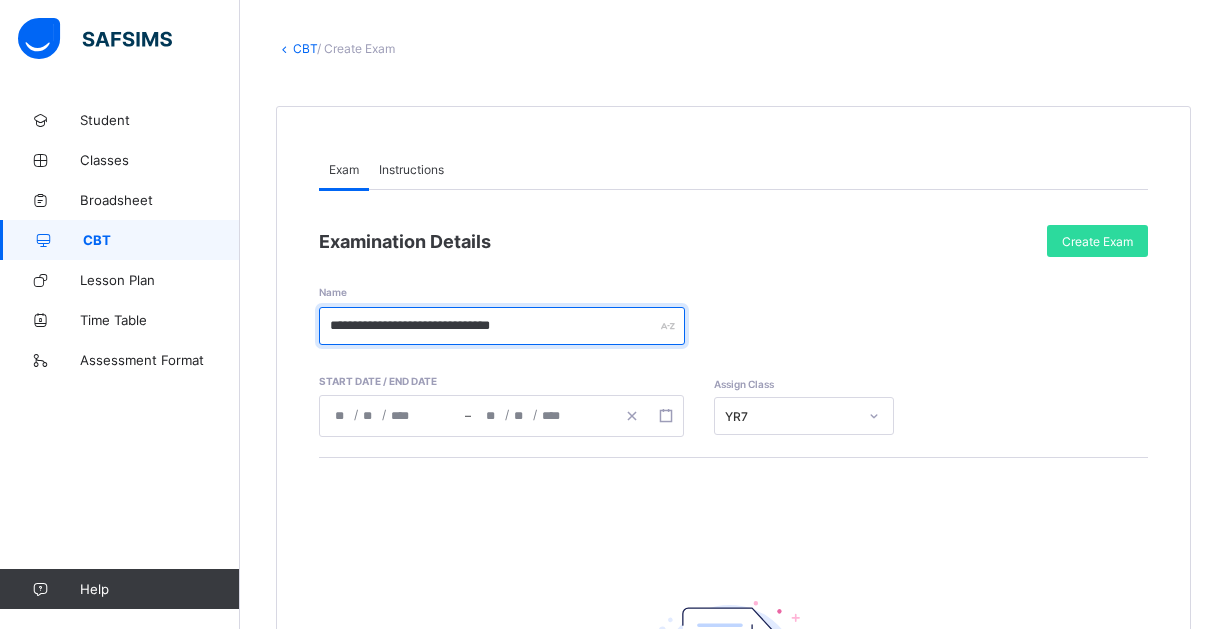 scroll, scrollTop: 0, scrollLeft: 0, axis: both 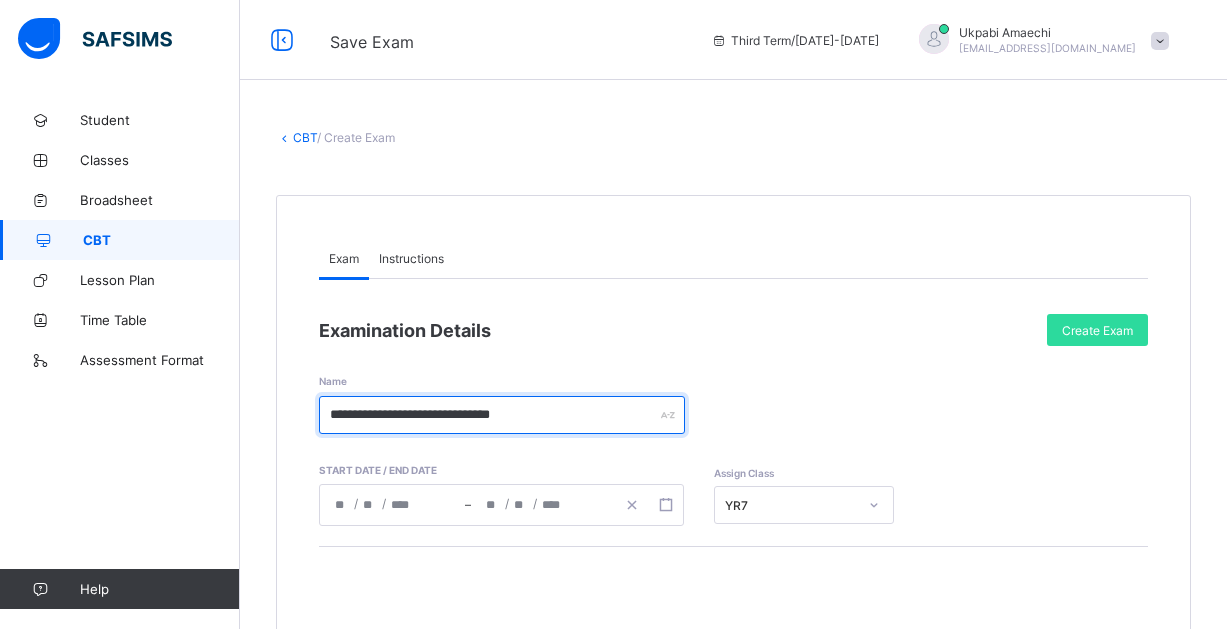 type on "**********" 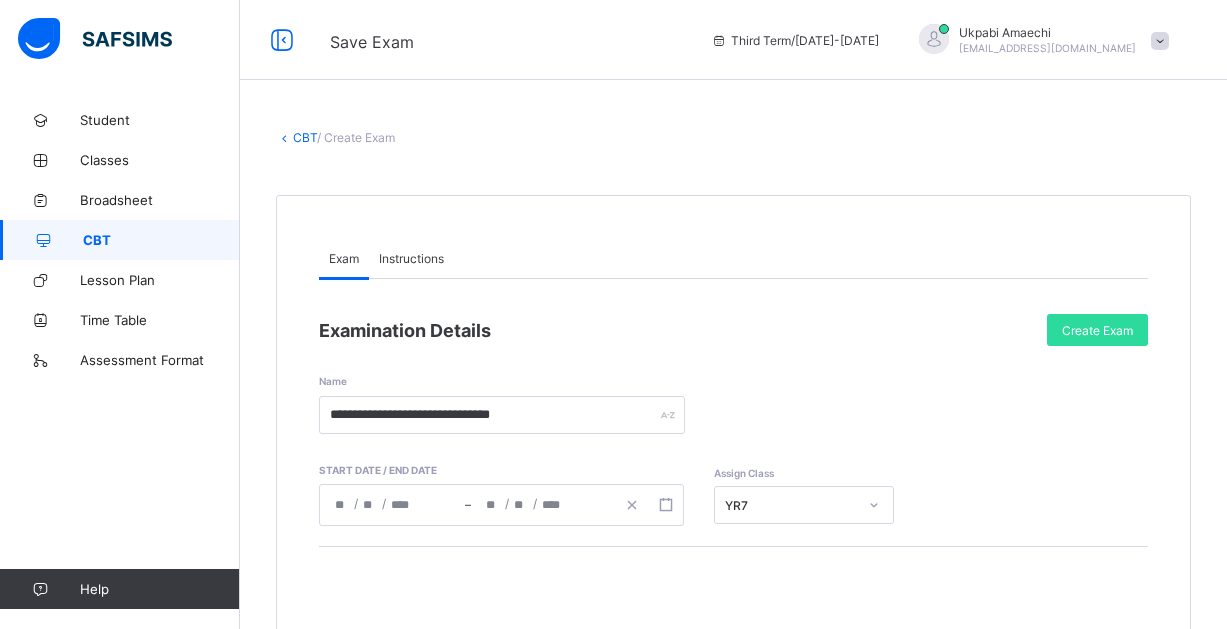 click on "Instructions" at bounding box center (411, 258) 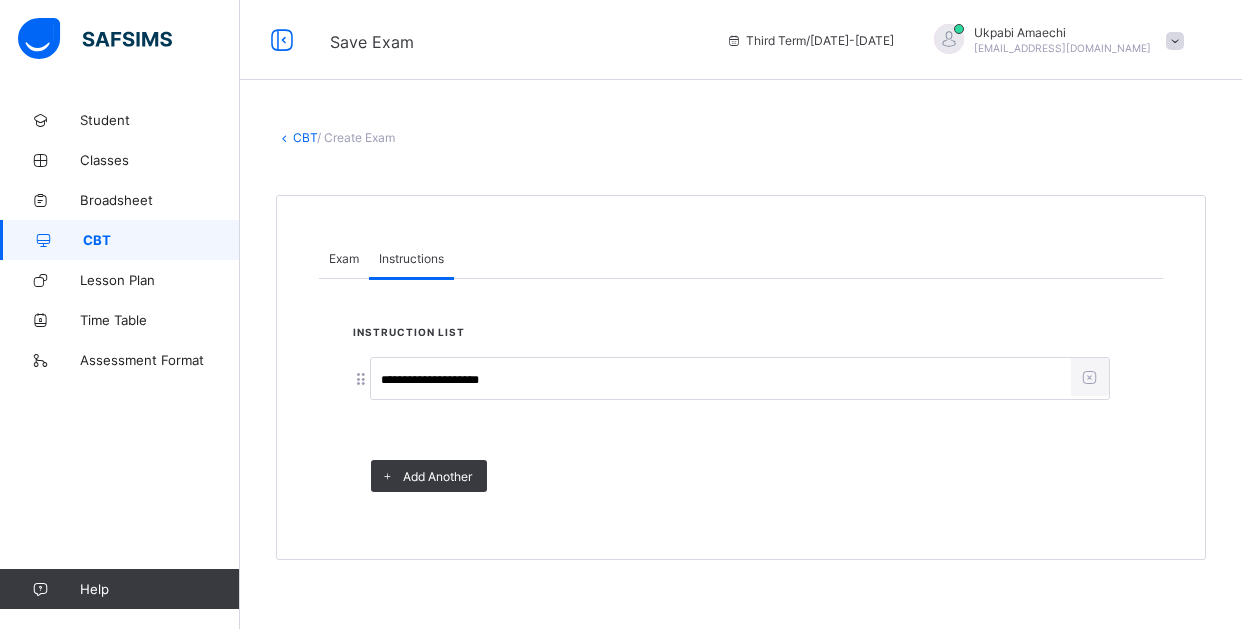 click on "Exam" at bounding box center [344, 258] 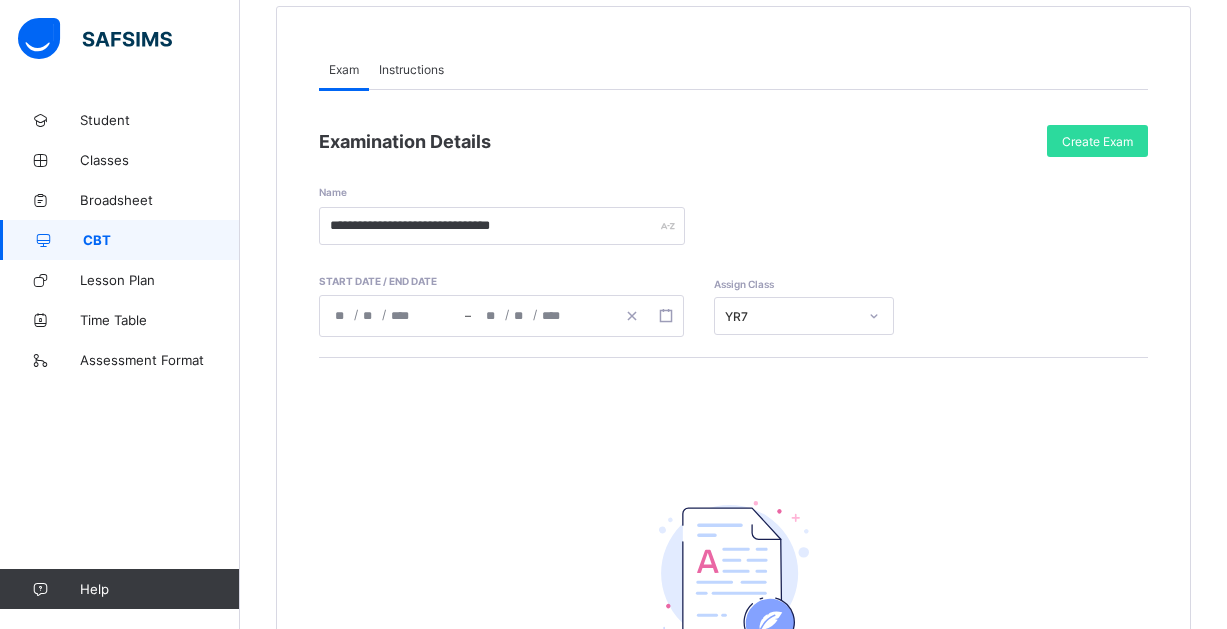 scroll, scrollTop: 0, scrollLeft: 0, axis: both 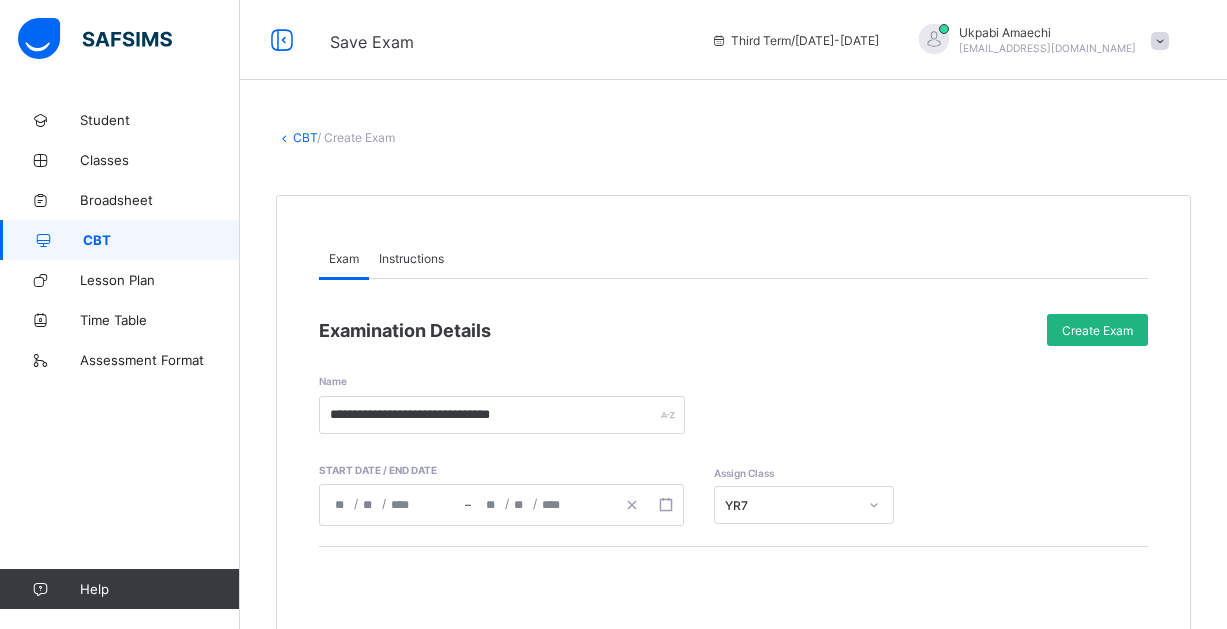 click on "Create Exam" at bounding box center [1097, 330] 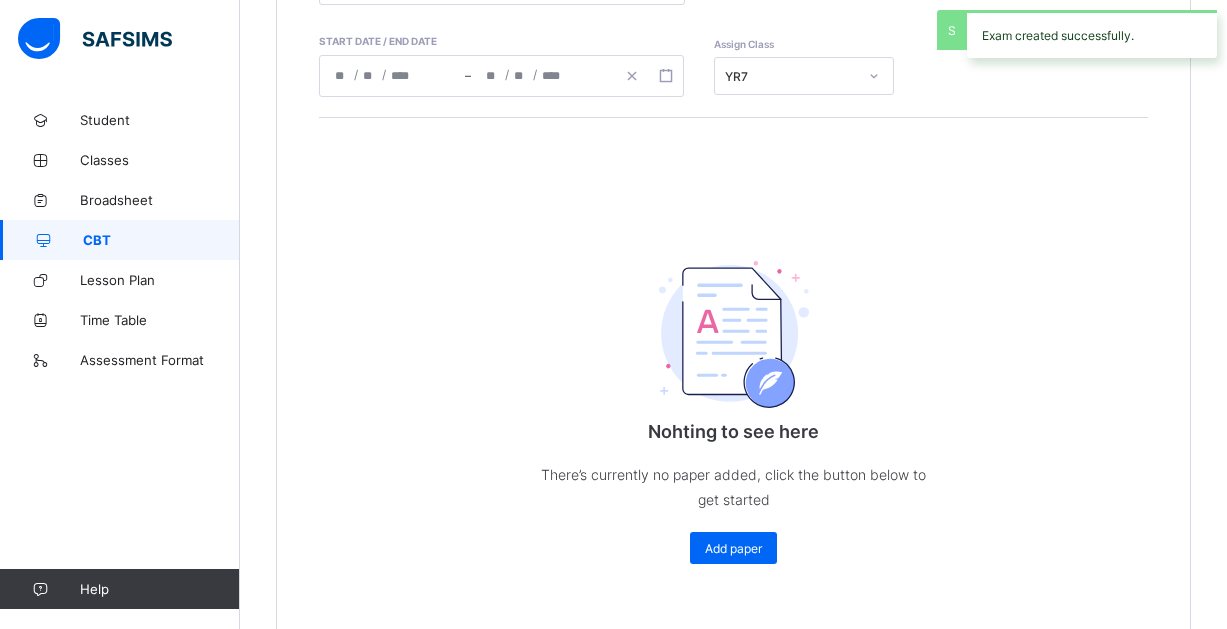 scroll, scrollTop: 489, scrollLeft: 0, axis: vertical 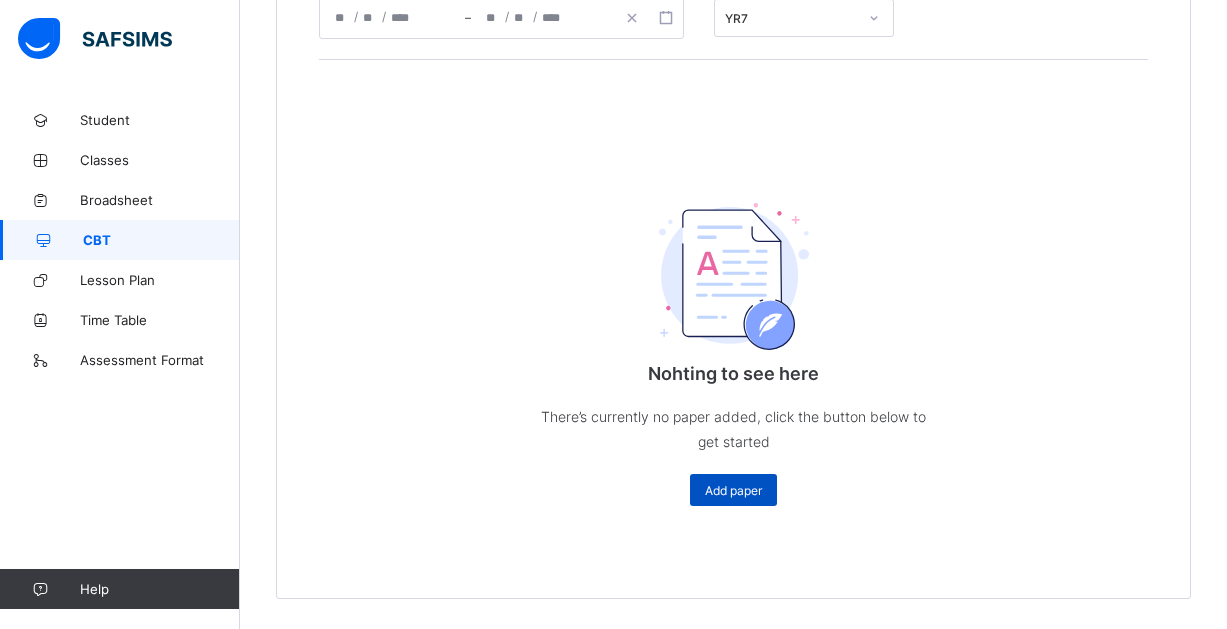 click on "Add paper" at bounding box center (733, 490) 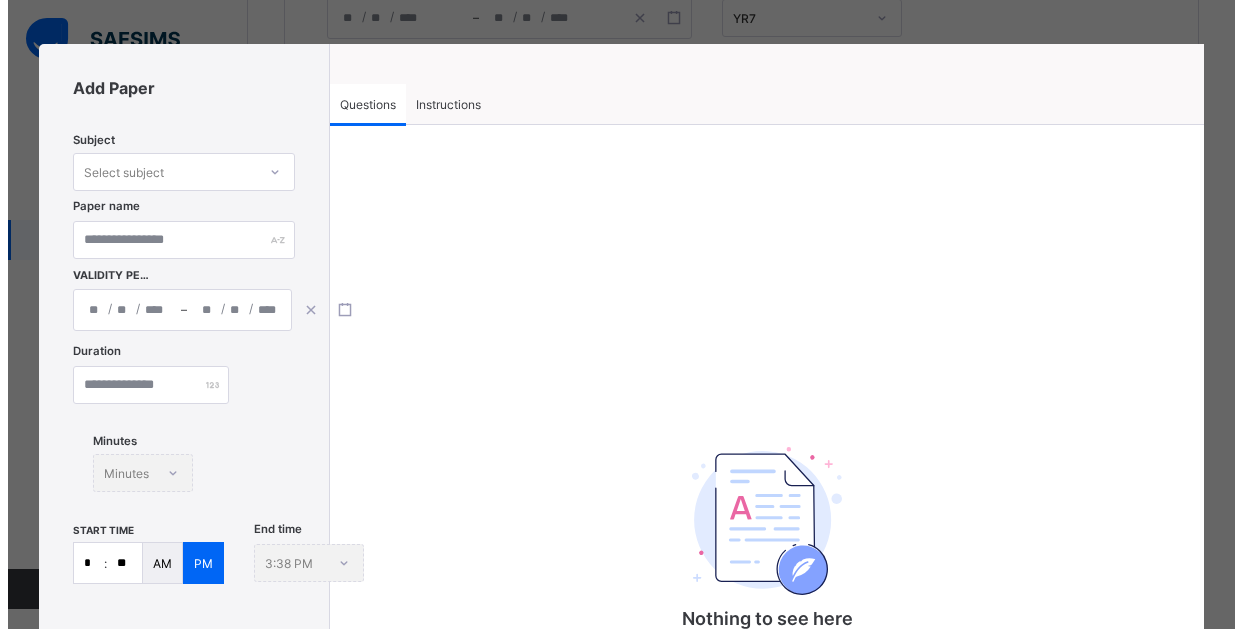 scroll, scrollTop: 0, scrollLeft: 0, axis: both 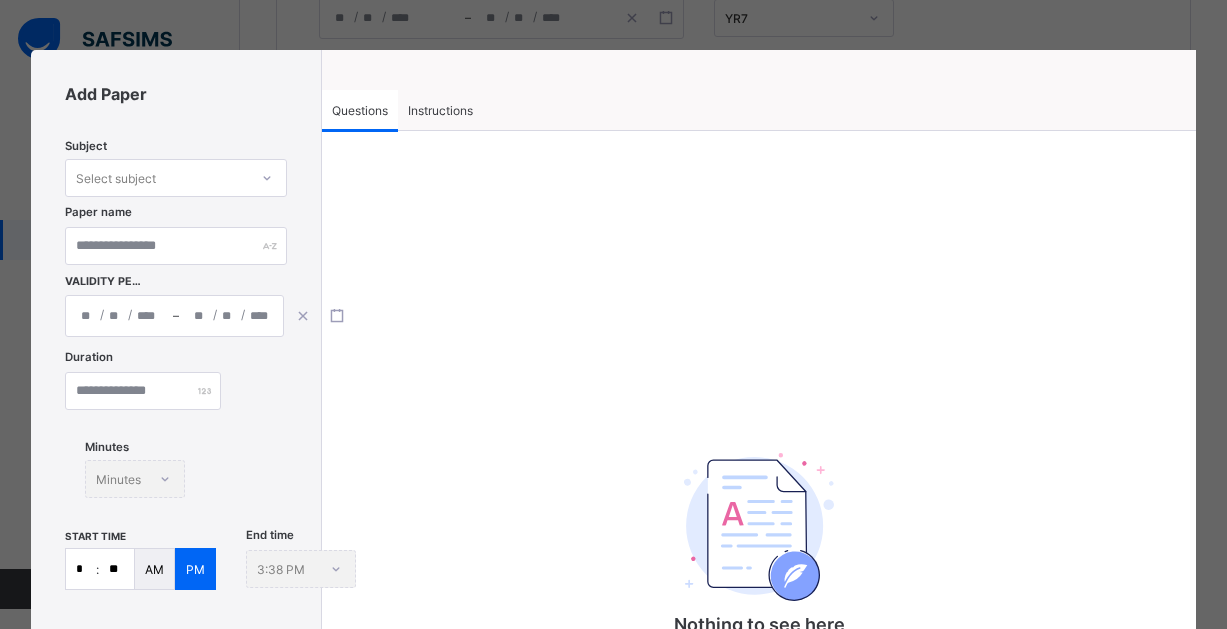 click at bounding box center [267, 178] 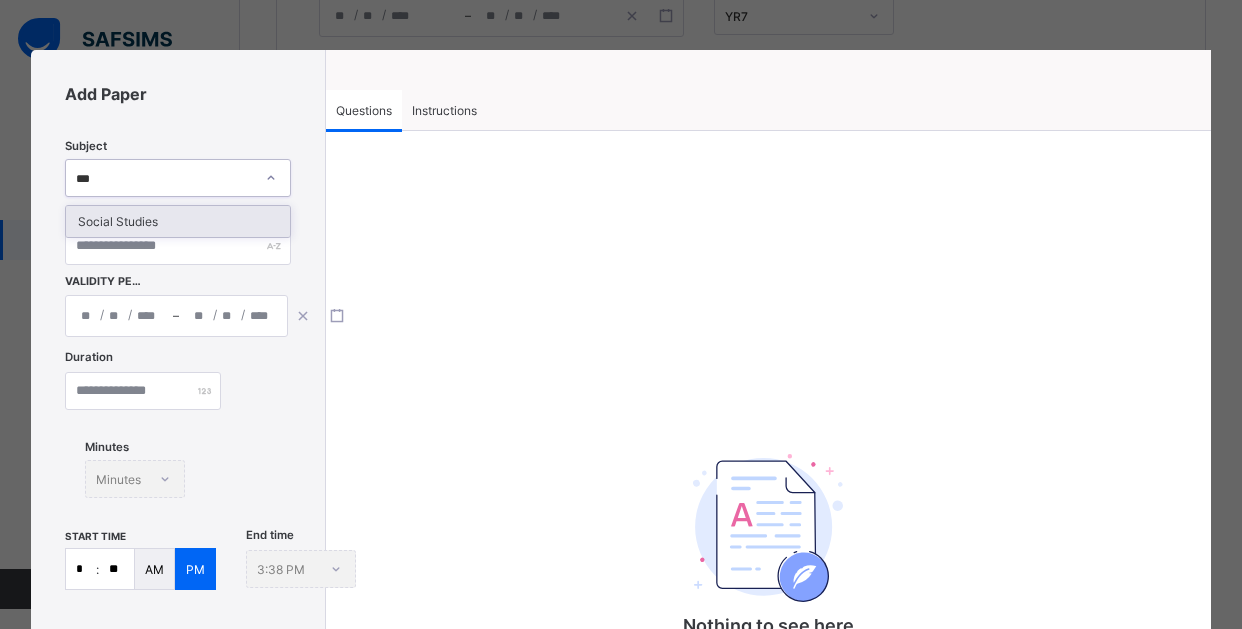 type on "****" 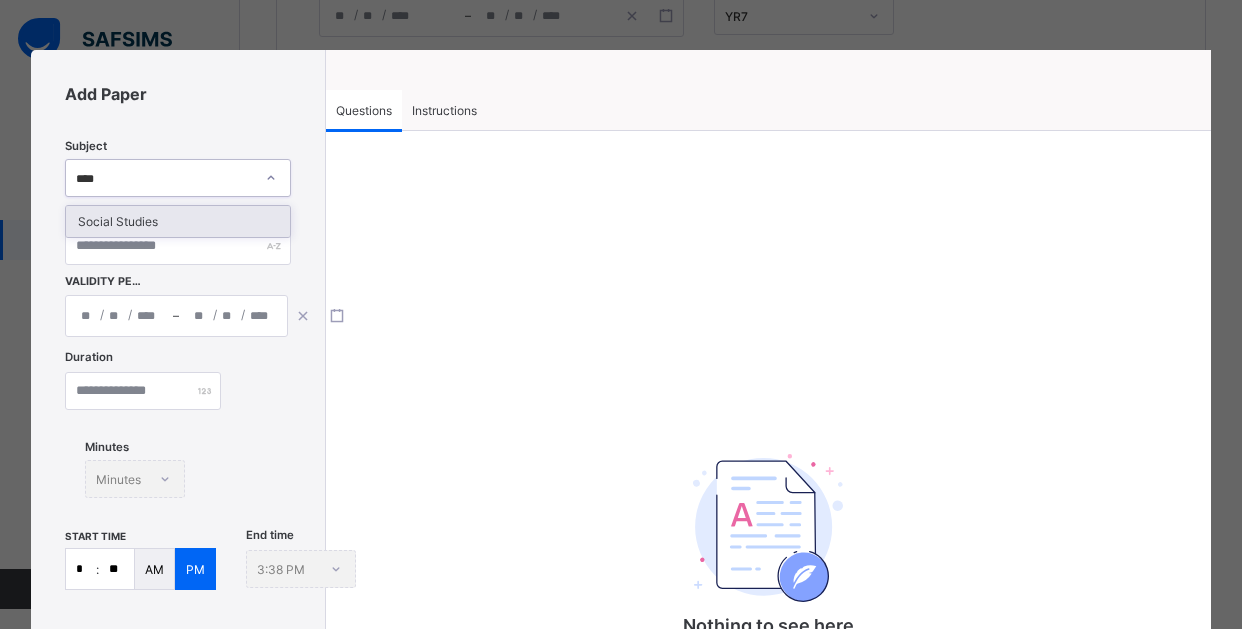 click on "Social Studies" at bounding box center (178, 221) 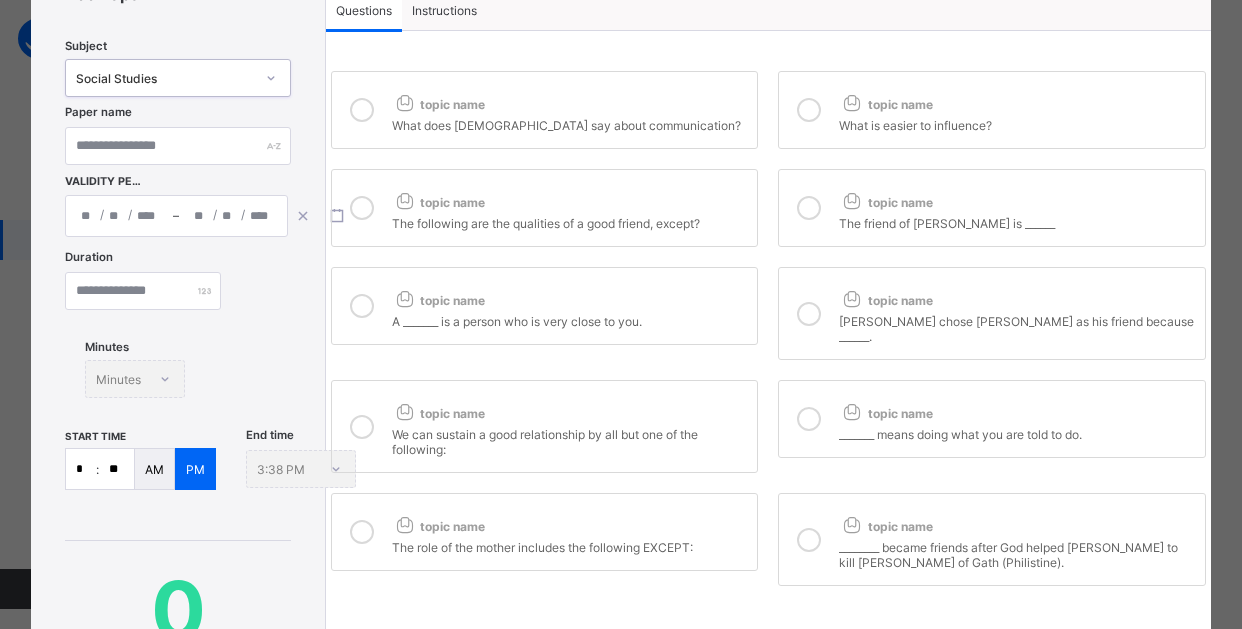 scroll, scrollTop: 0, scrollLeft: 0, axis: both 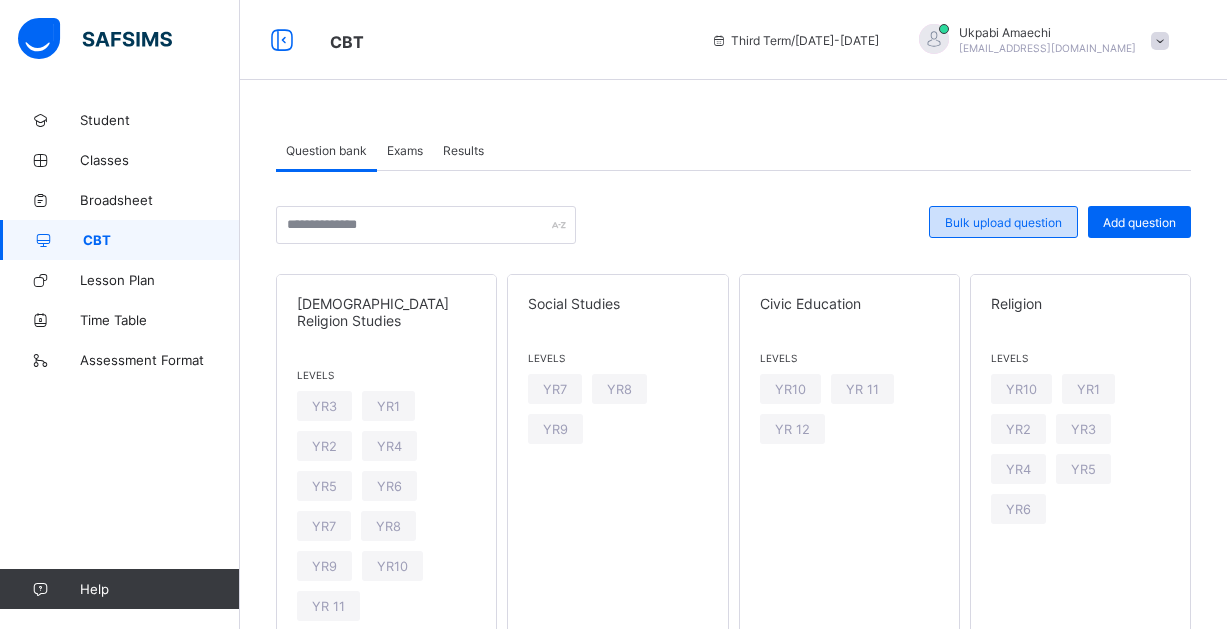 click on "Bulk upload question" at bounding box center [1003, 222] 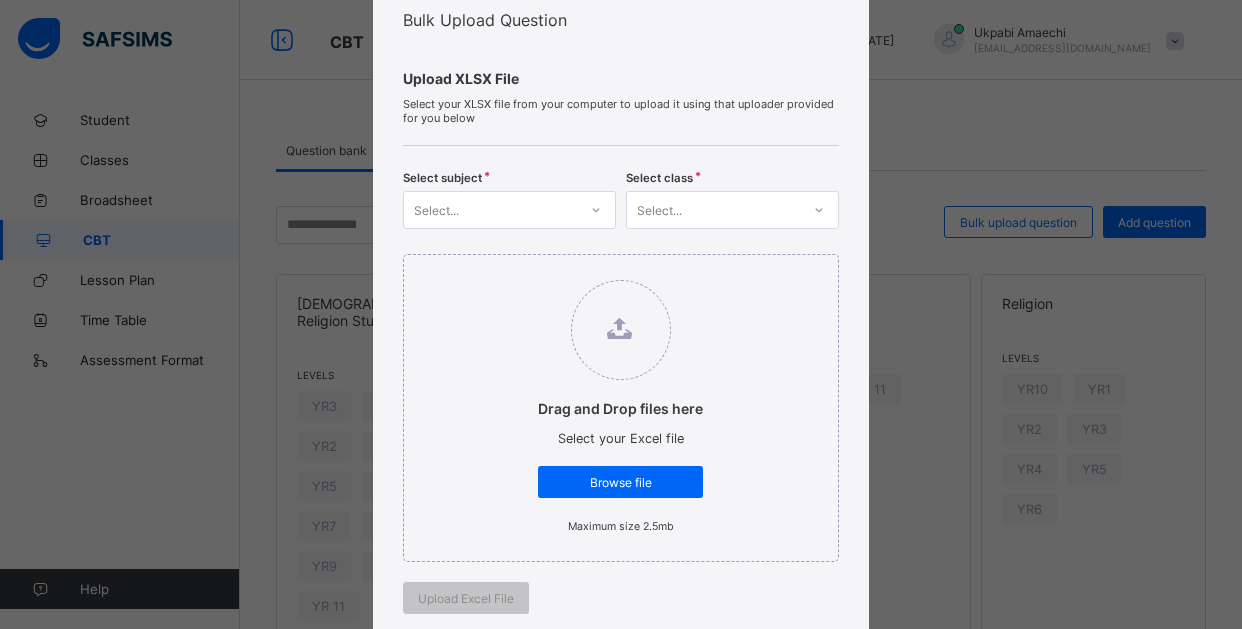 scroll, scrollTop: 200, scrollLeft: 0, axis: vertical 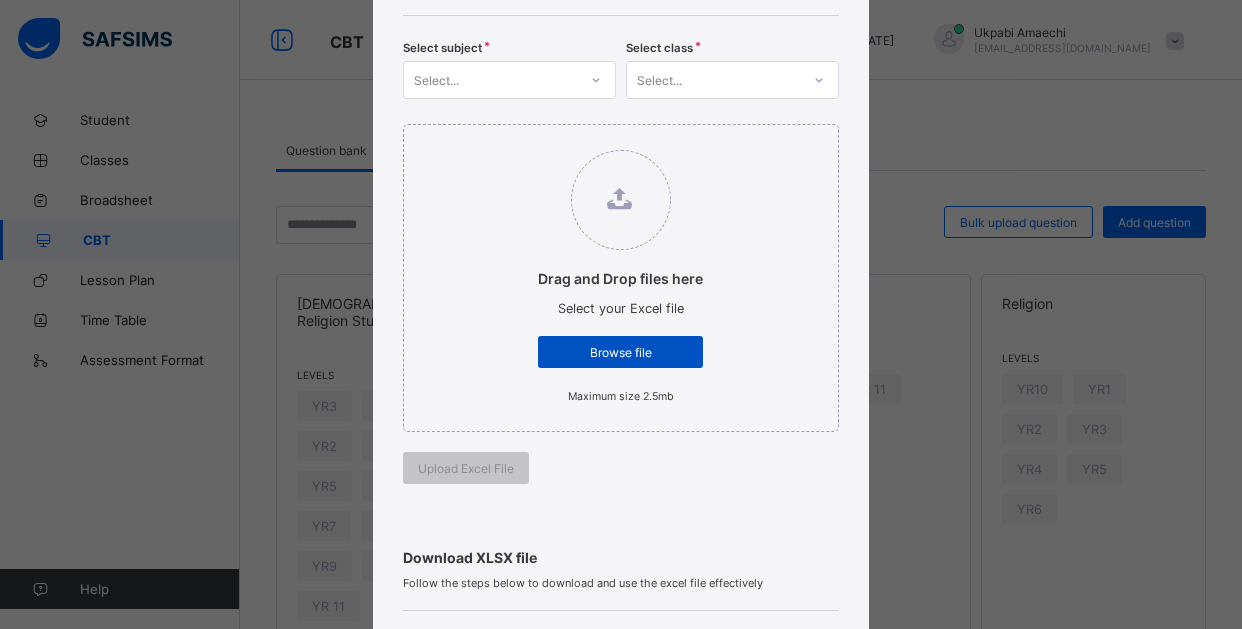 click on "Browse file" at bounding box center [620, 352] 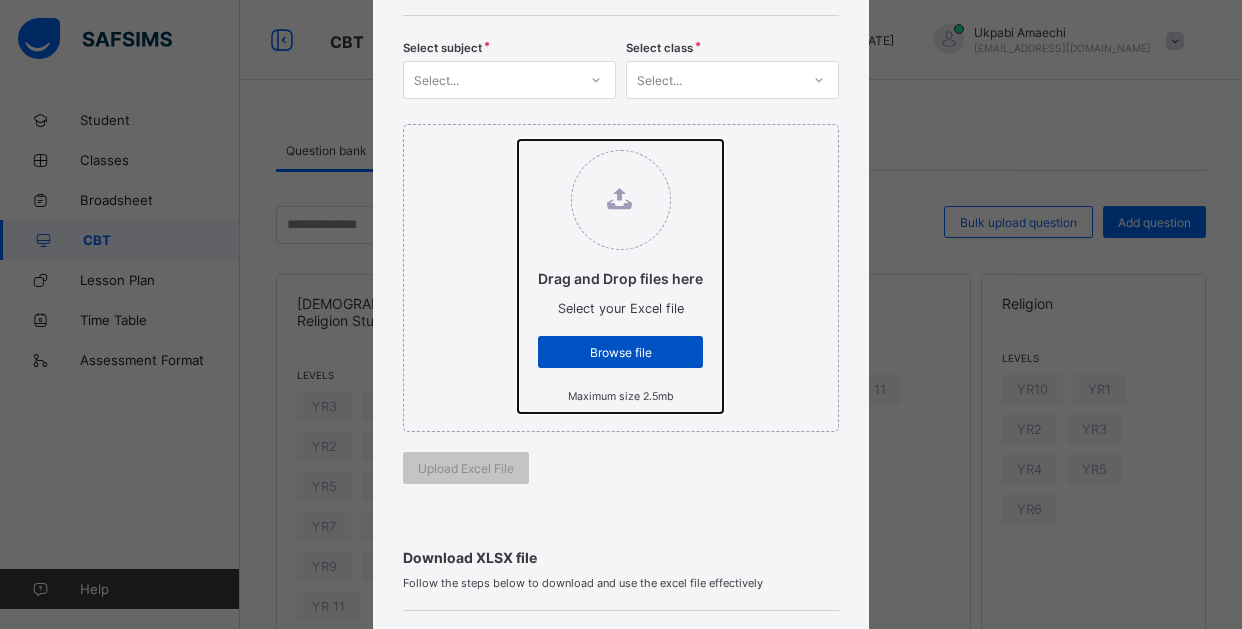 click on "Drag and Drop files here Select your Excel file Browse file Maximum size 2.5mb" at bounding box center (518, 140) 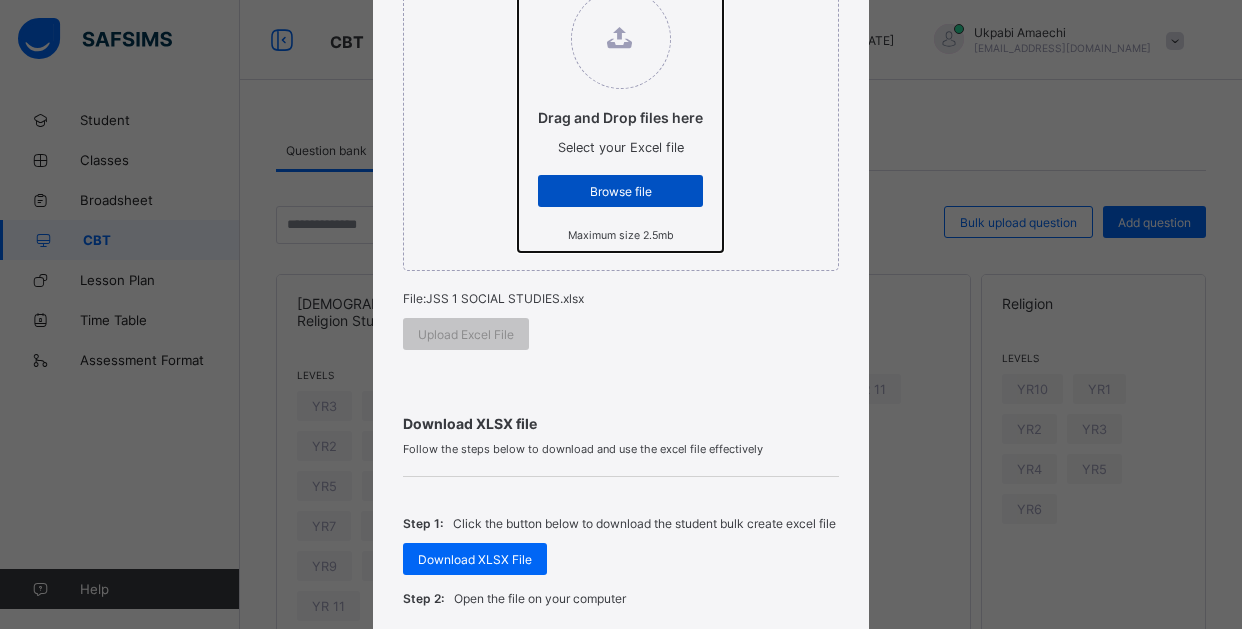 scroll, scrollTop: 400, scrollLeft: 0, axis: vertical 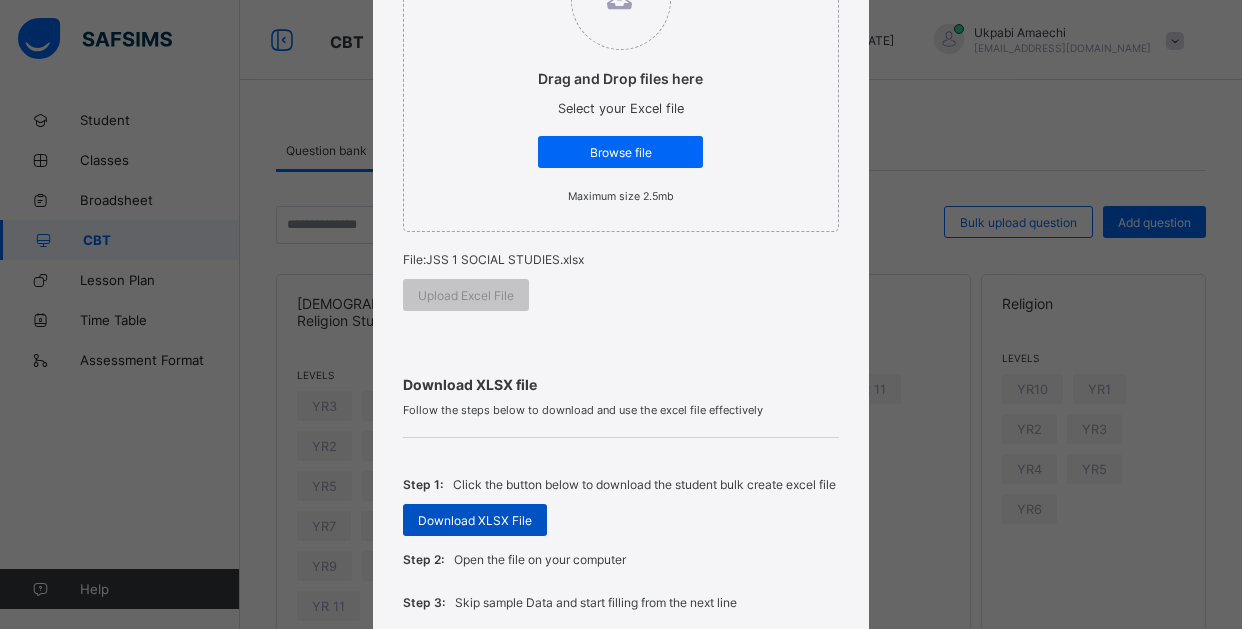 click on "Download XLSX File" at bounding box center (475, 520) 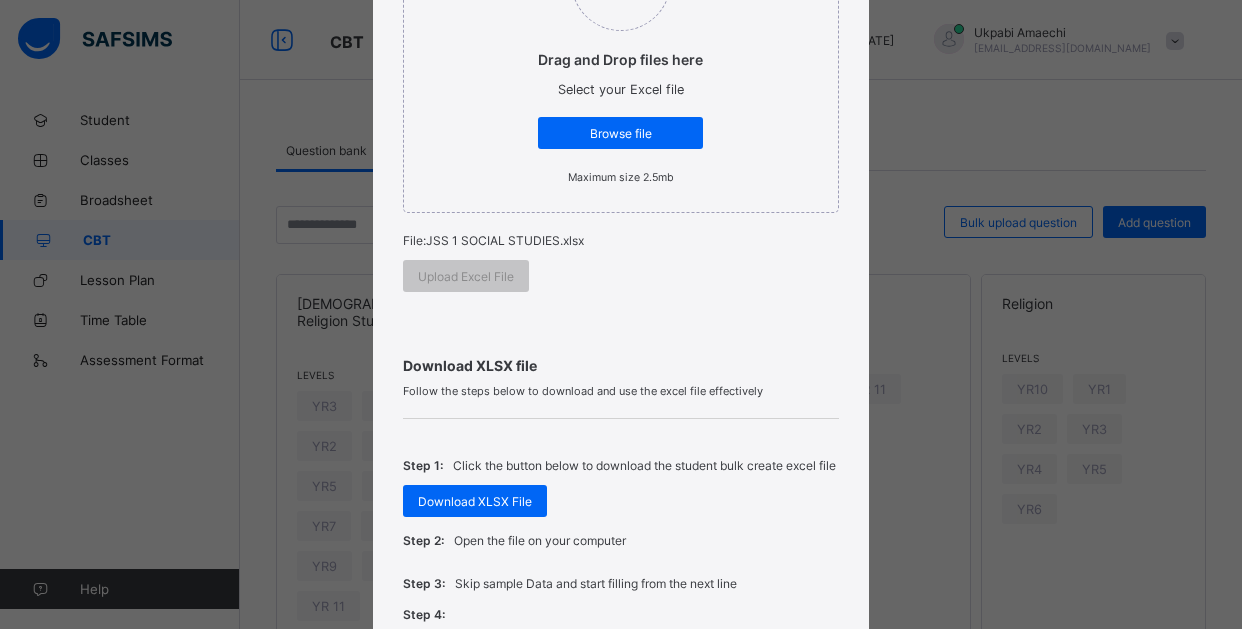 scroll, scrollTop: 449, scrollLeft: 0, axis: vertical 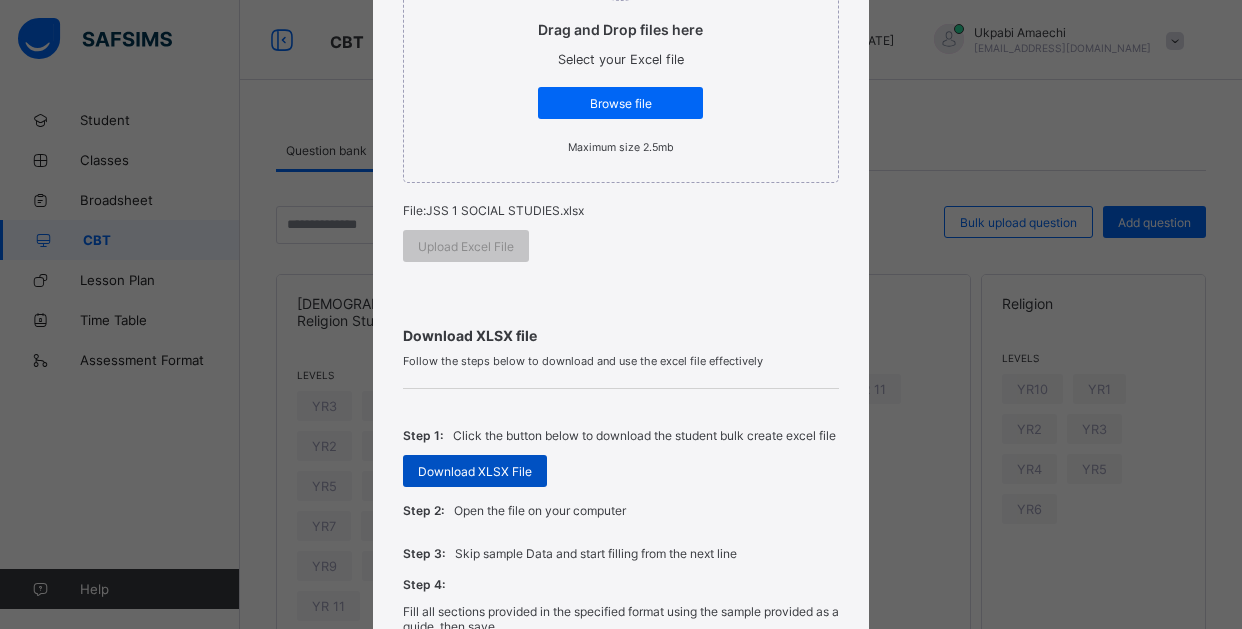 click on "Download XLSX File" at bounding box center [475, 471] 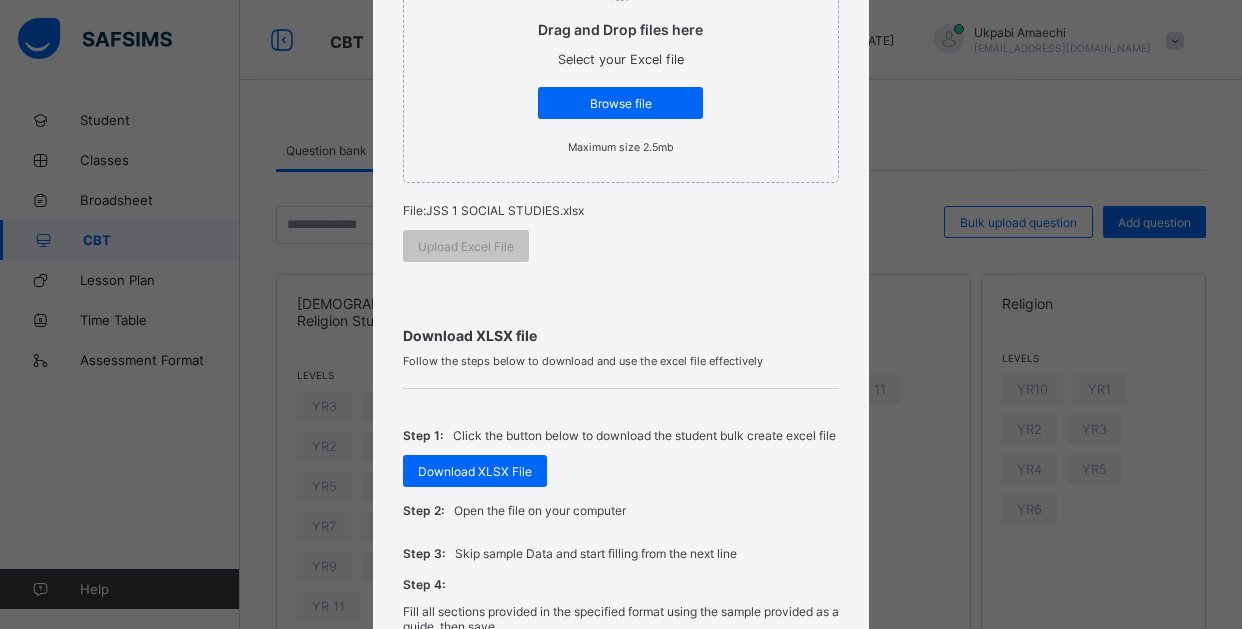 click on "Bulk Upload Question Upload XLSX File    Select your XLSX file from your computer to upload it using that uploader provided for you below   Select subject Select... Select class Select... Drag and Drop files here Select your Excel file Browse file Maximum size 2.5mb File:  JSS 1 SOCIAL STUDIES.xlsx   Upload Excel File   Download XLSX file   Follow the steps below to download and use the excel file effectively    Step 1:  Click the button below to download the student bulk create excel file Download XLSX File  Step 2:  Open the file on your computer  Step 3:  Skip sample Data and start filling from the next line  Step 4:  Fill all sections provided in the specified format using the sample provided as a guide, then save  Step 5:  Click on the 'Browse File' button to select the filled template saved on your computer  Step 6:  To add all the students in the file to a particular class, select a class above, else skip to Step 7  Step 7:  Click on the 'Upload Excel File' button to upload Cancel" at bounding box center [621, 314] 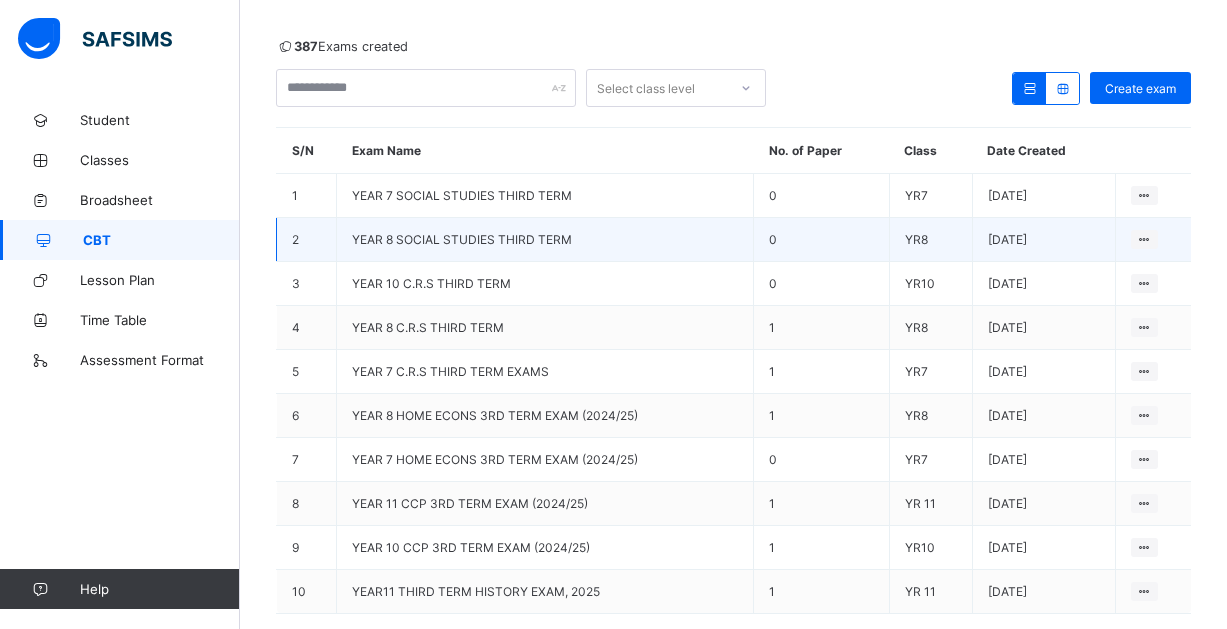 scroll, scrollTop: 72, scrollLeft: 0, axis: vertical 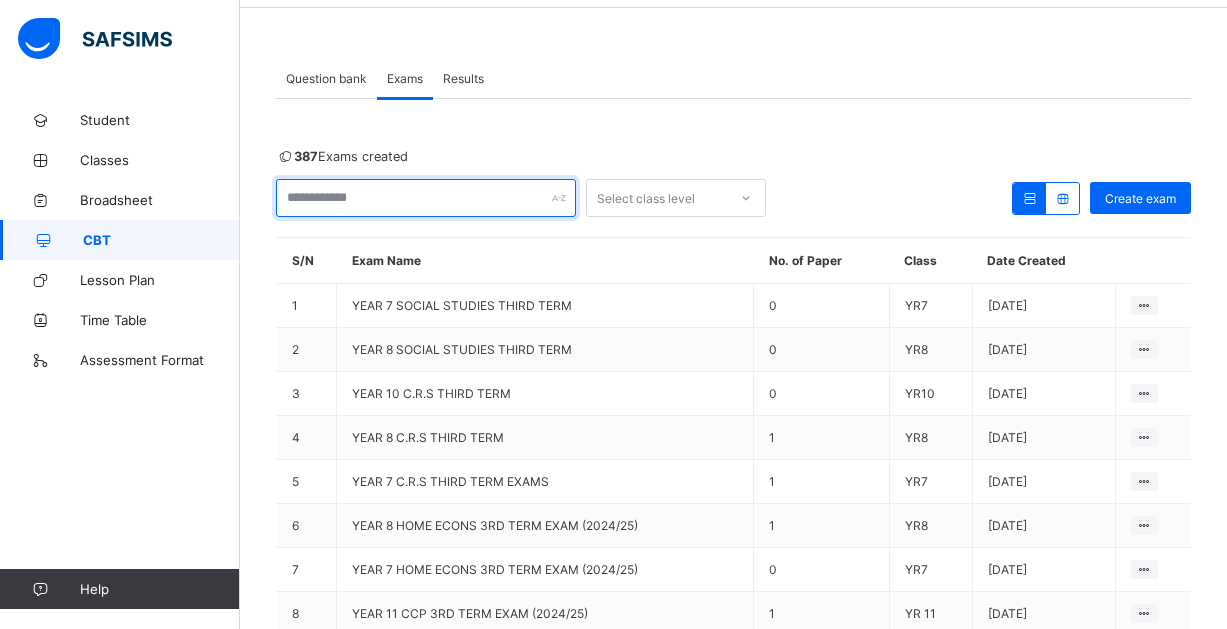 click at bounding box center [426, 198] 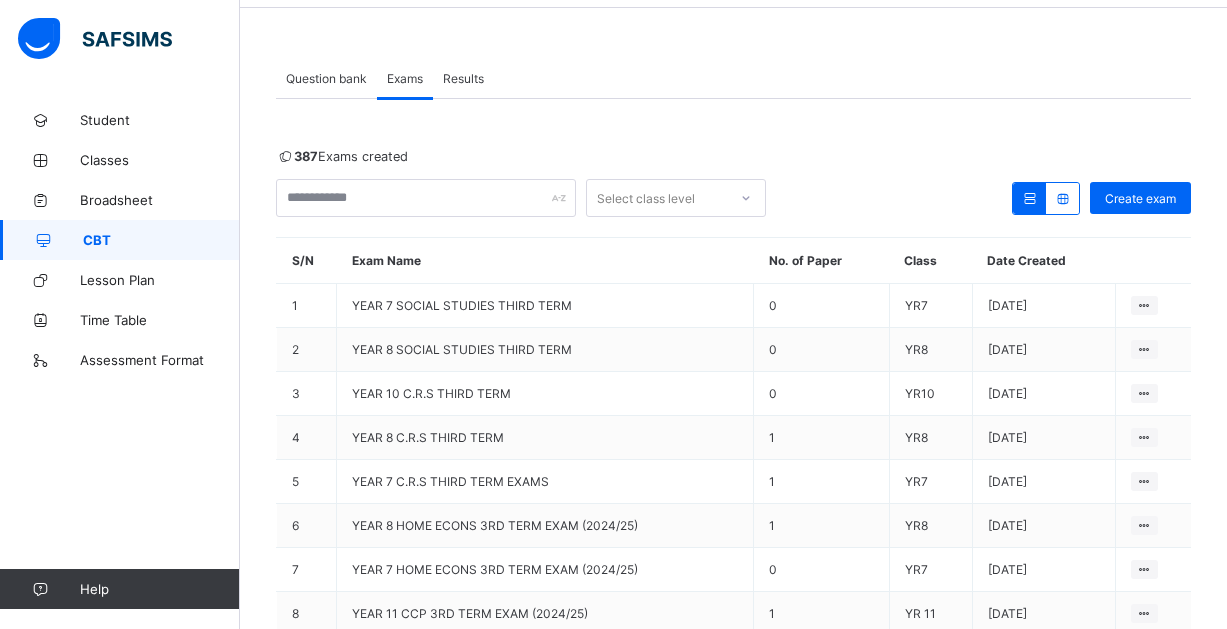 click on "Question bank" at bounding box center (326, 78) 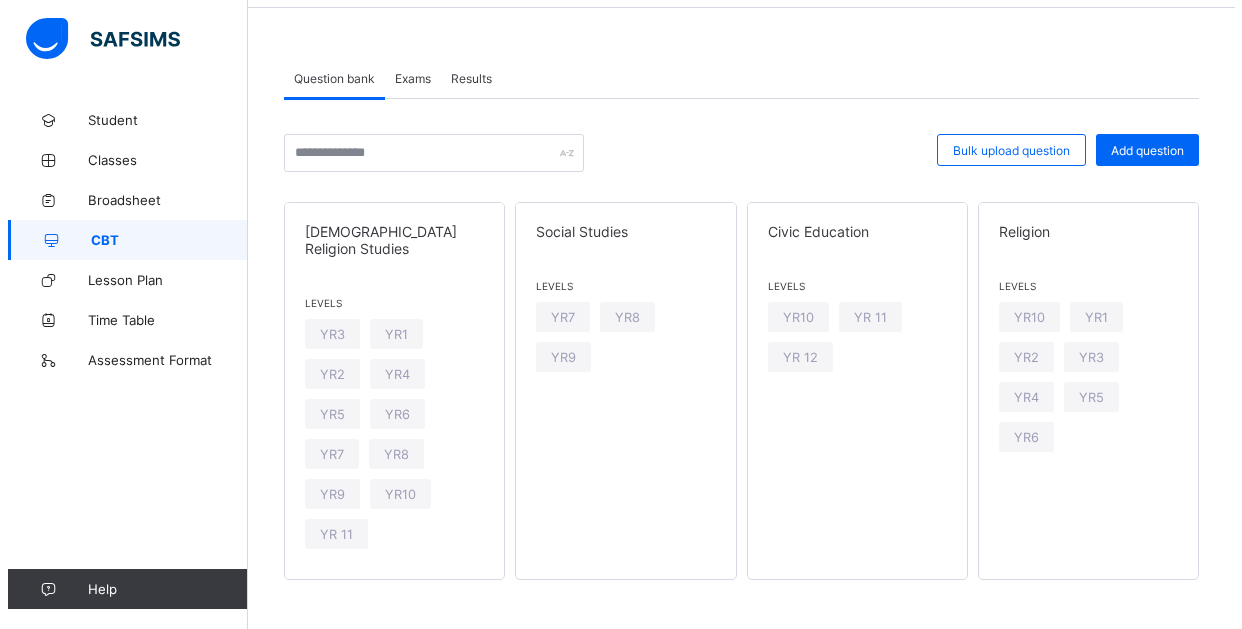 scroll, scrollTop: 66, scrollLeft: 0, axis: vertical 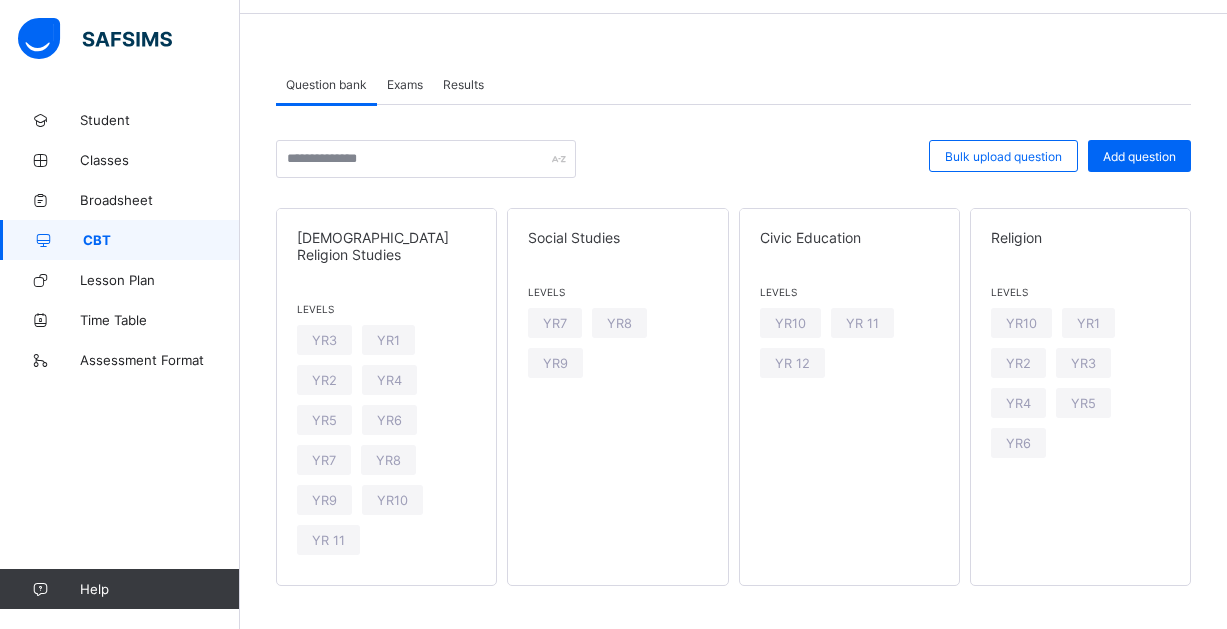 click on "Bulk upload question" at bounding box center [1003, 156] 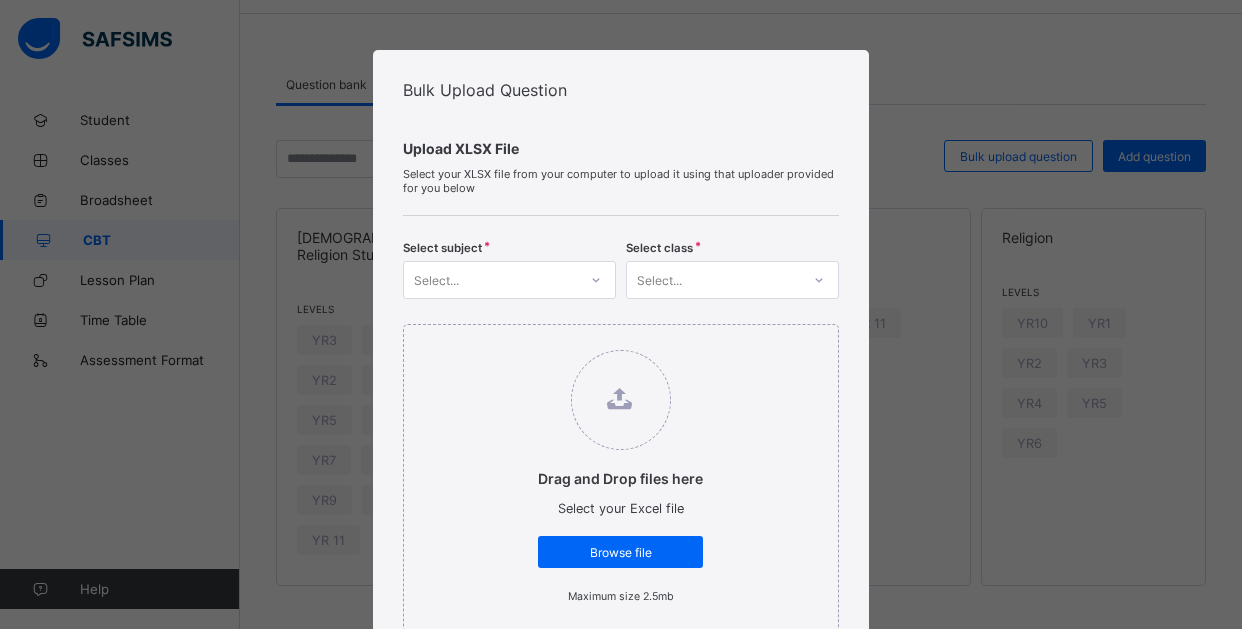 click on "Select..." at bounding box center [509, 280] 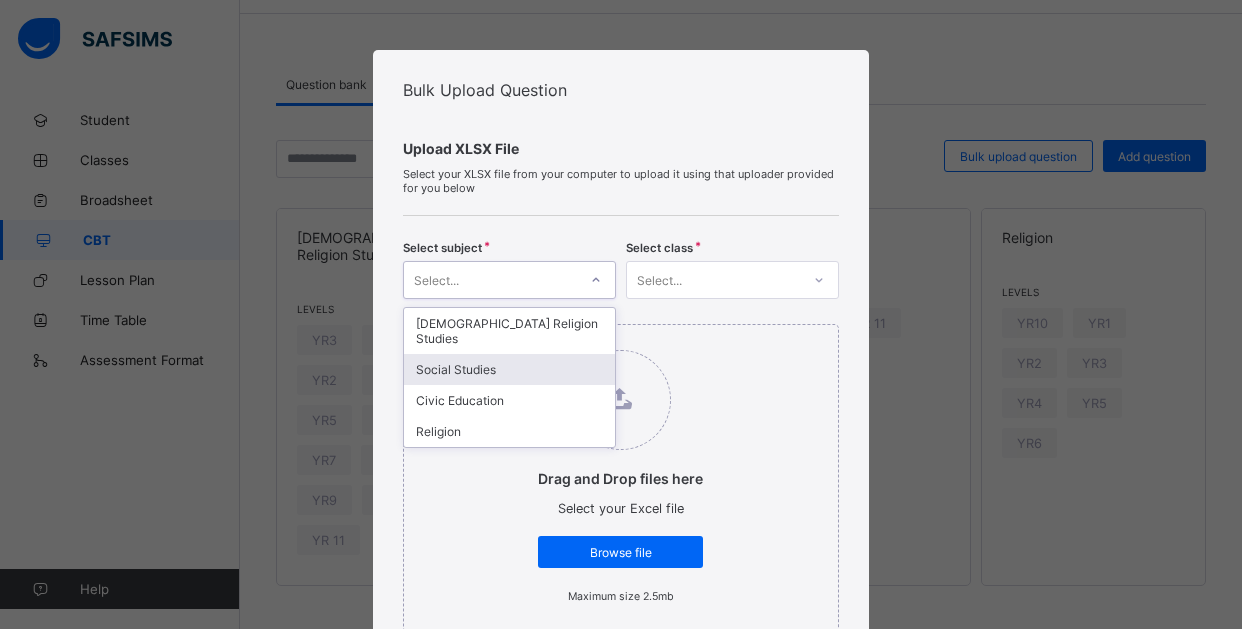 click on "Social Studies" at bounding box center [509, 369] 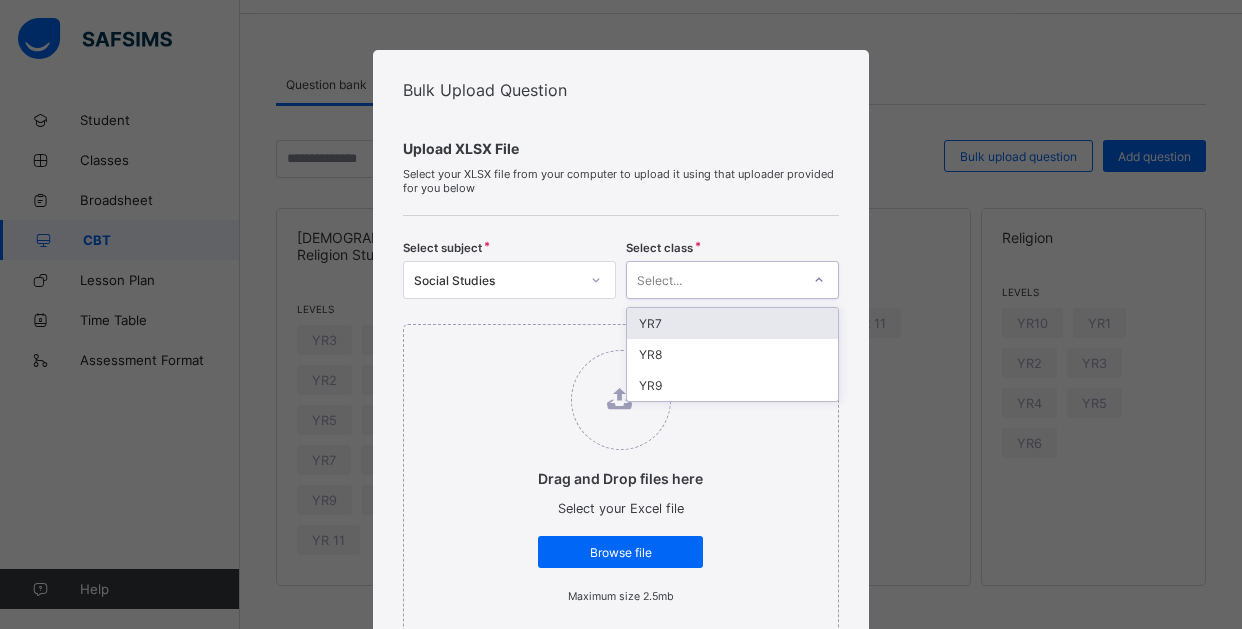 click 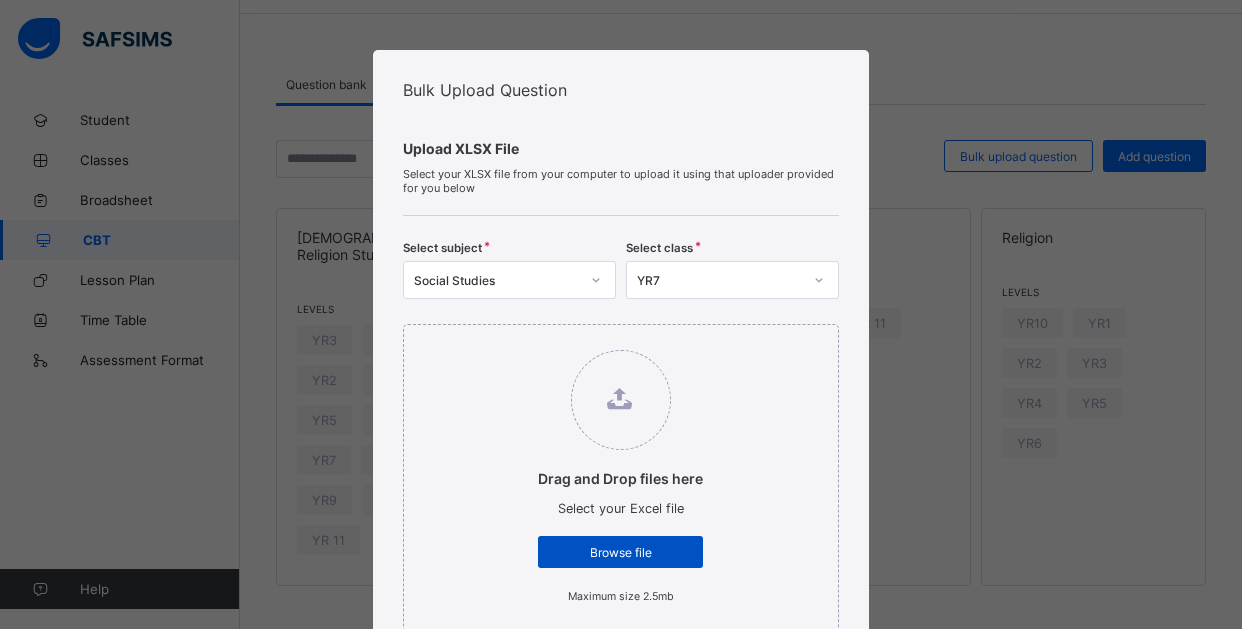 click on "Browse file" at bounding box center [620, 552] 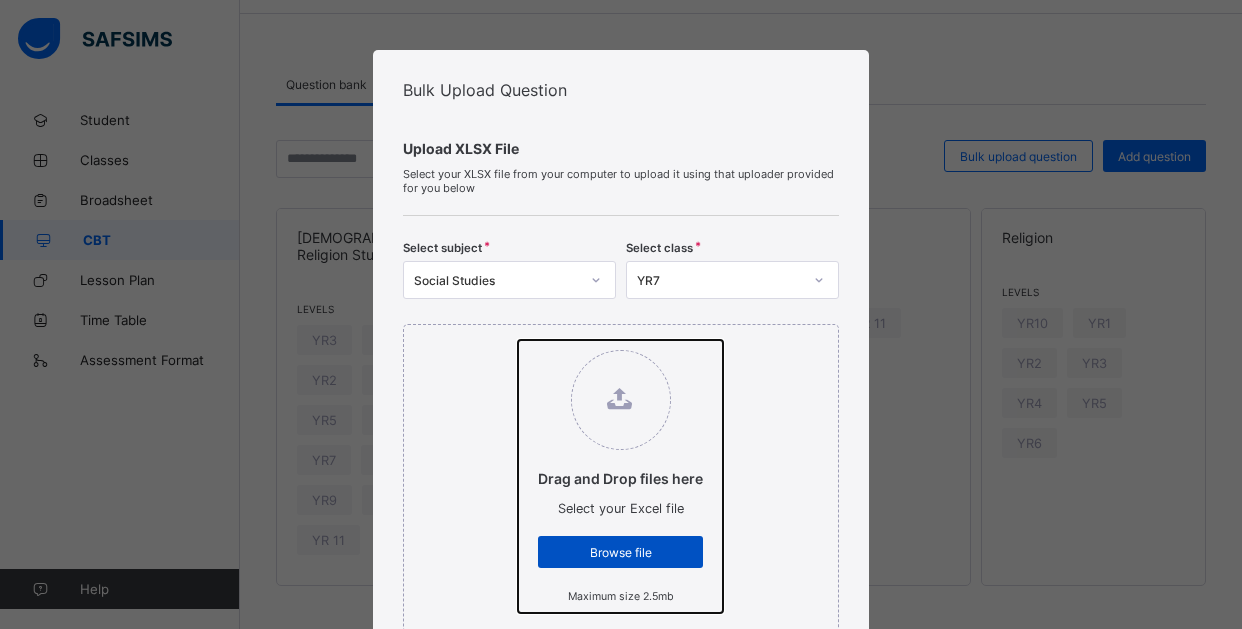 click on "Drag and Drop files here Select your Excel file Browse file Maximum size 2.5mb" at bounding box center [518, 340] 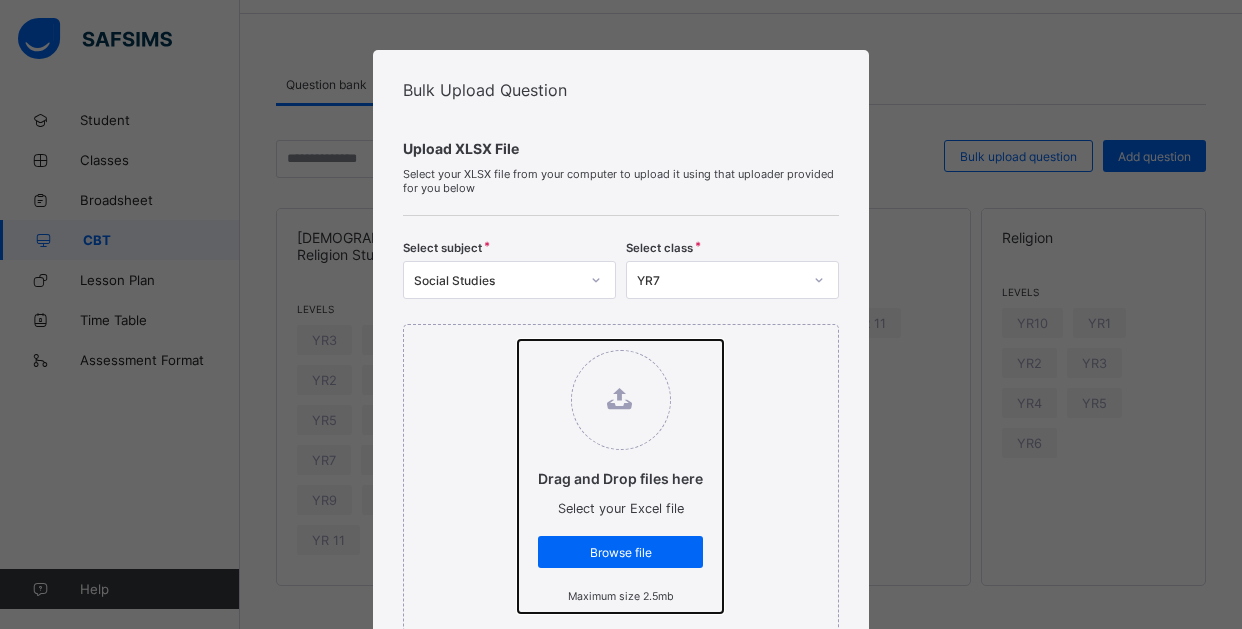 type on "**********" 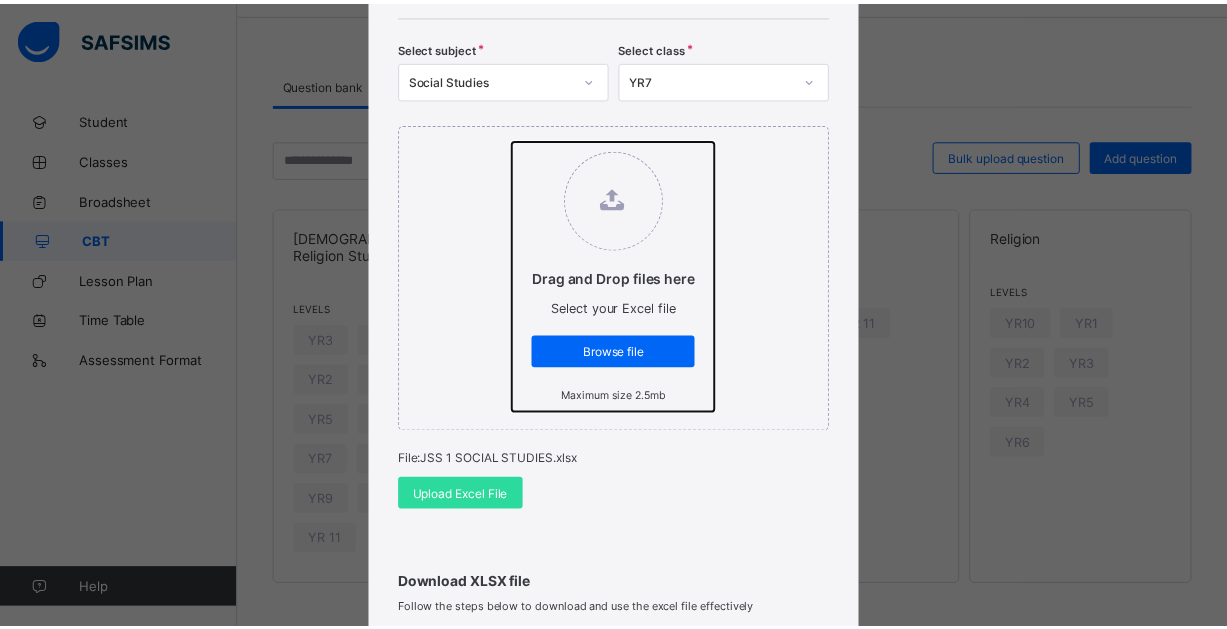 scroll, scrollTop: 300, scrollLeft: 0, axis: vertical 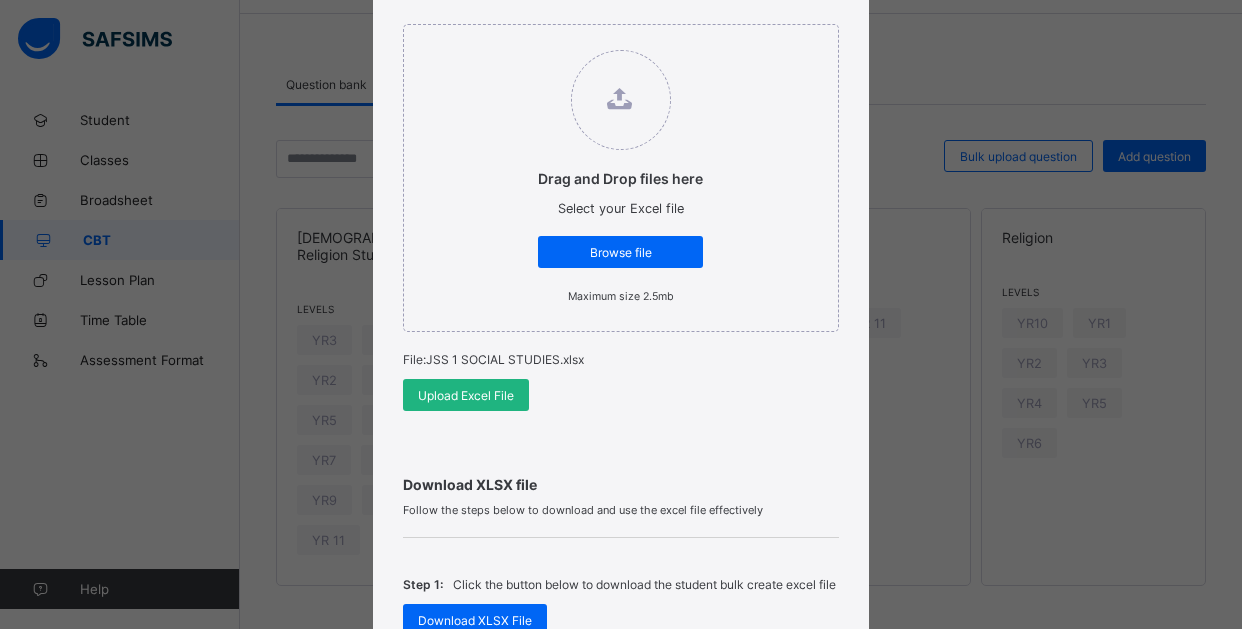click on "Upload Excel File" at bounding box center [466, 395] 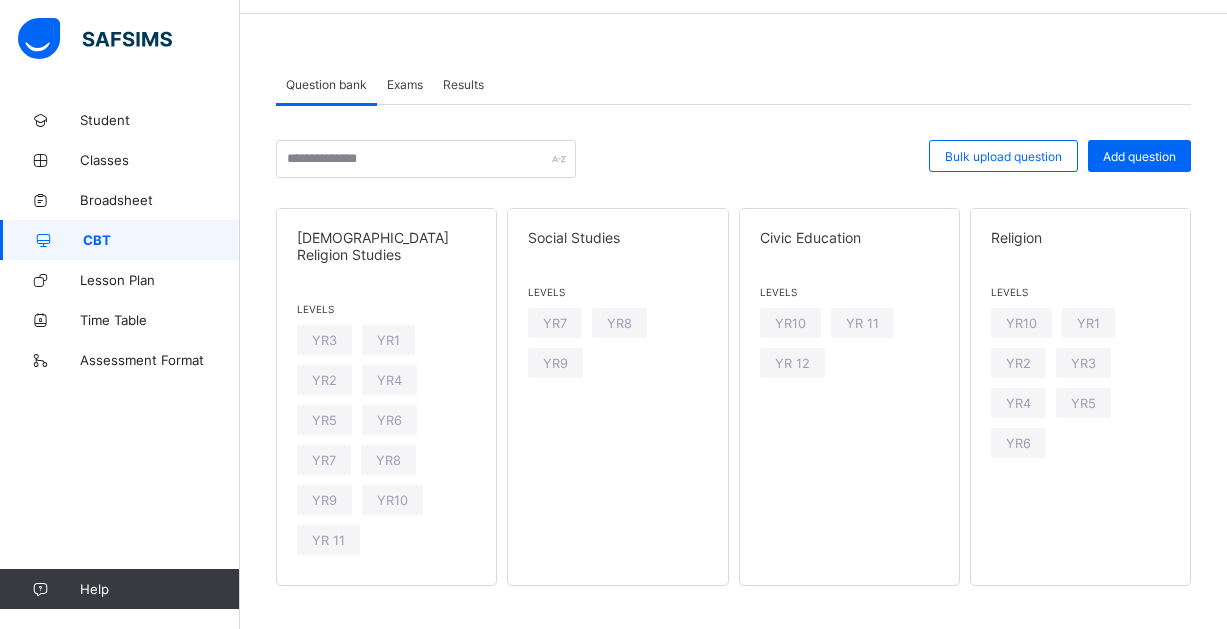 click on "Exams" at bounding box center (405, 84) 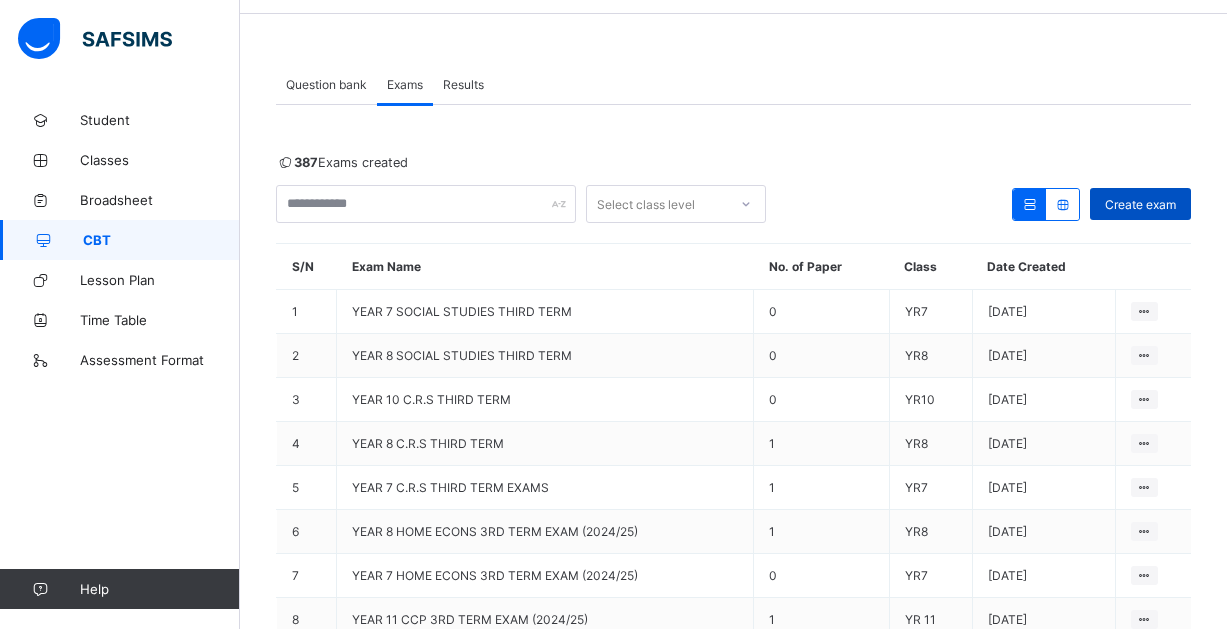click on "Create exam" at bounding box center (1140, 204) 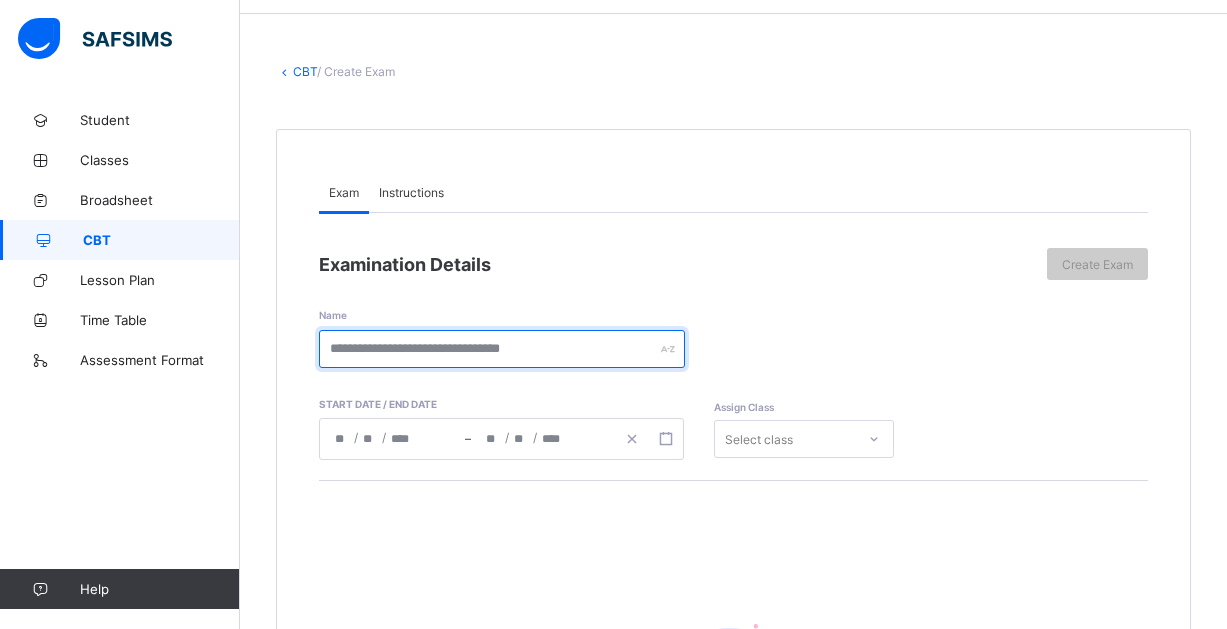 click at bounding box center [502, 349] 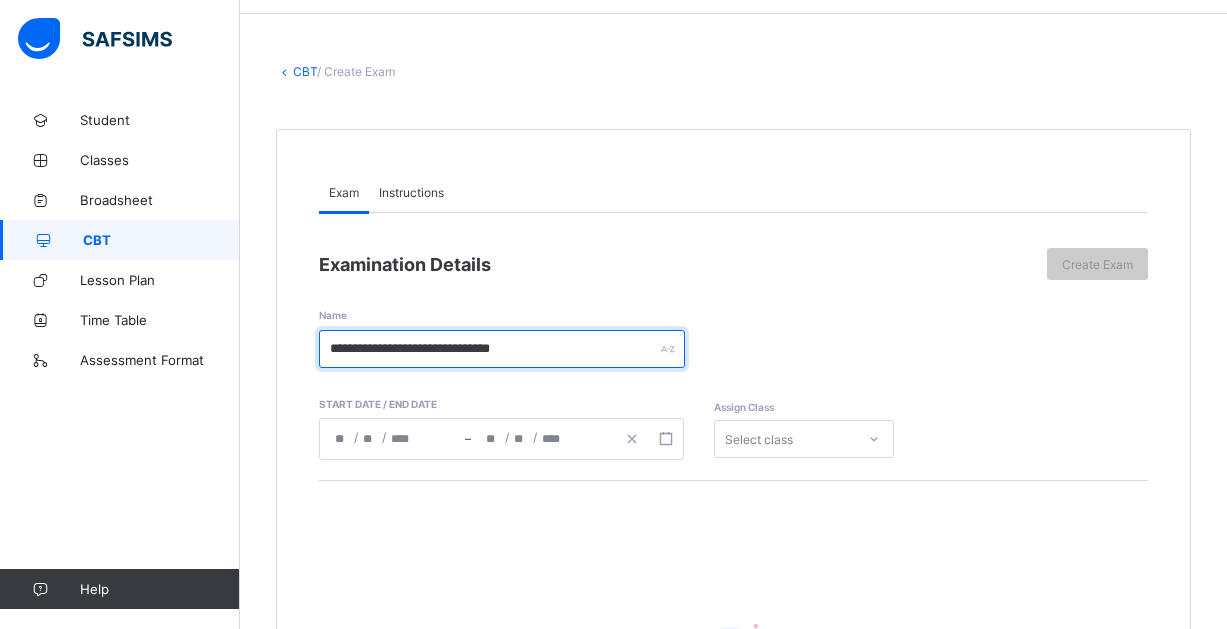 type on "**********" 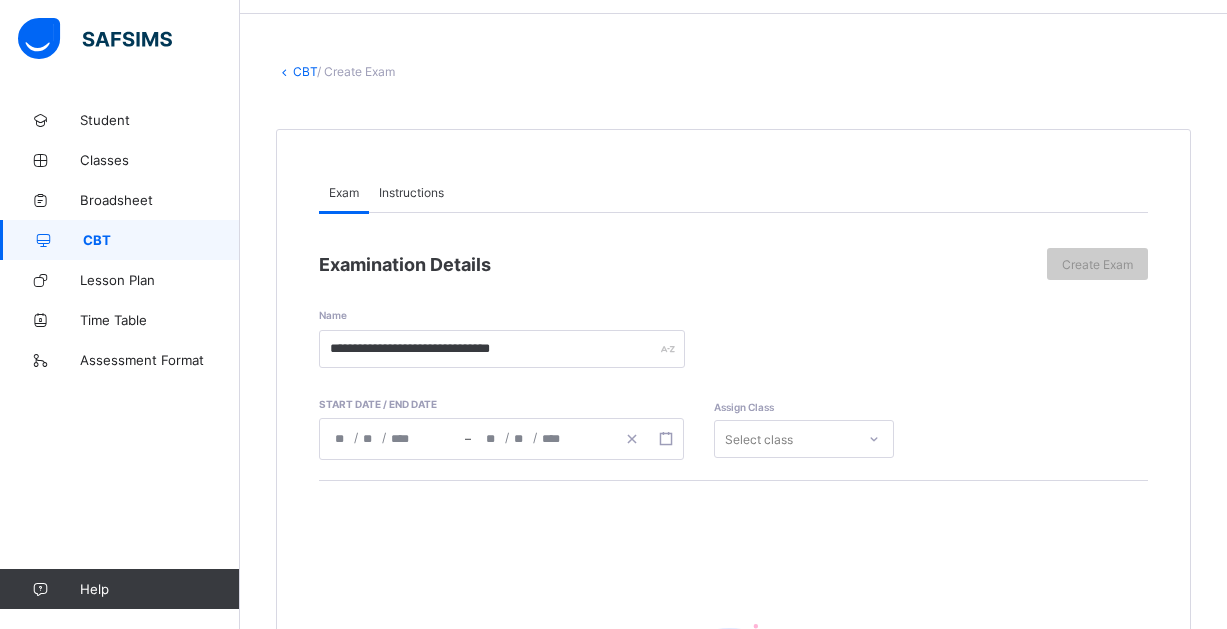 click 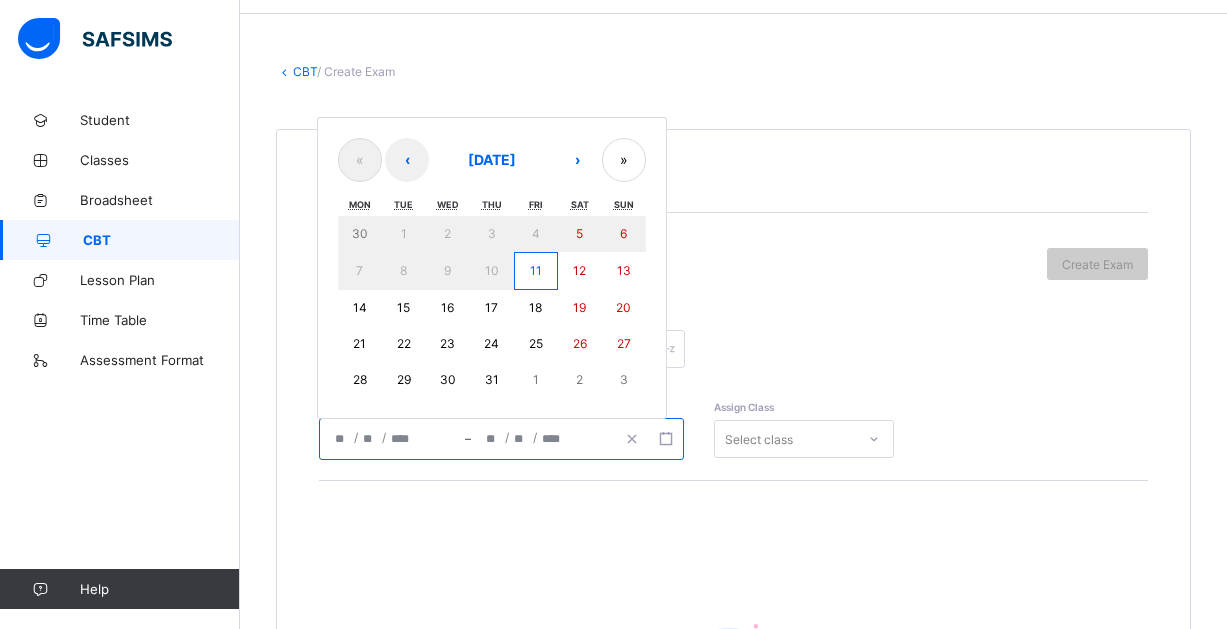 click on "21" at bounding box center (359, 343) 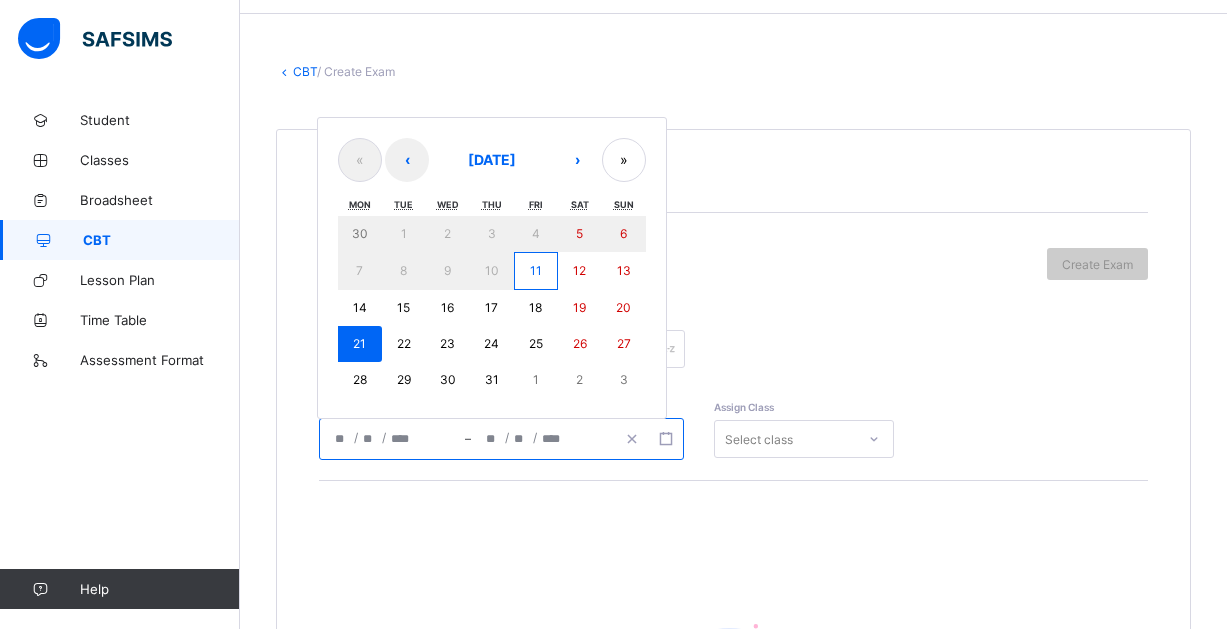 click on "21" at bounding box center [359, 343] 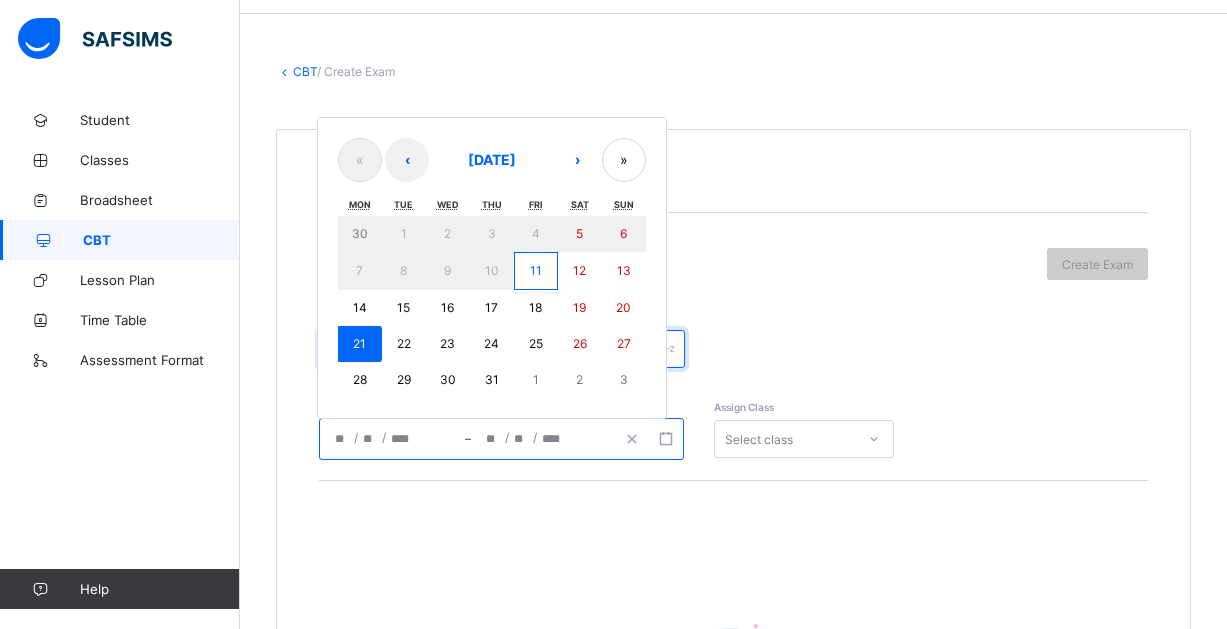 click on "**********" at bounding box center [502, 349] 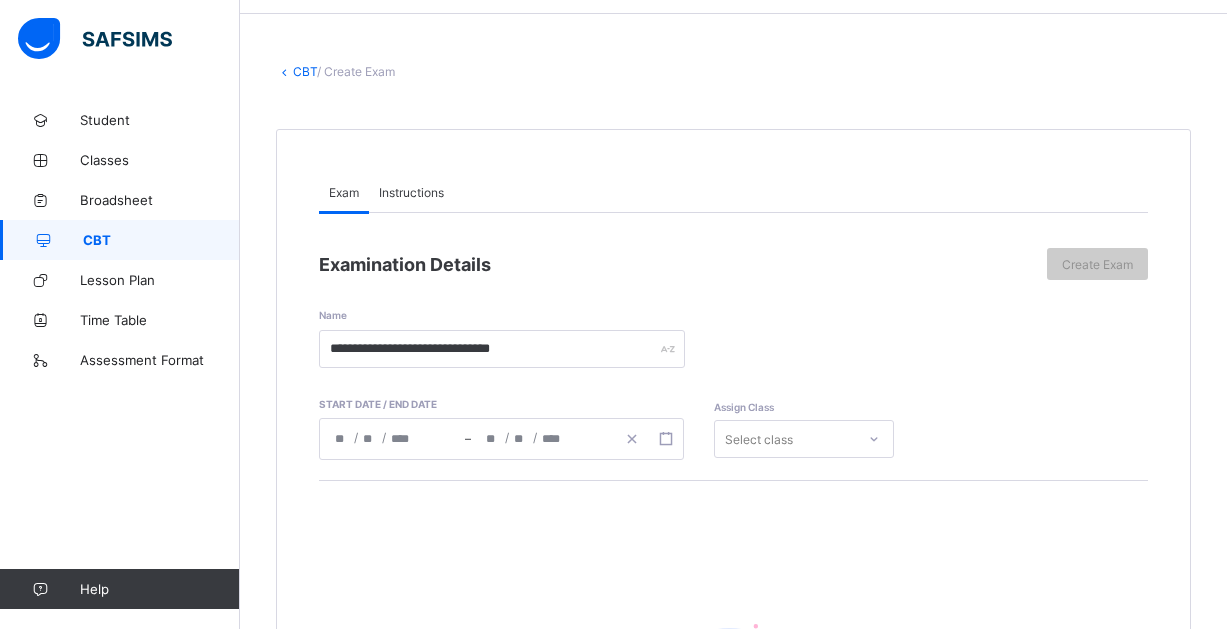 click on "Select class" at bounding box center (804, 439) 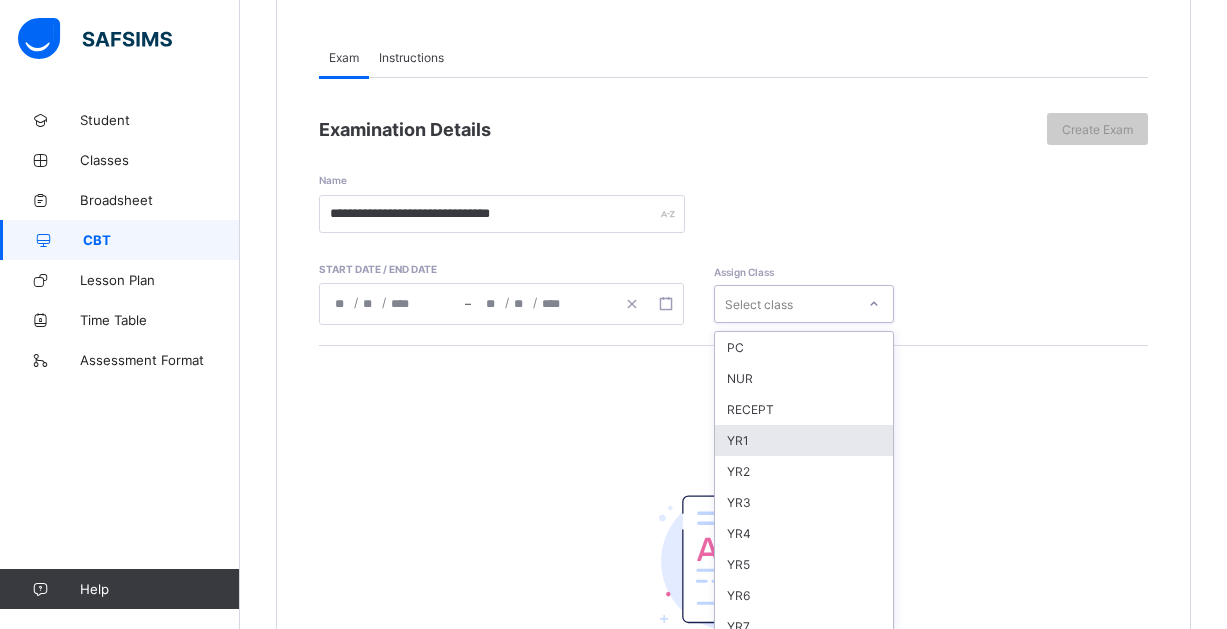 scroll, scrollTop: 213, scrollLeft: 0, axis: vertical 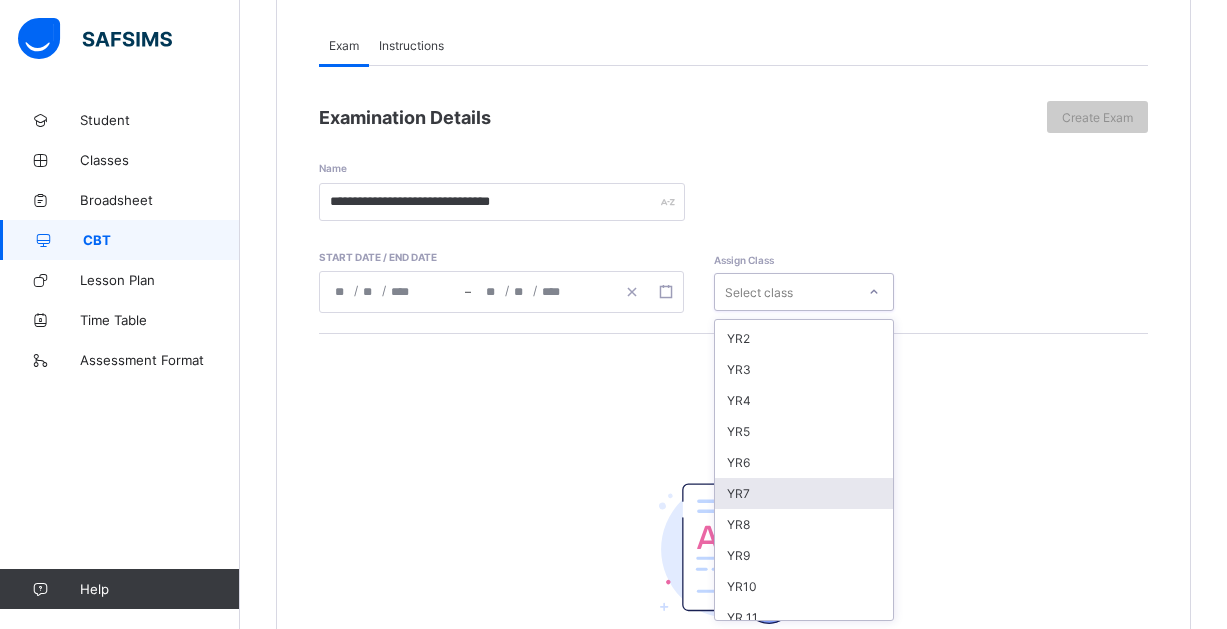 click on "YR7" at bounding box center [804, 493] 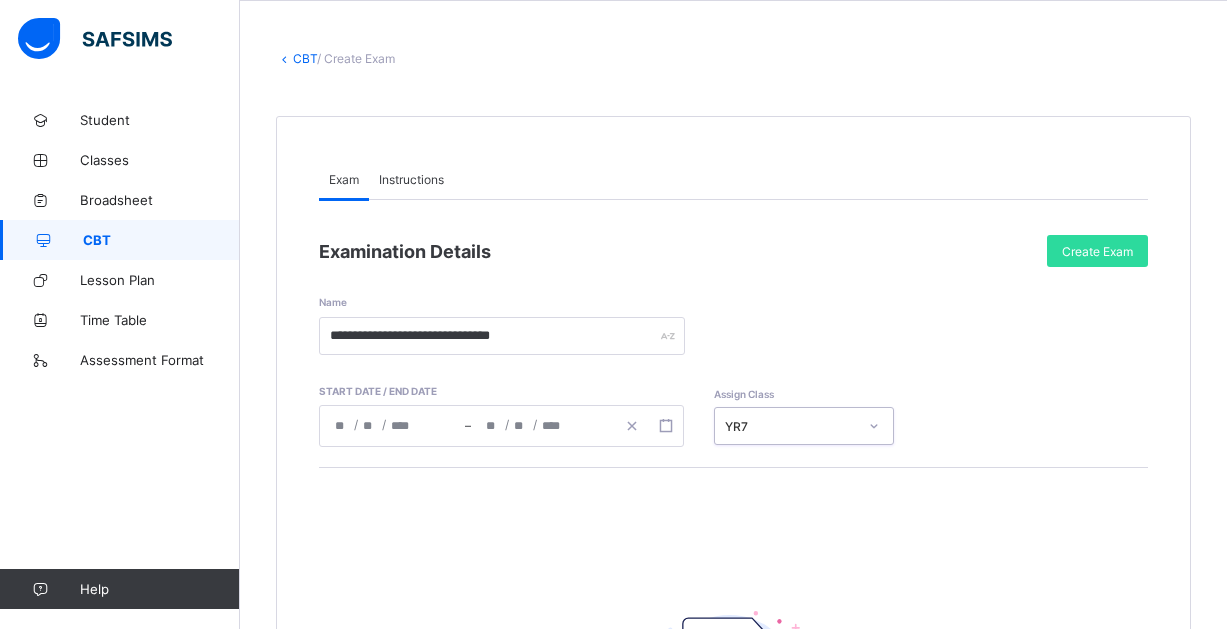 scroll, scrollTop: 100, scrollLeft: 0, axis: vertical 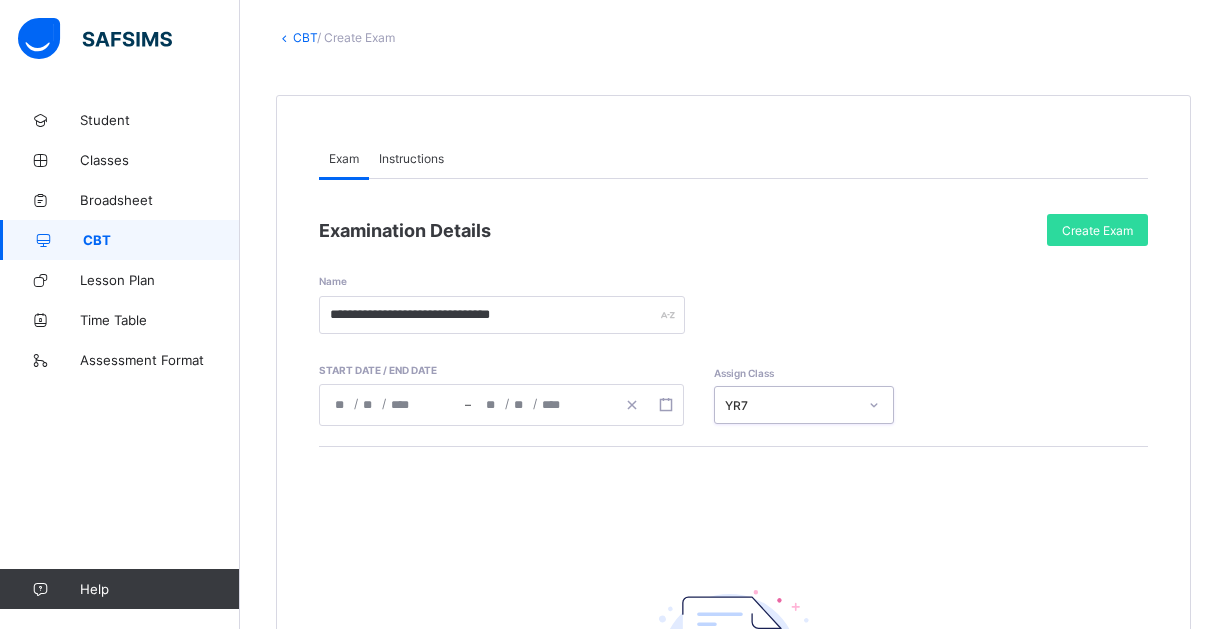 click on "Instructions" at bounding box center (411, 158) 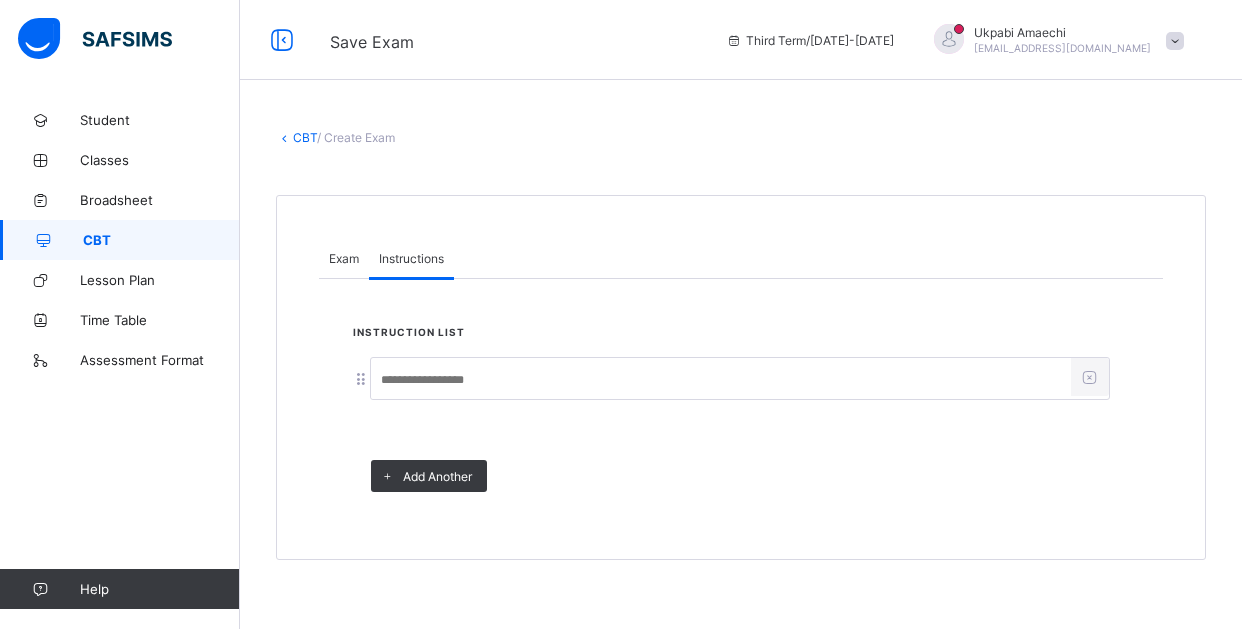 click at bounding box center [721, 380] 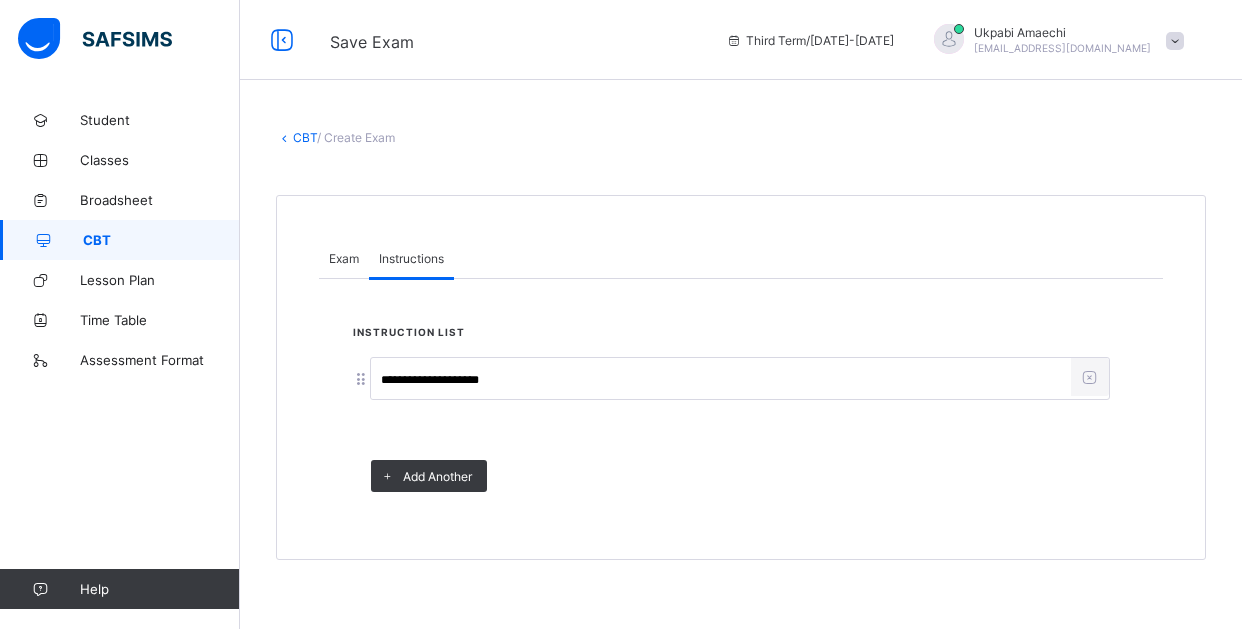 type on "**********" 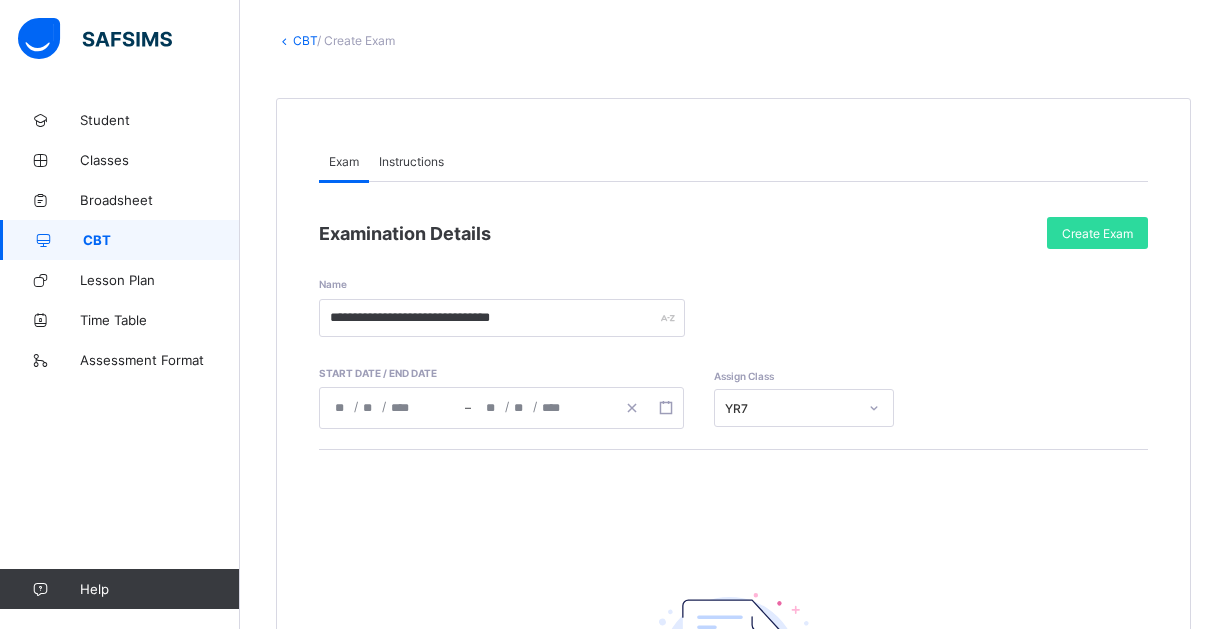 scroll, scrollTop: 89, scrollLeft: 0, axis: vertical 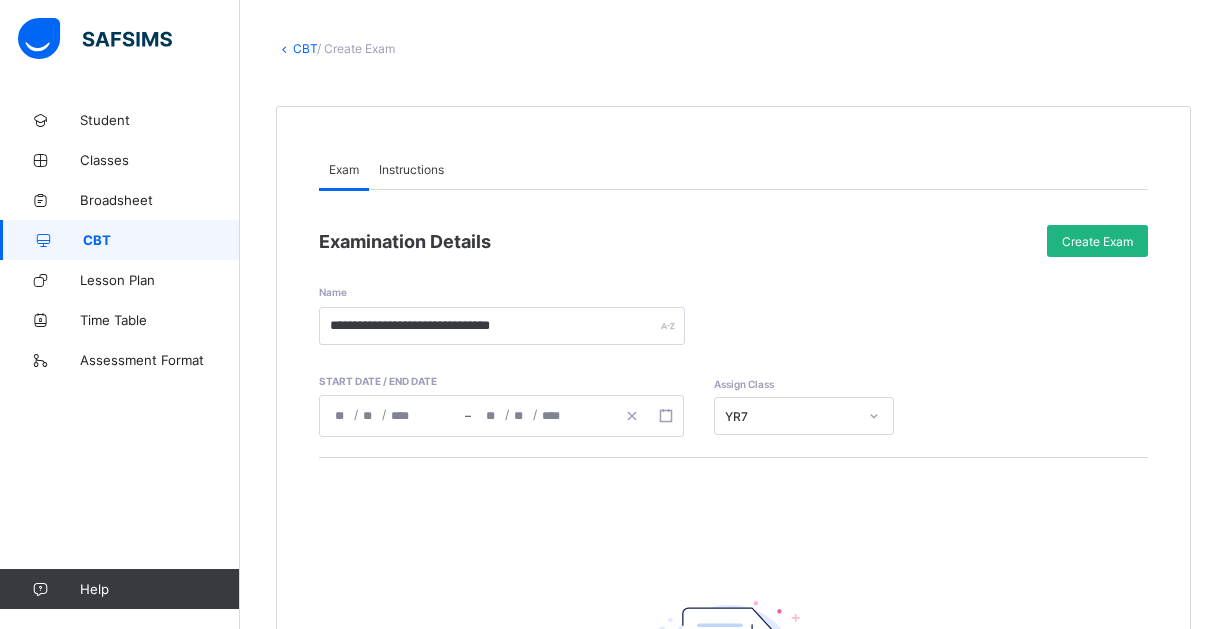 click on "Create Exam" at bounding box center [1097, 241] 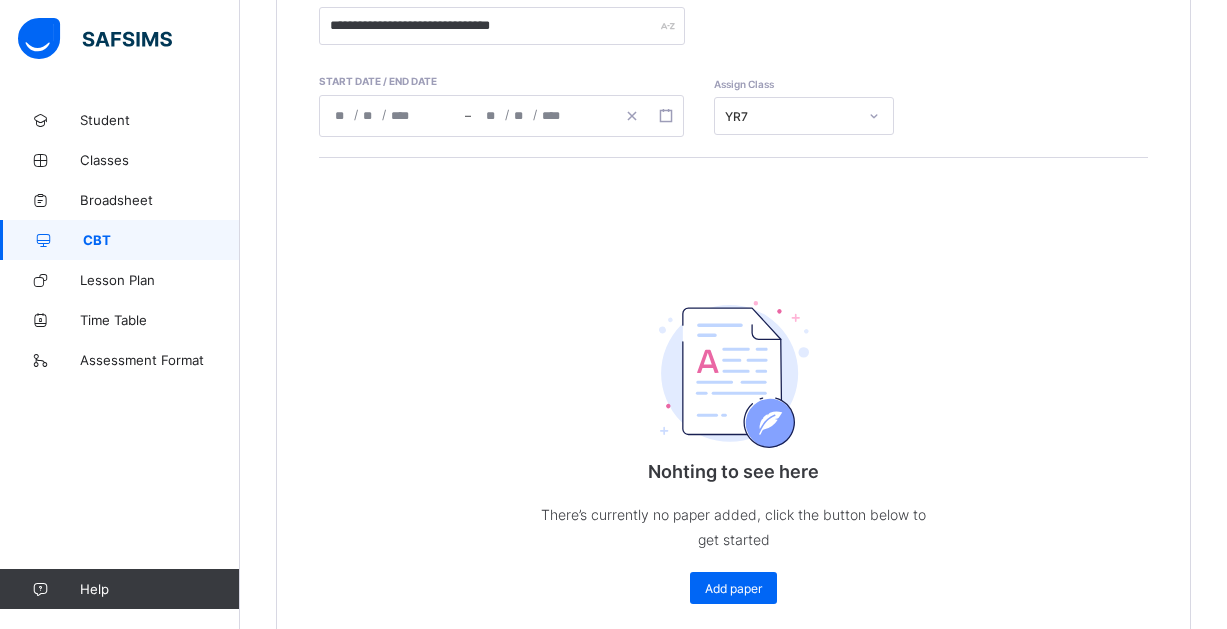 scroll, scrollTop: 489, scrollLeft: 0, axis: vertical 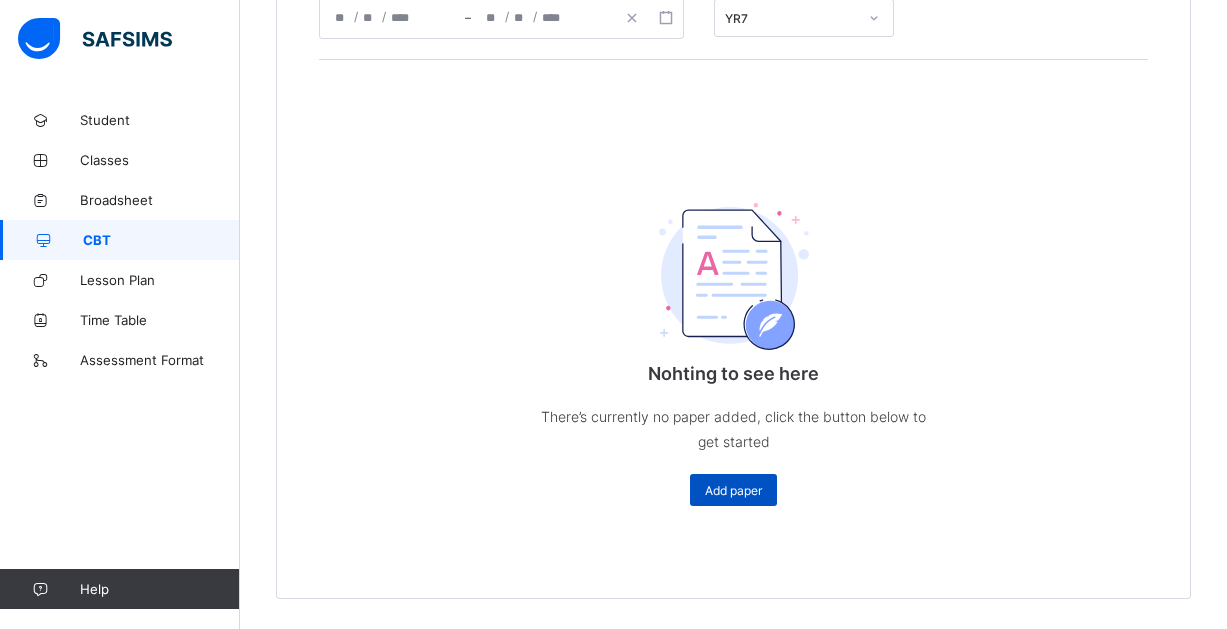 click on "Add paper" at bounding box center (733, 490) 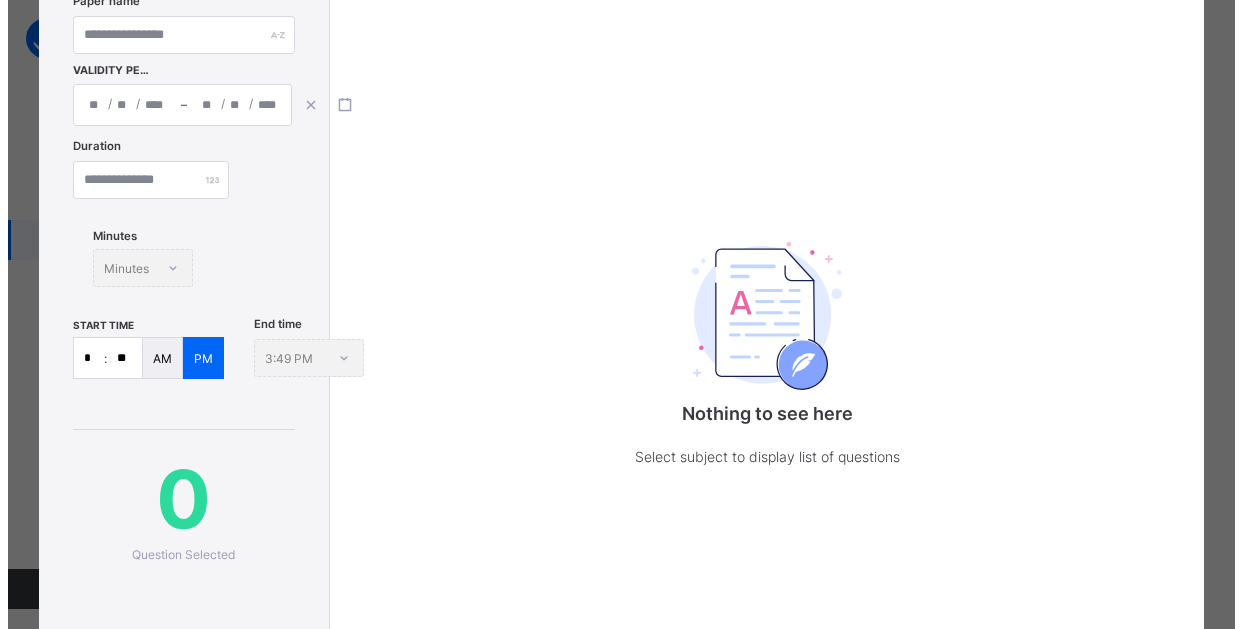 scroll, scrollTop: 0, scrollLeft: 0, axis: both 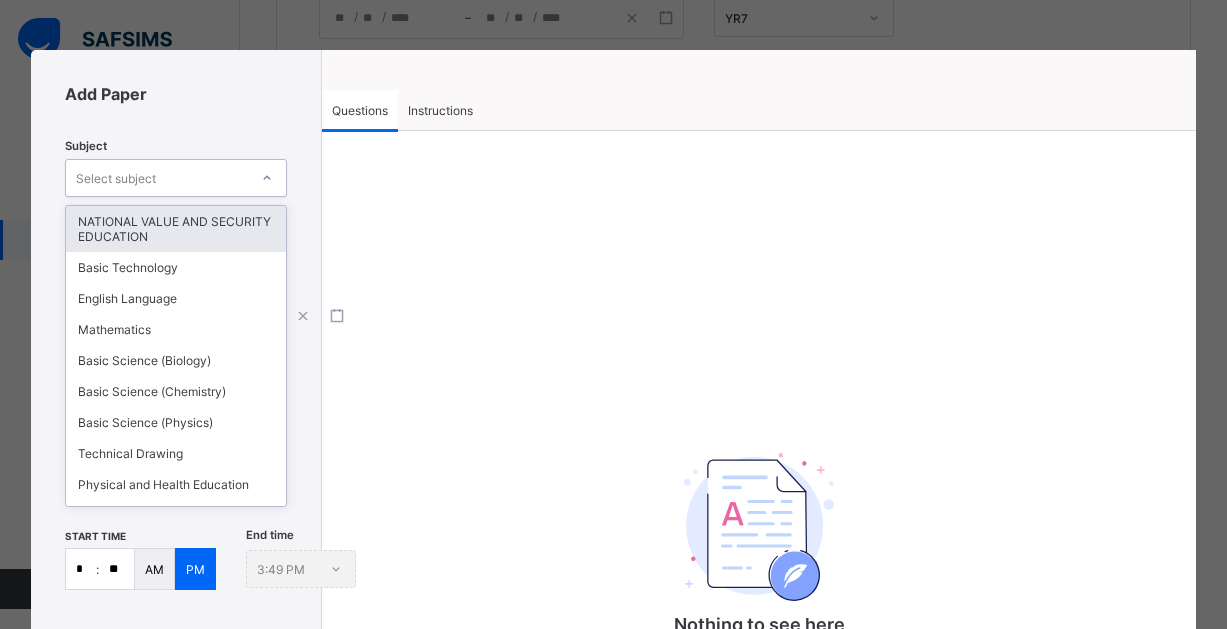 click 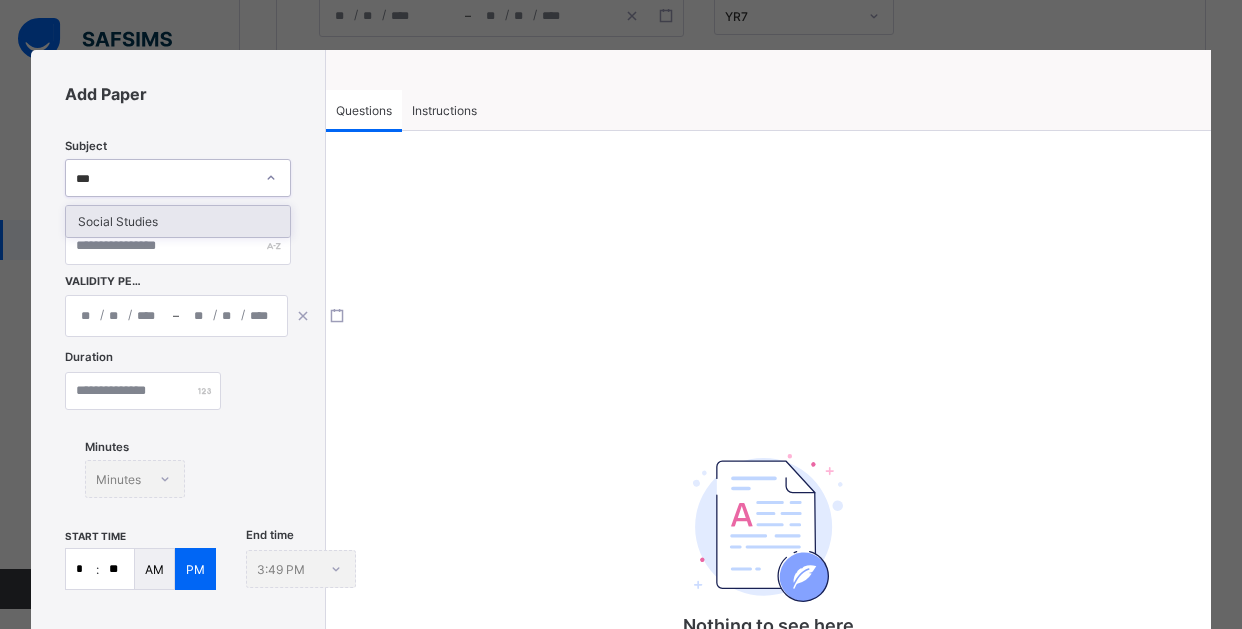 type on "****" 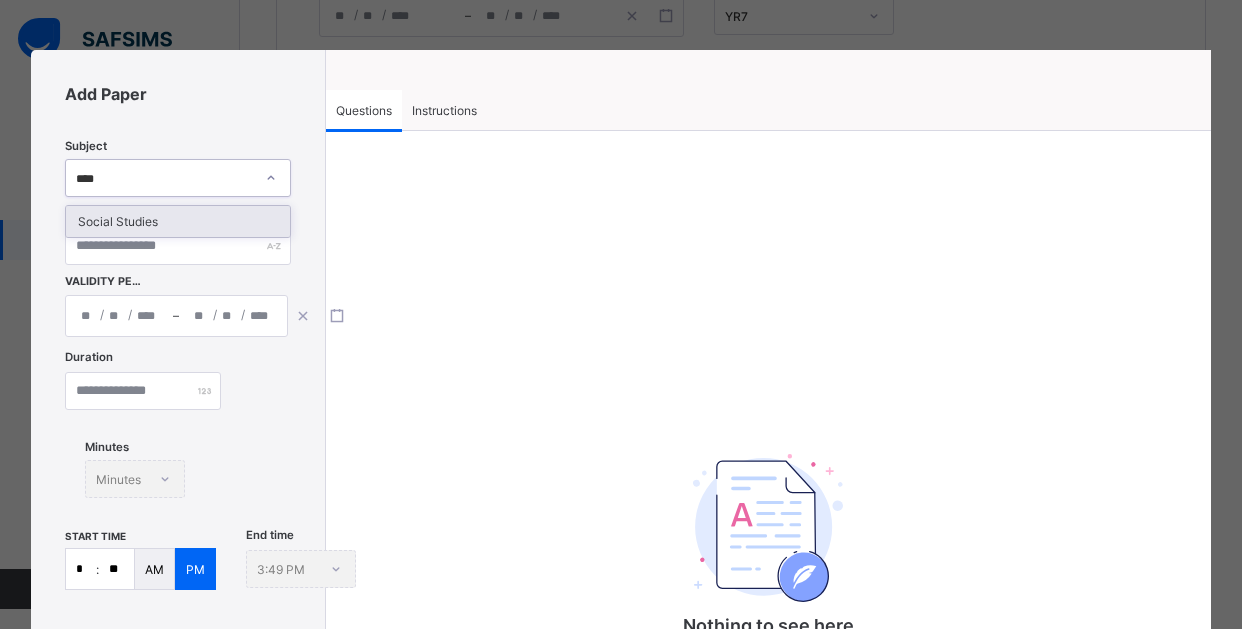 click on "Social Studies" at bounding box center [178, 221] 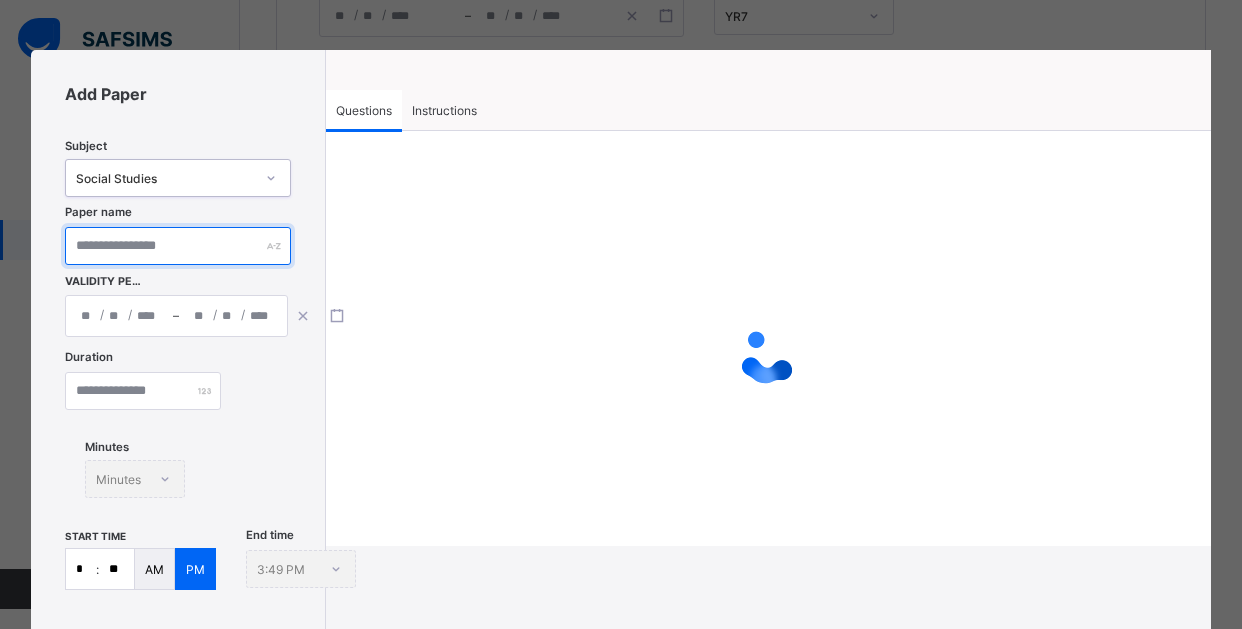 click at bounding box center (178, 246) 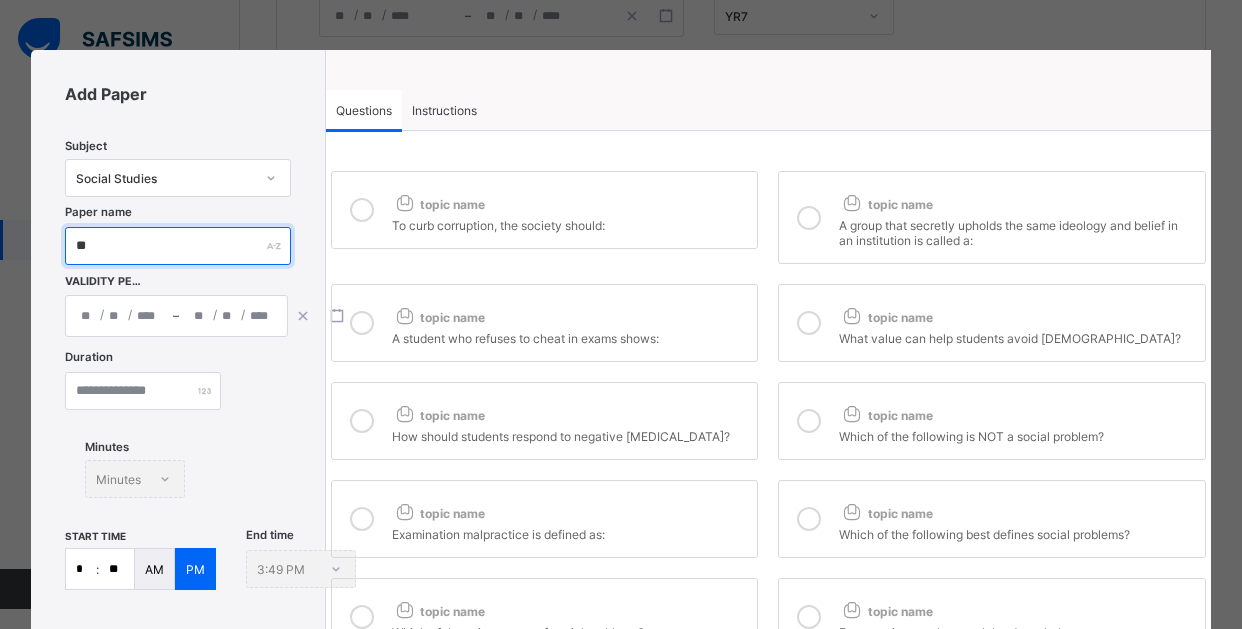 type on "*" 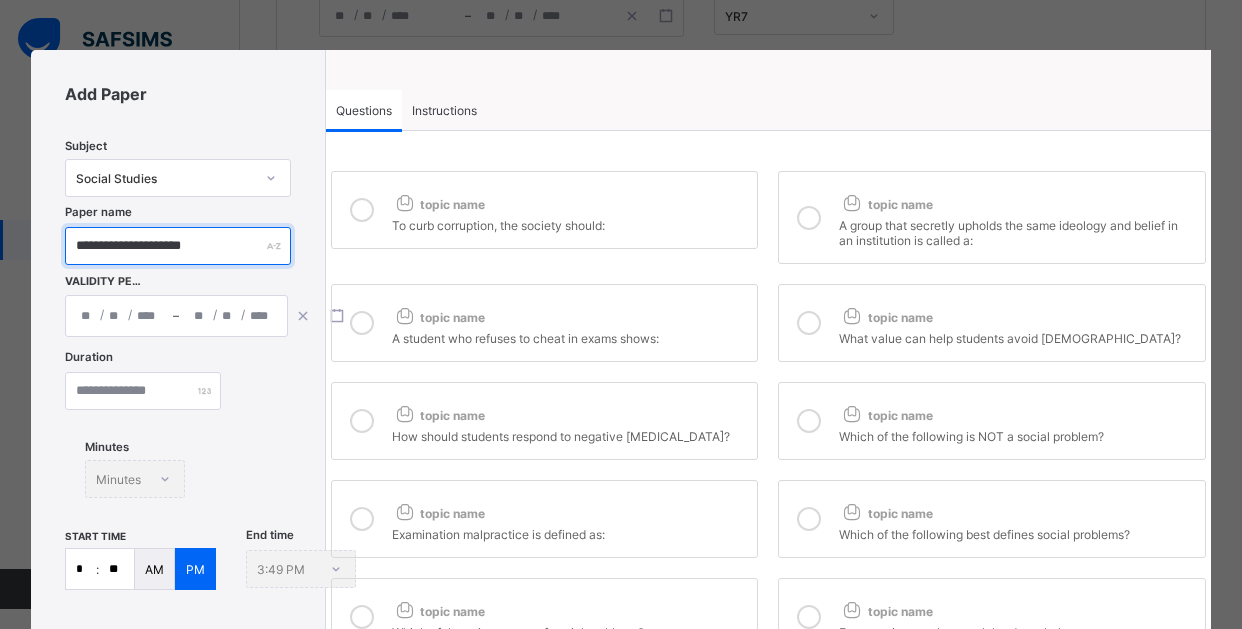 type on "**********" 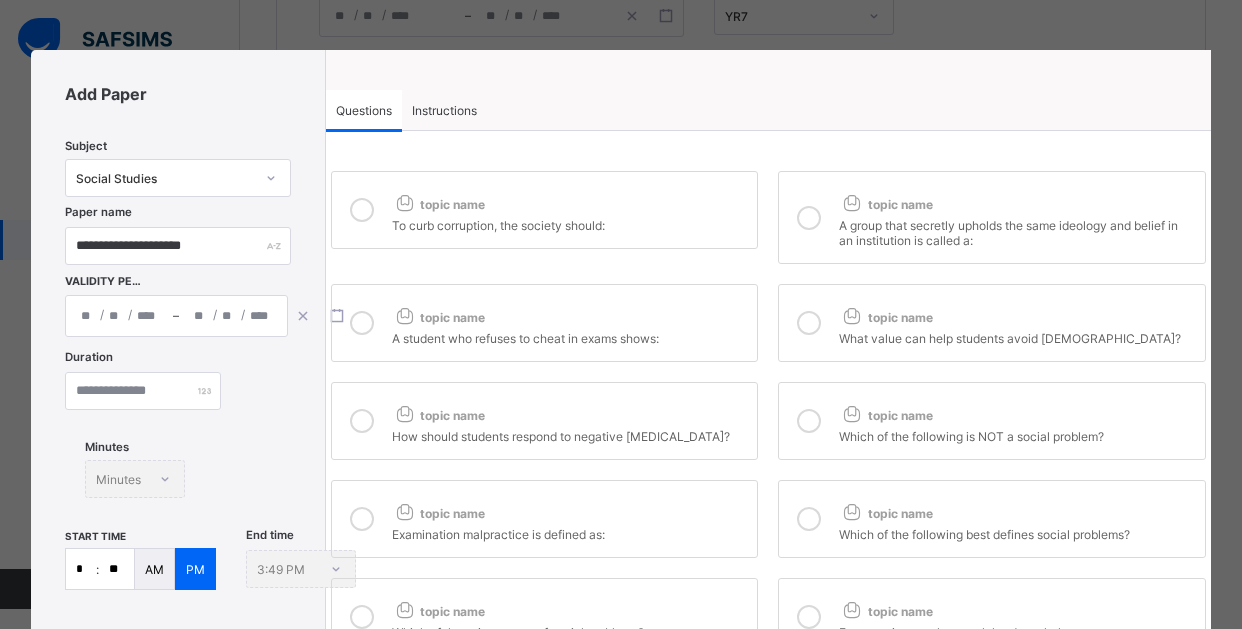 click 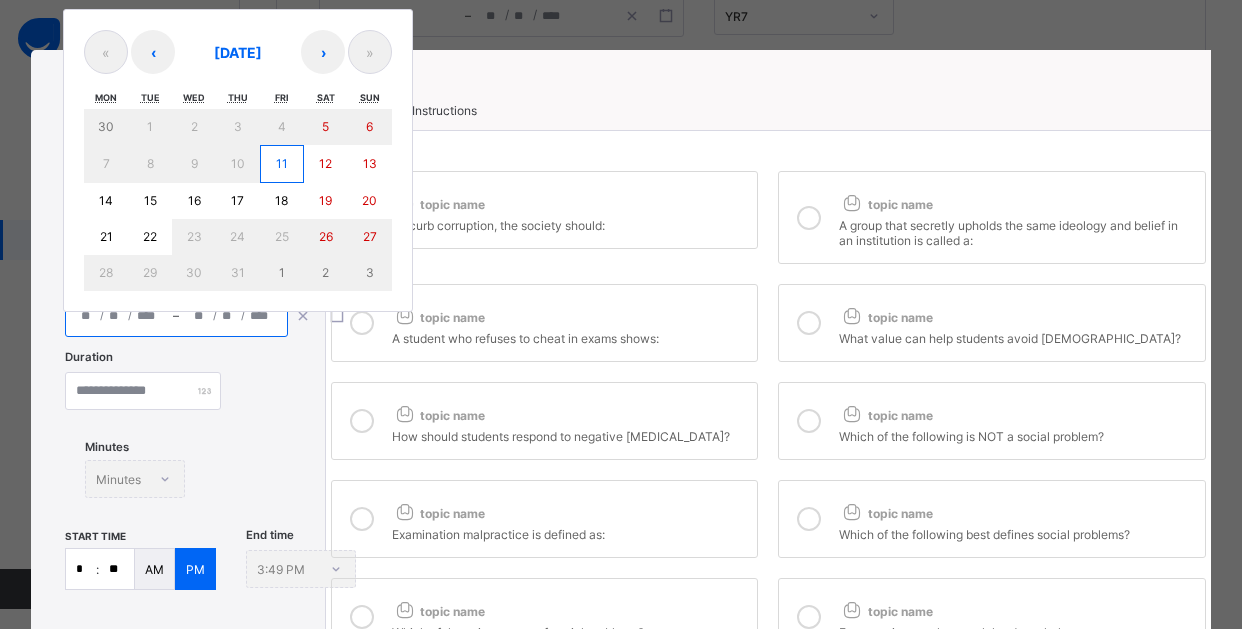 click on "21" at bounding box center (106, 236) 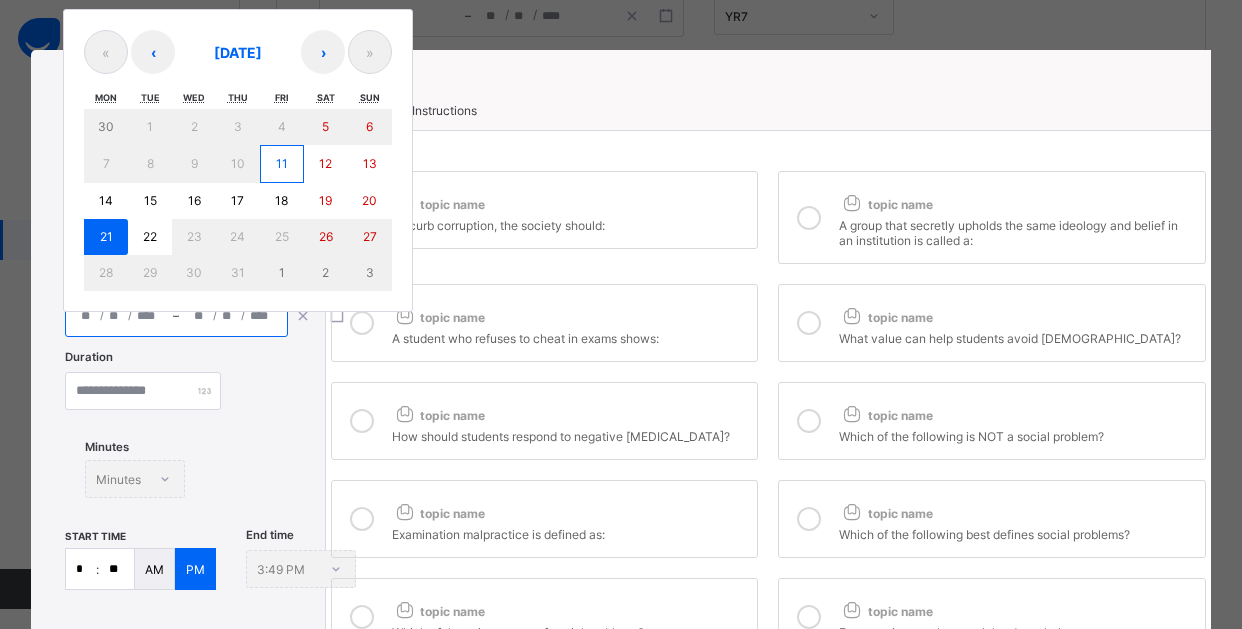 click on "21" at bounding box center [106, 236] 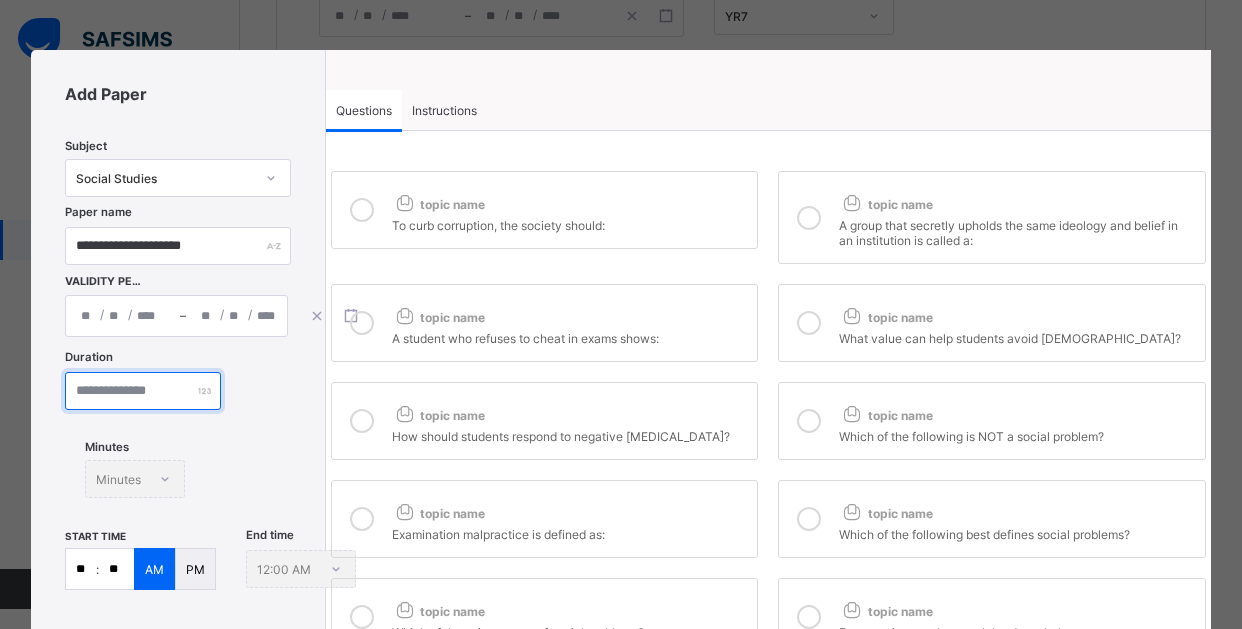 click at bounding box center [143, 391] 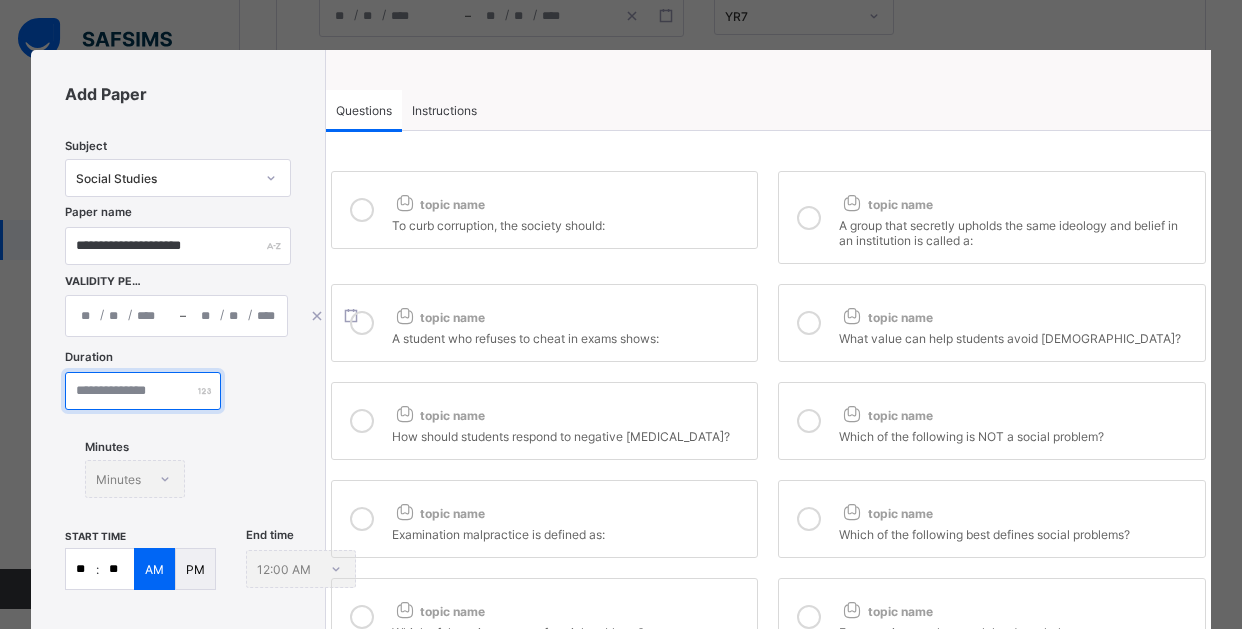 type on "**" 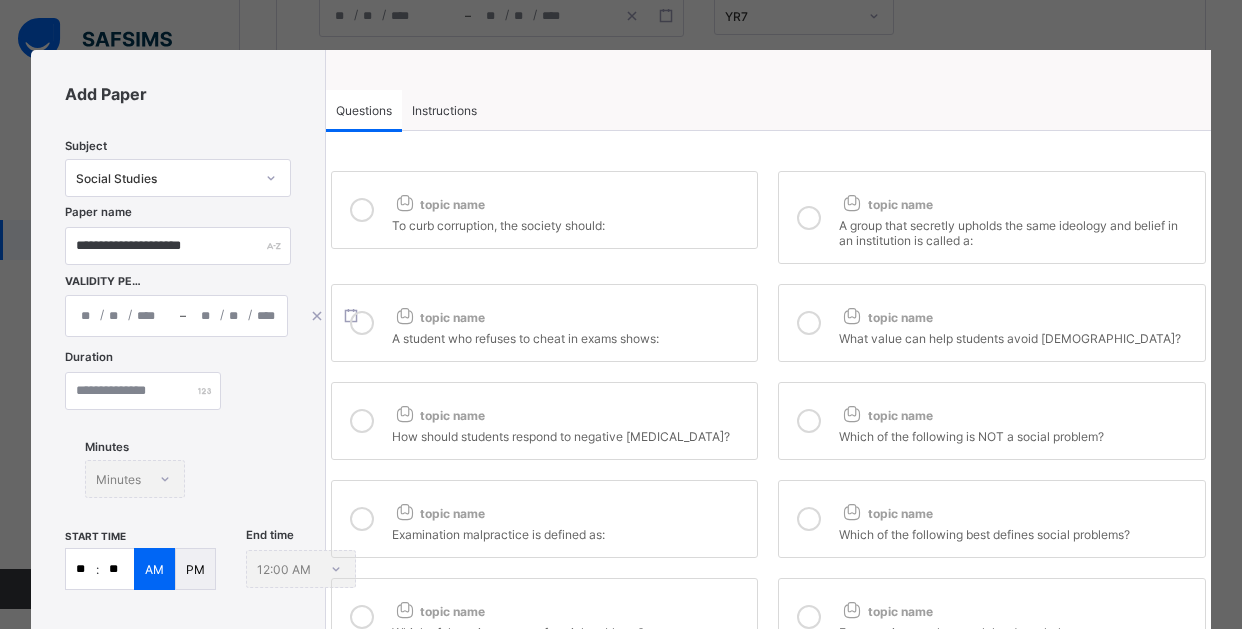 click at bounding box center [362, 210] 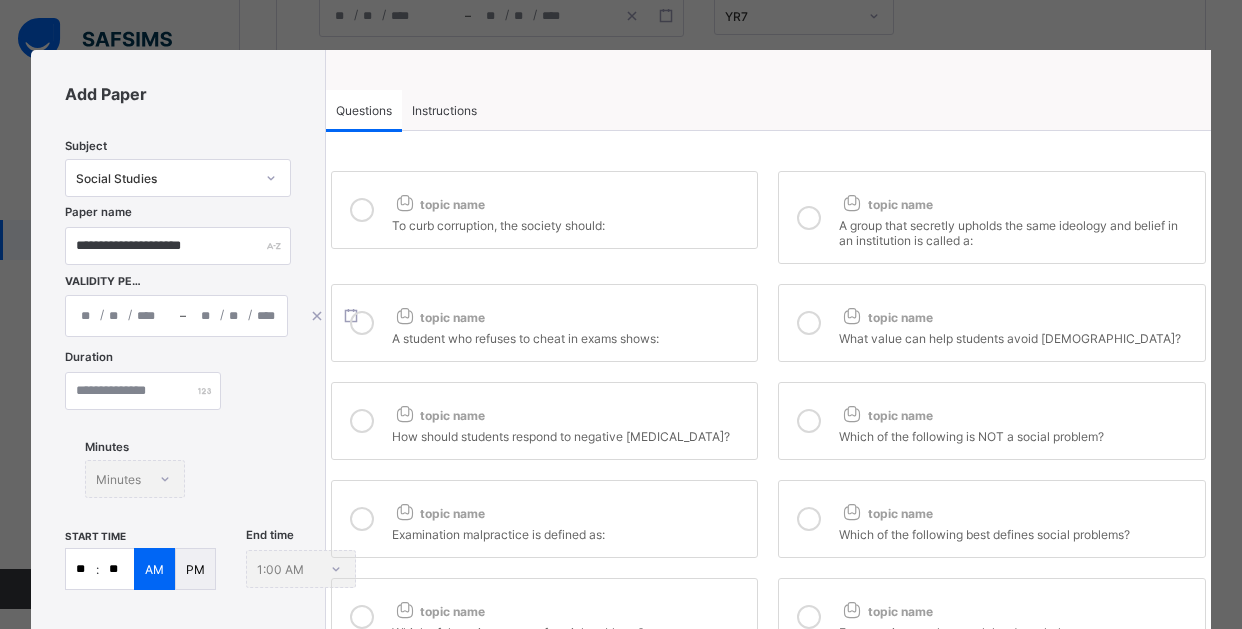 drag, startPoint x: 800, startPoint y: 217, endPoint x: 733, endPoint y: 260, distance: 79.61156 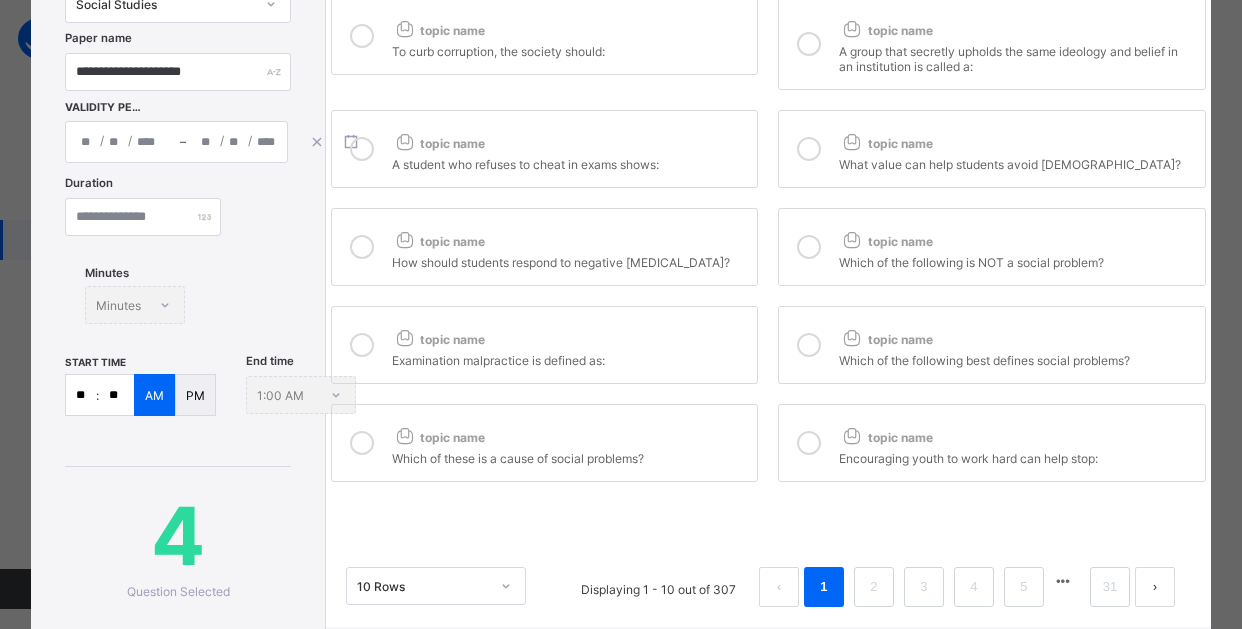 scroll, scrollTop: 200, scrollLeft: 0, axis: vertical 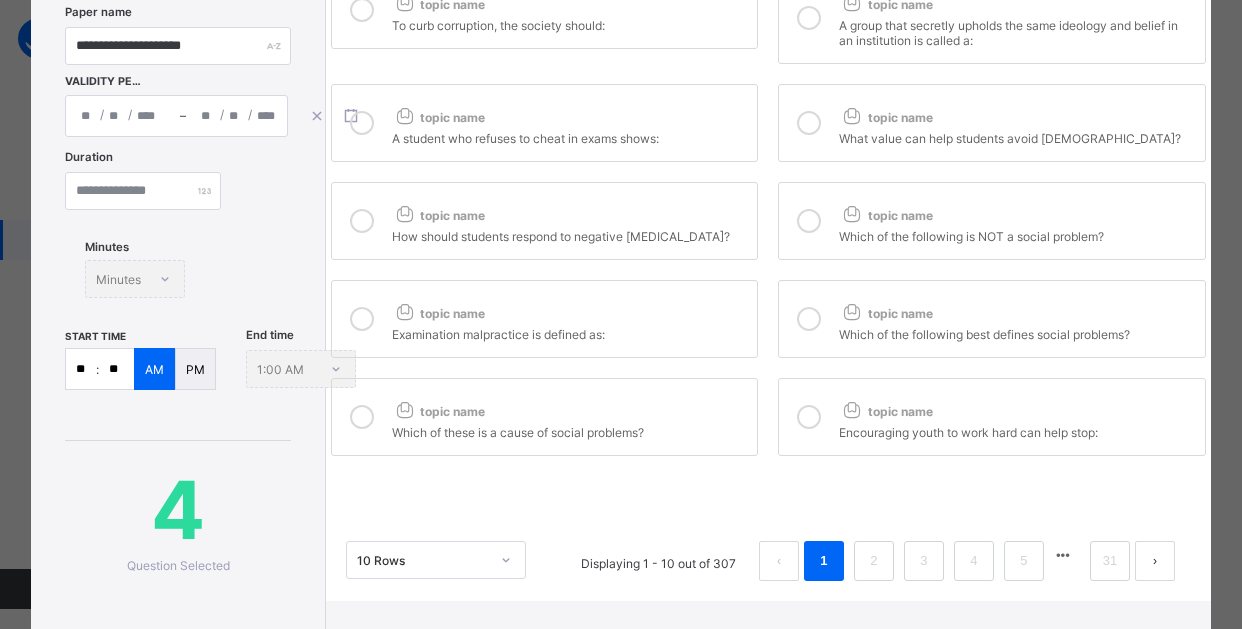 drag, startPoint x: 352, startPoint y: 325, endPoint x: 378, endPoint y: 369, distance: 51.10773 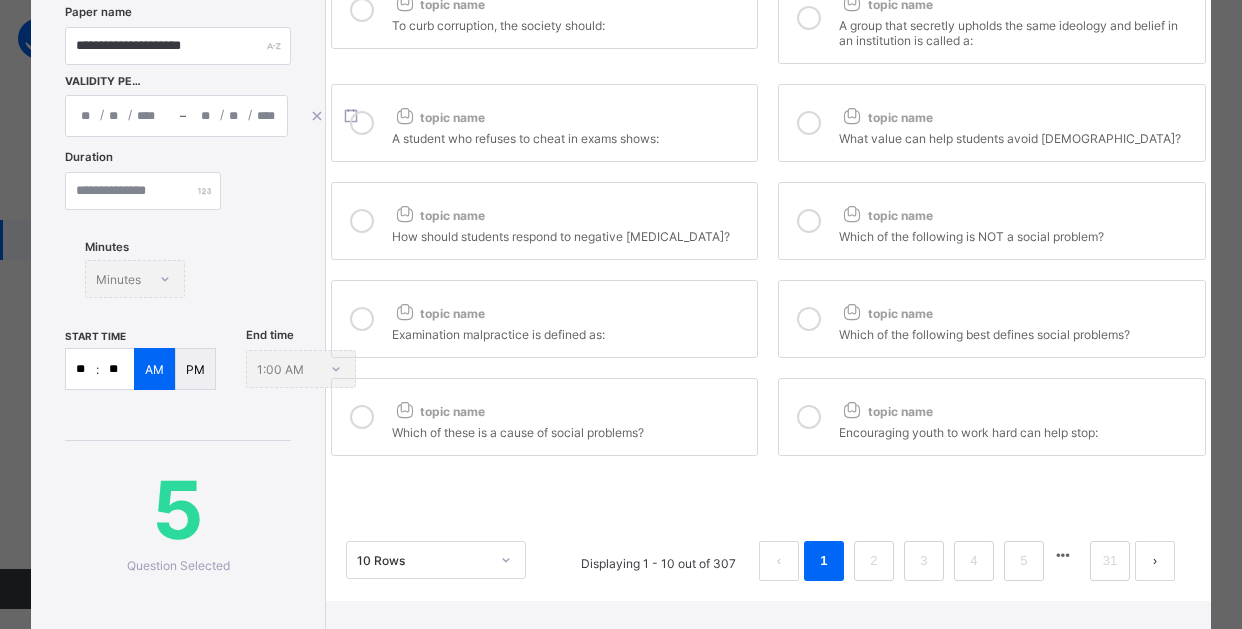 click at bounding box center [362, 417] 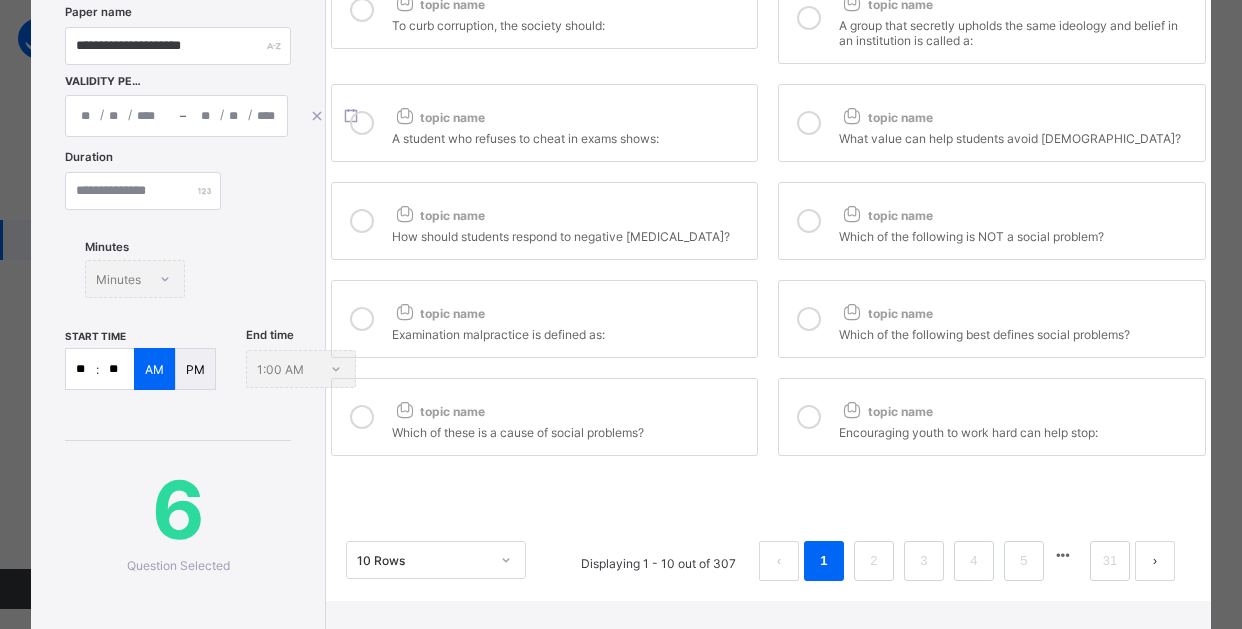 click at bounding box center (809, 417) 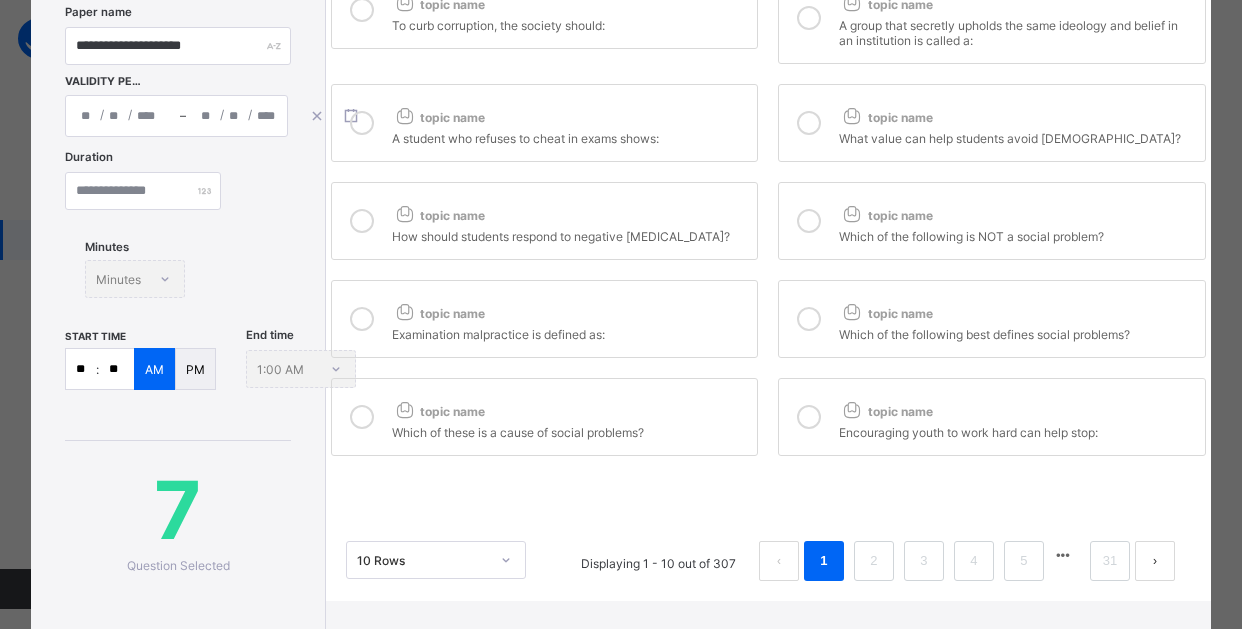 drag, startPoint x: 805, startPoint y: 318, endPoint x: 829, endPoint y: 327, distance: 25.632011 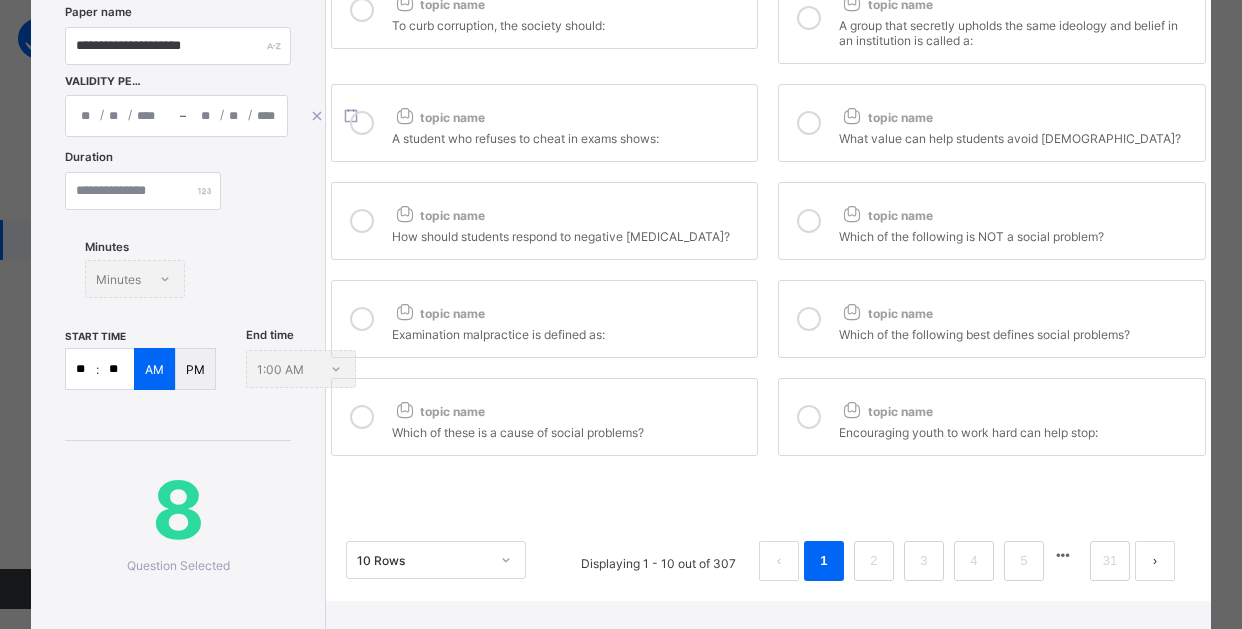 click at bounding box center [809, 123] 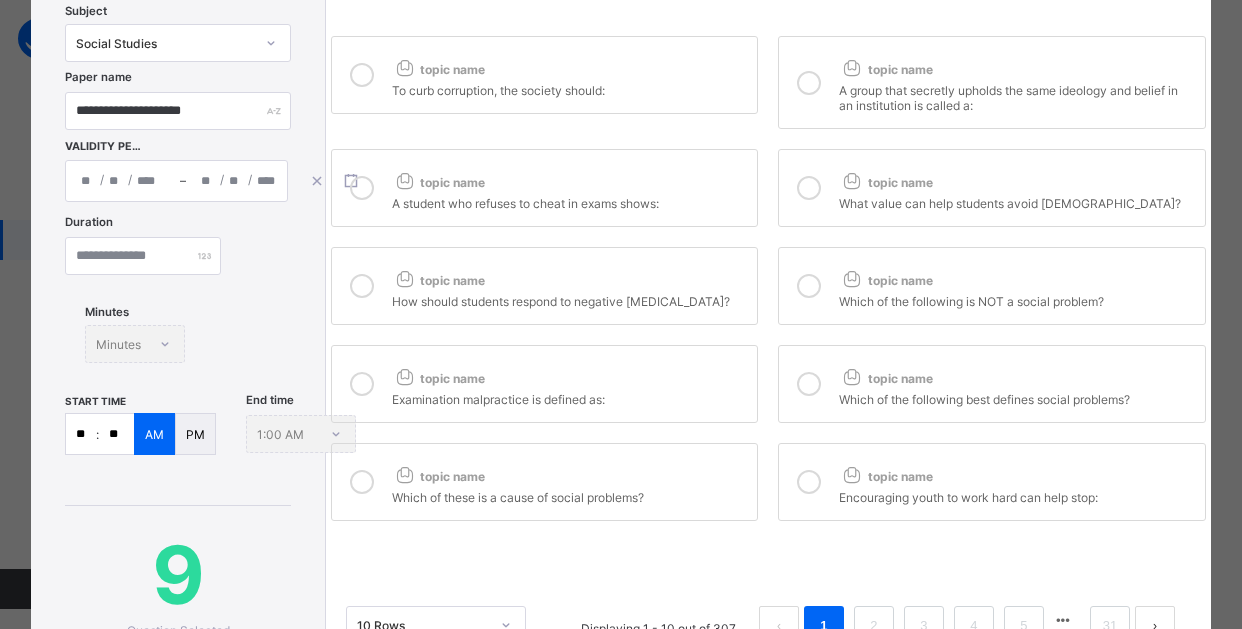 scroll, scrollTop: 100, scrollLeft: 0, axis: vertical 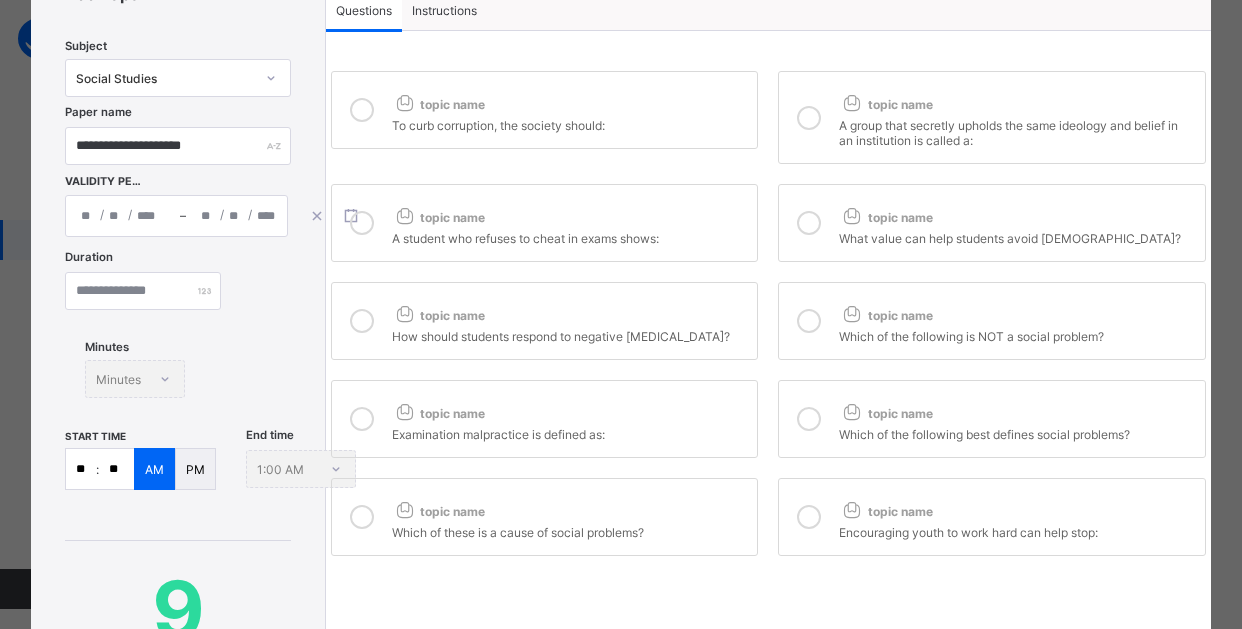 click at bounding box center (362, 223) 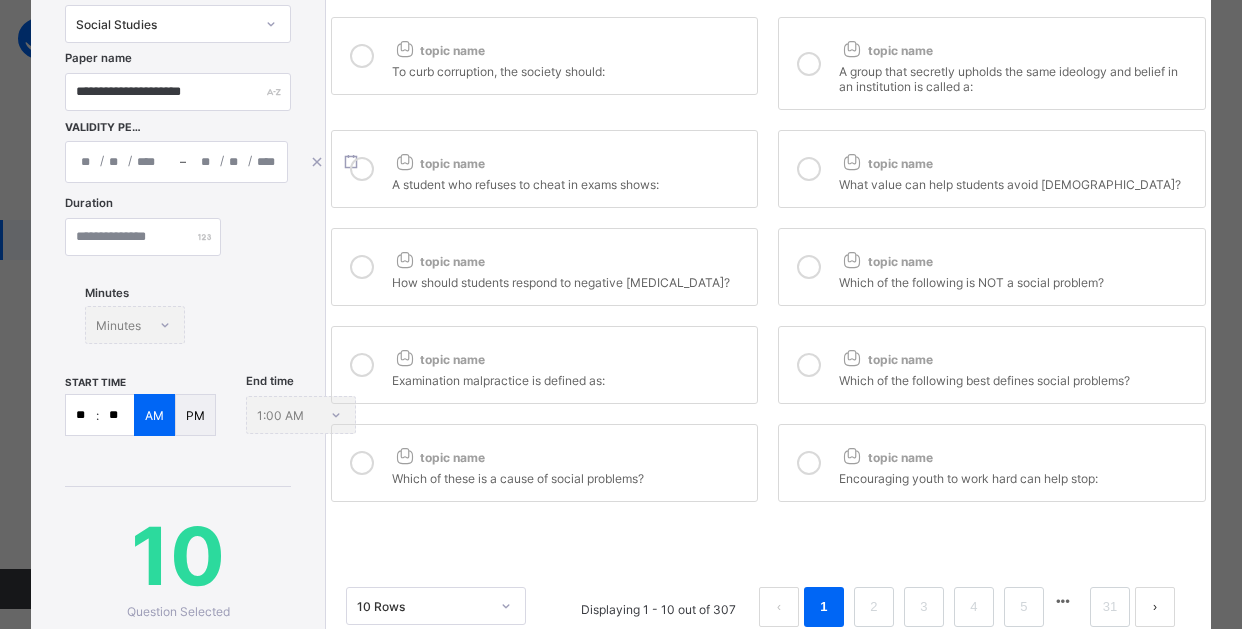 scroll, scrollTop: 200, scrollLeft: 0, axis: vertical 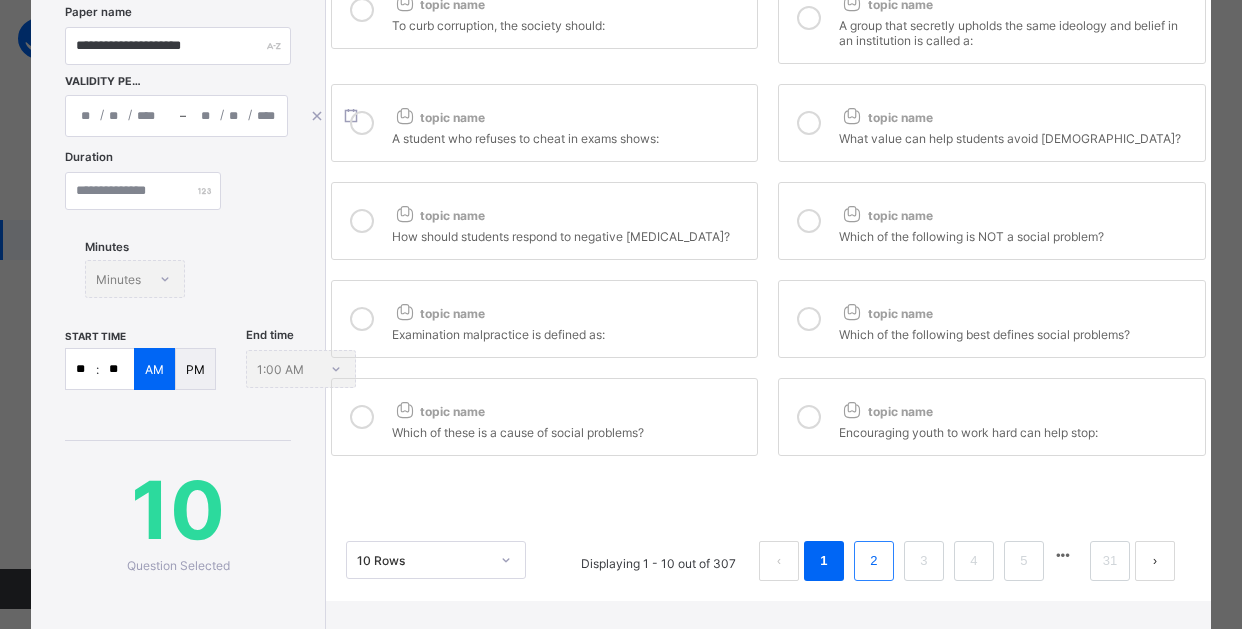click on "2" at bounding box center [873, 561] 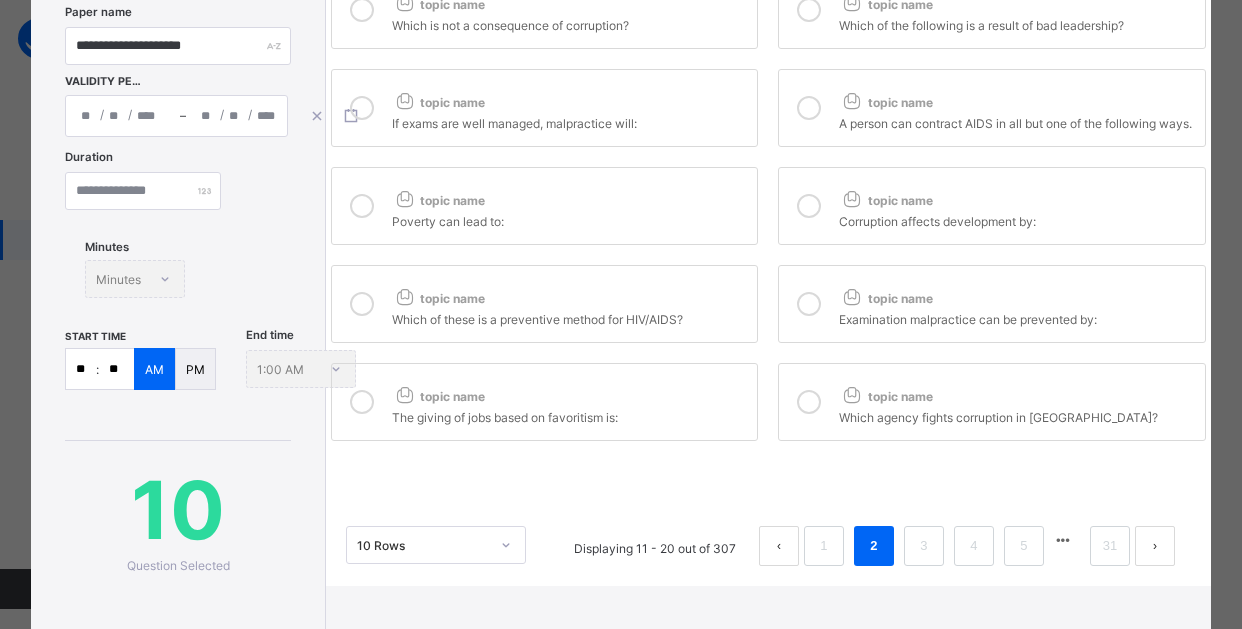 scroll, scrollTop: 0, scrollLeft: 0, axis: both 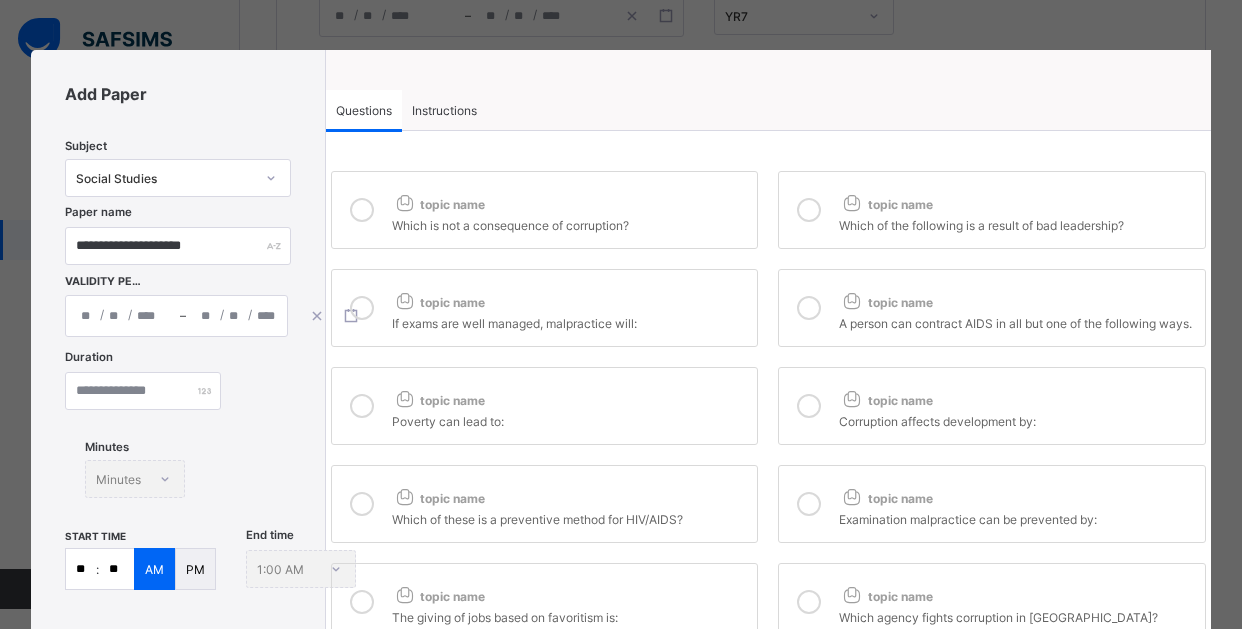 click at bounding box center [362, 210] 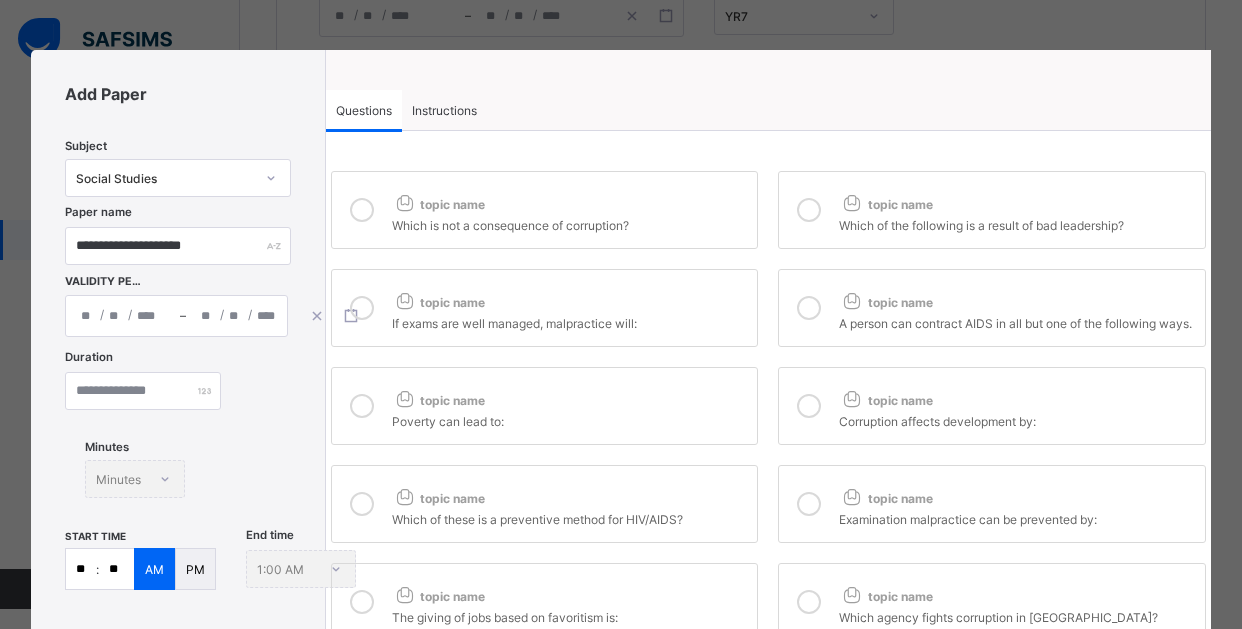 click at bounding box center (362, 308) 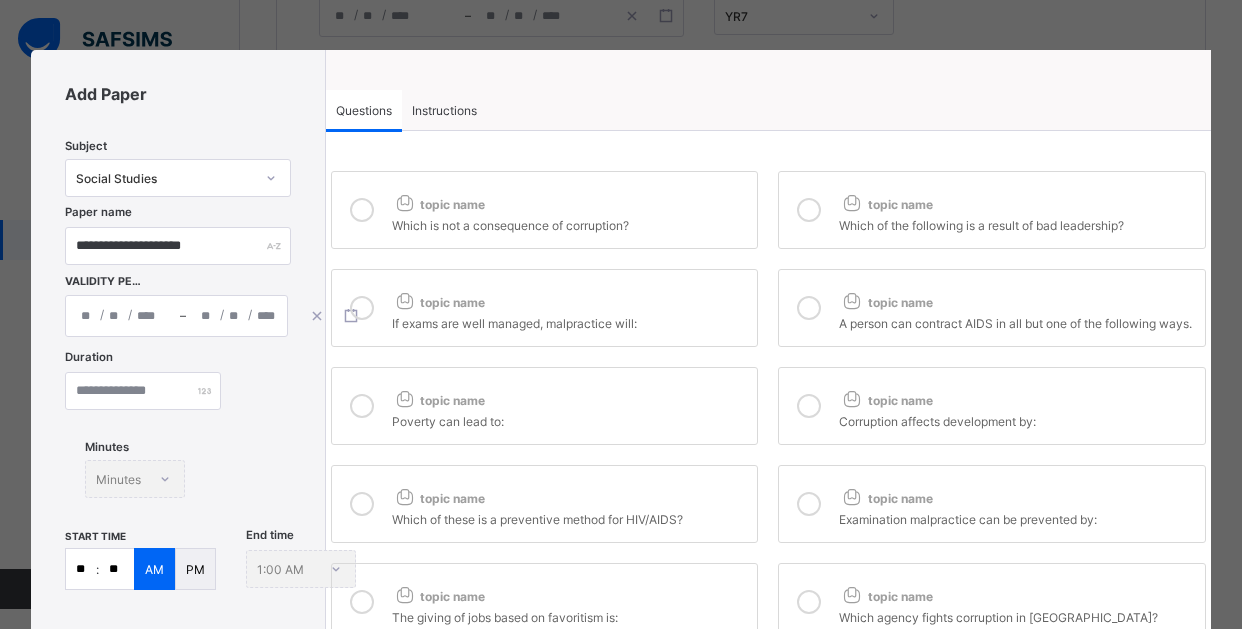 click at bounding box center [362, 406] 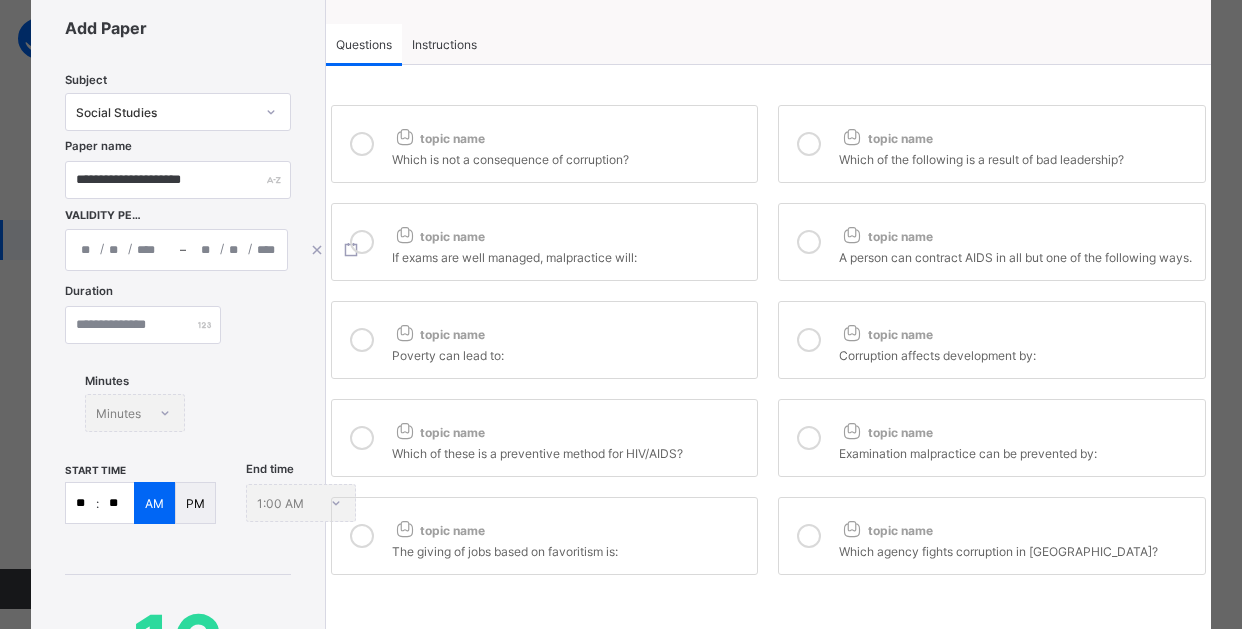 scroll, scrollTop: 100, scrollLeft: 0, axis: vertical 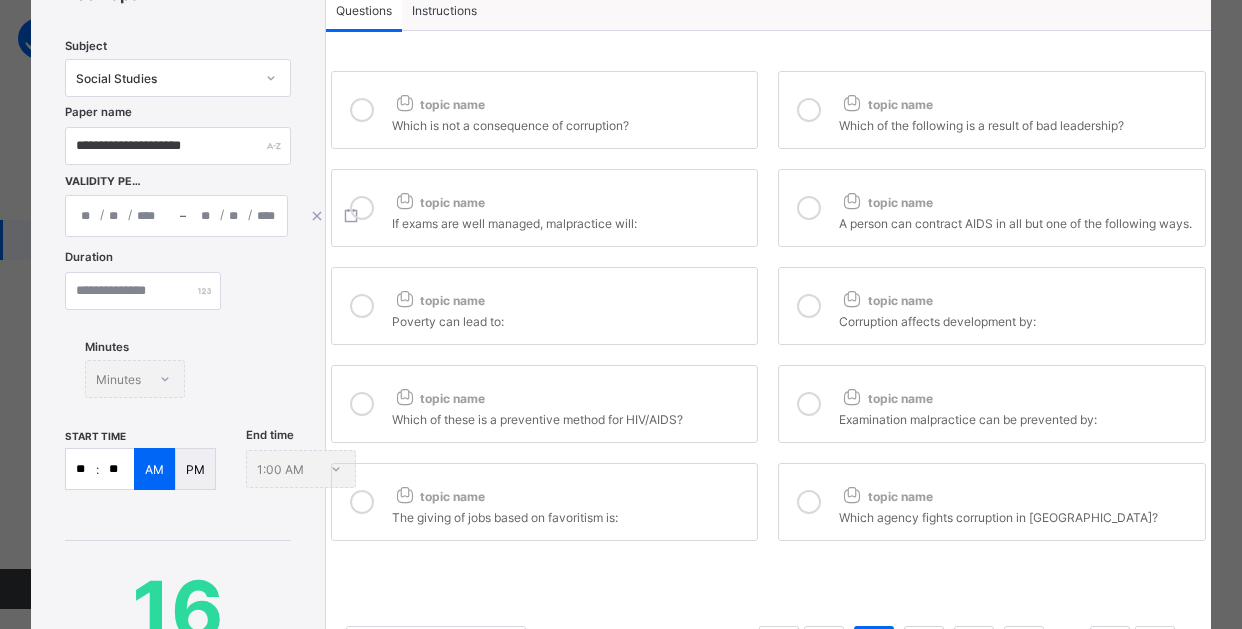 click at bounding box center [809, 404] 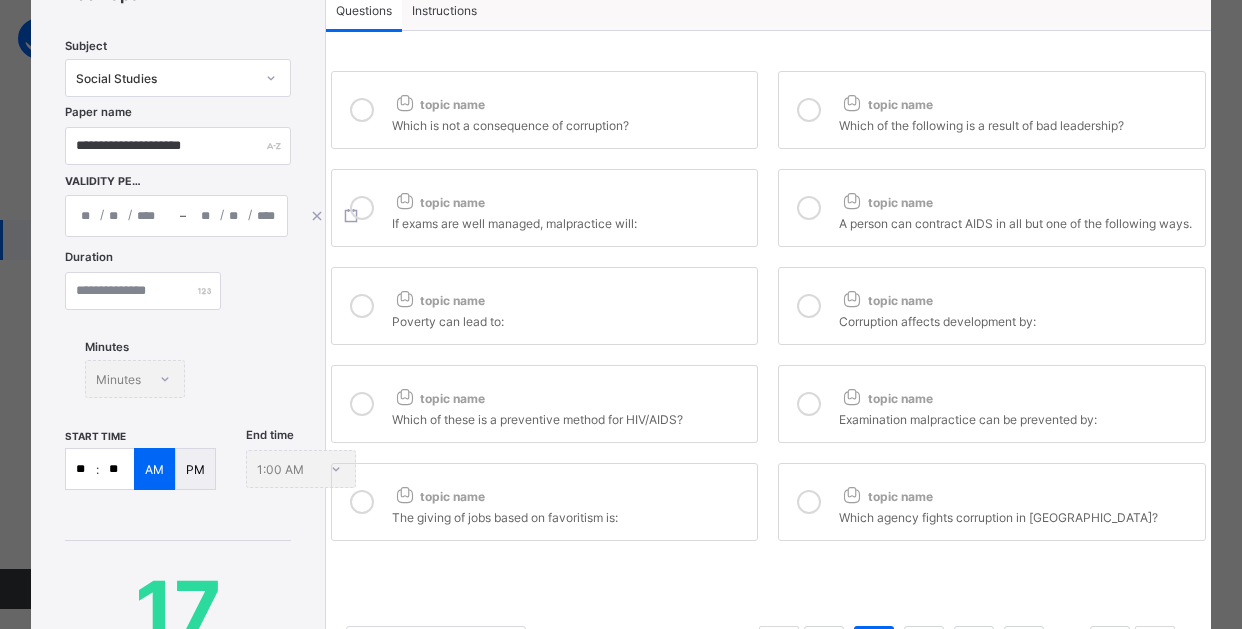 click at bounding box center [362, 404] 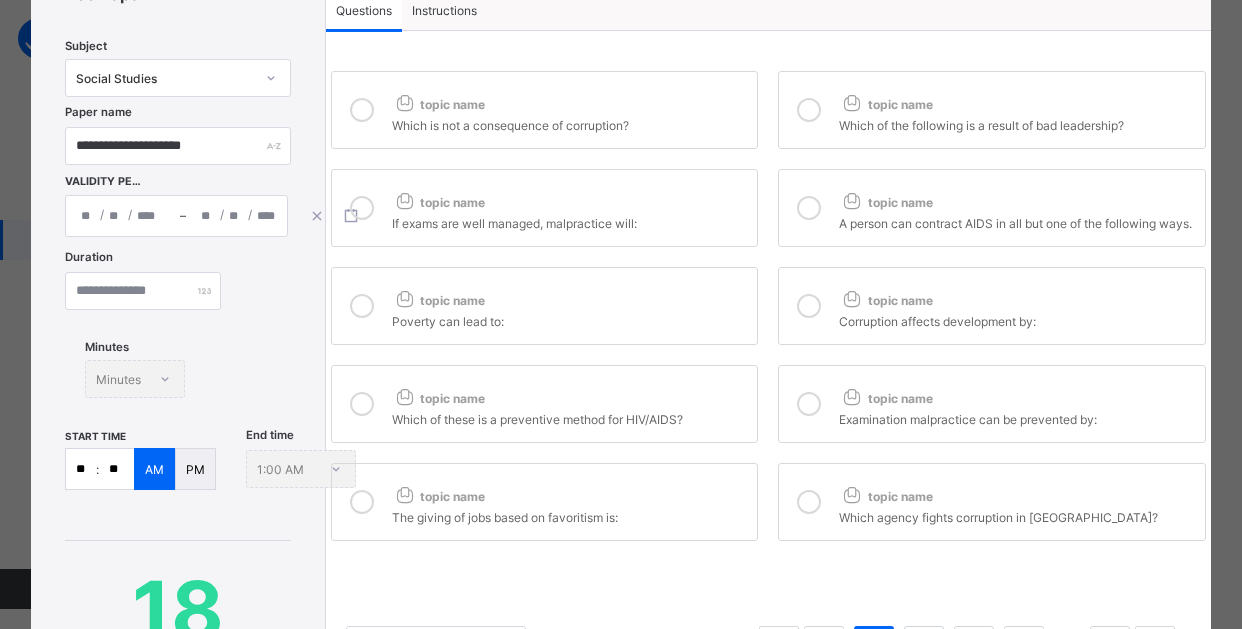 drag, startPoint x: 358, startPoint y: 522, endPoint x: 465, endPoint y: 522, distance: 107 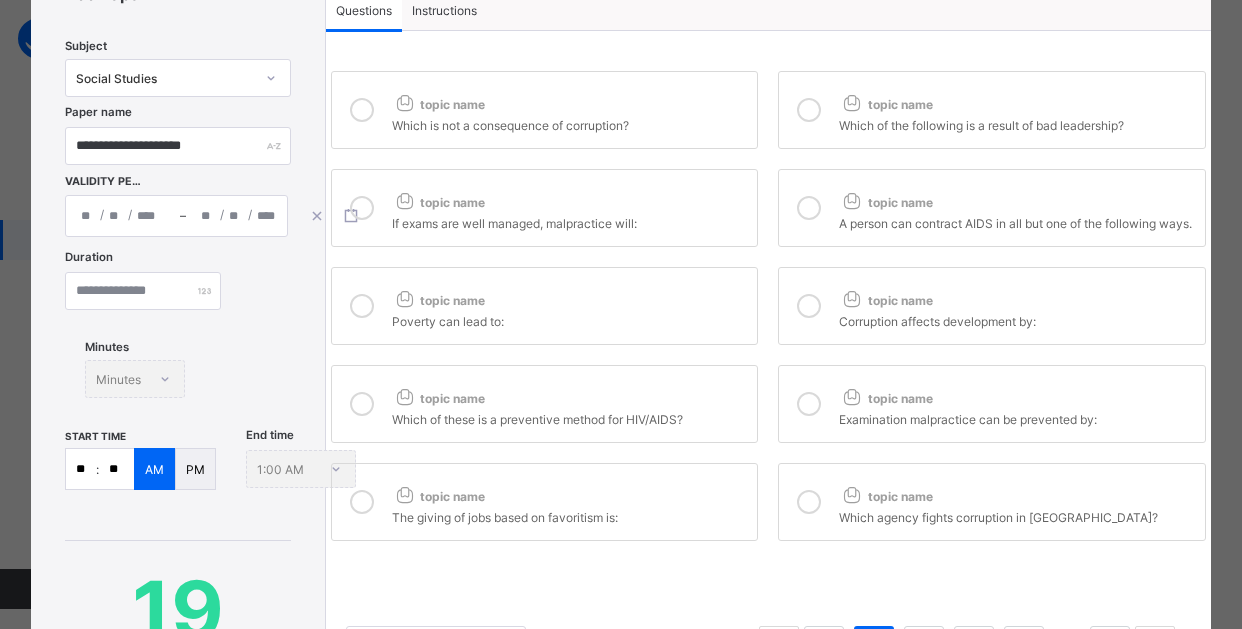 click at bounding box center [809, 502] 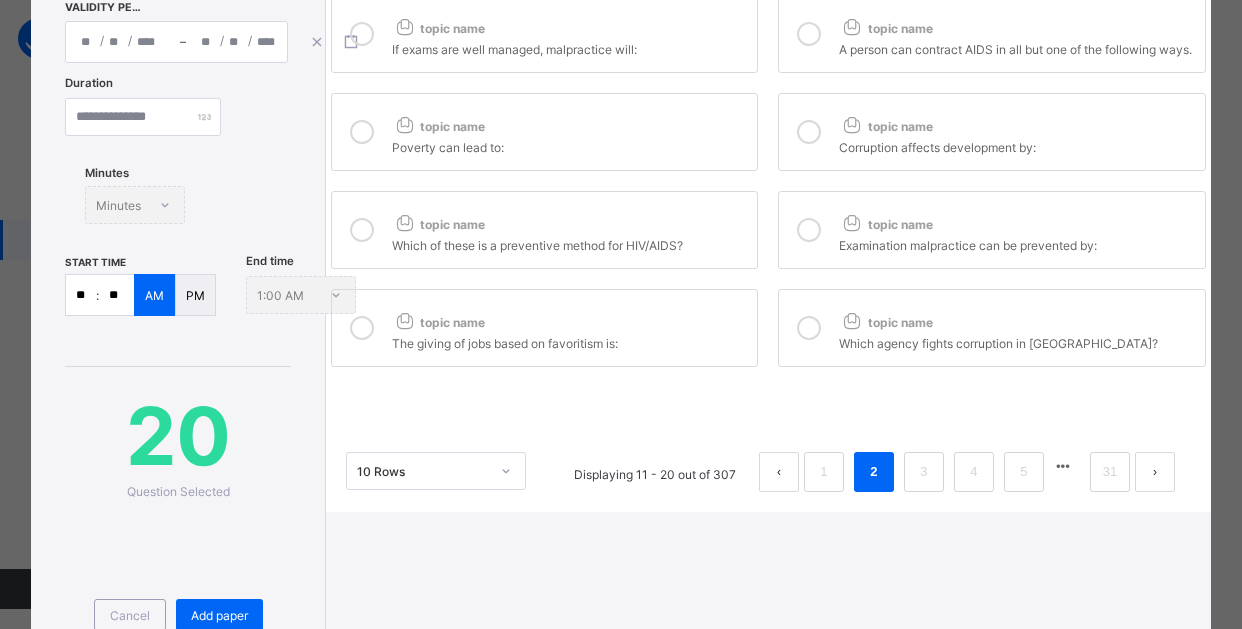 scroll, scrollTop: 300, scrollLeft: 0, axis: vertical 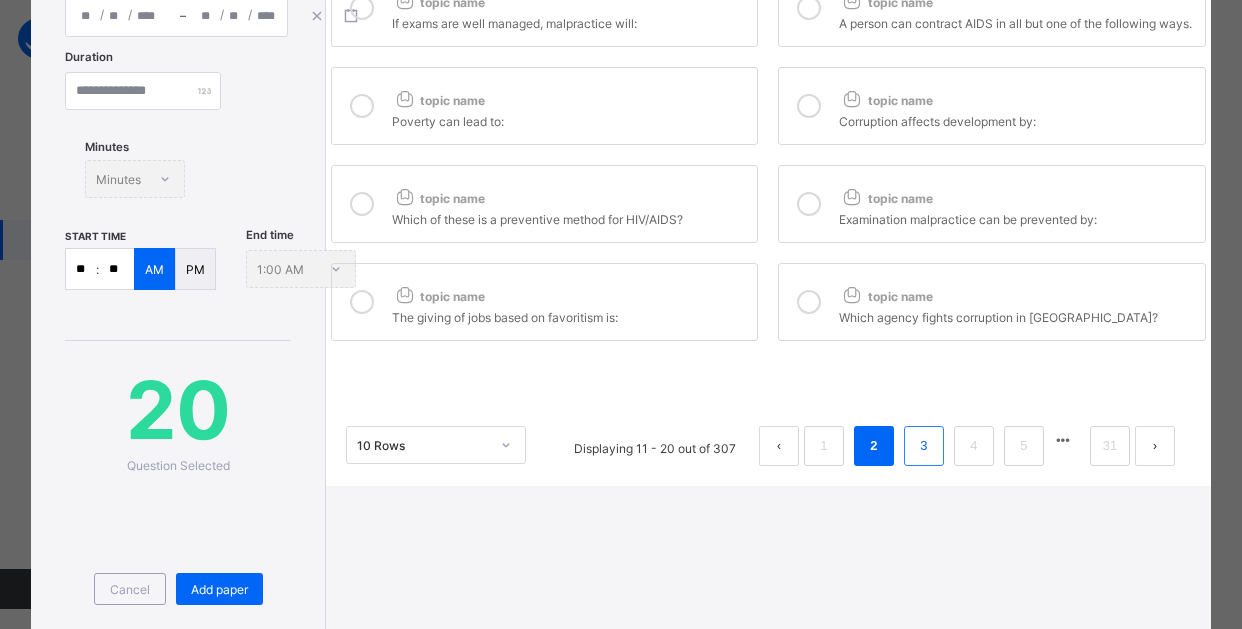 click on "3" at bounding box center (923, 446) 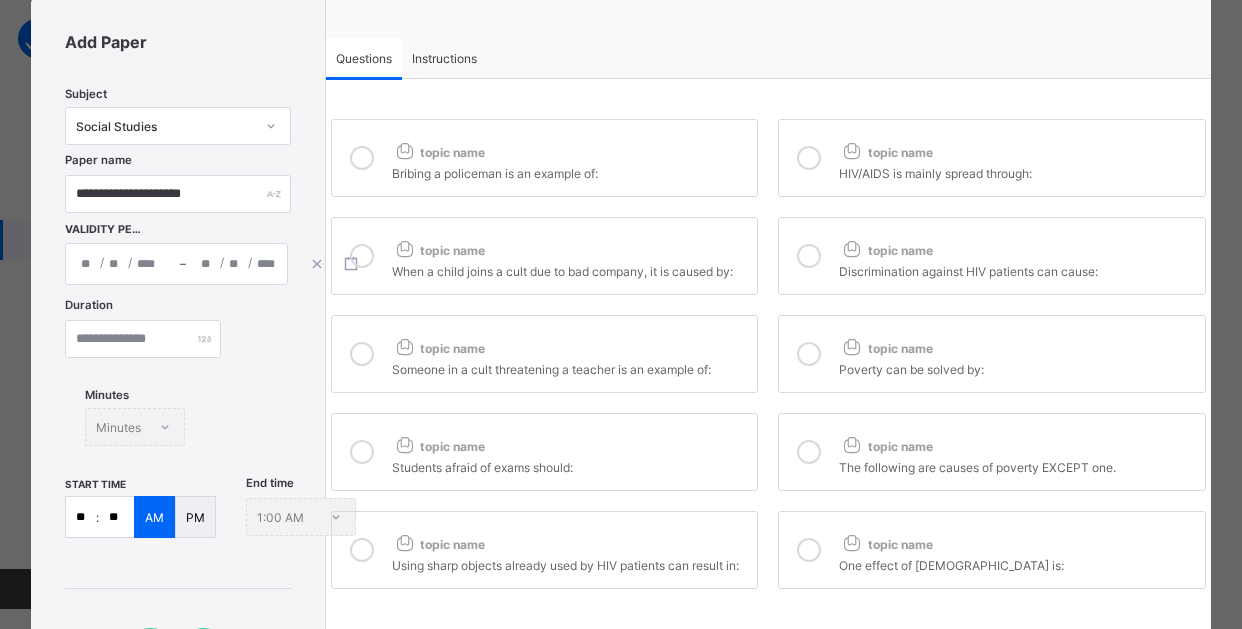 scroll, scrollTop: 0, scrollLeft: 0, axis: both 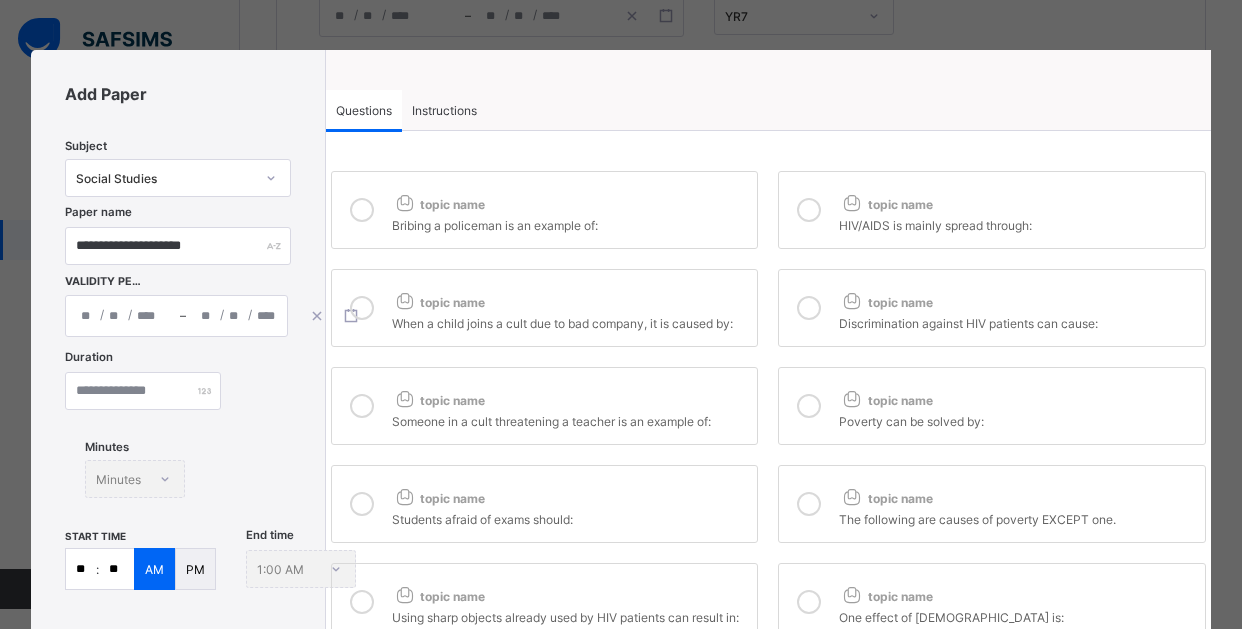 drag, startPoint x: 348, startPoint y: 210, endPoint x: 432, endPoint y: 229, distance: 86.12201 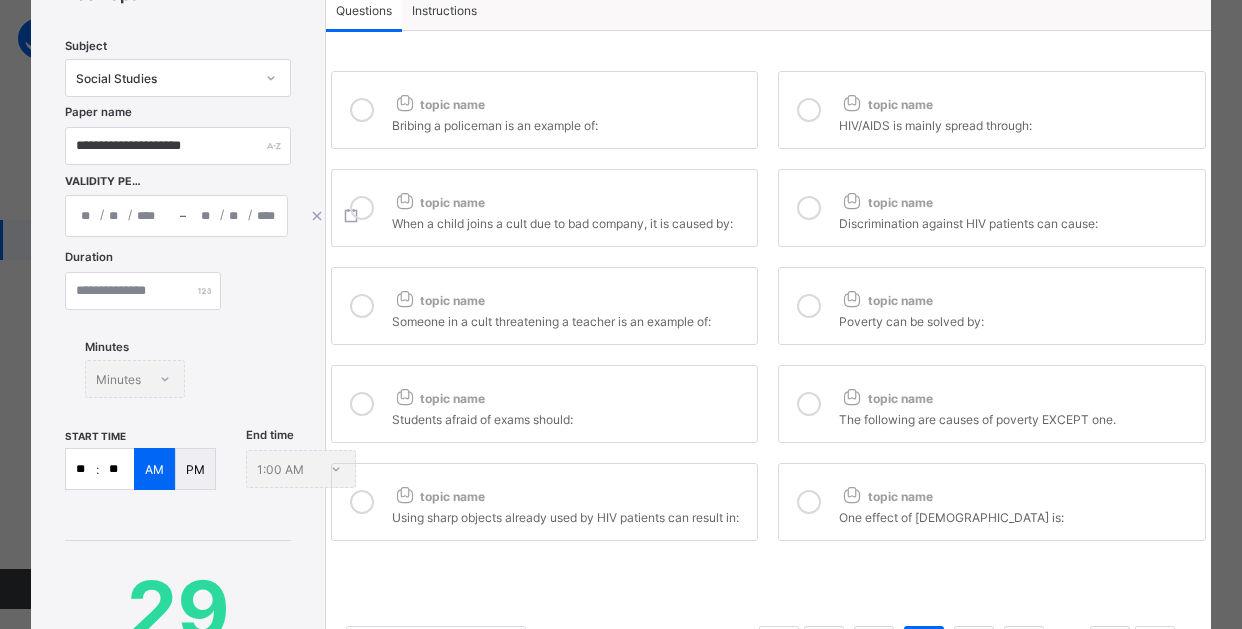 click at bounding box center (362, 502) 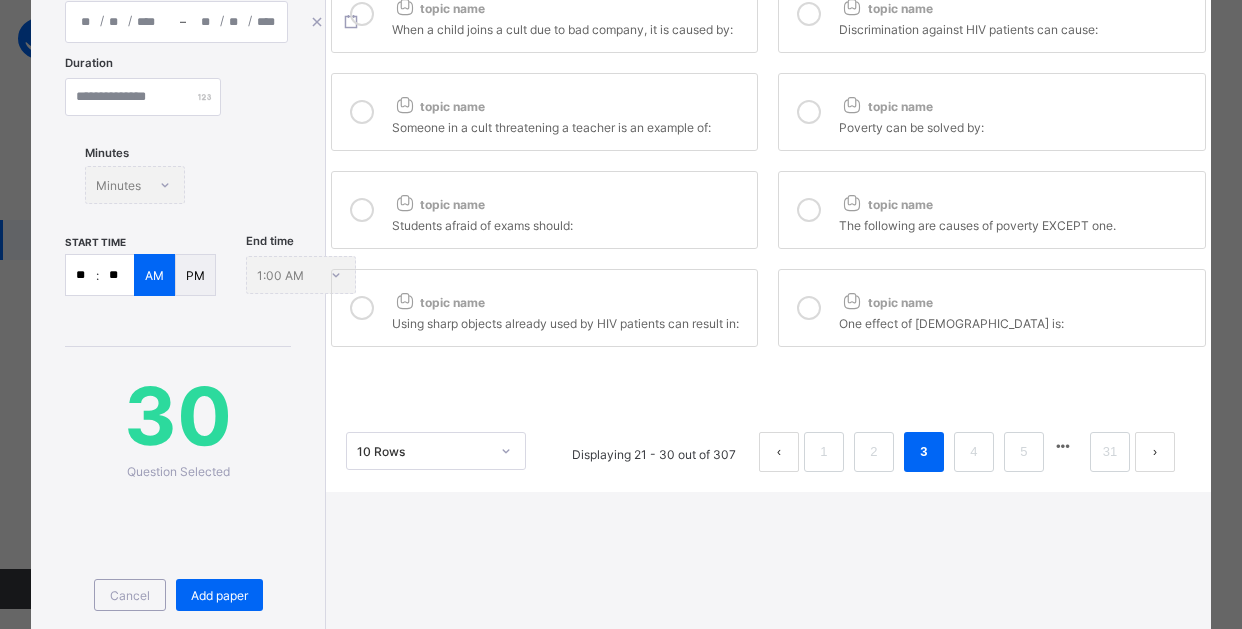 scroll, scrollTop: 300, scrollLeft: 0, axis: vertical 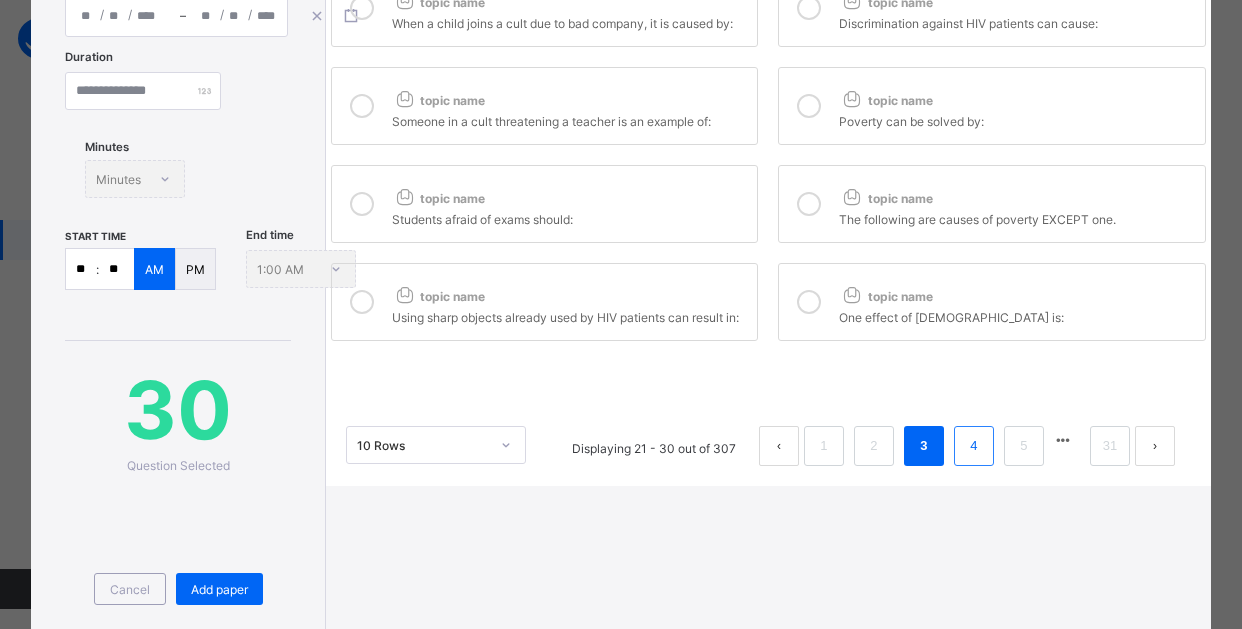 click on "4" at bounding box center (973, 446) 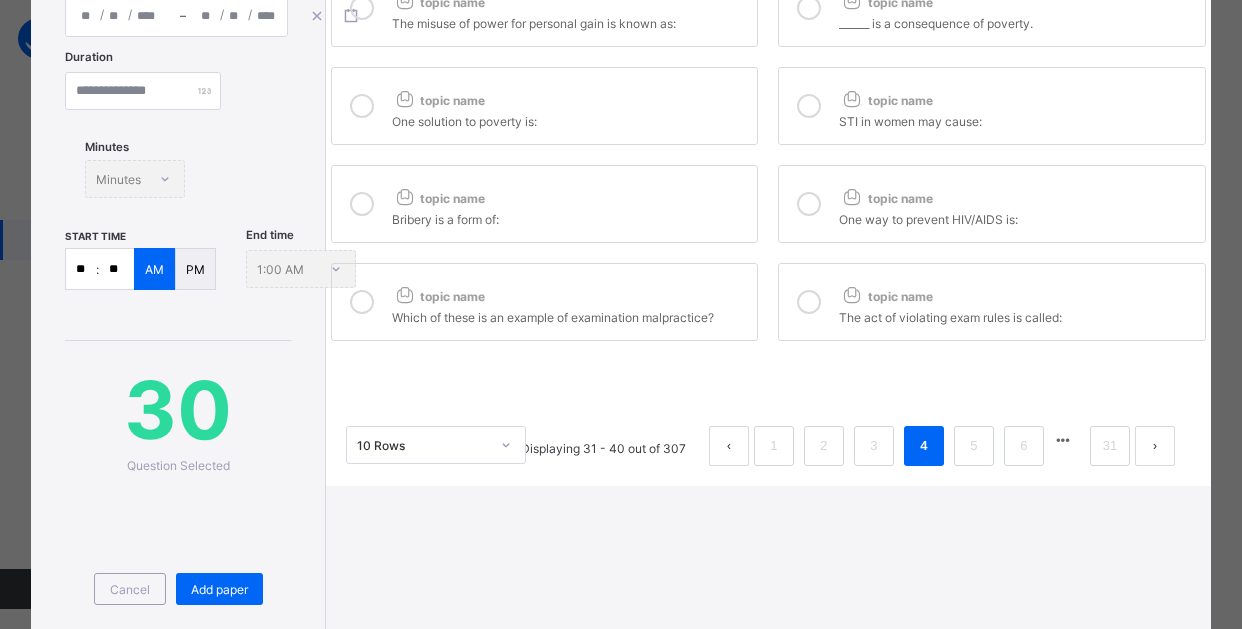 click at bounding box center [362, 302] 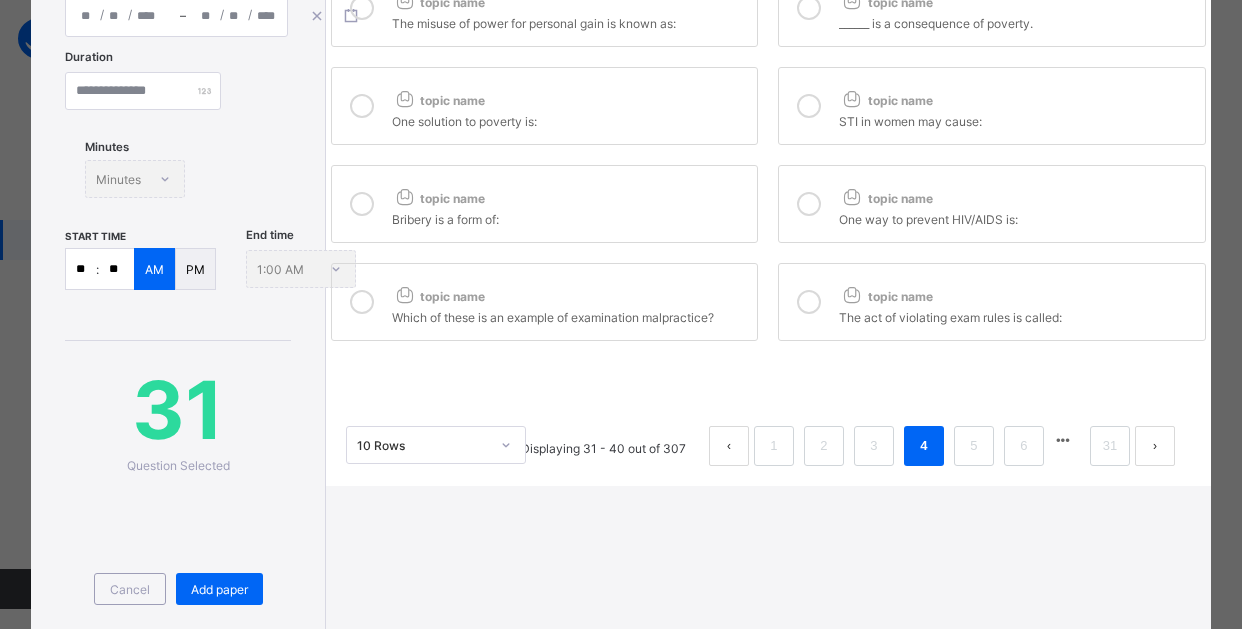 click at bounding box center (809, 302) 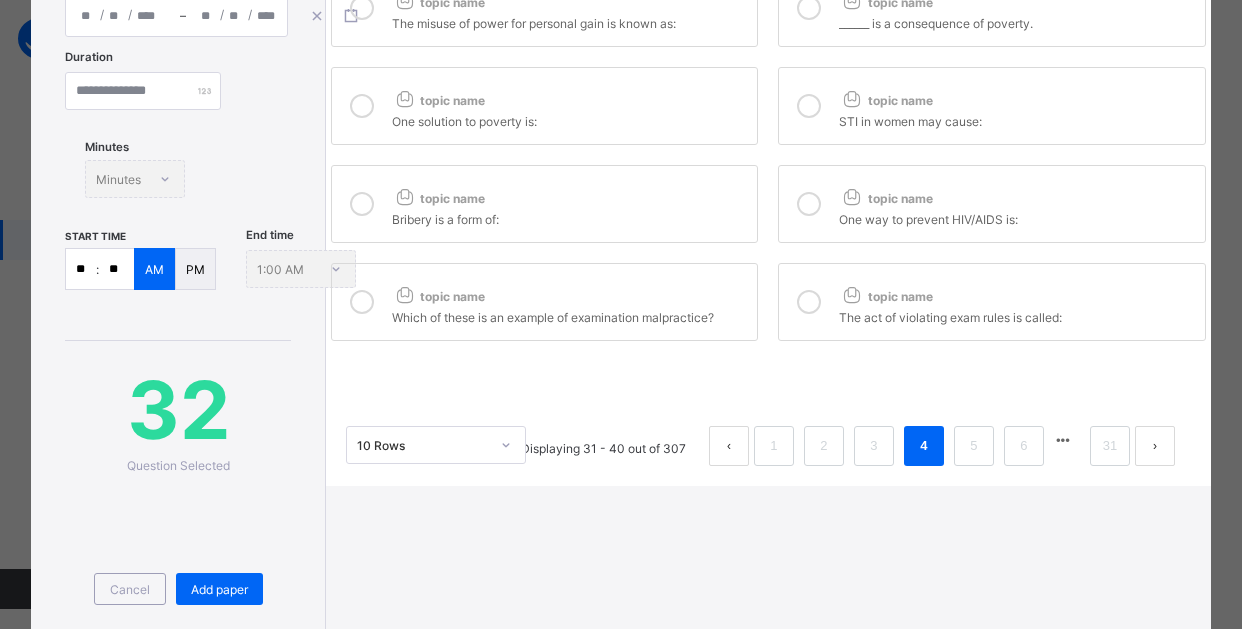 click at bounding box center (809, 204) 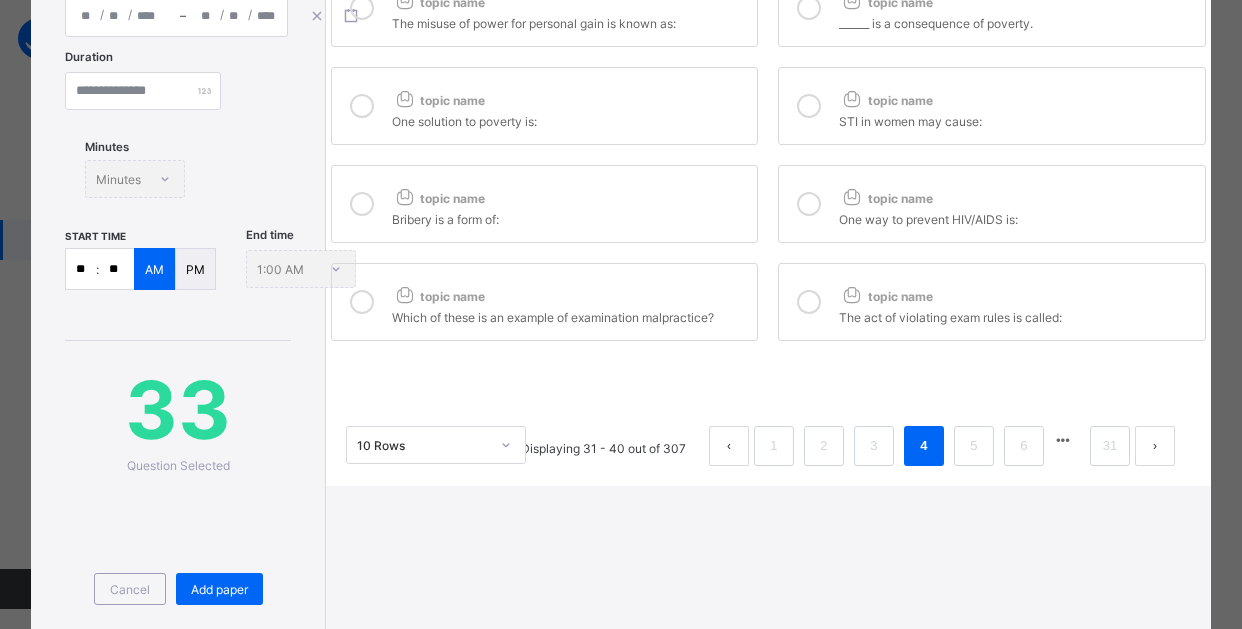 click at bounding box center [362, 204] 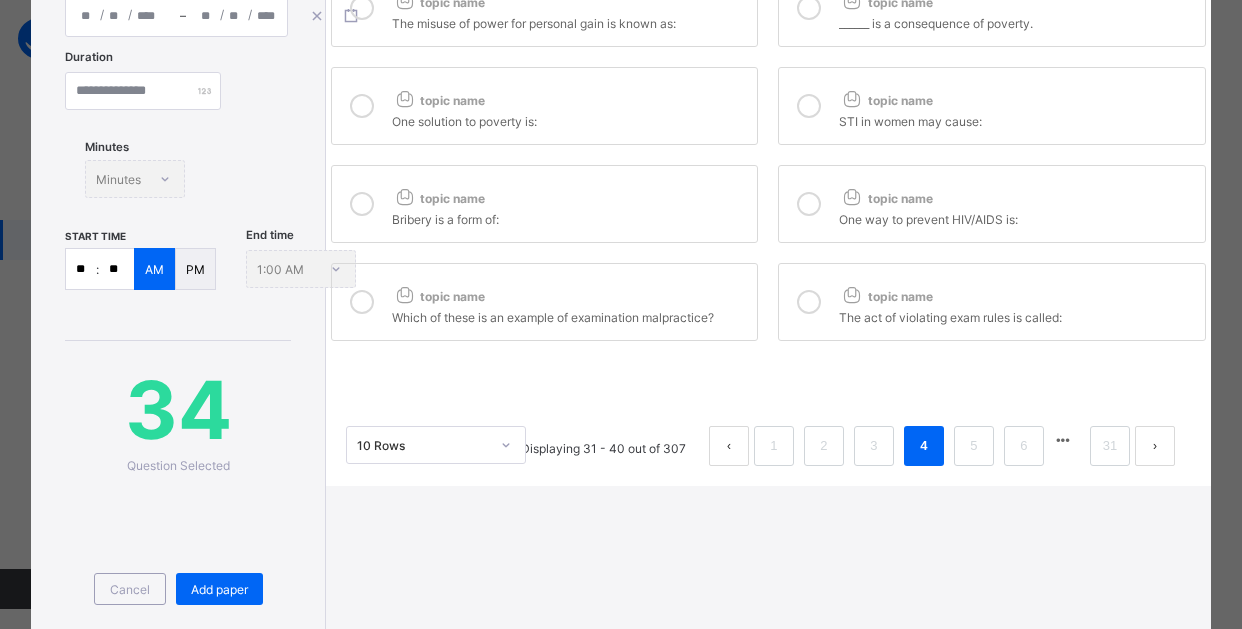 scroll, scrollTop: 200, scrollLeft: 0, axis: vertical 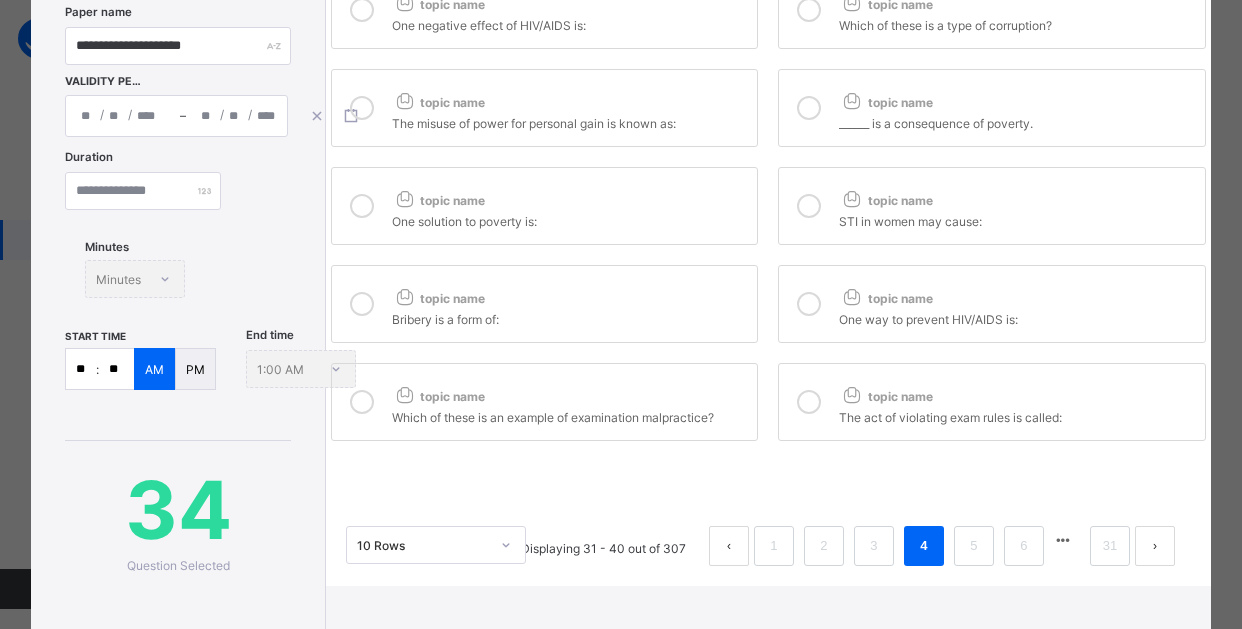 click at bounding box center [362, 206] 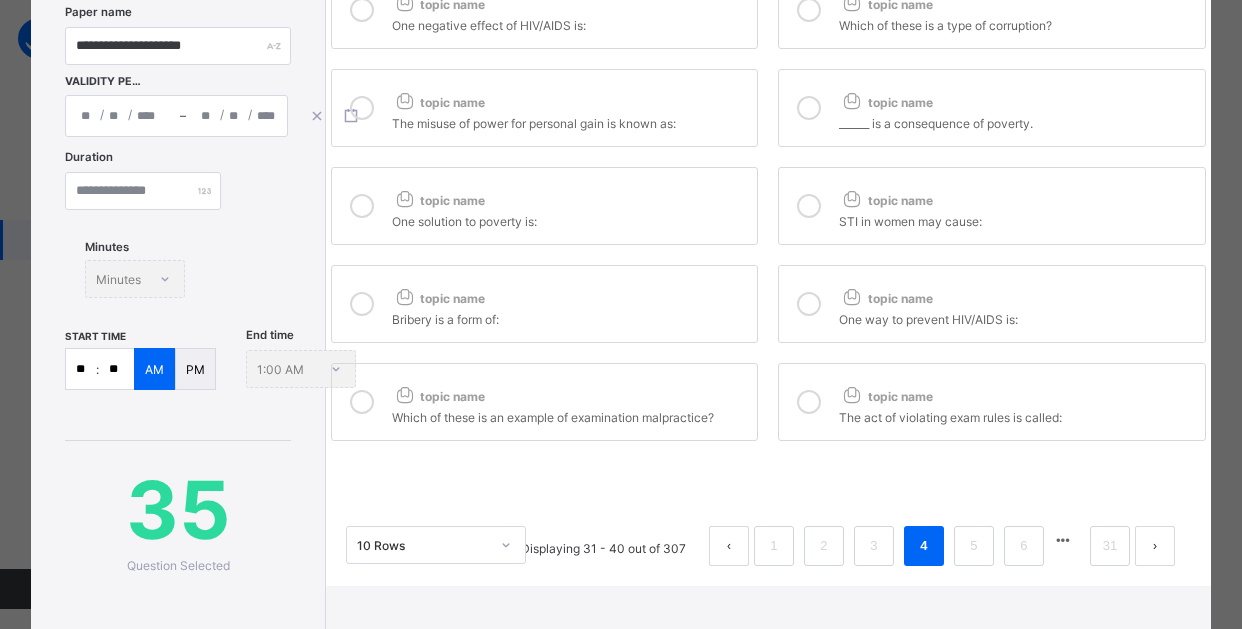 click at bounding box center (809, 206) 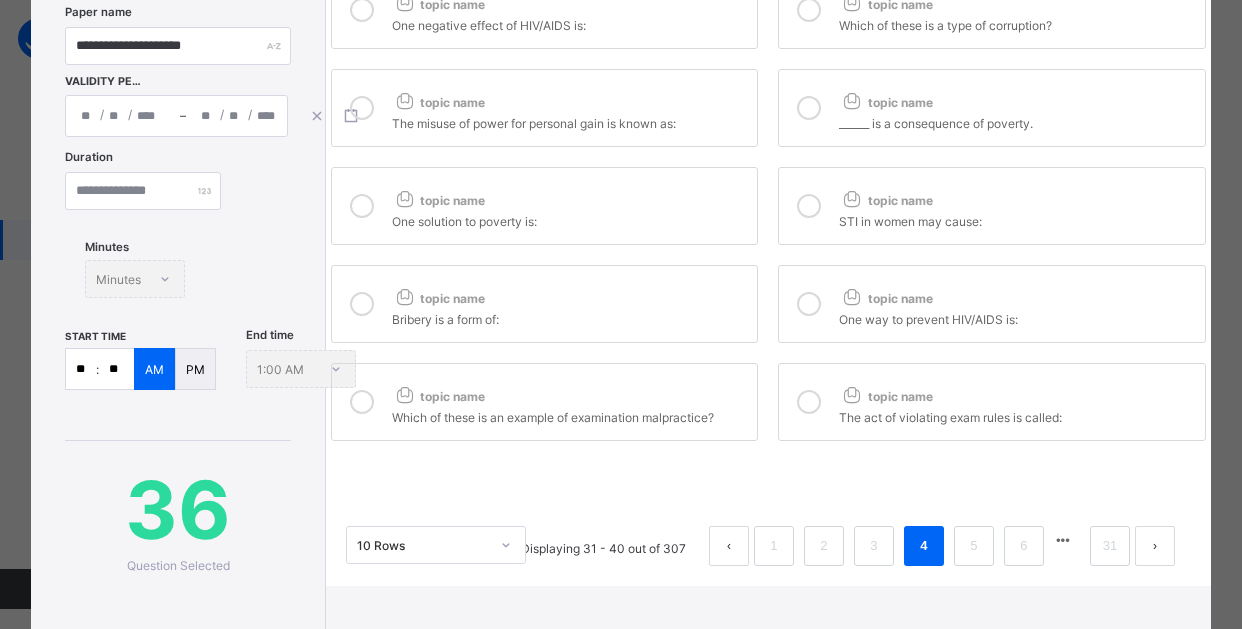 click at bounding box center (809, 108) 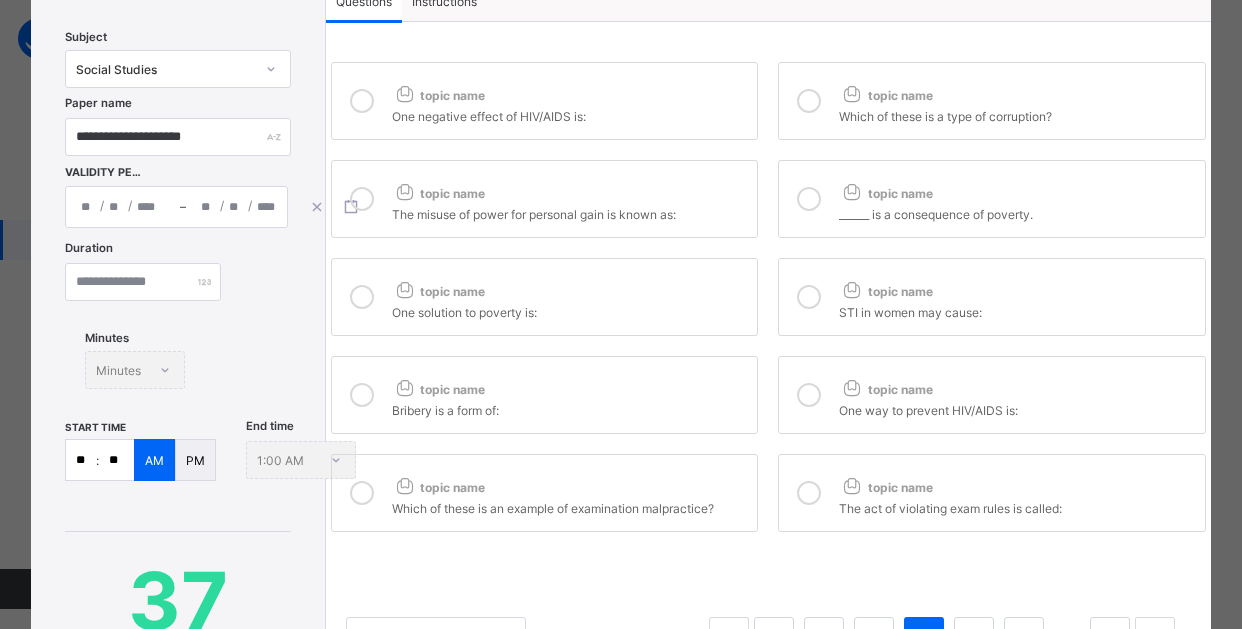 scroll, scrollTop: 0, scrollLeft: 0, axis: both 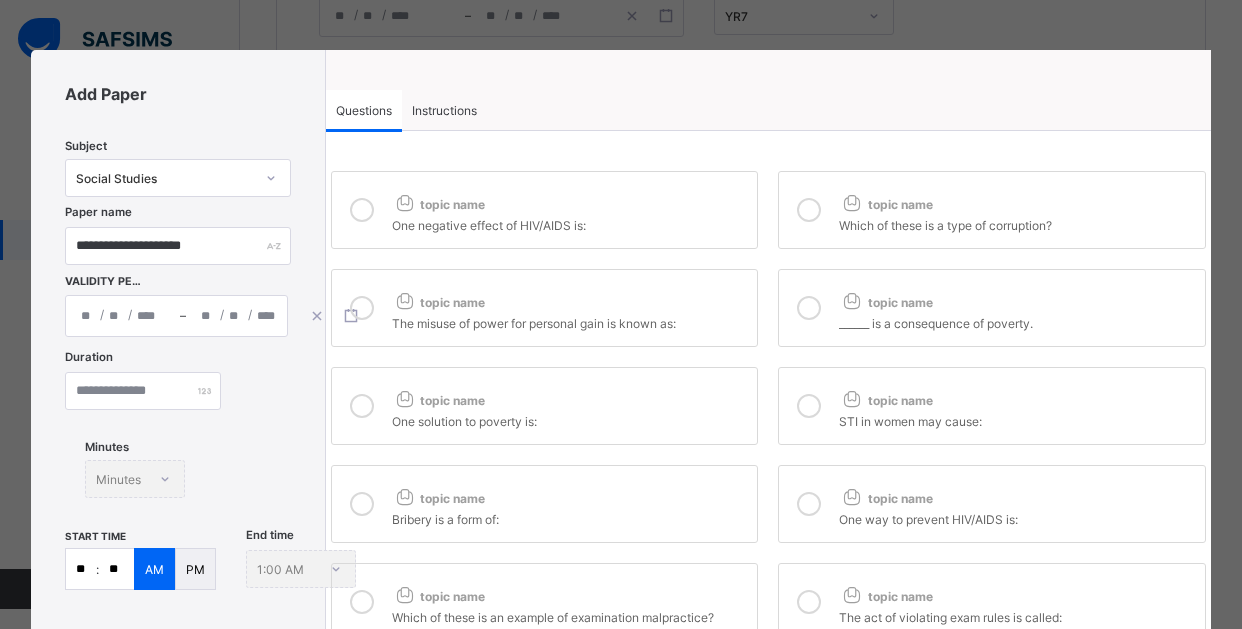 click at bounding box center [362, 308] 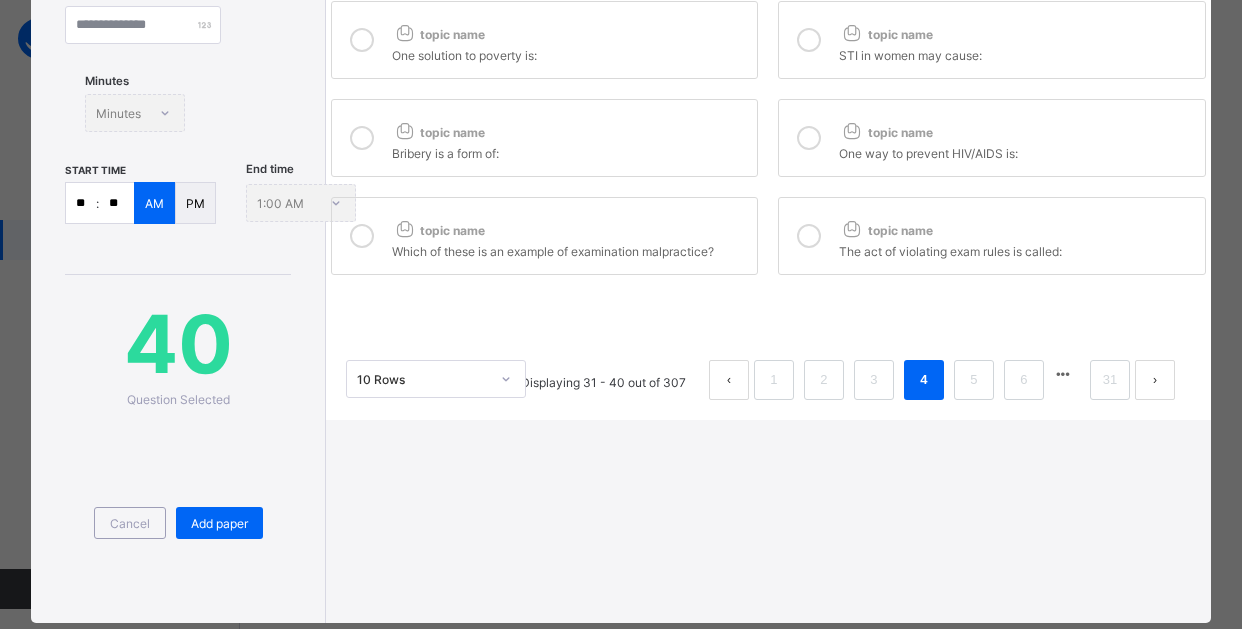 scroll, scrollTop: 400, scrollLeft: 0, axis: vertical 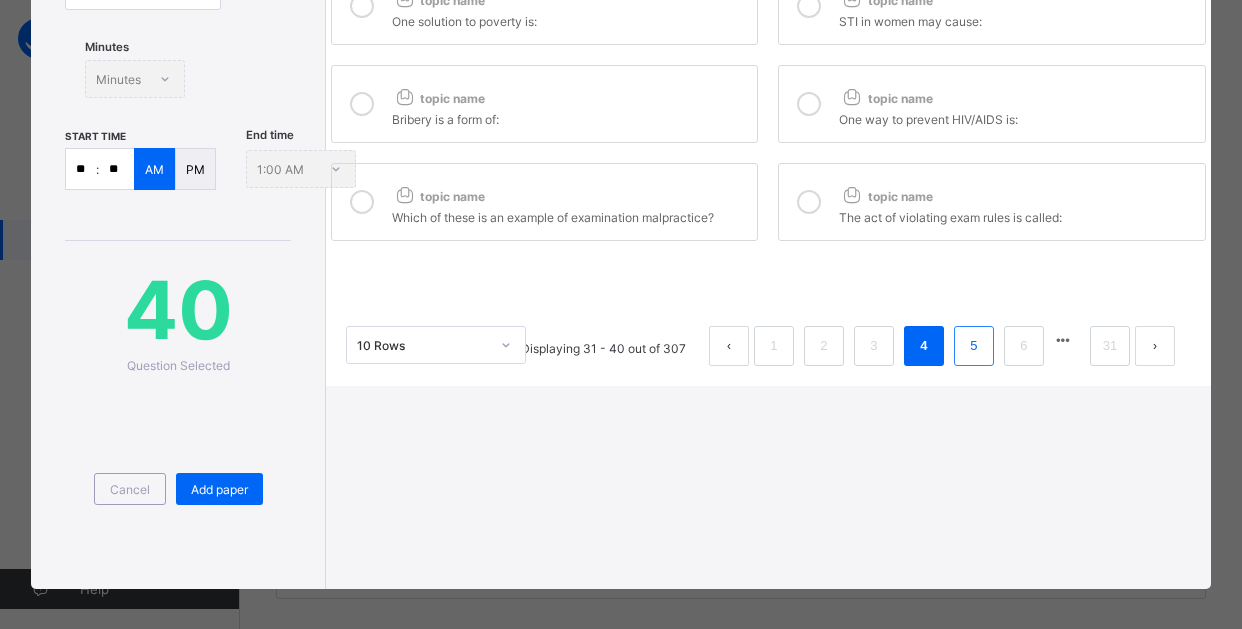 click on "5" at bounding box center (973, 346) 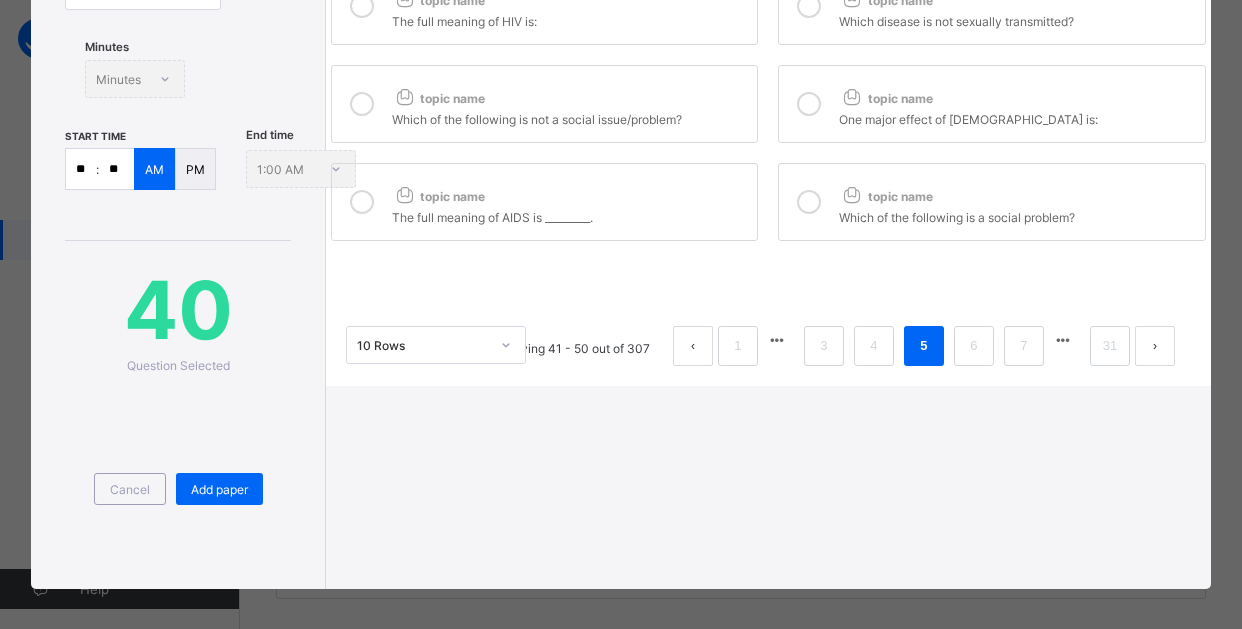 click at bounding box center [809, 202] 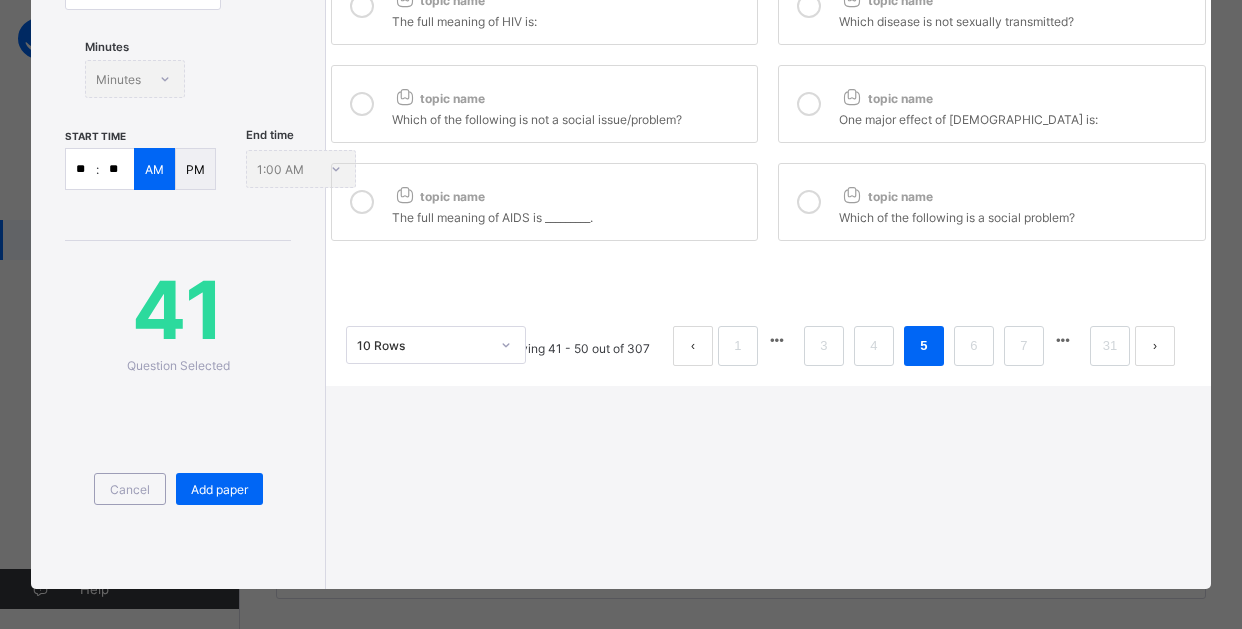 click at bounding box center [809, 104] 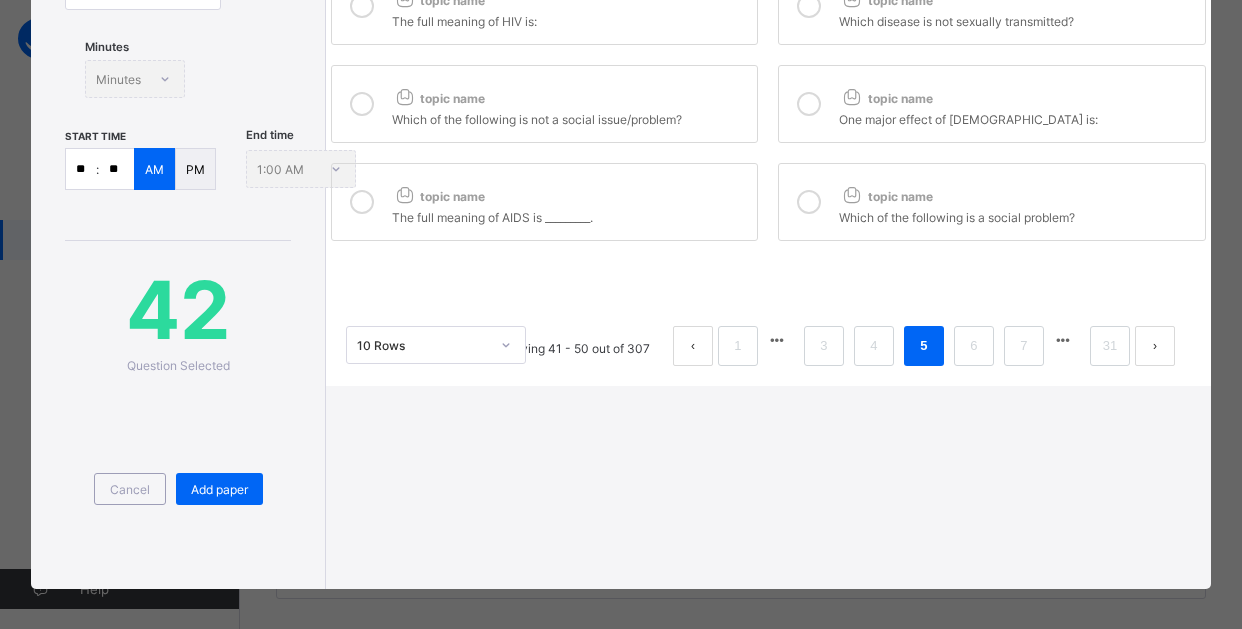 click at bounding box center (362, 202) 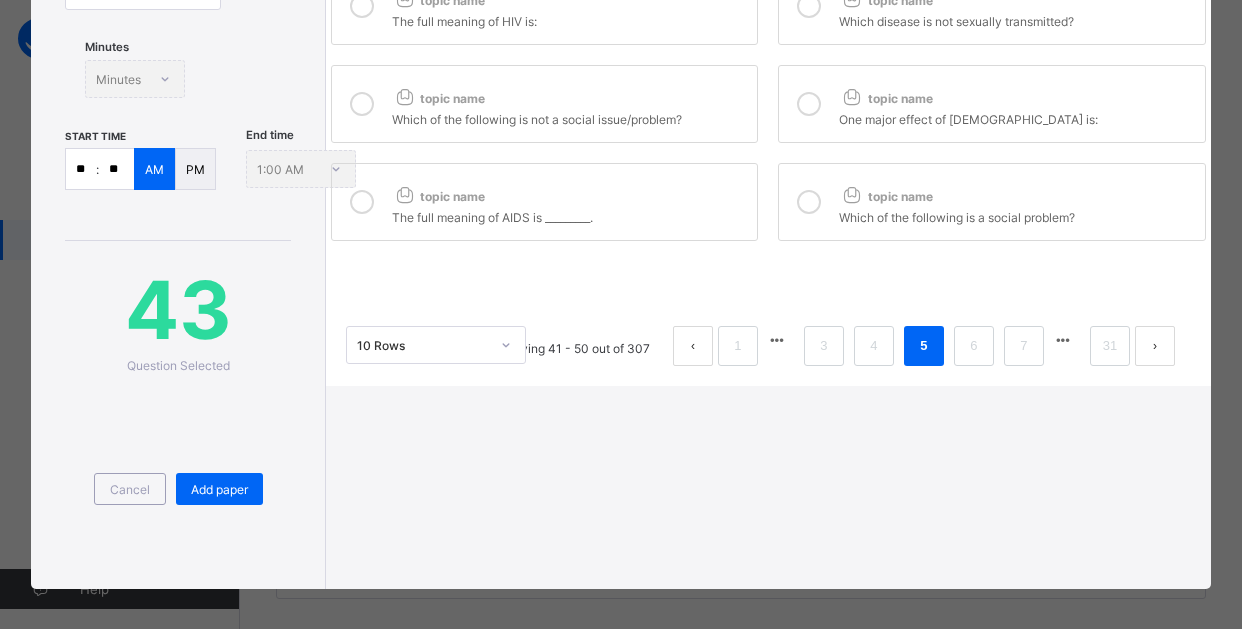 click at bounding box center [362, 104] 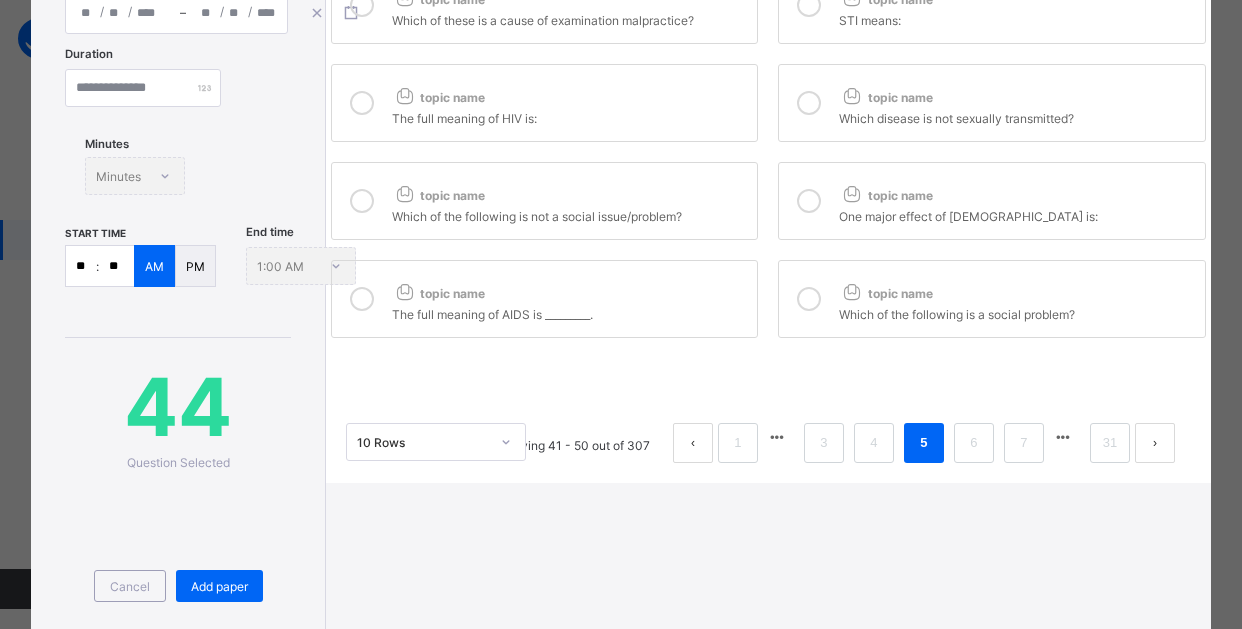 scroll, scrollTop: 200, scrollLeft: 0, axis: vertical 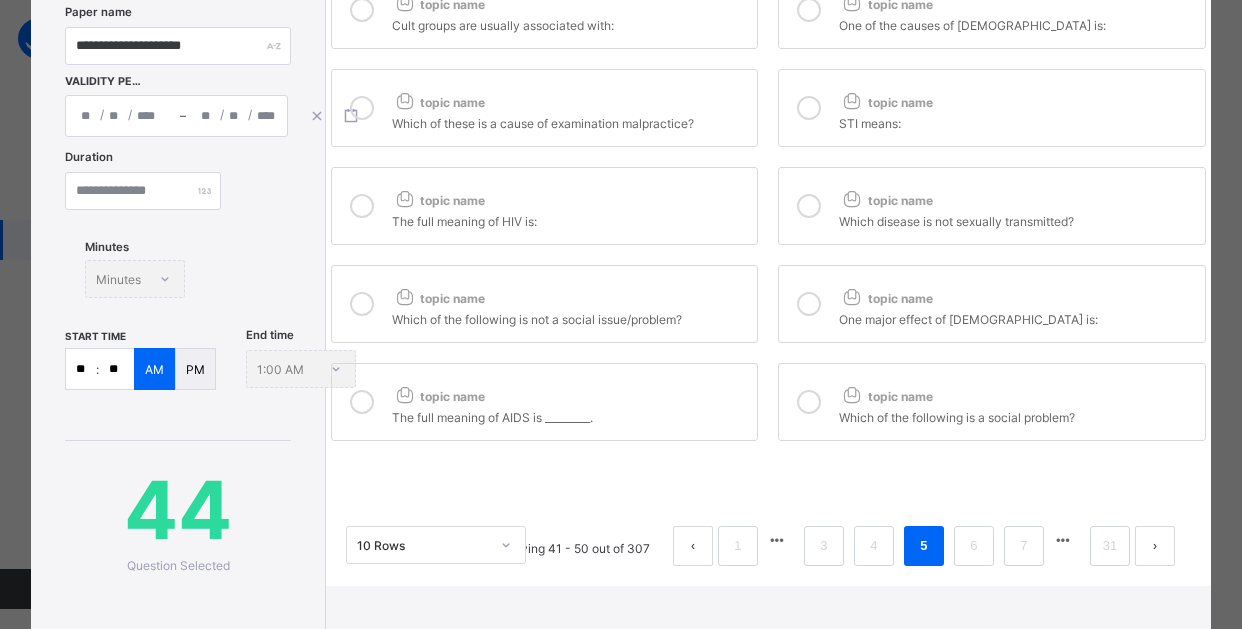 click at bounding box center [362, 206] 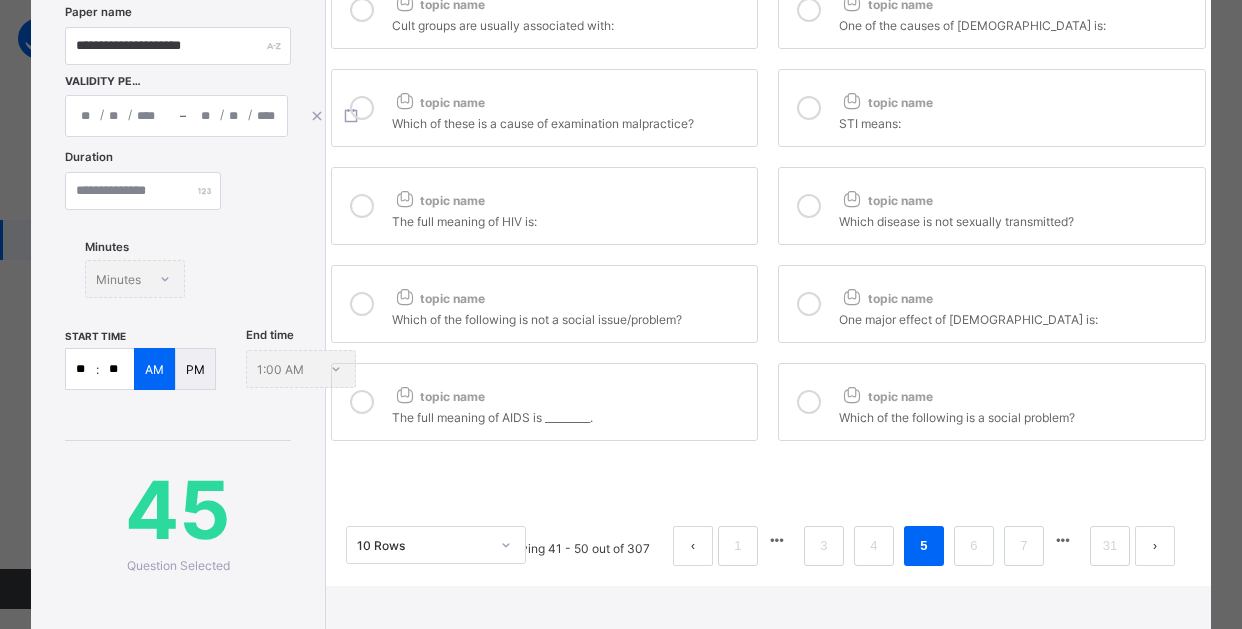 click at bounding box center (362, 108) 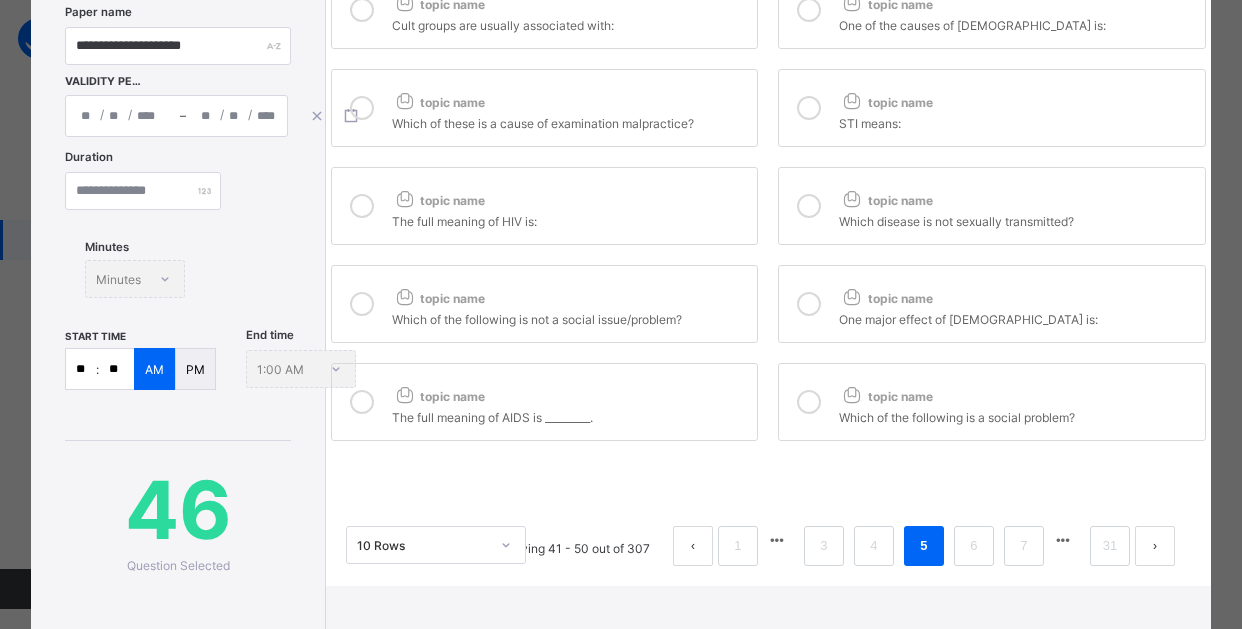 drag, startPoint x: 799, startPoint y: 101, endPoint x: 809, endPoint y: 110, distance: 13.453624 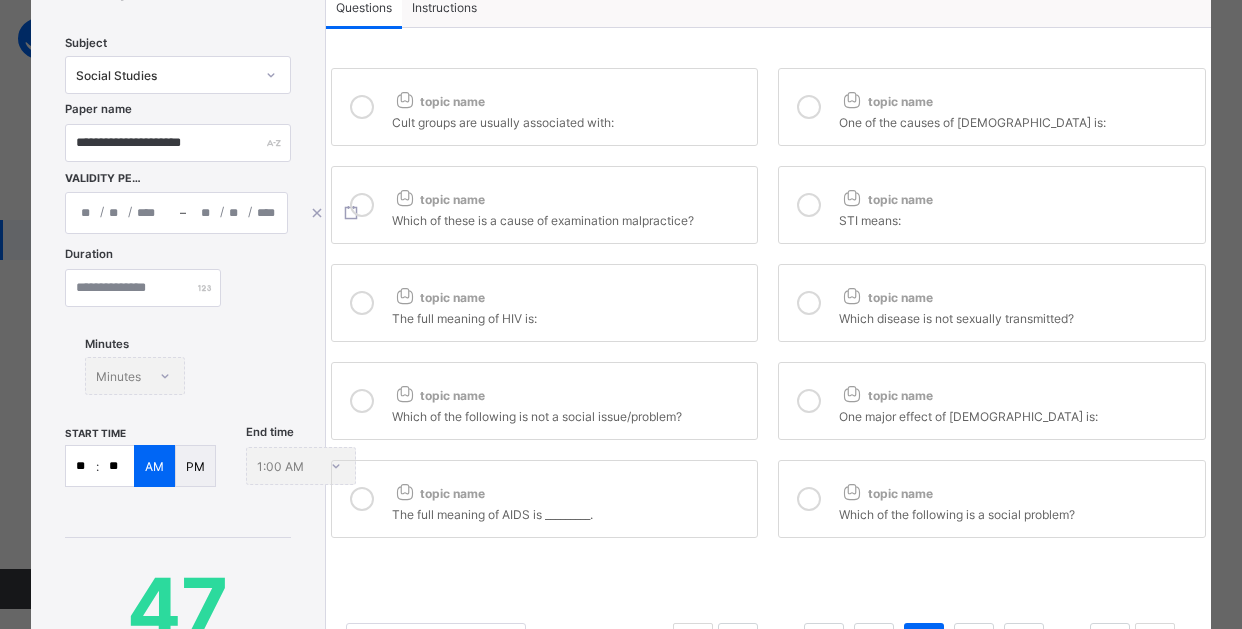 scroll, scrollTop: 0, scrollLeft: 0, axis: both 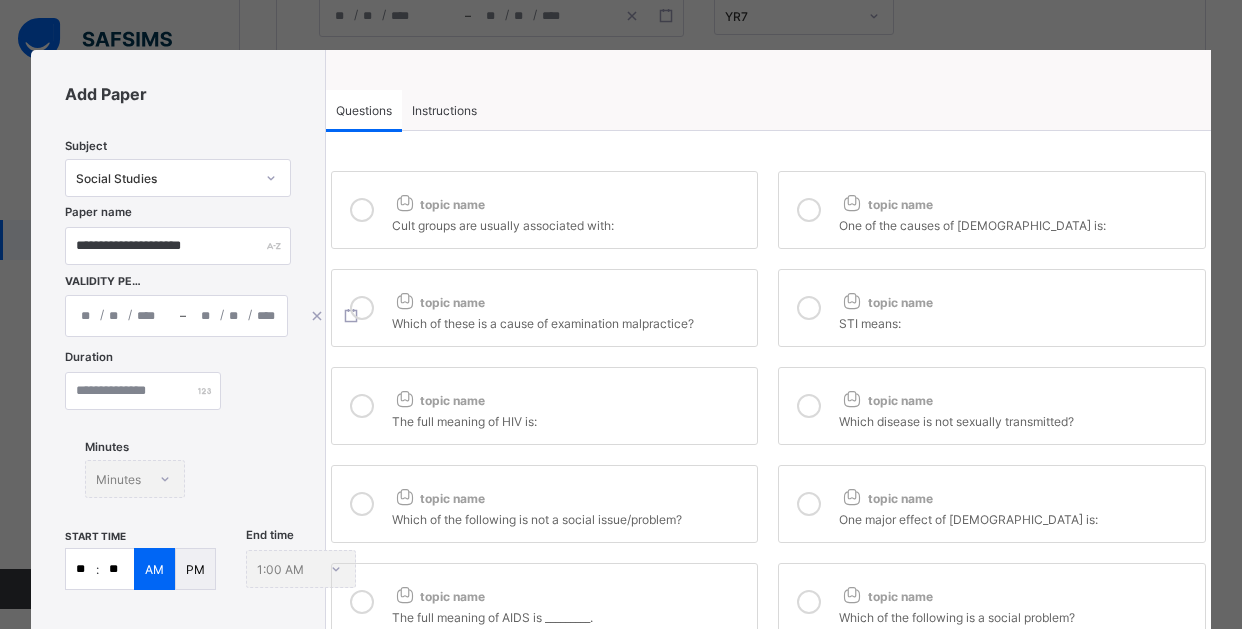 click at bounding box center [809, 210] 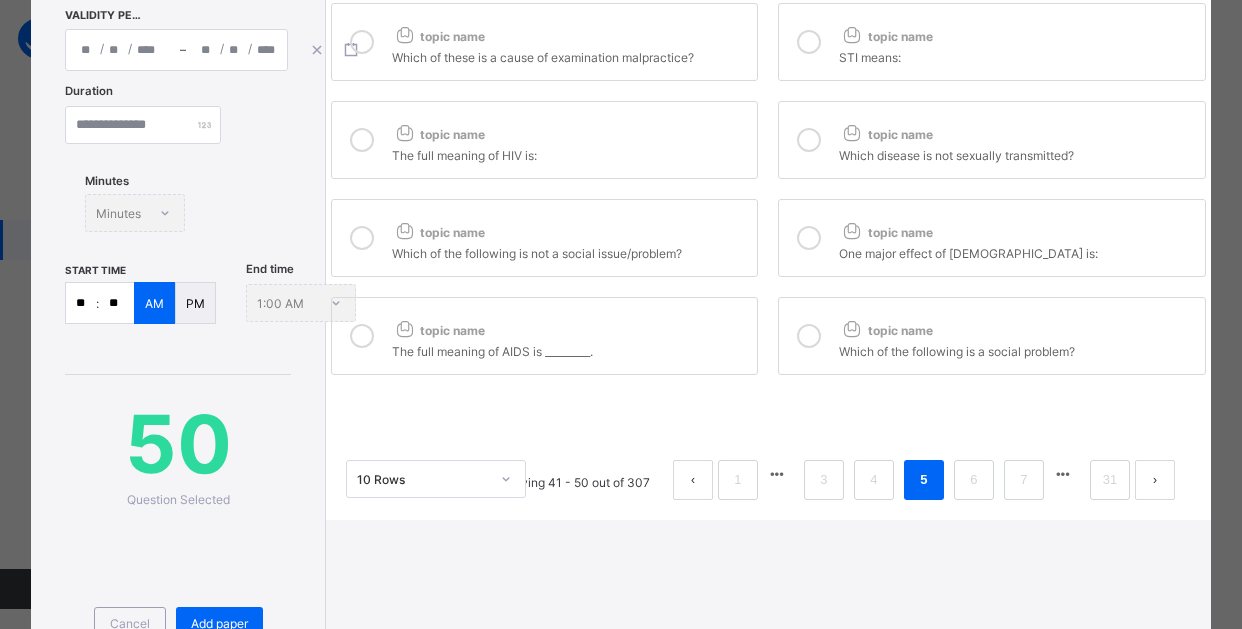 scroll, scrollTop: 310, scrollLeft: 0, axis: vertical 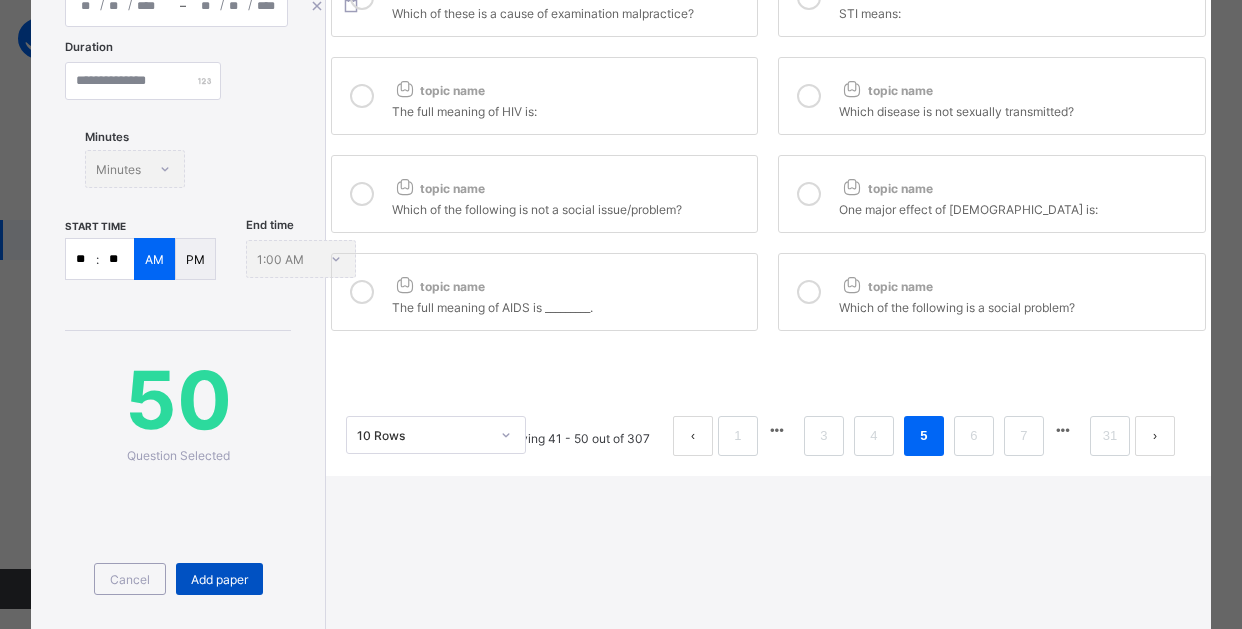 click on "Add paper" at bounding box center (219, 579) 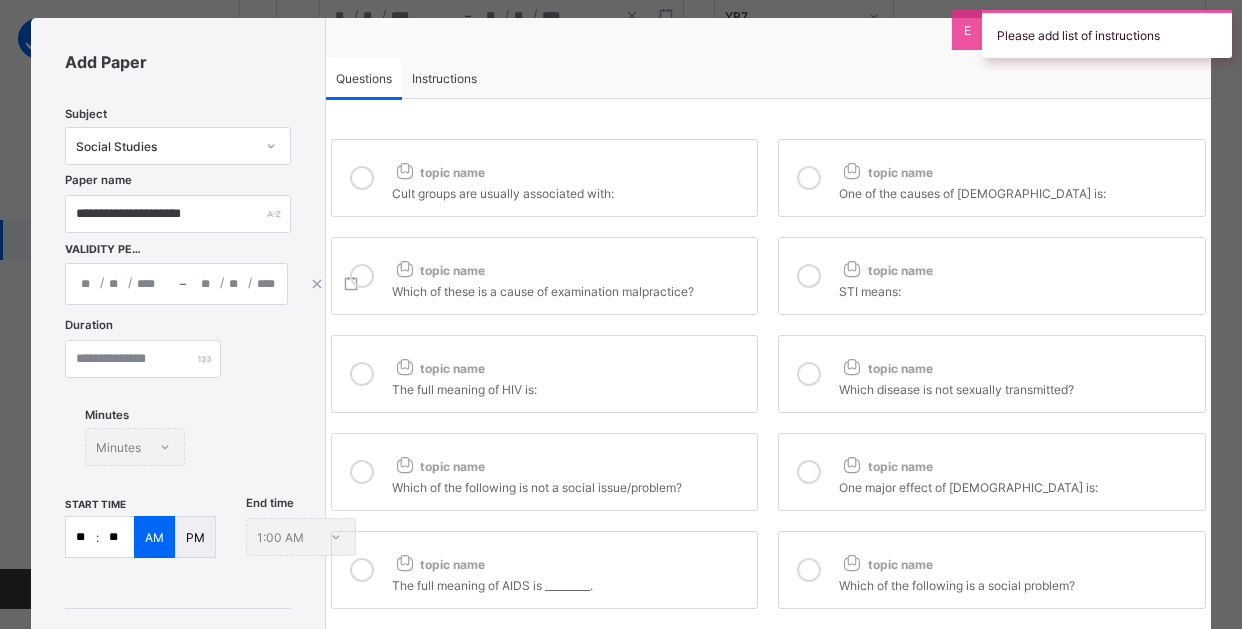 scroll, scrollTop: 0, scrollLeft: 0, axis: both 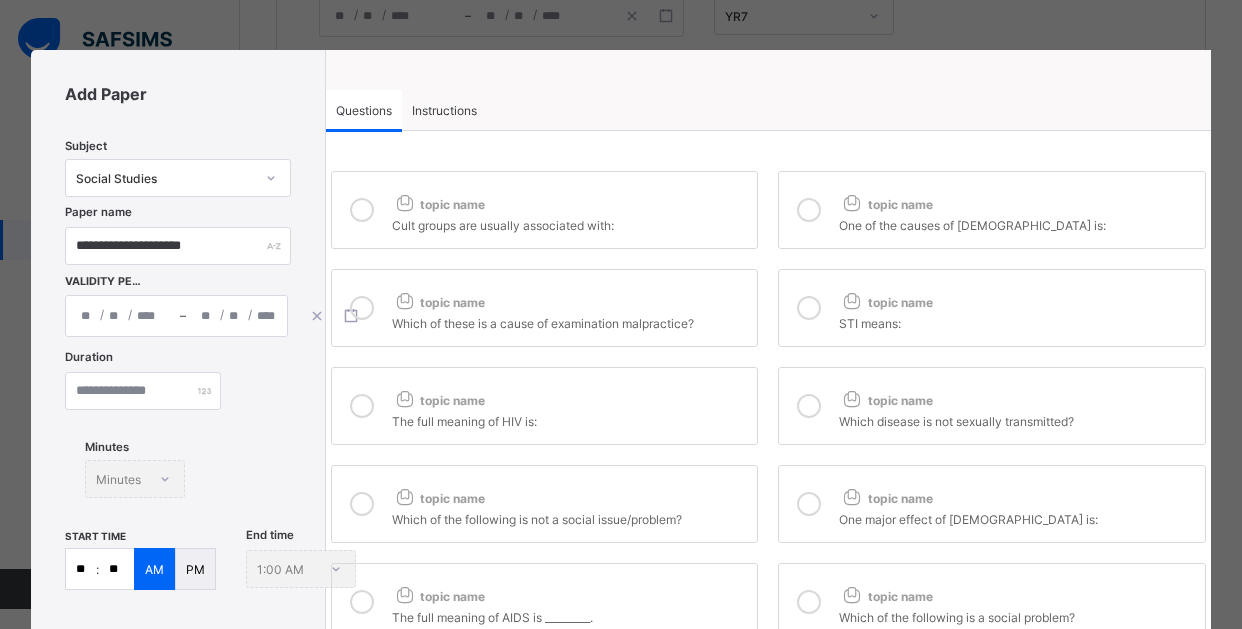 click on "Instructions" at bounding box center [444, 110] 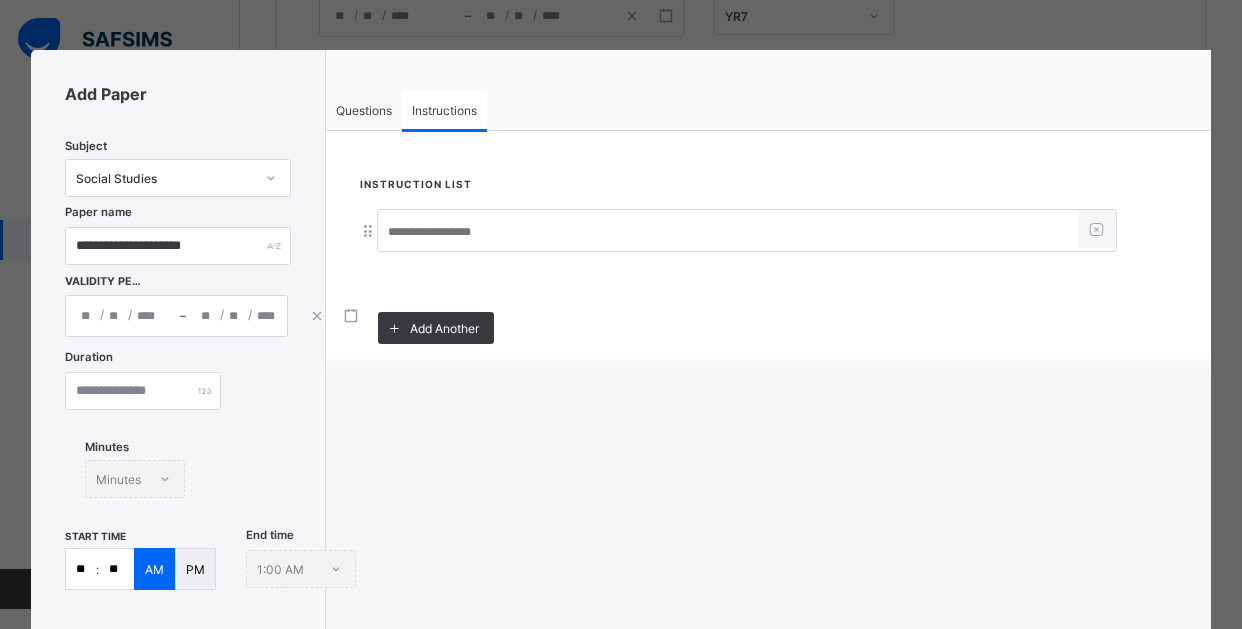 click at bounding box center [728, 232] 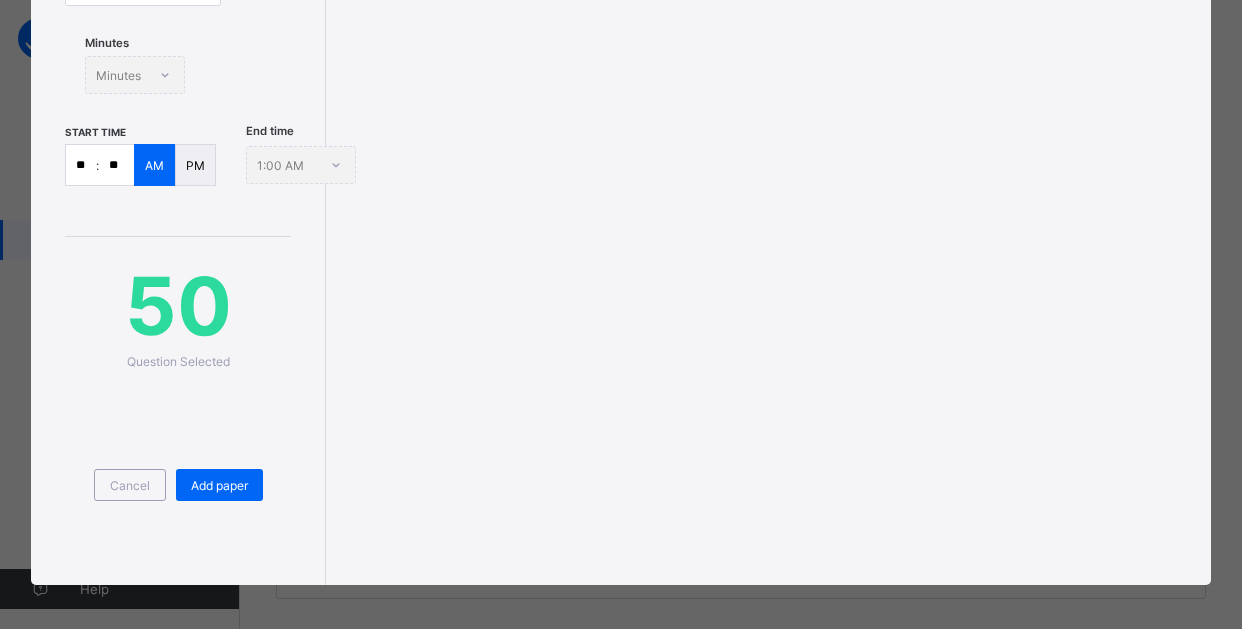 scroll, scrollTop: 410, scrollLeft: 0, axis: vertical 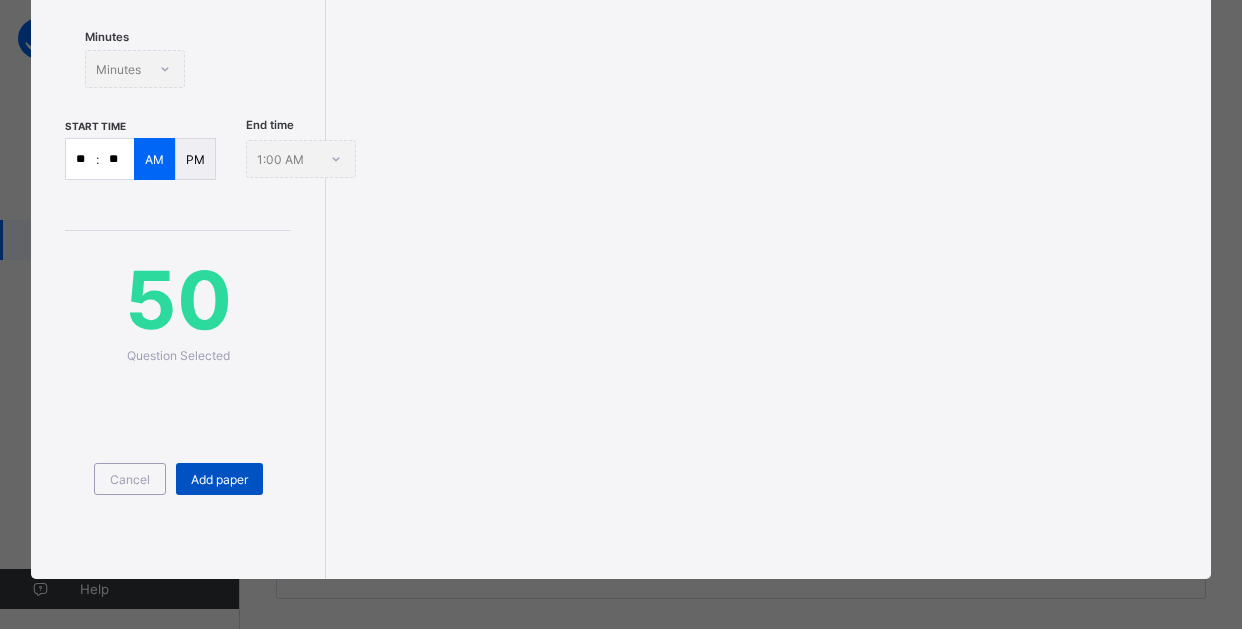 type on "**********" 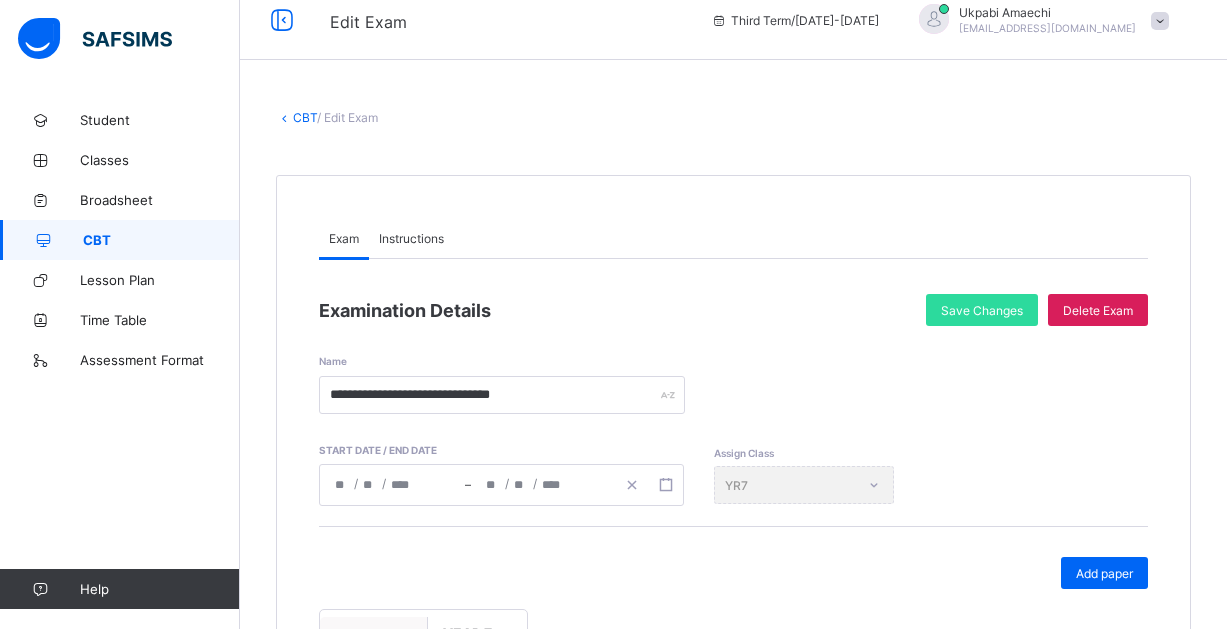 scroll, scrollTop: 0, scrollLeft: 0, axis: both 